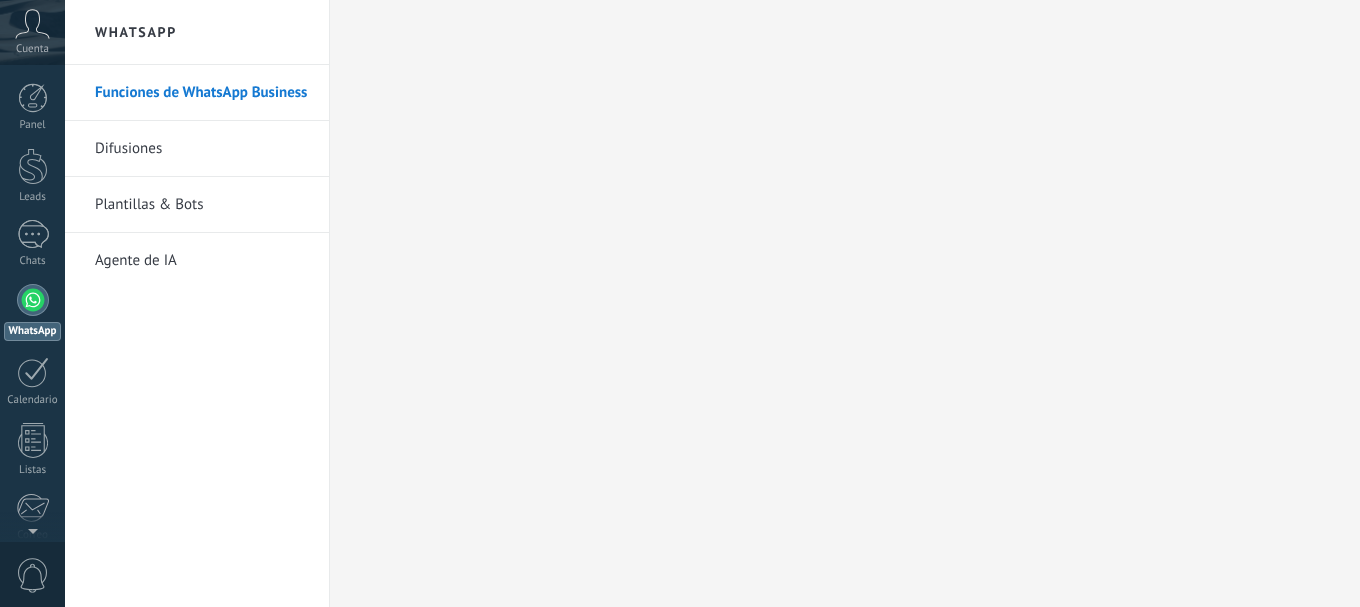 scroll, scrollTop: 0, scrollLeft: 0, axis: both 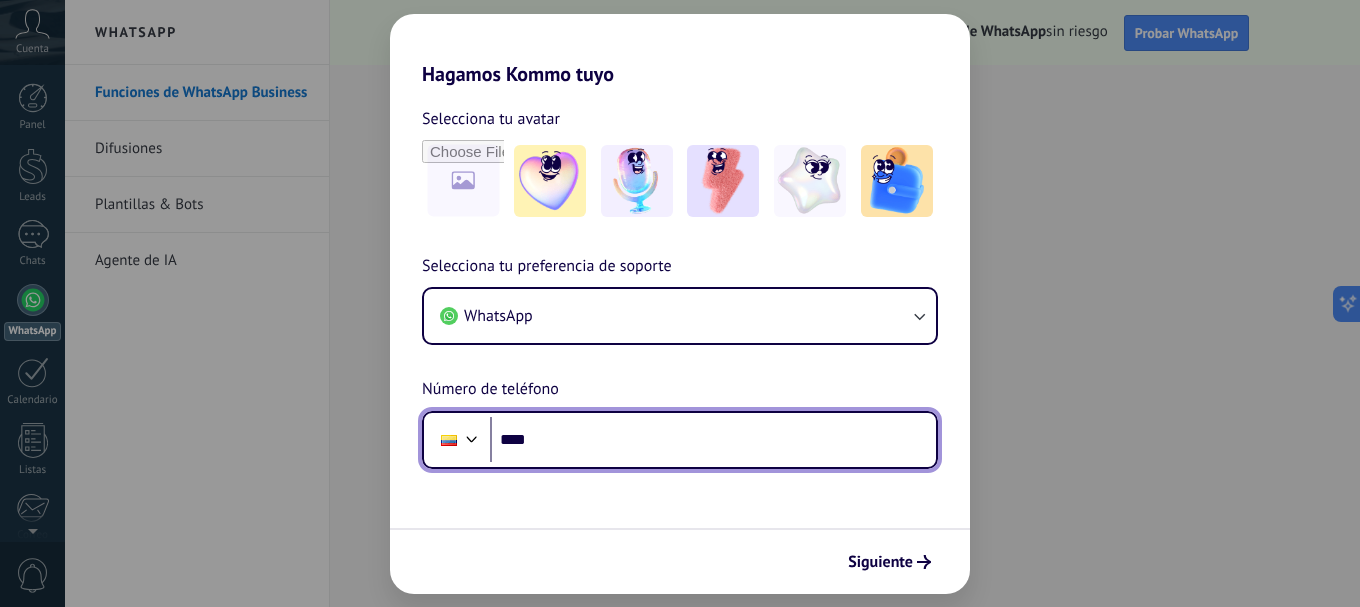 click on "****" at bounding box center [713, 440] 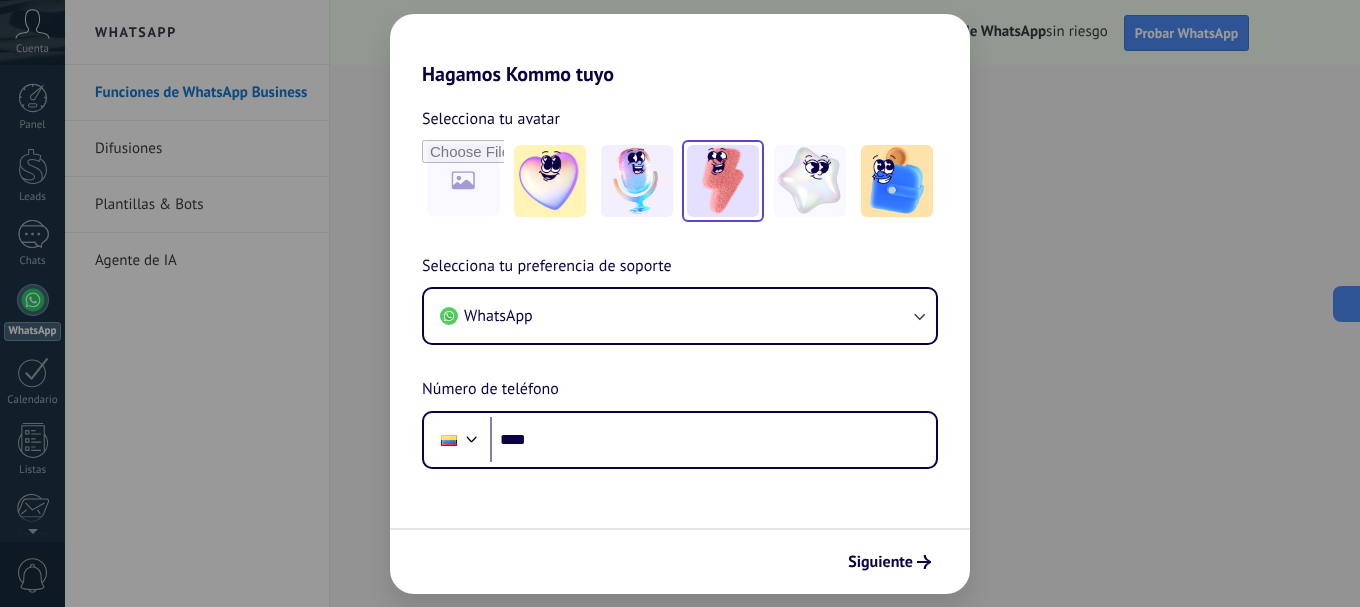 click at bounding box center (723, 181) 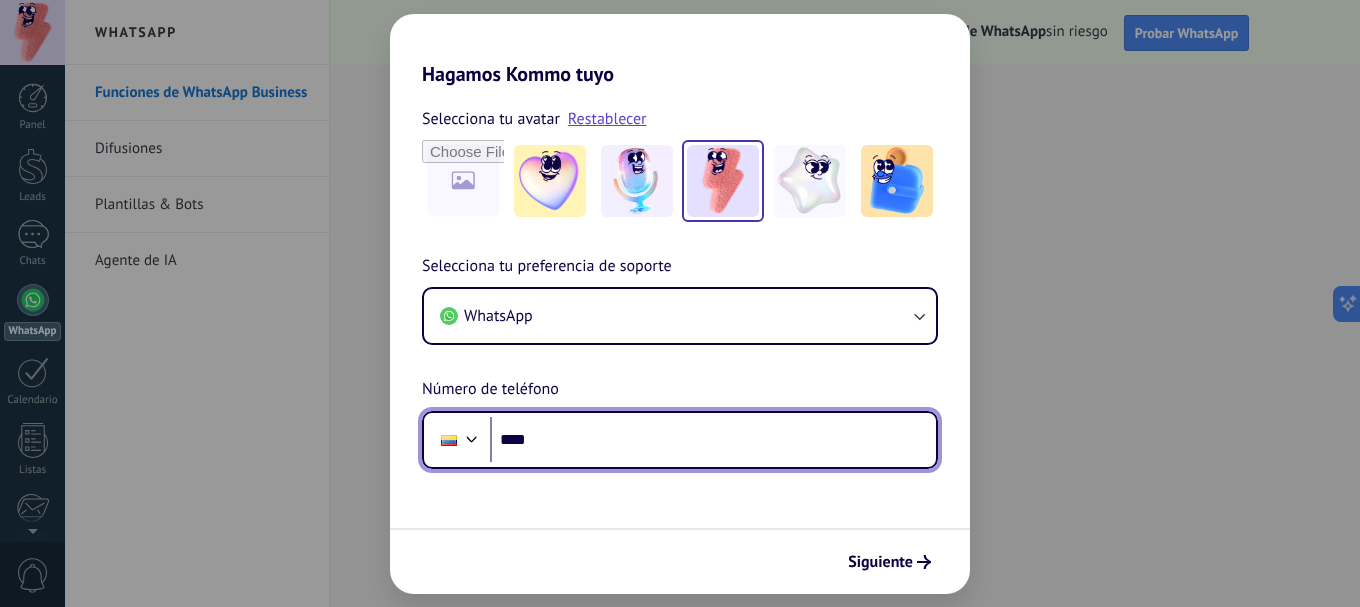click on "****" at bounding box center [713, 440] 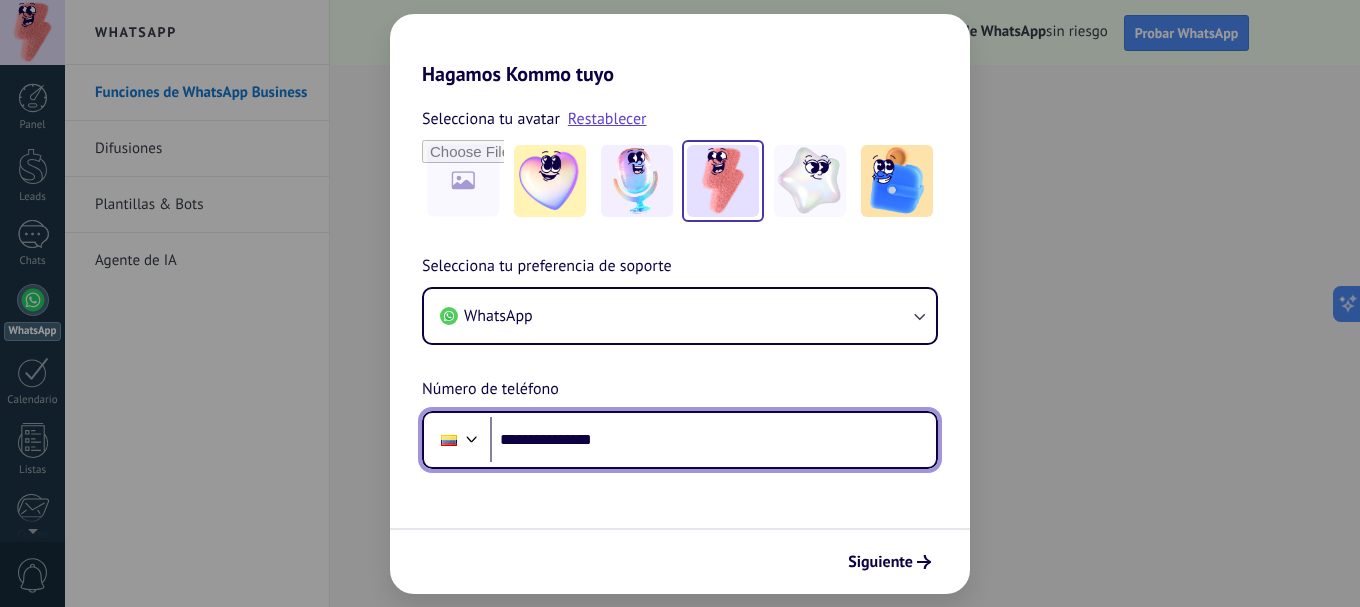 type on "**********" 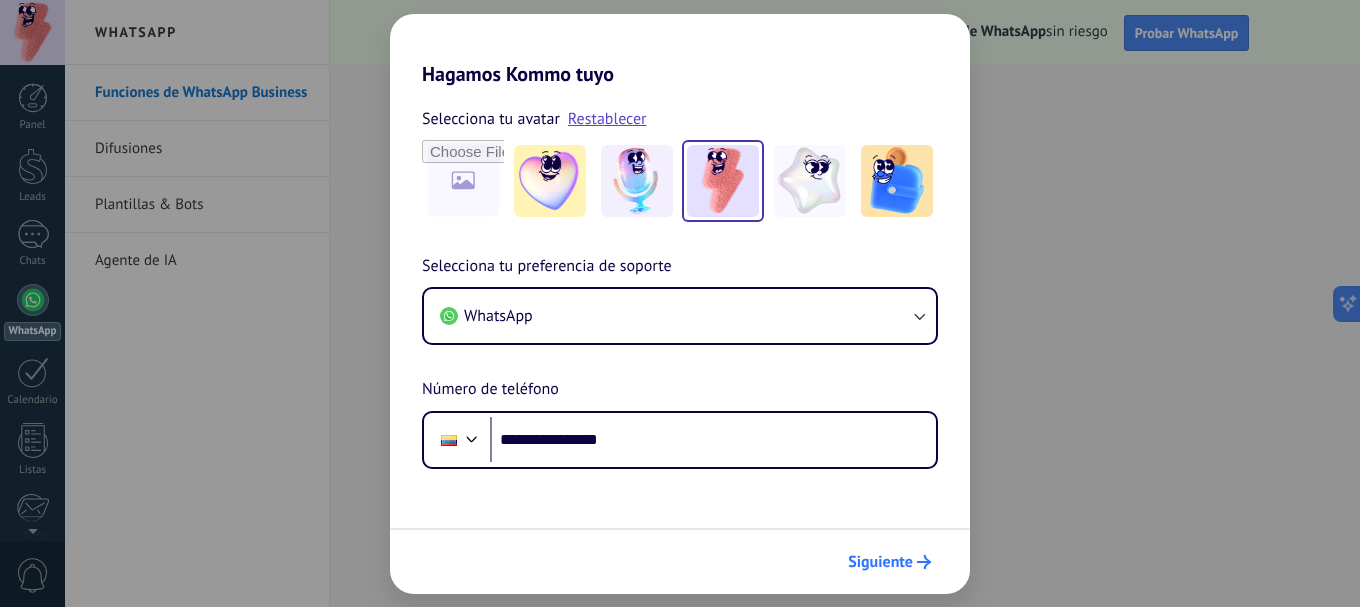 click on "Siguiente" at bounding box center [880, 562] 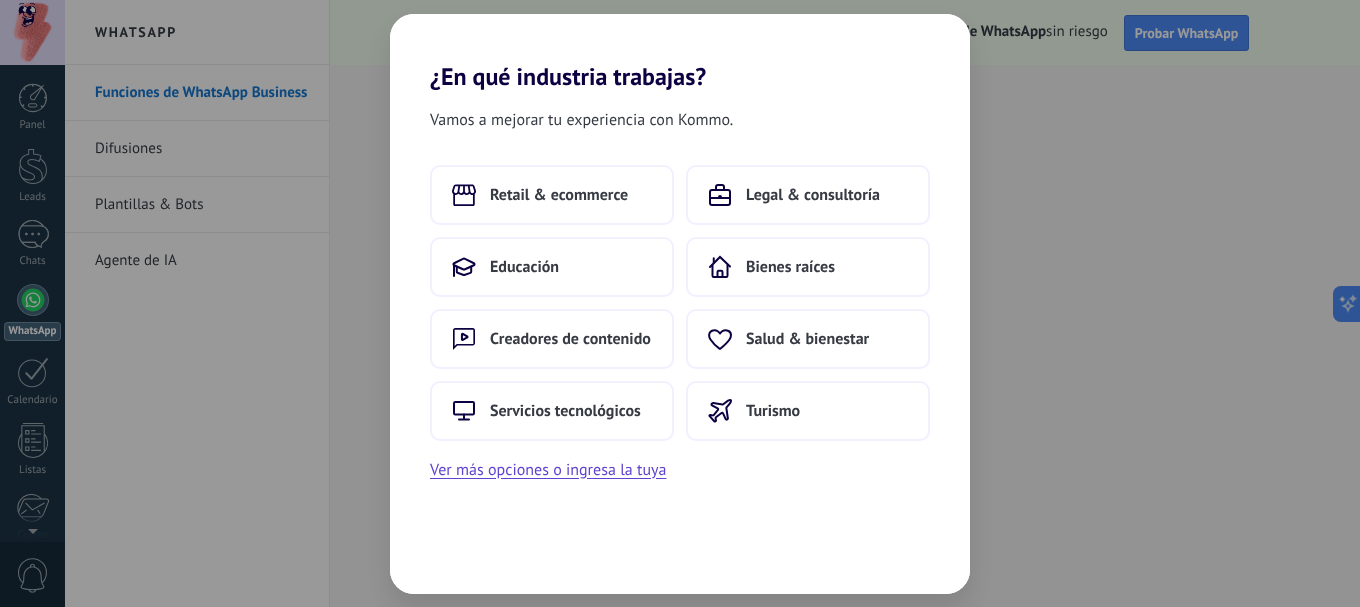 scroll, scrollTop: 0, scrollLeft: 0, axis: both 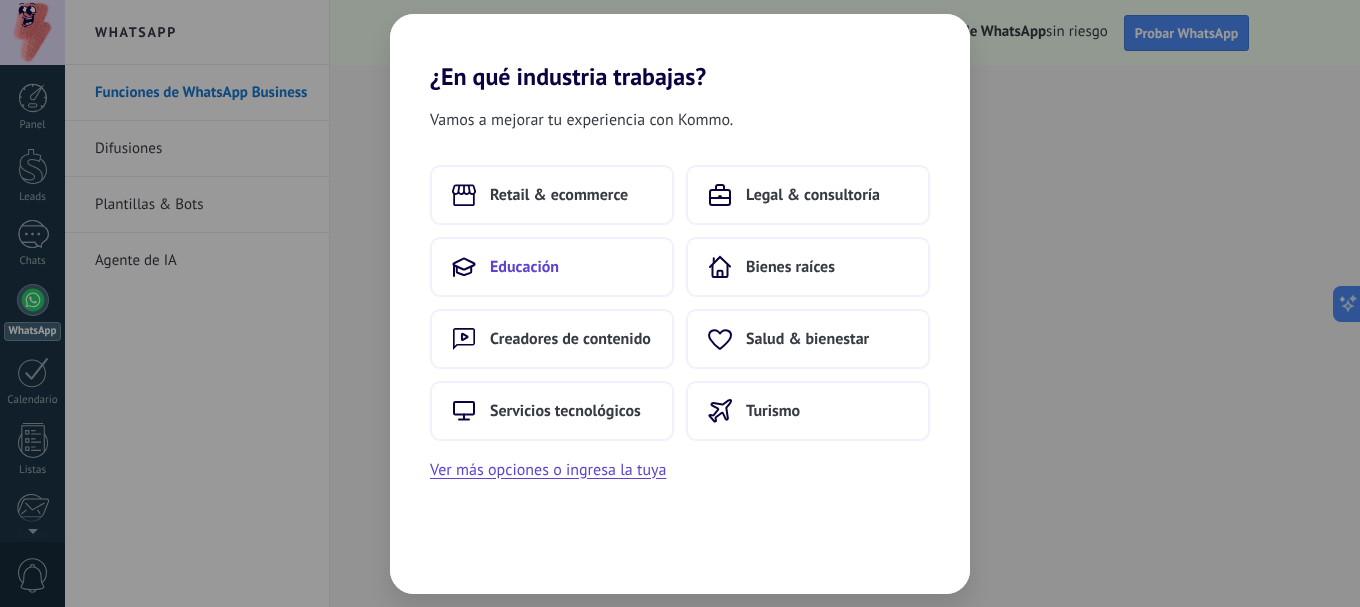 click on "Educación" at bounding box center [552, 267] 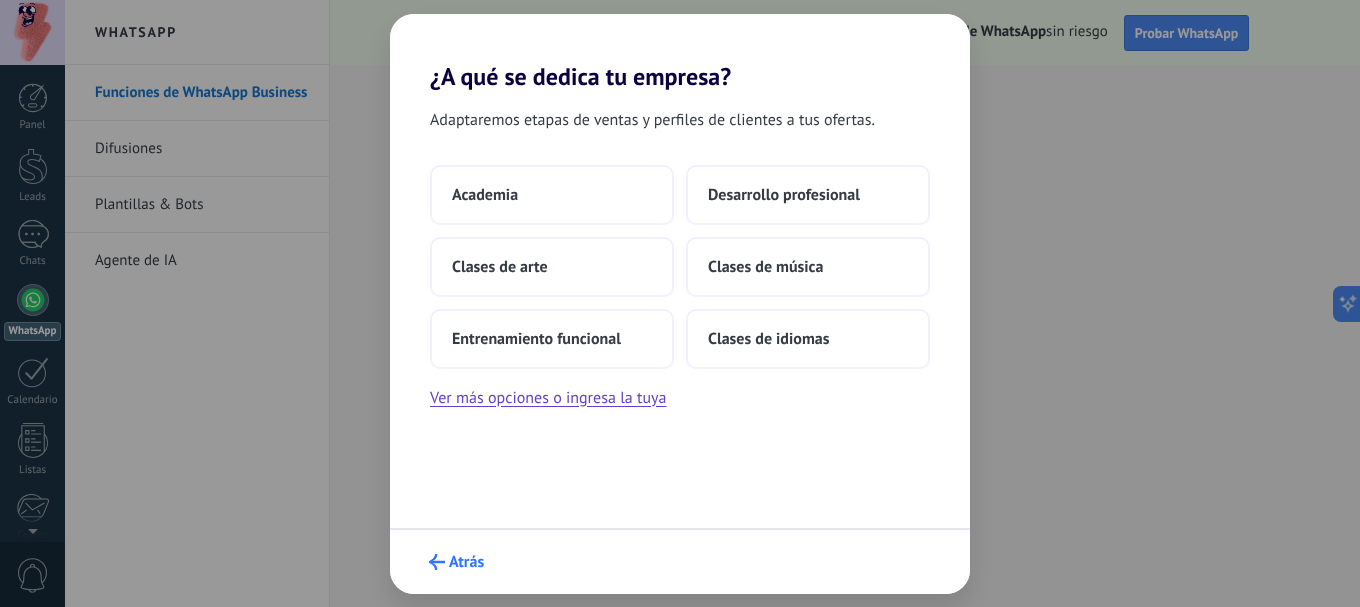 click on "Atrás" at bounding box center (466, 562) 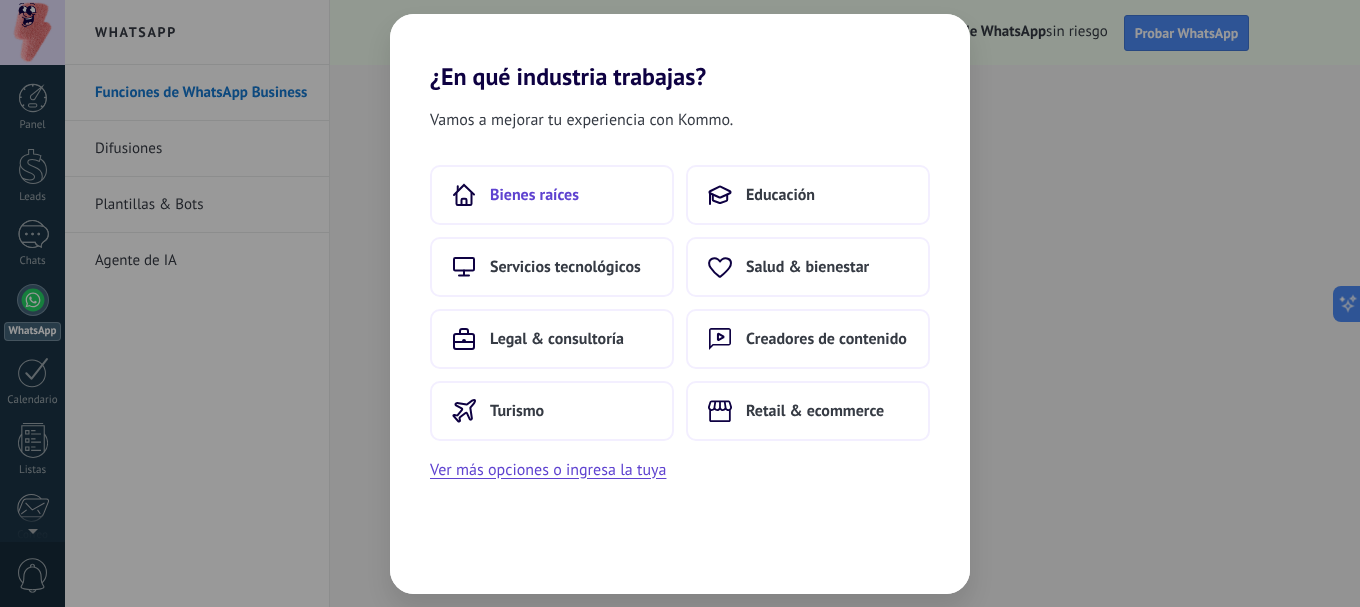 click on "Bienes raíces" at bounding box center [534, 195] 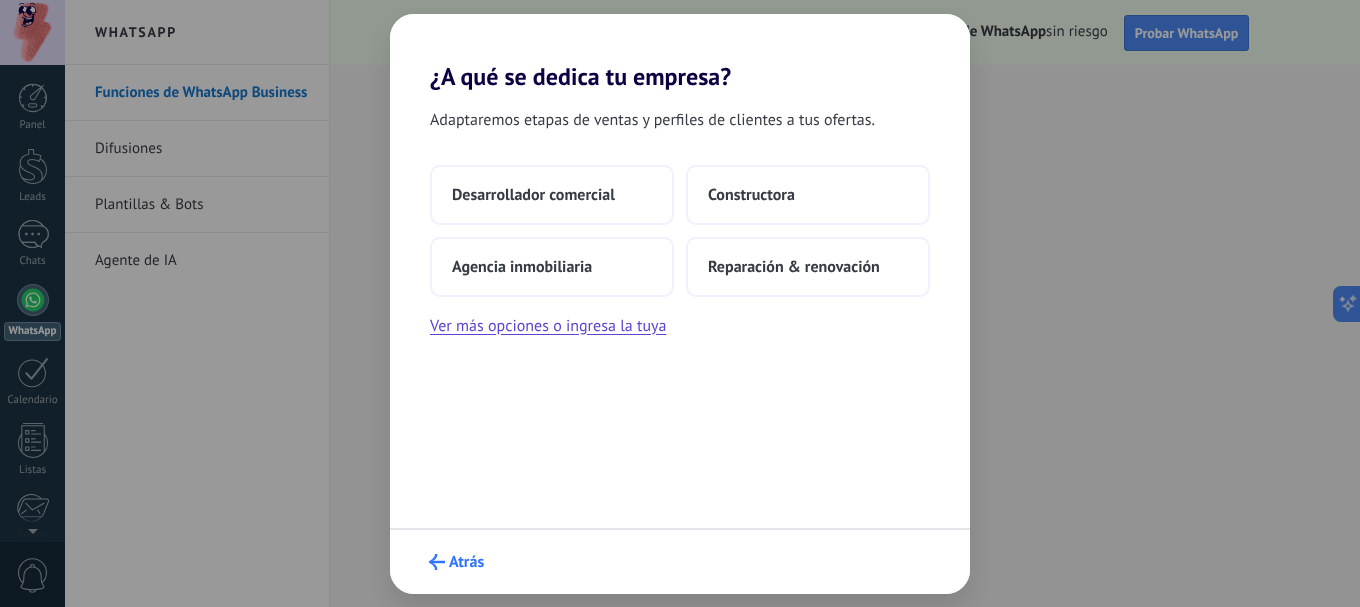 click on "Atrás" at bounding box center [466, 562] 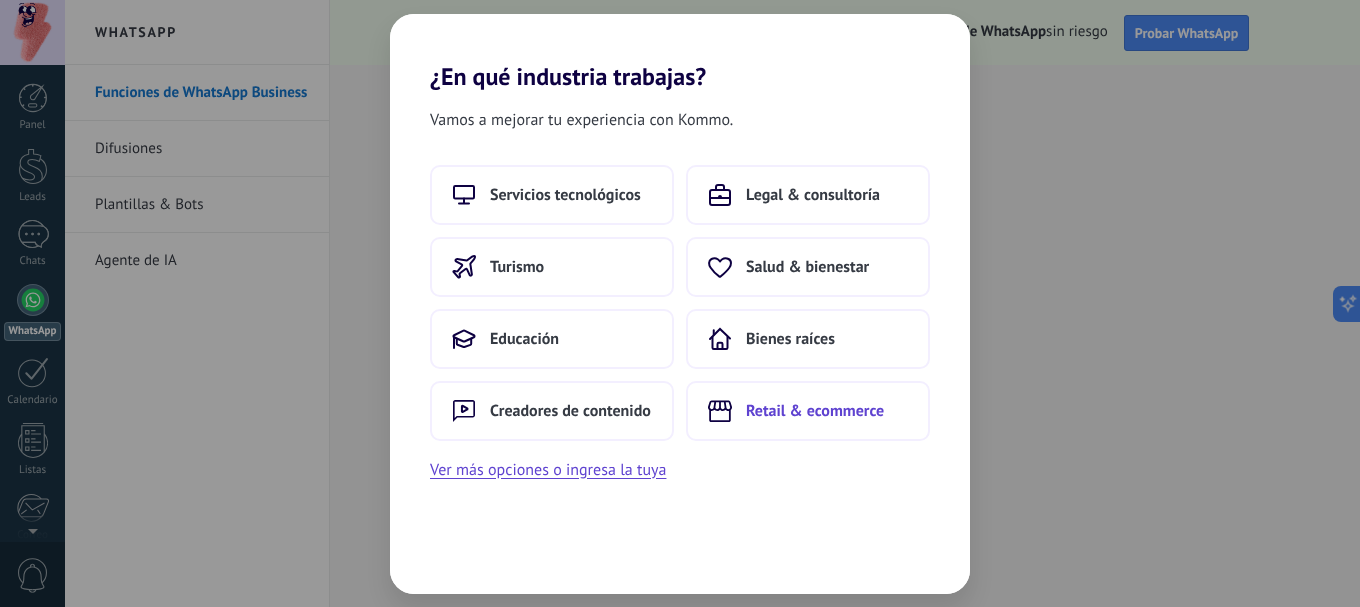 click on "Retail & ecommerce" at bounding box center (815, 411) 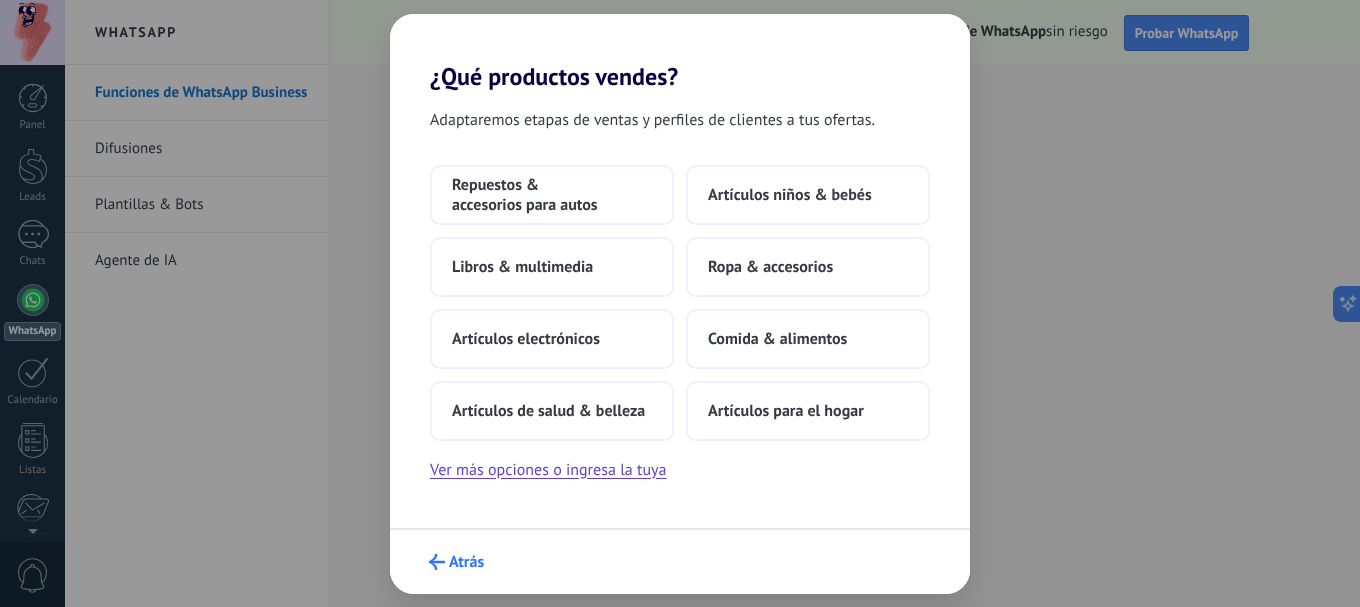 click on "Atrás" at bounding box center [466, 562] 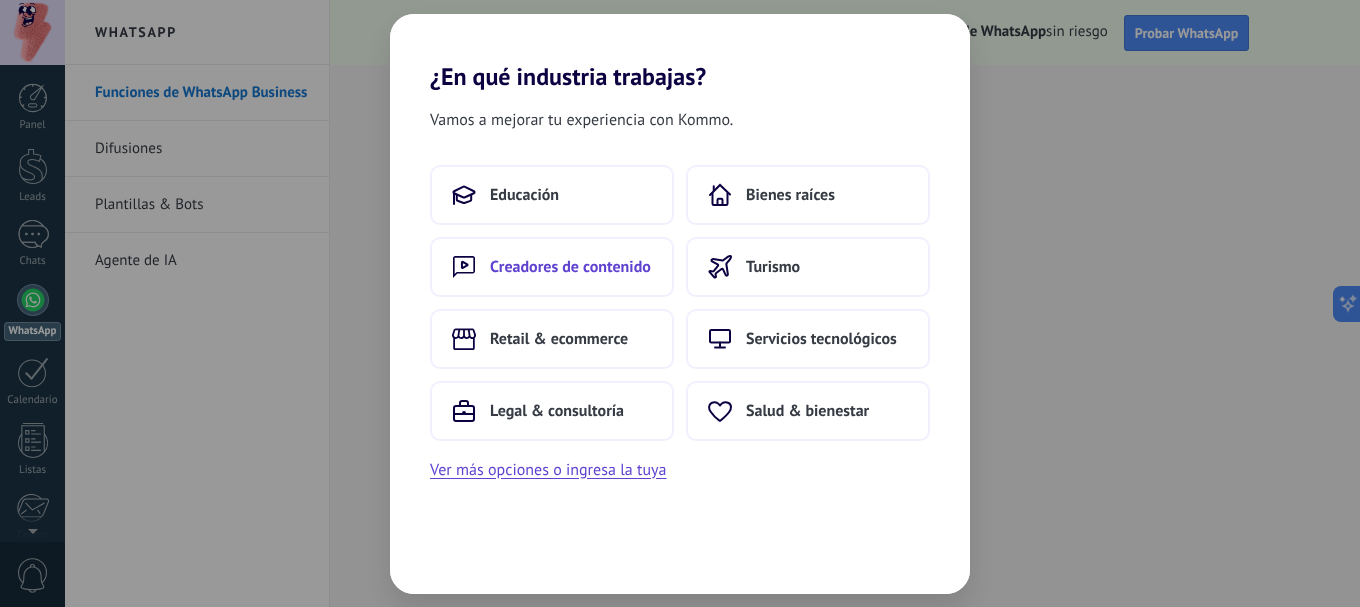click on "Creadores de contenido" at bounding box center [570, 267] 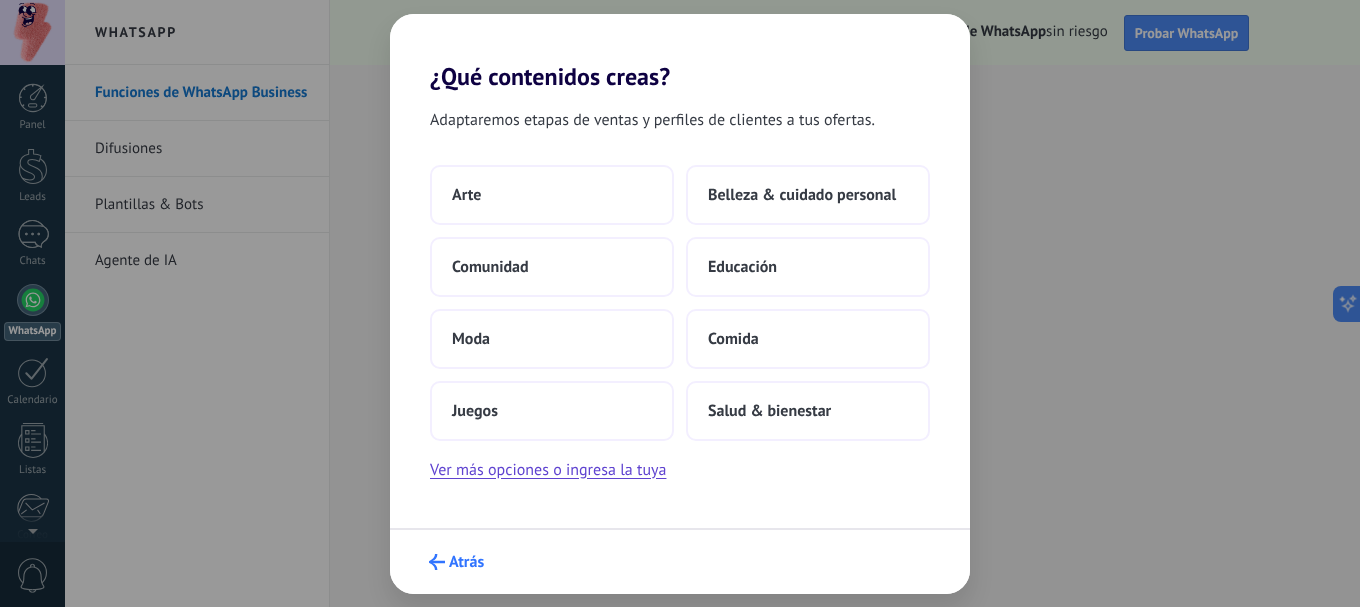 click on "Atrás" at bounding box center [456, 562] 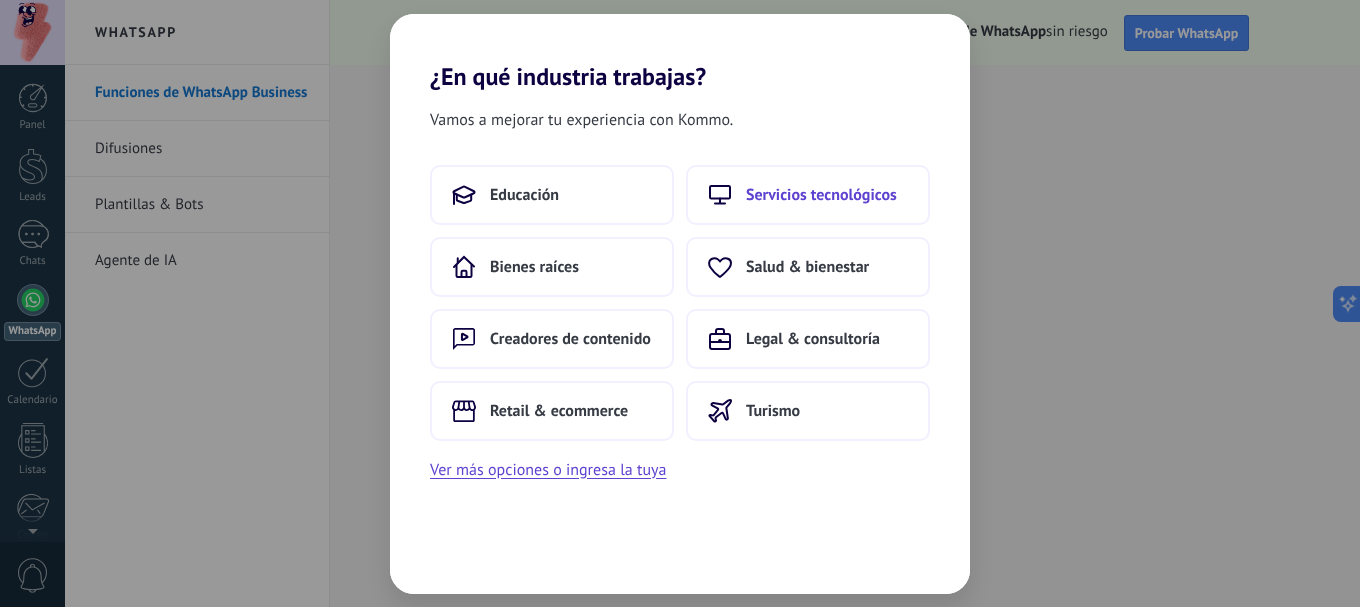 click on "Servicios tecnológicos" at bounding box center (808, 195) 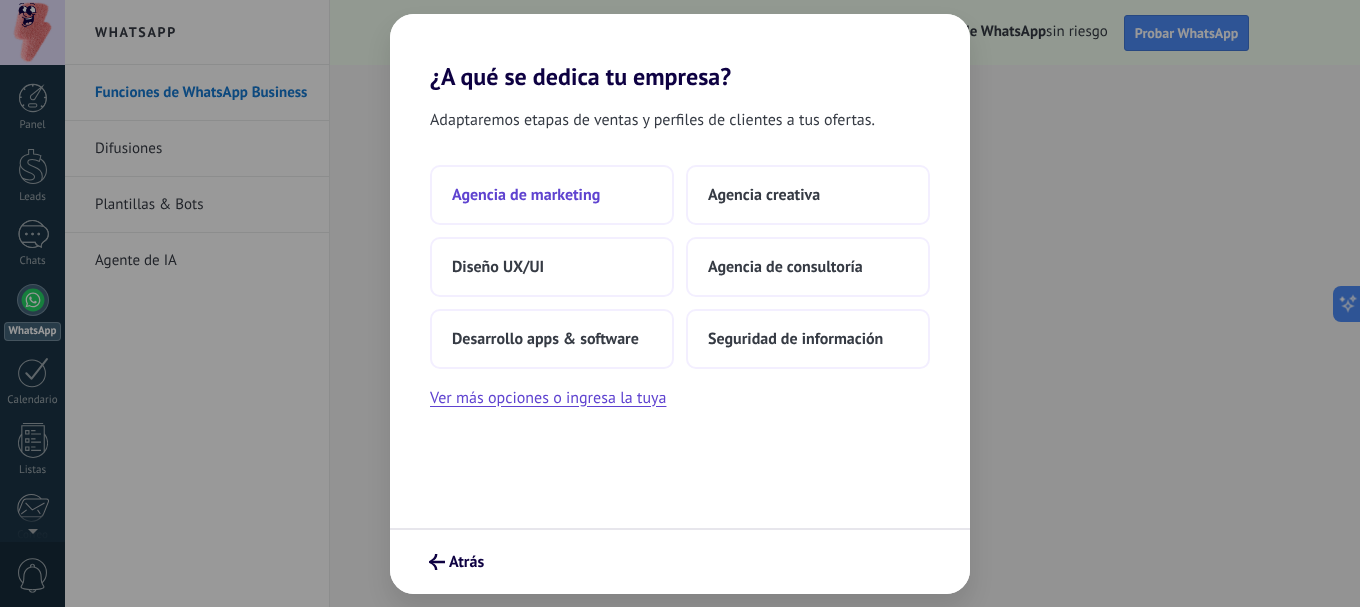 click on "Agencia de marketing" at bounding box center [552, 195] 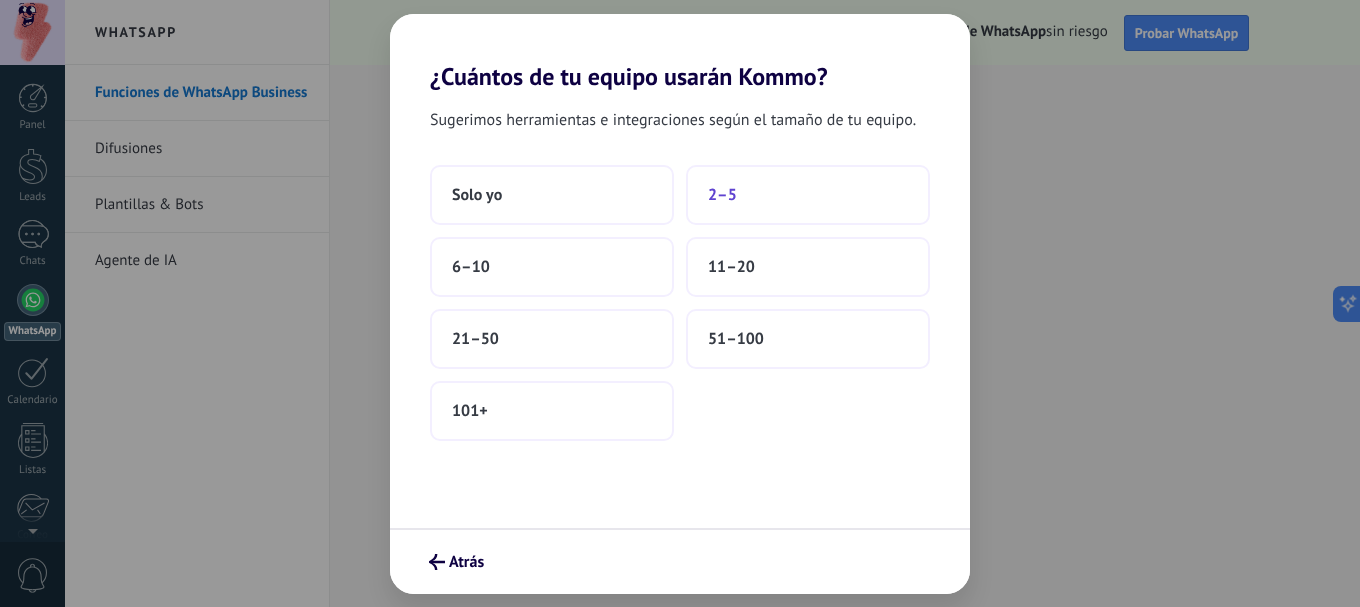 click on "2–5" at bounding box center [808, 195] 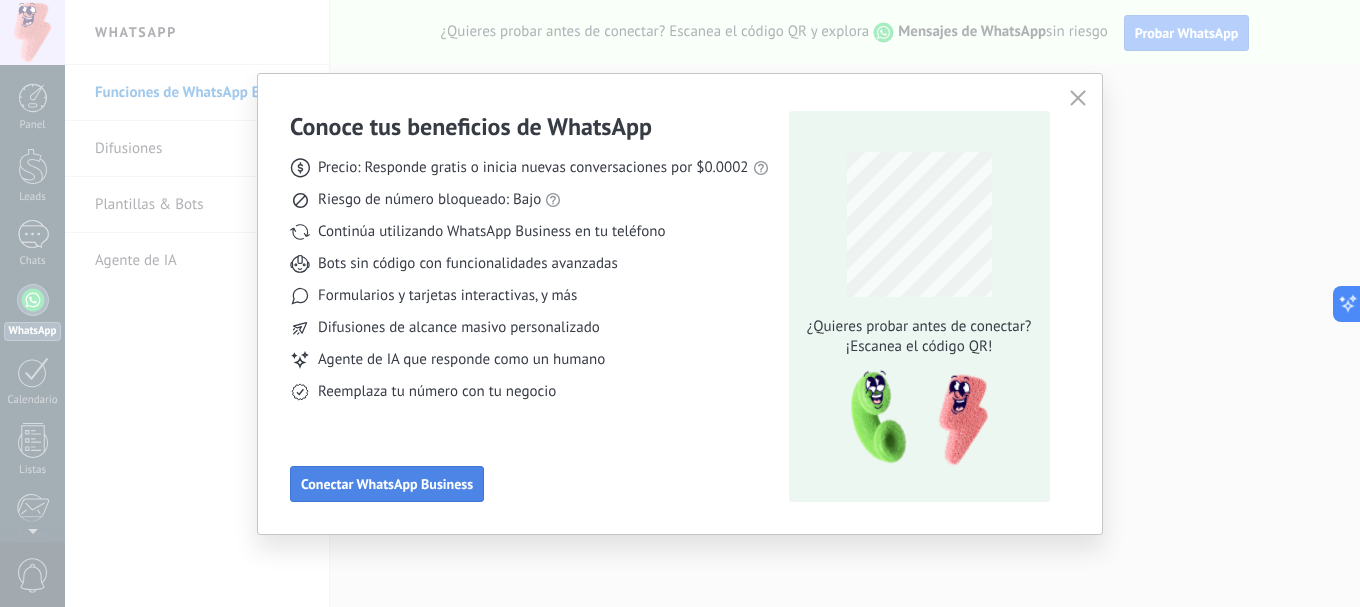 click on "Conectar WhatsApp Business" at bounding box center [387, 484] 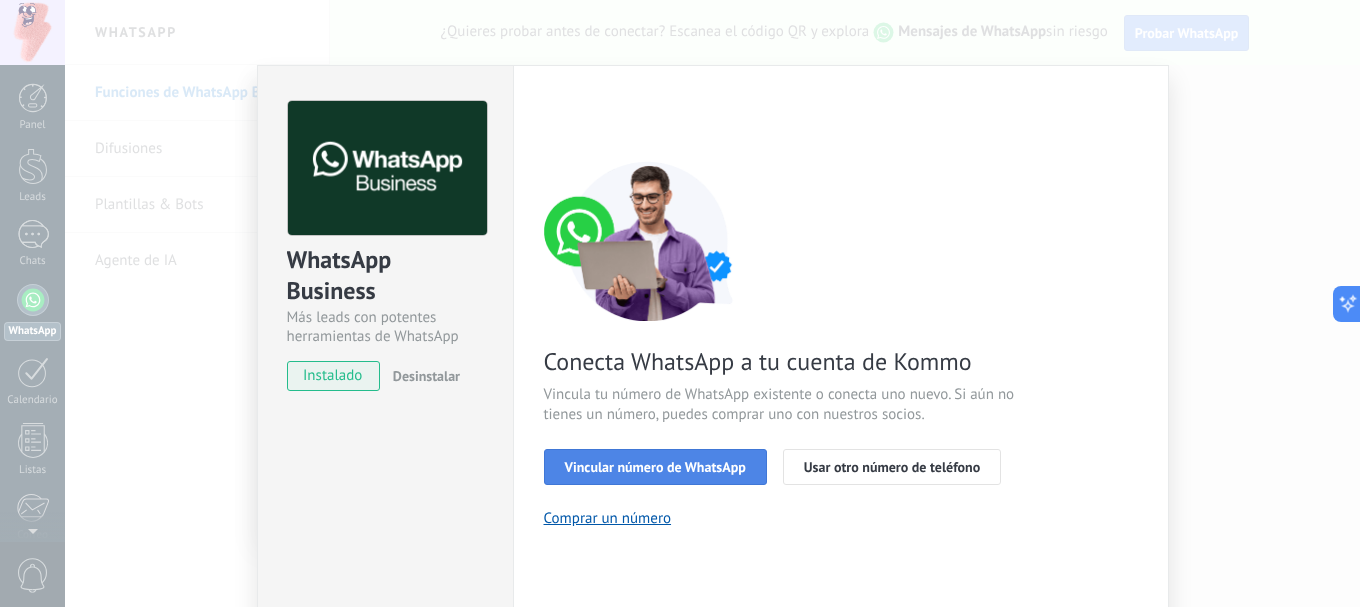 click on "Vincular número de WhatsApp" at bounding box center [655, 467] 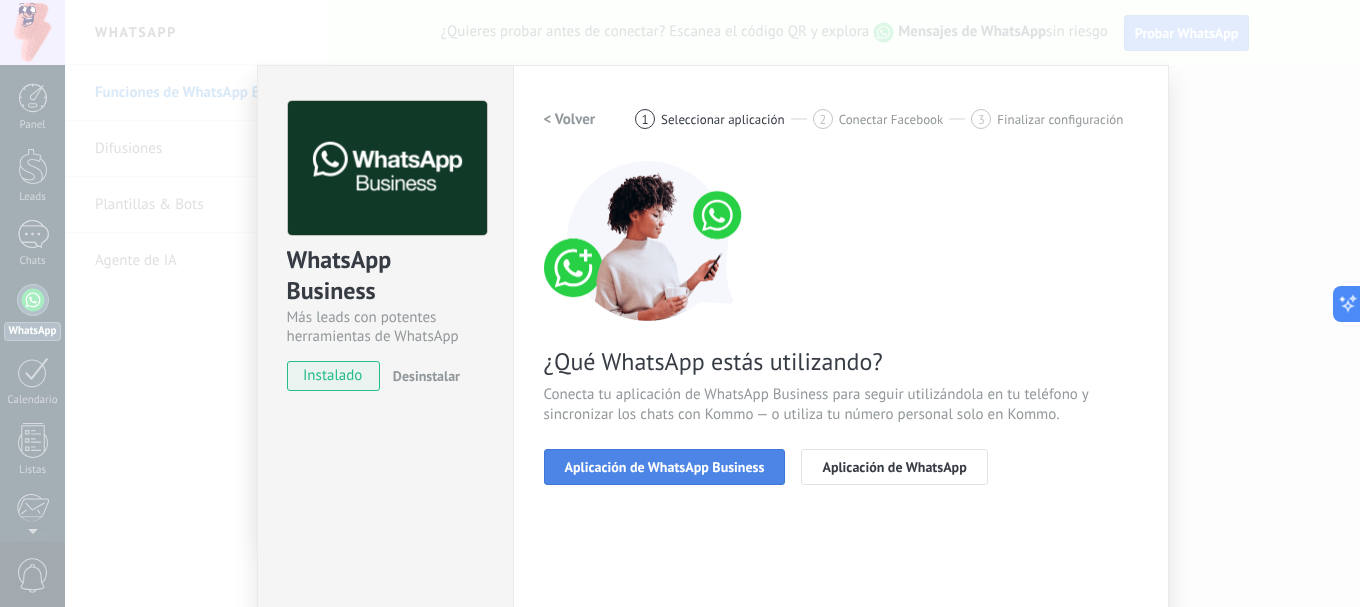 click on "Aplicación de WhatsApp Business" at bounding box center [665, 467] 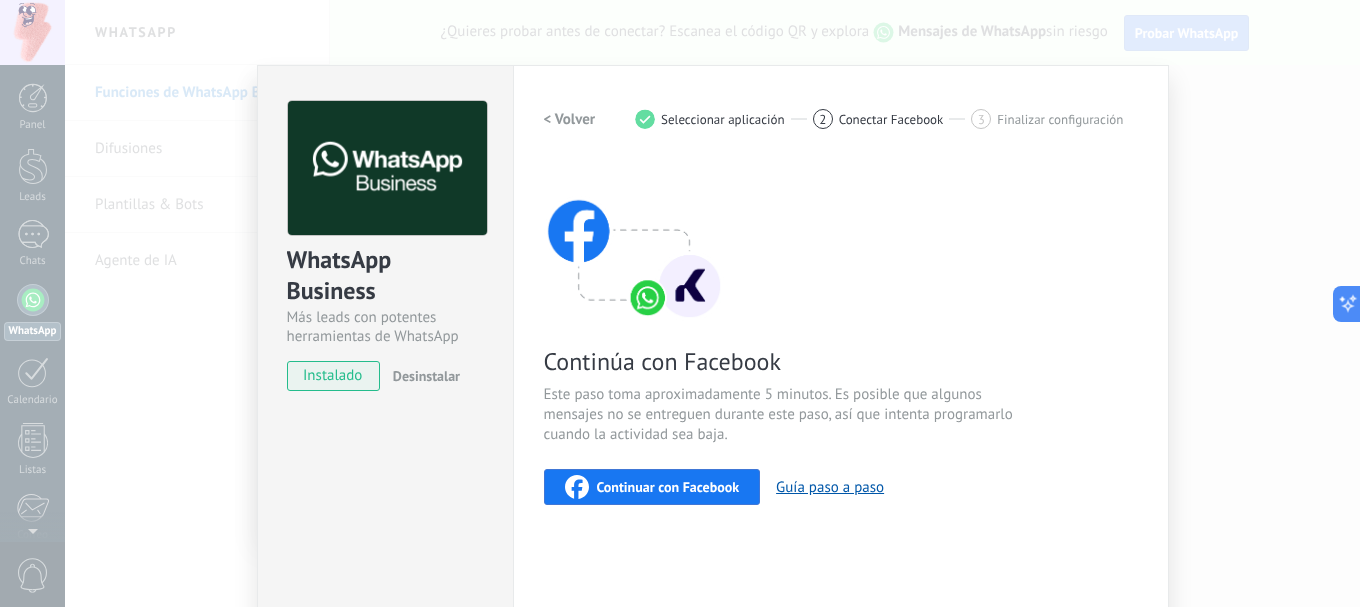 click on "Continuar con Facebook" at bounding box center (668, 487) 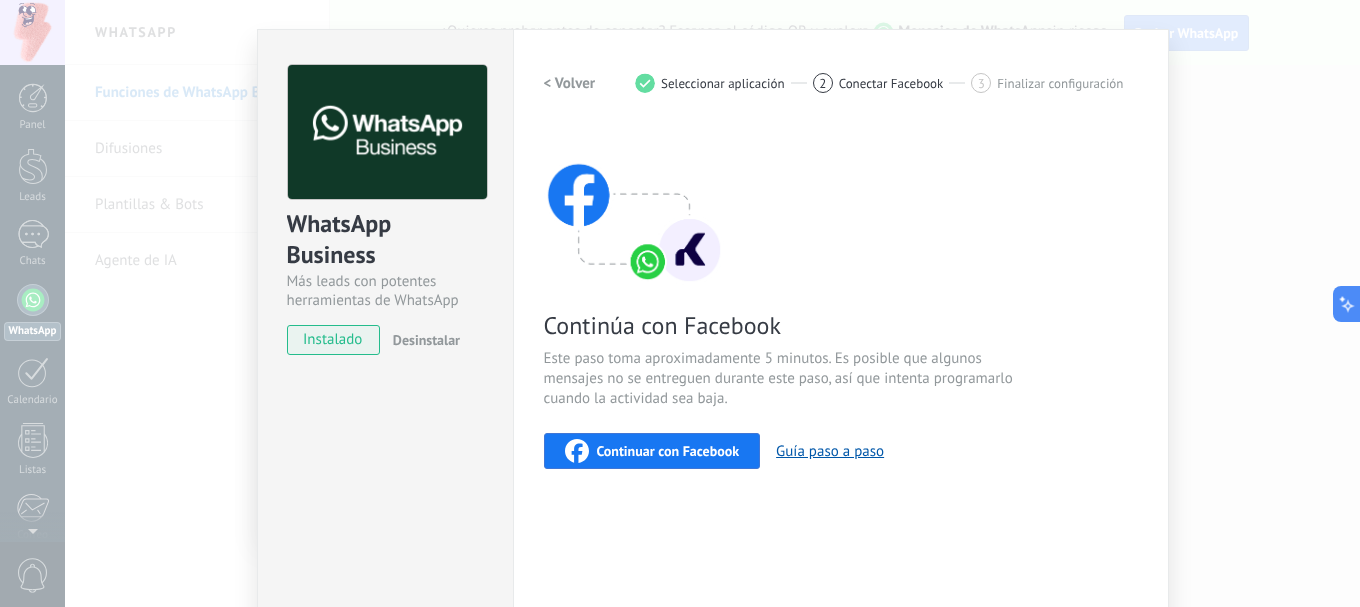 scroll, scrollTop: 23, scrollLeft: 0, axis: vertical 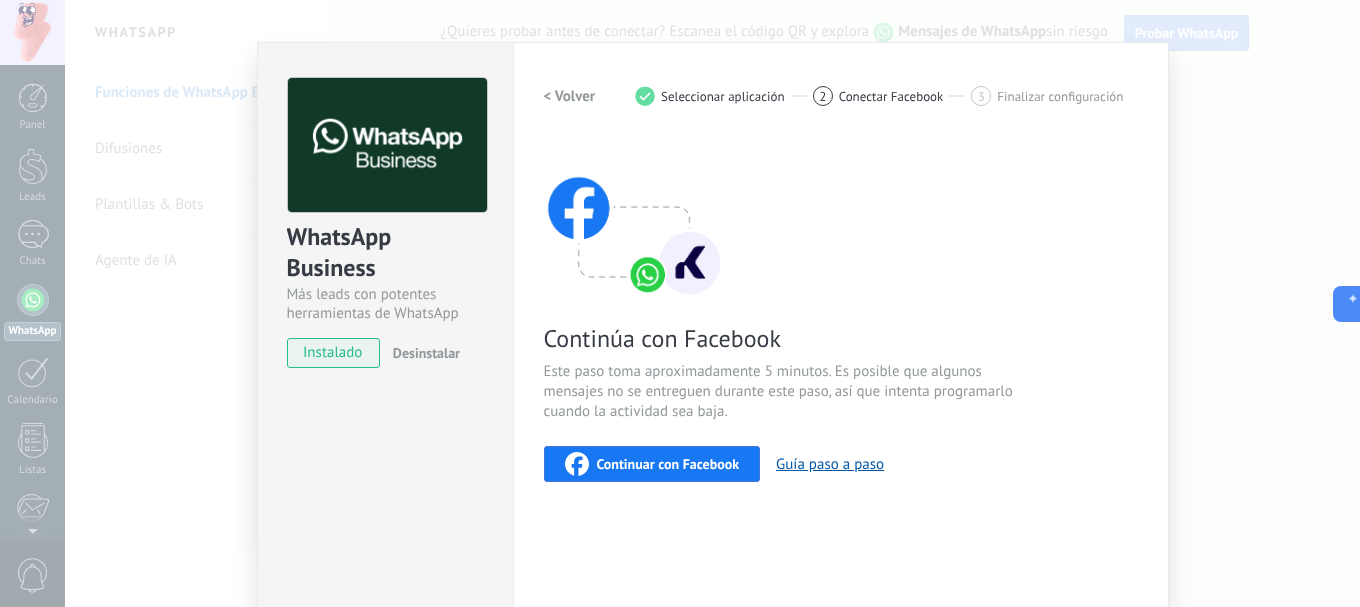 click on "Continuar con Facebook" at bounding box center (668, 464) 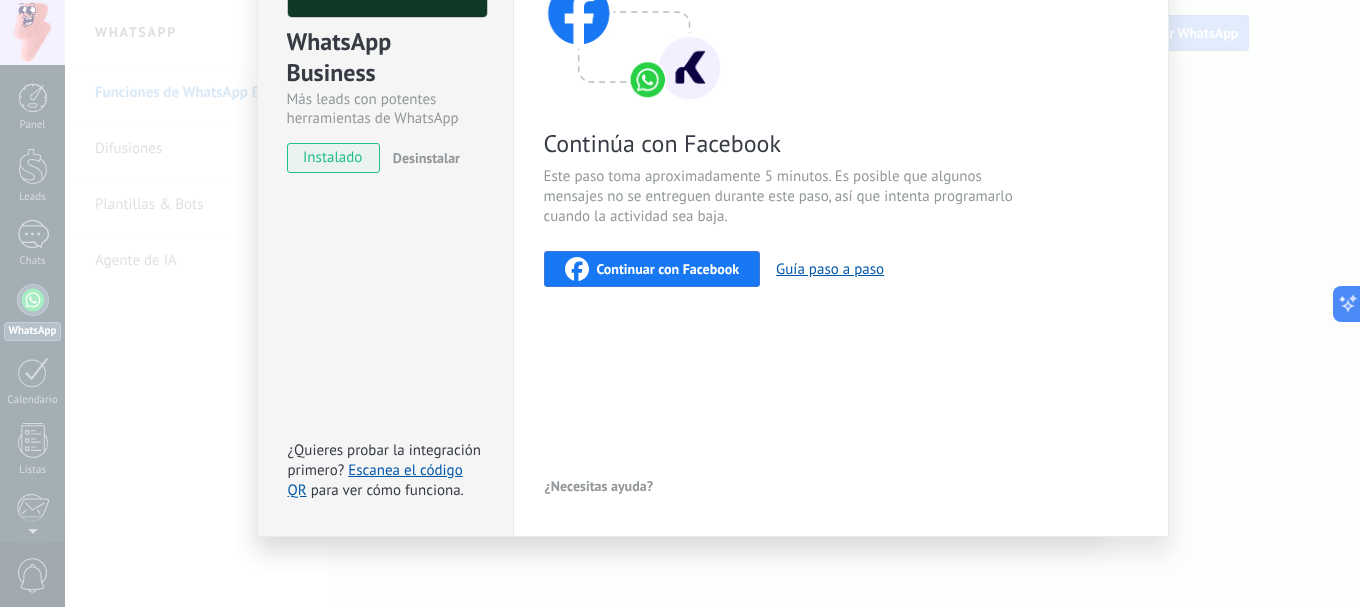 scroll, scrollTop: 223, scrollLeft: 0, axis: vertical 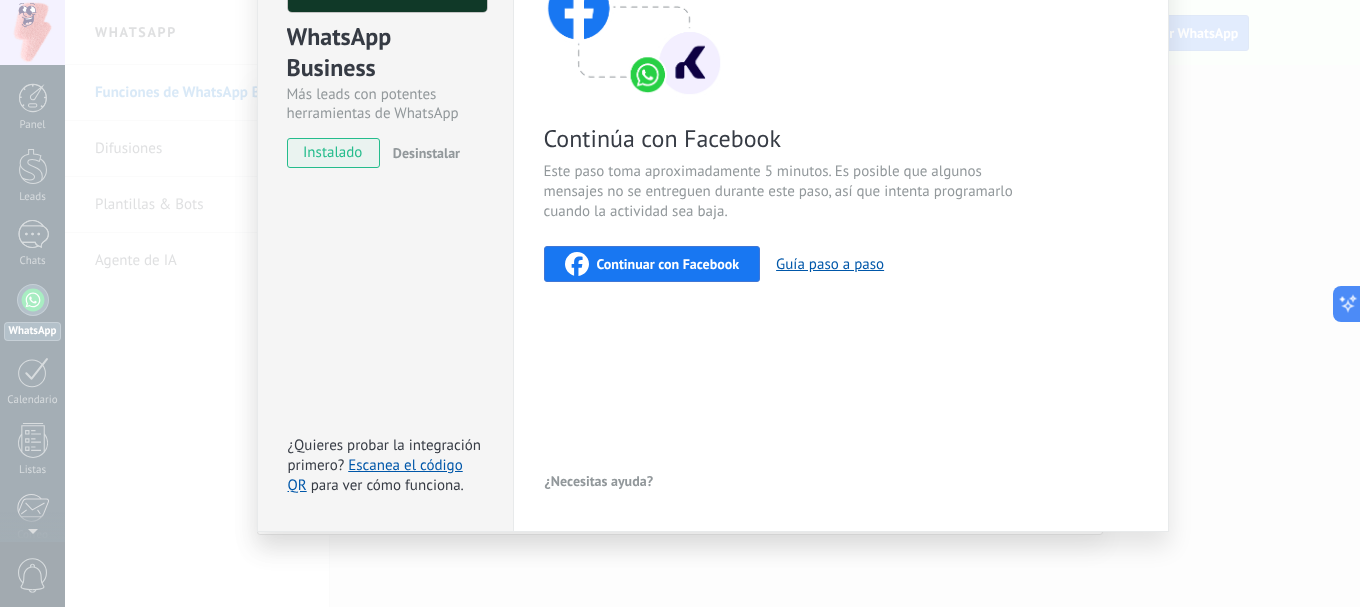 click on "WhatsApp Business Más leads con potentes herramientas de WhatsApp instalado Desinstalar ¿Quieres probar la integración primero?   Escanea el código QR   para ver cómo funciona. Configuraciones Autorizaciones This tab logs the users who have granted integration access to this account. If you want to to remove a user's ability to send requests to the account on behalf of this integration, you can revoke access. If access is revoked from all users, the integration will stop working. This app is installed, but no one has given it access yet. WhatsApp Cloud API más _:  Guardar < Volver 1 Seleccionar aplicación 2 Conectar Facebook  3 Finalizar configuración Continúa con Facebook Este paso toma aproximadamente 5 minutos. Es posible que algunos mensajes no se entreguen durante este paso, así que intenta programarlo cuando la actividad sea baja. Continuar con Facebook Guía paso a paso ¿Necesitas ayuda?" at bounding box center (712, 303) 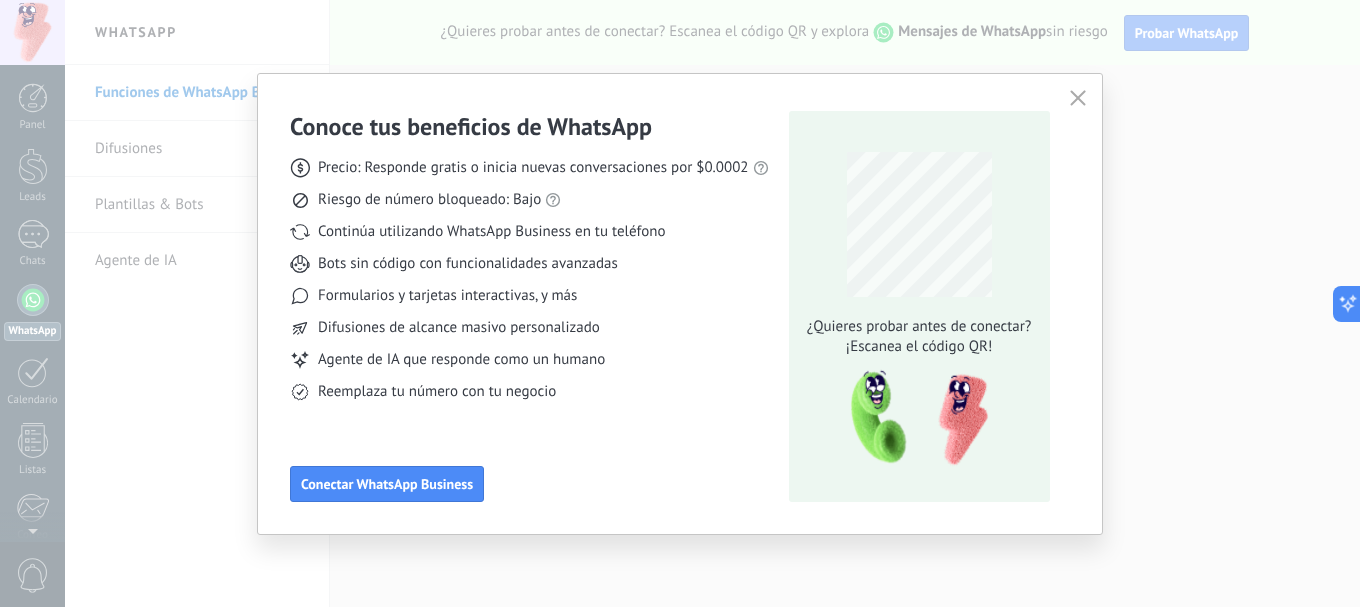 click on "Conoce tus beneficios de WhatsApp Precio: Responde gratis o inicia nuevas conversaciones por $0.0002 Riesgo de número bloqueado: Bajo Continúa utilizando WhatsApp Business en tu teléfono Bots sin código con funcionalidades avanzadas Formularios y tarjetas interactivas, y más Difusiones de alcance masivo personalizado Agente de IA que responde como un humano Reemplaza tu número con tu negocio Conectar WhatsApp Business ¿Quieres probar antes de conectar? ¡Escanea el código QR!" at bounding box center (680, 303) 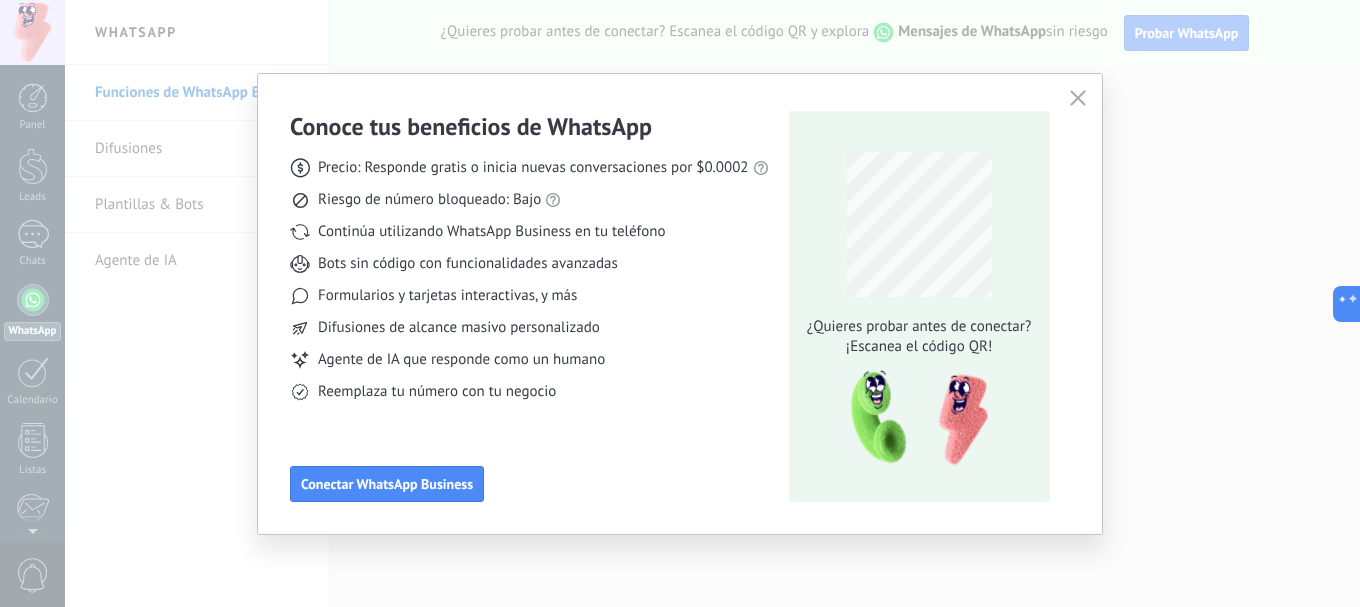 click 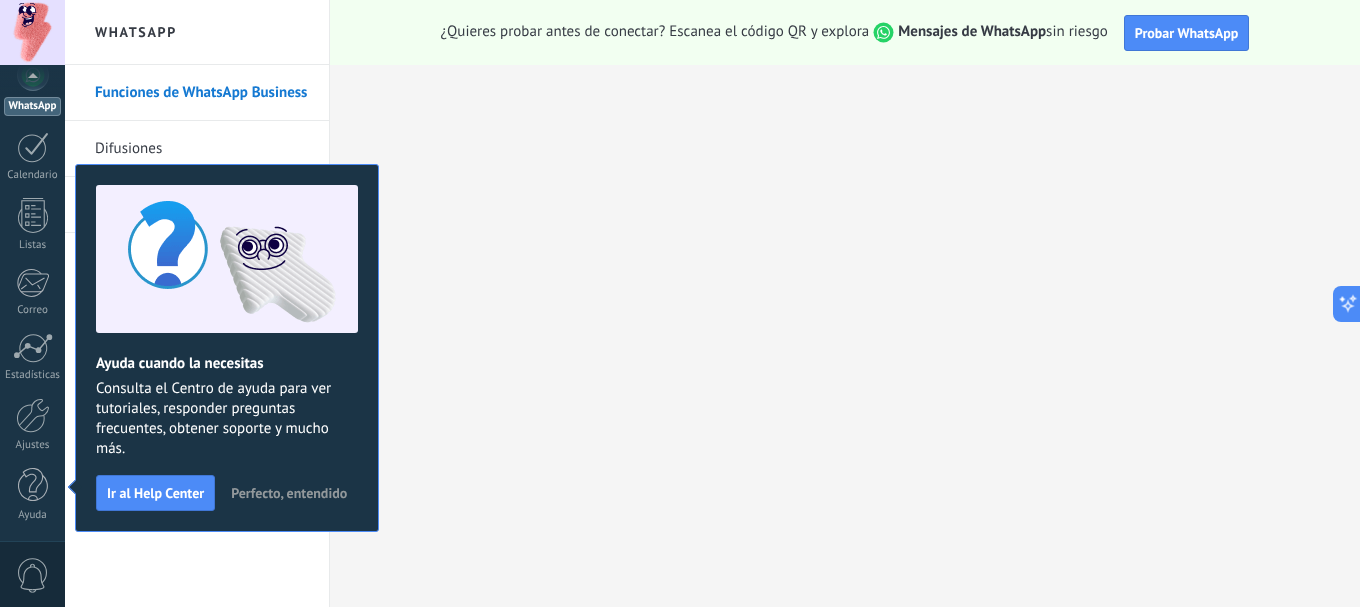 scroll, scrollTop: 0, scrollLeft: 0, axis: both 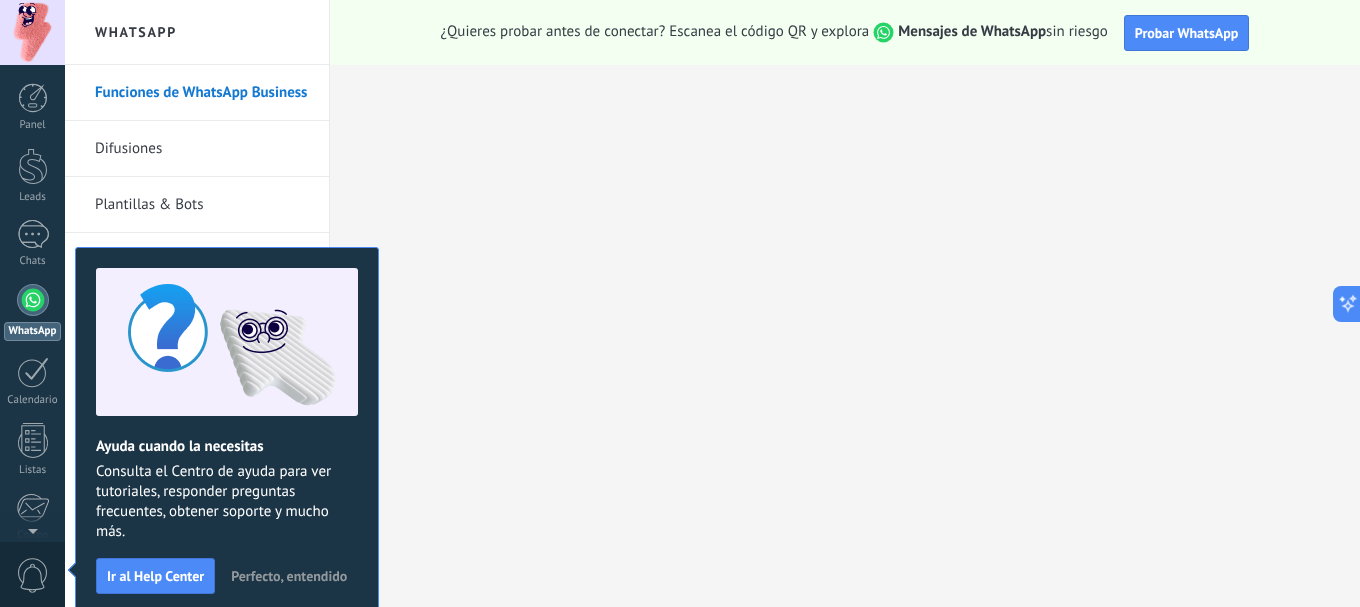 click on "WhatsApp" at bounding box center (32, 312) 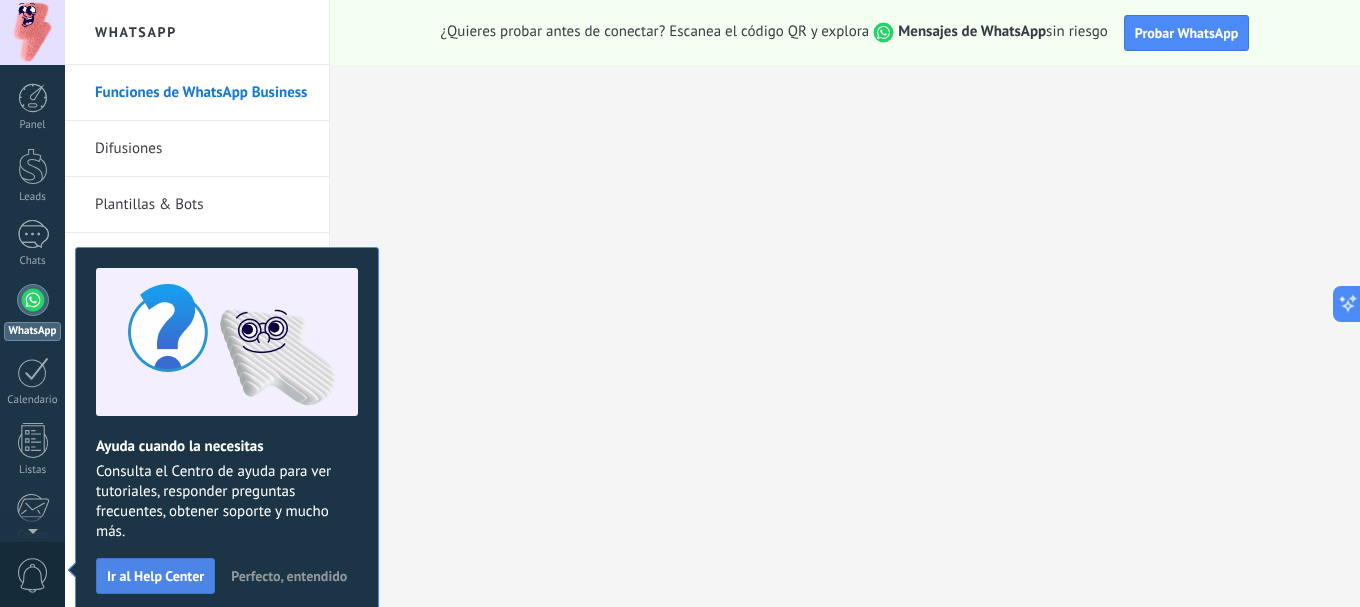 click on "Ir al Help Center" at bounding box center [155, 576] 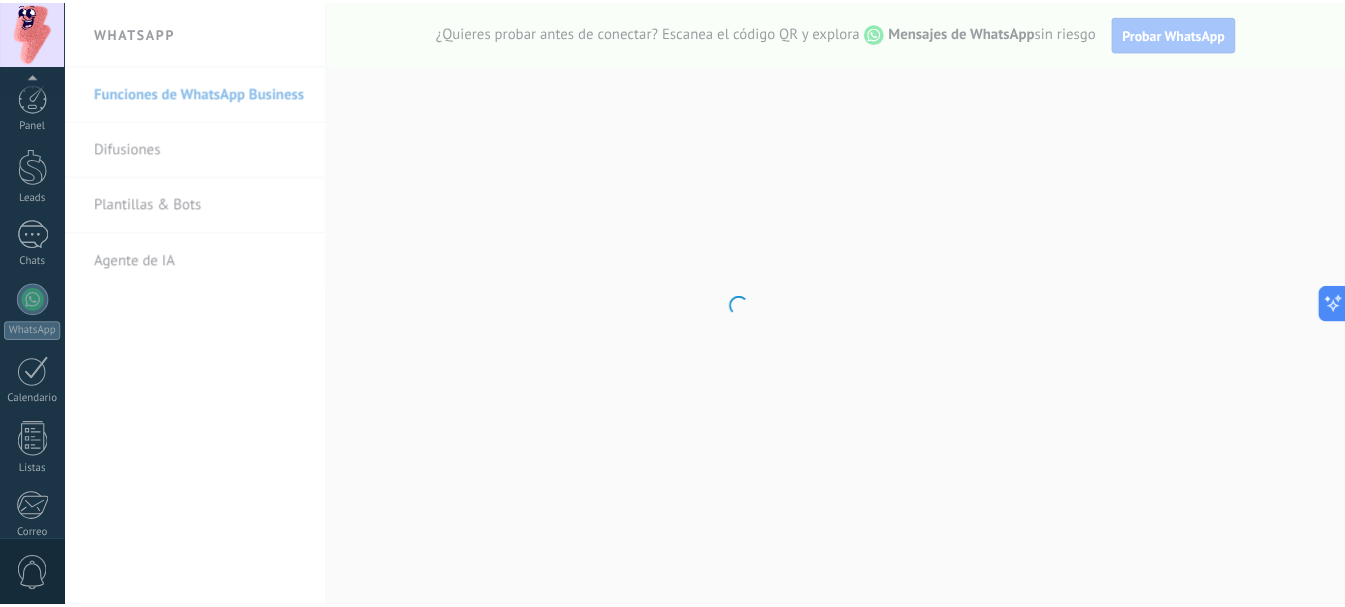 scroll, scrollTop: 225, scrollLeft: 0, axis: vertical 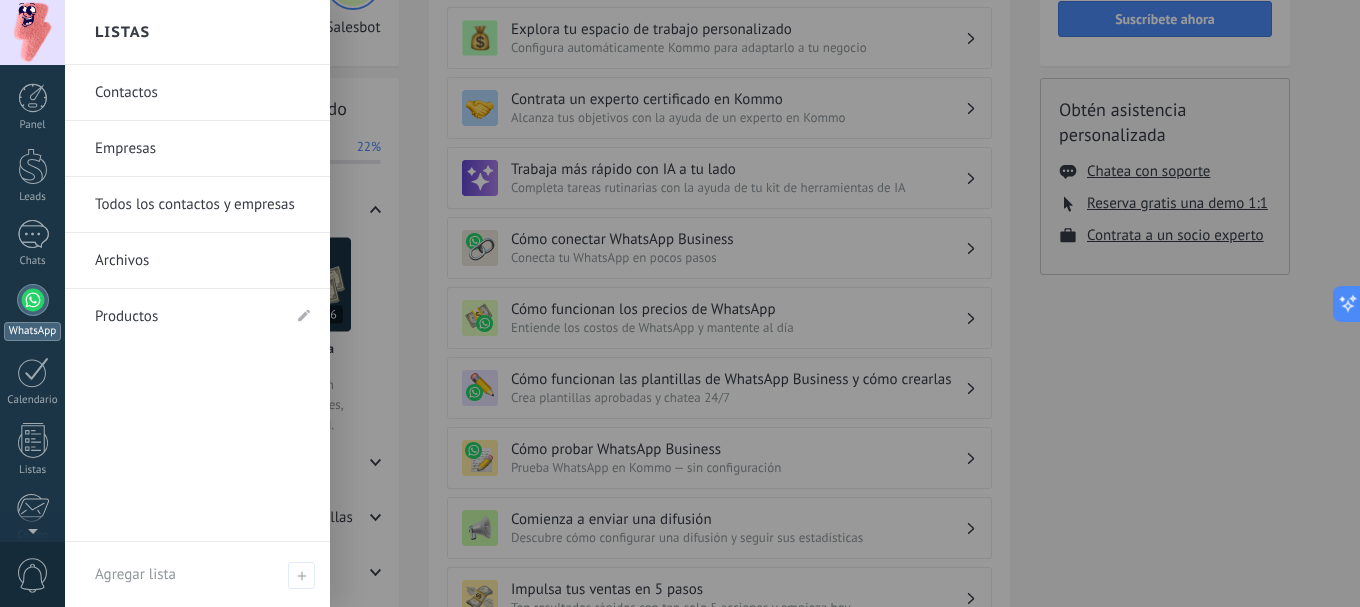 click at bounding box center [33, 300] 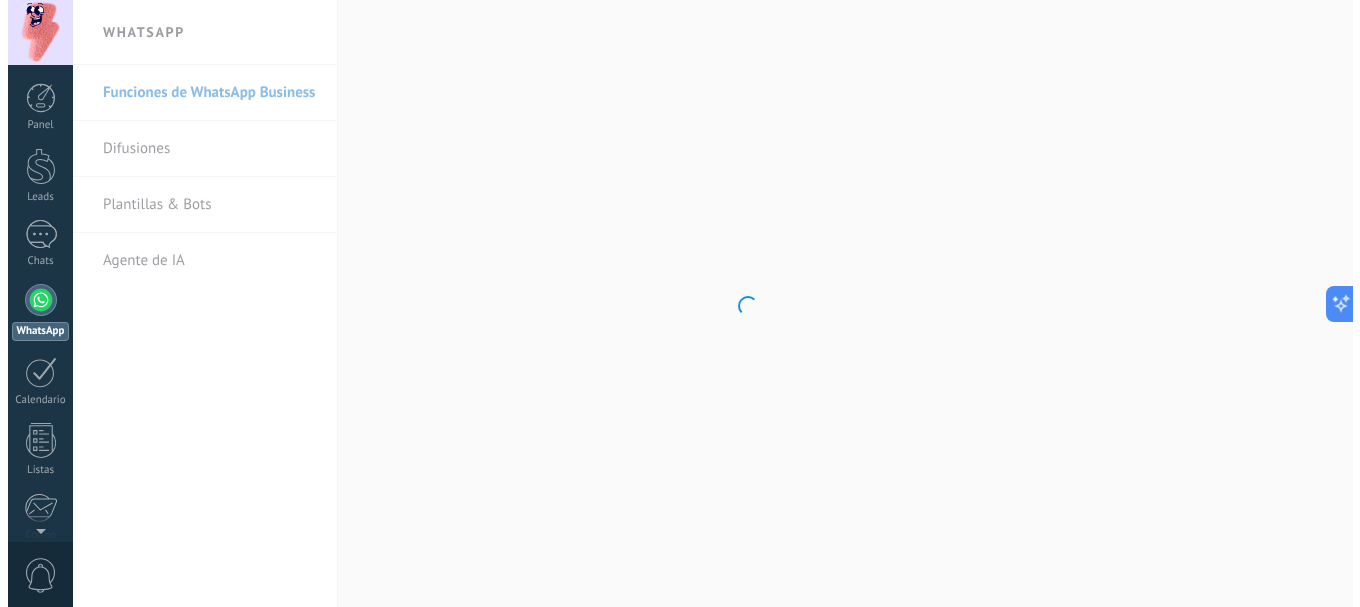 scroll, scrollTop: 0, scrollLeft: 0, axis: both 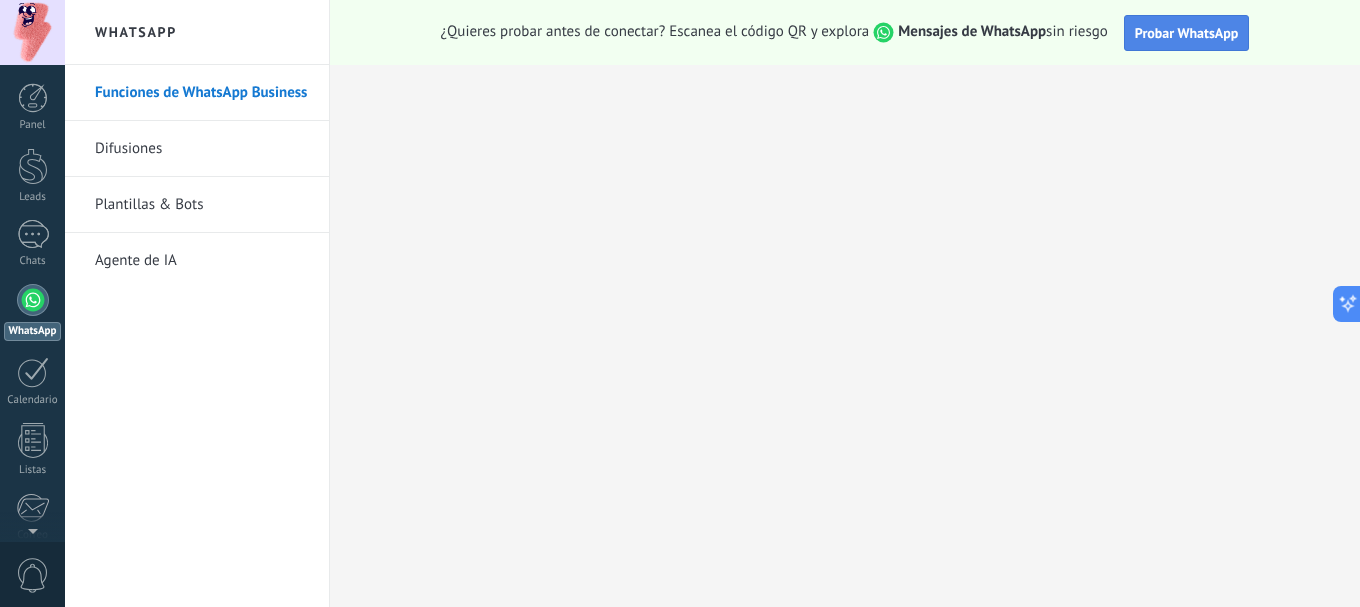 click on "Probar WhatsApp" at bounding box center [1187, 33] 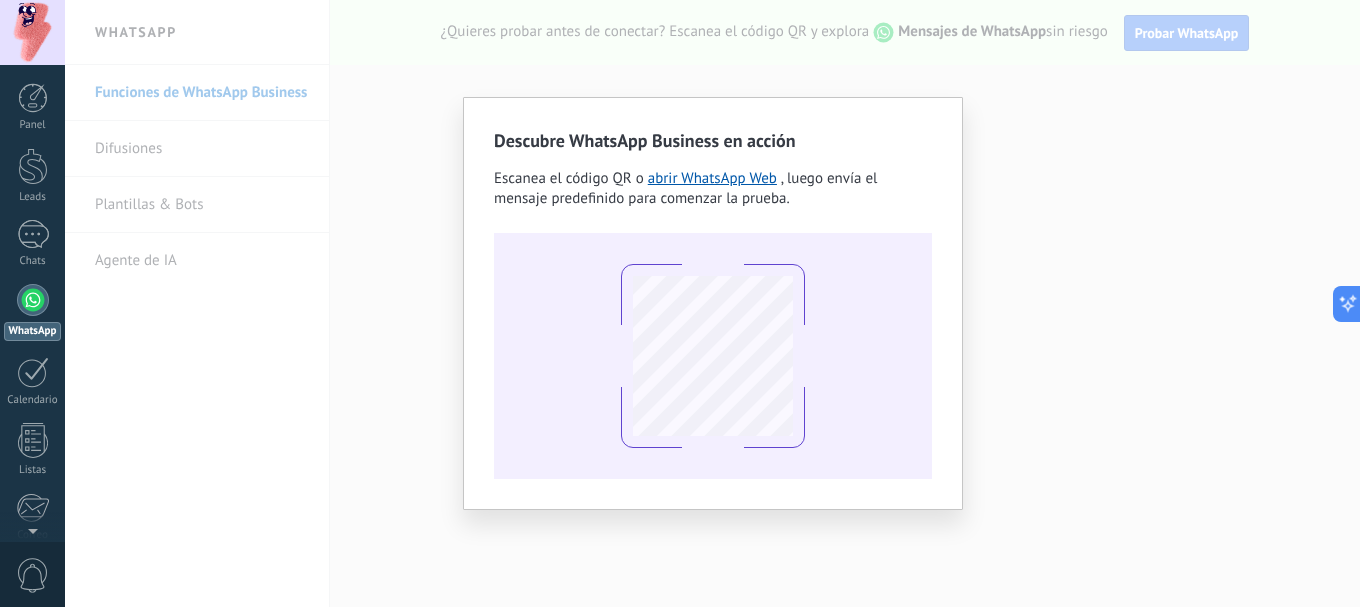 click on "Descubre WhatsApp Business en acción Escanea el código QR o   abrir WhatsApp Web   , luego envía el mensaje predefinido para comenzar la prueba." at bounding box center (712, 303) 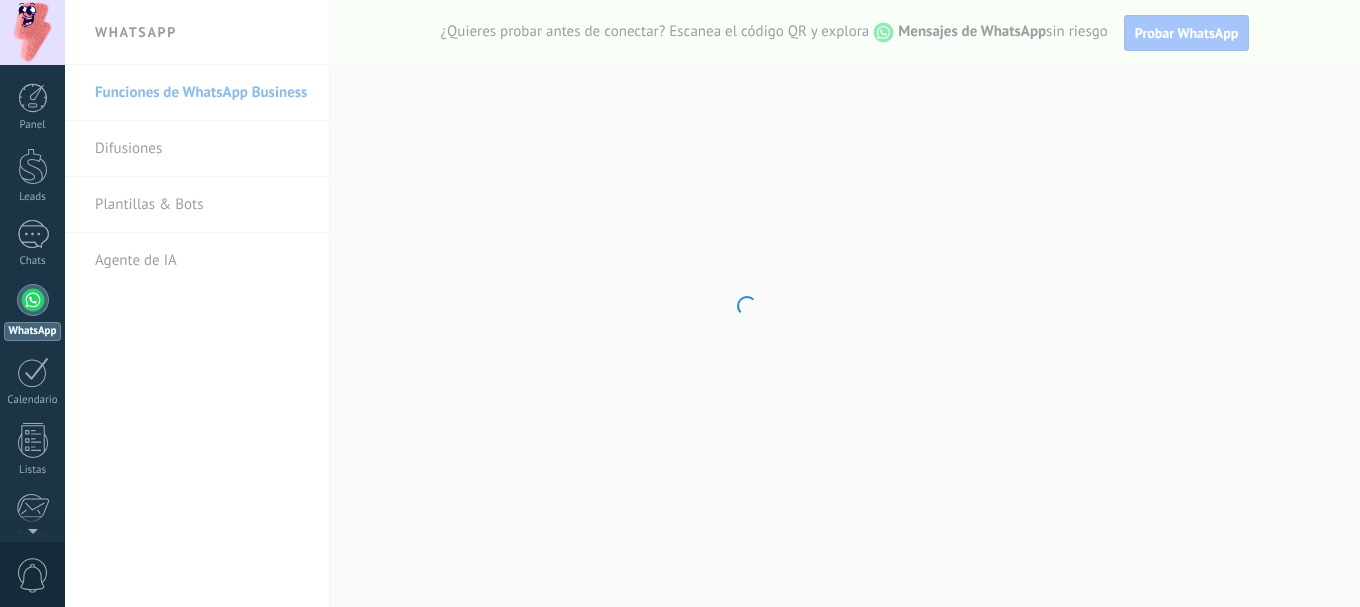 scroll, scrollTop: 0, scrollLeft: 0, axis: both 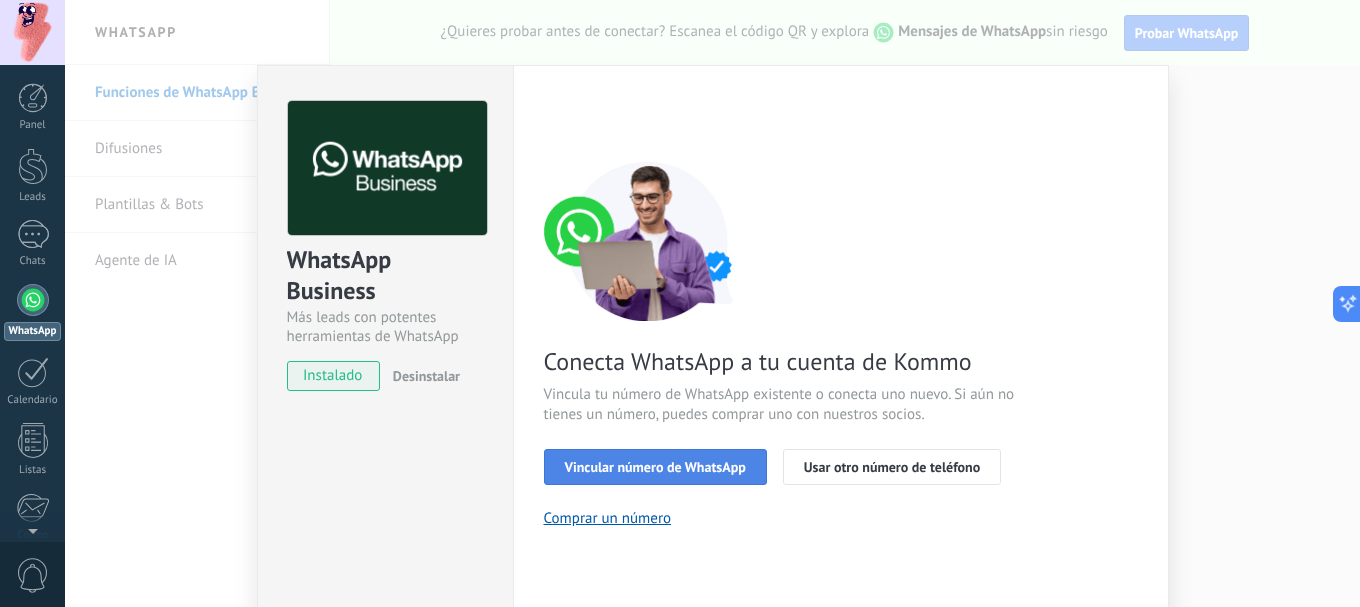 click on "Vincular número de WhatsApp" at bounding box center [655, 467] 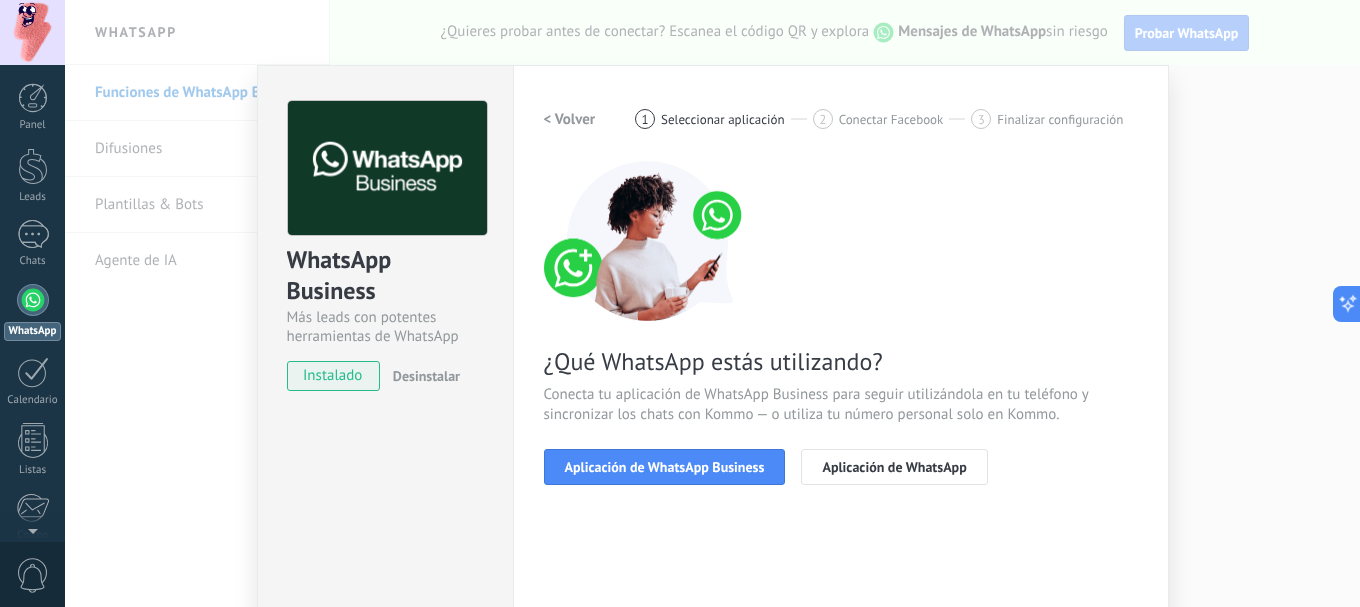click on "Aplicación de WhatsApp Business" at bounding box center (665, 467) 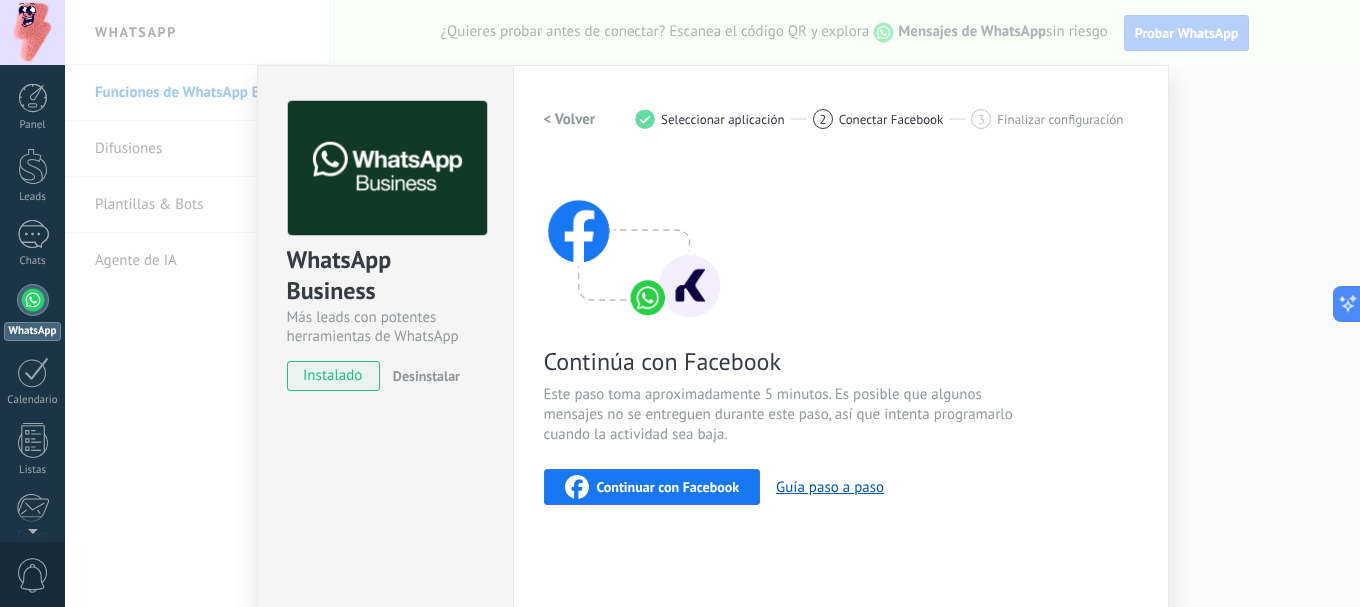 click on "Continuar con Facebook" at bounding box center (652, 487) 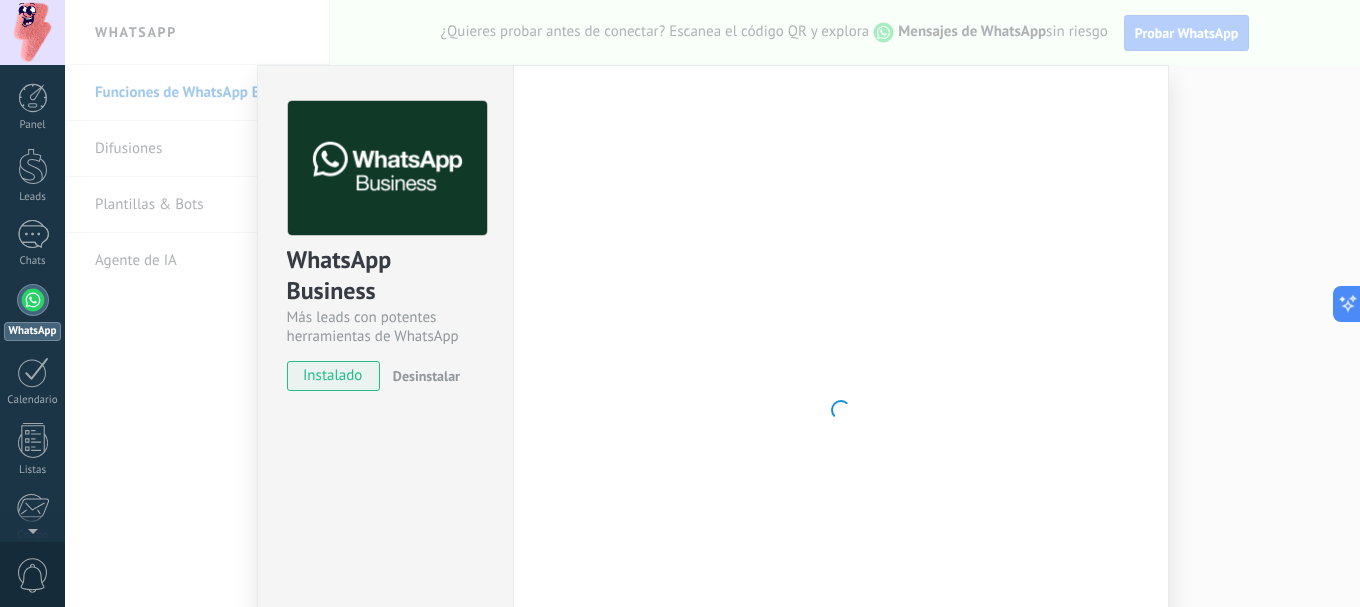 click on "instalado" at bounding box center [333, 376] 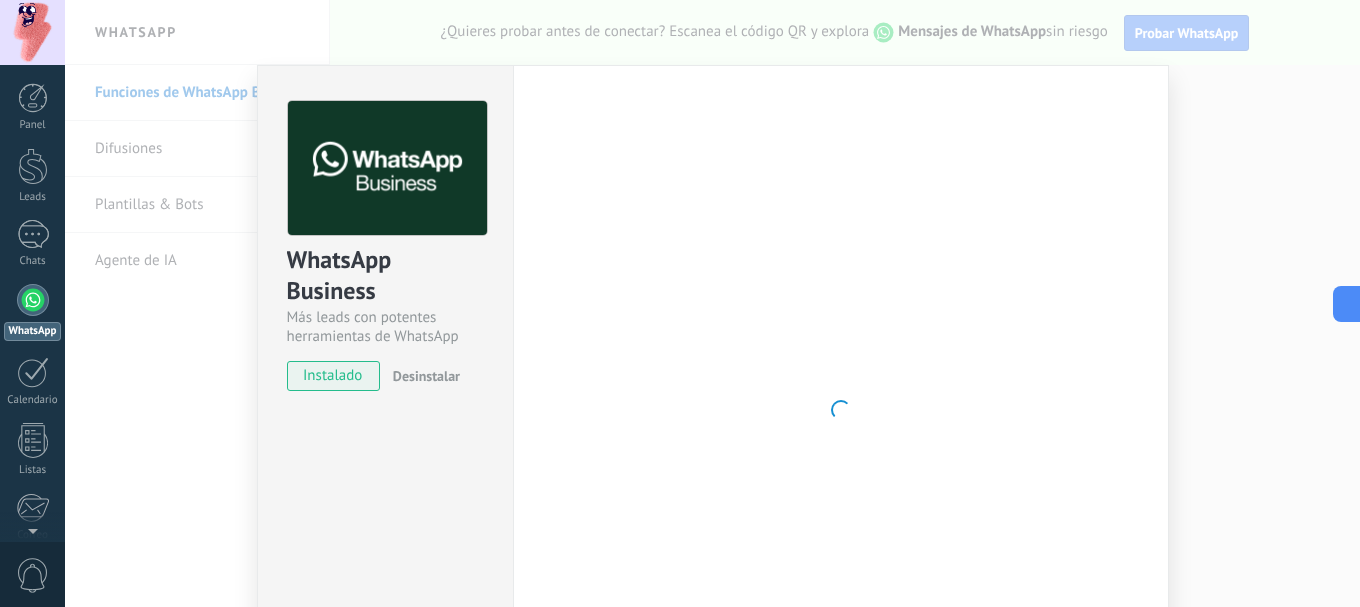 click on "instalado" at bounding box center [333, 376] 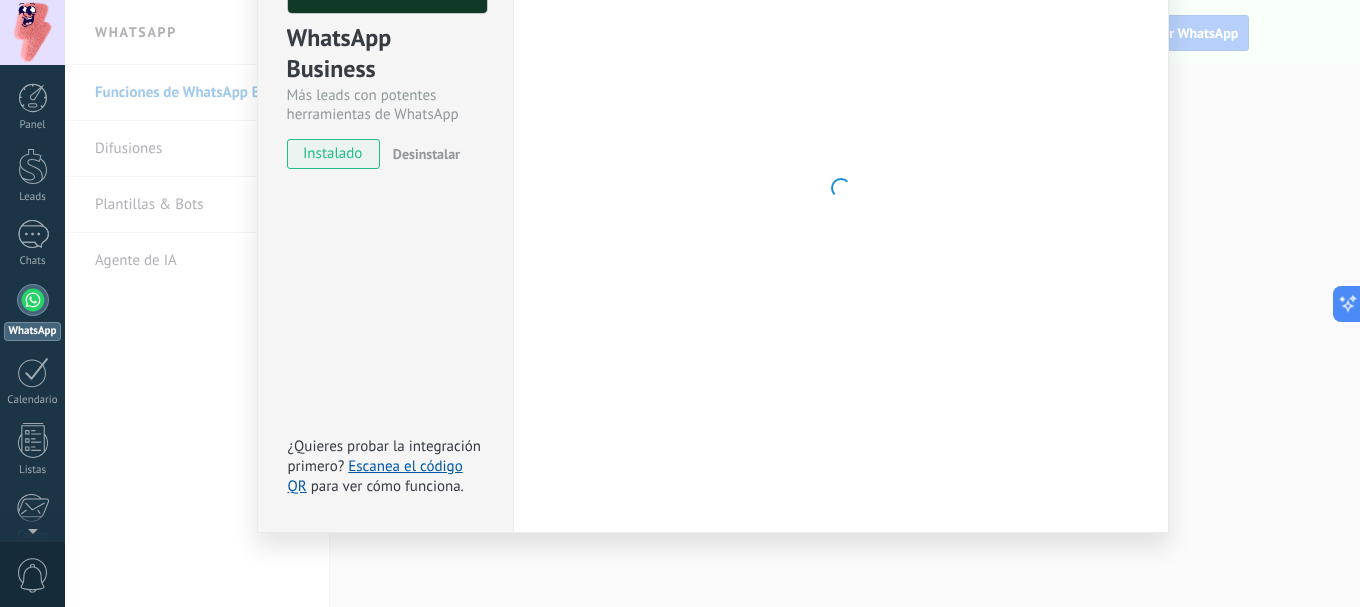 scroll, scrollTop: 223, scrollLeft: 0, axis: vertical 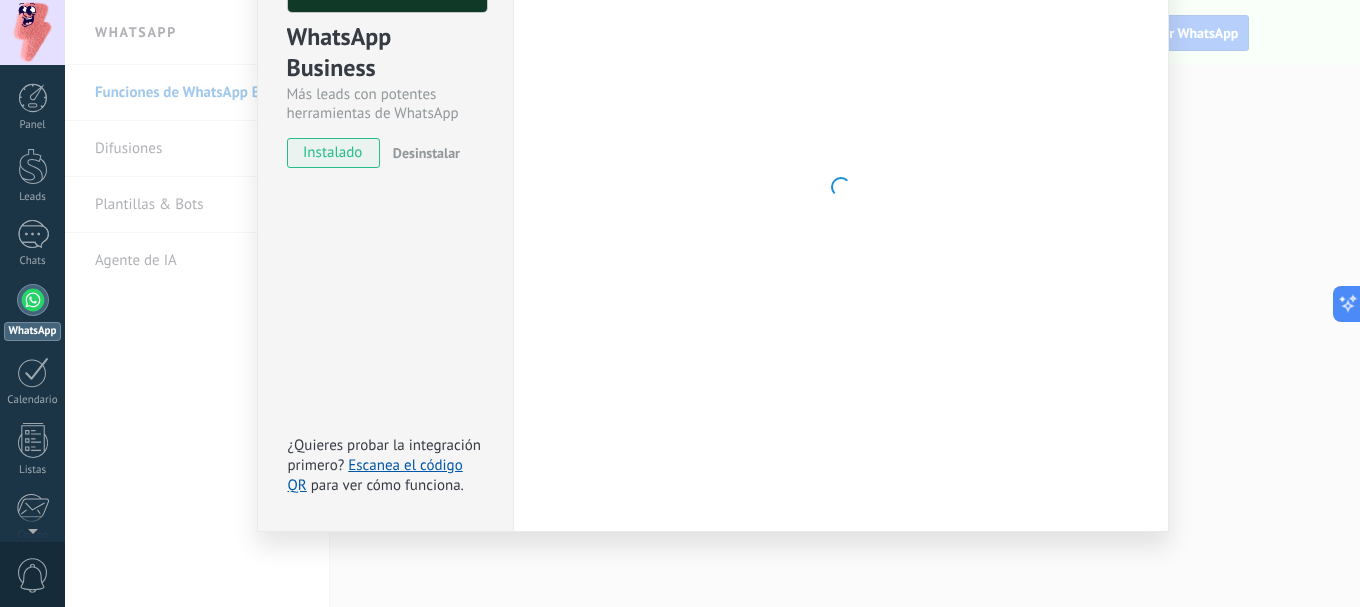click on "WhatsApp Business Más leads con potentes herramientas de WhatsApp instalado Desinstalar ¿Quieres probar la integración primero?   Escanea el código QR   para ver cómo funciona. Configuraciones Autorizaciones This tab logs the users who have granted integration access to this account. If you want to to remove a user's ability to send requests to the account on behalf of this integration, you can revoke access. If access is revoked from all users, the integration will stop working. This app is installed, but no one has given it access yet. WhatsApp Cloud API más _:  Guardar < Volver 1 Seleccionar aplicación 2 Conectar Facebook  3 Finalizar configuración Continúa con Facebook Este paso toma aproximadamente 5 minutos. Es posible que algunos mensajes no se entreguen durante este paso, así que intenta programarlo cuando la actividad sea baja. Continuar con Facebook Guía paso a paso ¿Necesitas ayuda?" at bounding box center [712, 303] 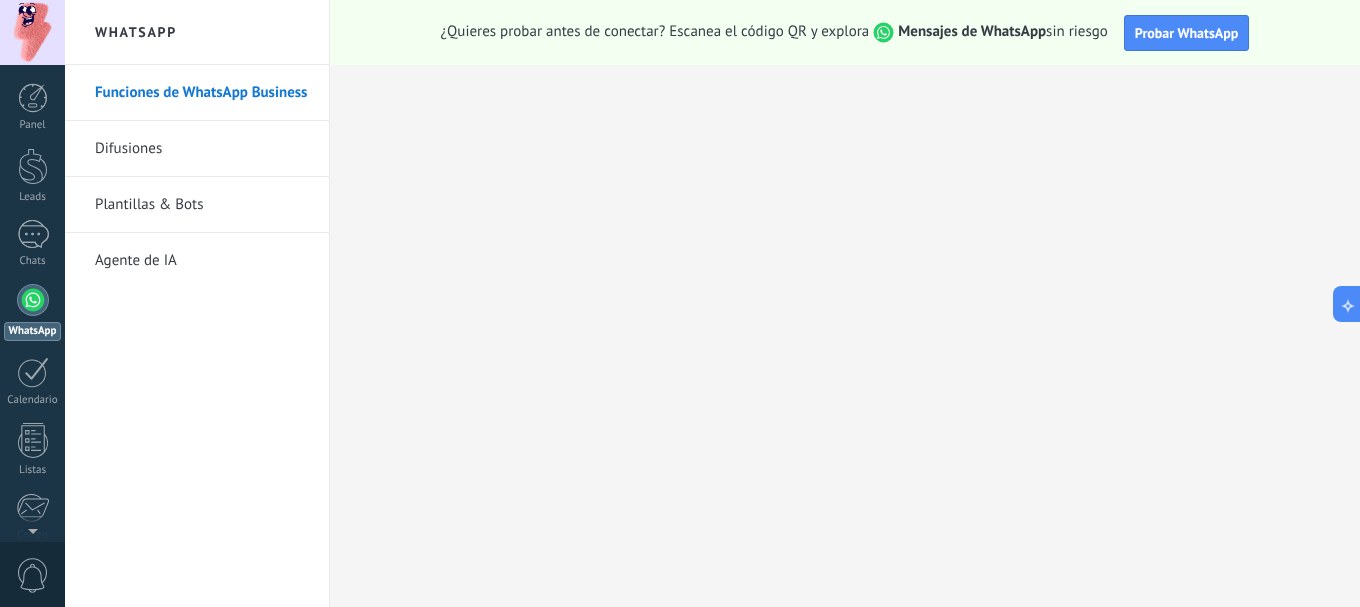 scroll, scrollTop: 0, scrollLeft: 0, axis: both 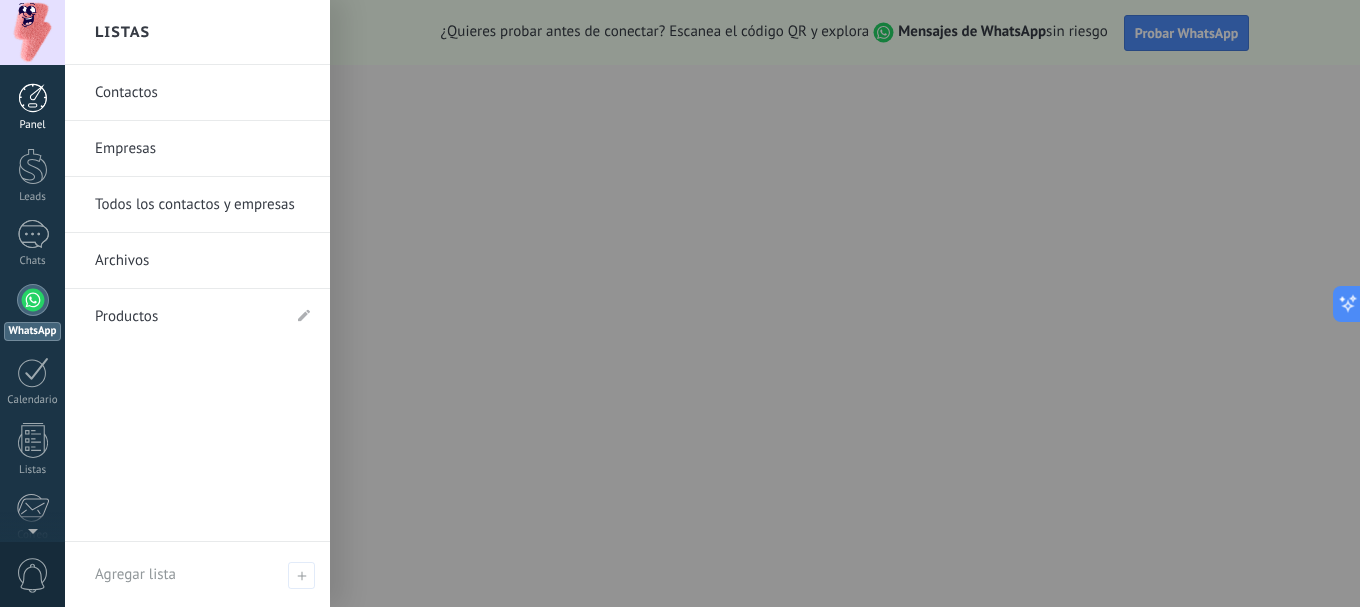 click at bounding box center (33, 98) 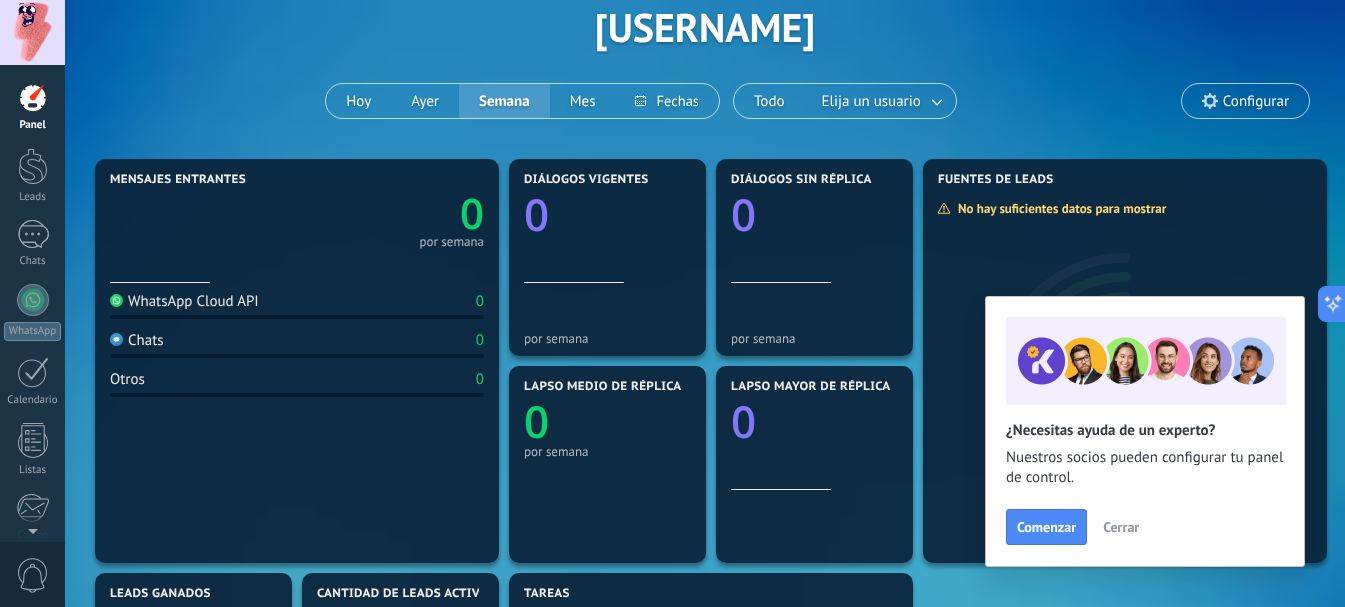 scroll, scrollTop: 200, scrollLeft: 0, axis: vertical 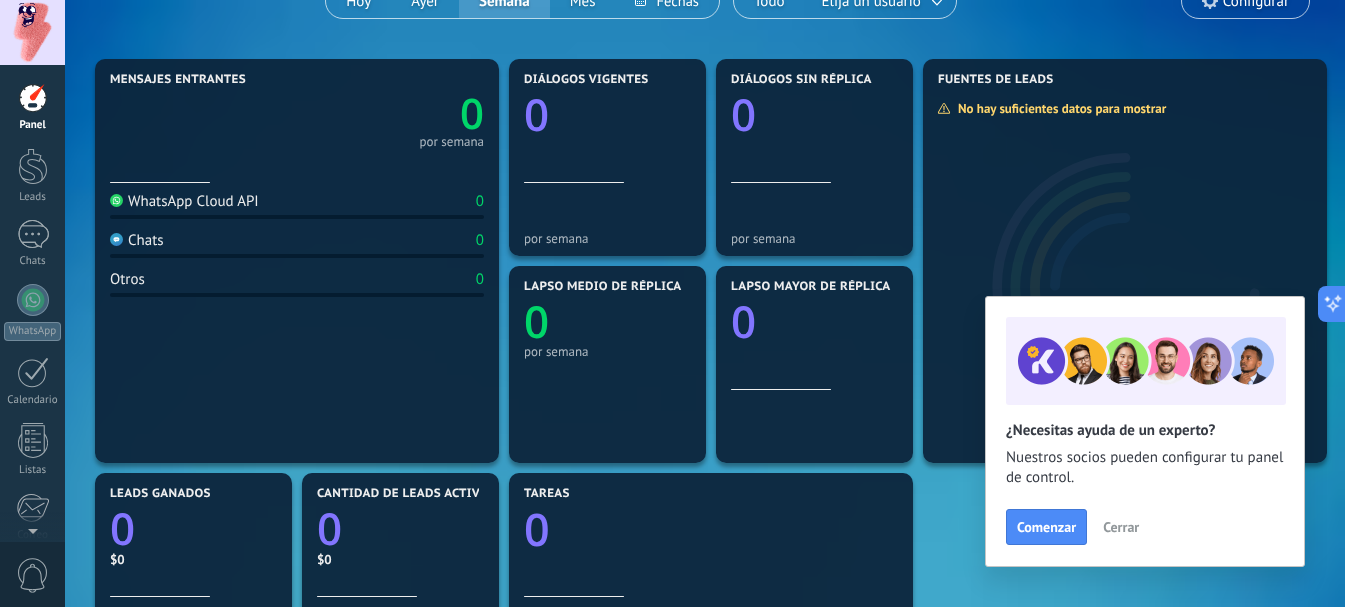 click on "Cerrar" at bounding box center (1121, 527) 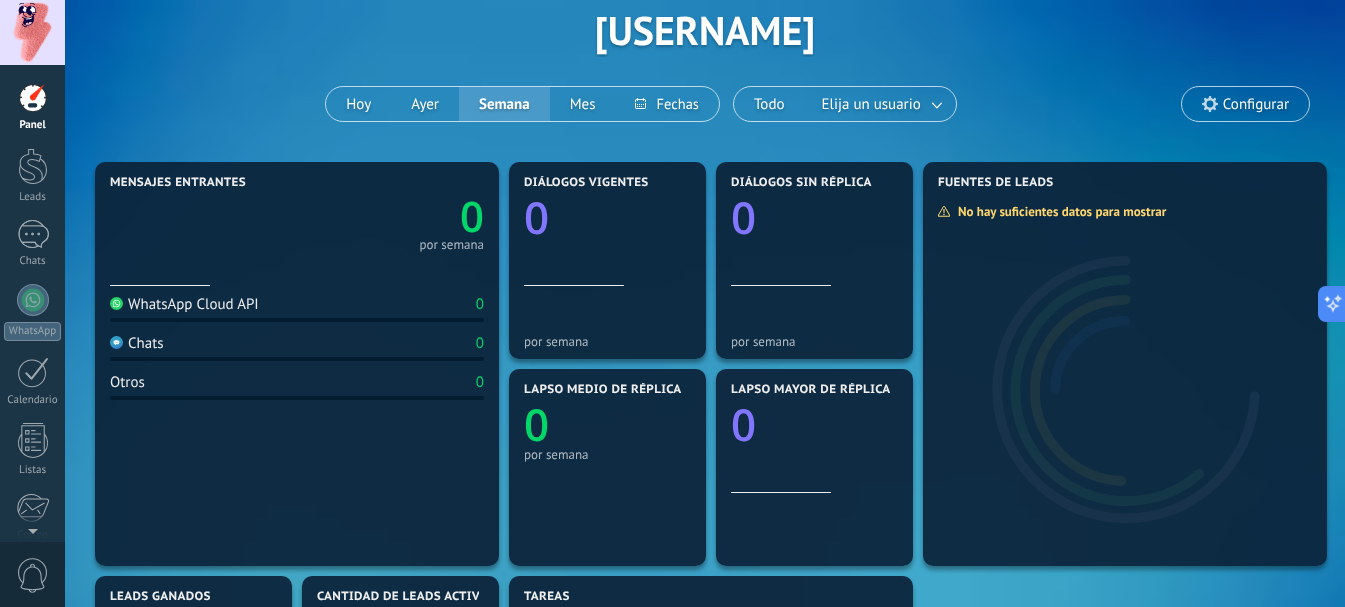 scroll, scrollTop: 0, scrollLeft: 0, axis: both 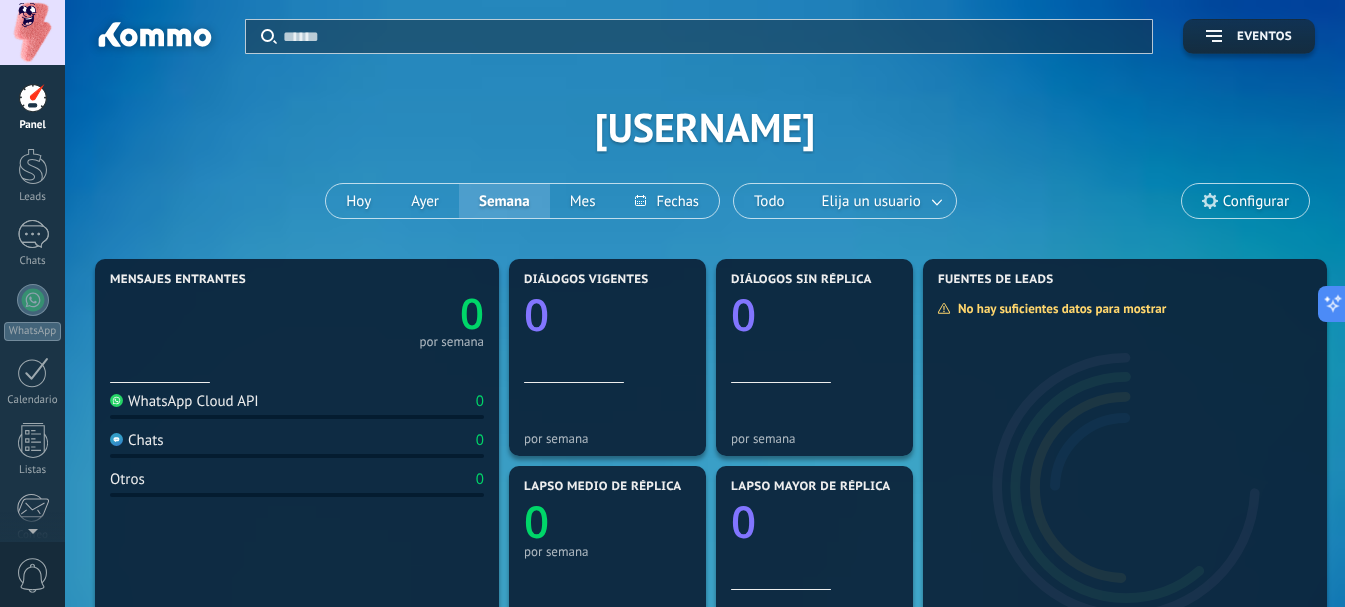 click on "0" 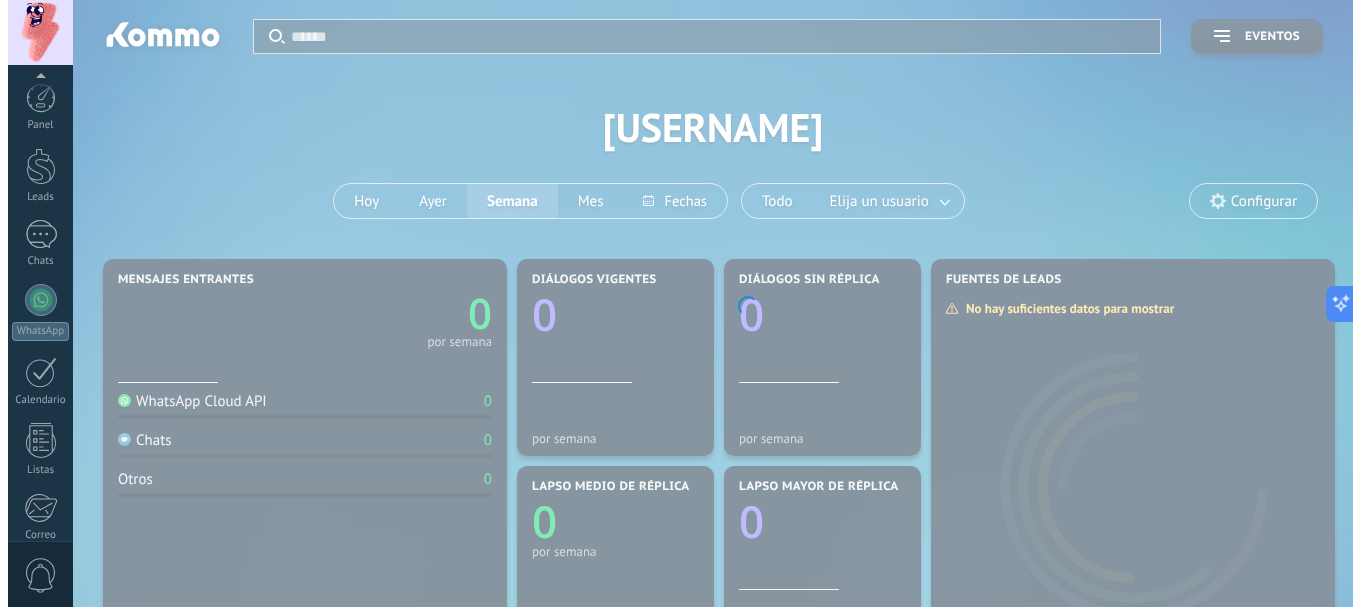 scroll, scrollTop: 225, scrollLeft: 0, axis: vertical 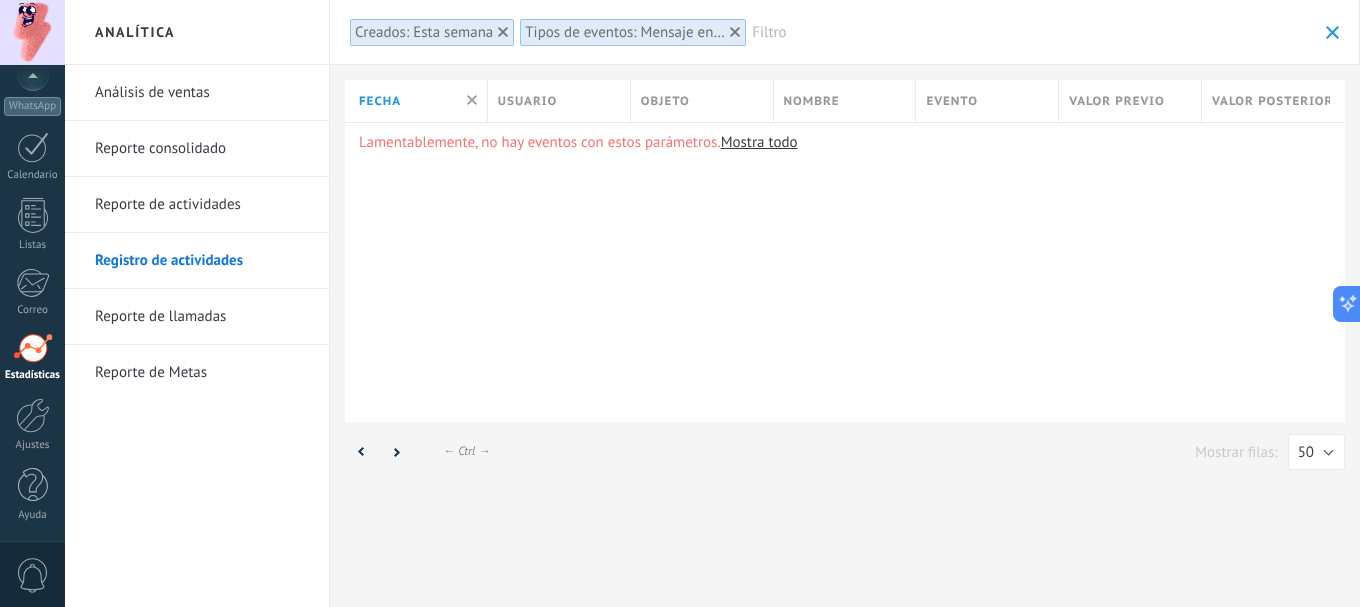 click on "Usuario" at bounding box center [527, 101] 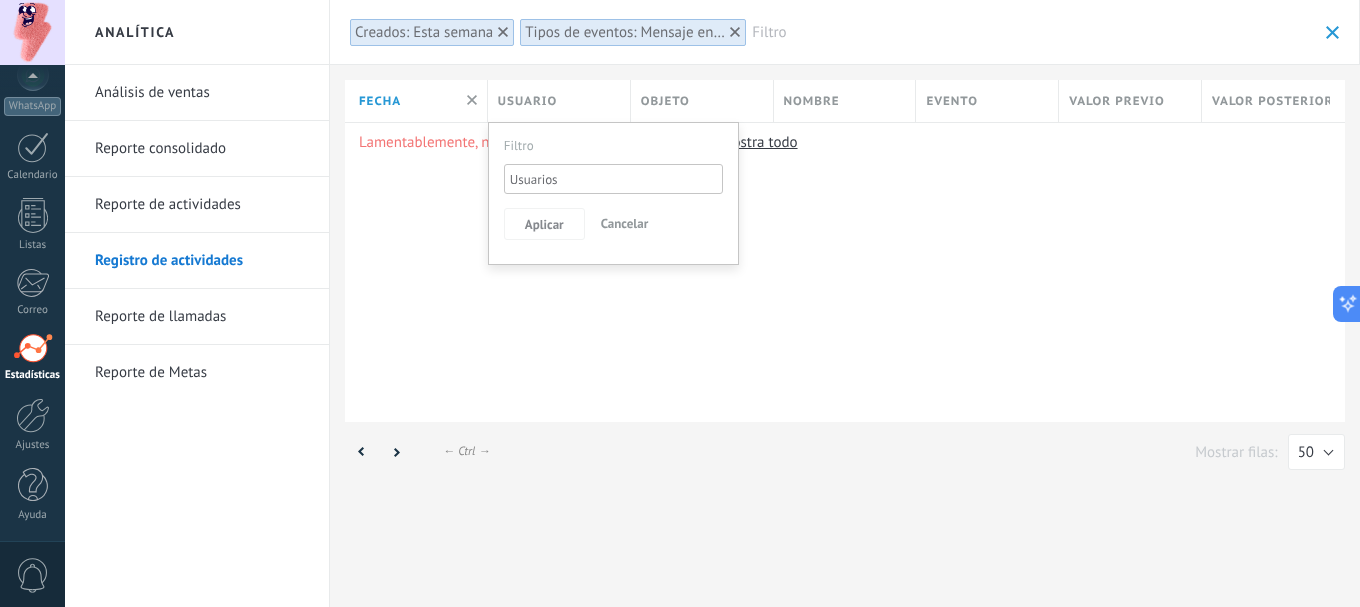 click on "Lamentablemente, no hay eventos con estos parámetros.  Mostra todo" at bounding box center (845, 272) 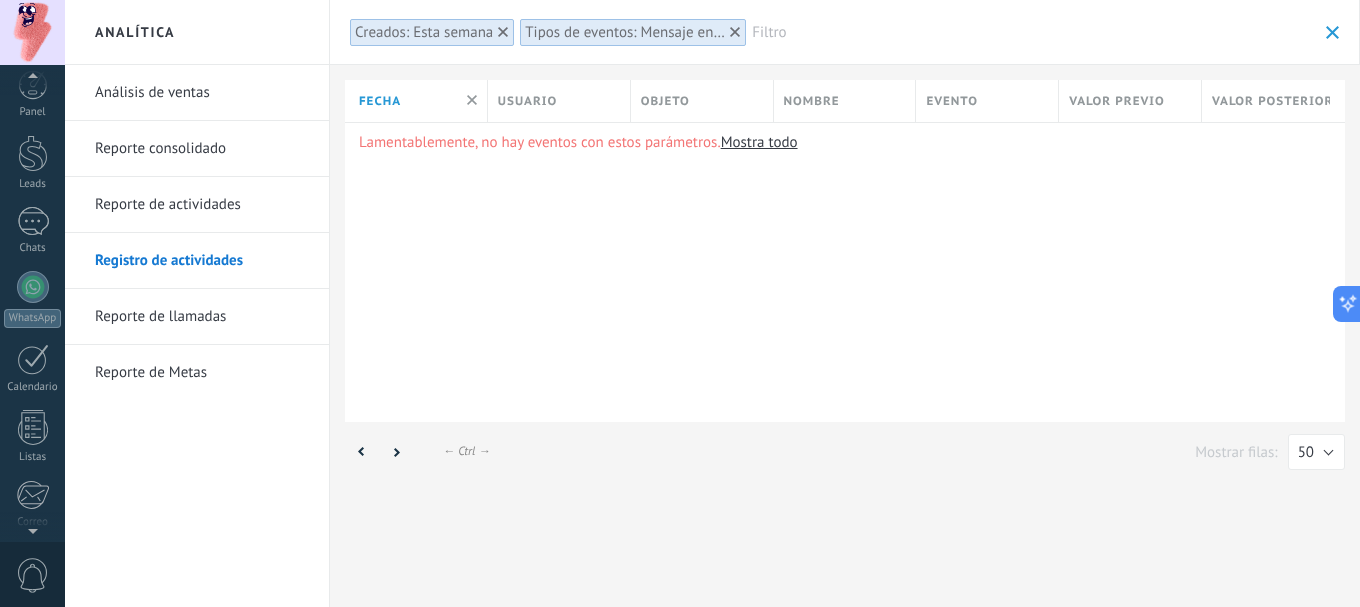 scroll, scrollTop: 0, scrollLeft: 0, axis: both 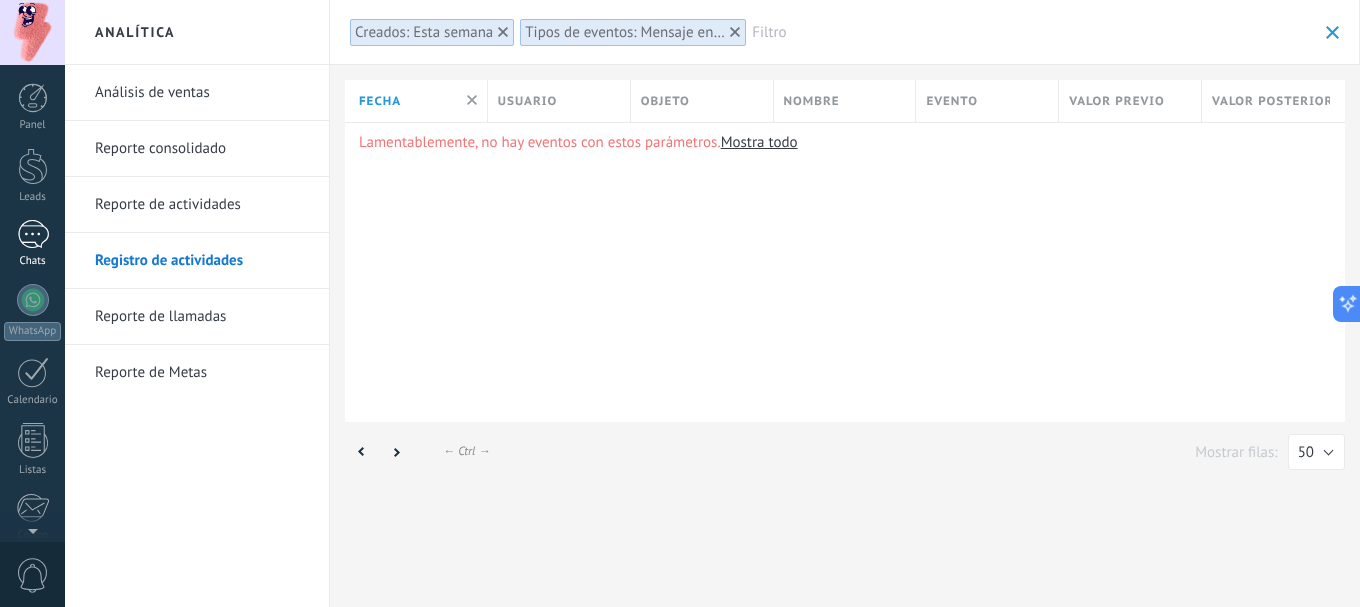 click at bounding box center (33, 234) 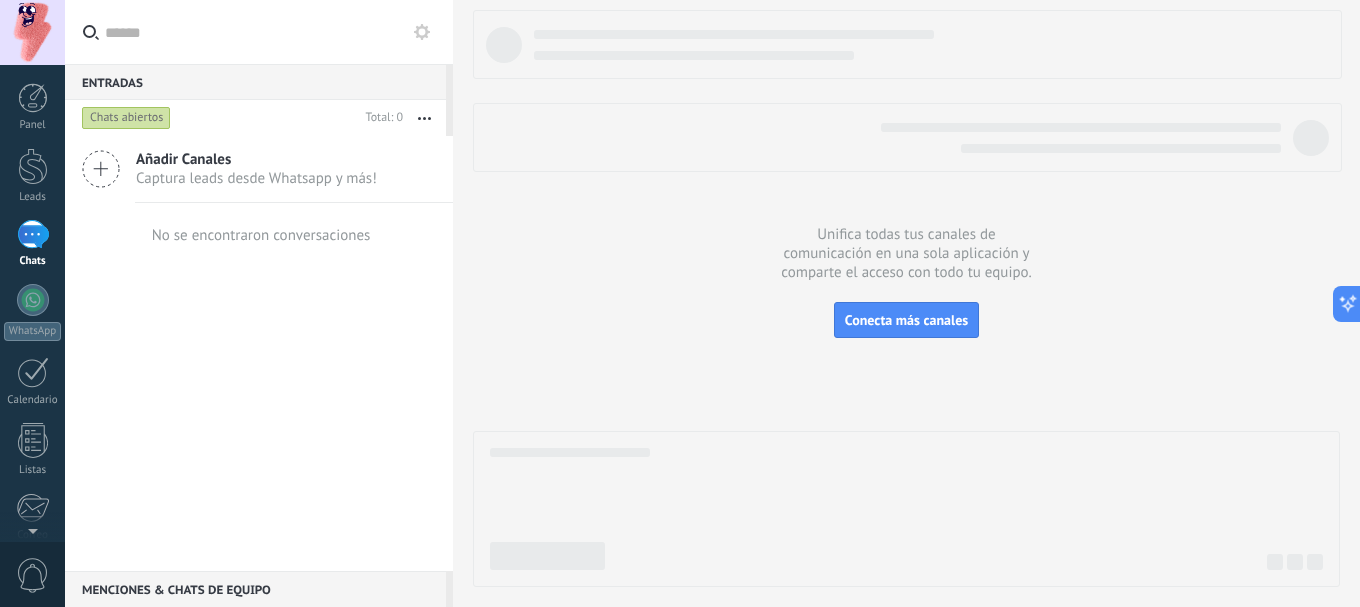 click on "Captura leads desde Whatsapp y más!" at bounding box center [256, 178] 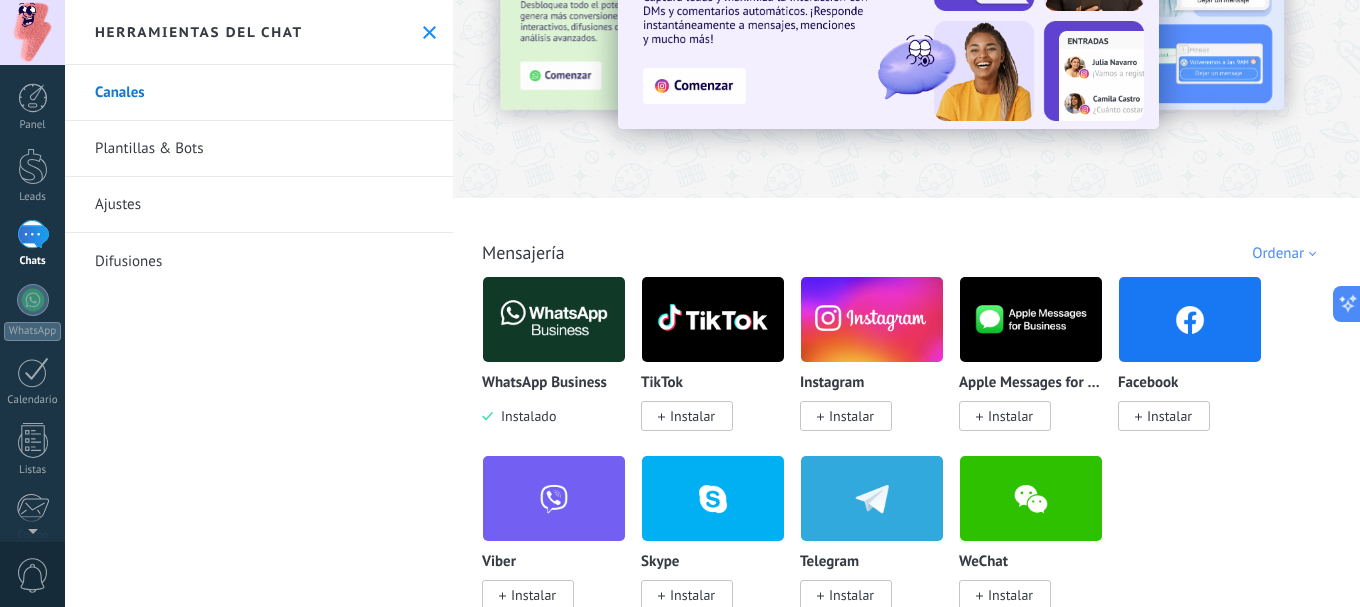 scroll, scrollTop: 200, scrollLeft: 0, axis: vertical 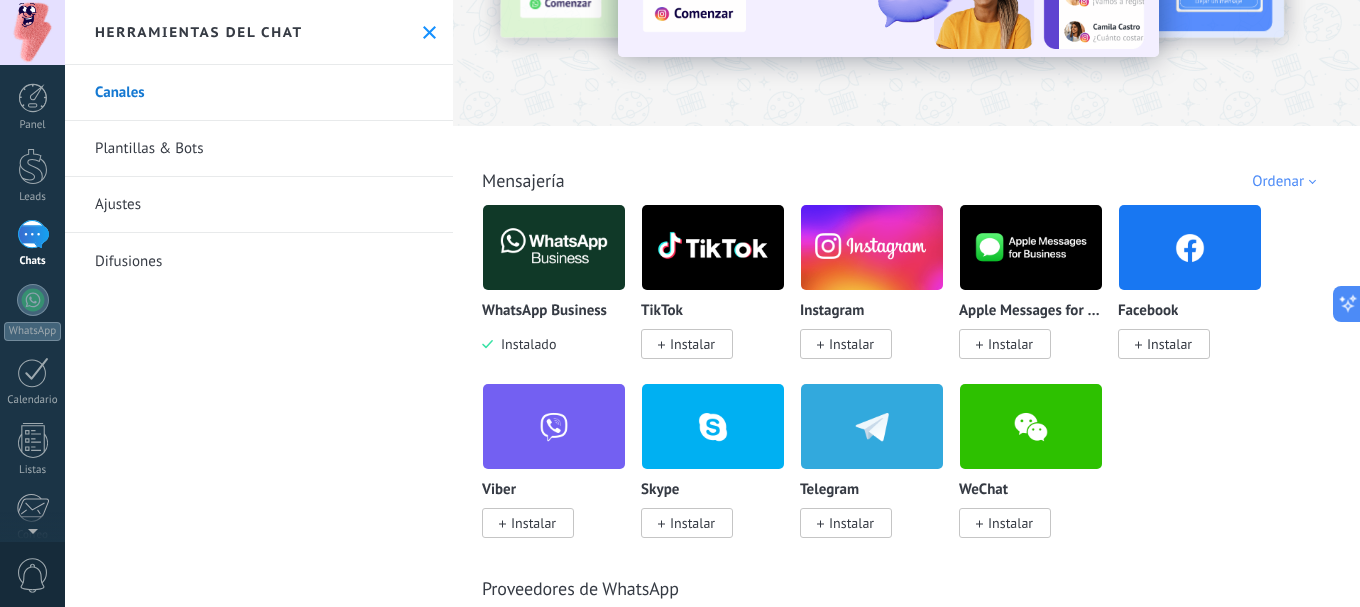 click at bounding box center (554, 247) 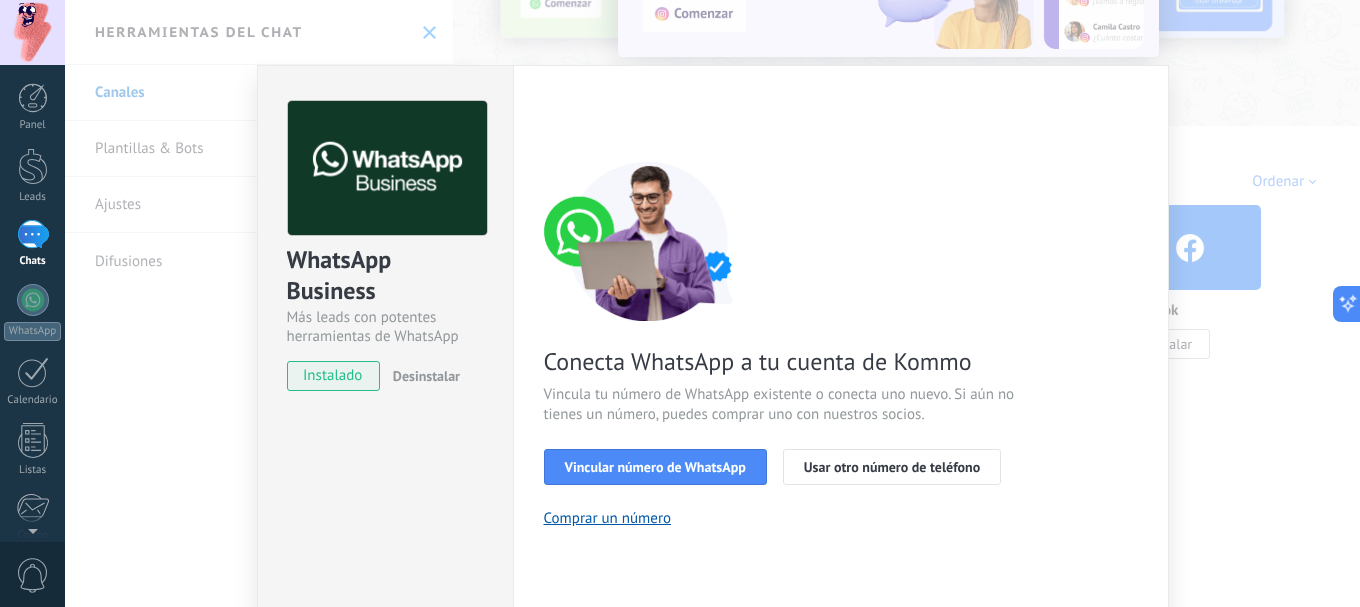 click on "instalado" at bounding box center (333, 376) 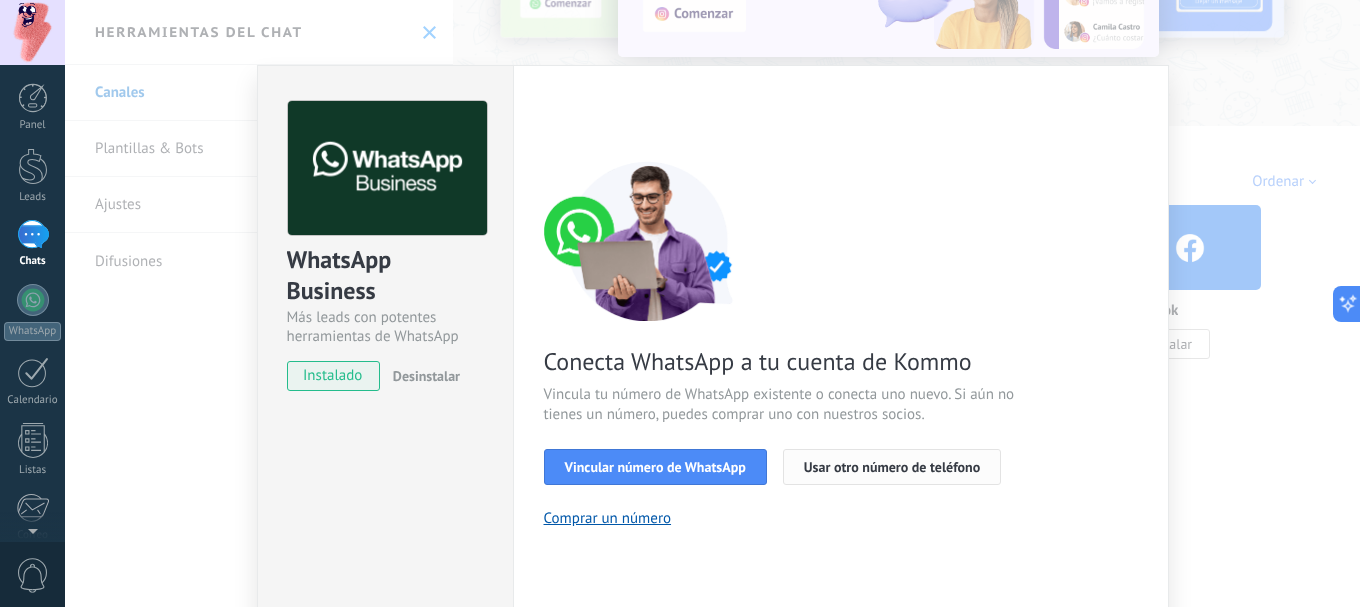 click on "Usar otro número de teléfono" at bounding box center [892, 467] 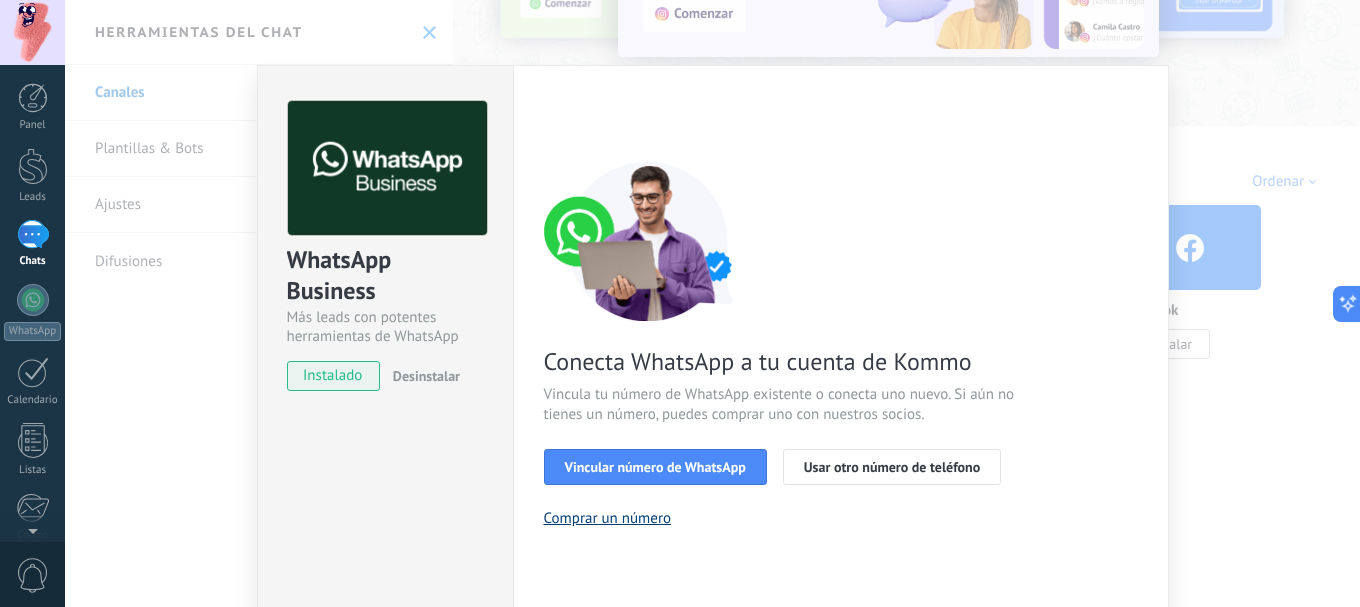 click on "Comprar un número" at bounding box center [608, 518] 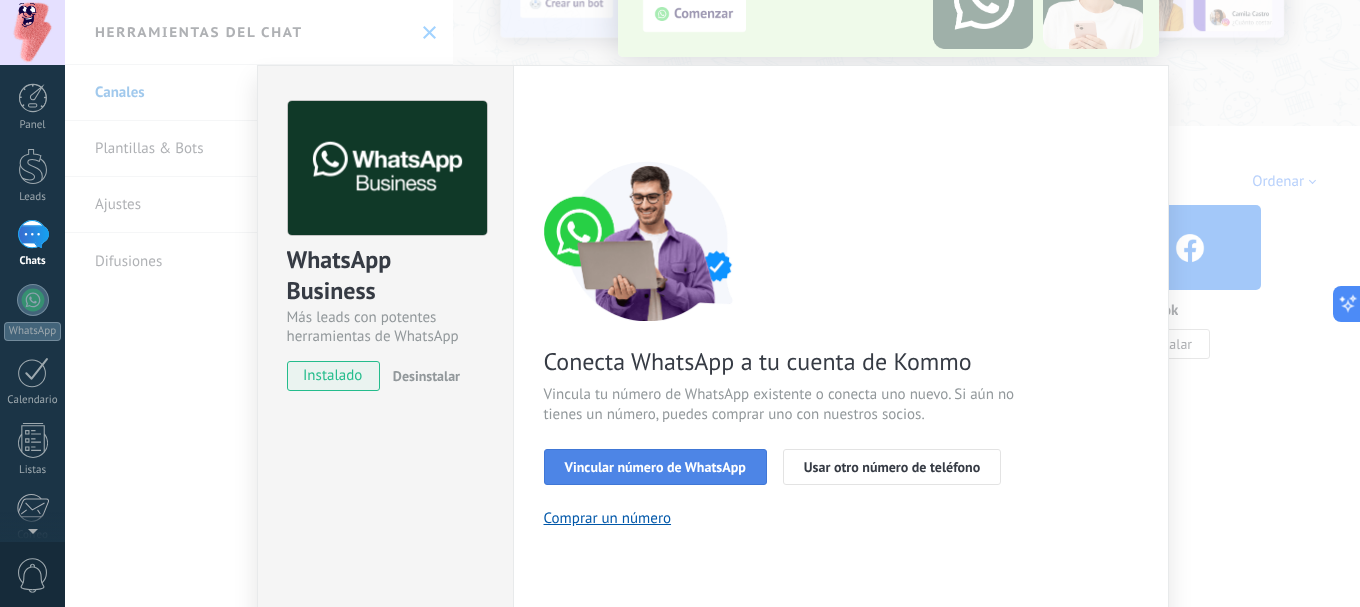 click on "Vincular número de WhatsApp" at bounding box center [655, 467] 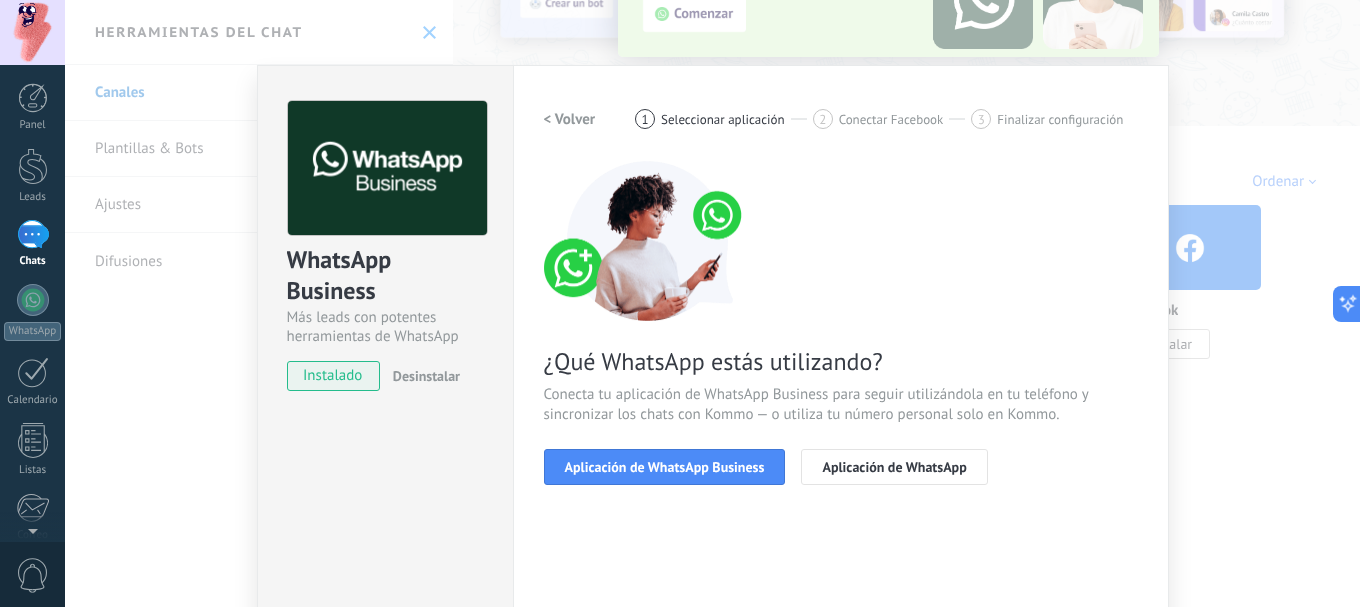 click on "Aplicación de WhatsApp Business" at bounding box center [665, 467] 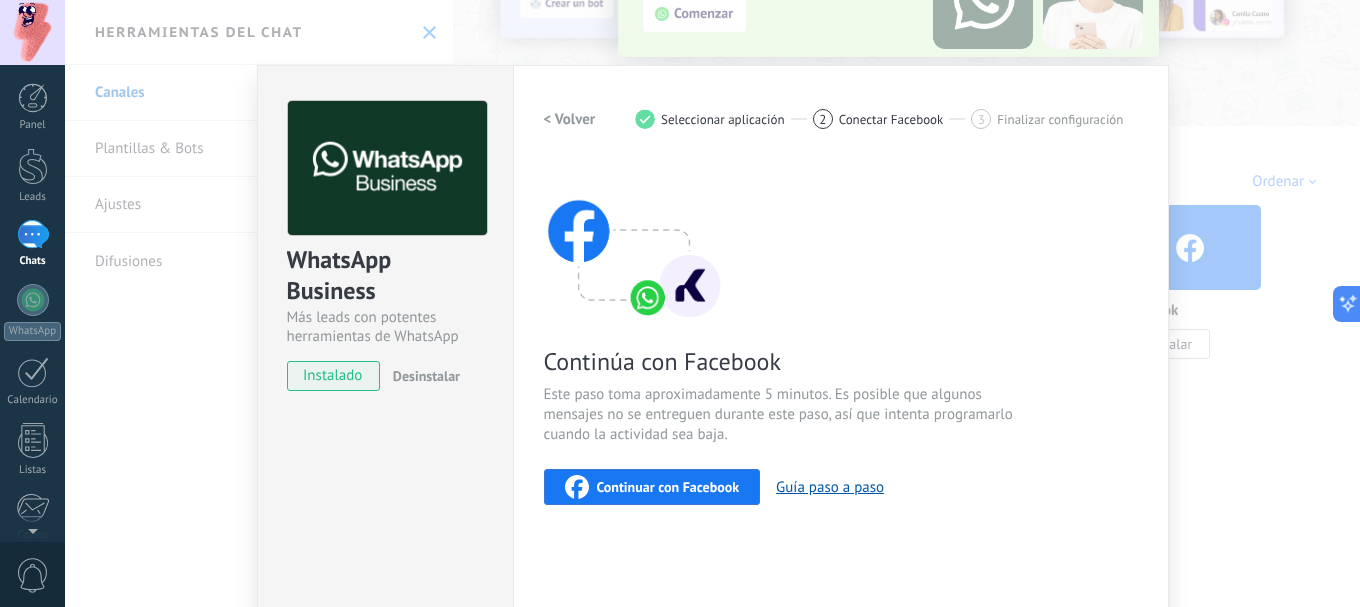 click on "Continuar con Facebook" at bounding box center [668, 487] 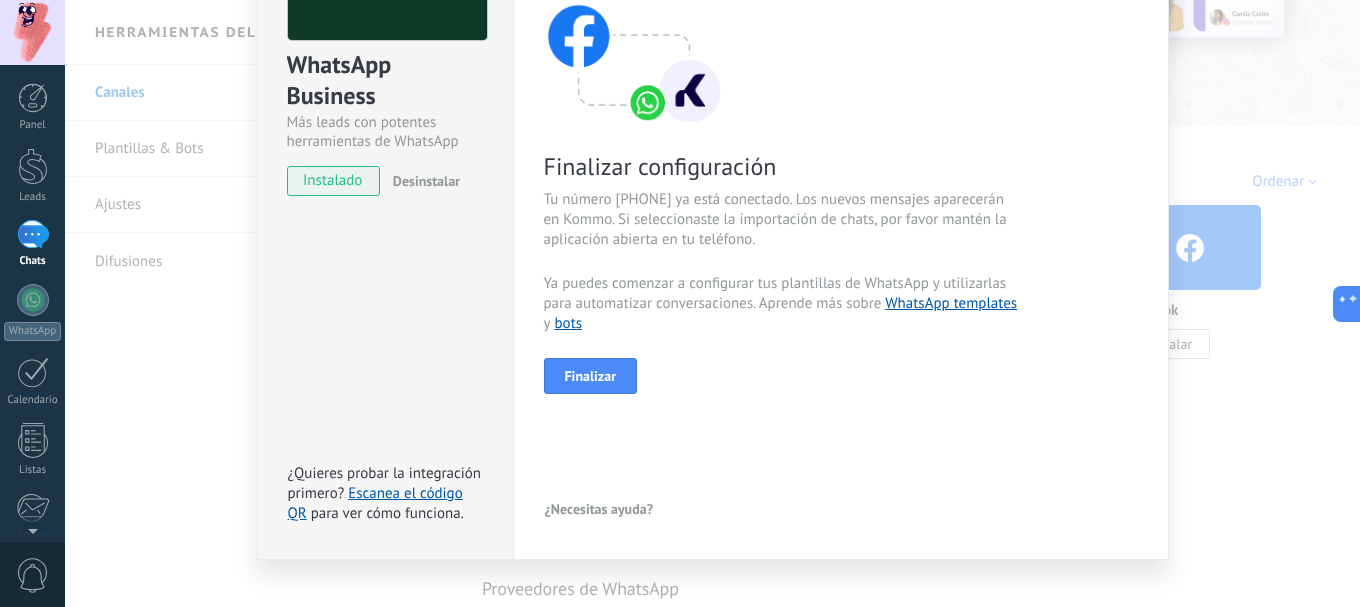 scroll, scrollTop: 200, scrollLeft: 0, axis: vertical 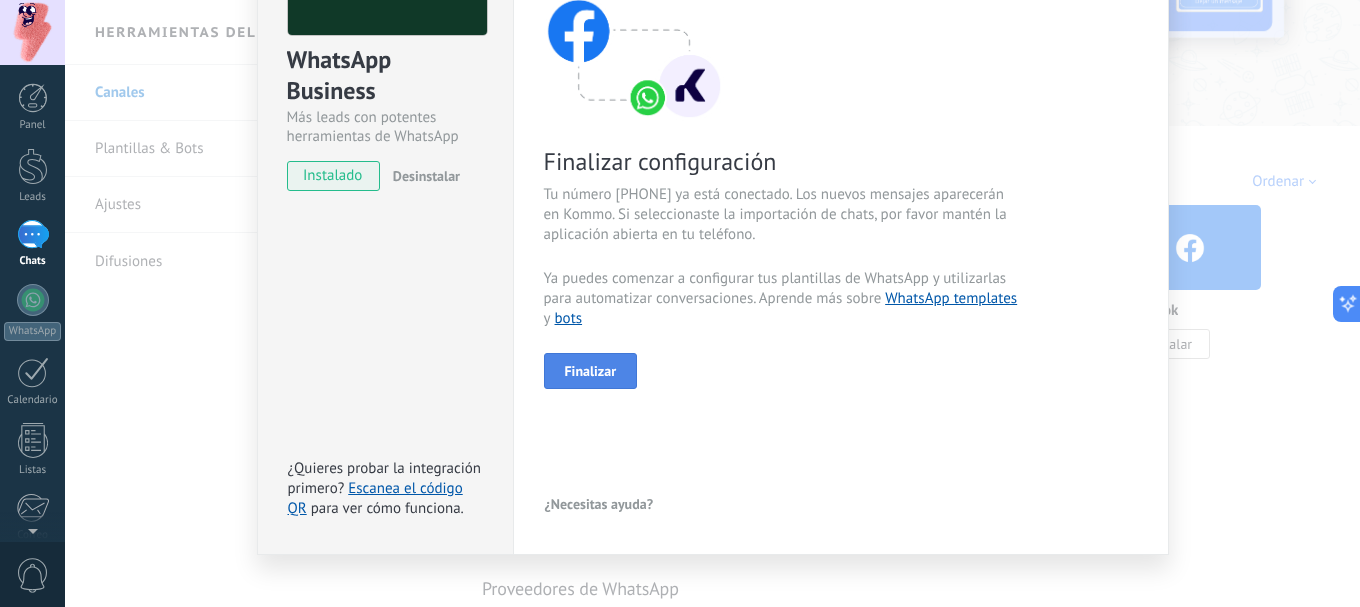click on "Finalizar" at bounding box center [591, 371] 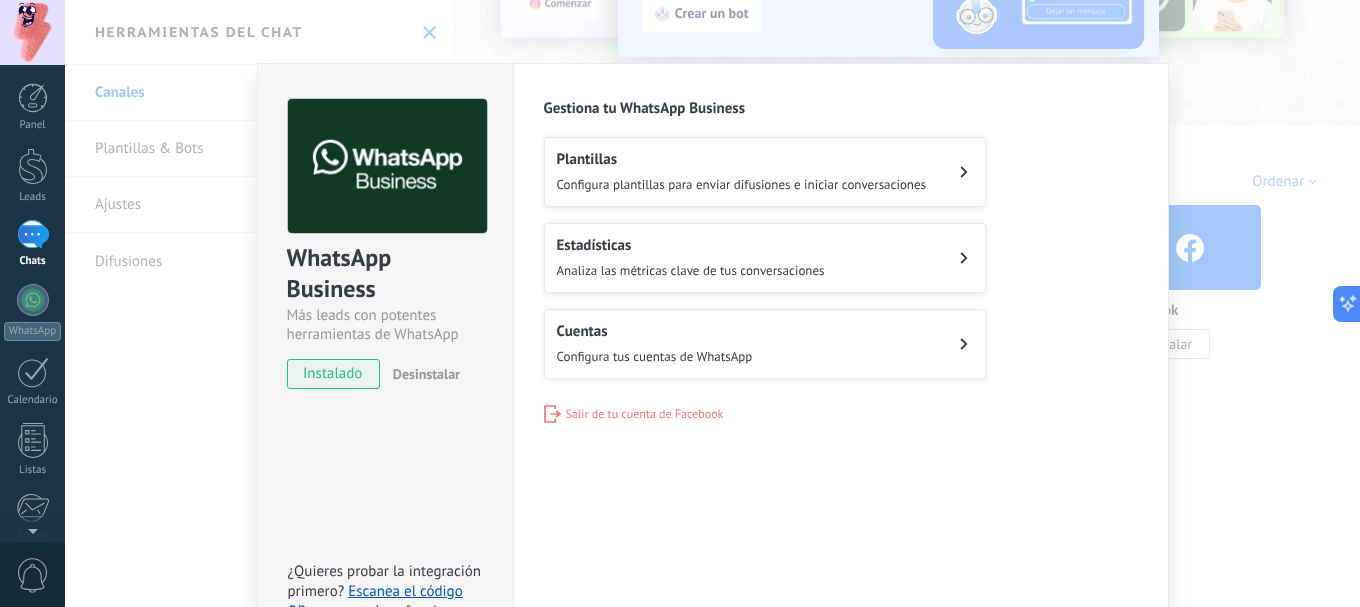 scroll, scrollTop: 0, scrollLeft: 0, axis: both 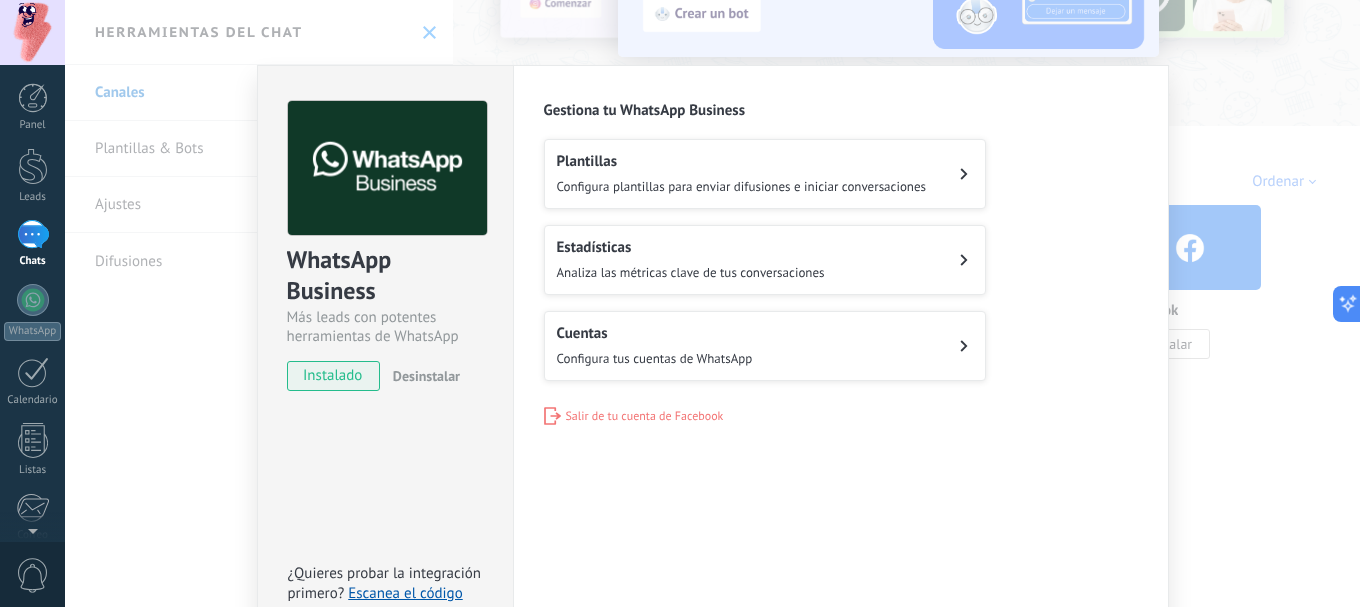 click on "Configura plantillas para enviar difusiones e iniciar conversaciones" at bounding box center (742, 186) 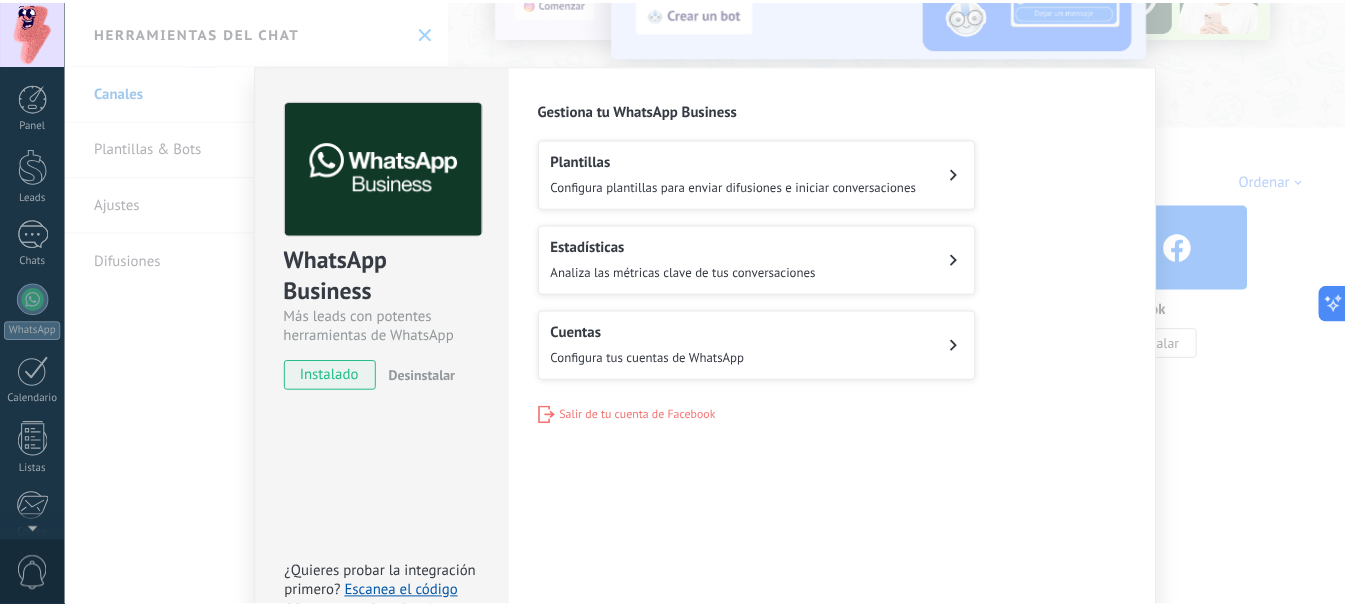 scroll, scrollTop: 225, scrollLeft: 0, axis: vertical 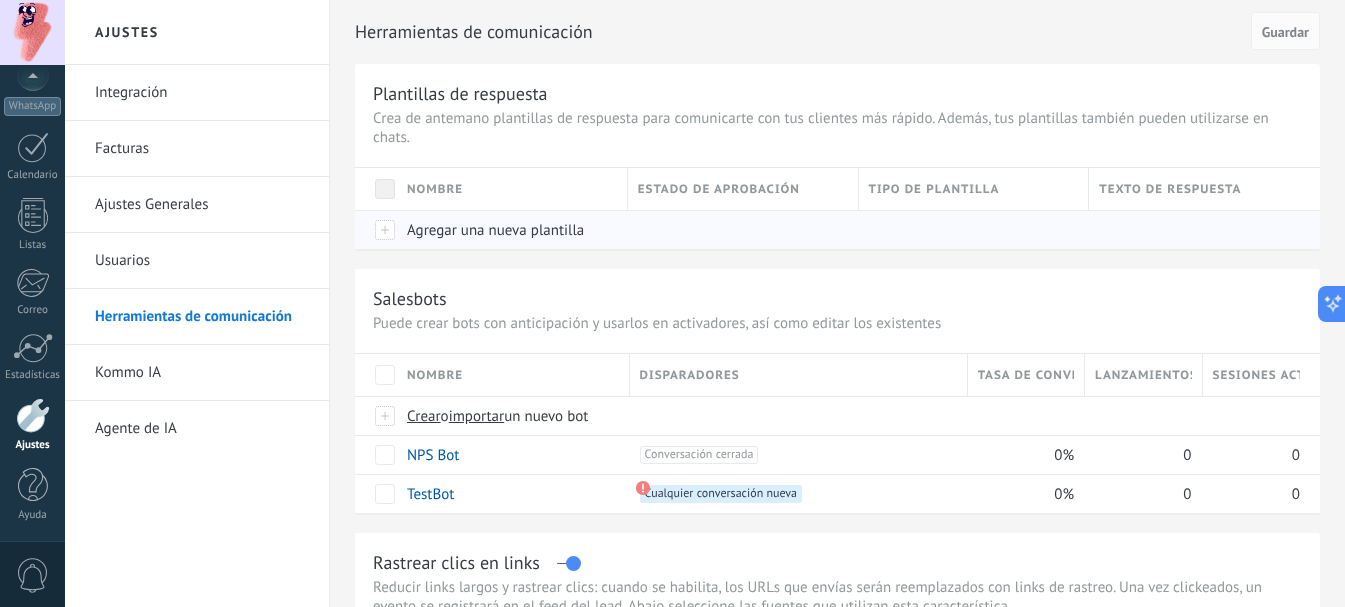 click on "Agregar una nueva plantilla" at bounding box center (495, 230) 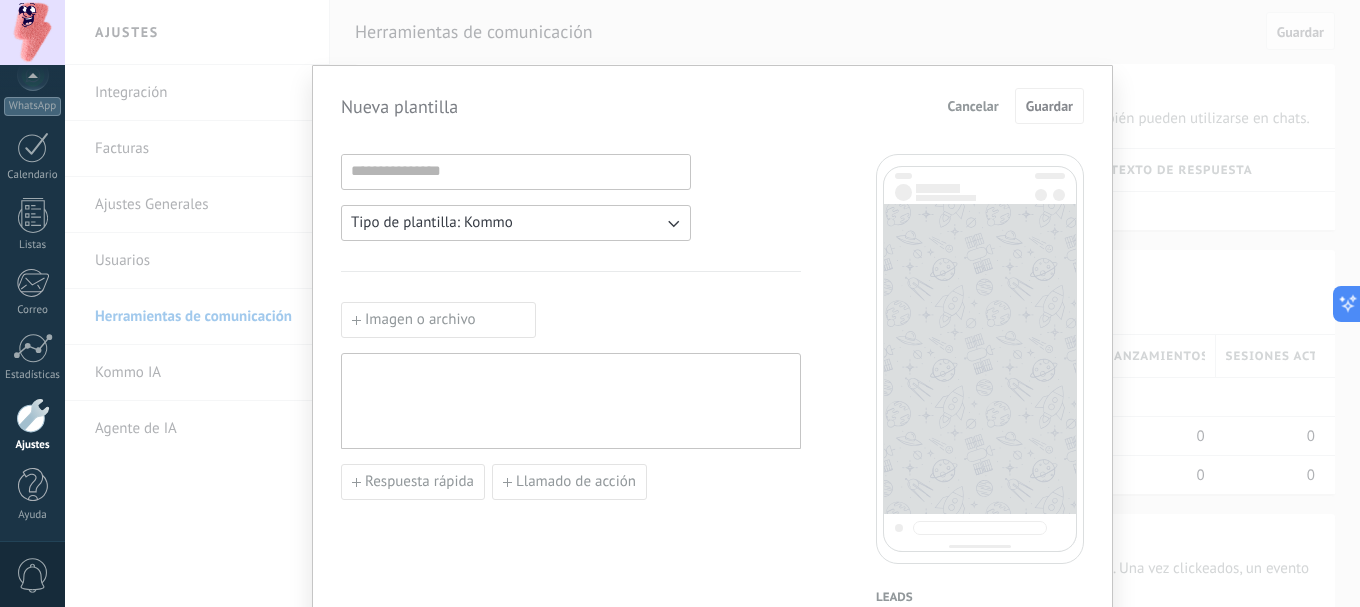 click on "Tipo de plantilla: Kommo" at bounding box center [516, 223] 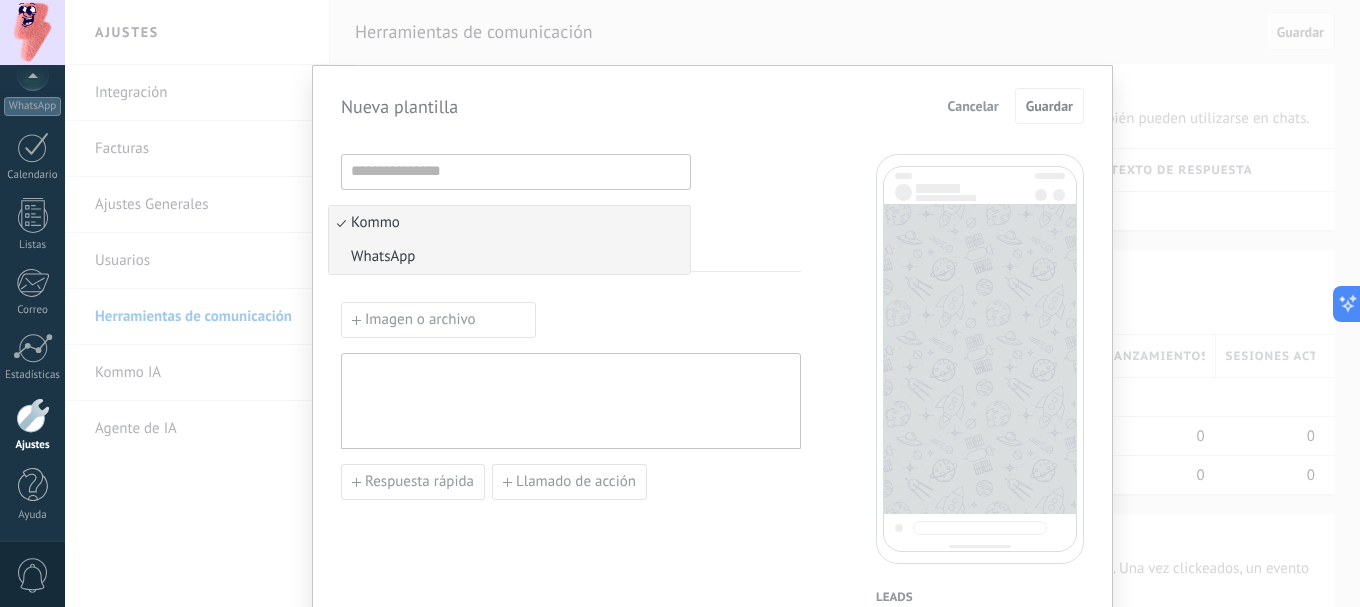 click on "WhatsApp" at bounding box center [509, 257] 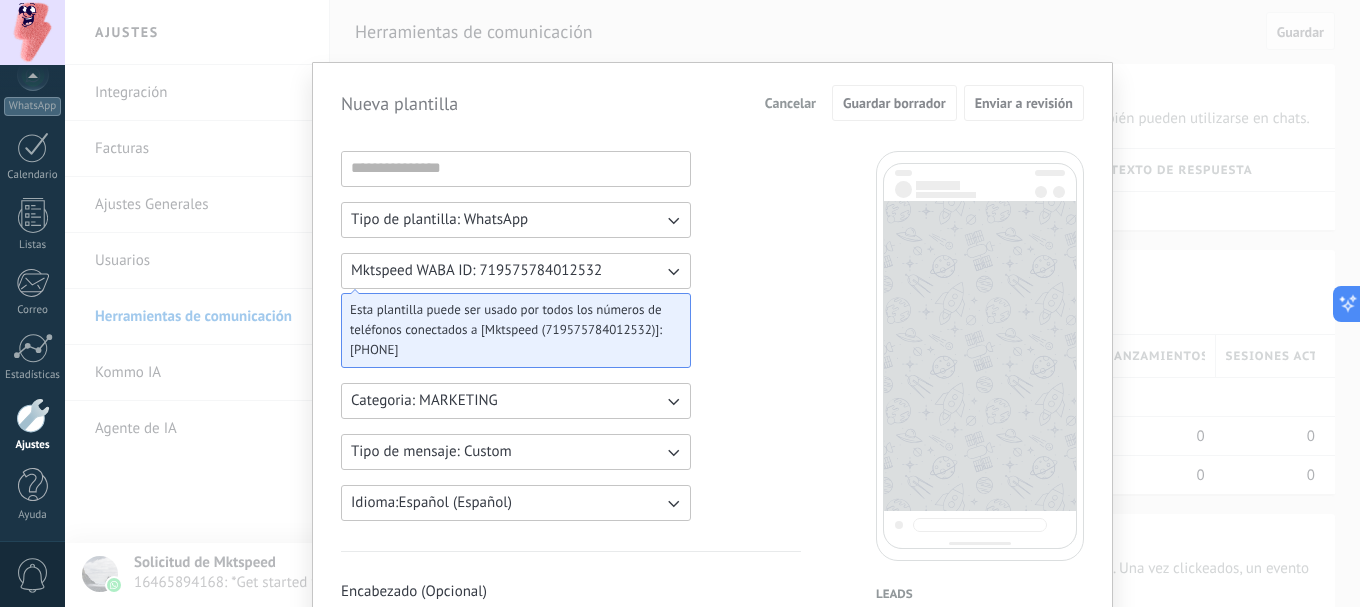 scroll, scrollTop: 0, scrollLeft: 0, axis: both 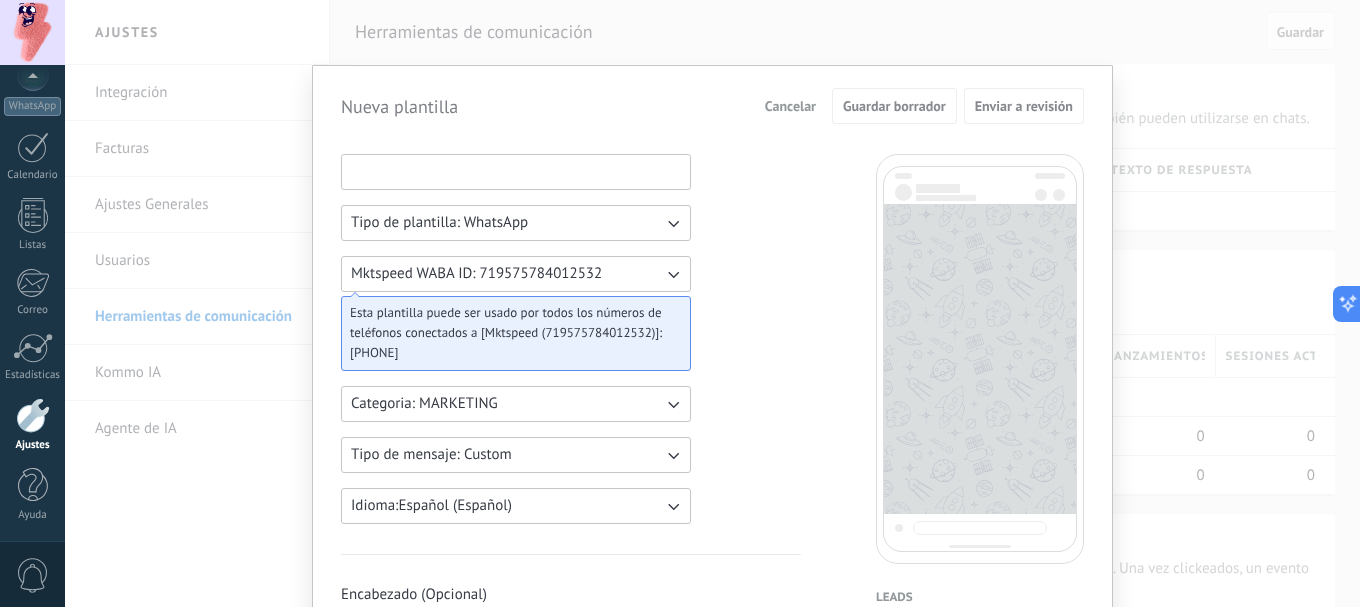 click at bounding box center [516, 171] 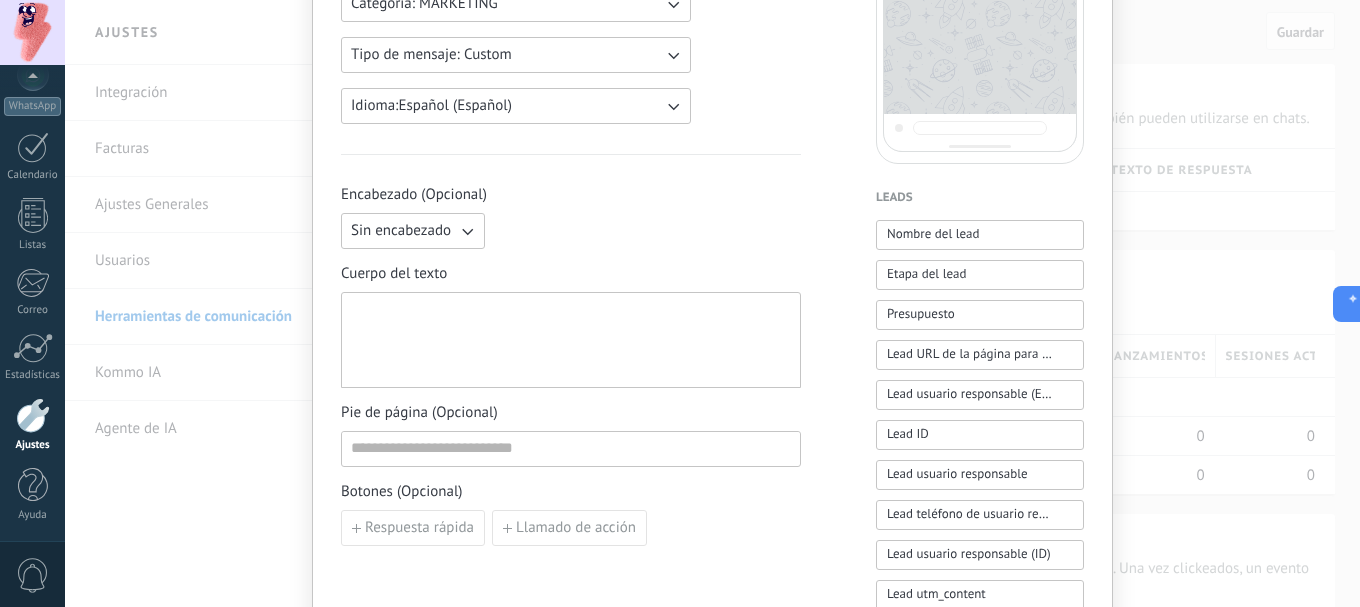 click at bounding box center (571, 340) 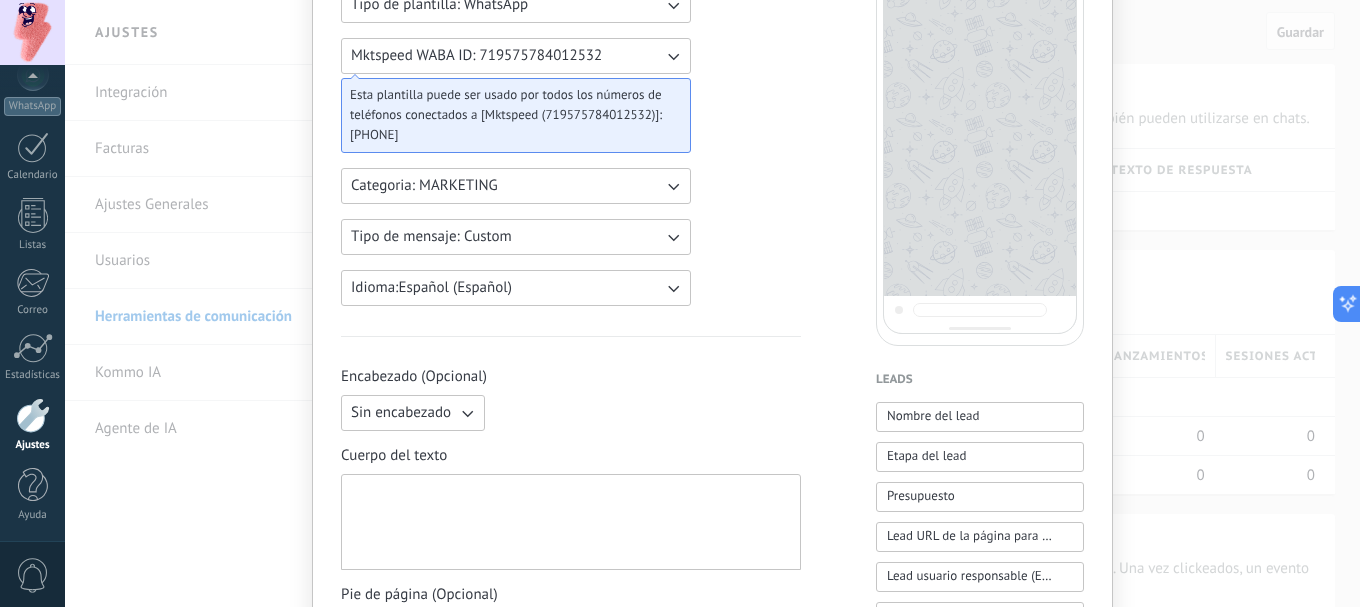 scroll, scrollTop: 200, scrollLeft: 0, axis: vertical 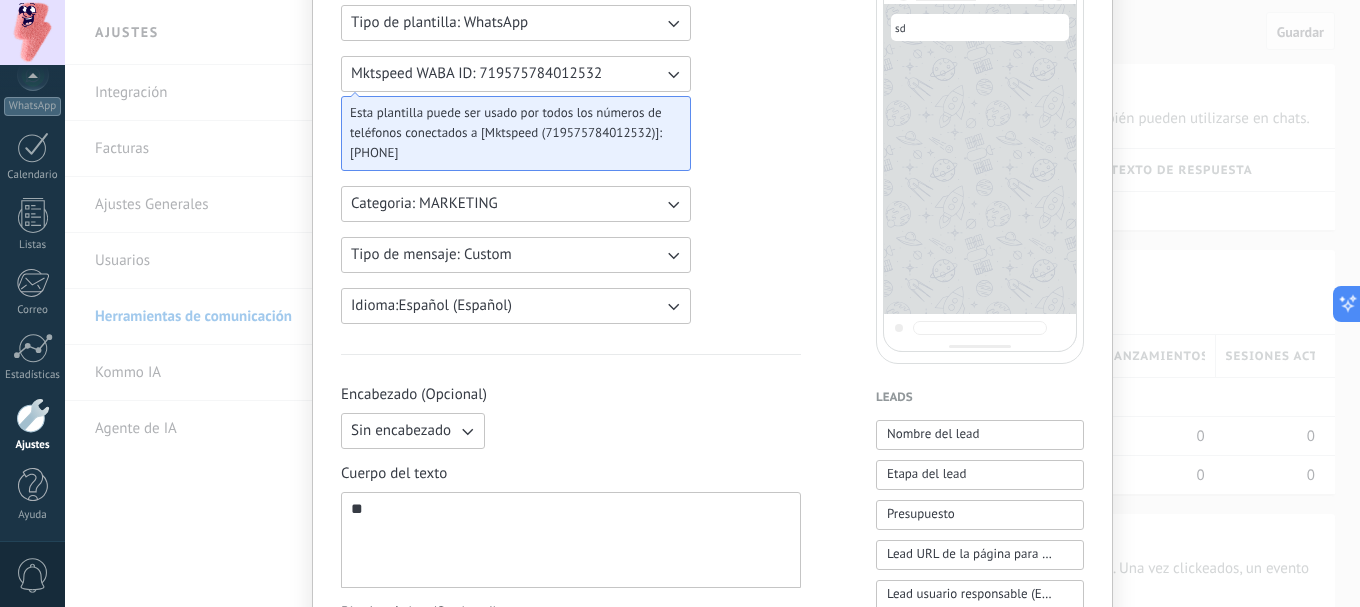 type 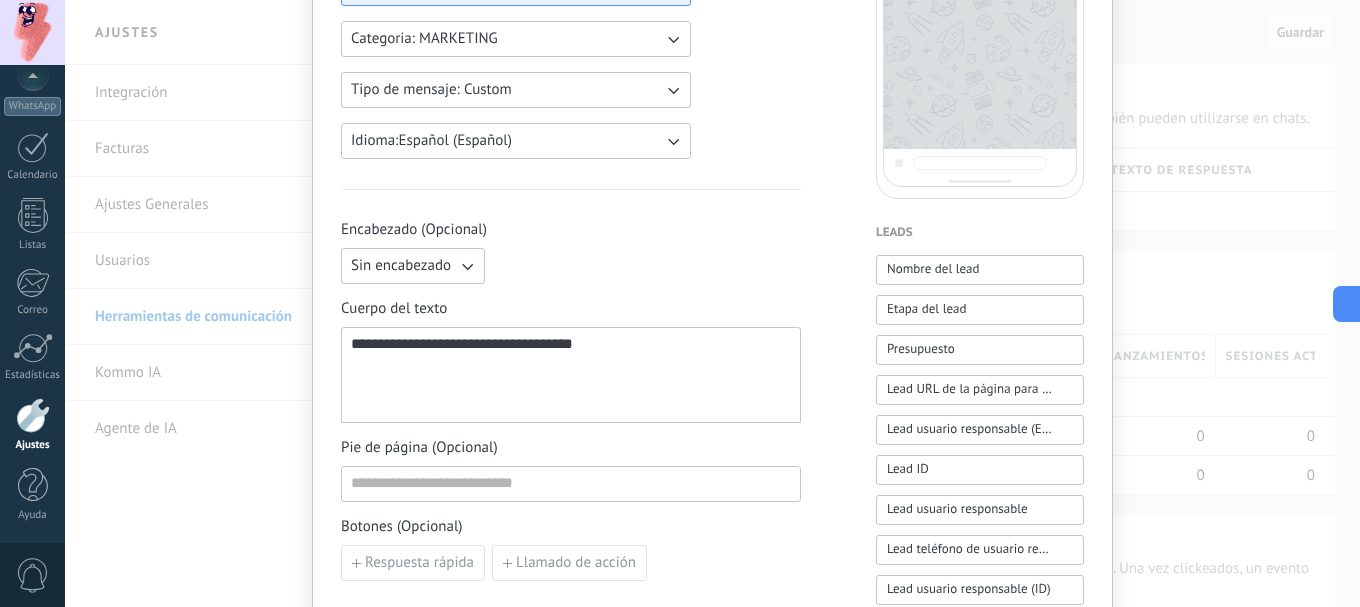 scroll, scrollTop: 400, scrollLeft: 0, axis: vertical 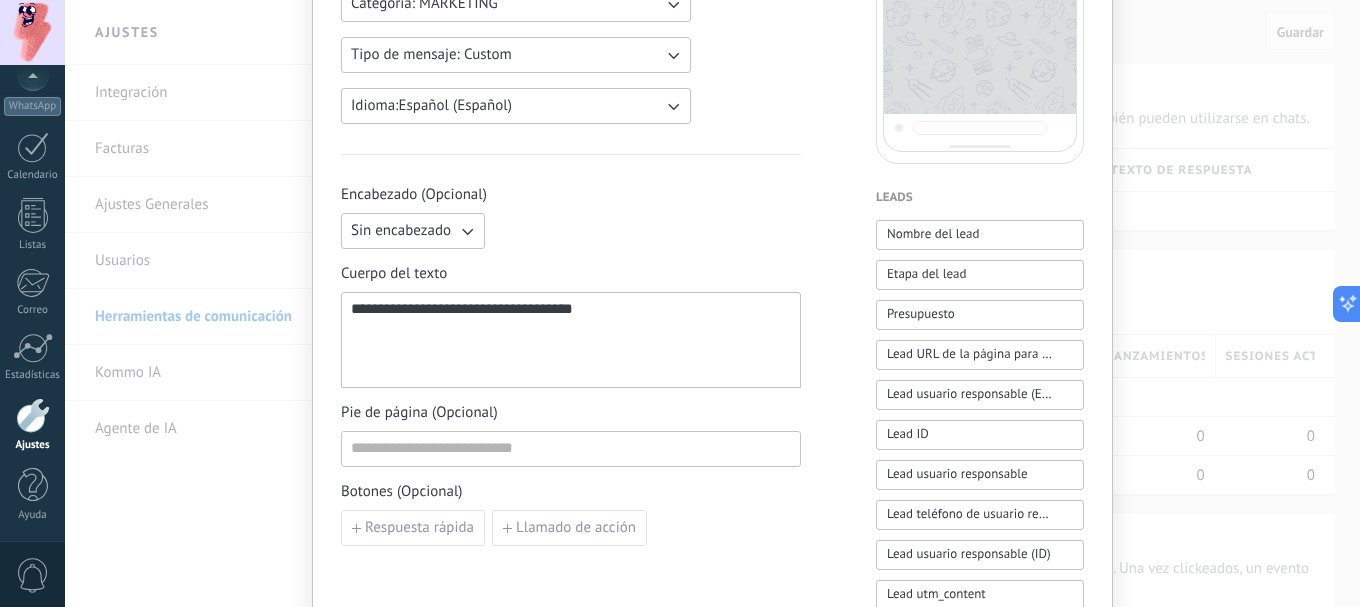 click on "Sin encabezado" at bounding box center [413, 231] 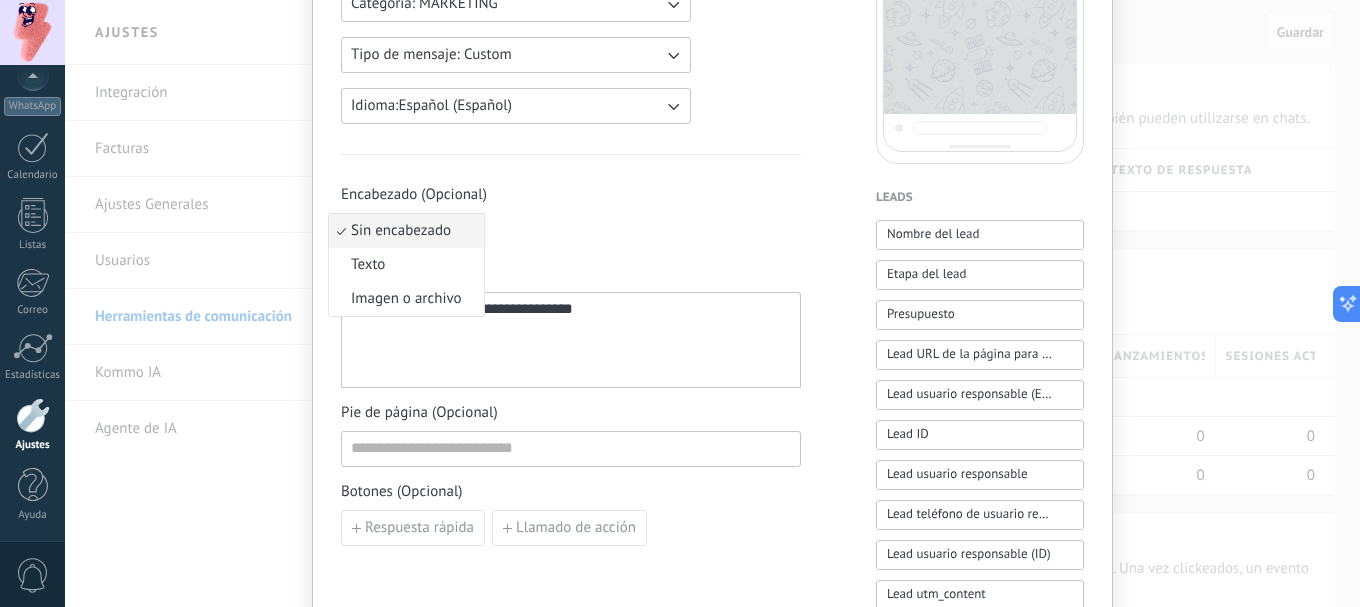 click on "**********" at bounding box center (571, 340) 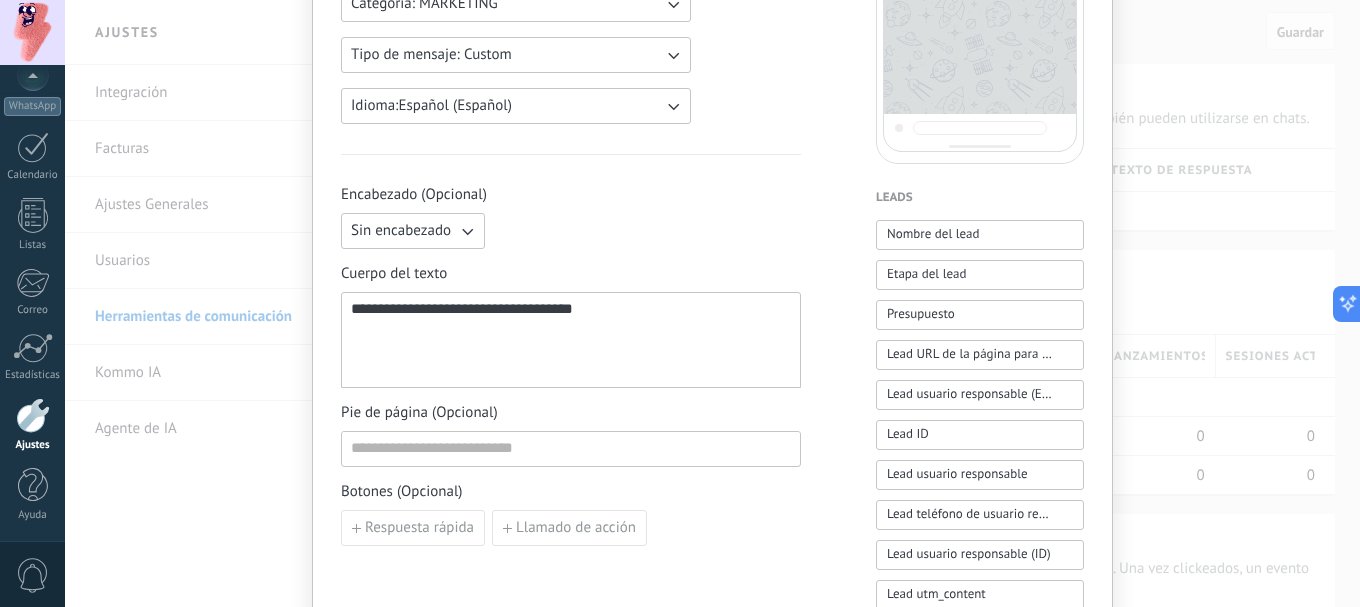type 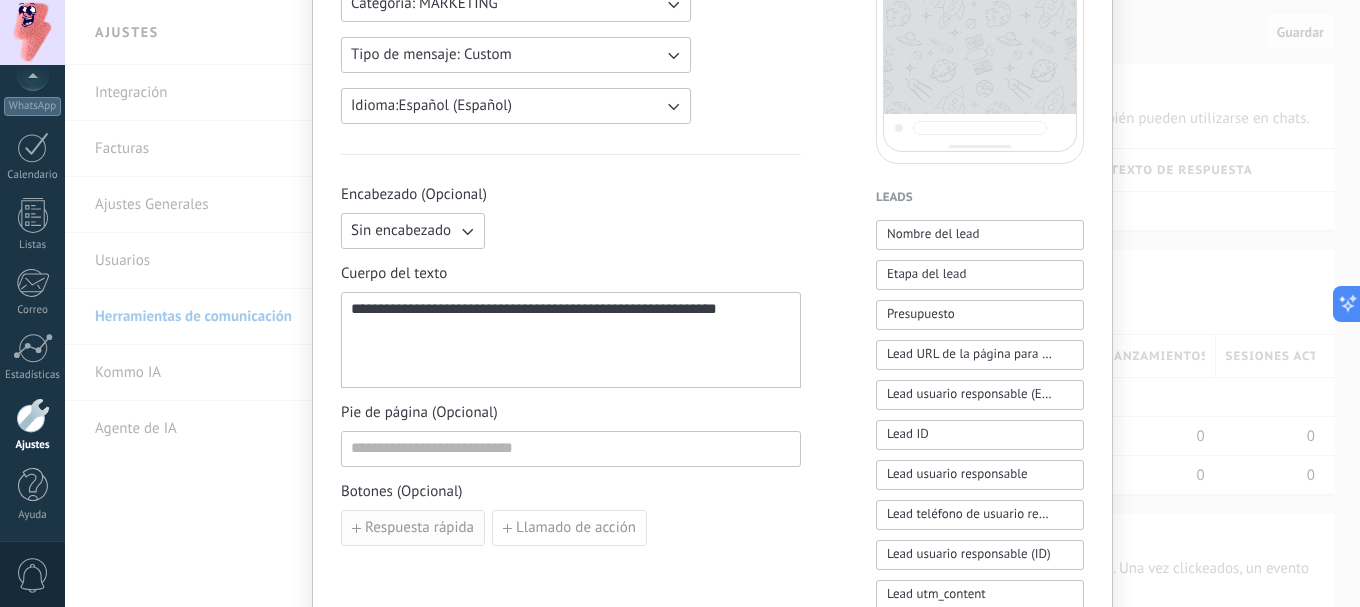 click on "Respuesta rápida" at bounding box center [413, 528] 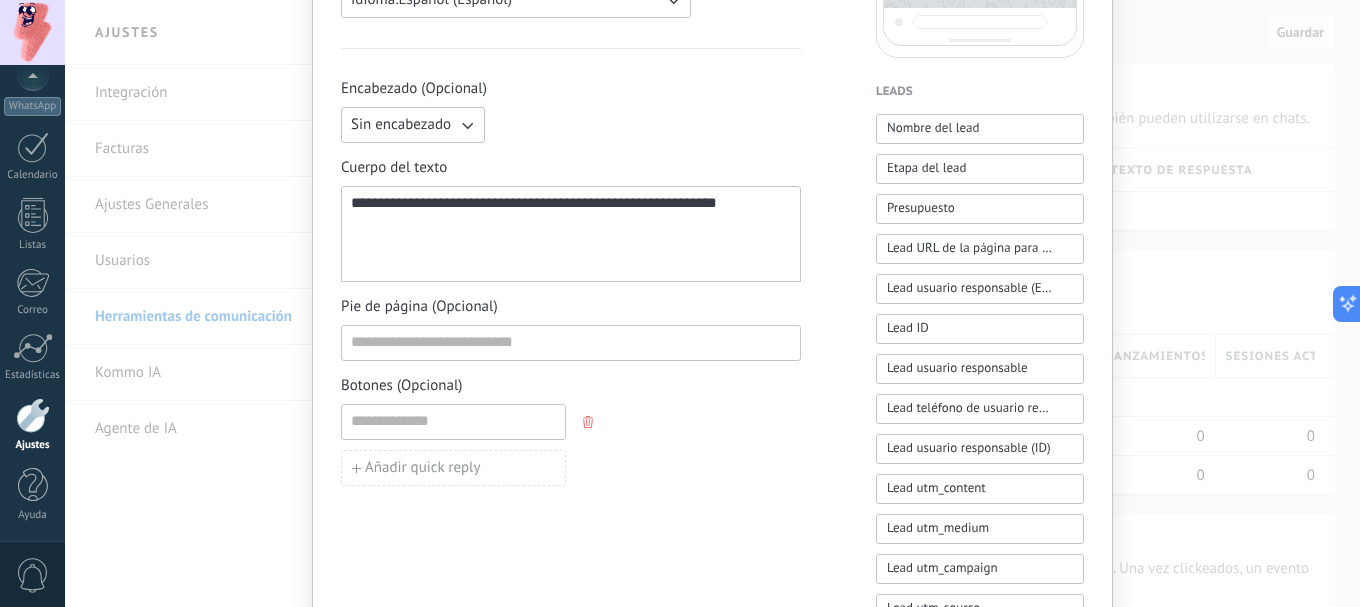 scroll, scrollTop: 500, scrollLeft: 0, axis: vertical 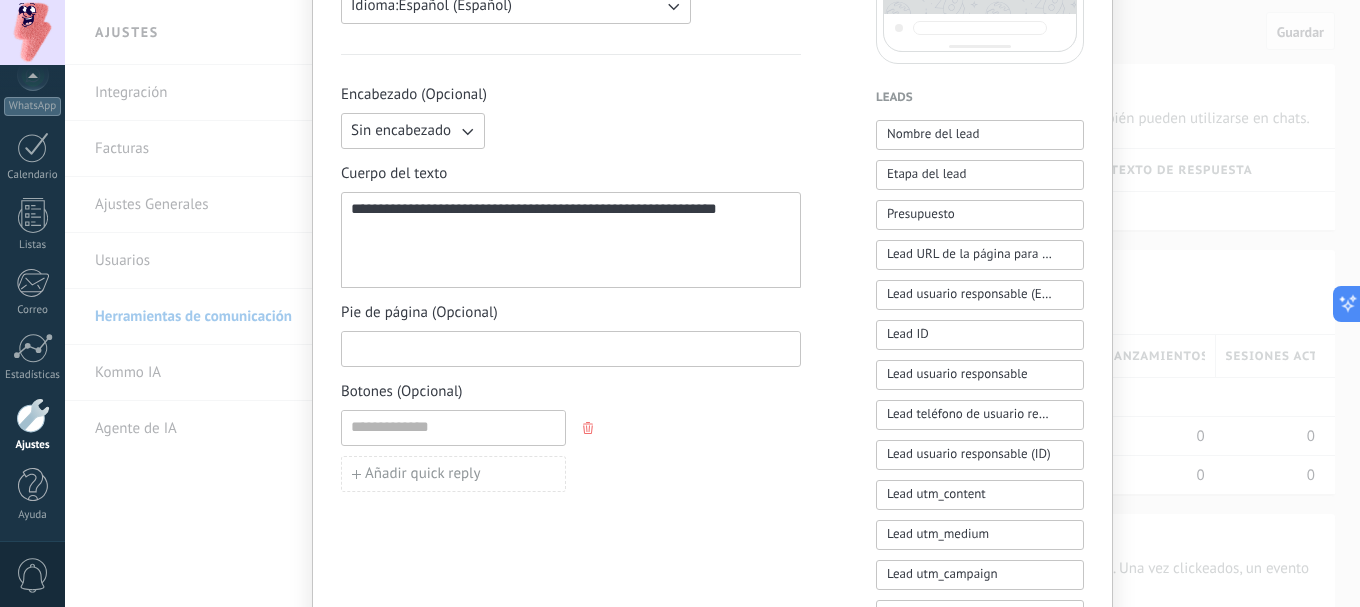 click at bounding box center (571, 348) 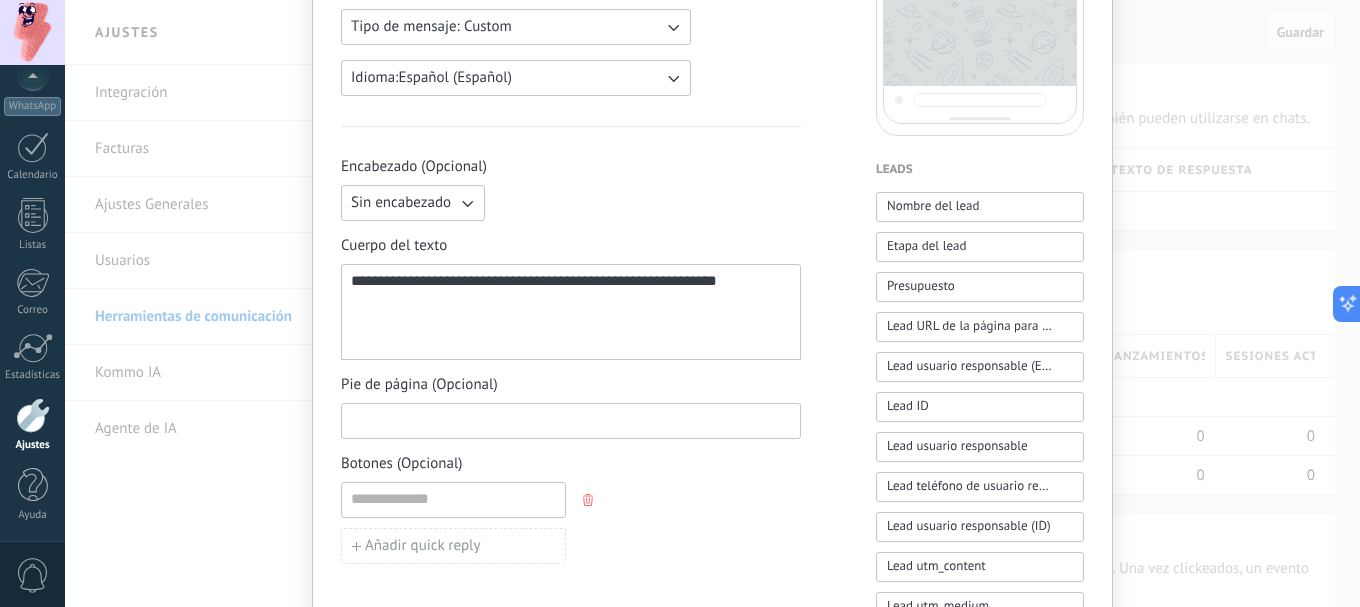 scroll, scrollTop: 200, scrollLeft: 0, axis: vertical 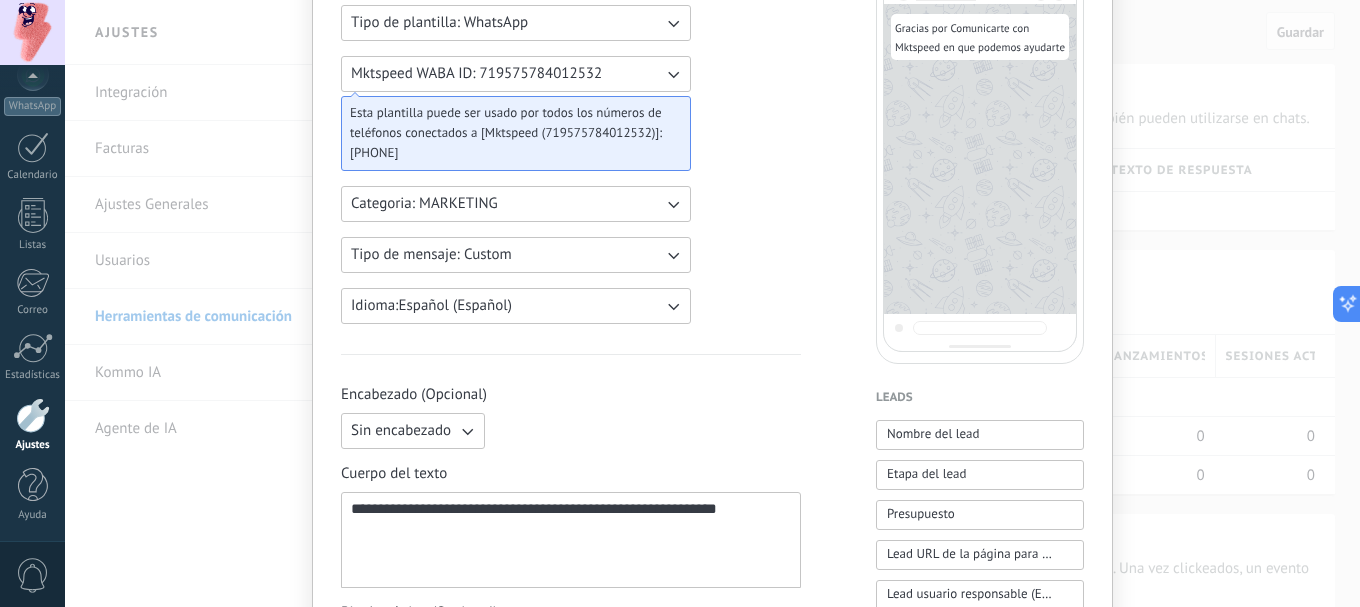 click on "**********" at bounding box center [571, 540] 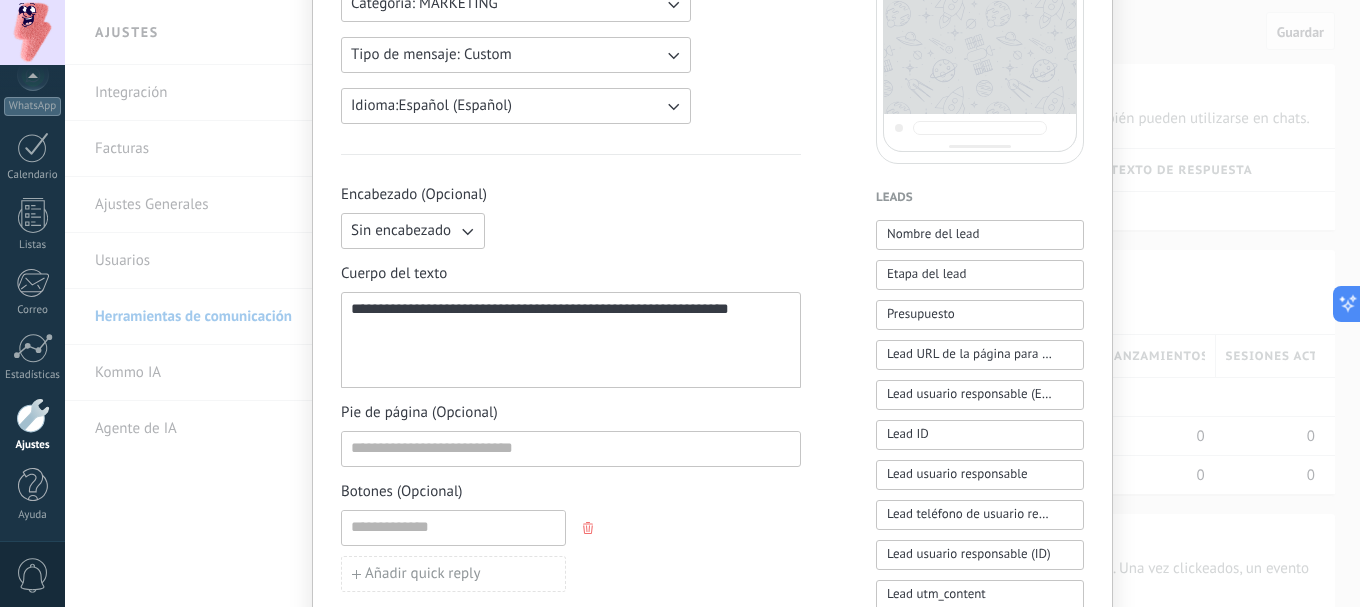 scroll, scrollTop: 0, scrollLeft: 0, axis: both 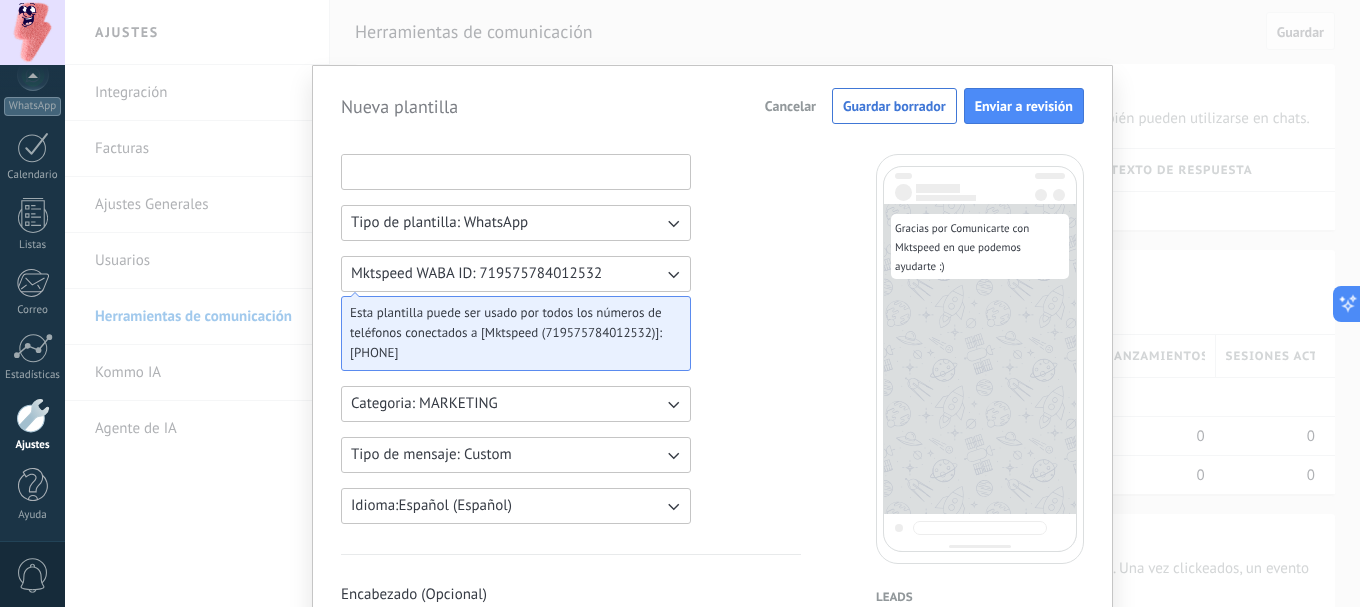 click at bounding box center [516, 171] 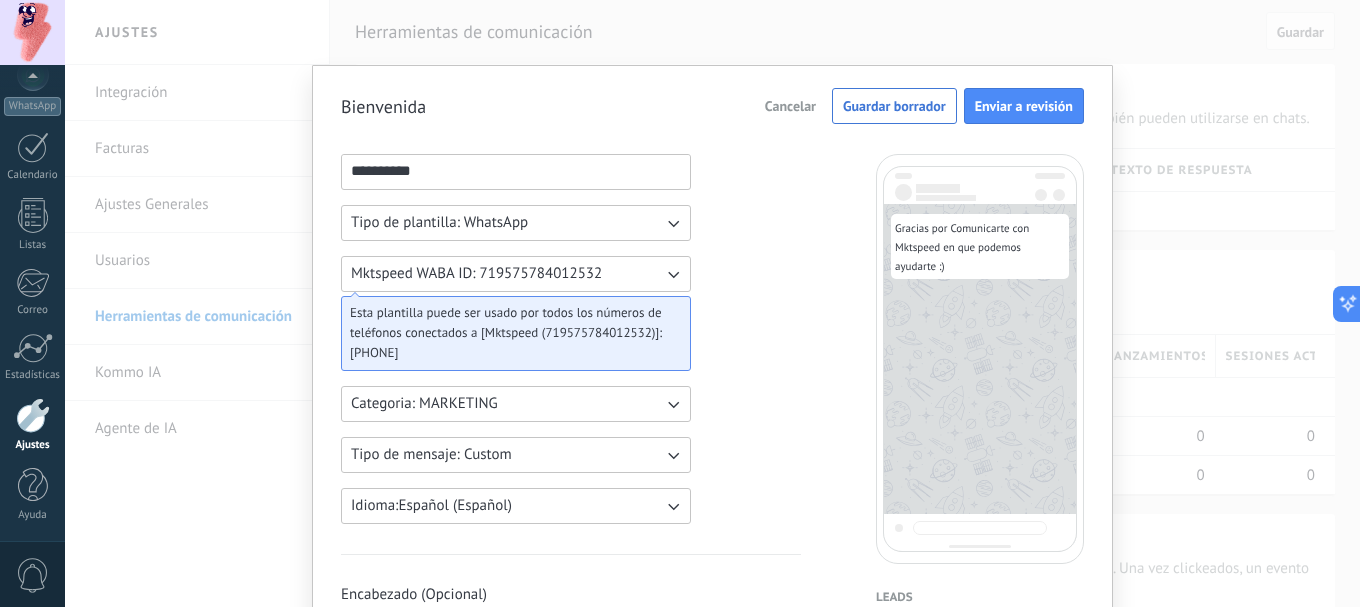 type on "**********" 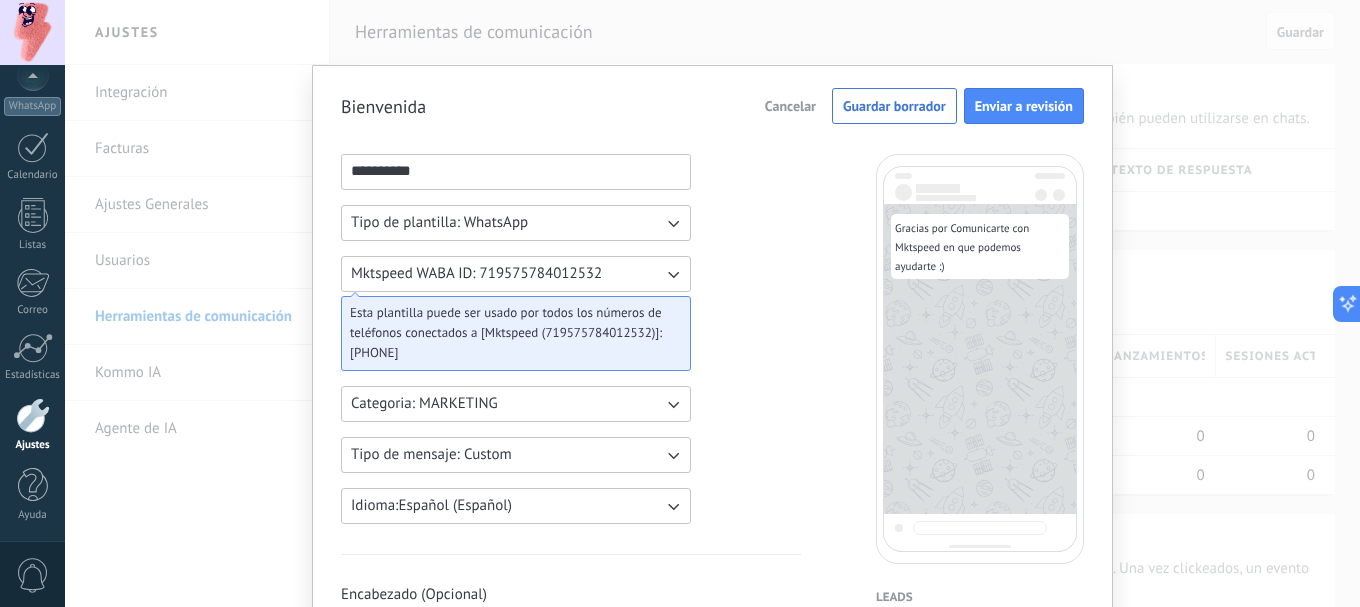 scroll, scrollTop: 0, scrollLeft: 0, axis: both 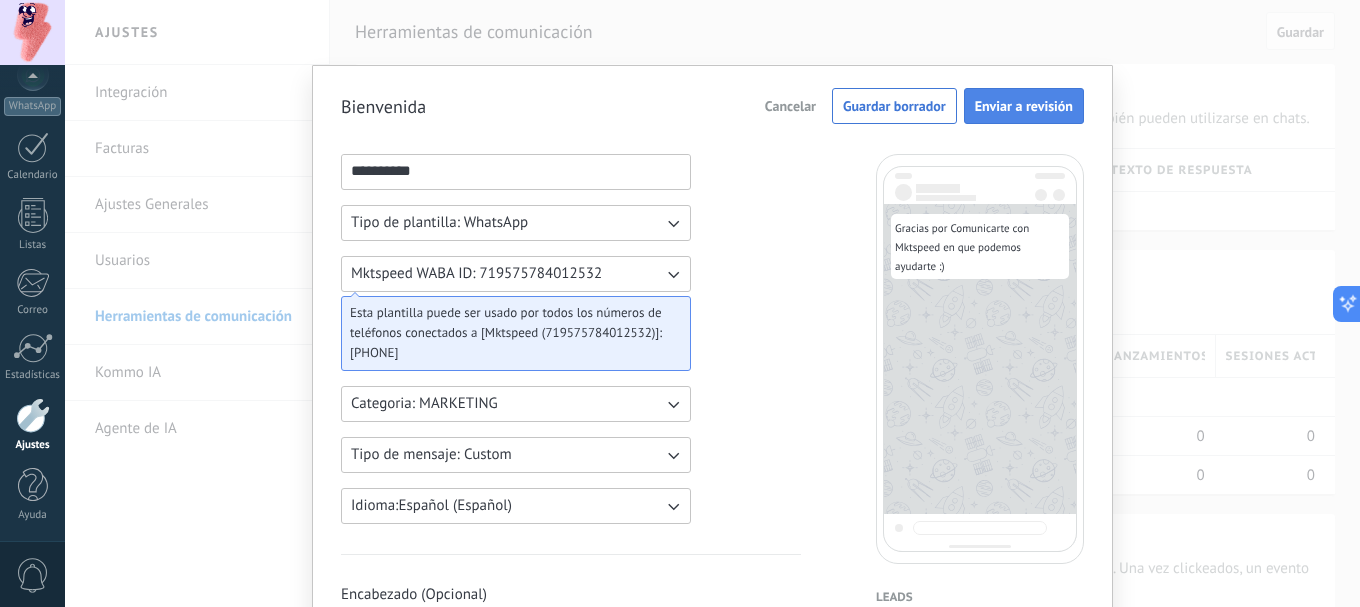 click on "Enviar a revisión" at bounding box center (1024, 106) 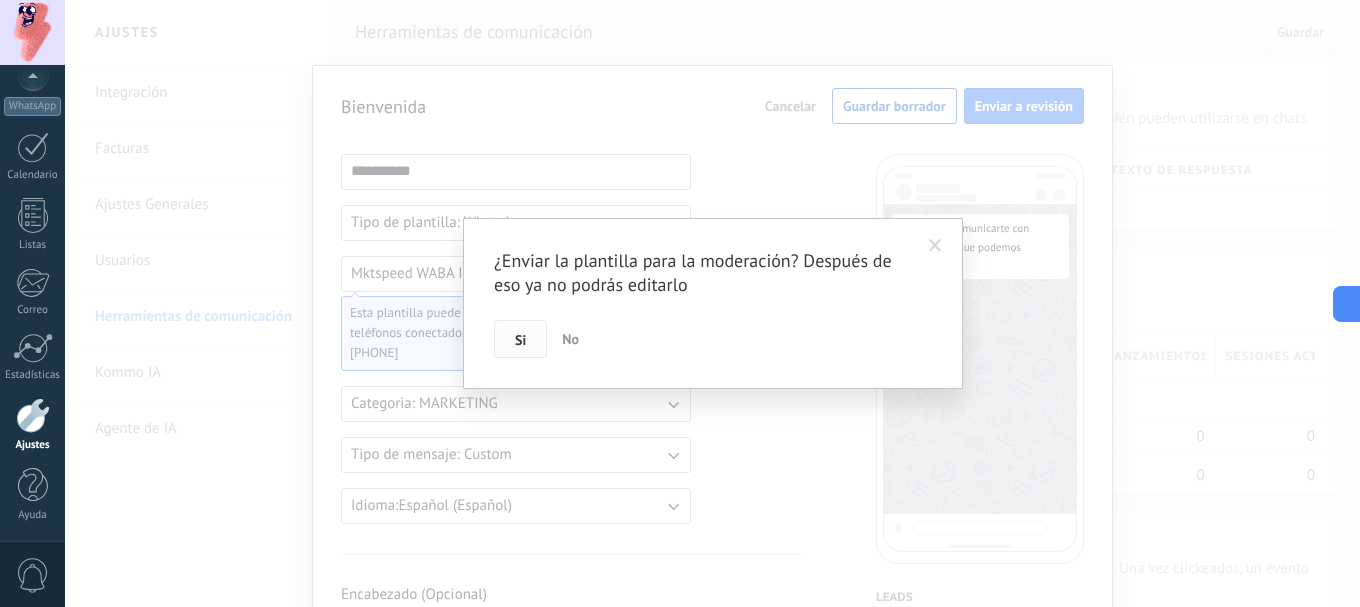 click on "Si" at bounding box center [520, 340] 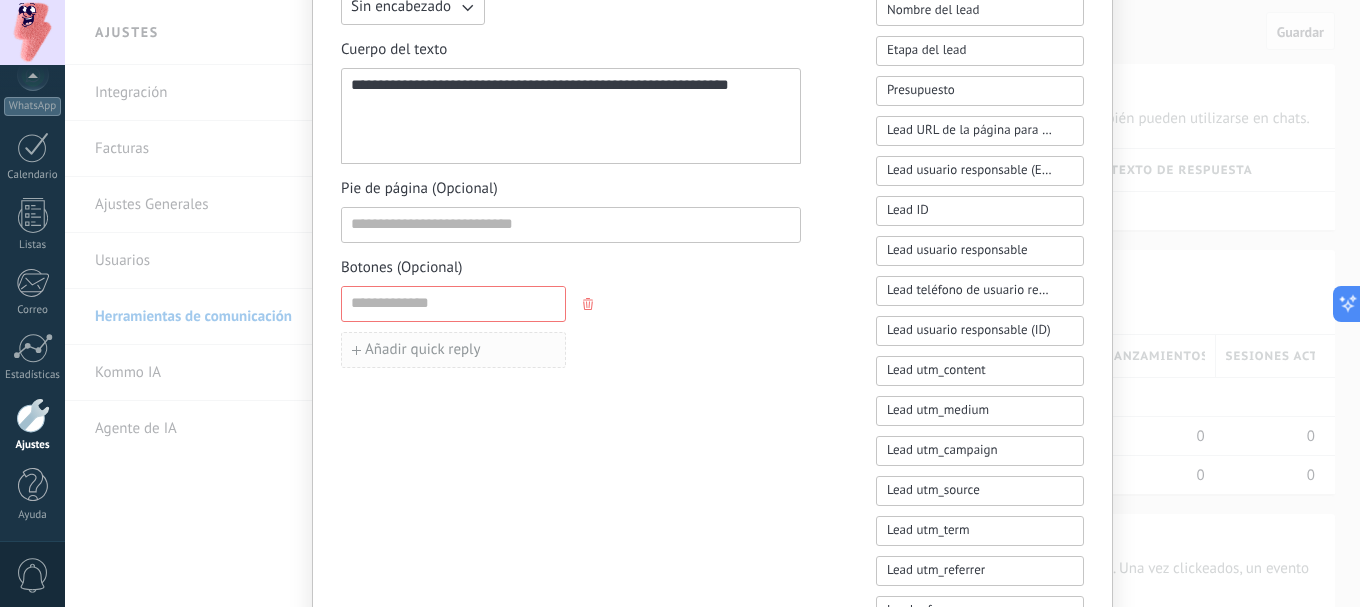 click on "Añadir quick reply" at bounding box center (423, 350) 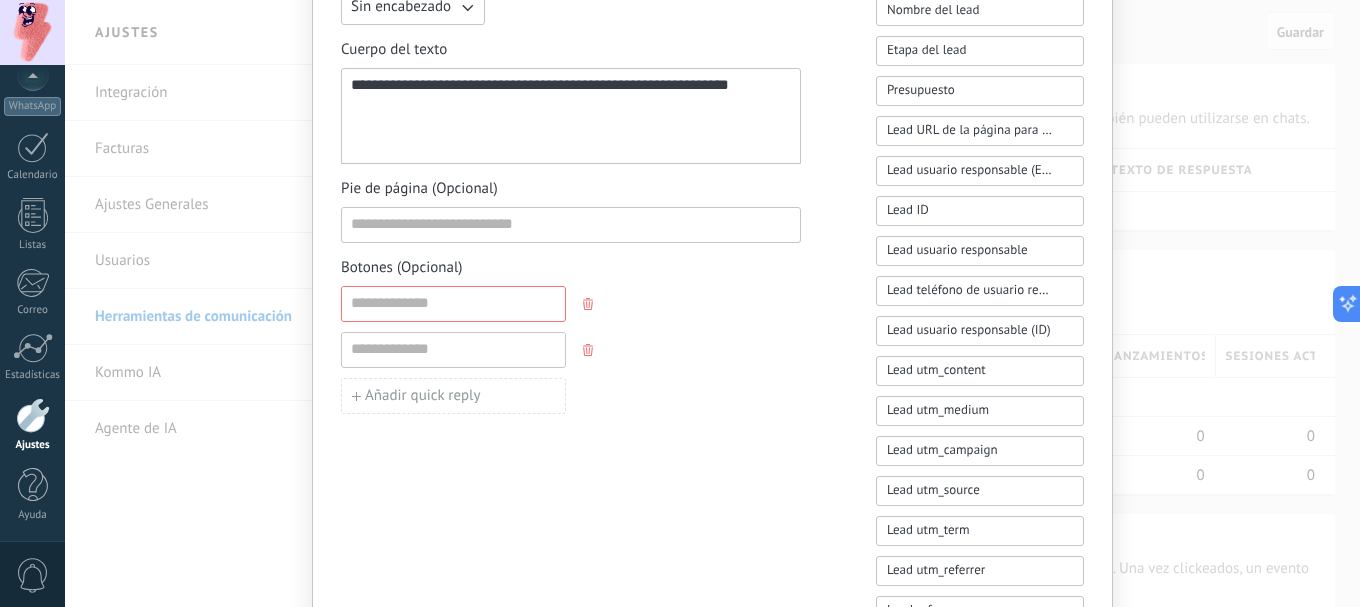 click 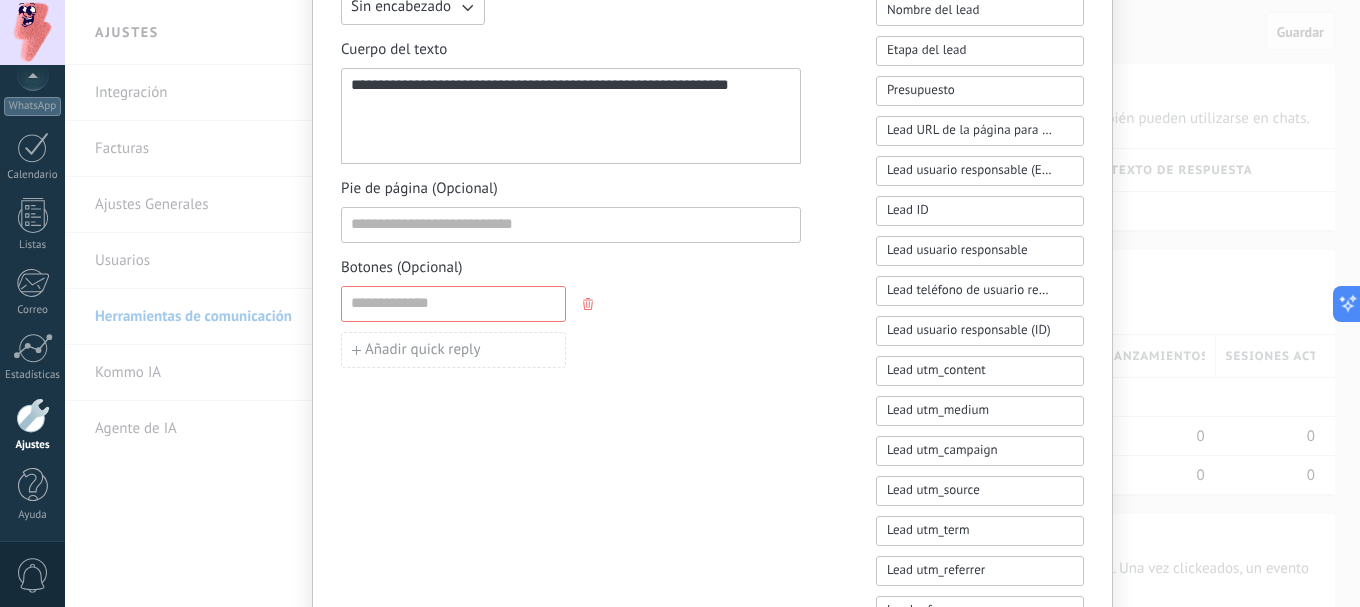 click at bounding box center (590, 304) 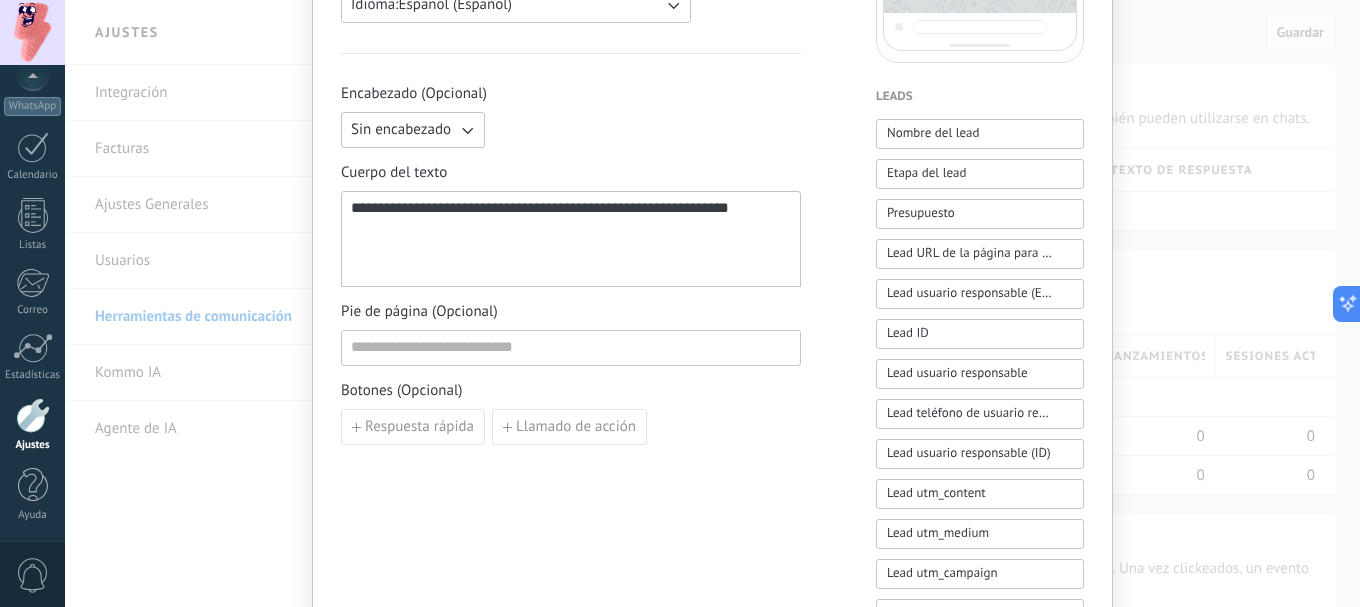 scroll, scrollTop: 624, scrollLeft: 0, axis: vertical 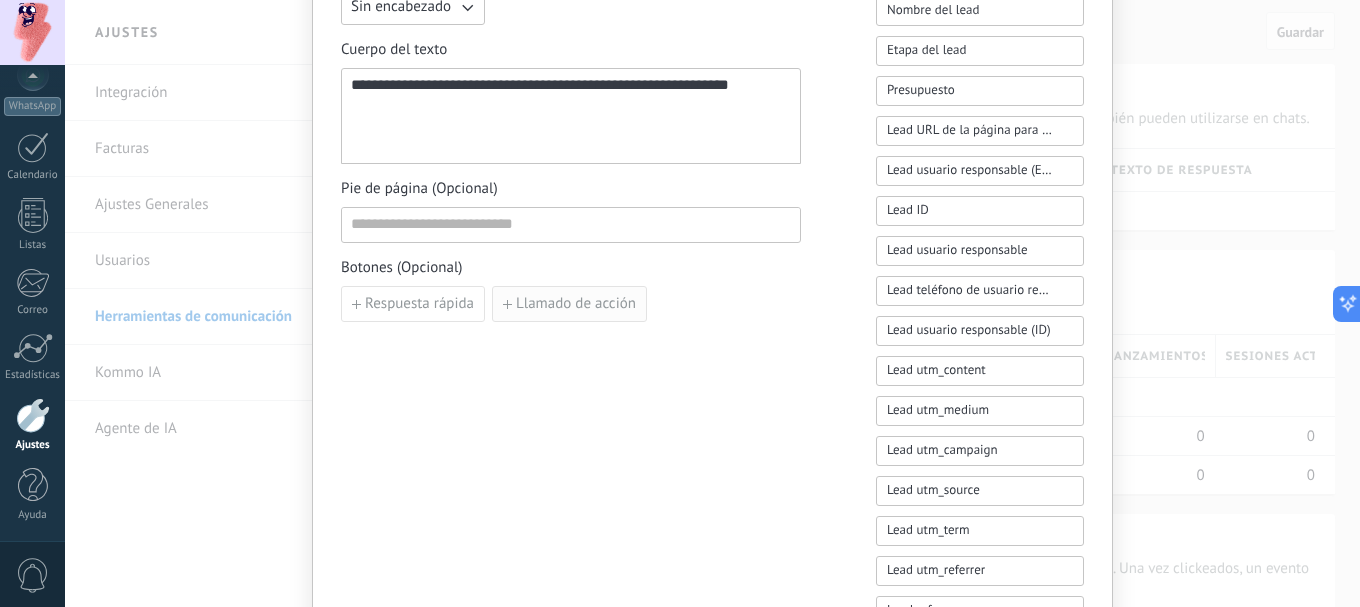 click on "Llamado de acción" at bounding box center [576, 304] 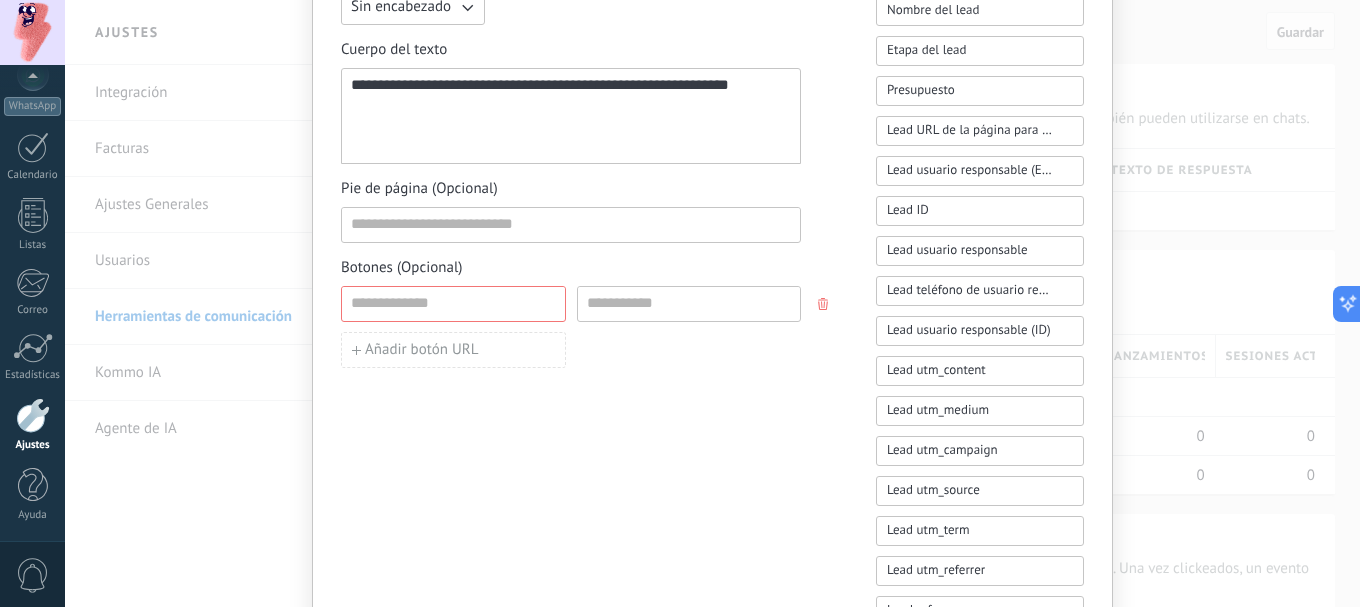click at bounding box center (825, 304) 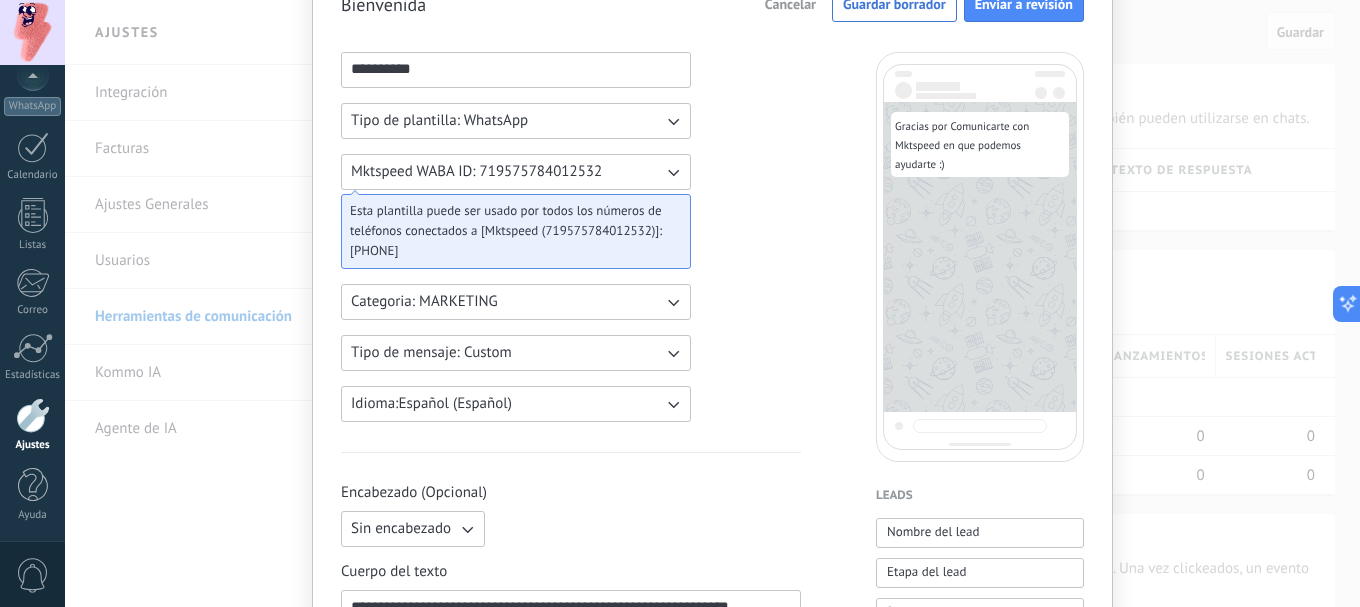 scroll, scrollTop: 0, scrollLeft: 0, axis: both 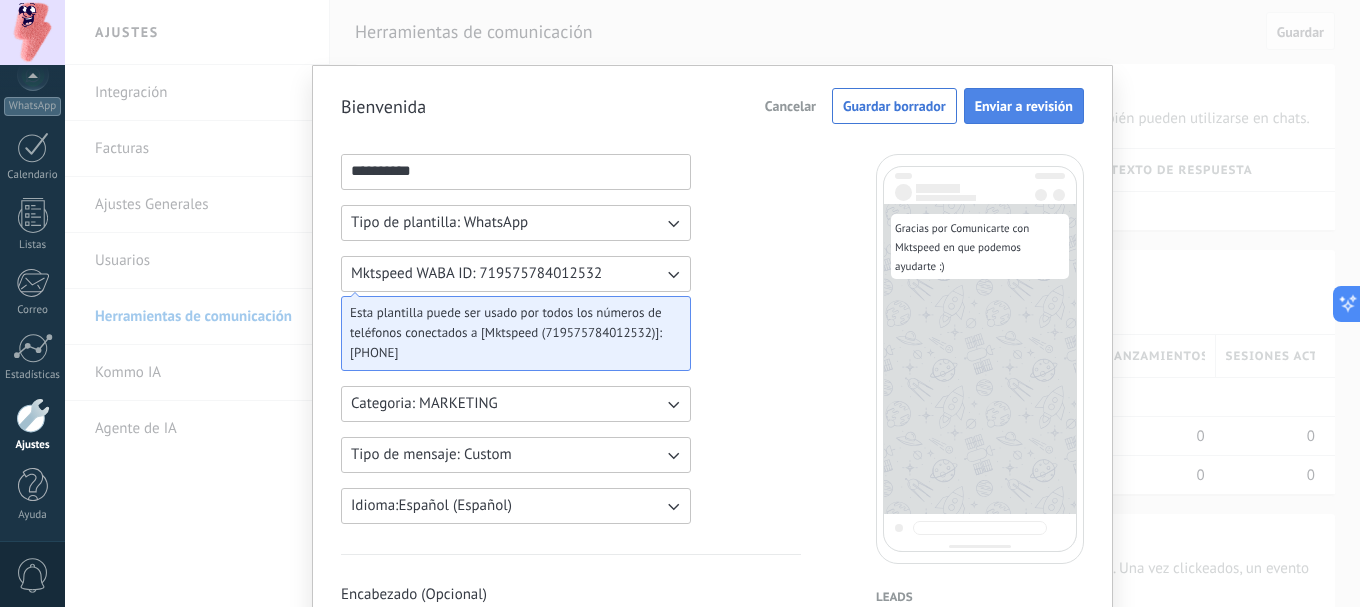 click on "Enviar a revisión" at bounding box center [1024, 106] 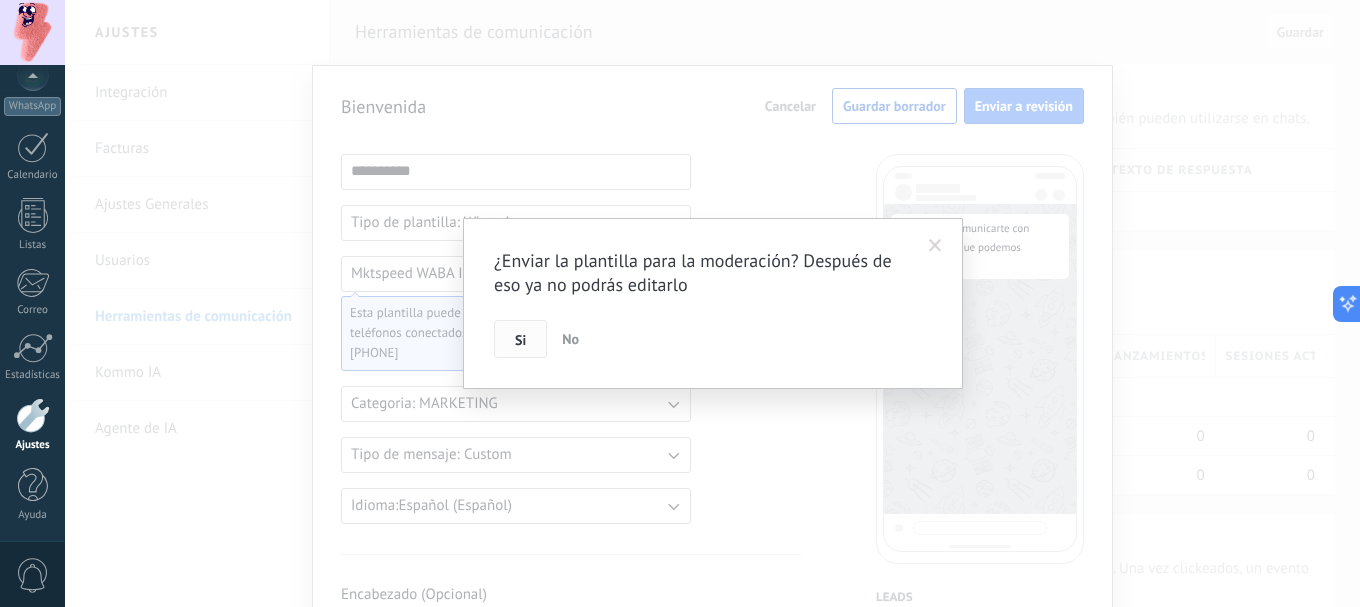 click on "Si" at bounding box center (520, 340) 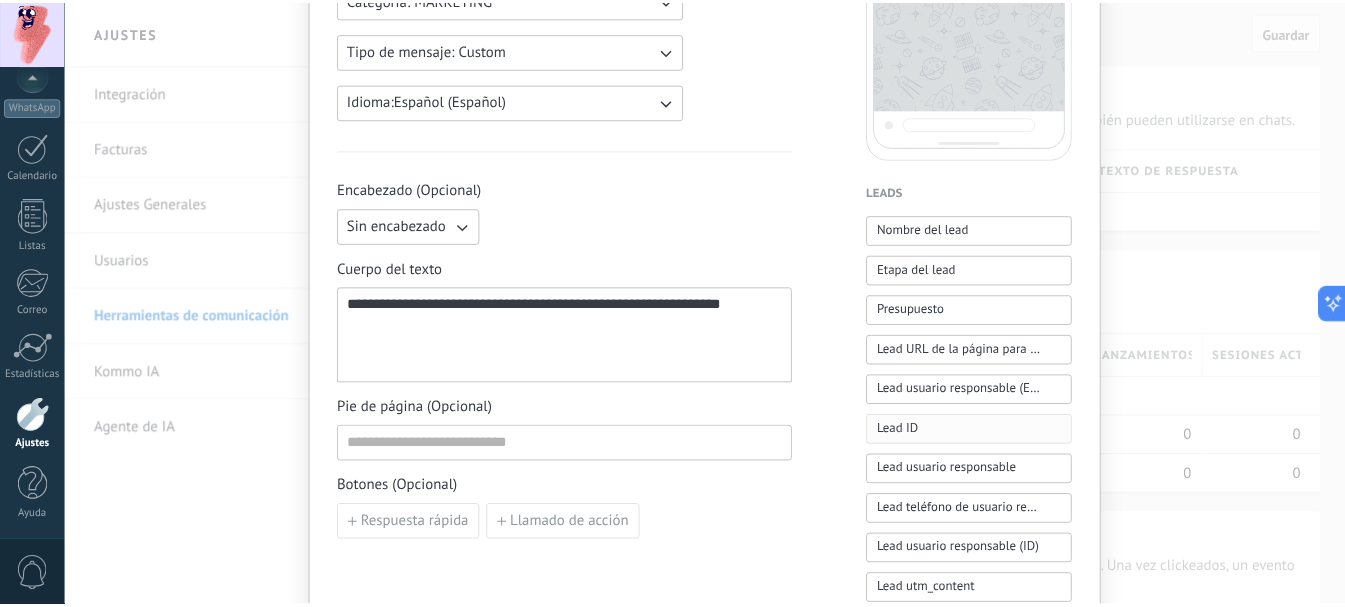 scroll, scrollTop: 0, scrollLeft: 0, axis: both 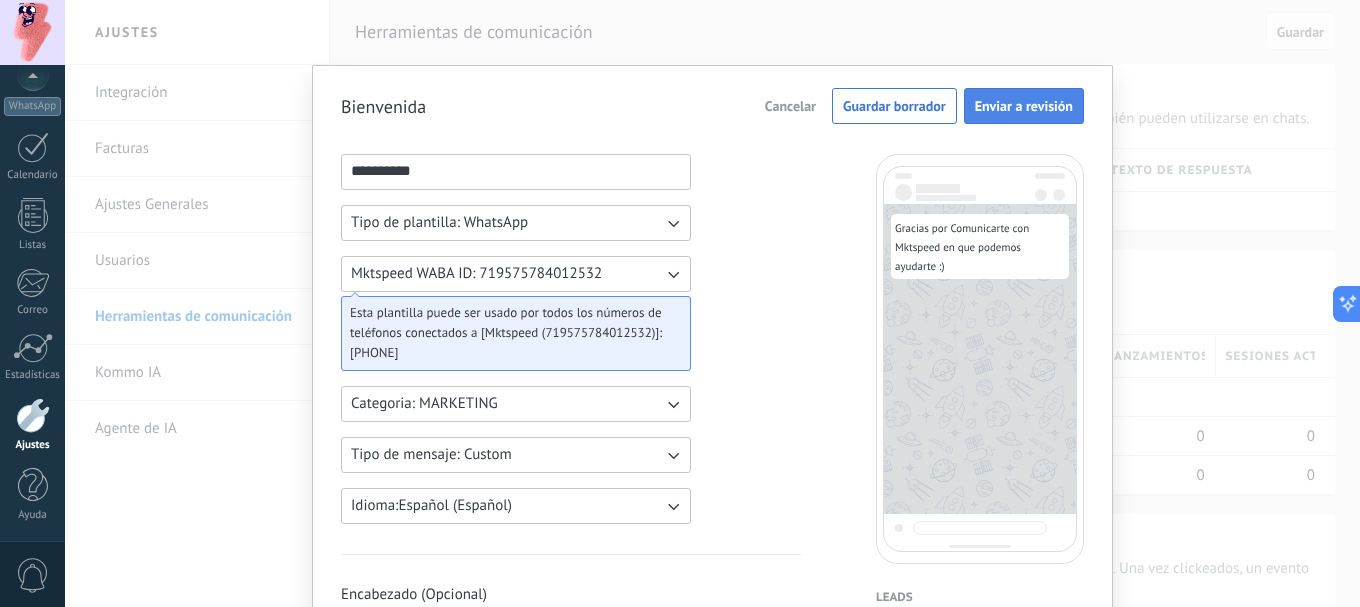 click on "Enviar a revisión" at bounding box center (1024, 106) 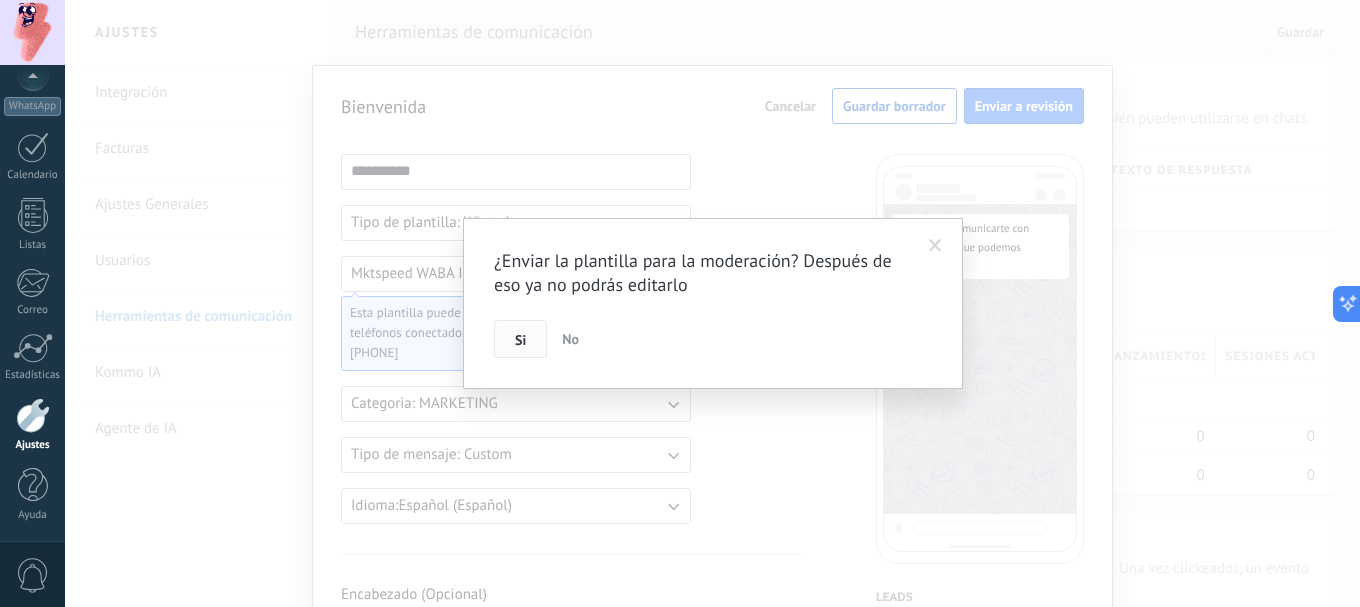 click on "Si" at bounding box center [520, 340] 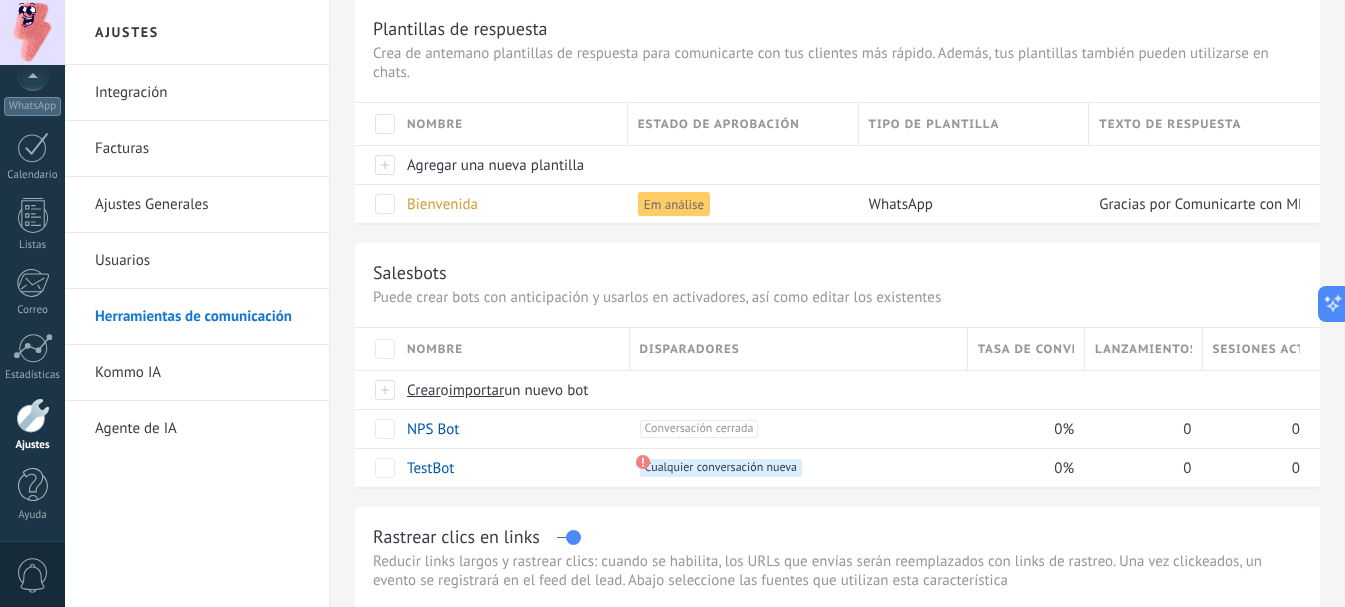 scroll, scrollTop: 100, scrollLeft: 0, axis: vertical 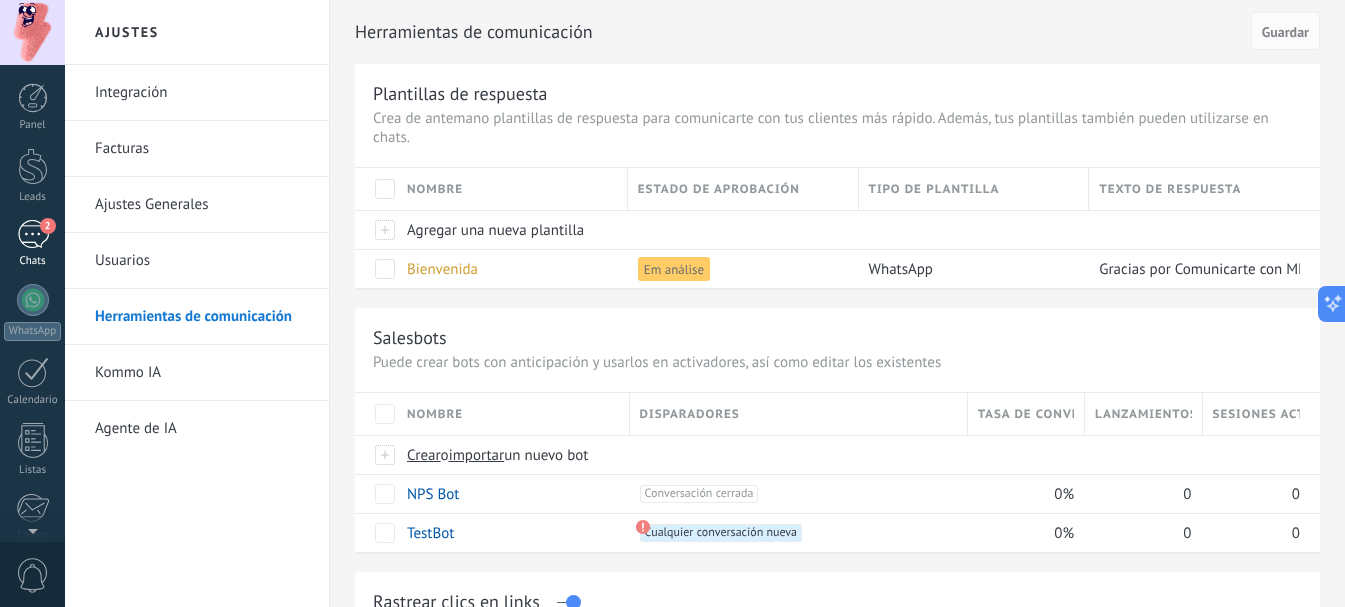 click on "2" at bounding box center [33, 234] 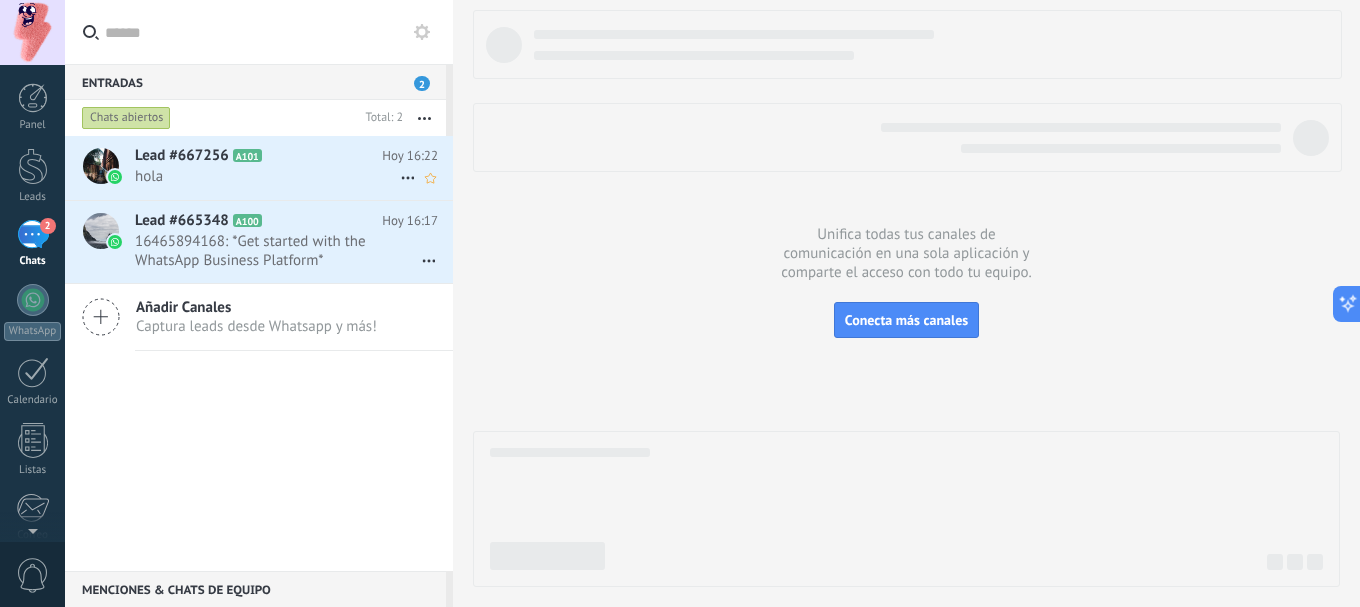 click on "hola" at bounding box center (267, 176) 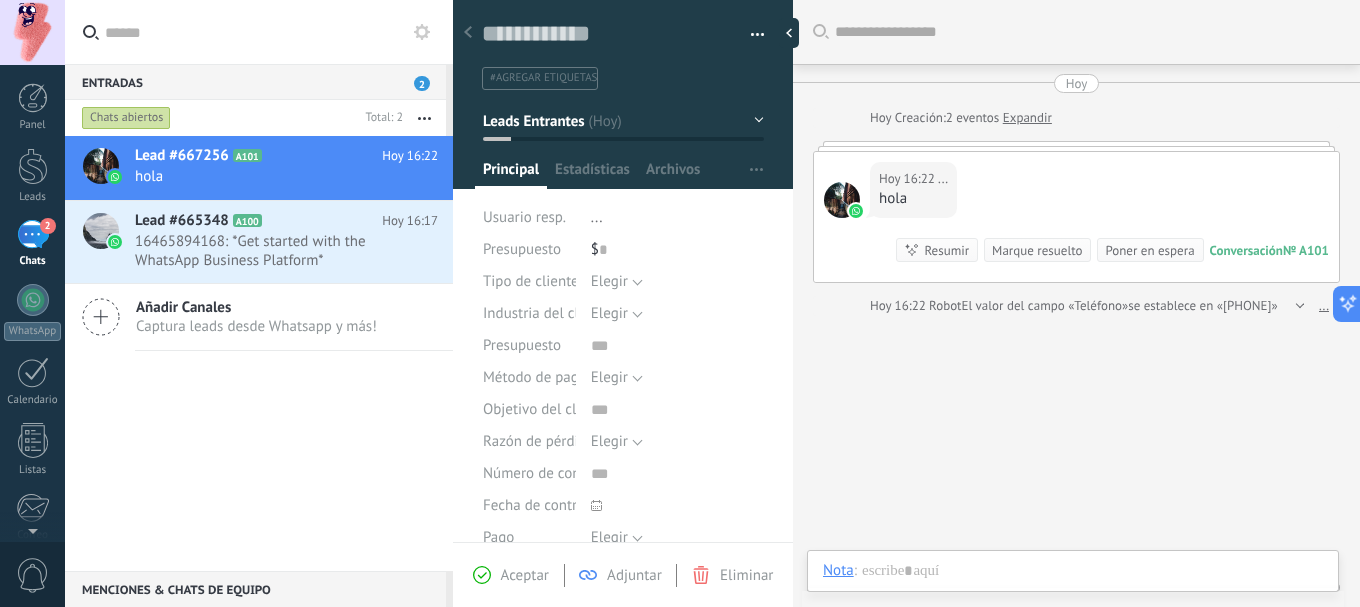 scroll, scrollTop: 30, scrollLeft: 0, axis: vertical 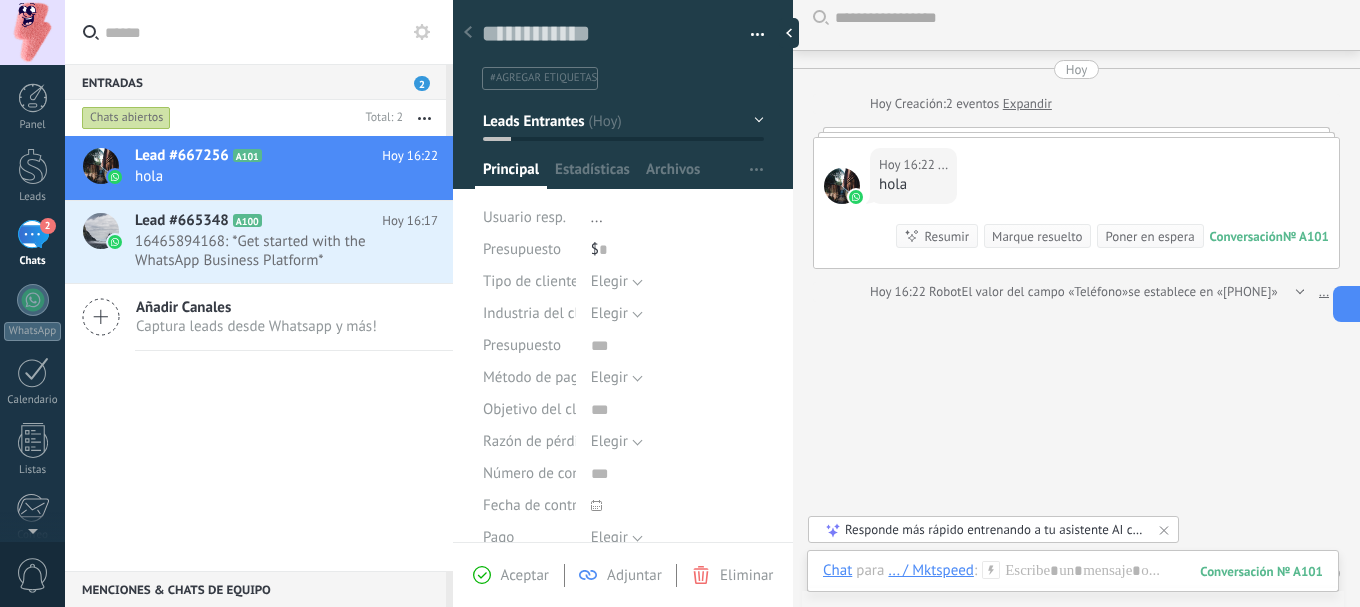 click on "Chat" at bounding box center (837, 570) 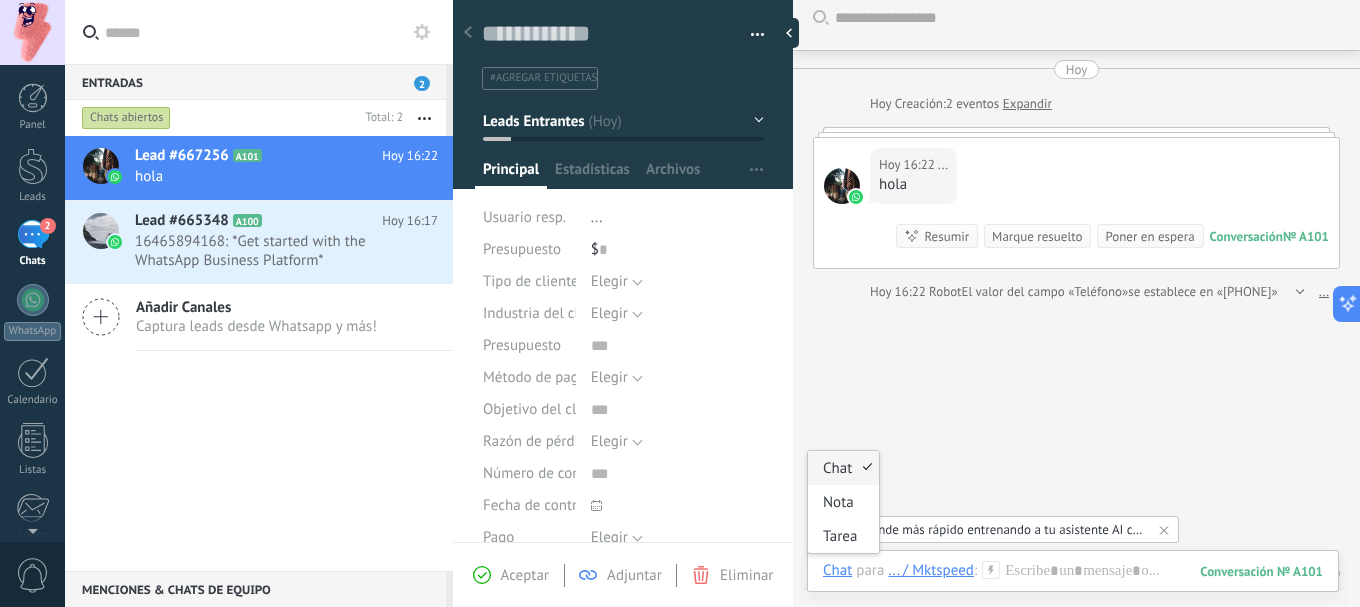 click on "Chat" at bounding box center (843, 468) 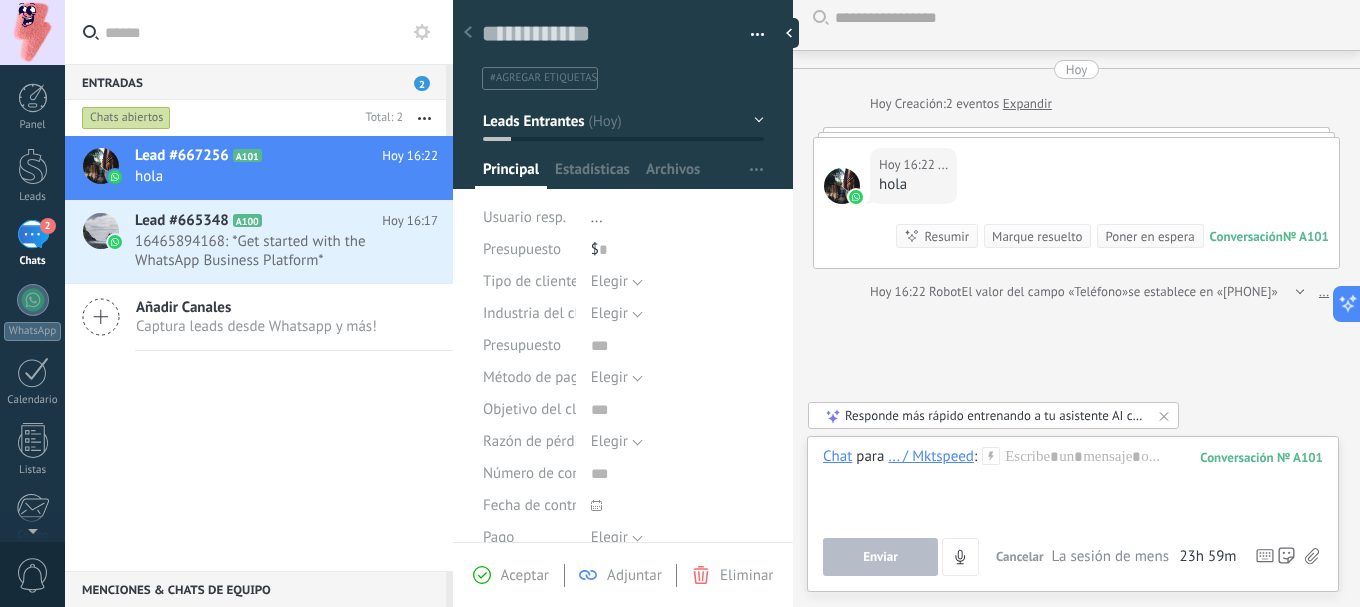 click on "Buscar Carga más Hoy Hoy Creación:  2  eventos   Expandir Hoy 16:22 ...  hola Conversación  № A101 Conversación № A101 Resumir Resumir Marque resuelto Poner en espera Hoy 16:22 ...: hola Conversación № A101 Hoy 16:22 Robot  El valor del campo «Teléfono»  se establece en «+593969511228» ... No hay tareas.  Crear una Participantes:  0 Agregar usuario Bots:  0" at bounding box center [1076, 318] 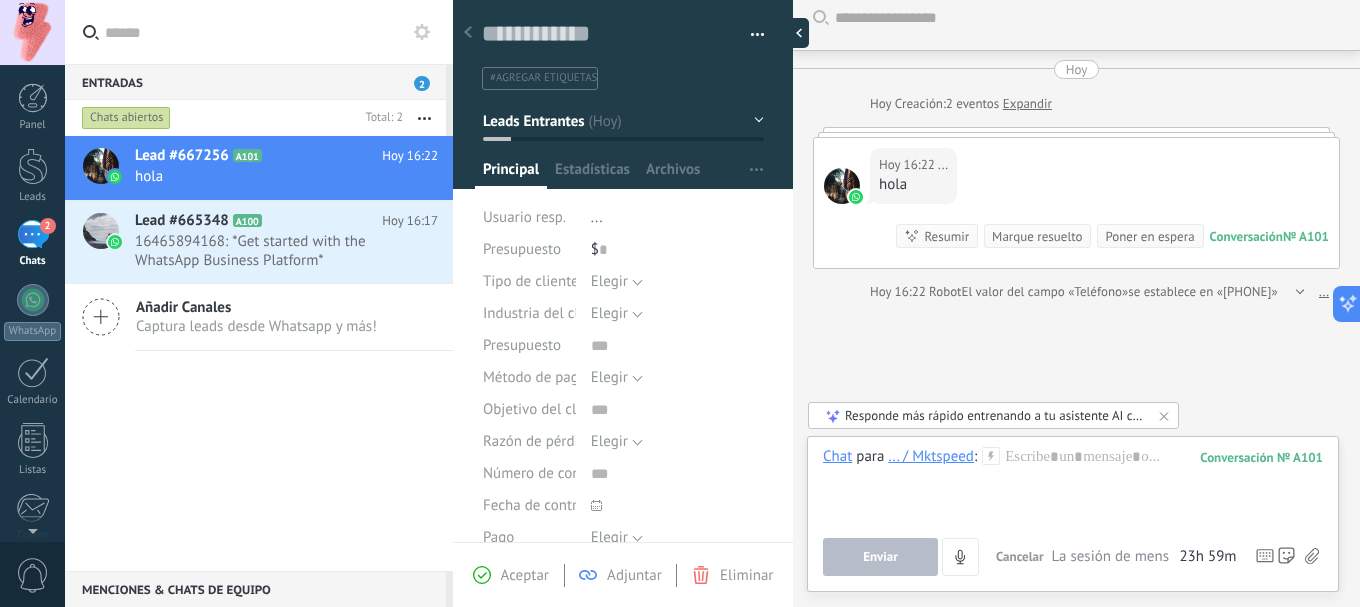 click at bounding box center [794, 33] 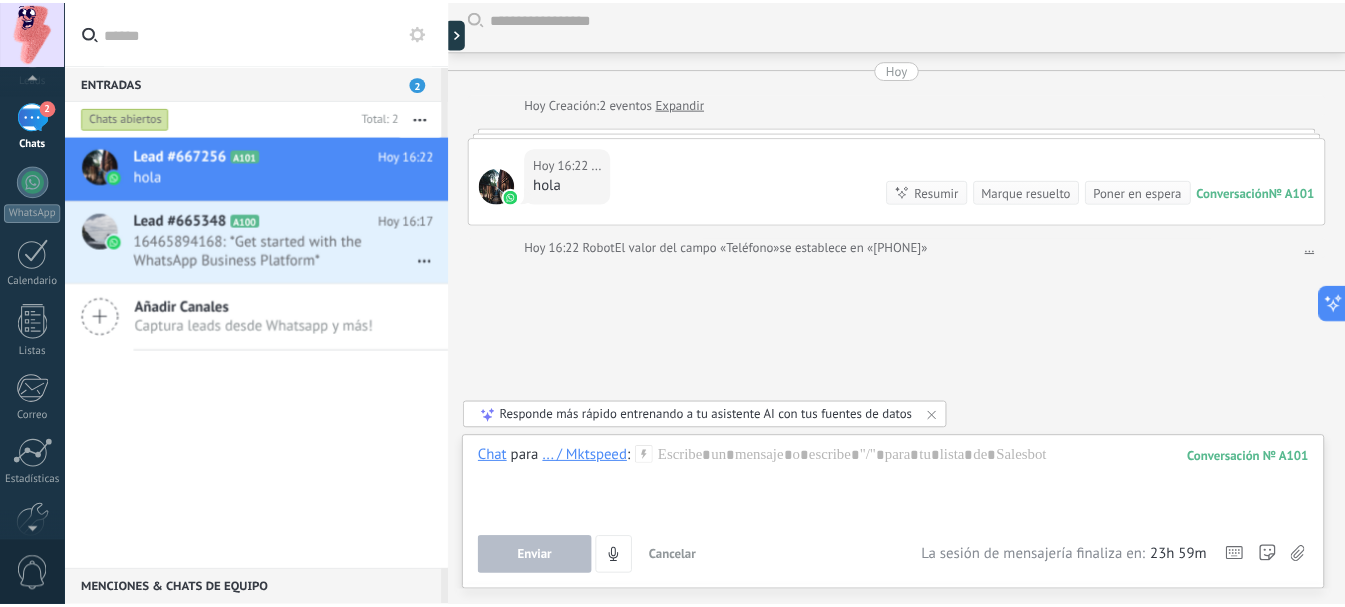 scroll, scrollTop: 0, scrollLeft: 0, axis: both 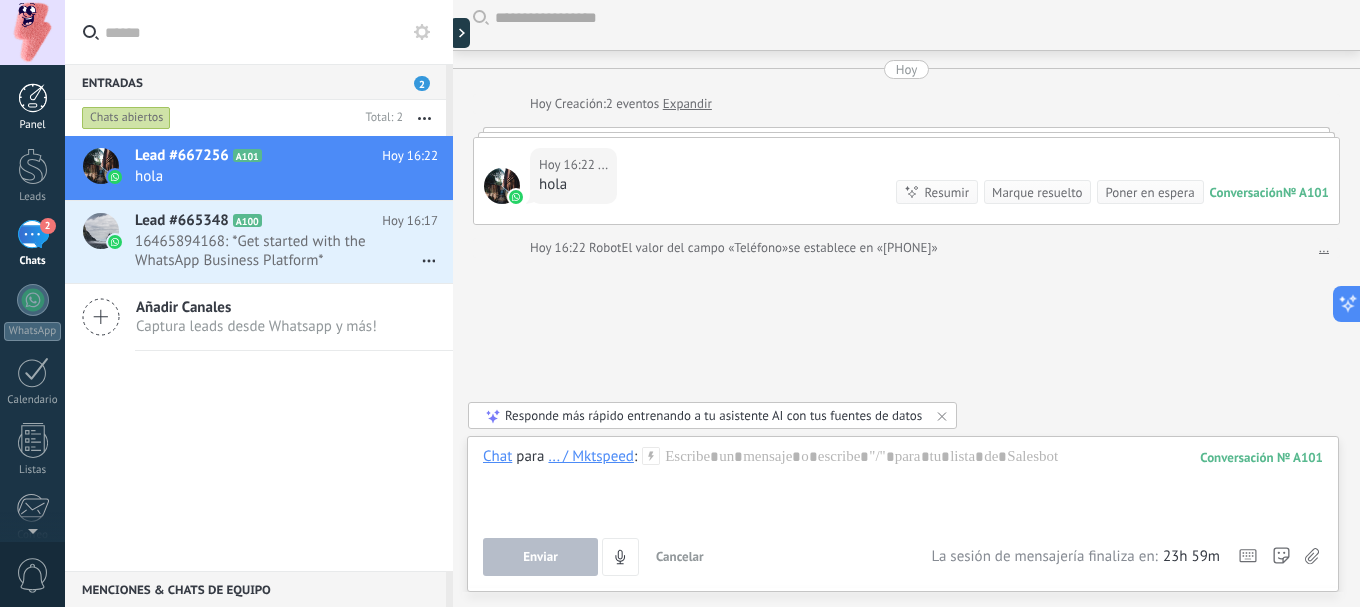 click on "Panel" at bounding box center [32, 107] 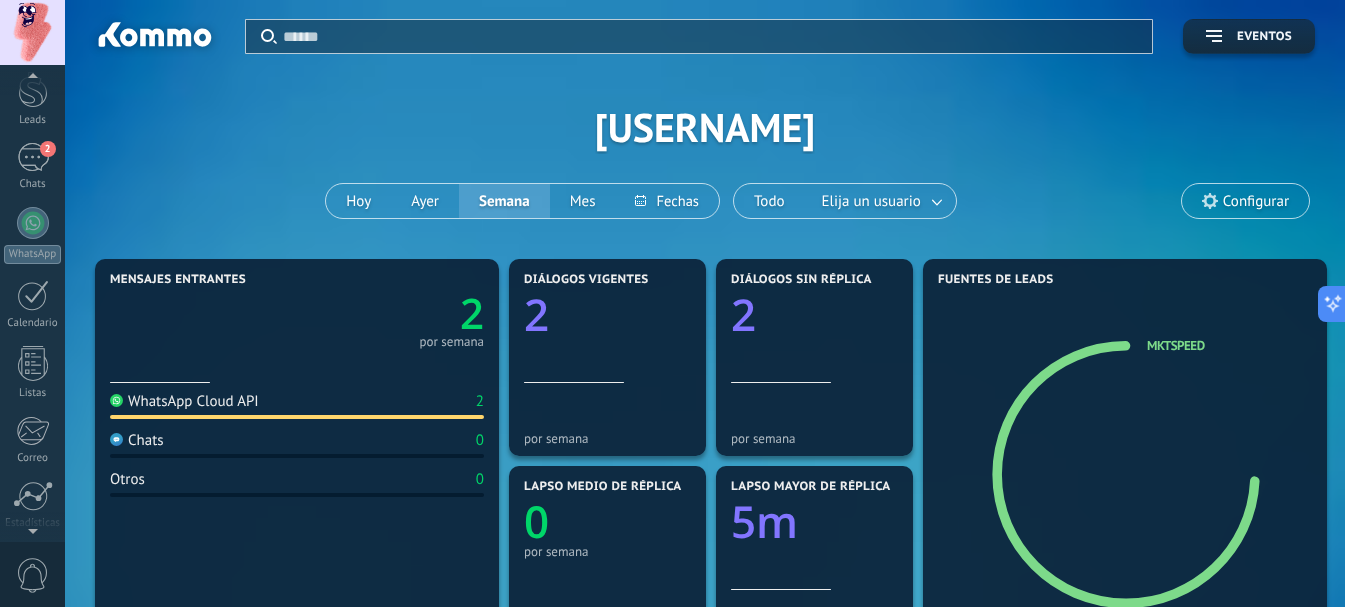 scroll, scrollTop: 100, scrollLeft: 0, axis: vertical 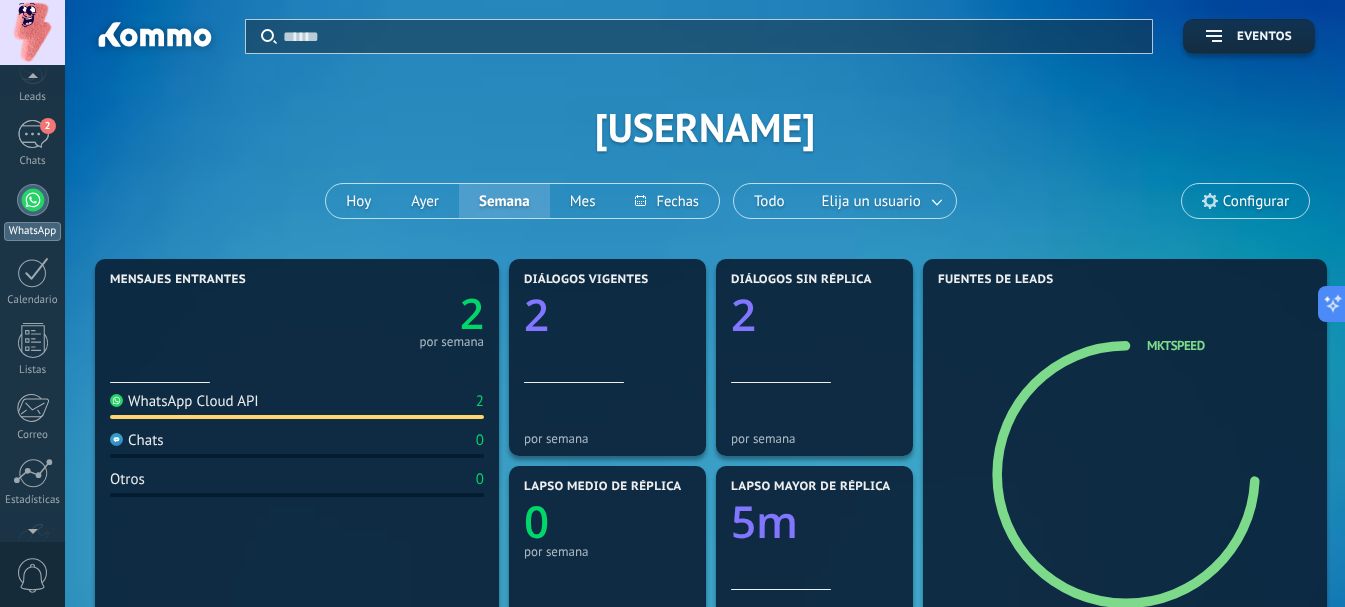 click at bounding box center [33, 200] 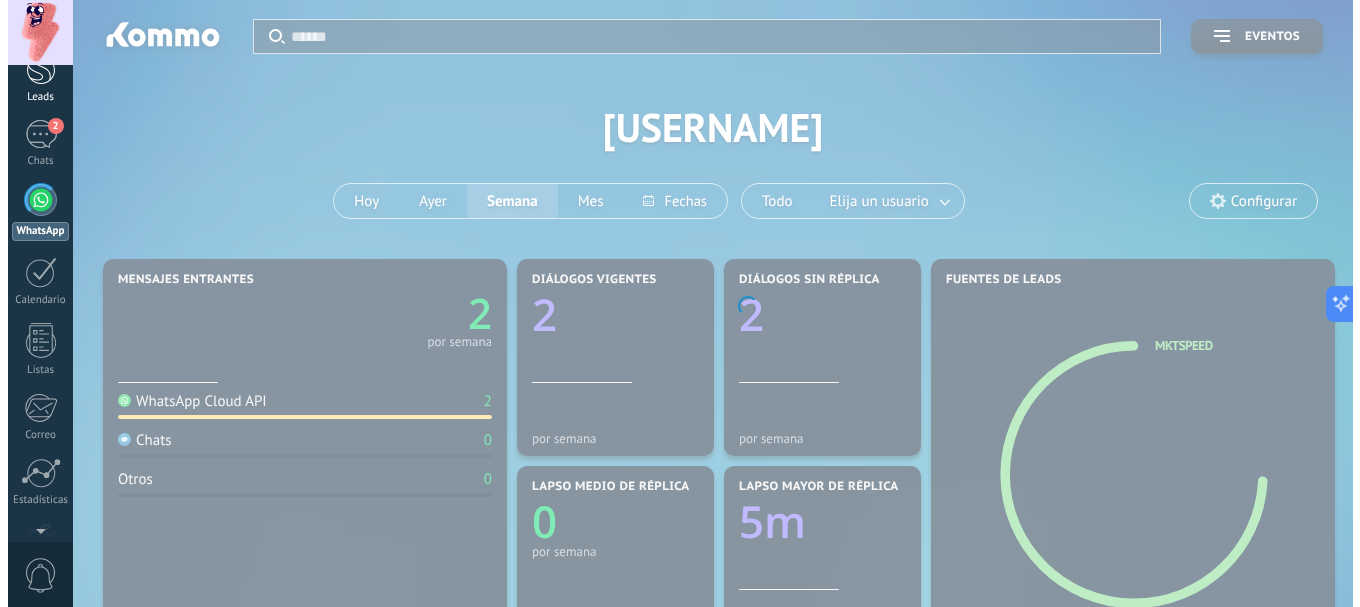 scroll, scrollTop: 0, scrollLeft: 0, axis: both 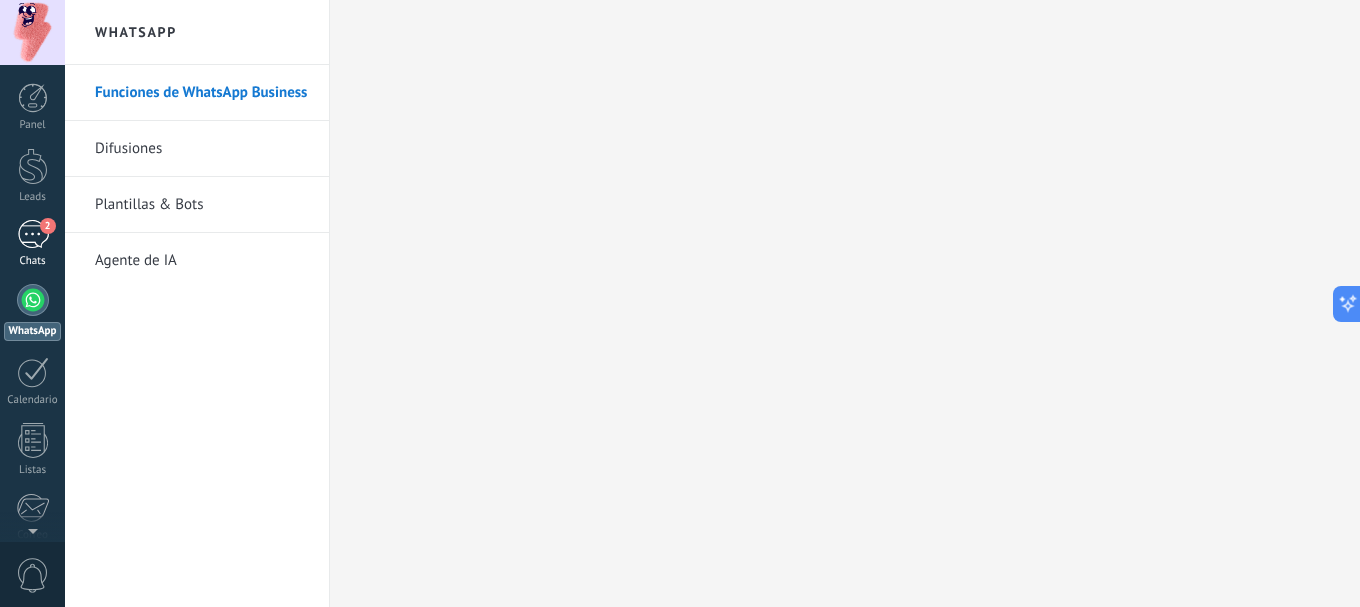 click on "2" at bounding box center [33, 234] 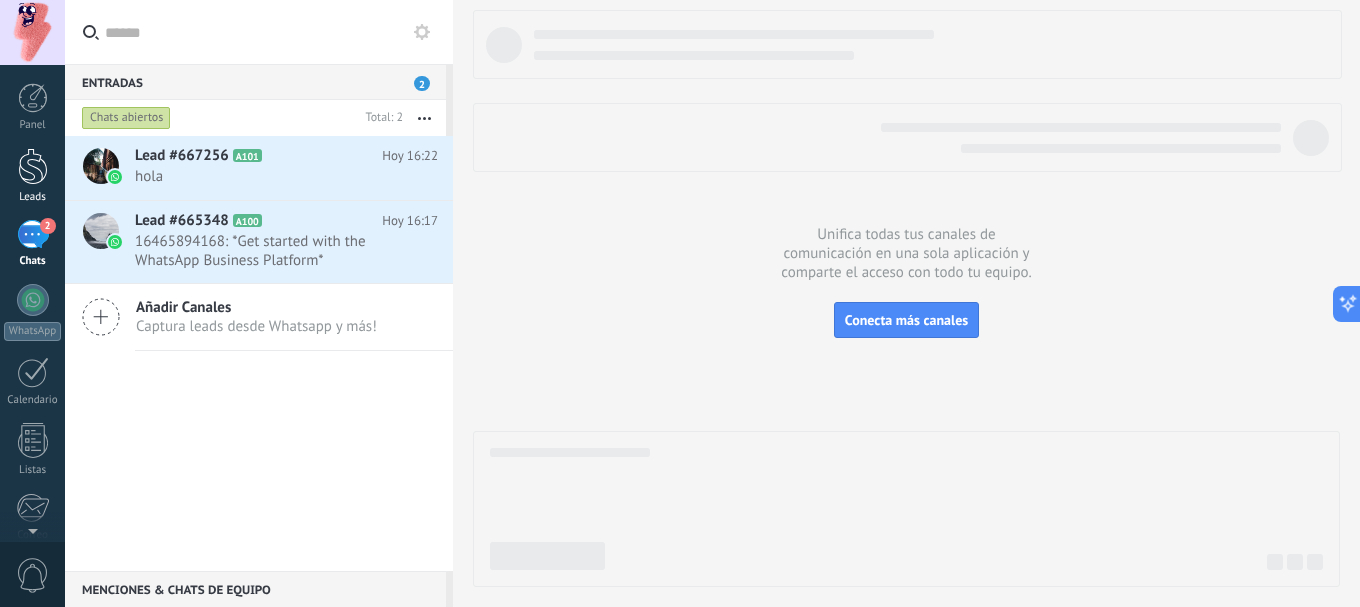 click at bounding box center (33, 166) 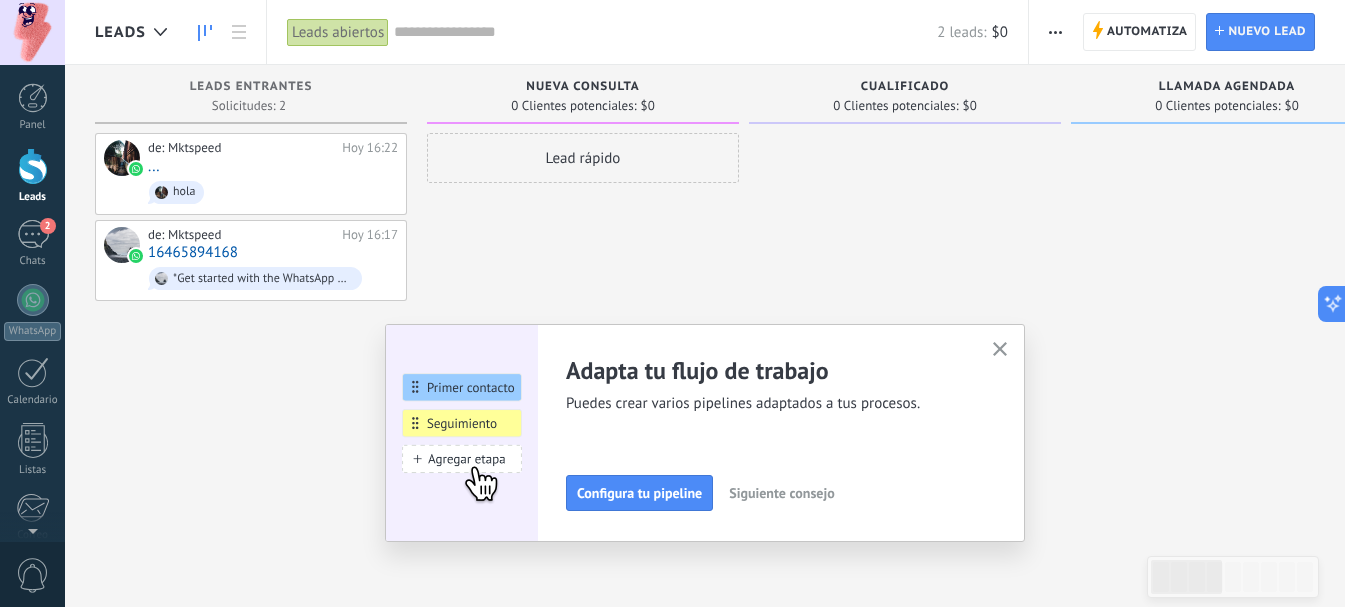click 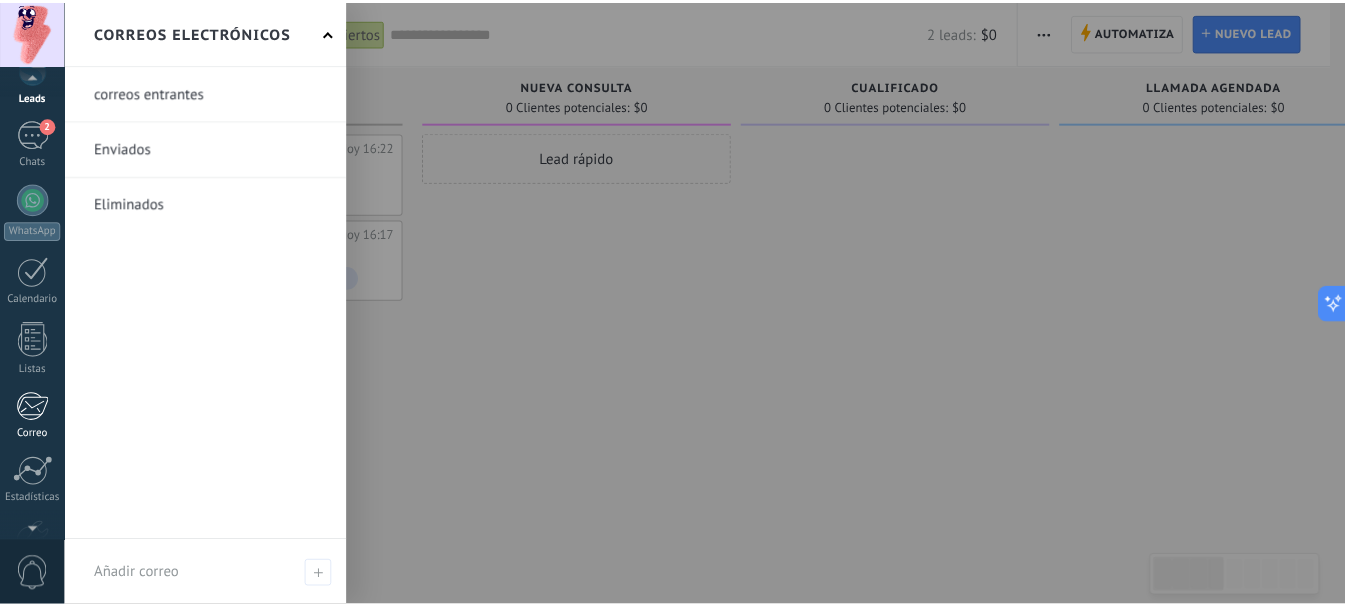scroll, scrollTop: 200, scrollLeft: 0, axis: vertical 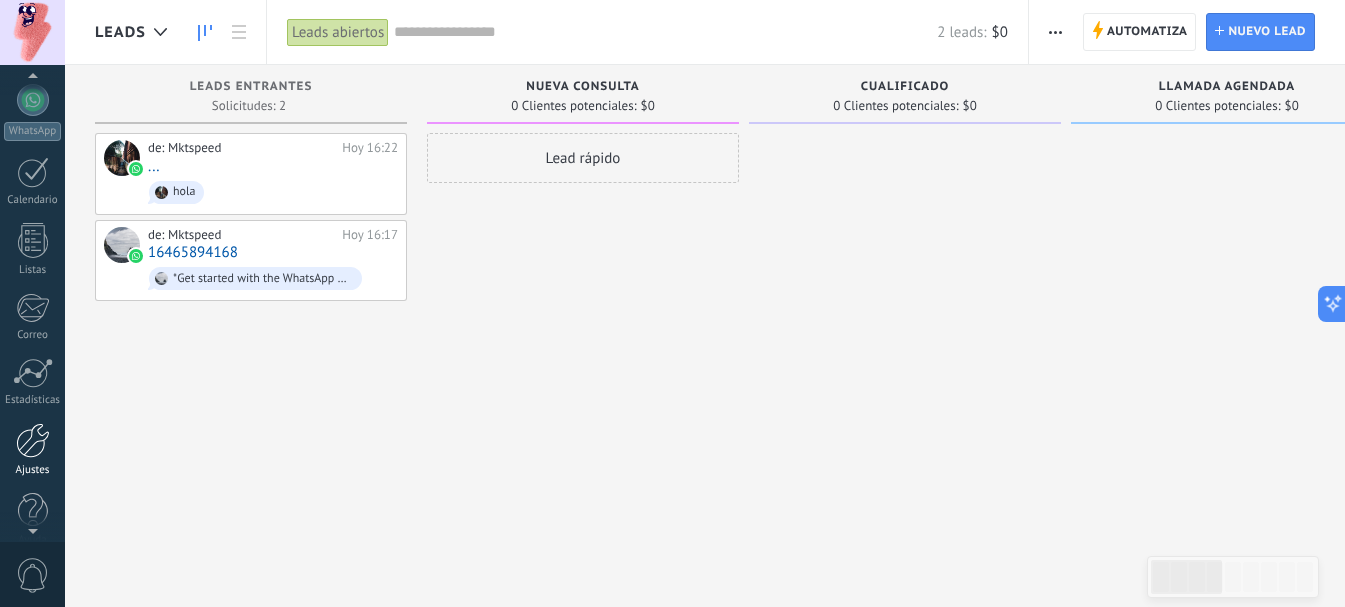 click at bounding box center [33, 440] 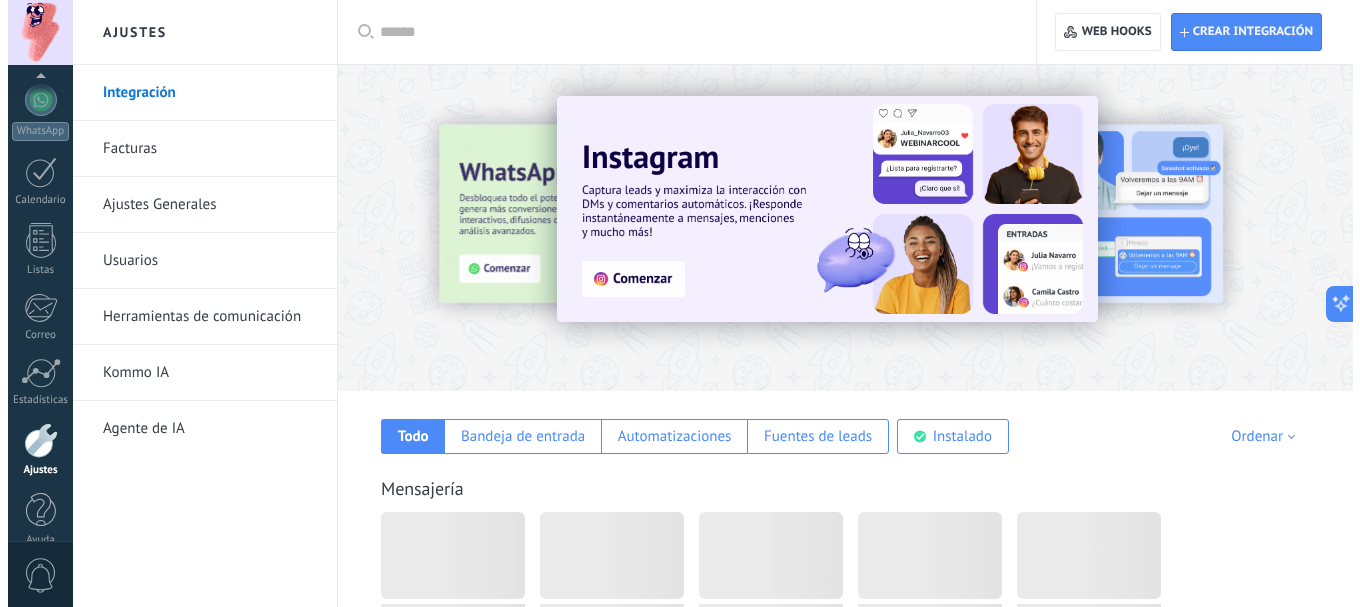 scroll, scrollTop: 225, scrollLeft: 0, axis: vertical 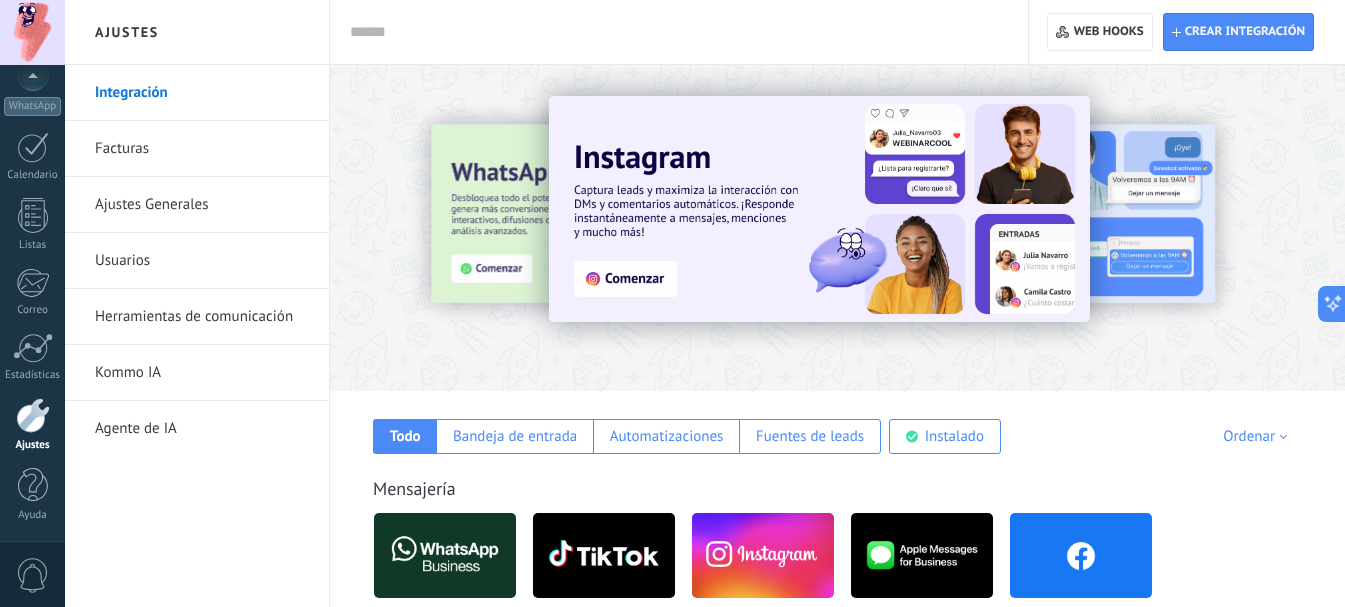 click on "Agente de IA" at bounding box center (202, 429) 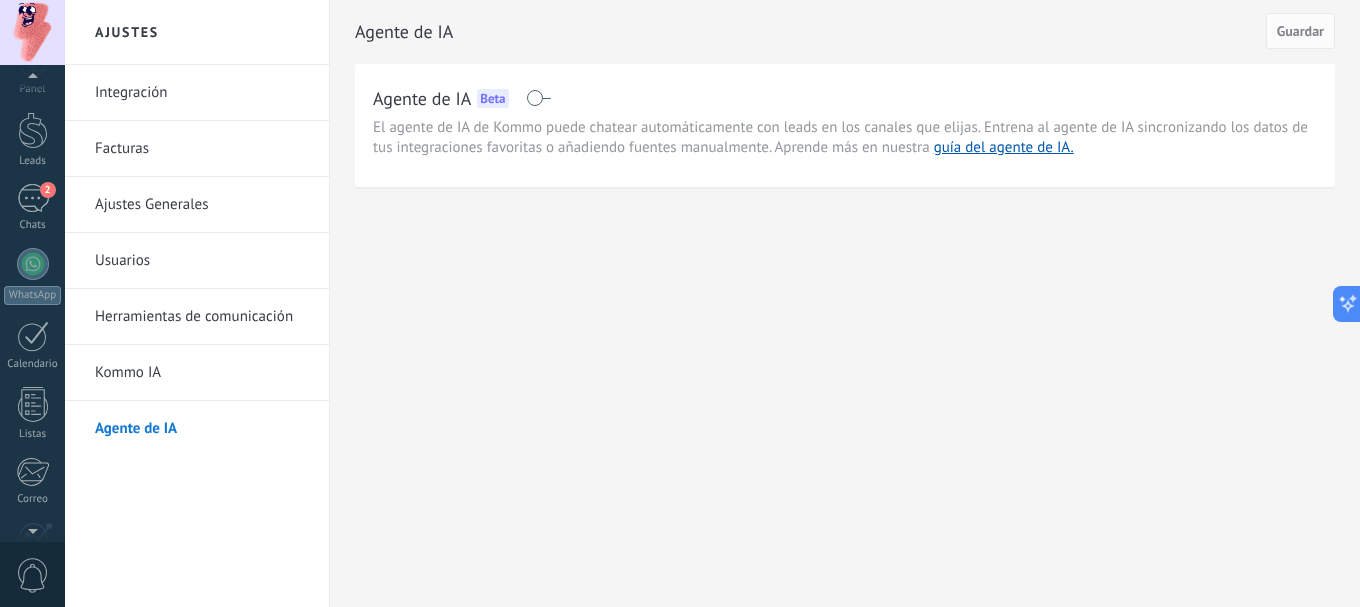 scroll, scrollTop: 100, scrollLeft: 0, axis: vertical 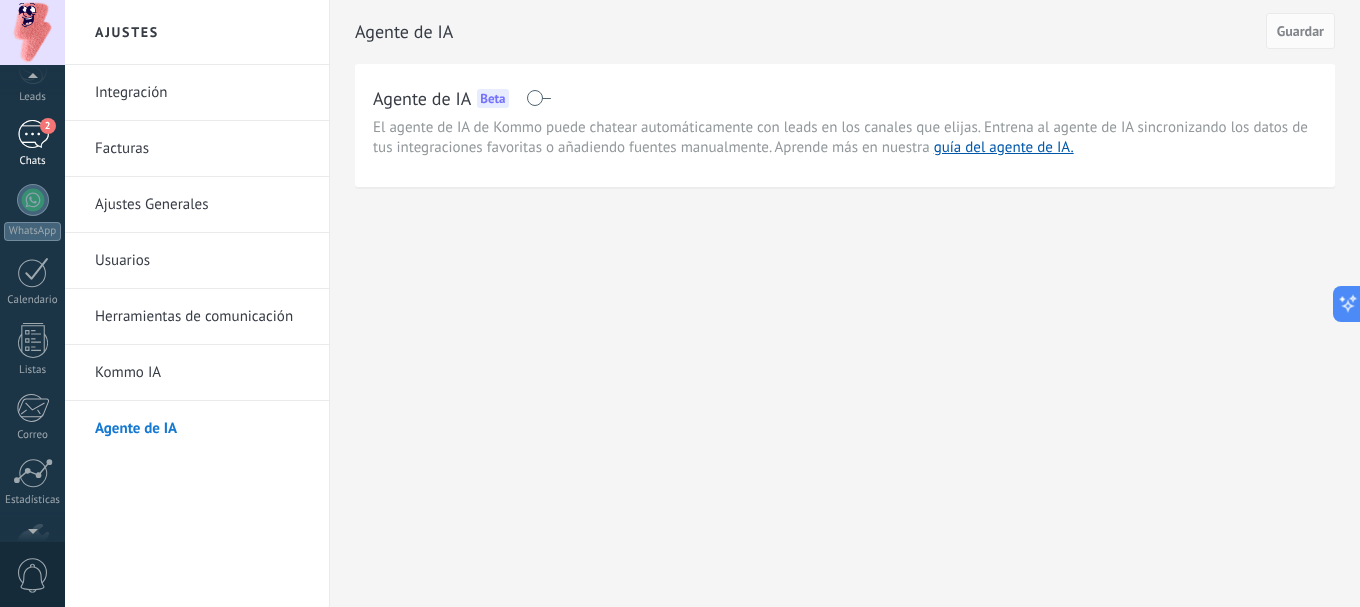click on "2" at bounding box center [33, 134] 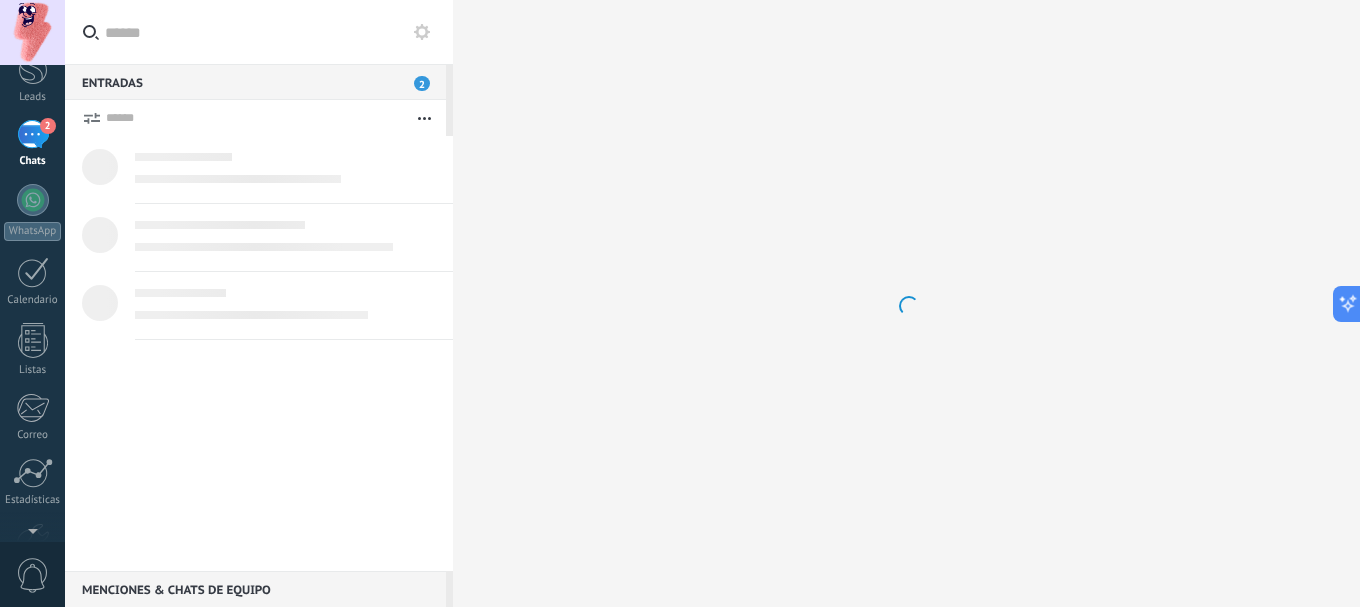 scroll, scrollTop: 0, scrollLeft: 0, axis: both 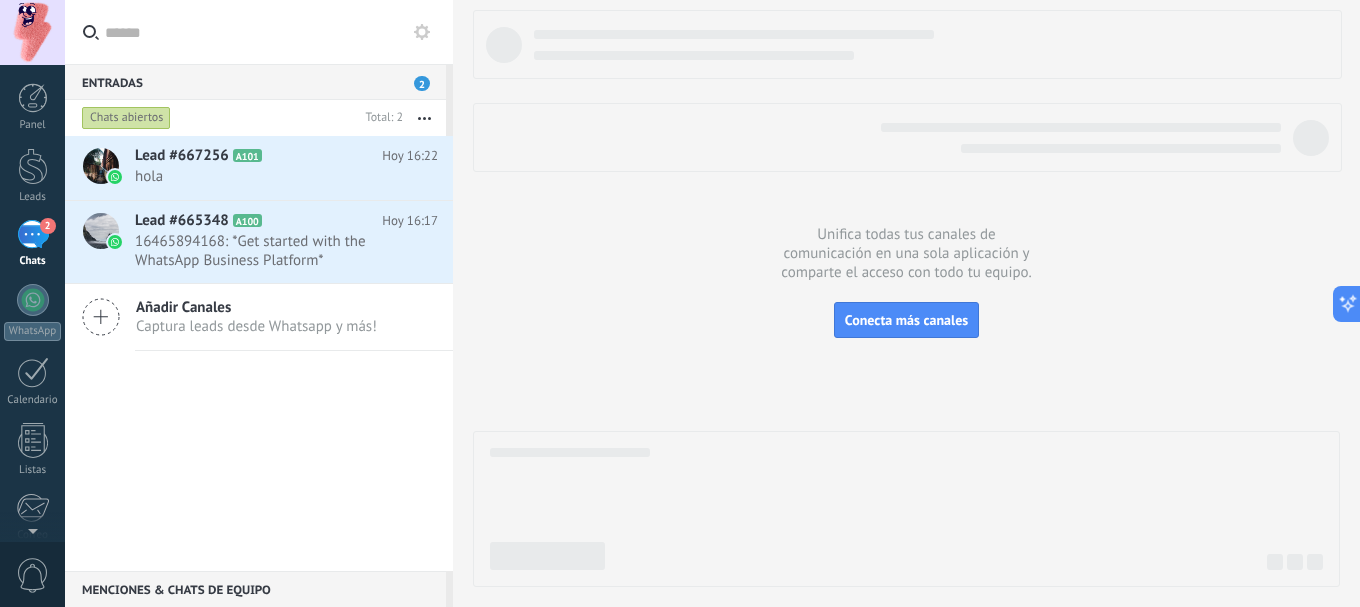 click 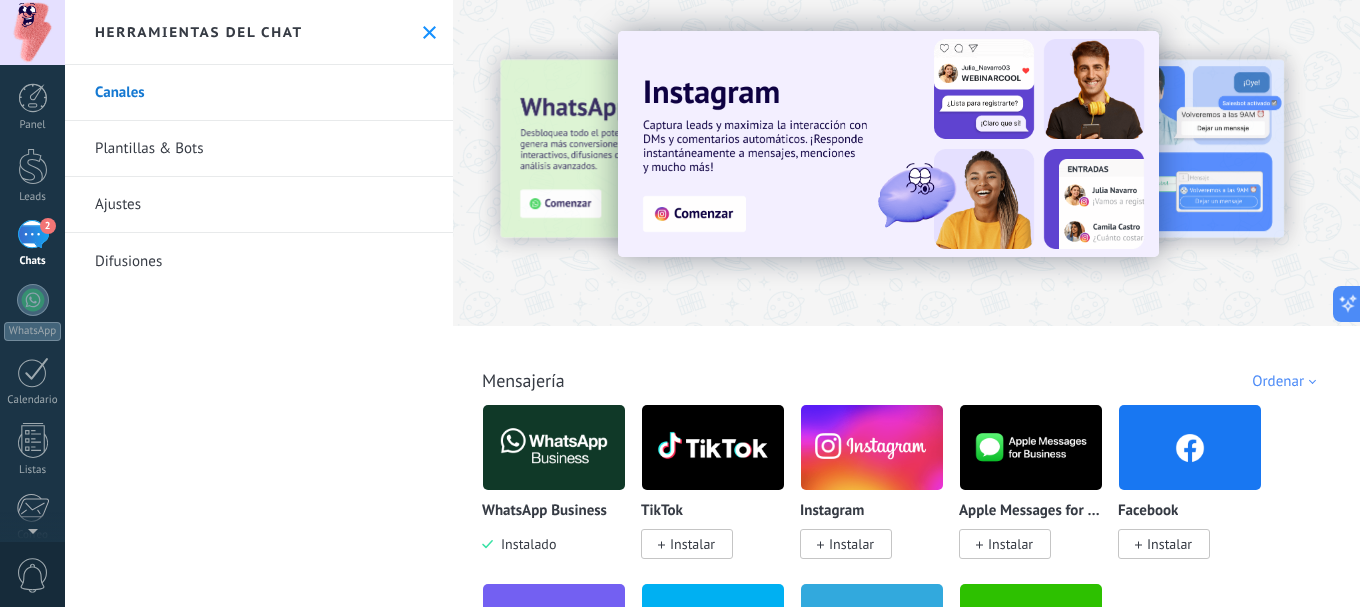 click on "Plantillas & Bots" at bounding box center [259, 149] 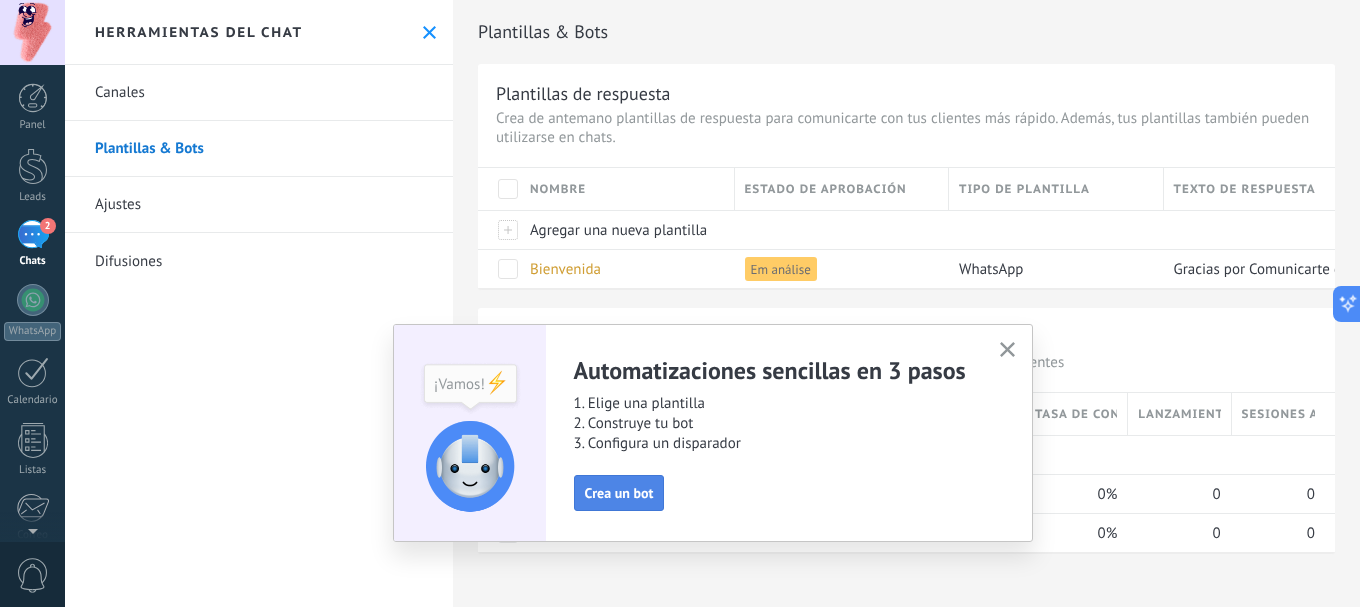 click on "Crea un bot" at bounding box center [619, 493] 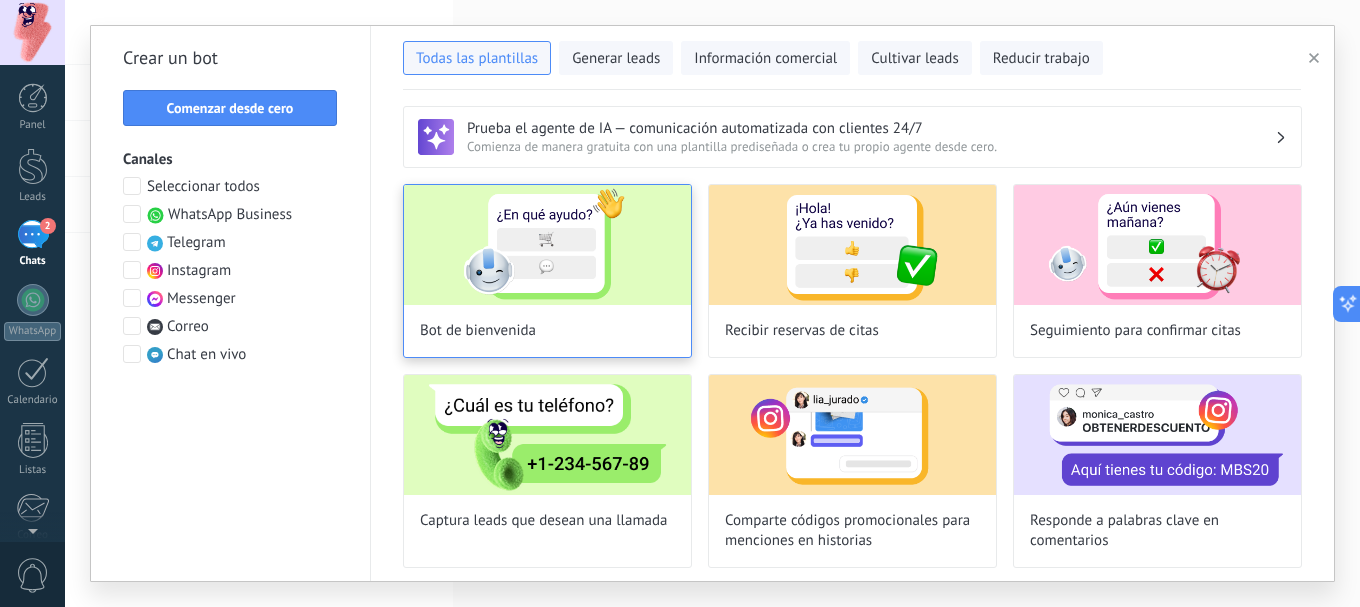 click at bounding box center [547, 245] 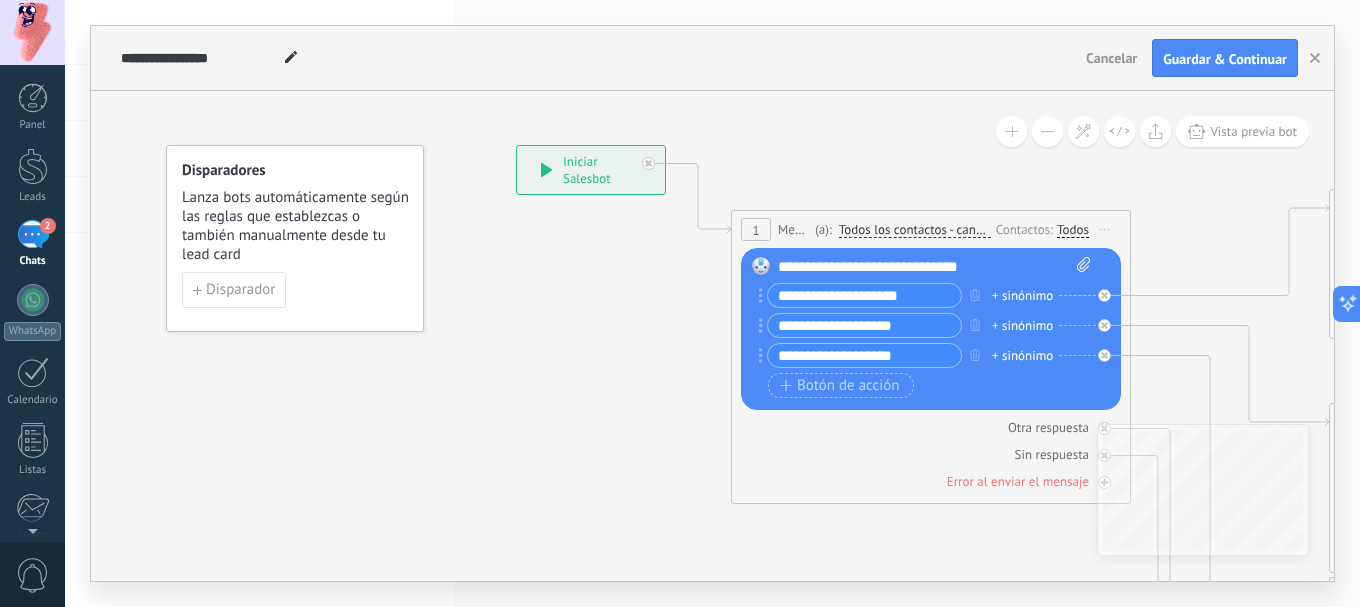 click 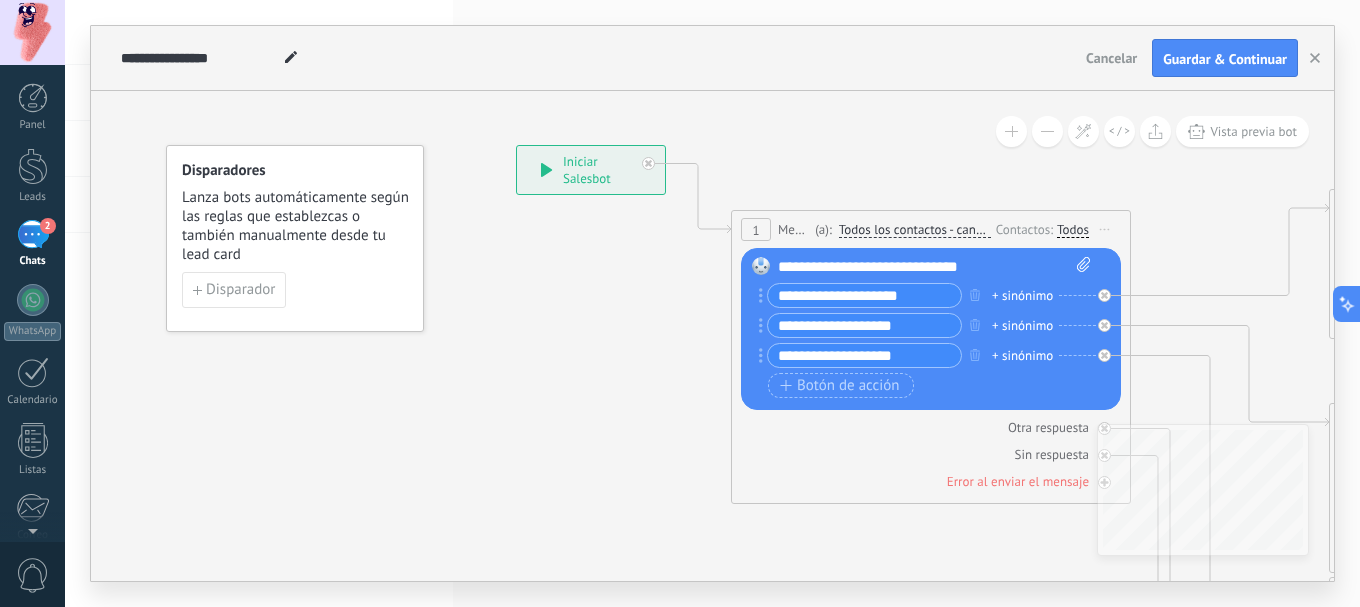 click on "**********" at bounding box center [864, 295] 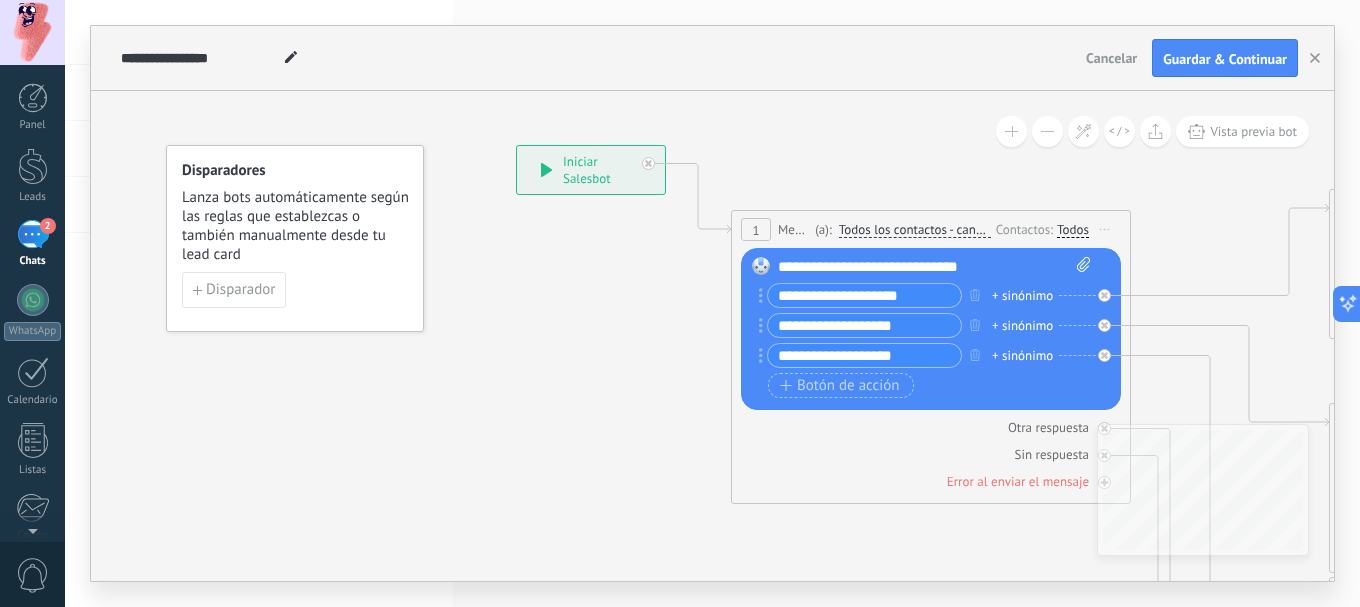 drag, startPoint x: 926, startPoint y: 297, endPoint x: 707, endPoint y: 299, distance: 219.00912 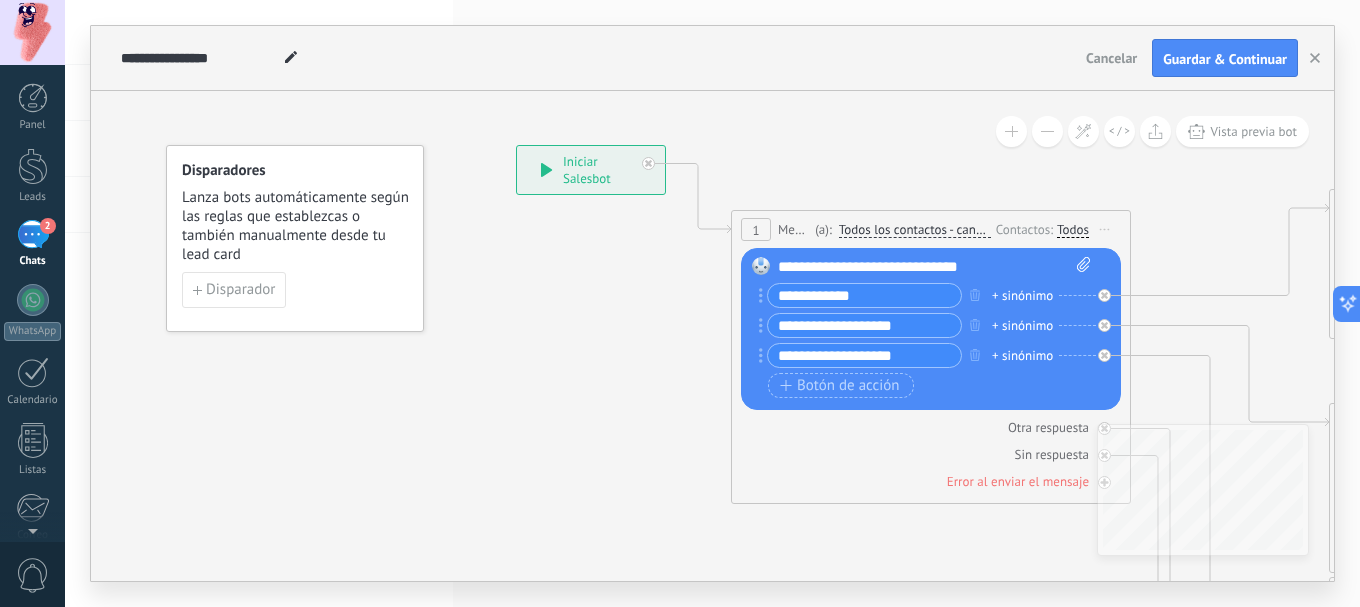 type on "**********" 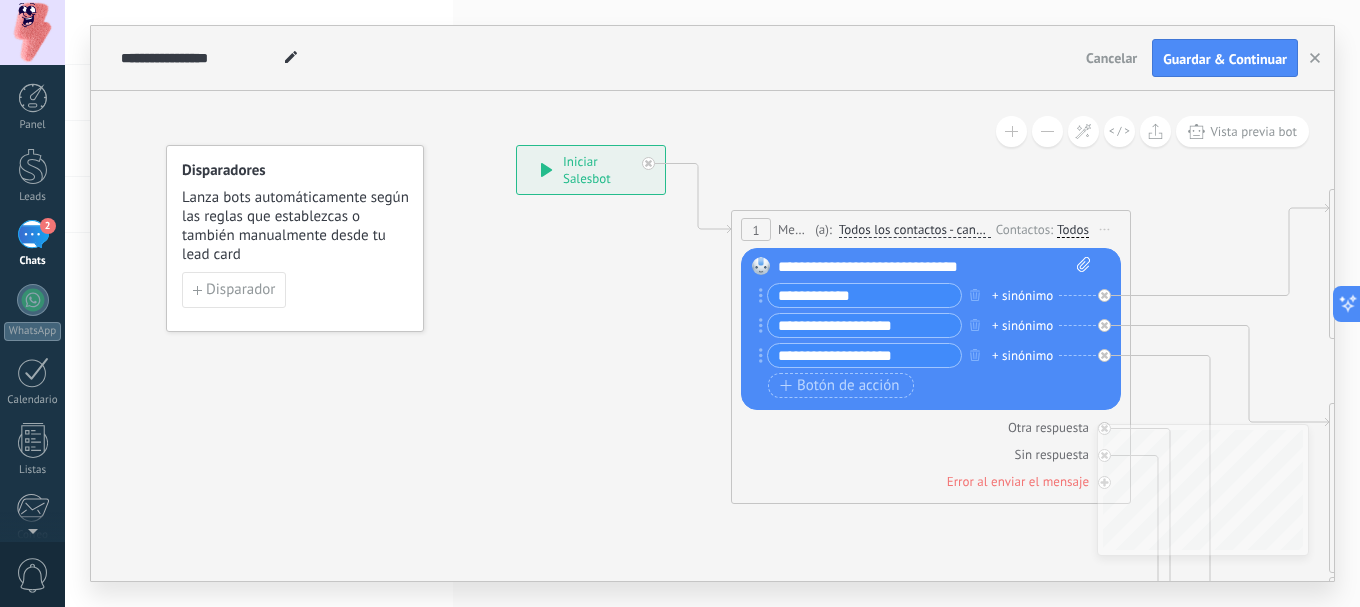 drag, startPoint x: 924, startPoint y: 322, endPoint x: 767, endPoint y: 320, distance: 157.01274 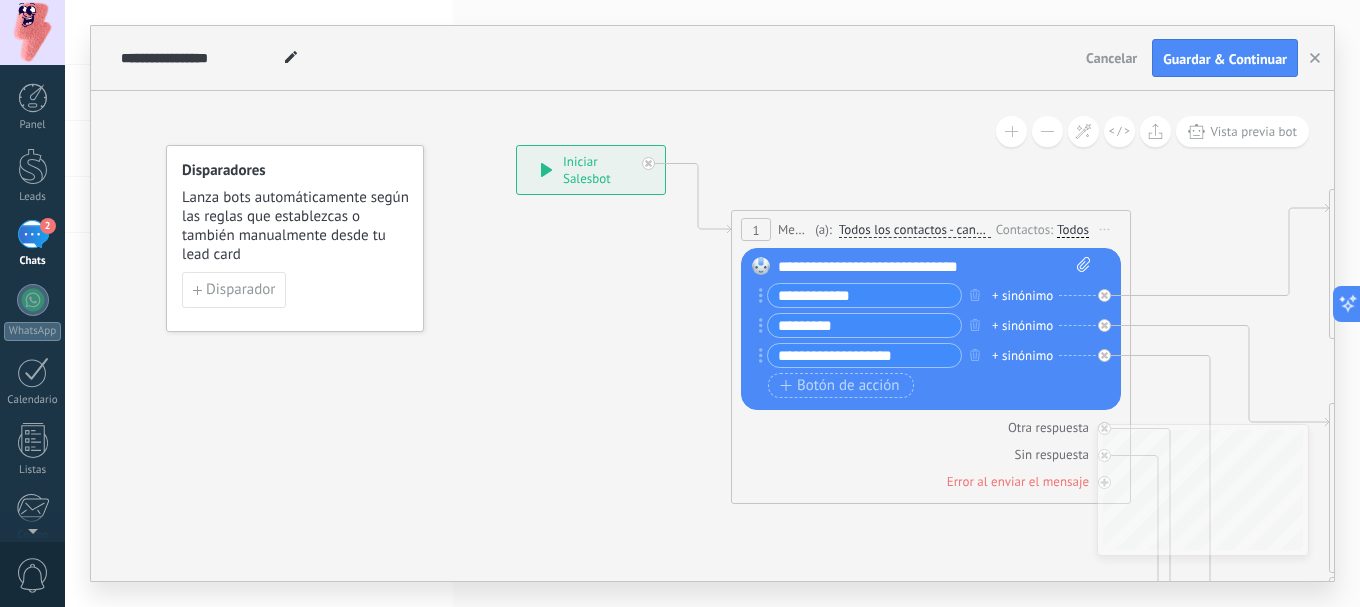 type on "*********" 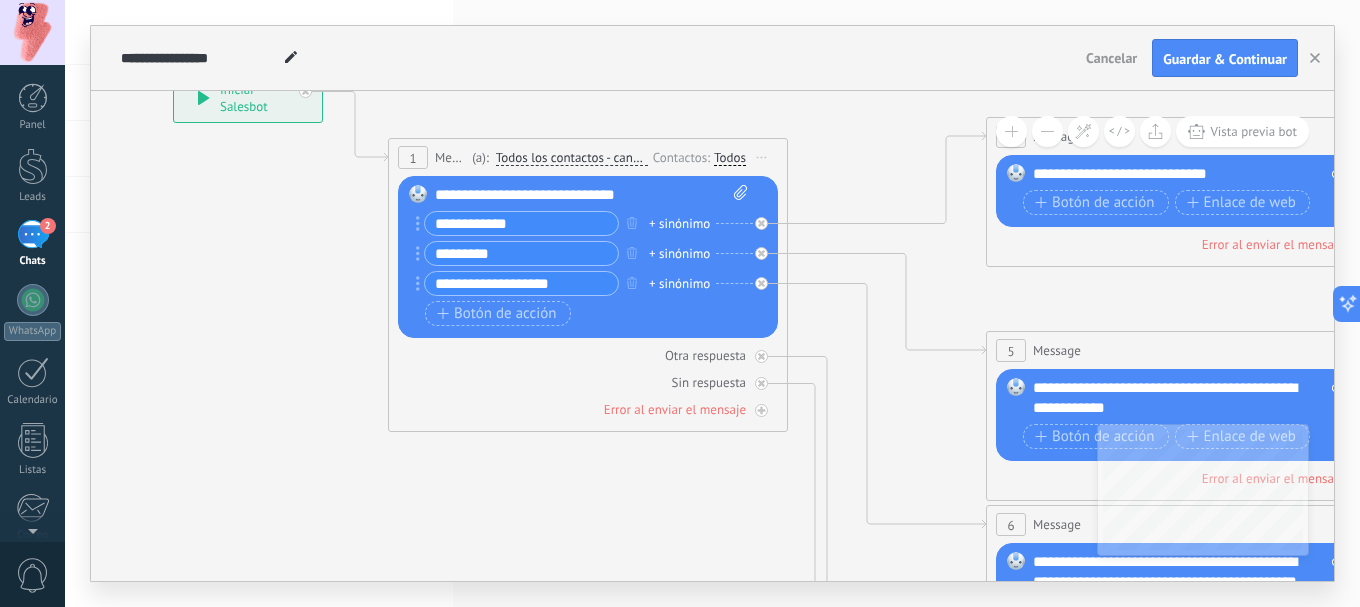 drag, startPoint x: 599, startPoint y: 467, endPoint x: 287, endPoint y: 390, distance: 321.36118 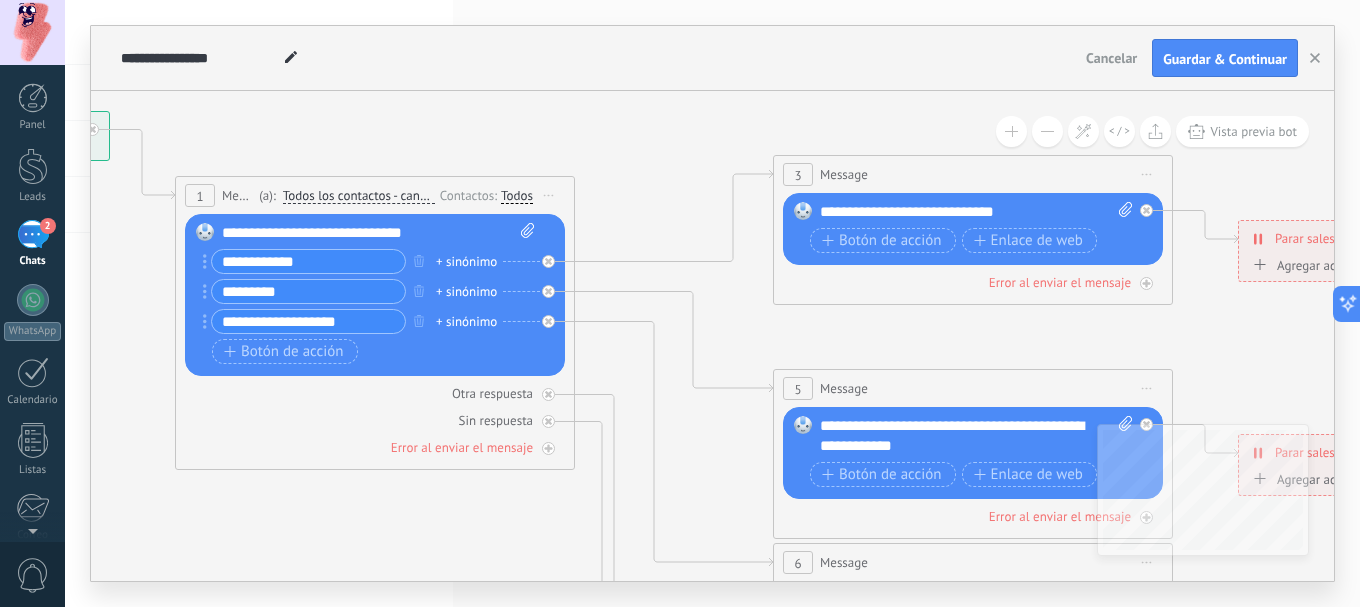 drag, startPoint x: 933, startPoint y: 368, endPoint x: 718, endPoint y: 406, distance: 218.33232 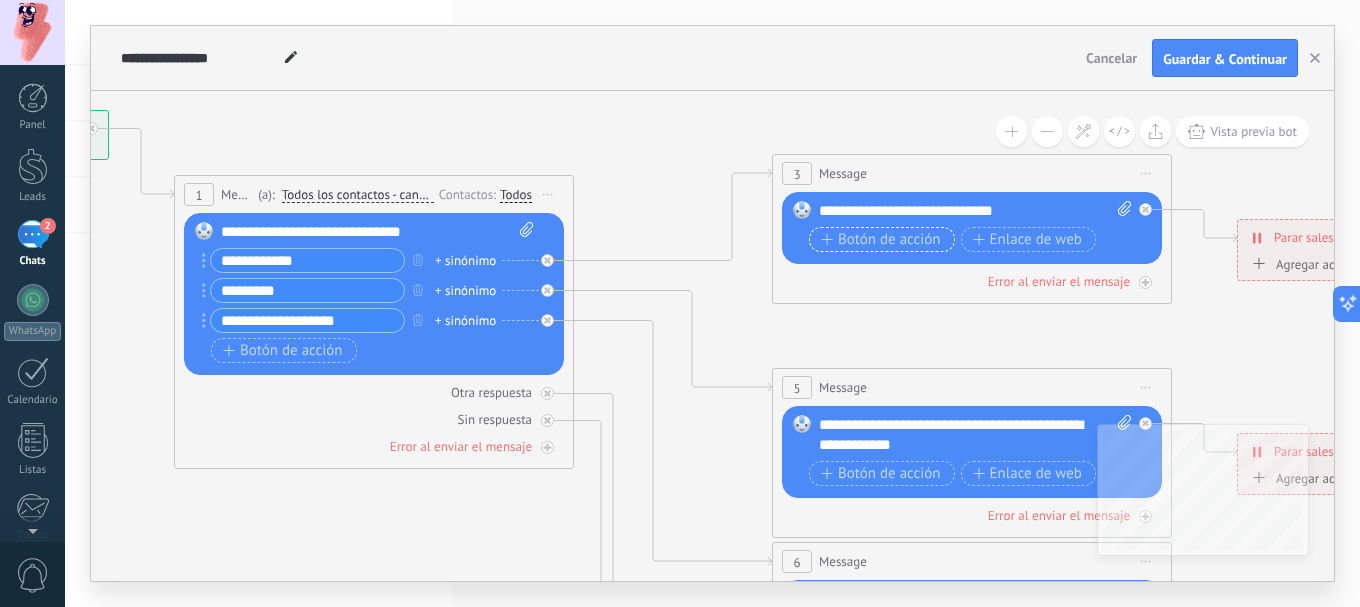 click on "Botón de acción" at bounding box center [881, 240] 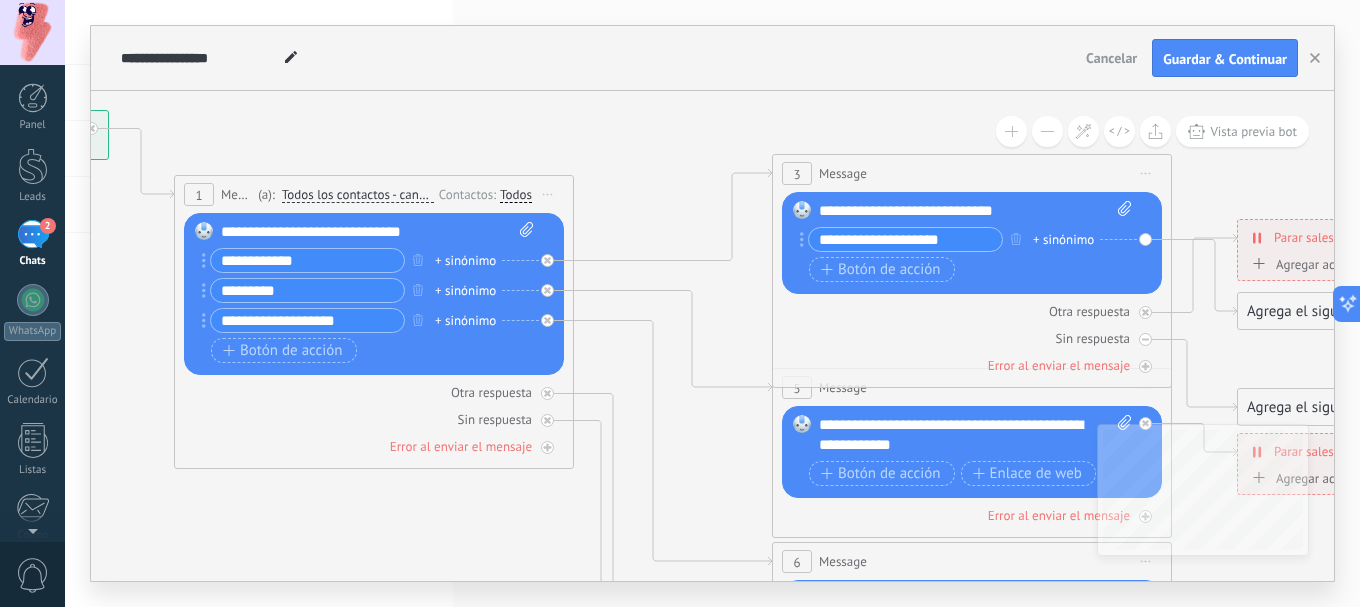 click on "**********" at bounding box center [905, 239] 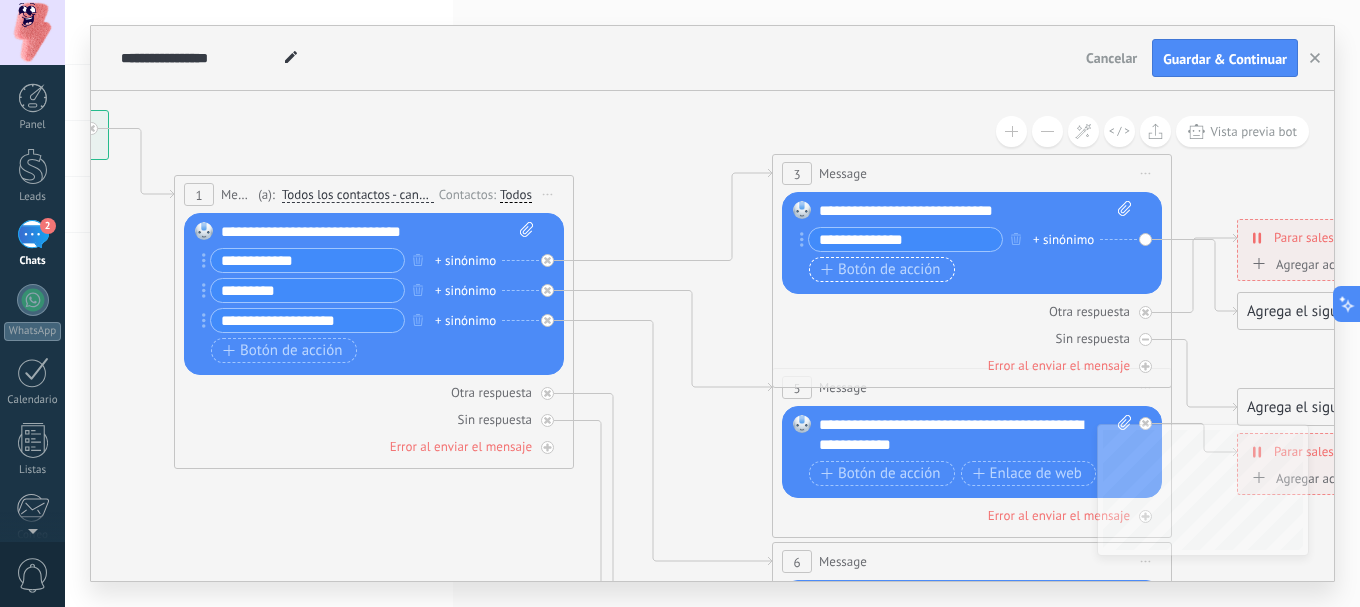 type on "**********" 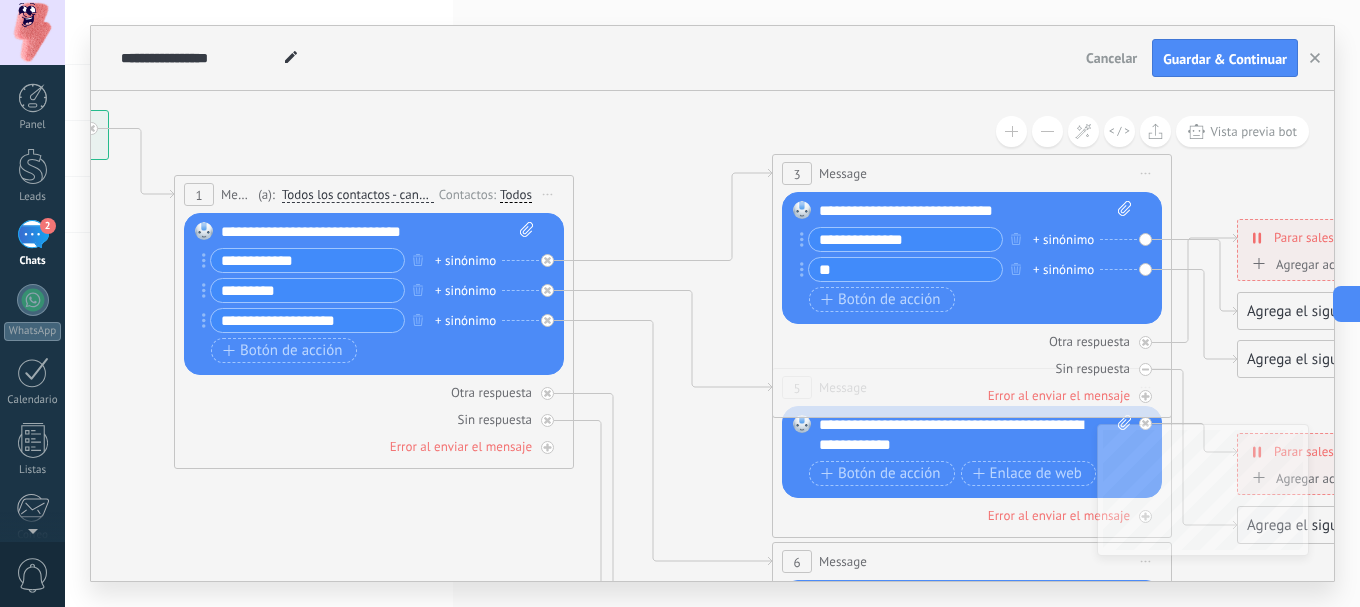 type on "*" 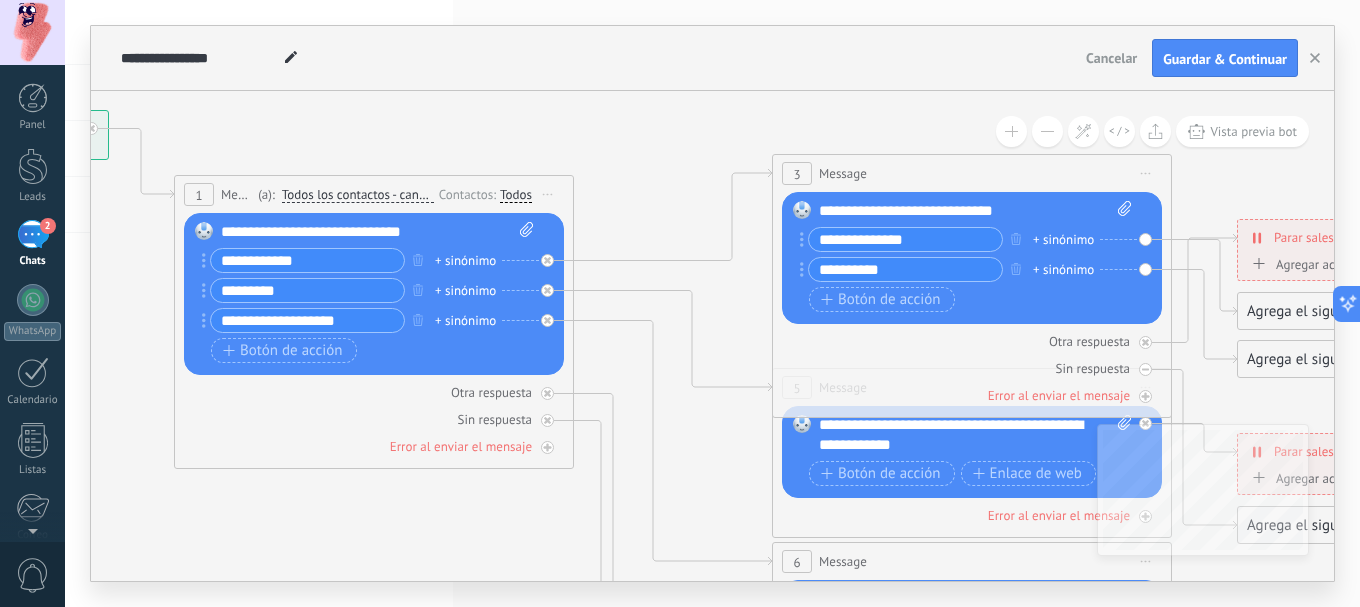 type on "**********" 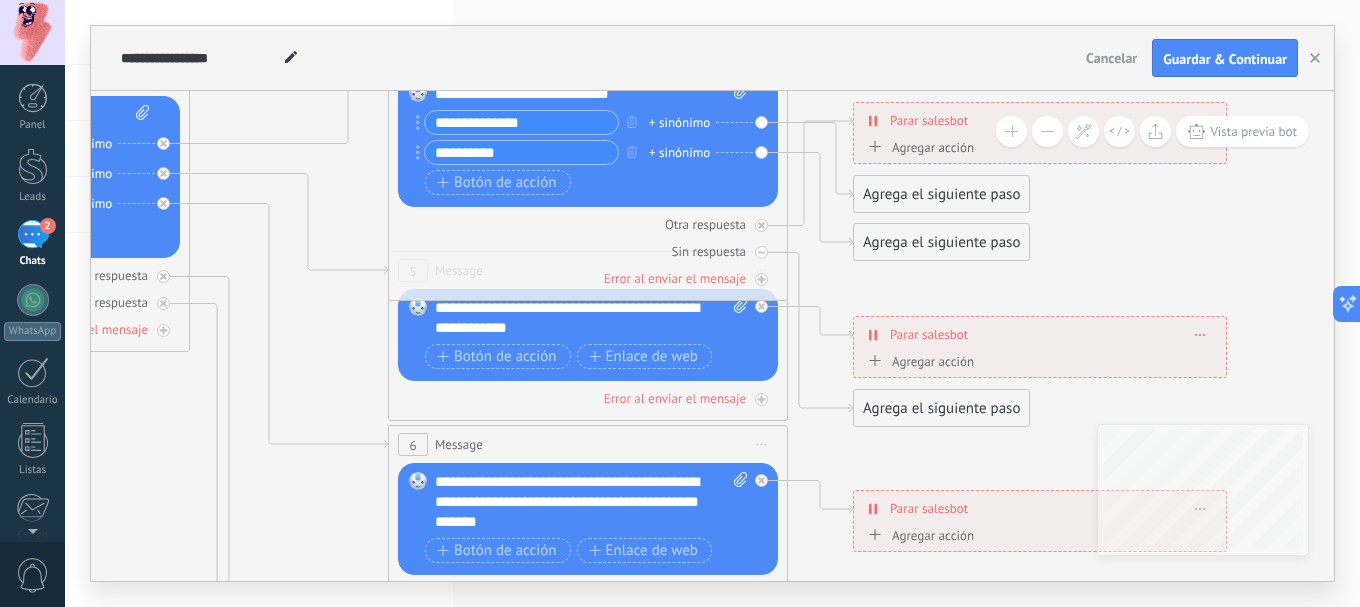 drag, startPoint x: 688, startPoint y: 515, endPoint x: 303, endPoint y: 398, distance: 402.38538 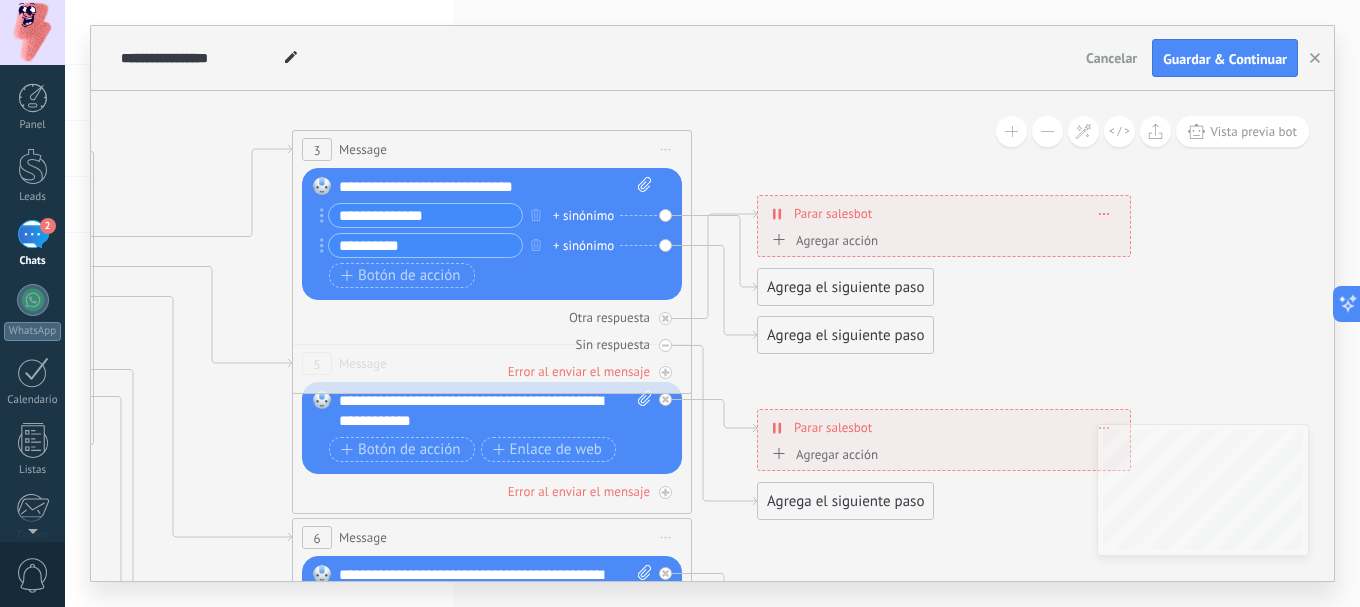 drag, startPoint x: 880, startPoint y: 297, endPoint x: 783, endPoint y: 390, distance: 134.38005 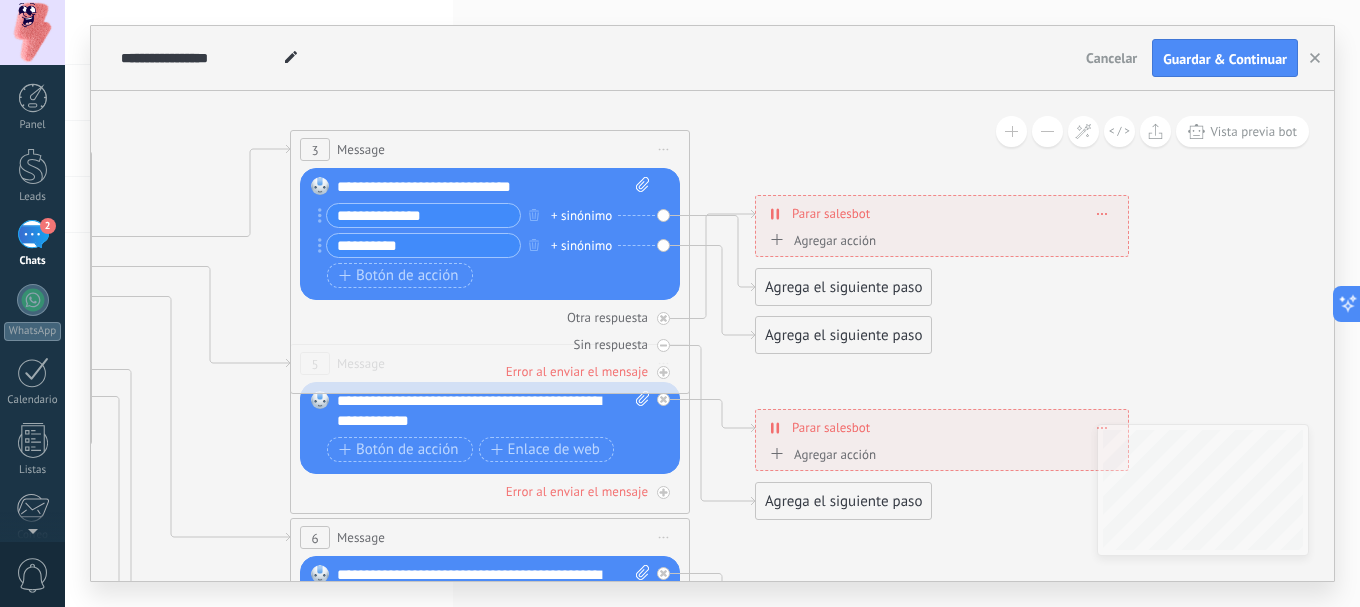 click on "+ sinónimo" at bounding box center (581, 216) 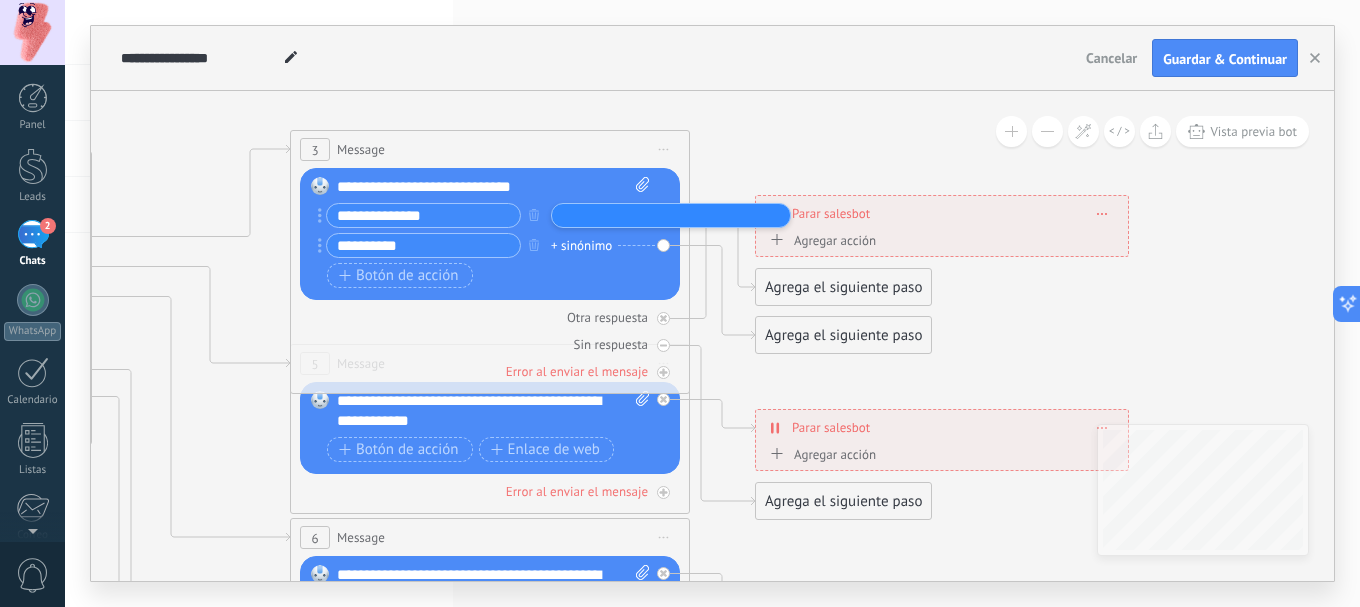 click 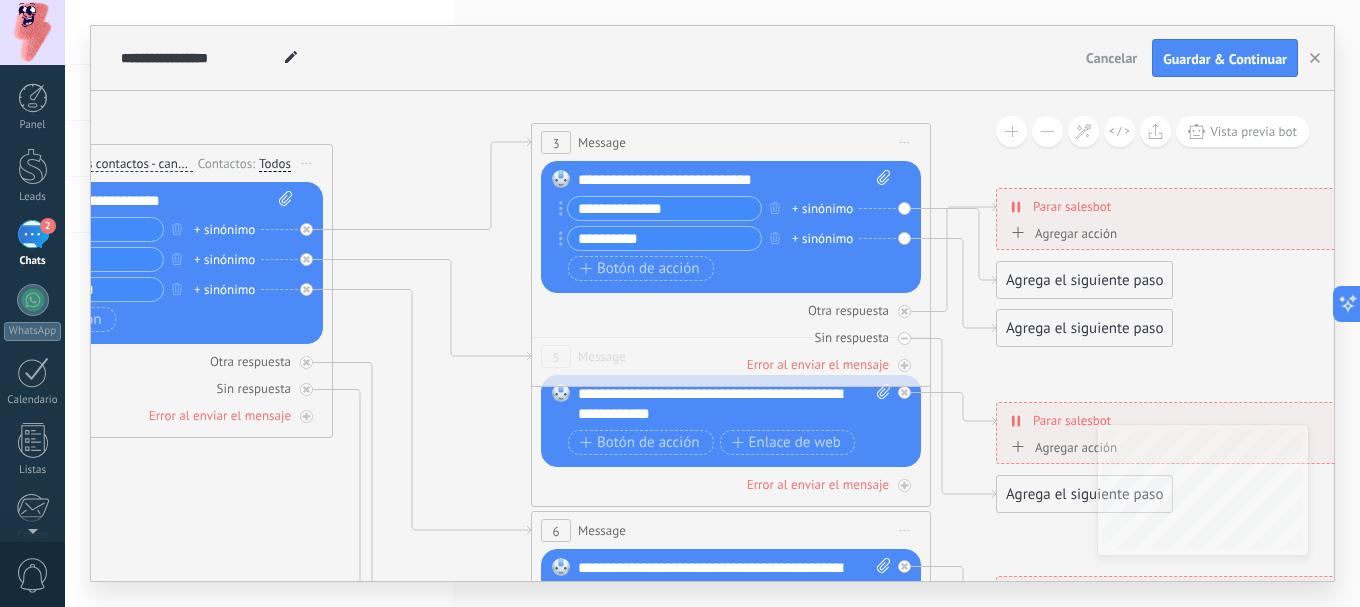 drag, startPoint x: 279, startPoint y: 331, endPoint x: 511, endPoint y: 324, distance: 232.10558 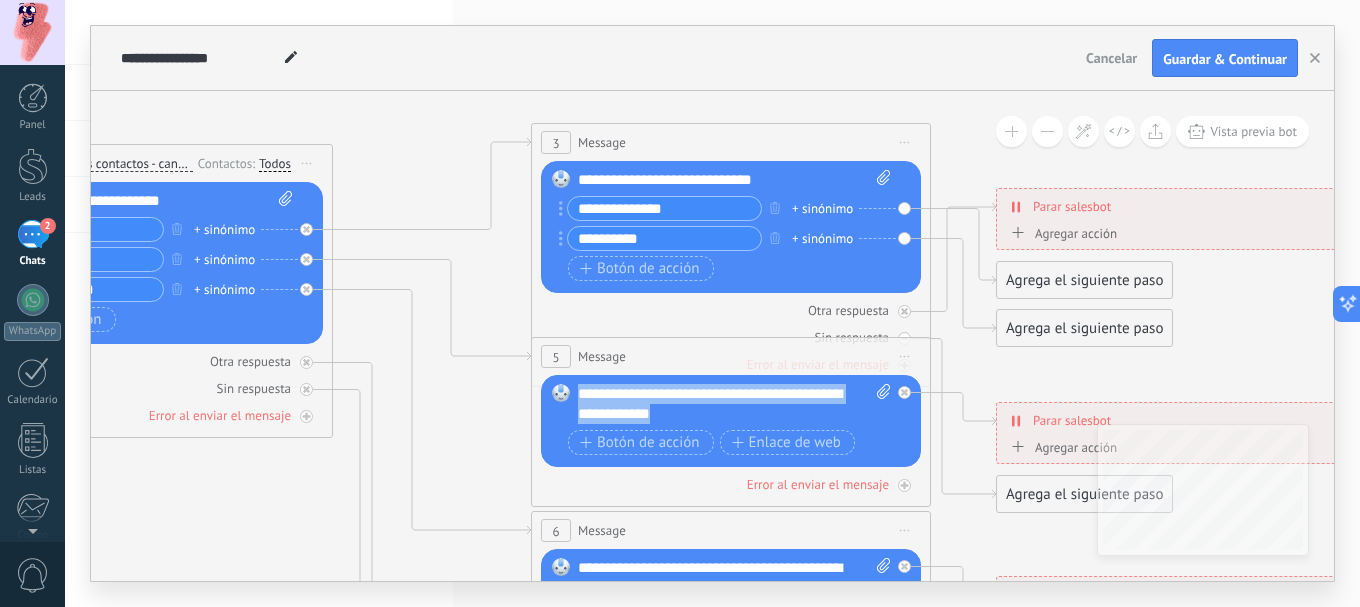 drag, startPoint x: 749, startPoint y: 410, endPoint x: 576, endPoint y: 393, distance: 173.83325 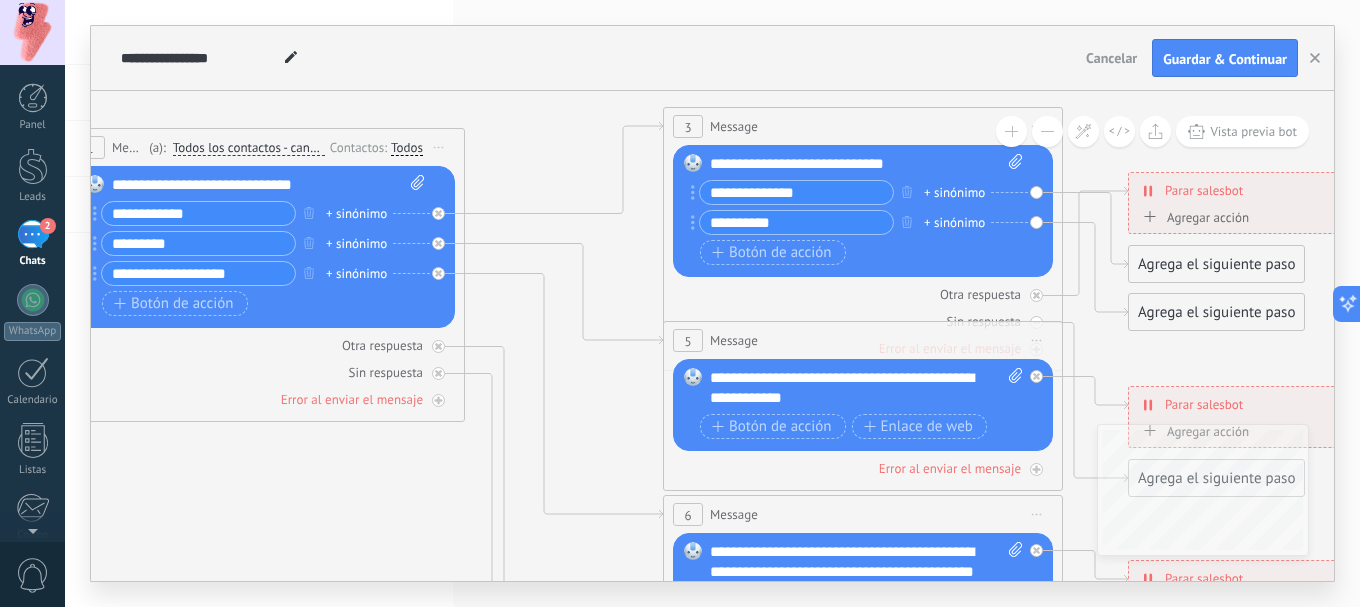 drag, startPoint x: 302, startPoint y: 478, endPoint x: 448, endPoint y: 454, distance: 147.95946 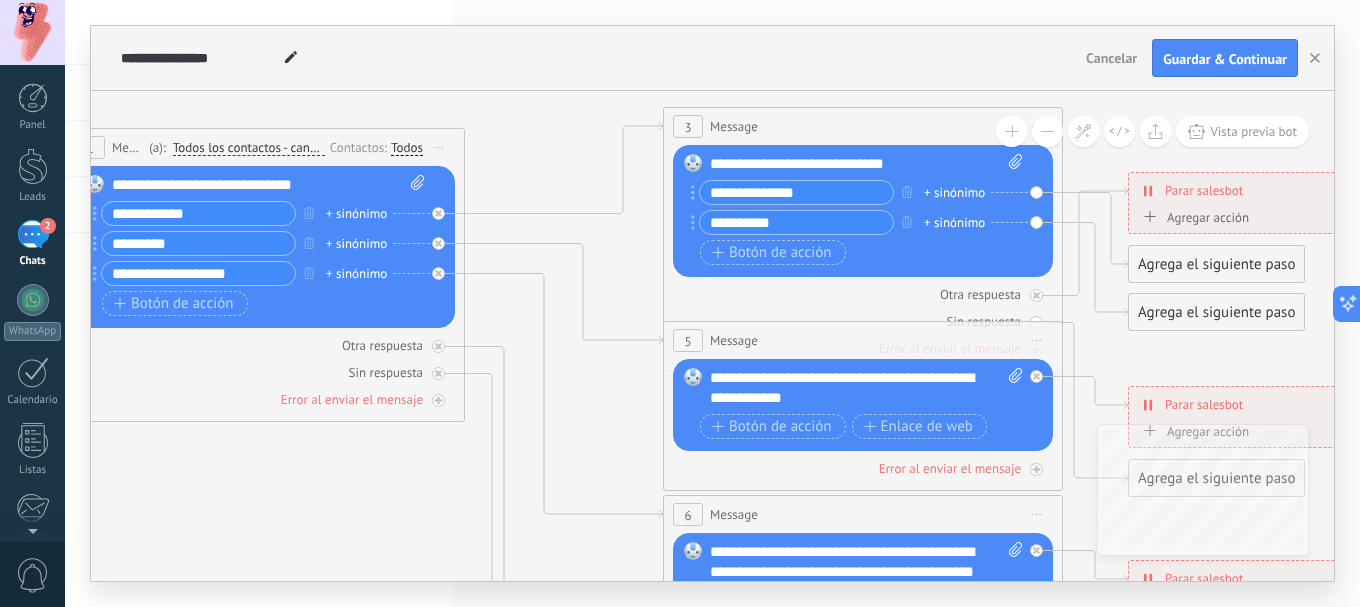 click 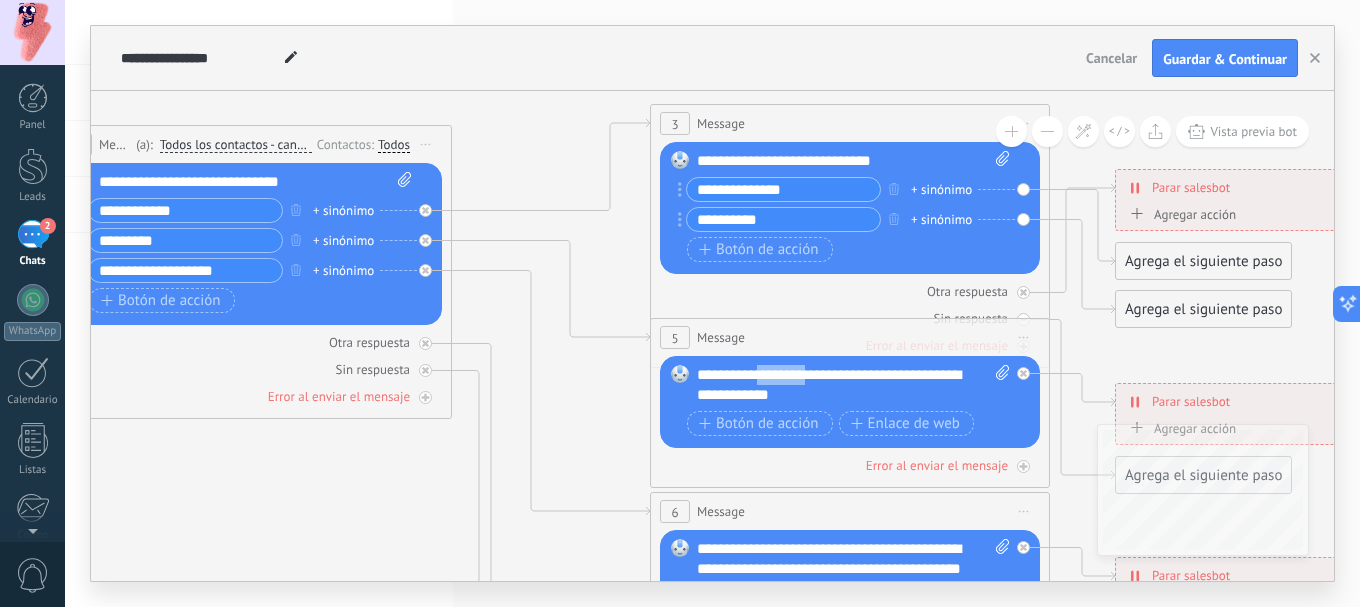 drag, startPoint x: 813, startPoint y: 382, endPoint x: 755, endPoint y: 379, distance: 58.077534 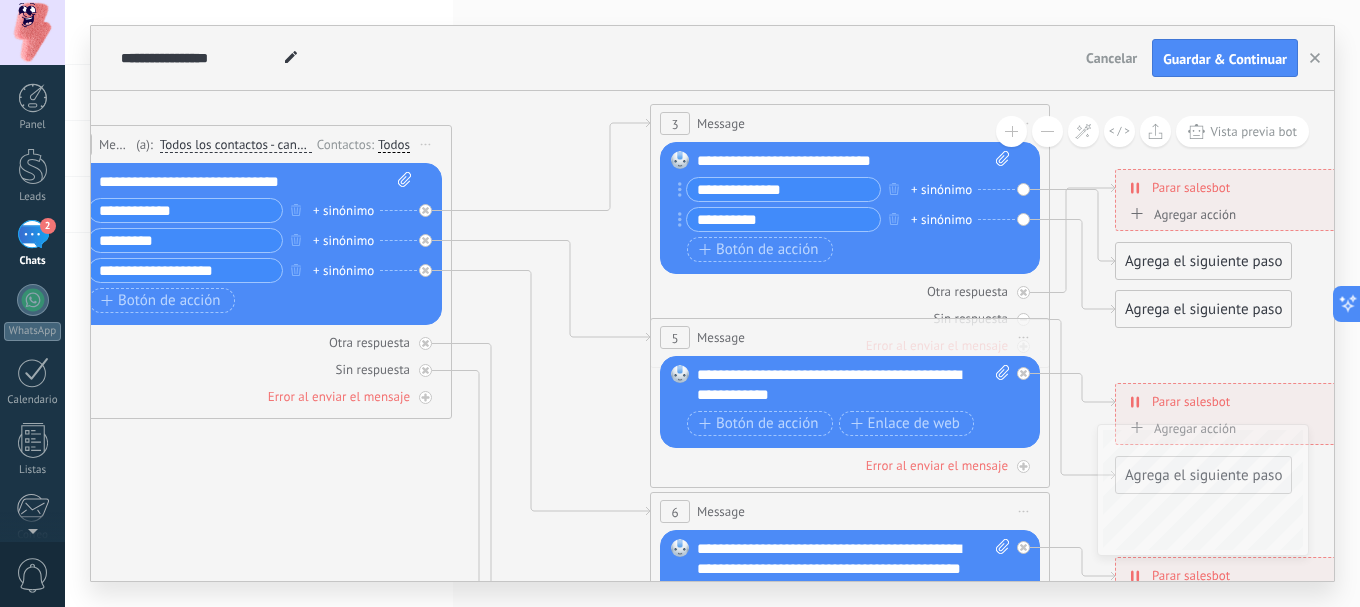 click on "**********" at bounding box center [853, 385] 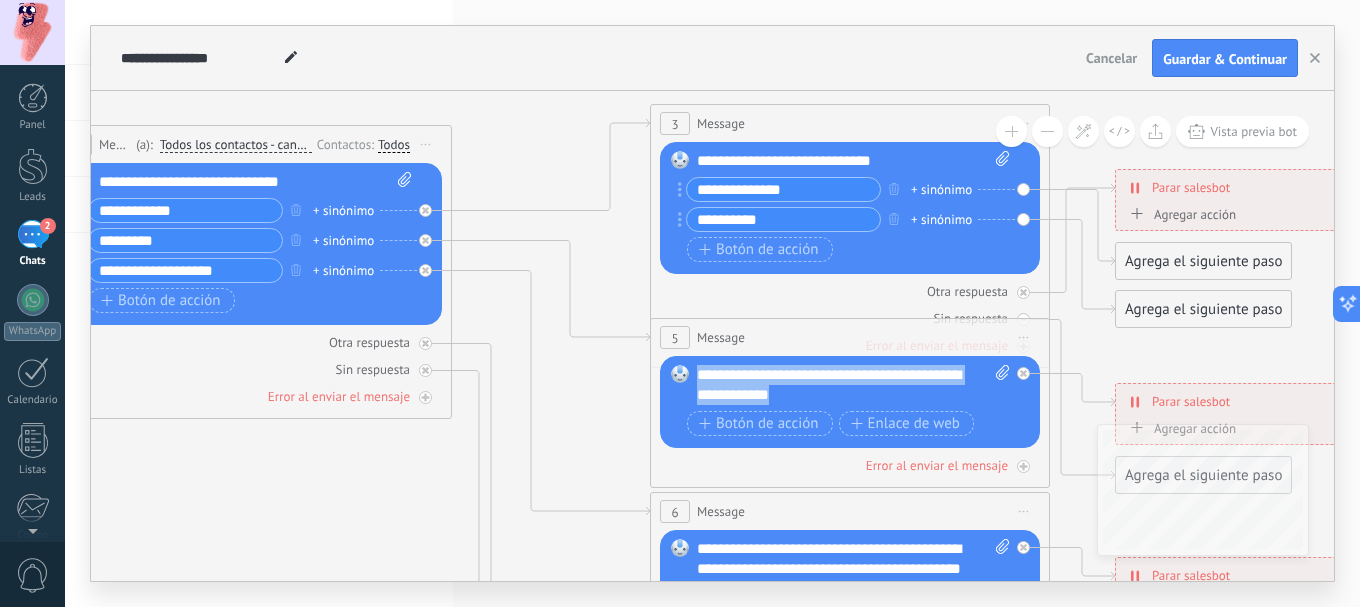 drag, startPoint x: 768, startPoint y: 386, endPoint x: 698, endPoint y: 378, distance: 70.45566 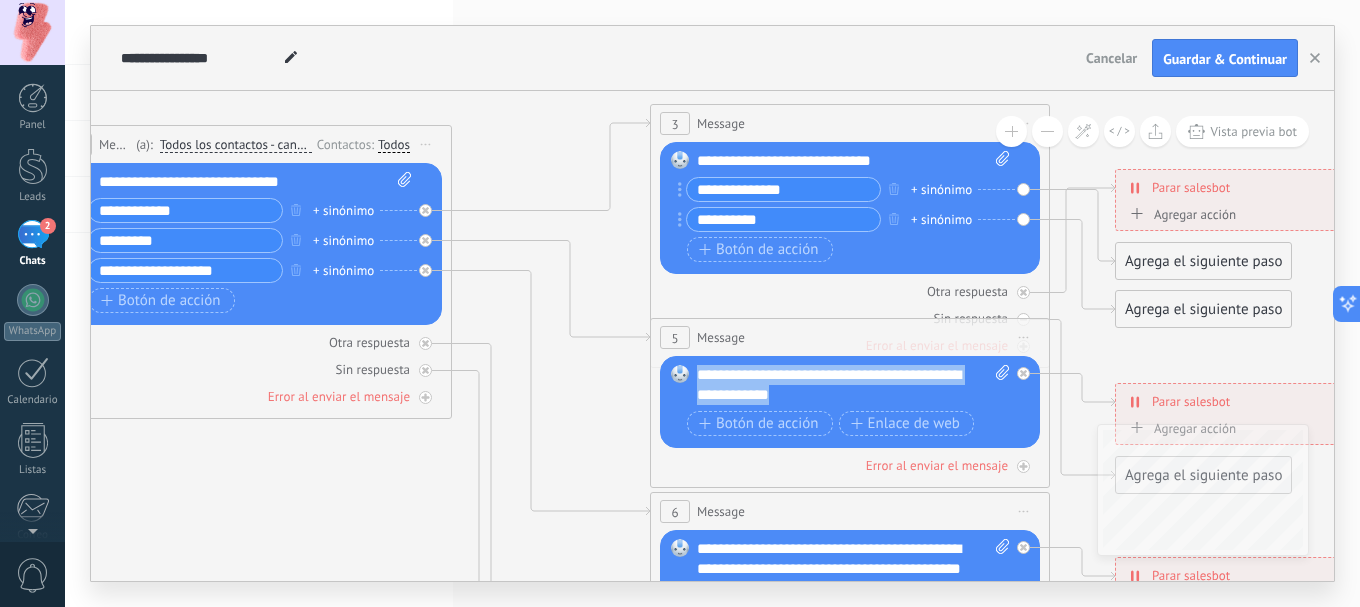 click on "**********" at bounding box center (853, 385) 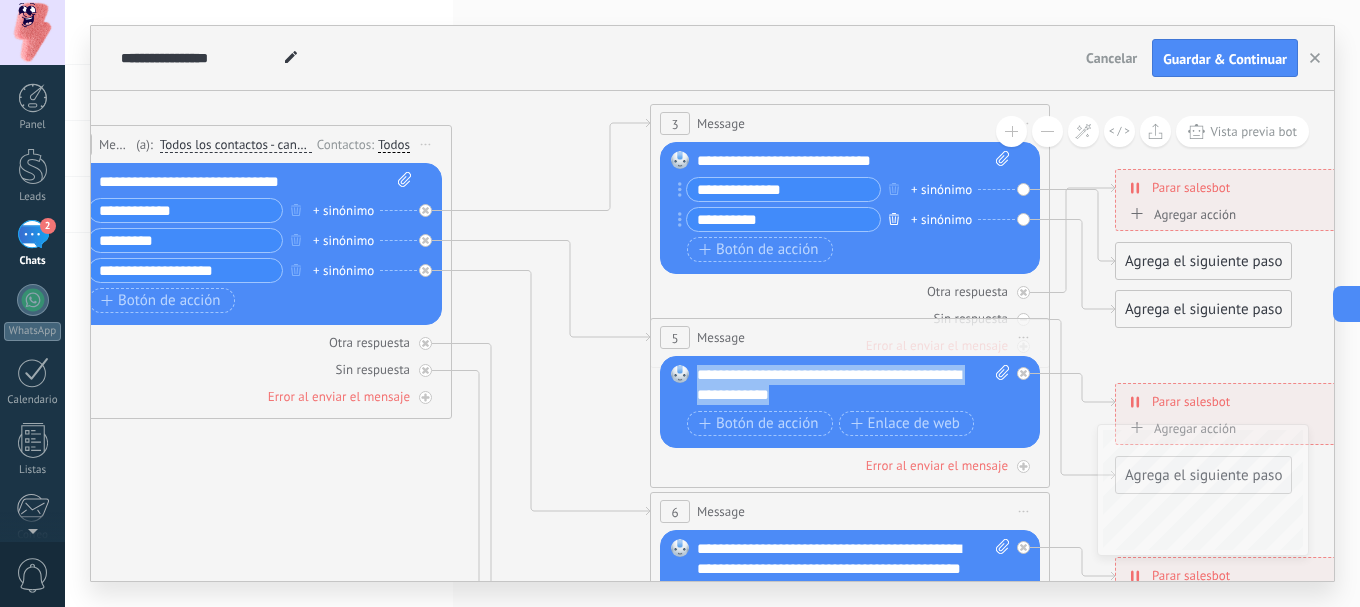 click 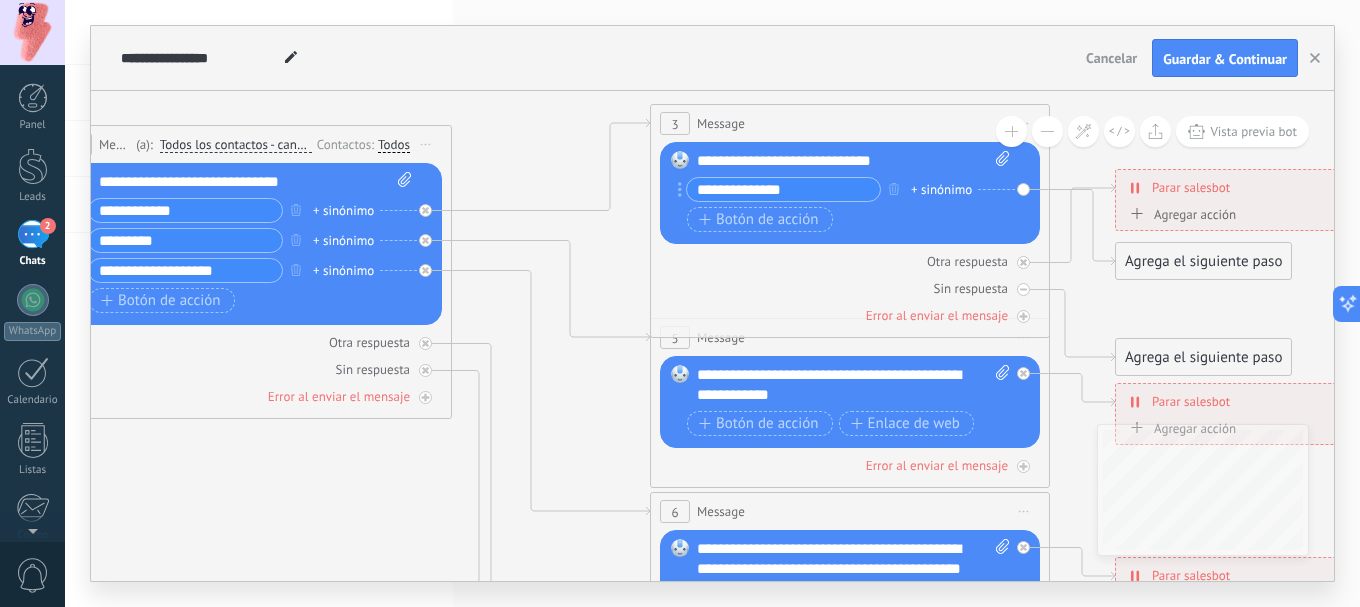 drag, startPoint x: 822, startPoint y: 186, endPoint x: 707, endPoint y: 187, distance: 115.00435 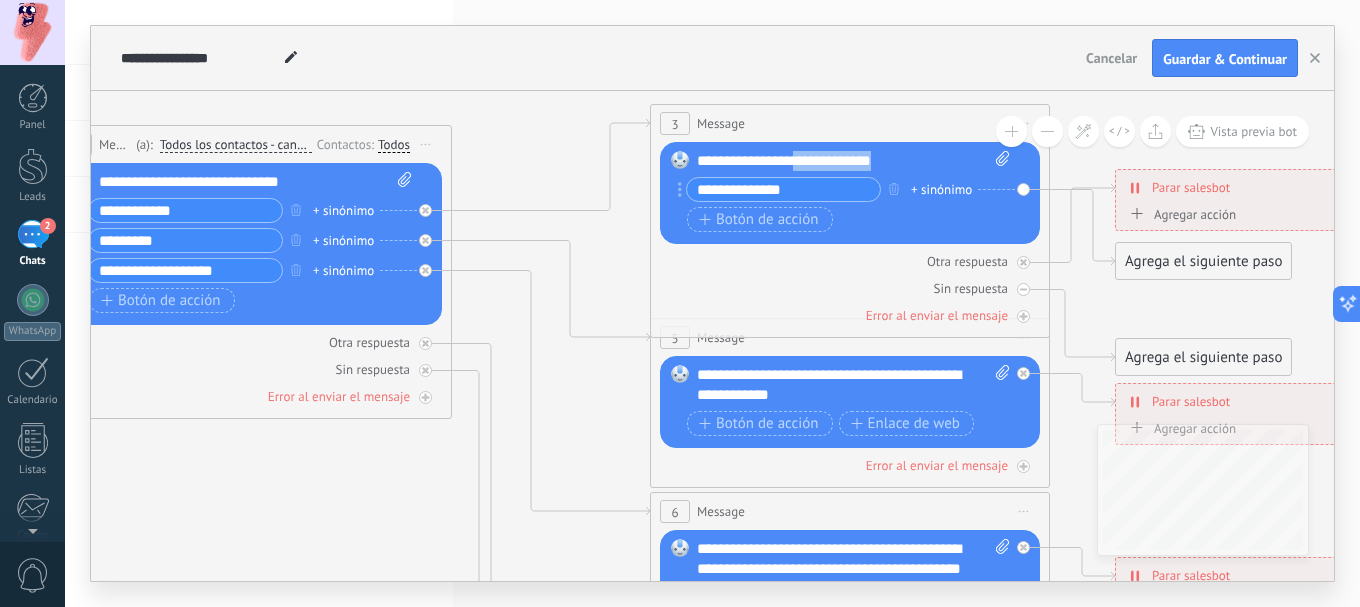 drag, startPoint x: 882, startPoint y: 155, endPoint x: 852, endPoint y: 162, distance: 30.805843 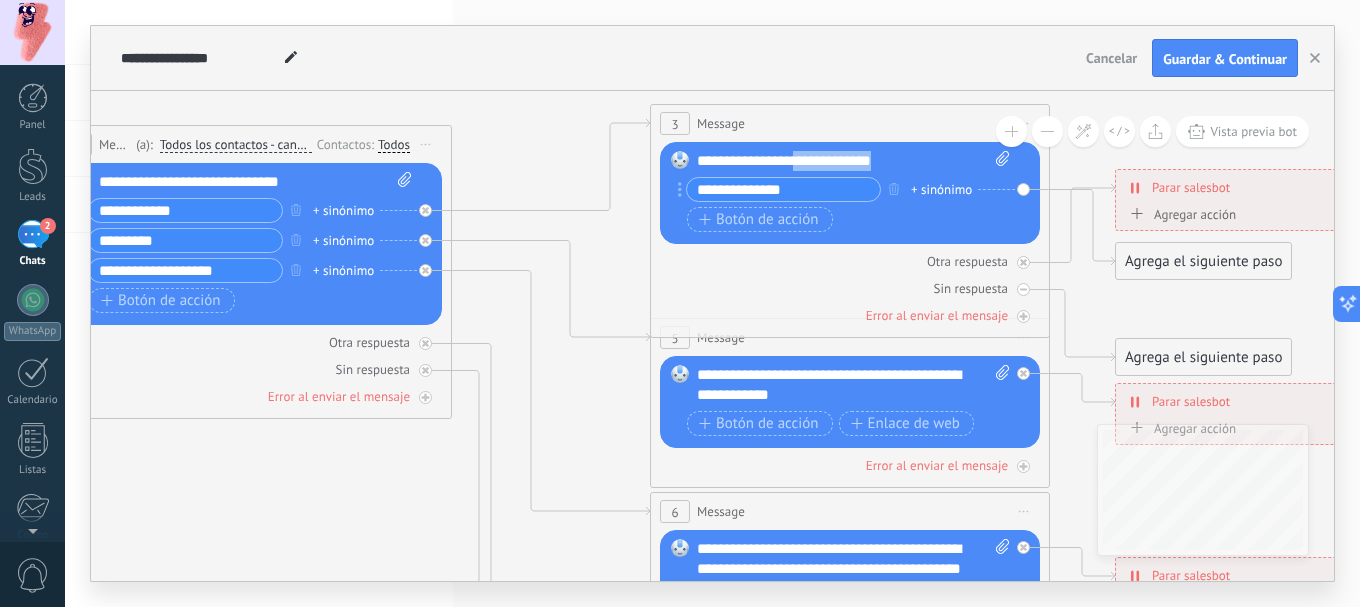 click on "**********" at bounding box center (853, 161) 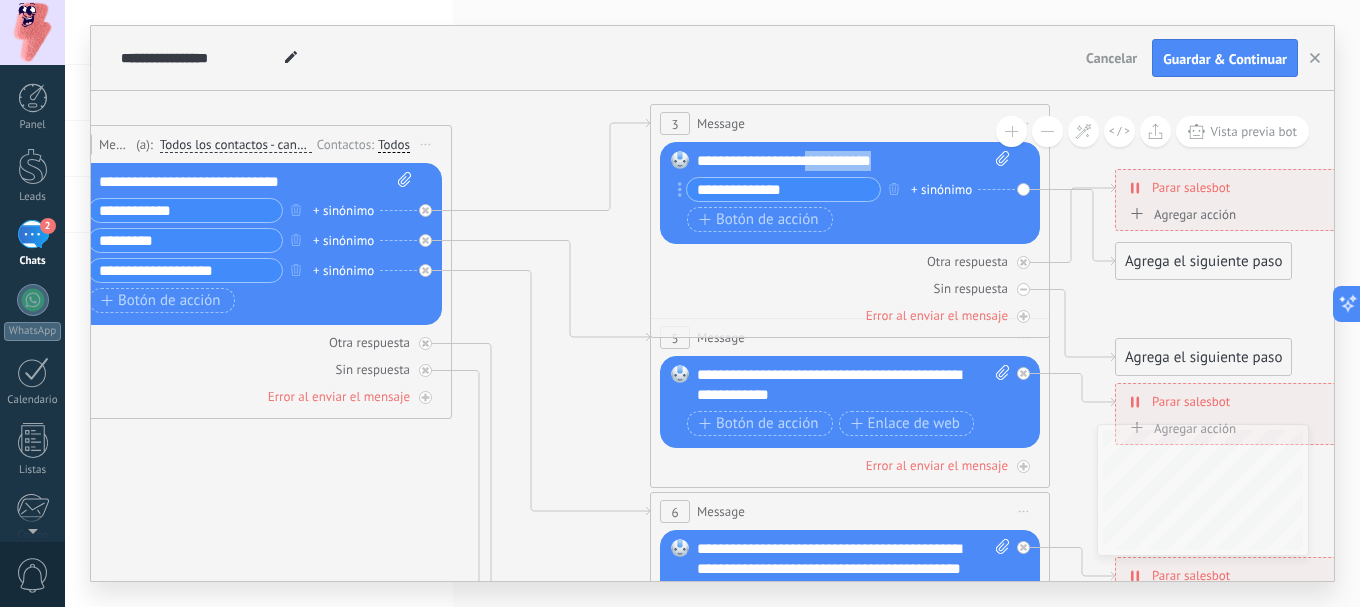 click on "**********" at bounding box center (853, 161) 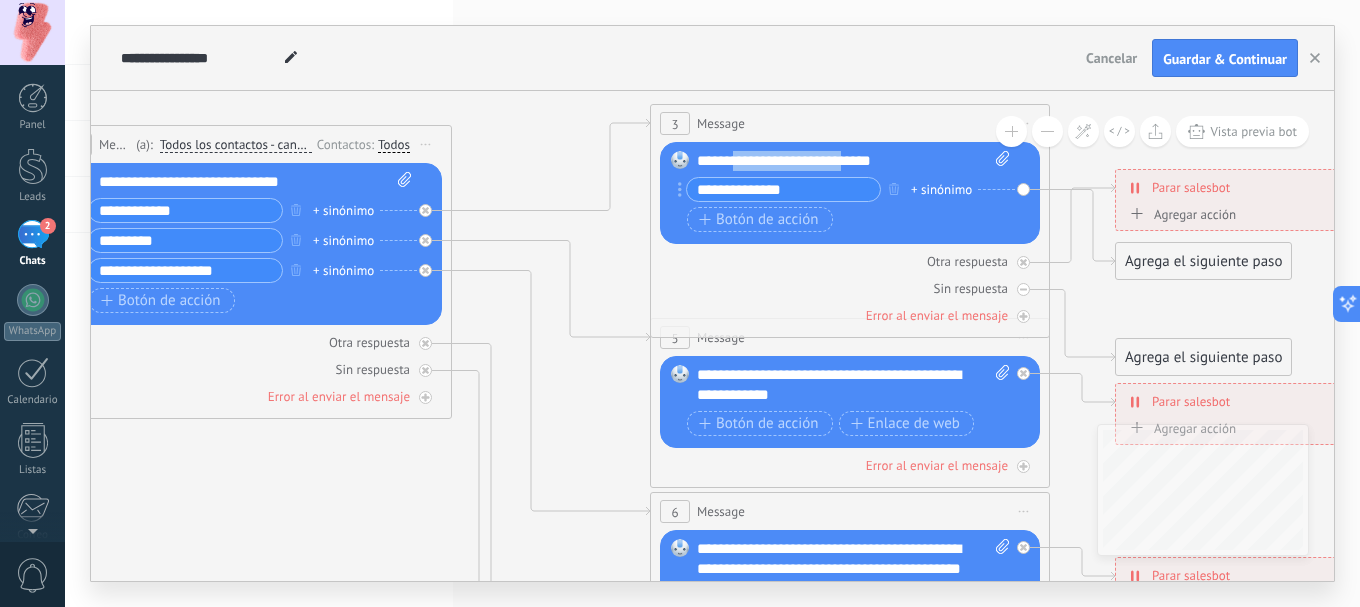 drag, startPoint x: 858, startPoint y: 163, endPoint x: 756, endPoint y: 160, distance: 102.044106 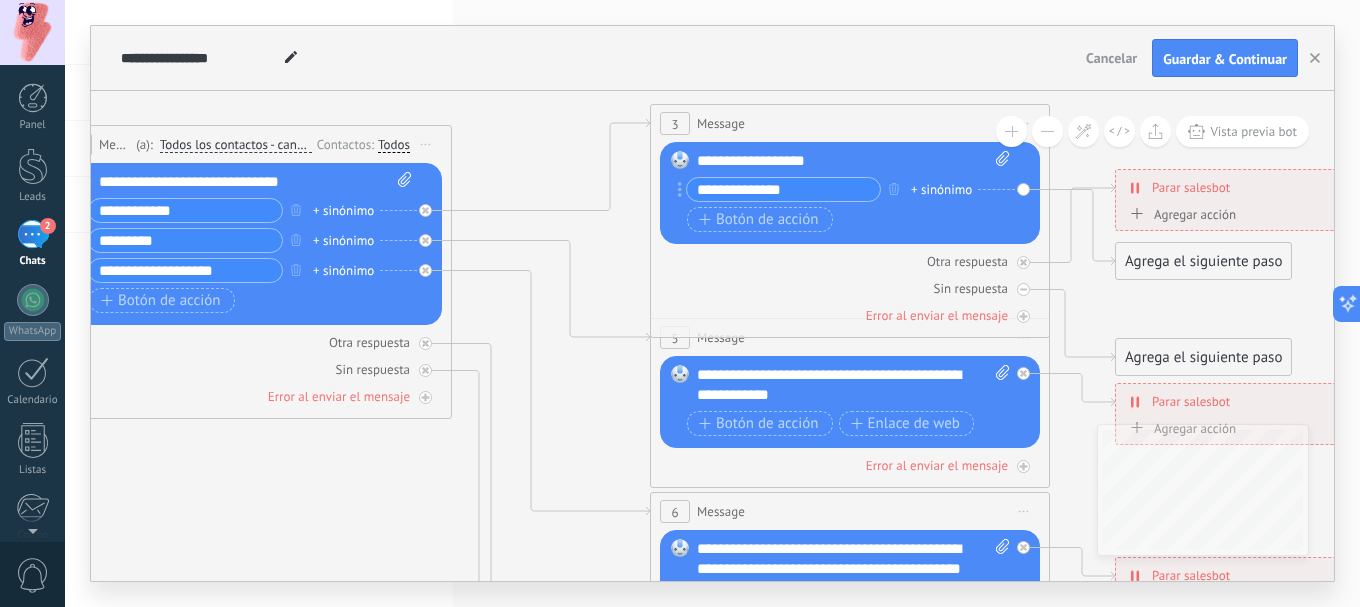 click 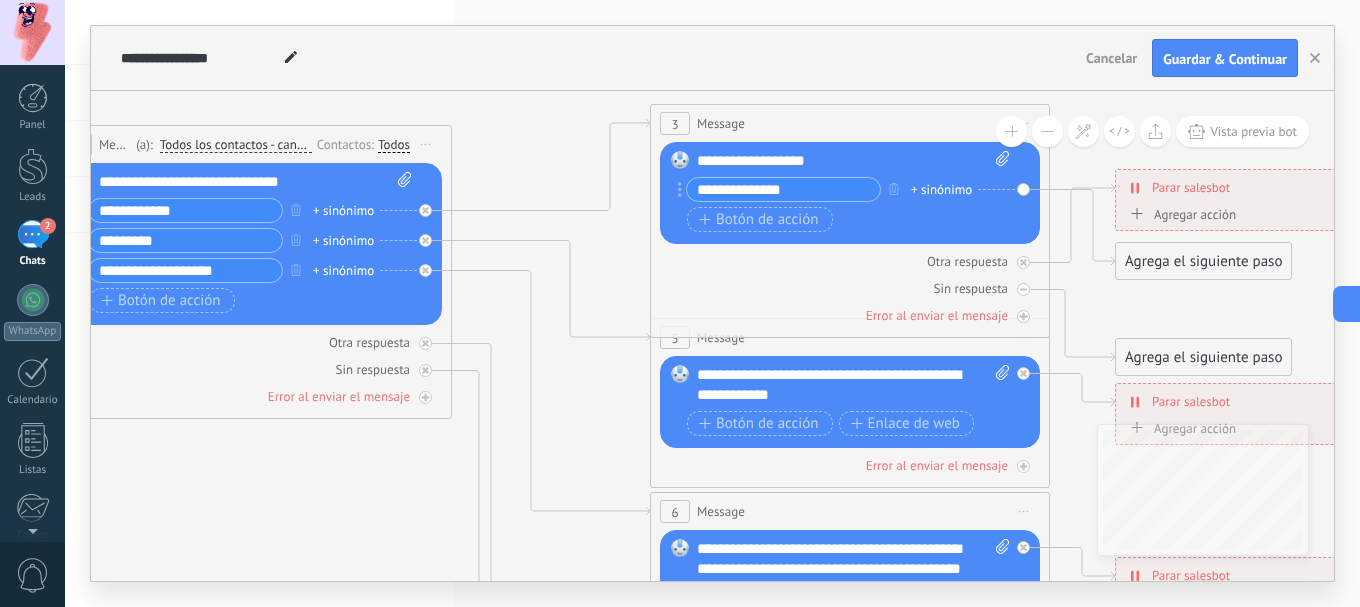click 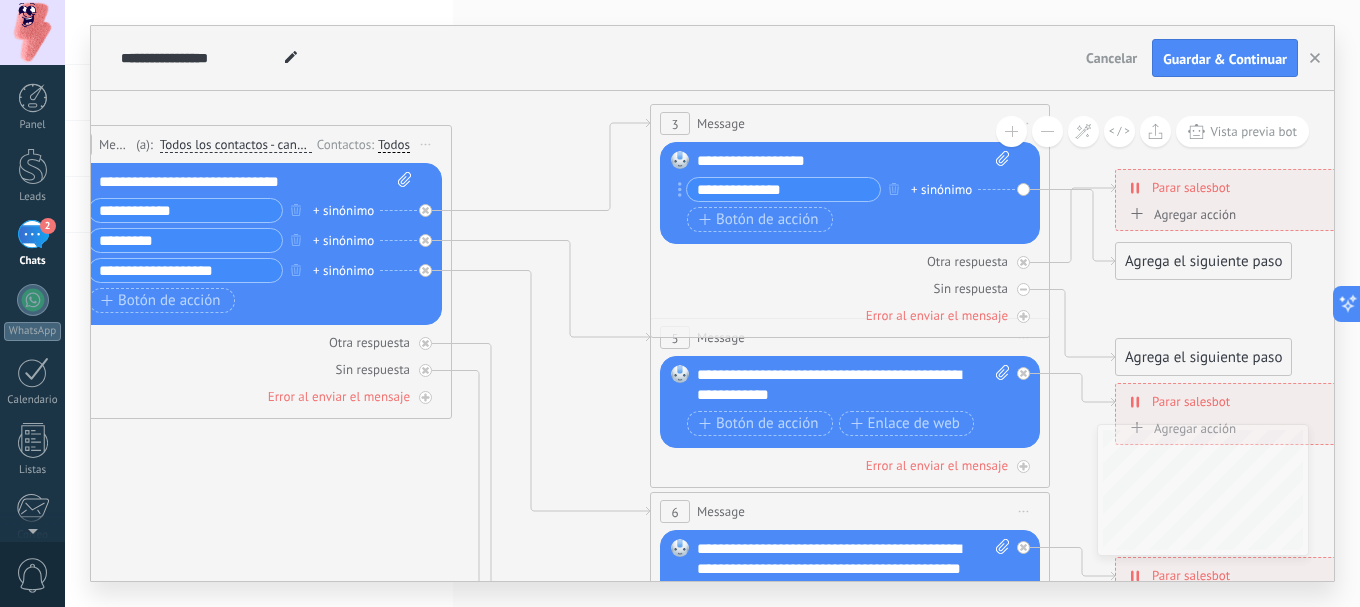click 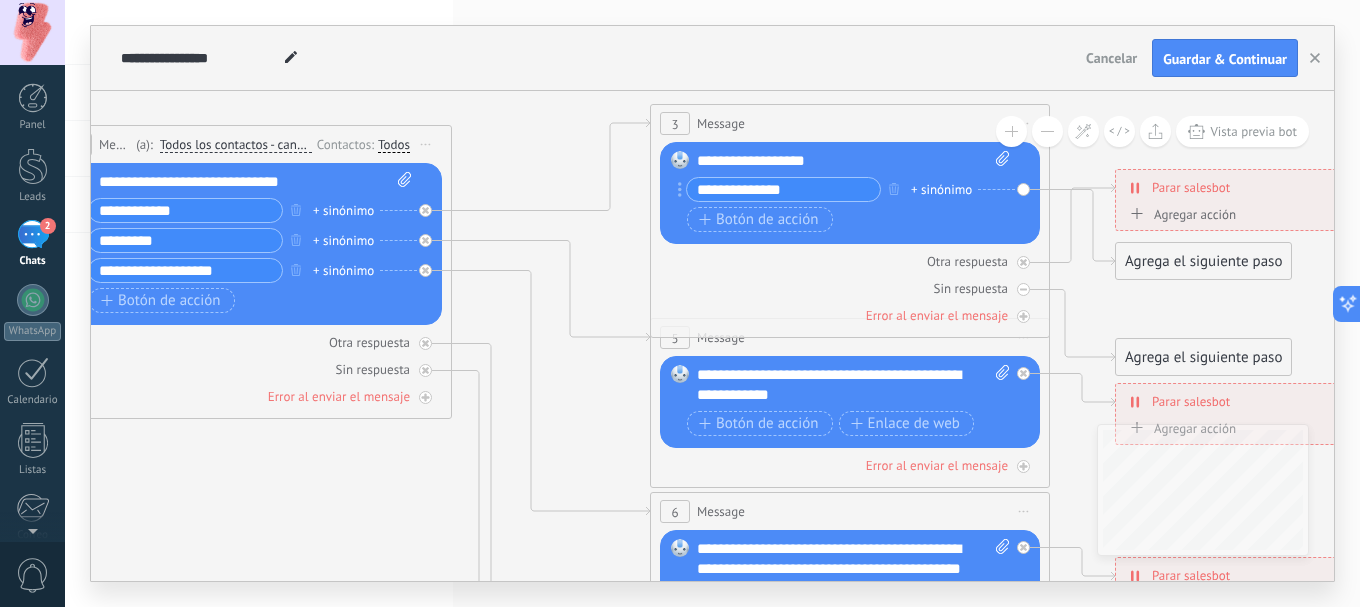 drag, startPoint x: 819, startPoint y: 193, endPoint x: 682, endPoint y: 187, distance: 137.13132 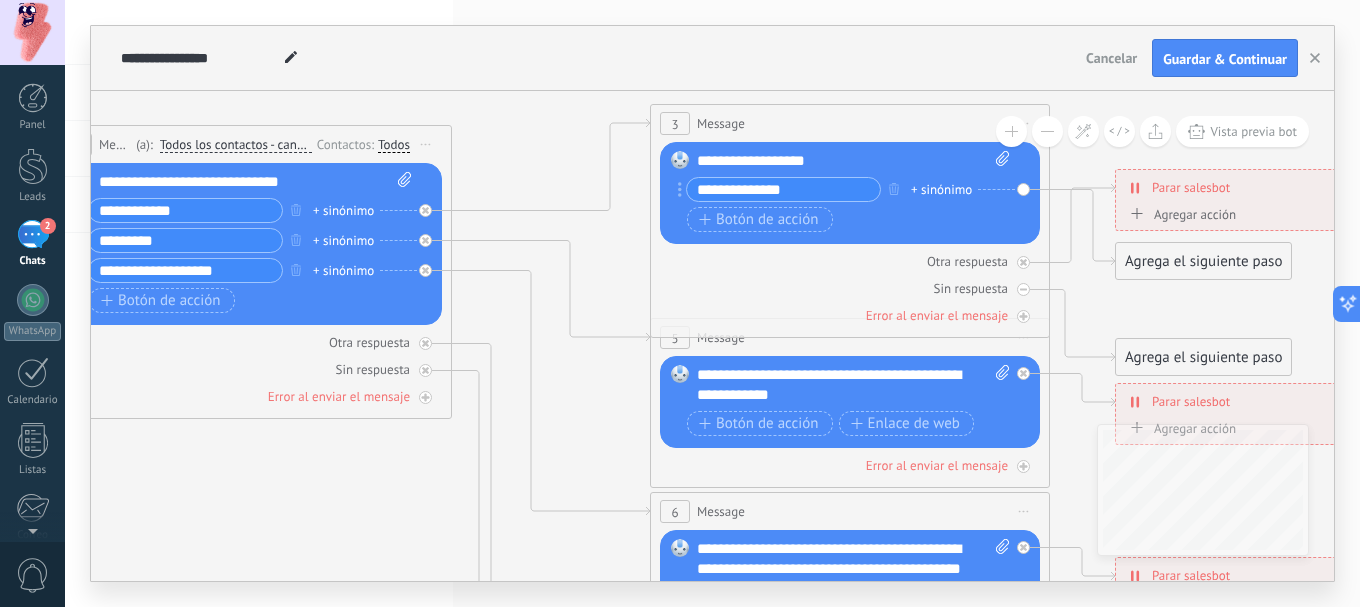click on "**********" at bounding box center [779, 189] 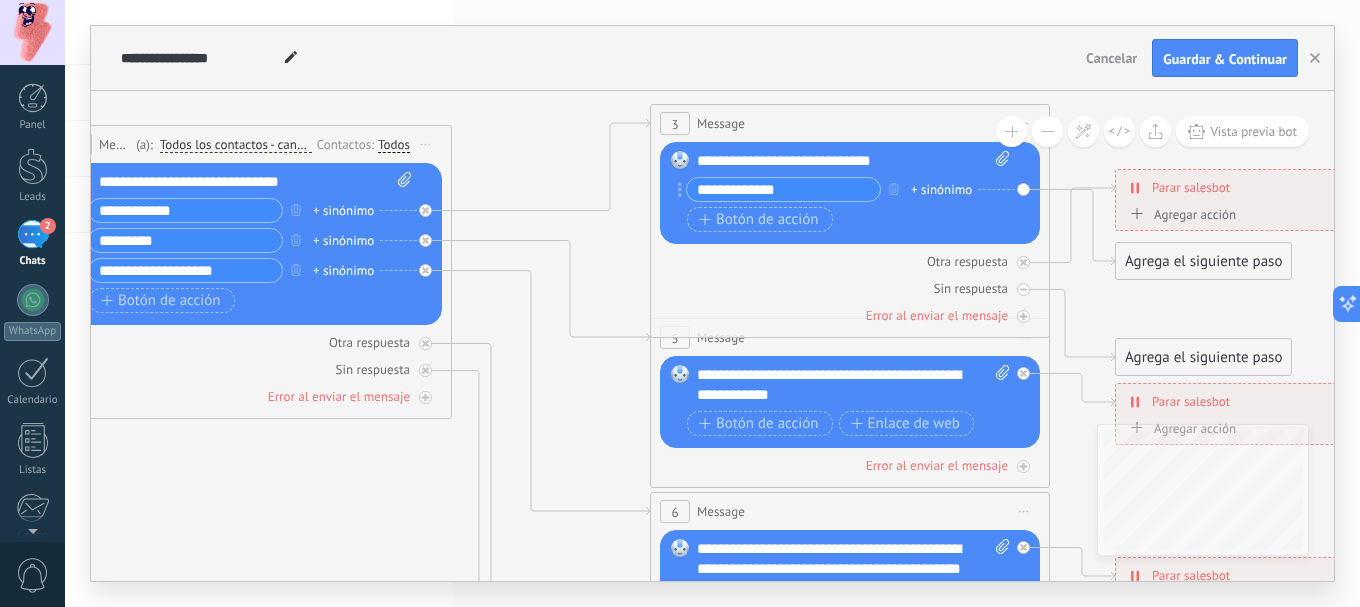 drag, startPoint x: 828, startPoint y: 180, endPoint x: 755, endPoint y: 182, distance: 73.02739 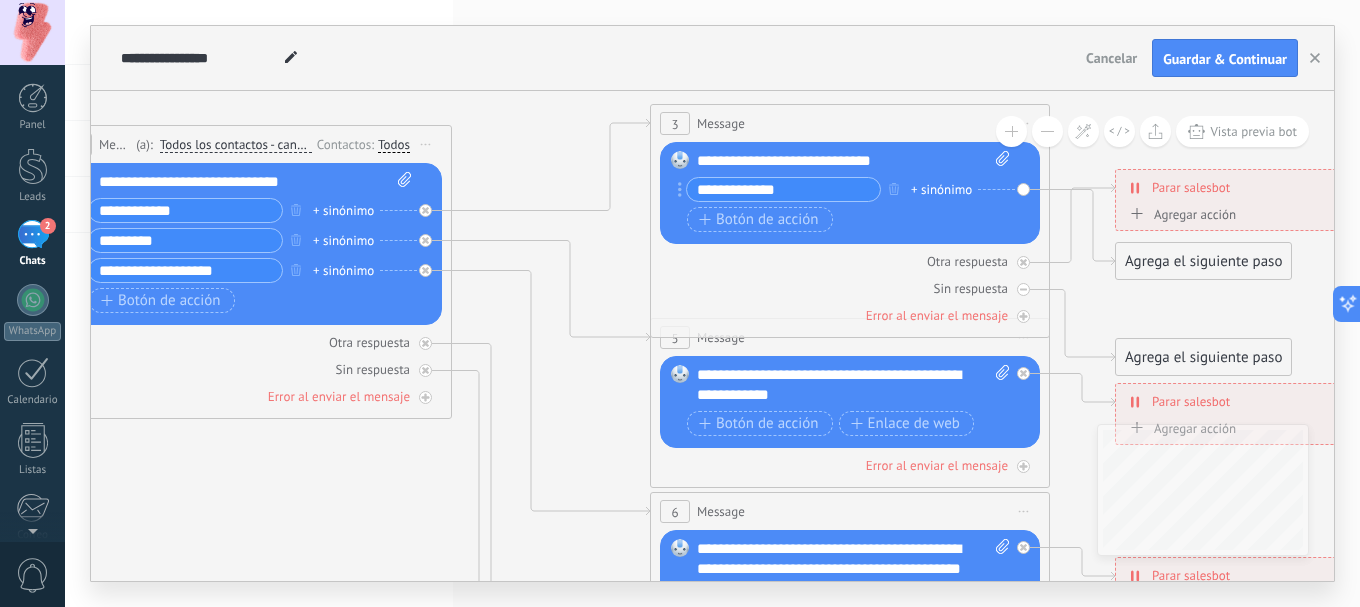 click on "**********" at bounding box center [783, 189] 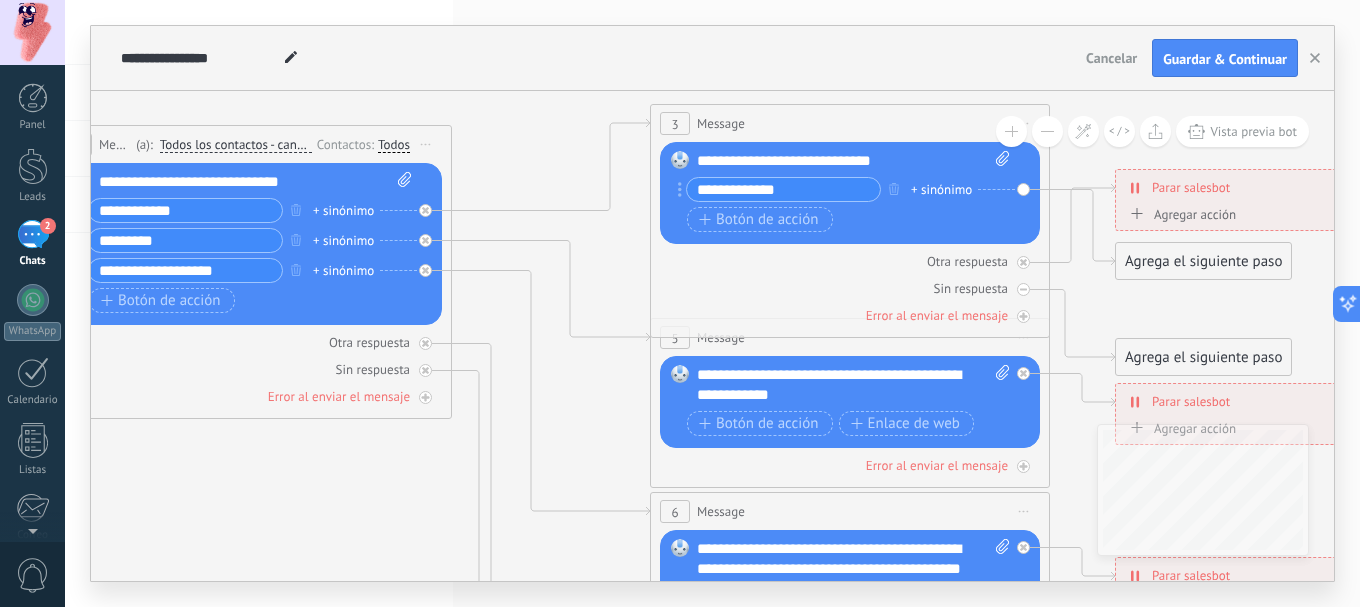 type on "**********" 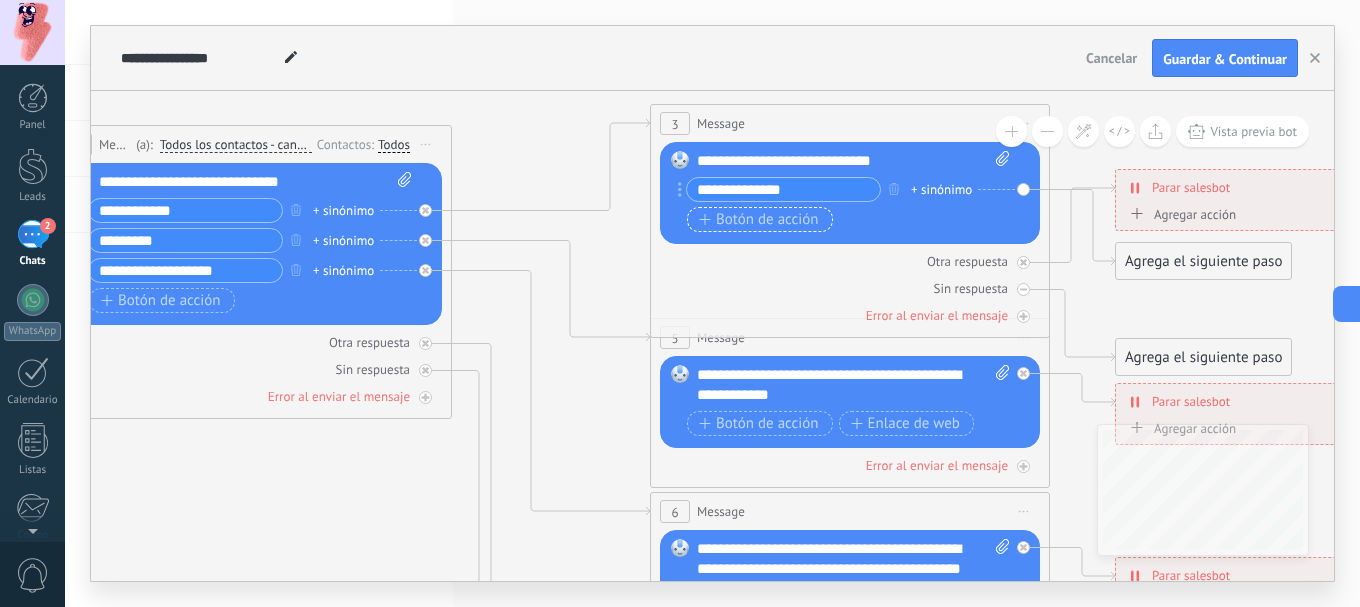 click on "Botón de acción" at bounding box center [759, 220] 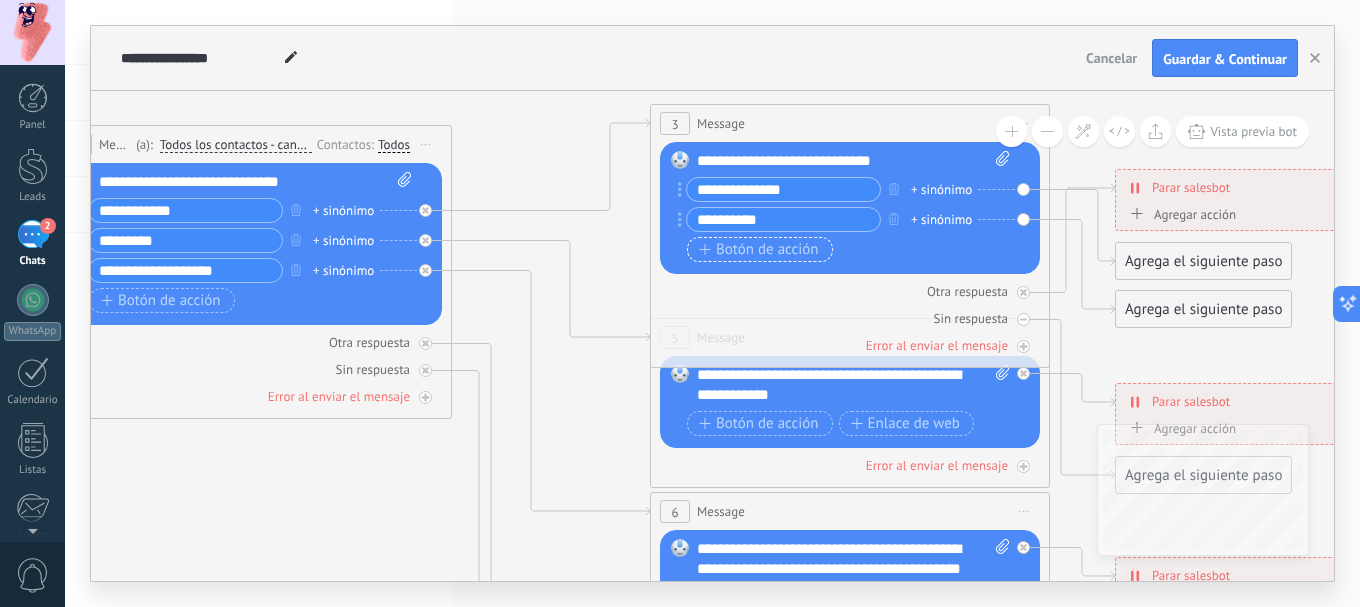 type on "**********" 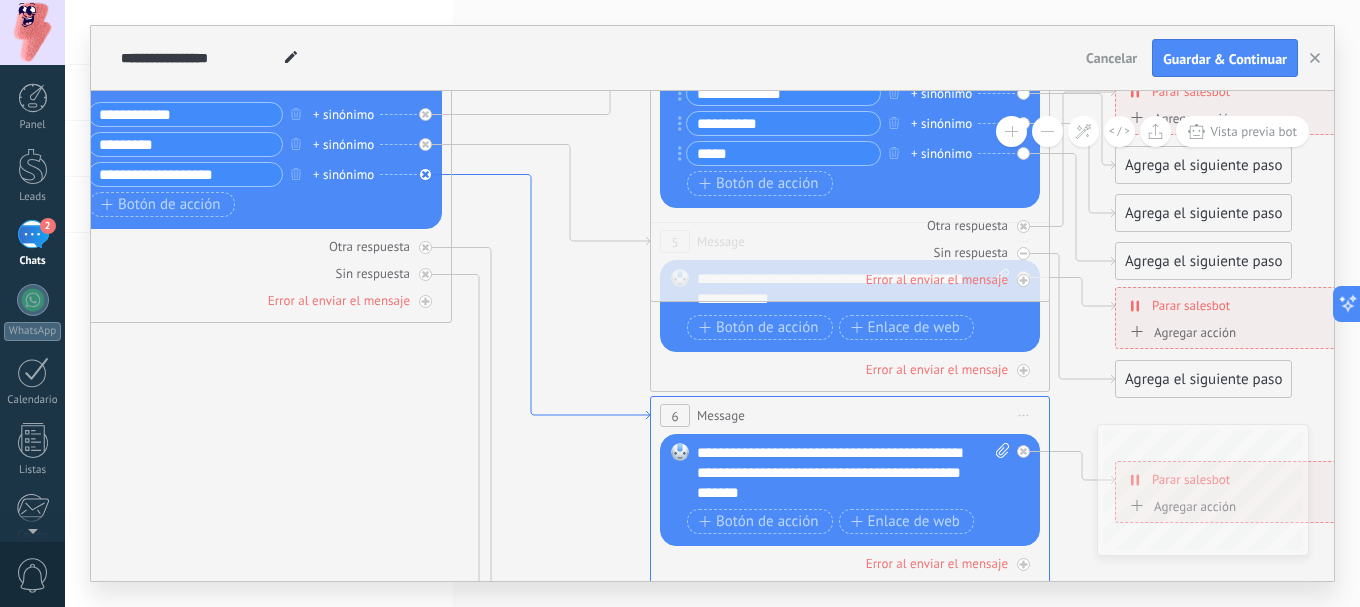 type on "*****" 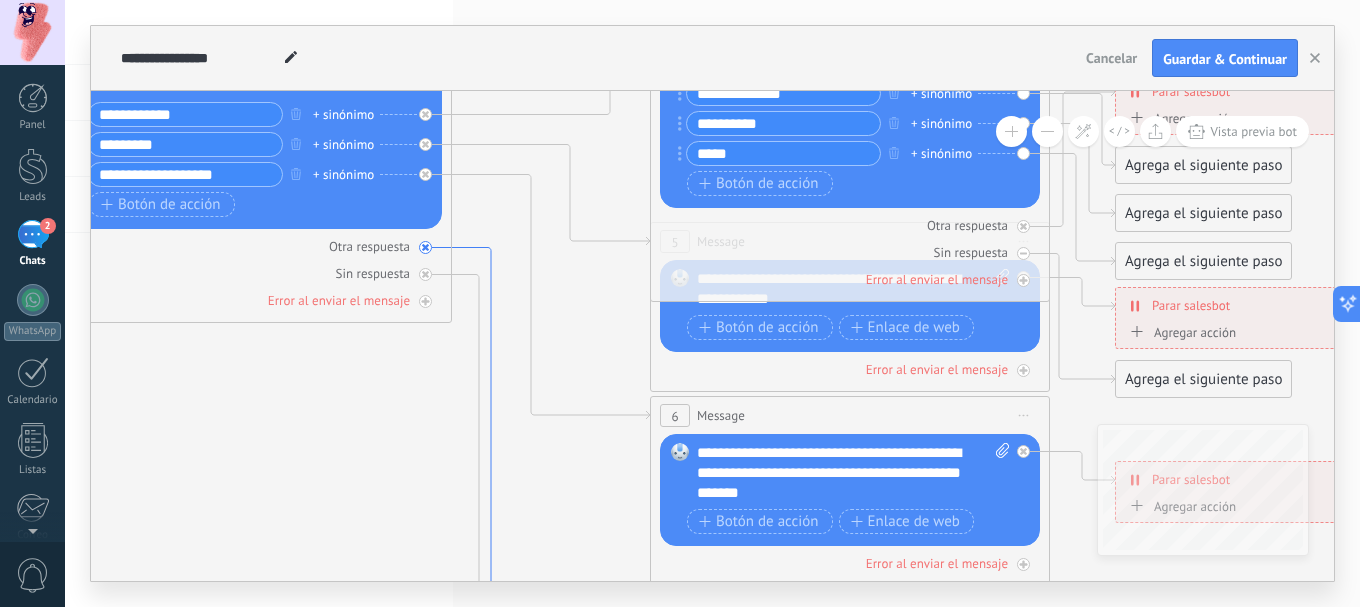 click 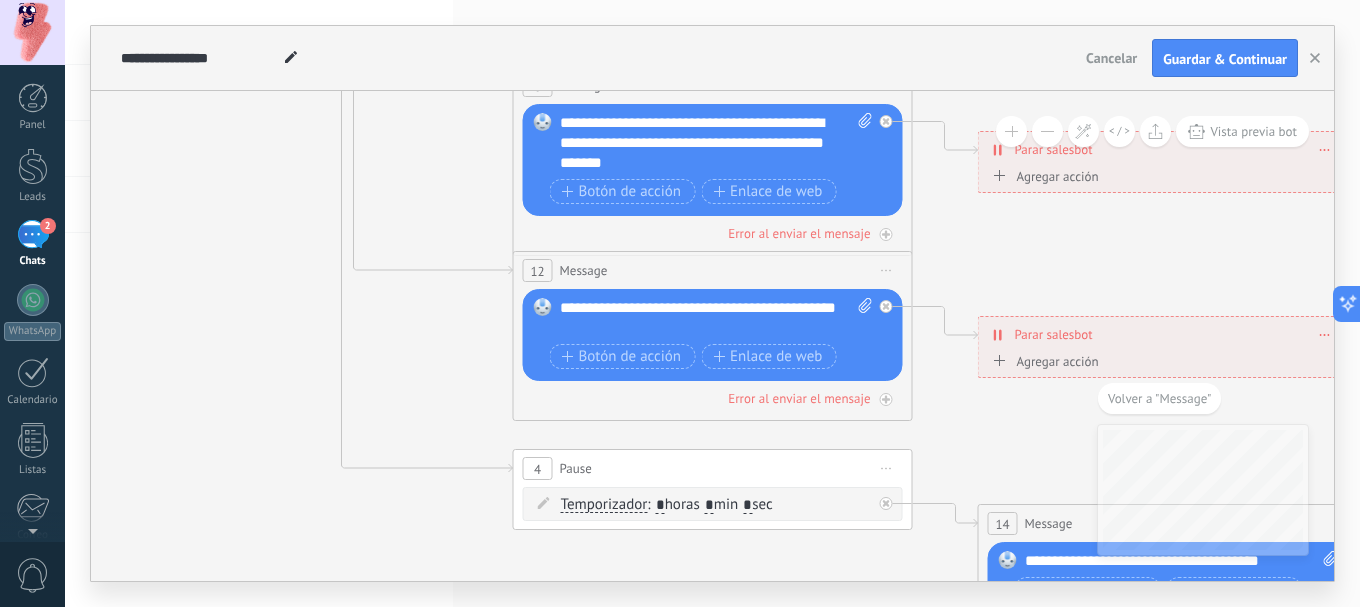 click 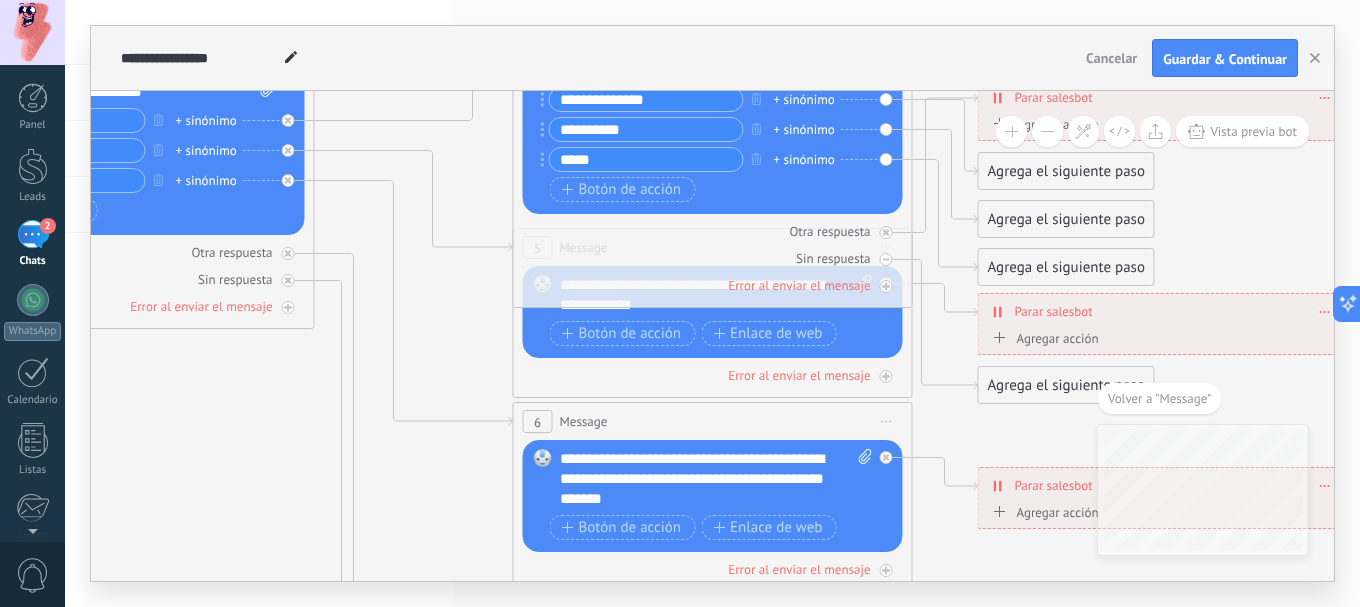 click 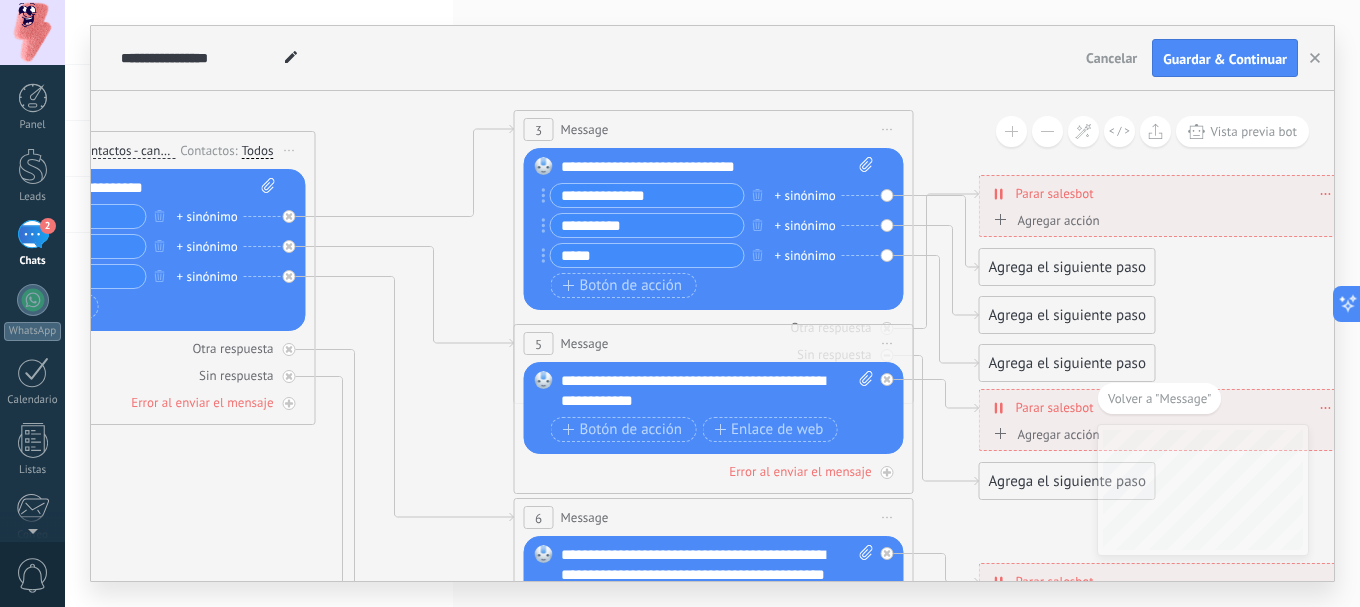 drag, startPoint x: 887, startPoint y: 404, endPoint x: 731, endPoint y: 367, distance: 160.32779 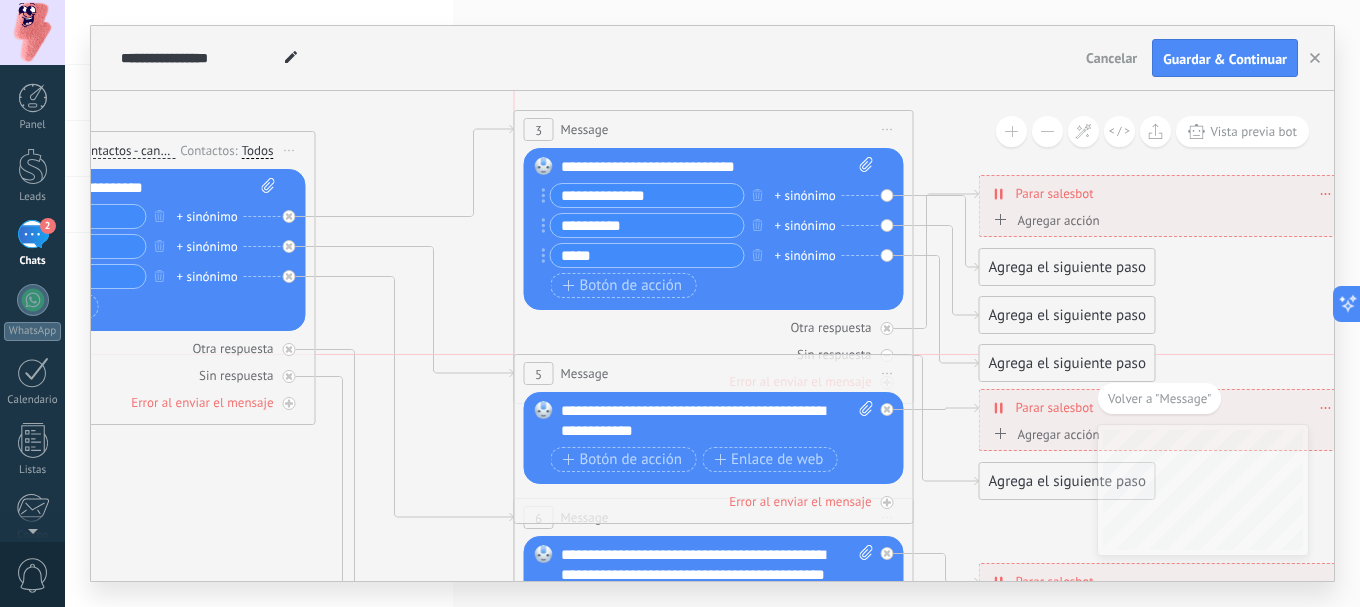 drag, startPoint x: 824, startPoint y: 331, endPoint x: 823, endPoint y: 364, distance: 33.01515 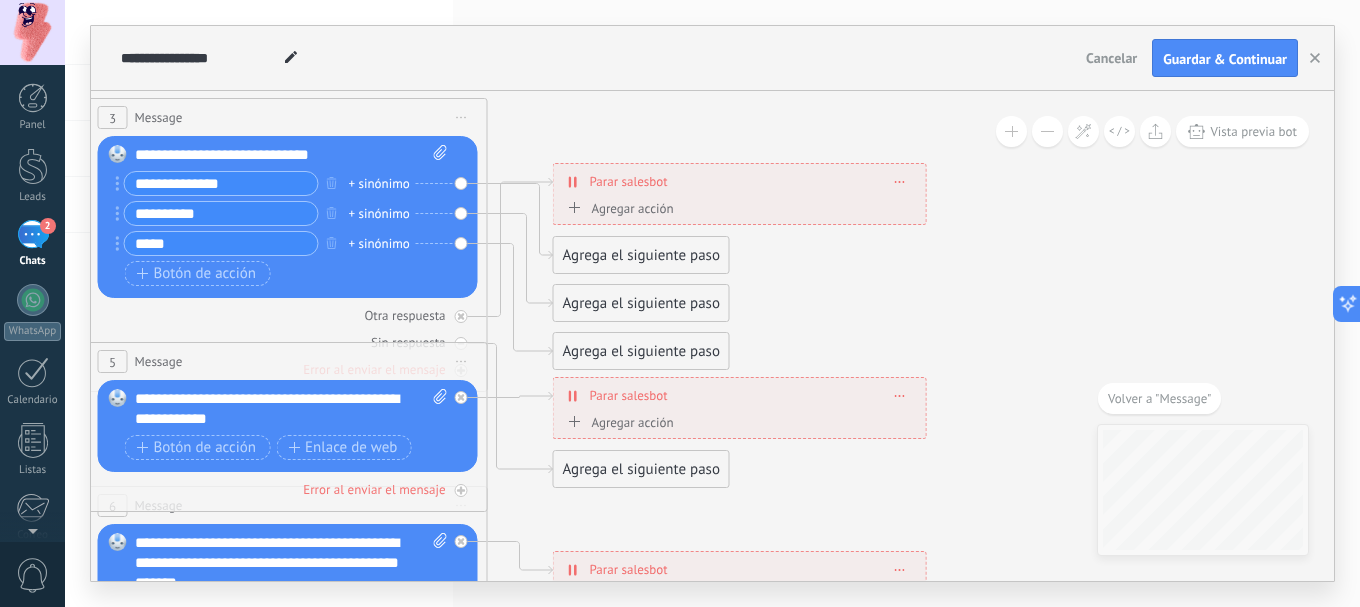 drag, startPoint x: 943, startPoint y: 138, endPoint x: 517, endPoint y: 126, distance: 426.16898 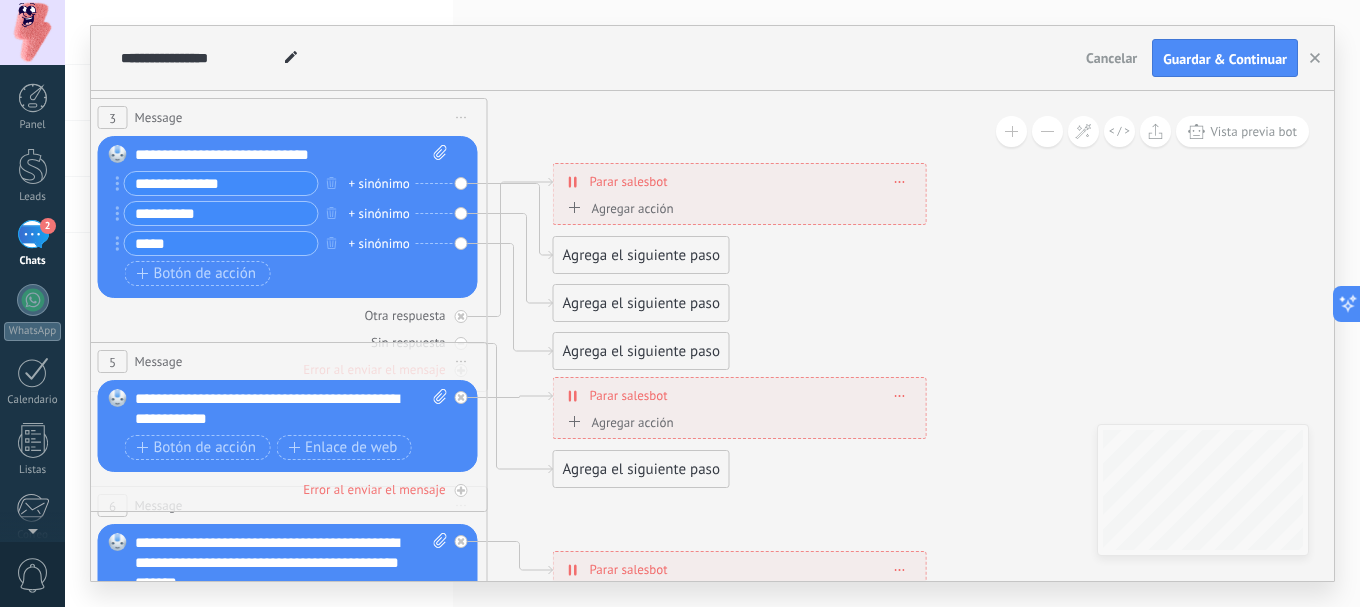 click on "Agrega el siguiente paso" at bounding box center [641, 255] 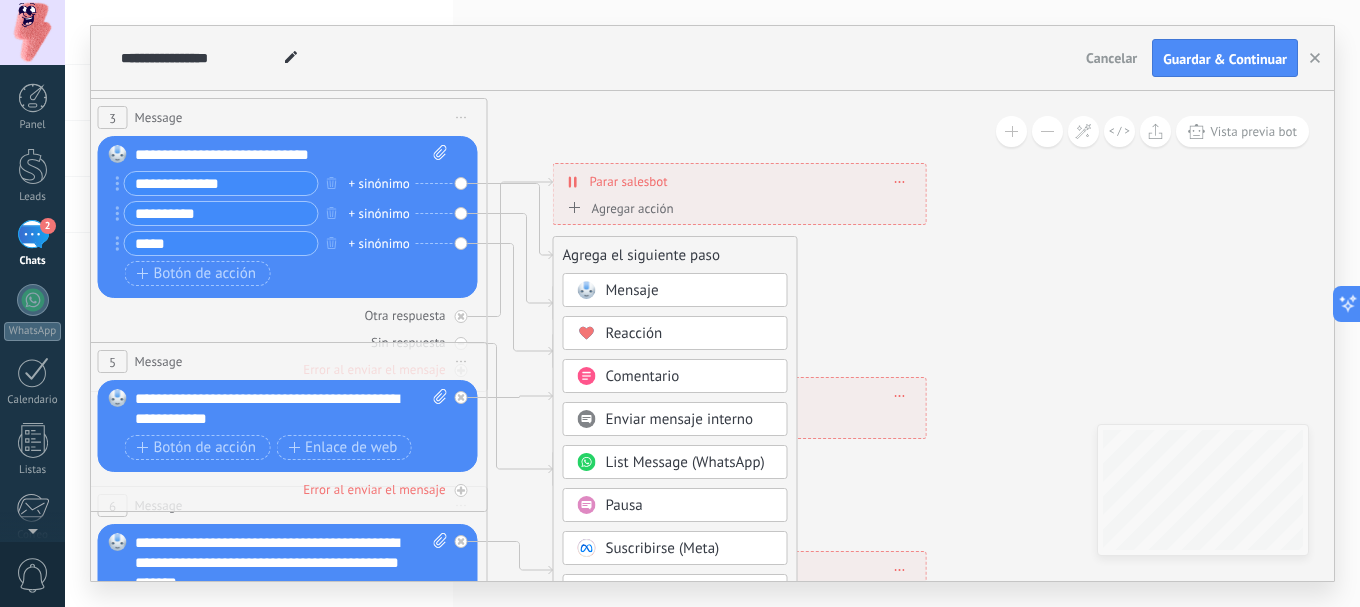 click on "Mensaje" at bounding box center [690, 291] 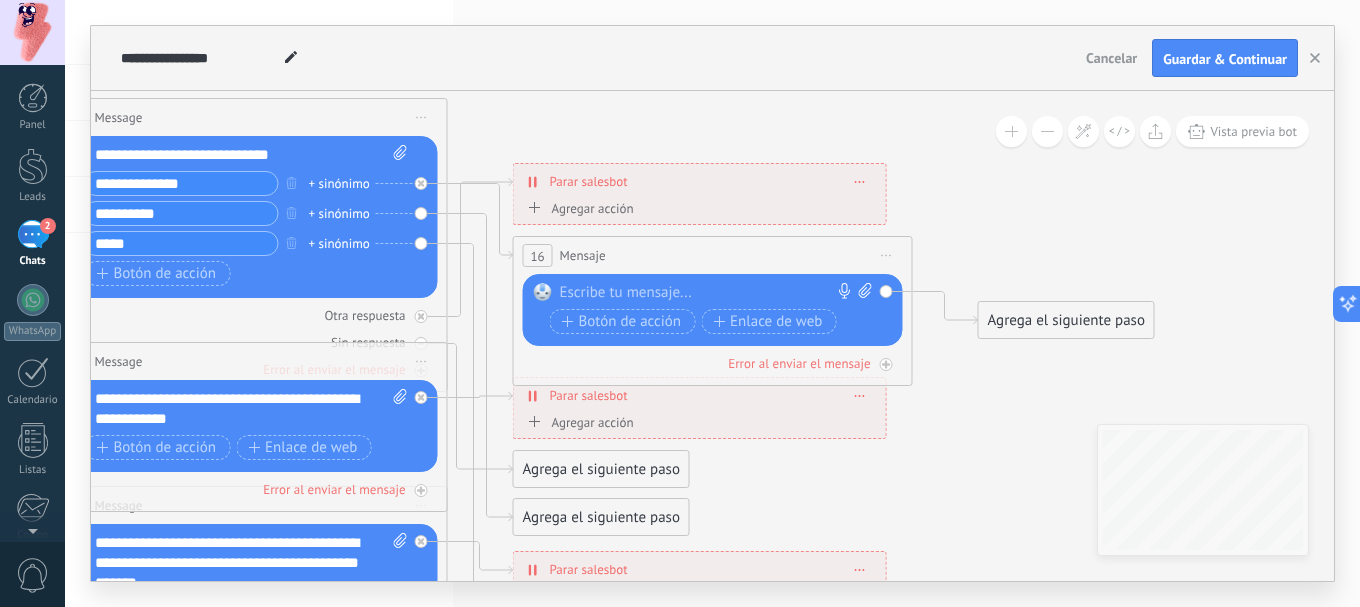 click at bounding box center (708, 293) 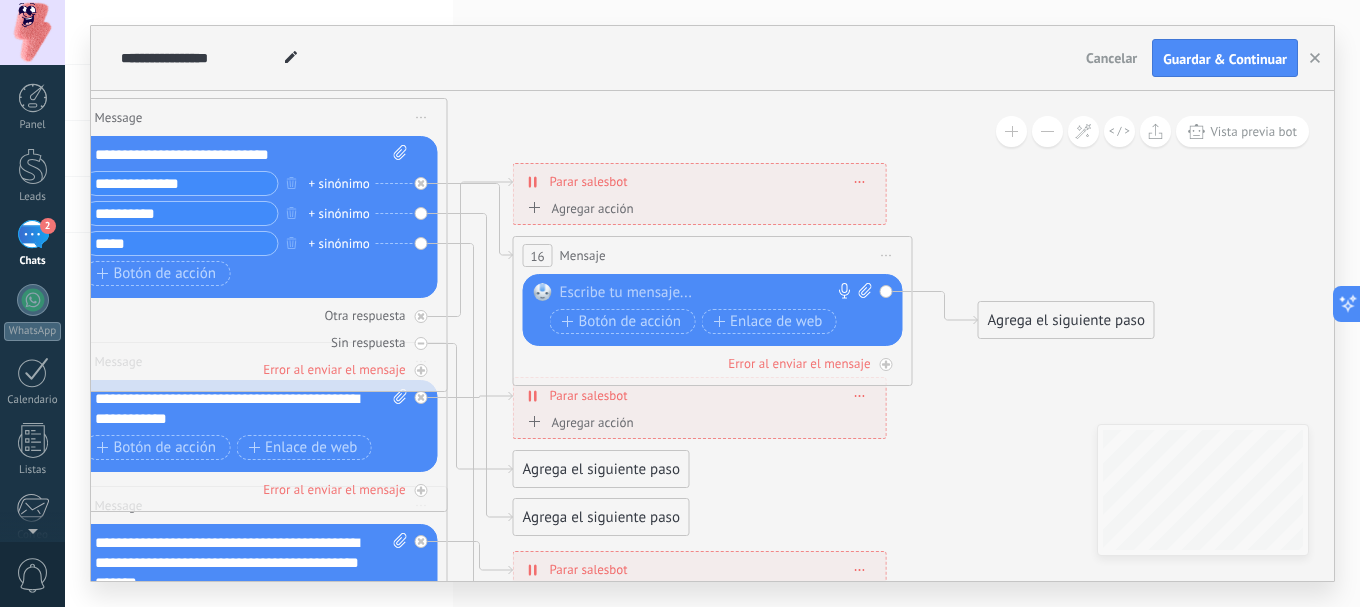 click 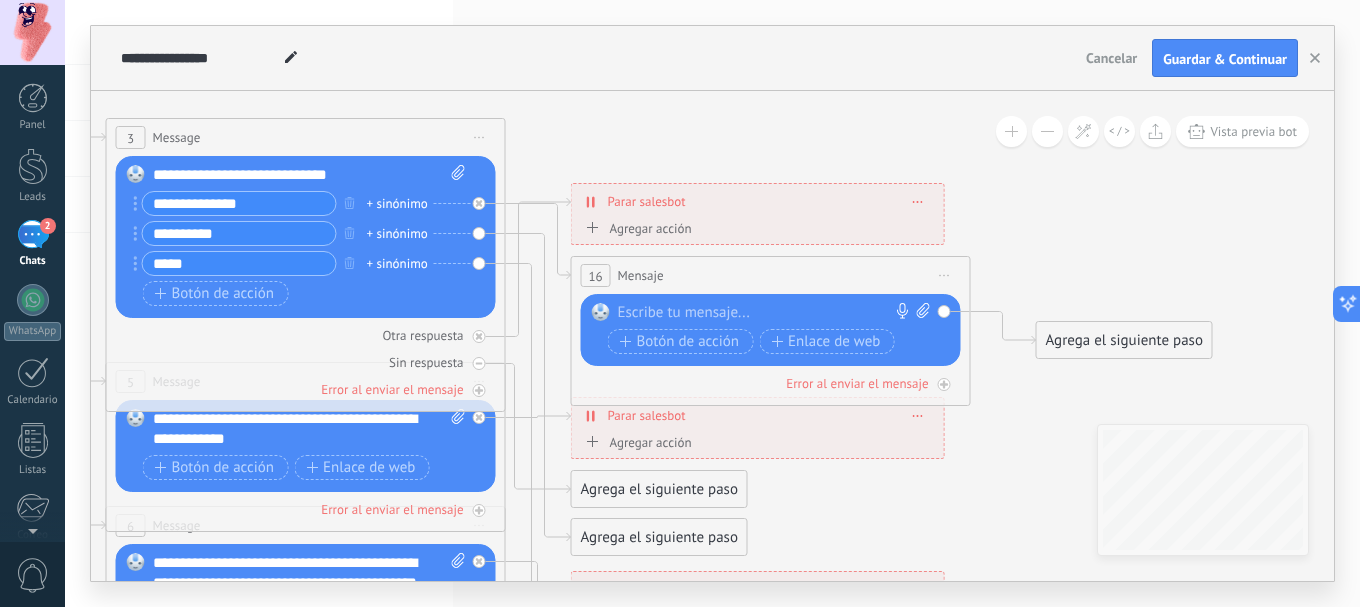 drag, startPoint x: 601, startPoint y: 141, endPoint x: 678, endPoint y: 166, distance: 80.95678 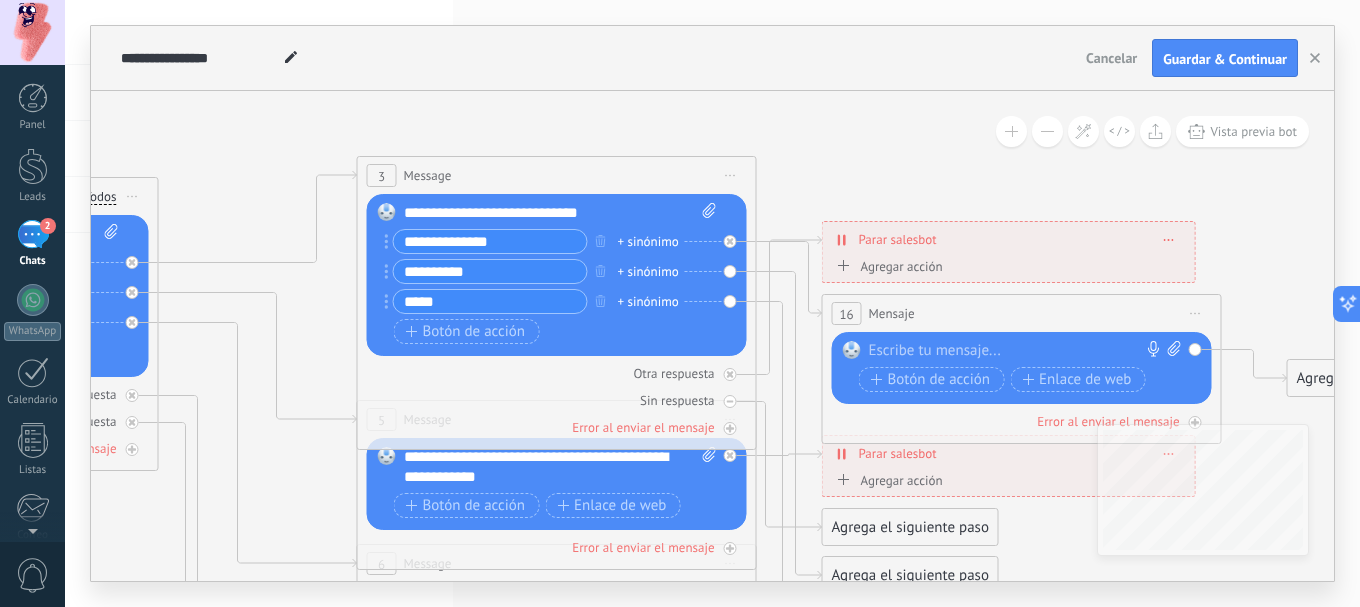 drag, startPoint x: 681, startPoint y: 166, endPoint x: 809, endPoint y: 223, distance: 140.11781 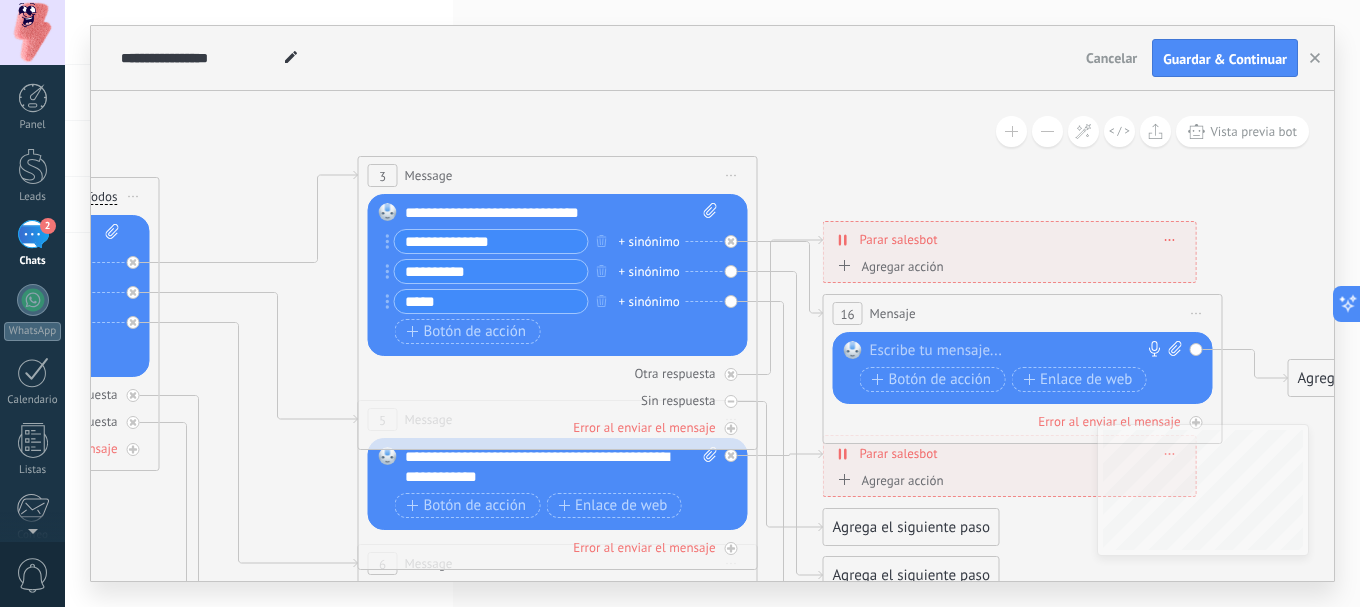 click 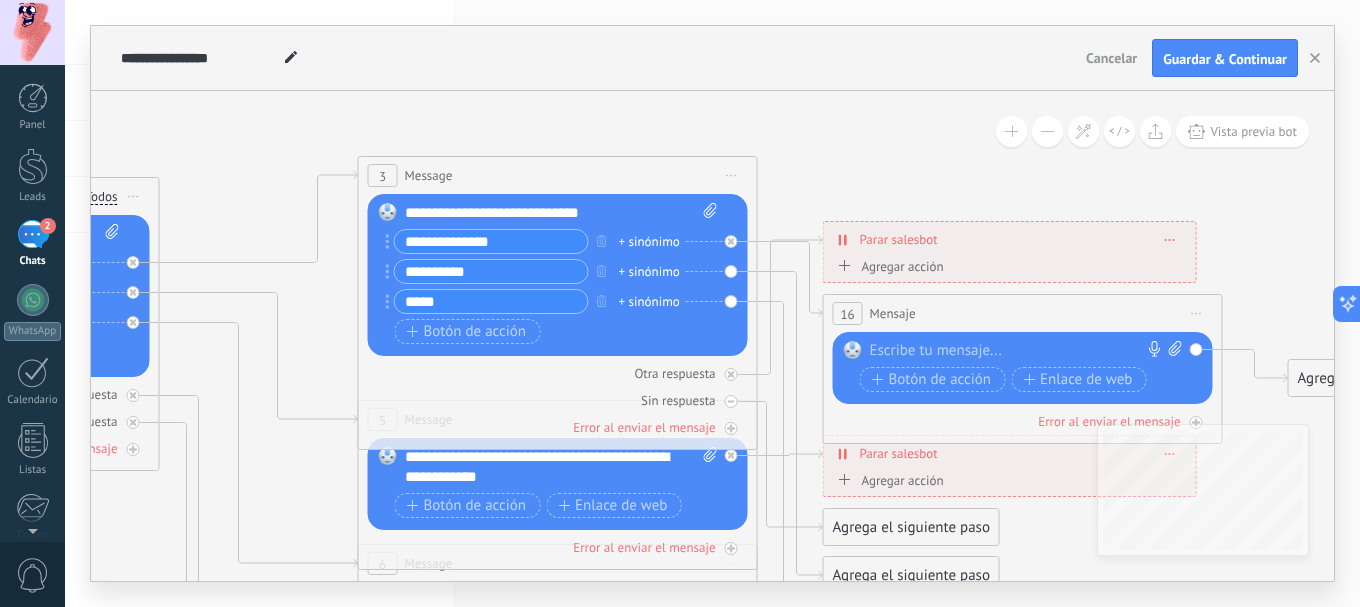 click on "**********" at bounding box center (561, 213) 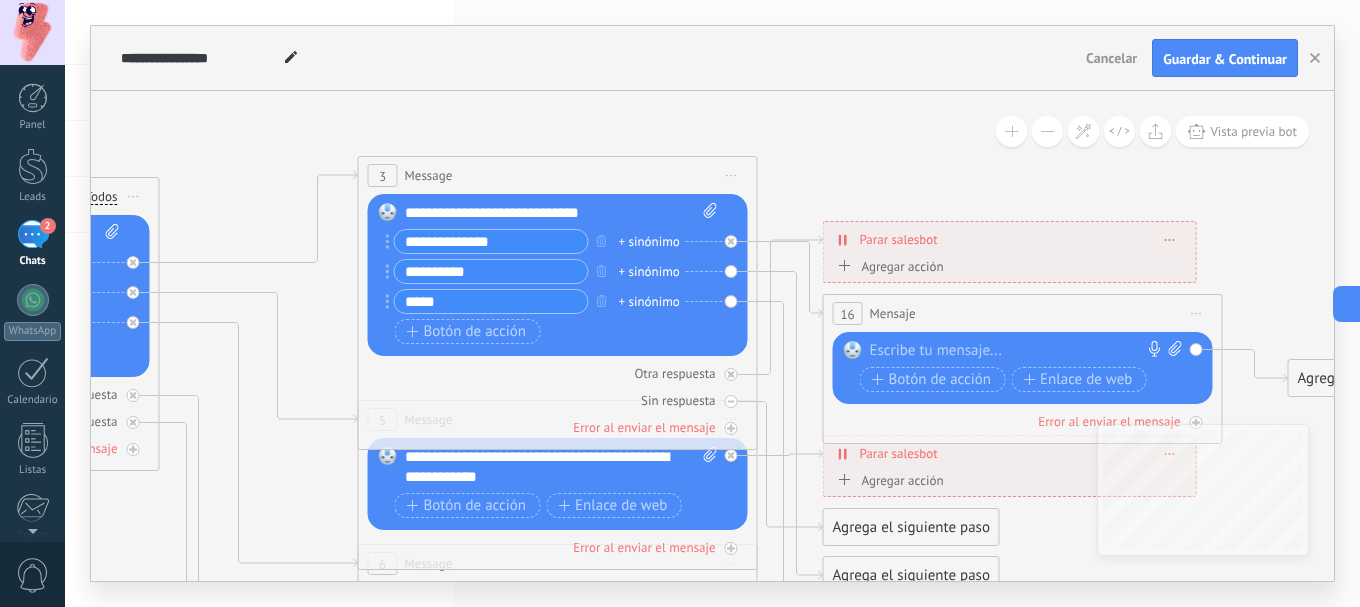click on "Message" at bounding box center (429, 175) 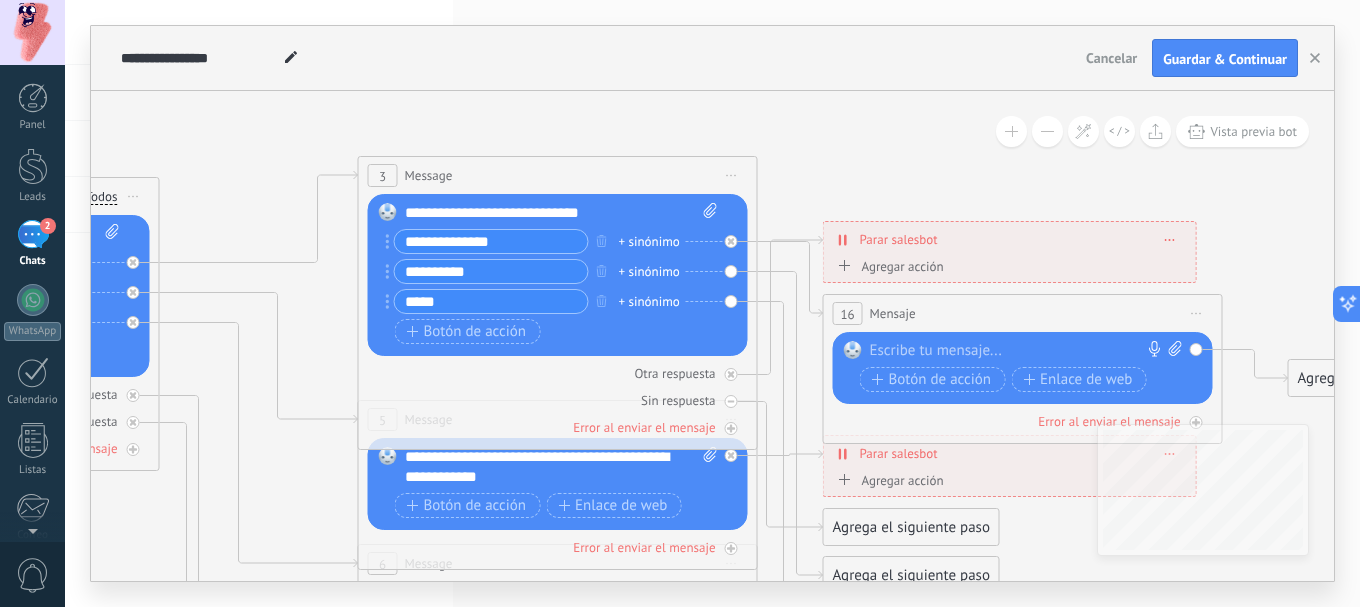 click on "Message" at bounding box center (429, 175) 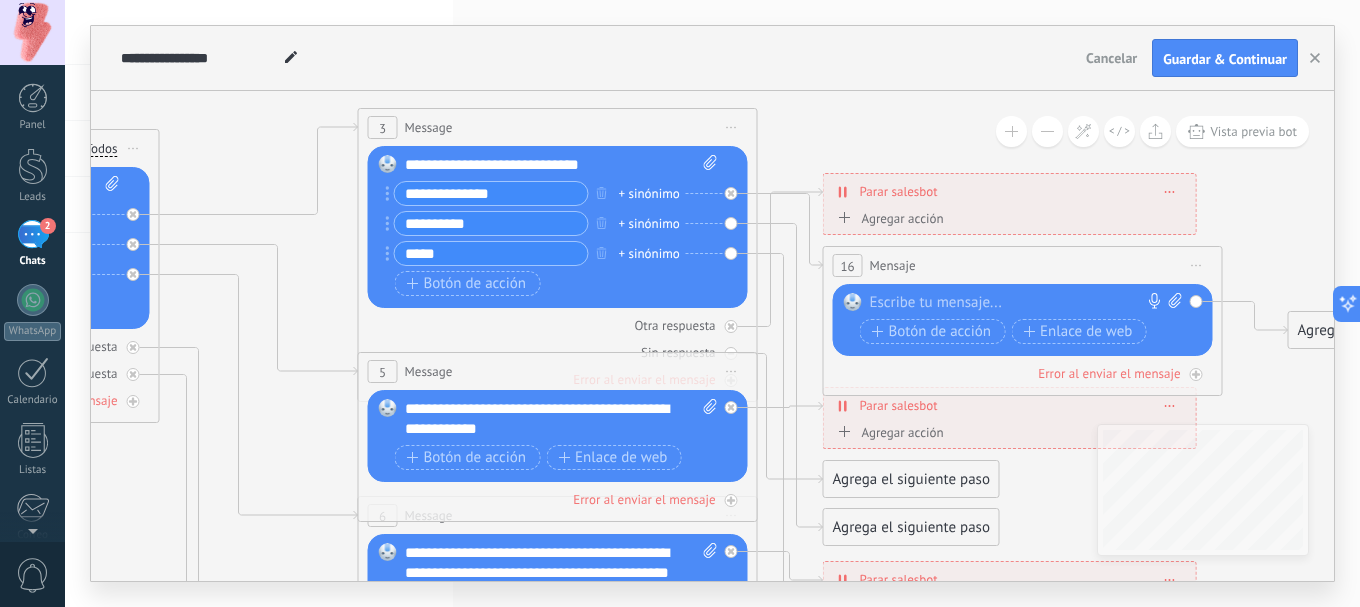 drag, startPoint x: 384, startPoint y: 433, endPoint x: 300, endPoint y: 389, distance: 94.82616 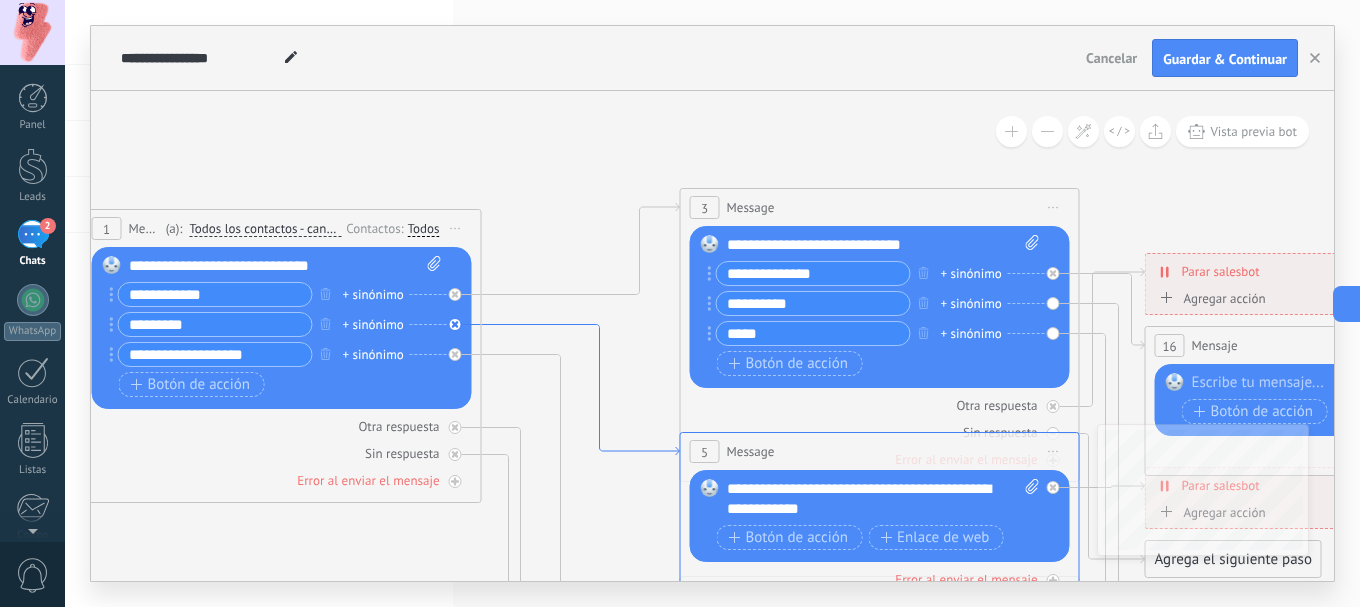 drag, startPoint x: 294, startPoint y: 366, endPoint x: 618, endPoint y: 446, distance: 333.73044 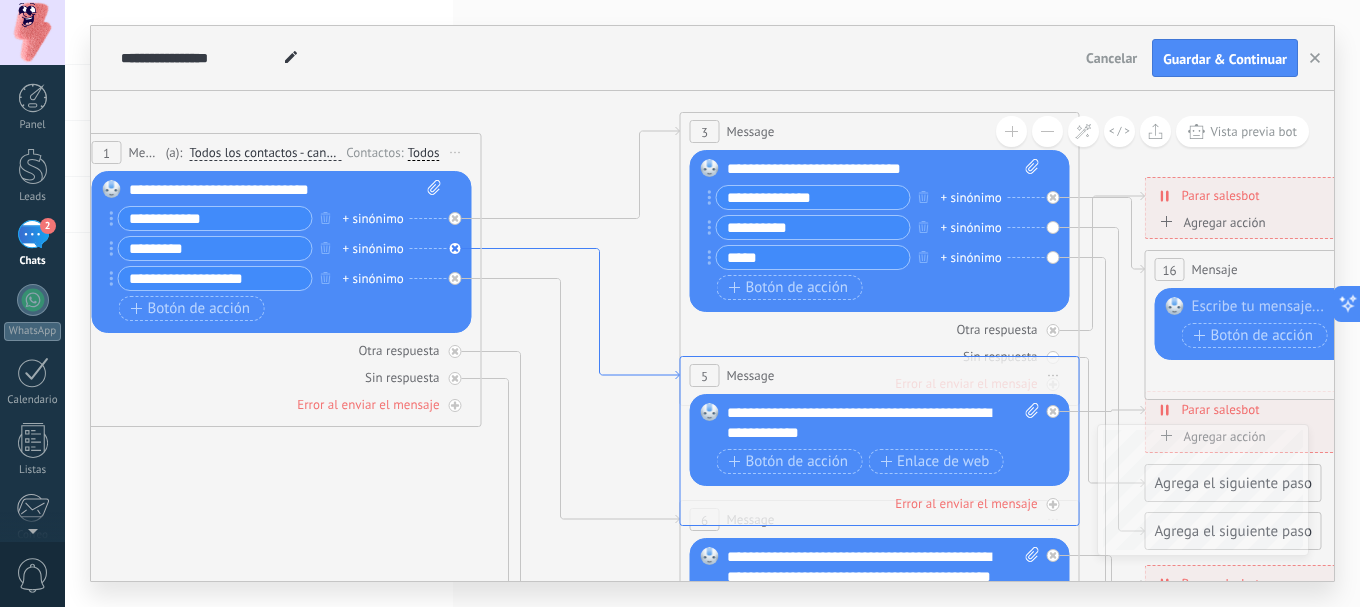 drag, startPoint x: 677, startPoint y: 446, endPoint x: 582, endPoint y: 273, distance: 197.36768 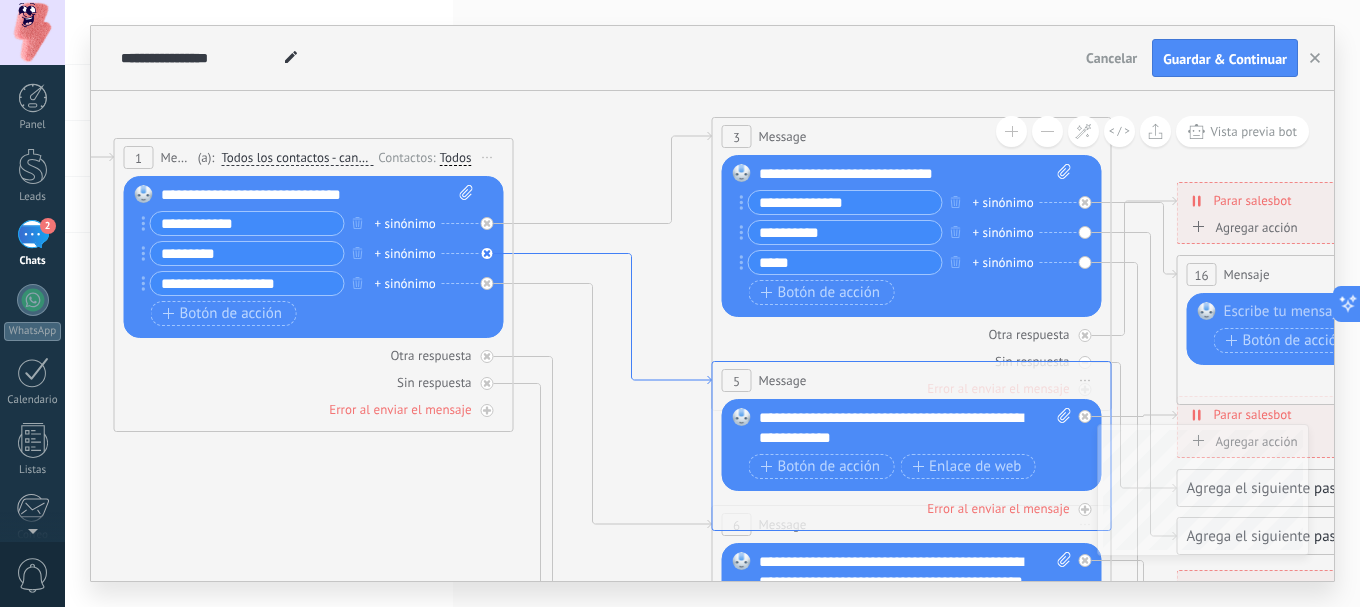 drag, startPoint x: 502, startPoint y: 249, endPoint x: 527, endPoint y: 252, distance: 25.179358 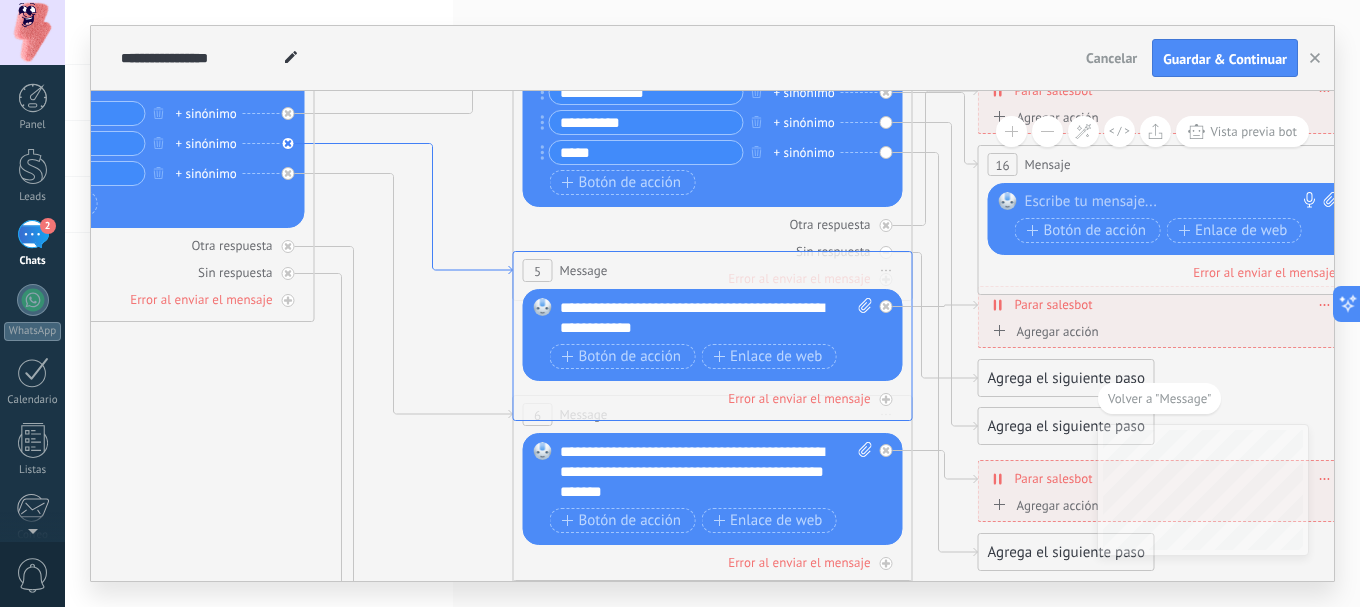 click 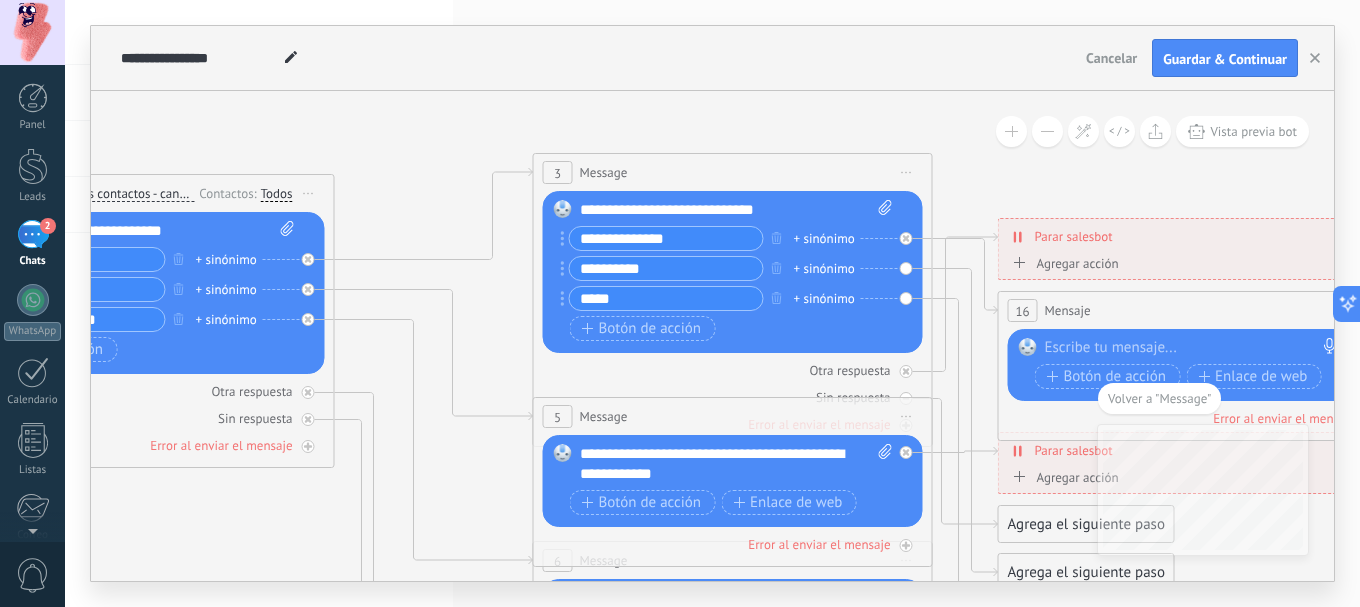 drag, startPoint x: 414, startPoint y: 356, endPoint x: 502, endPoint y: 509, distance: 176.50212 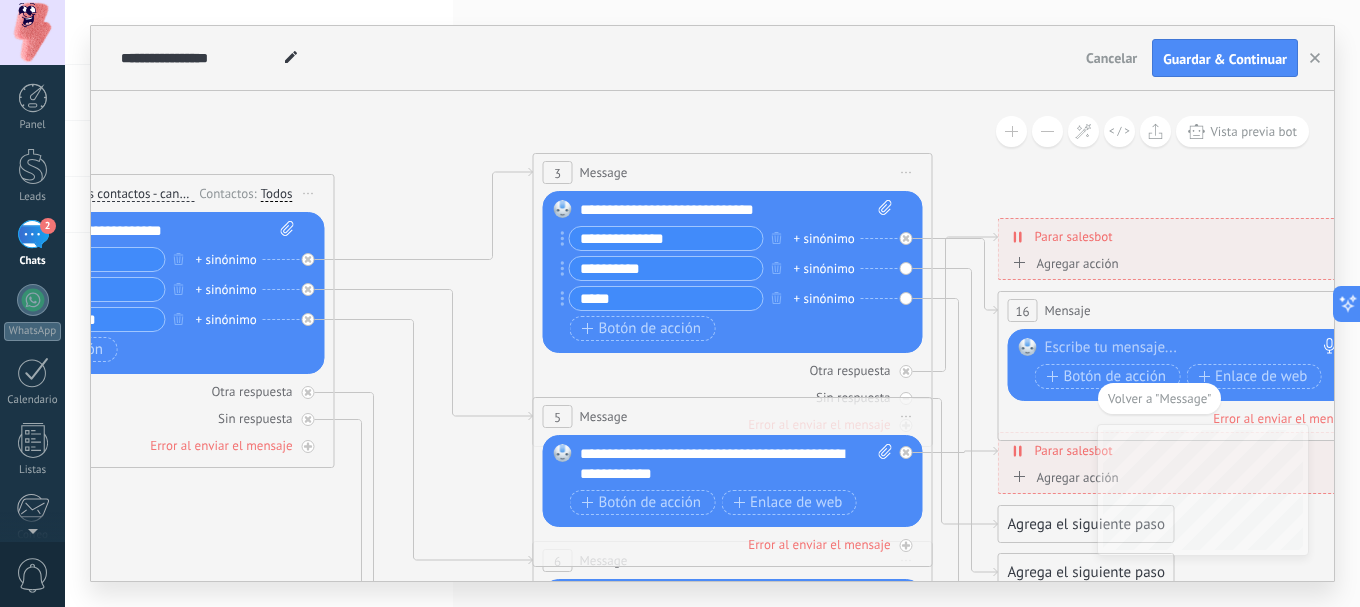 click 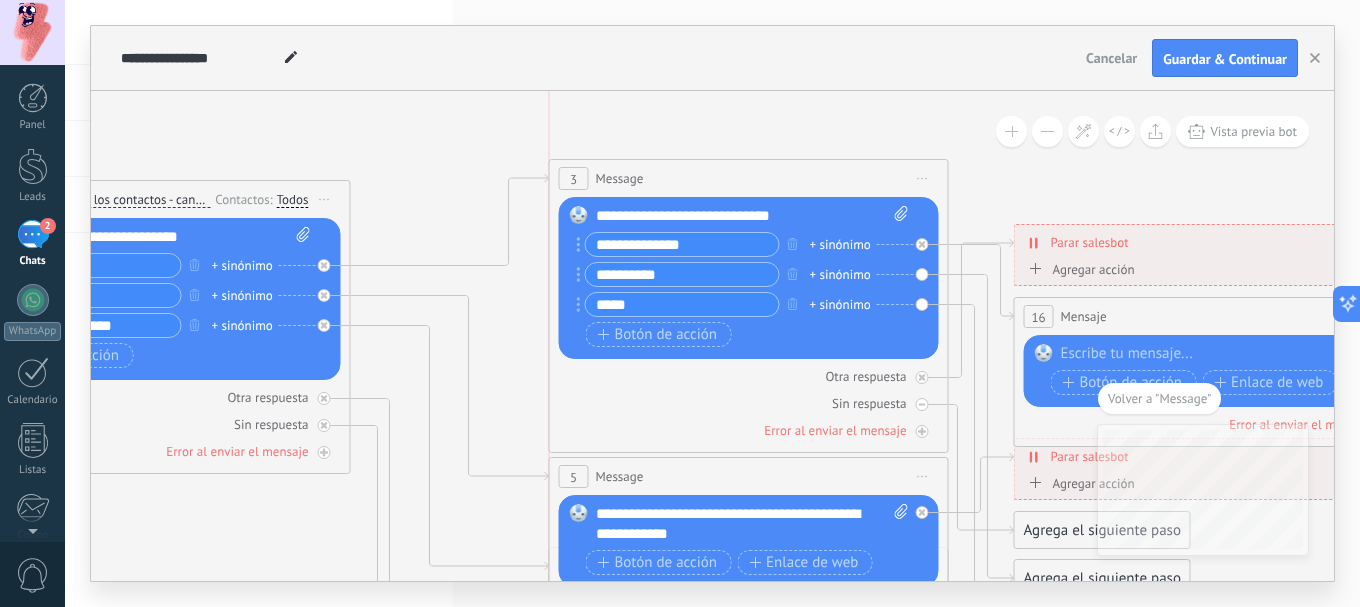 drag, startPoint x: 714, startPoint y: 412, endPoint x: 710, endPoint y: 466, distance: 54.147945 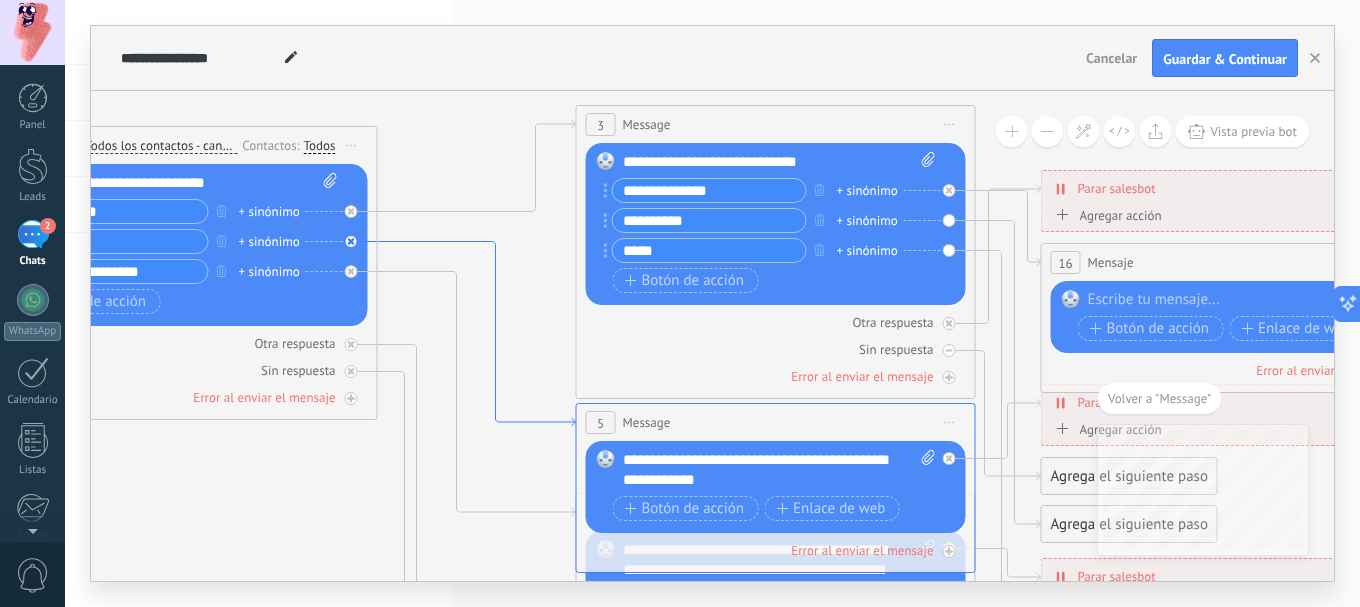 drag, startPoint x: 534, startPoint y: 474, endPoint x: 561, endPoint y: 420, distance: 60.373837 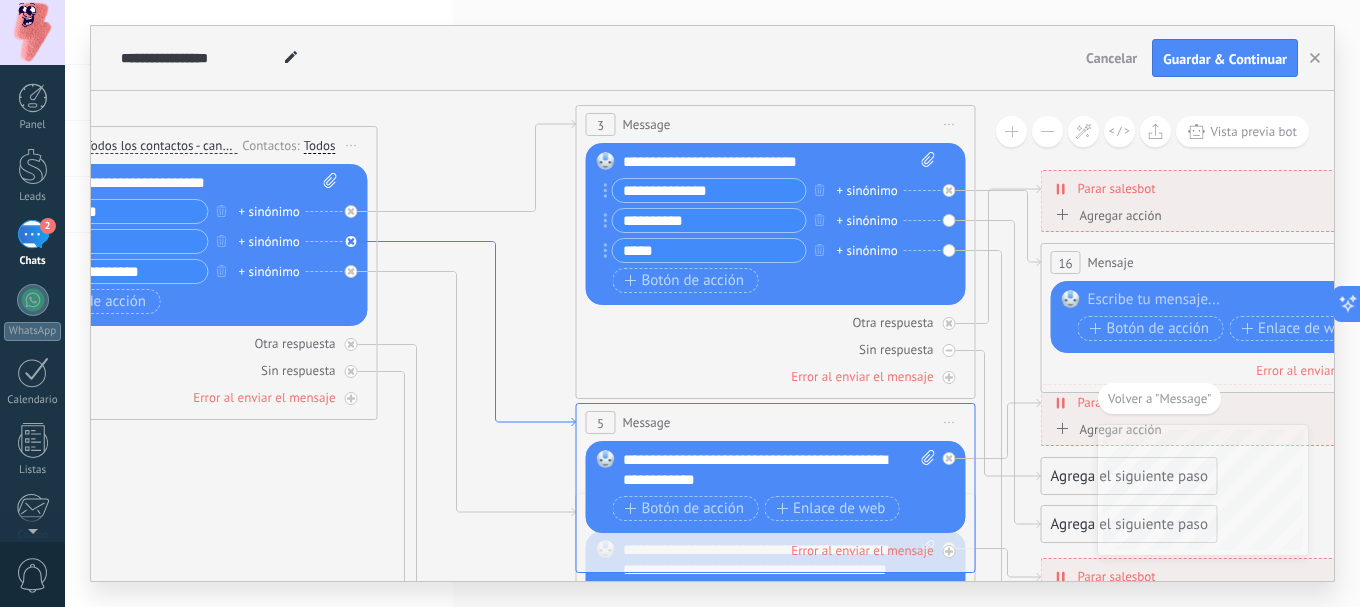 click 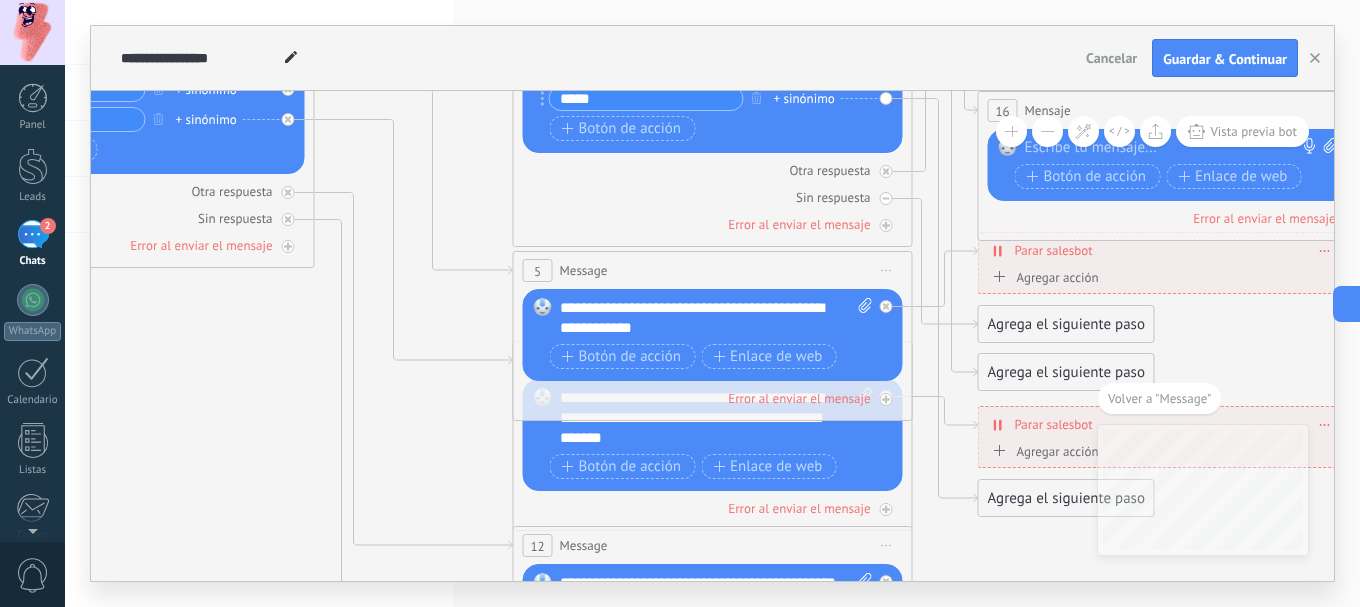 click on "**********" at bounding box center (-300, -91) 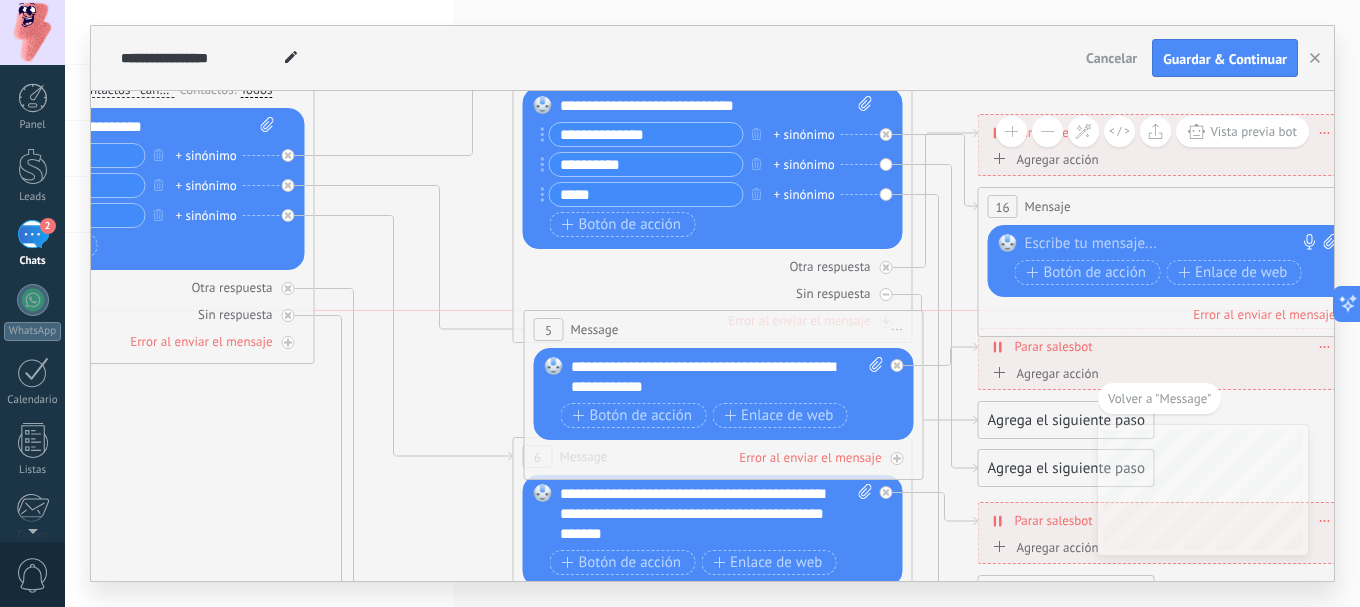 drag, startPoint x: 650, startPoint y: 360, endPoint x: 659, endPoint y: 328, distance: 33.24154 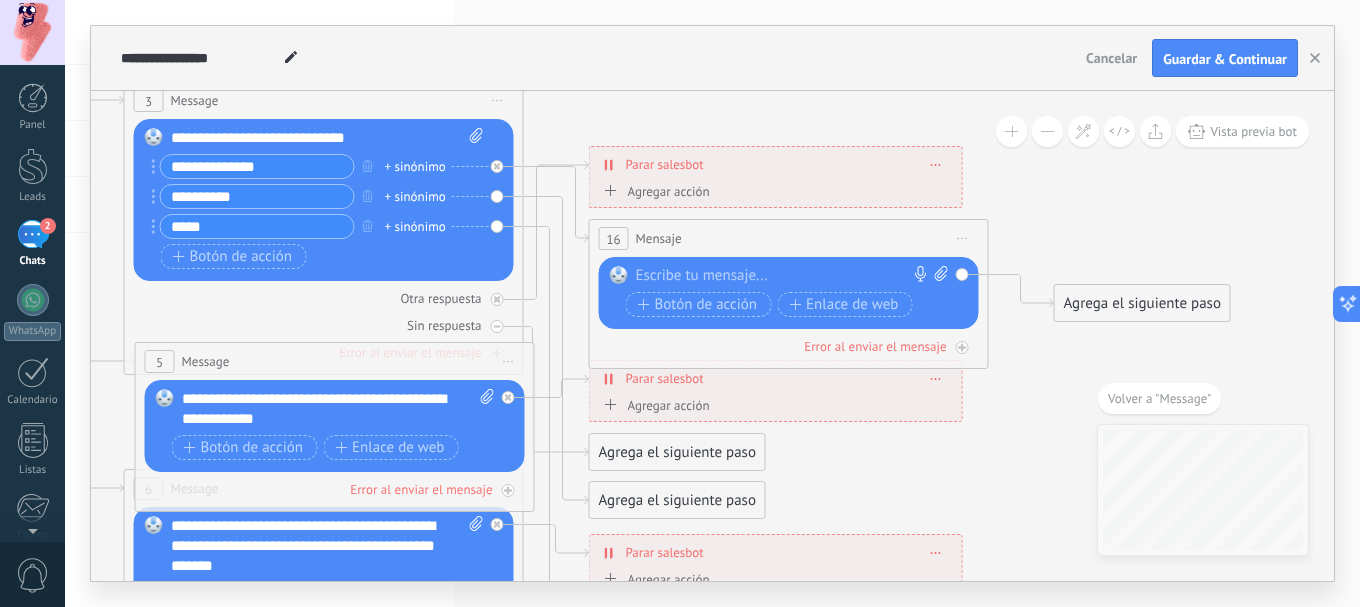 drag, startPoint x: 967, startPoint y: 114, endPoint x: 578, endPoint y: 98, distance: 389.32892 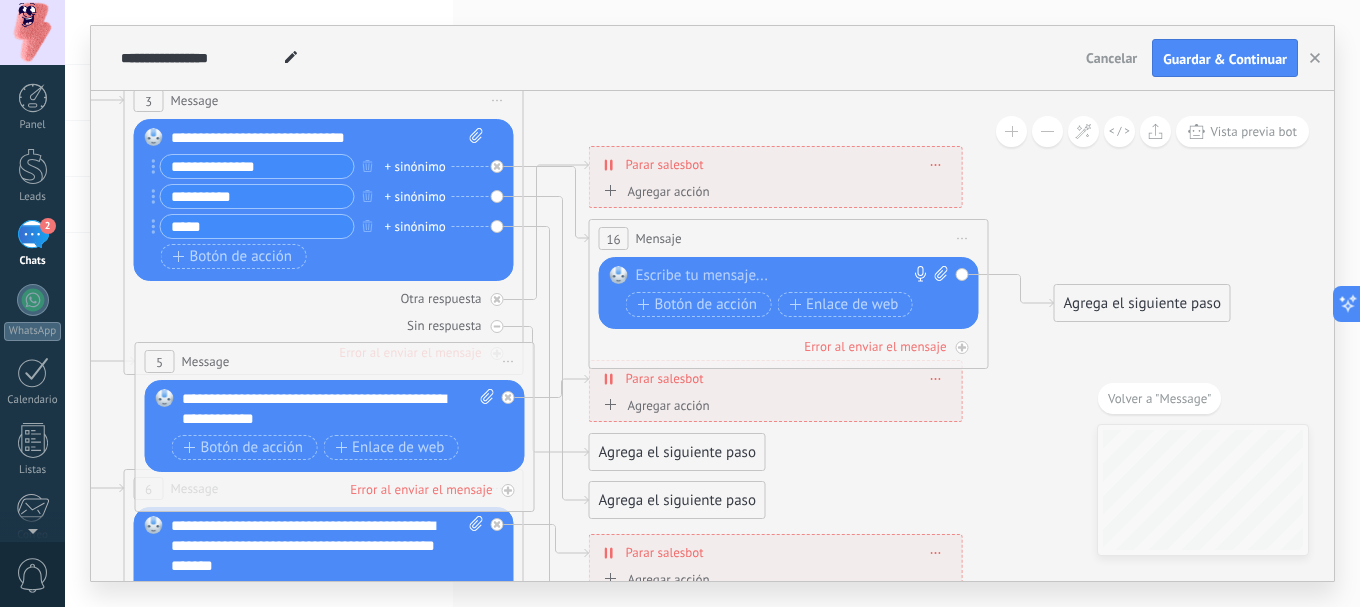click 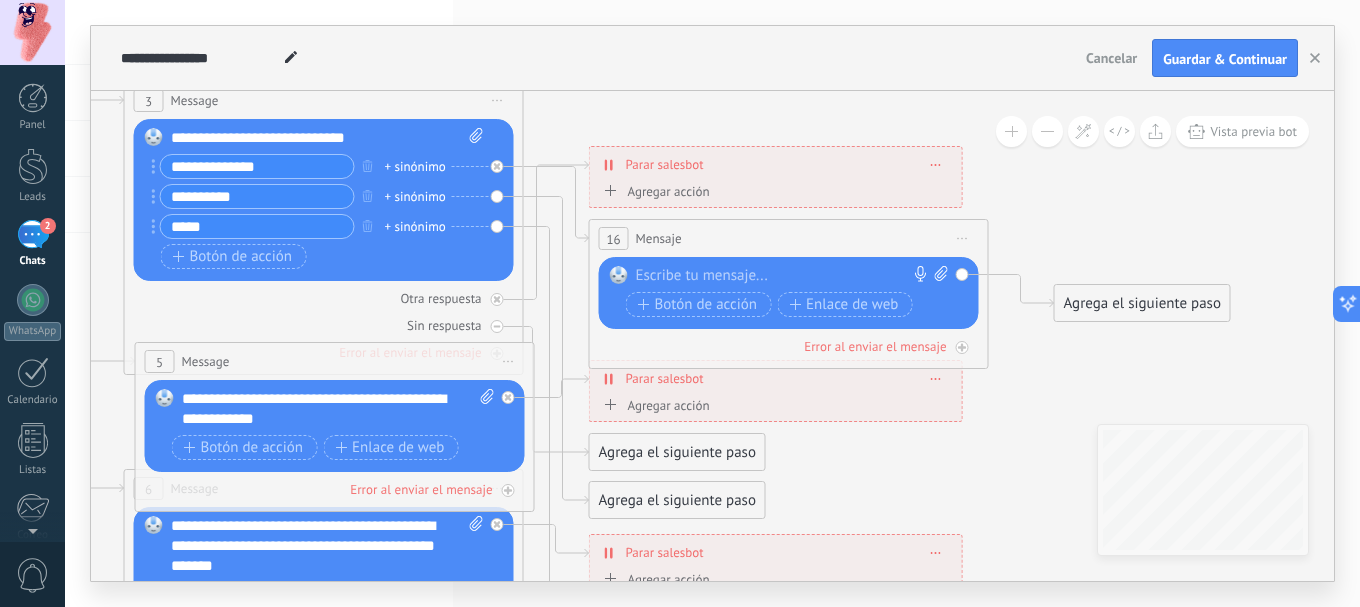 click at bounding box center (784, 276) 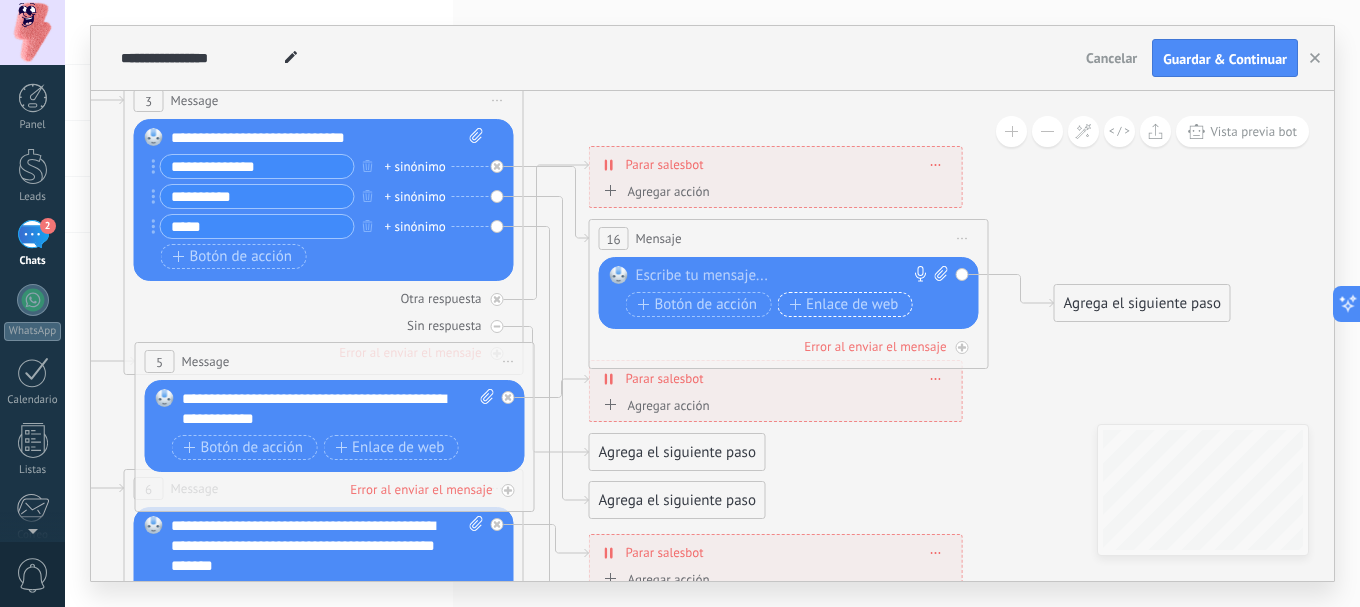 type 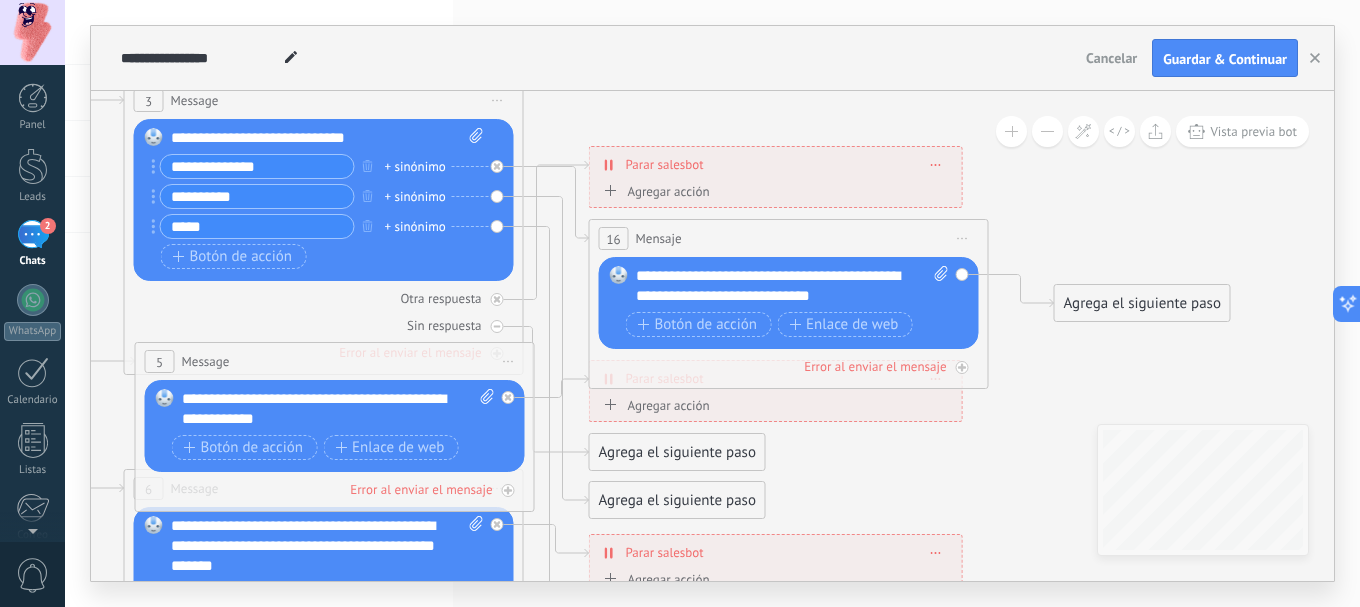 click 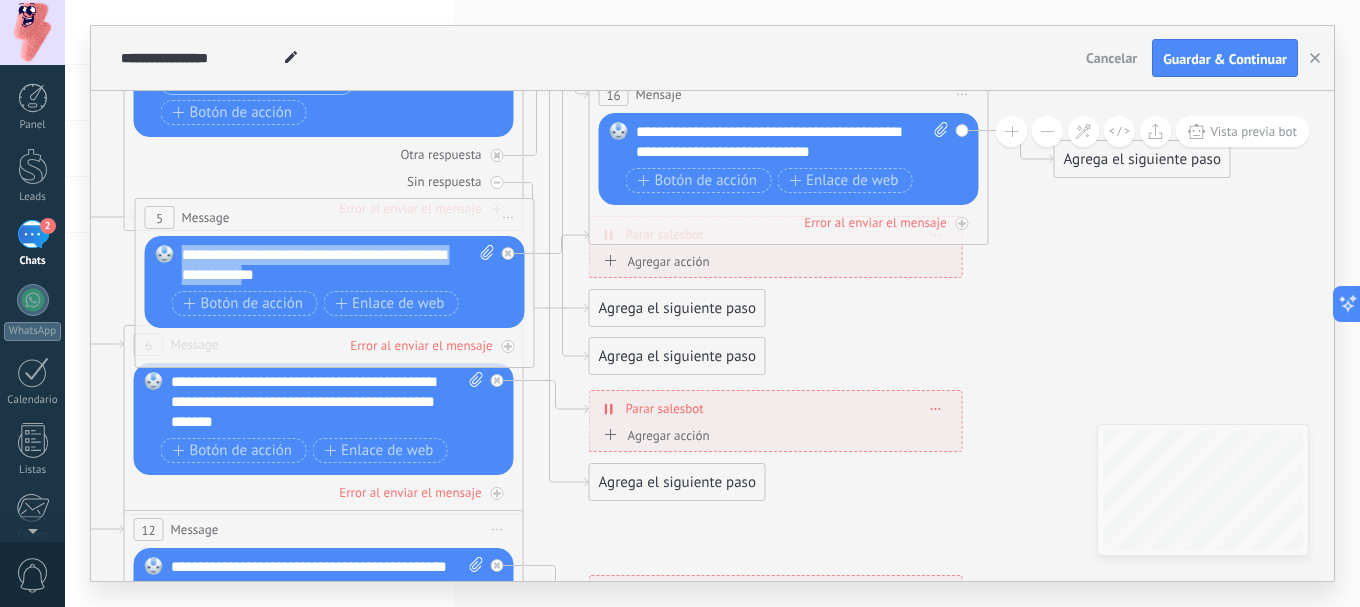 drag, startPoint x: 261, startPoint y: 273, endPoint x: 180, endPoint y: 255, distance: 82.9759 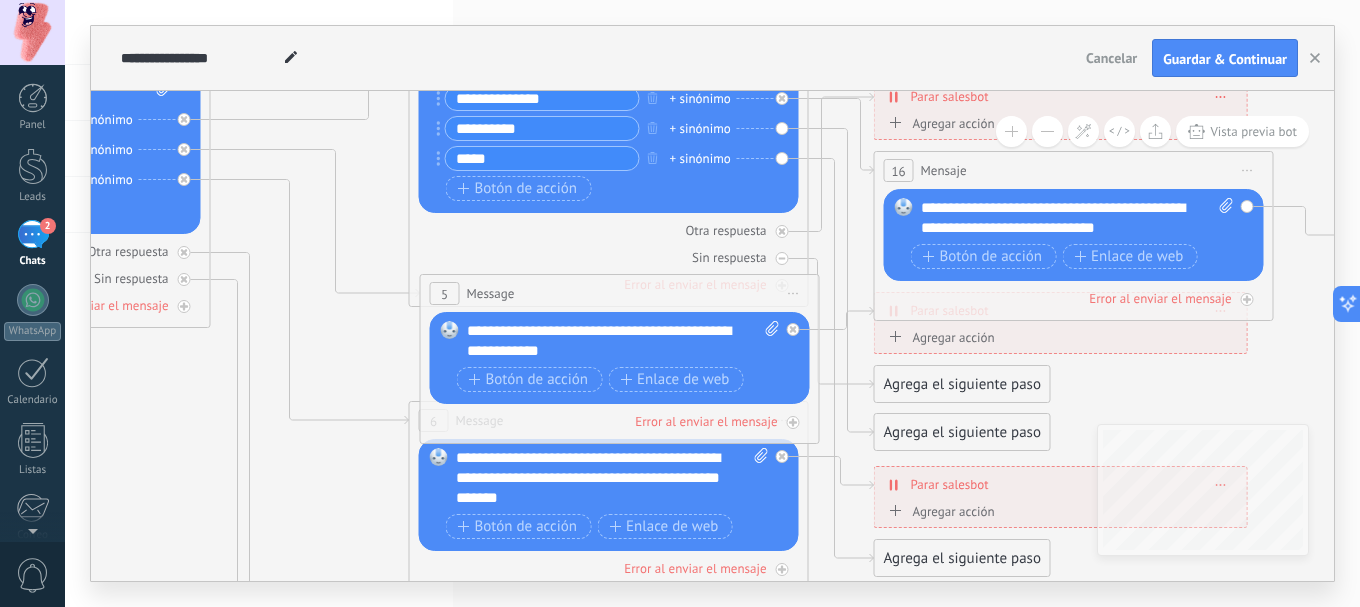 drag, startPoint x: 1083, startPoint y: 335, endPoint x: 1358, endPoint y: 408, distance: 284.52417 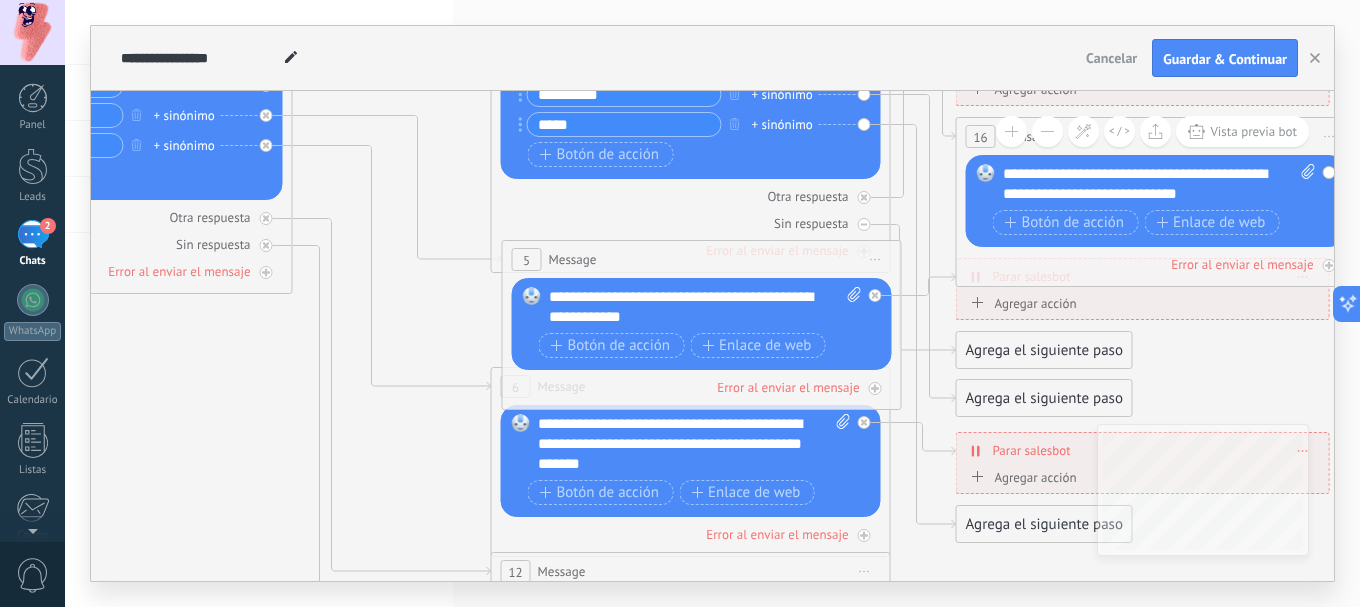drag, startPoint x: 148, startPoint y: 438, endPoint x: 275, endPoint y: 373, distance: 142.66745 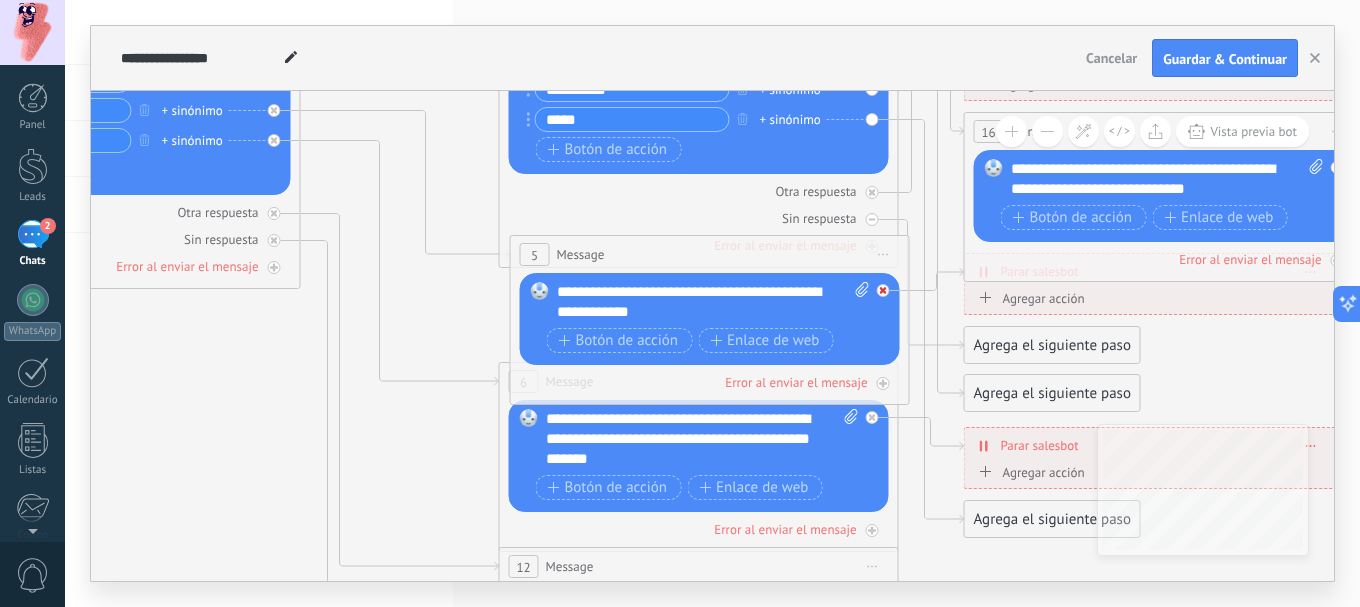 click 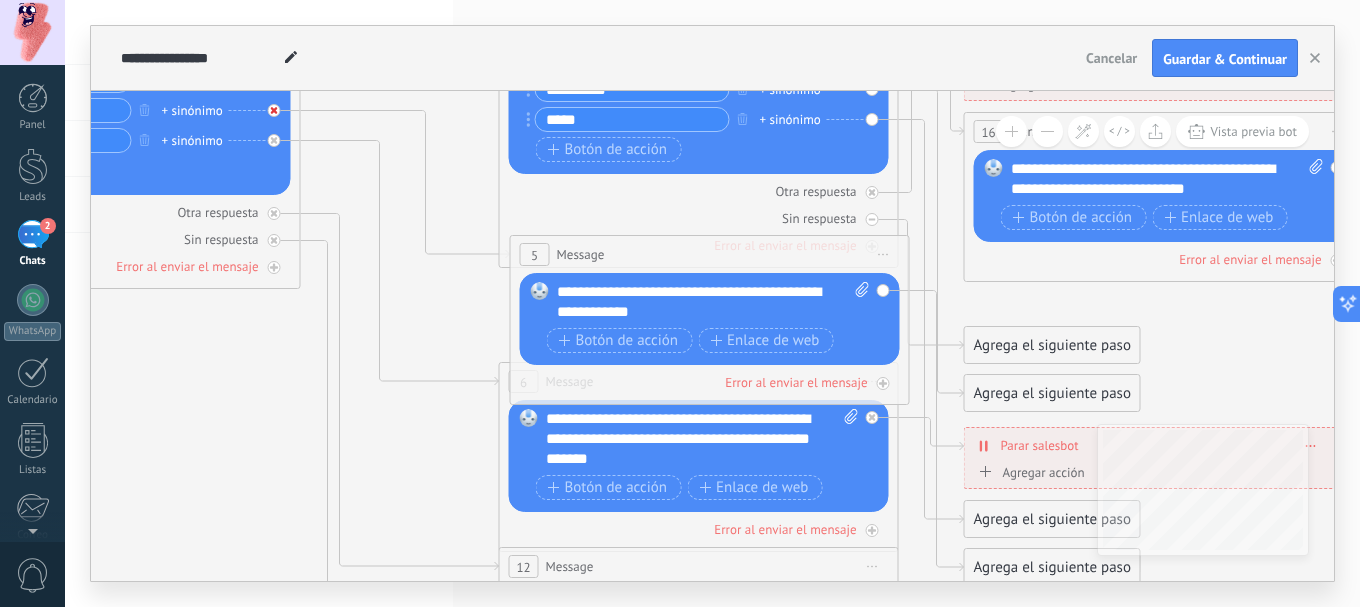 click 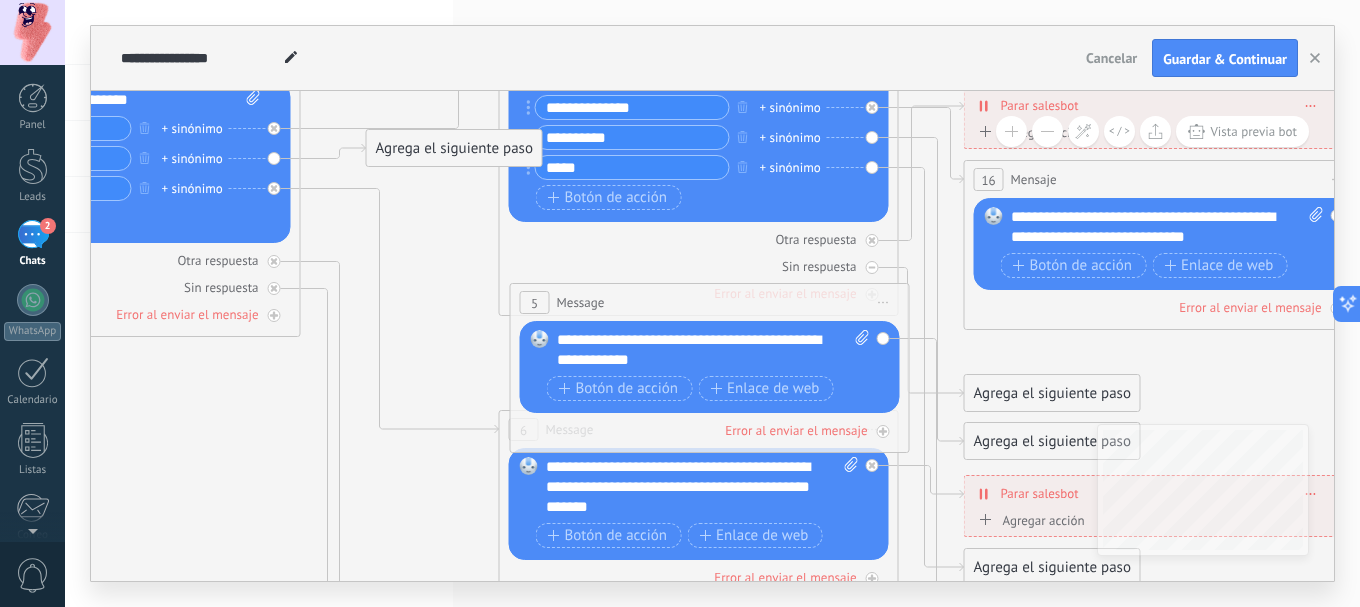 click on "Agrega el siguiente paso" at bounding box center [454, 148] 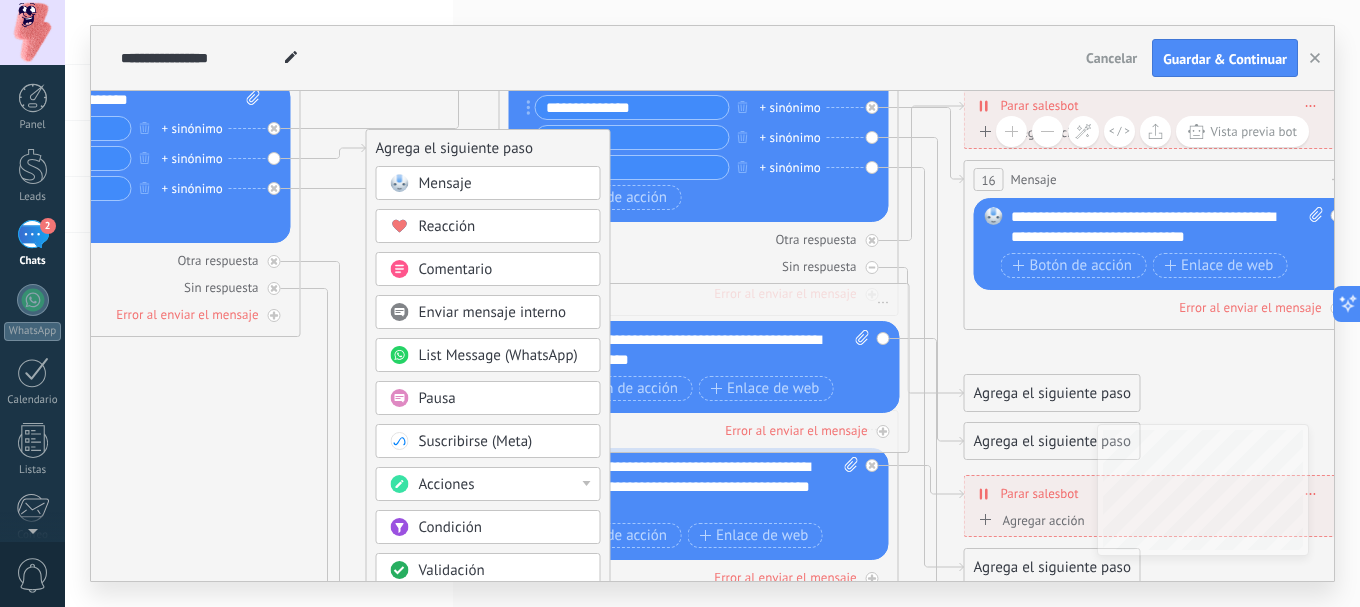 click on "Mensaje" at bounding box center [445, 183] 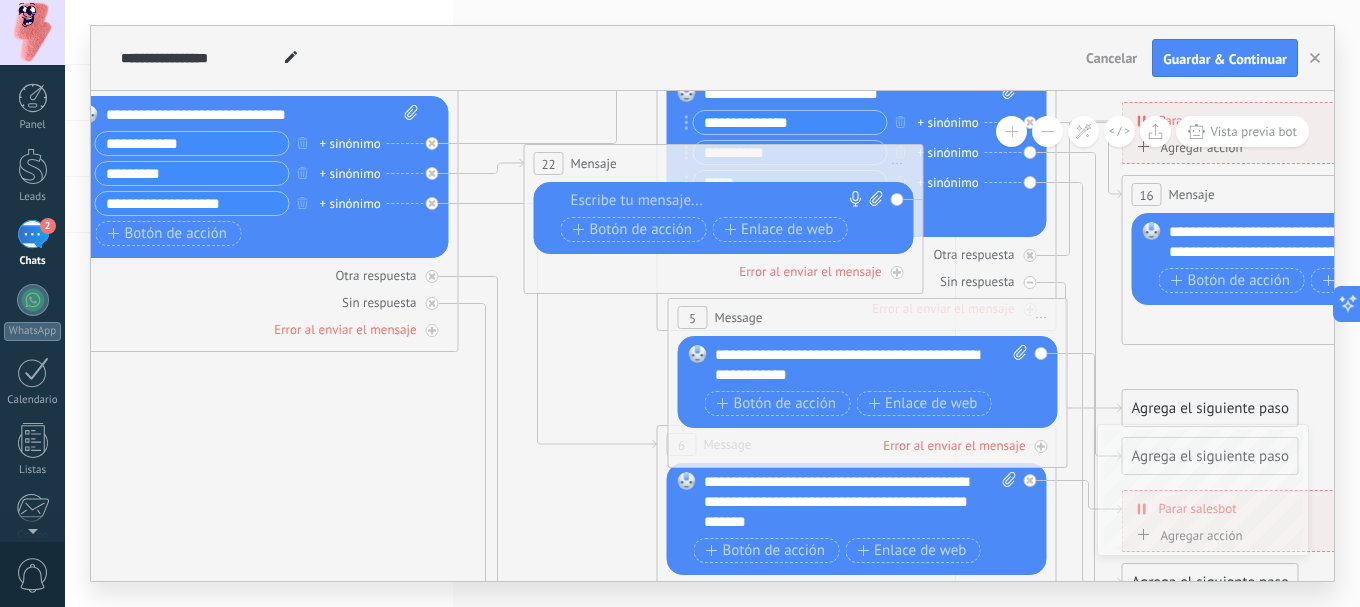 drag, startPoint x: 340, startPoint y: 454, endPoint x: 434, endPoint y: 442, distance: 94.76286 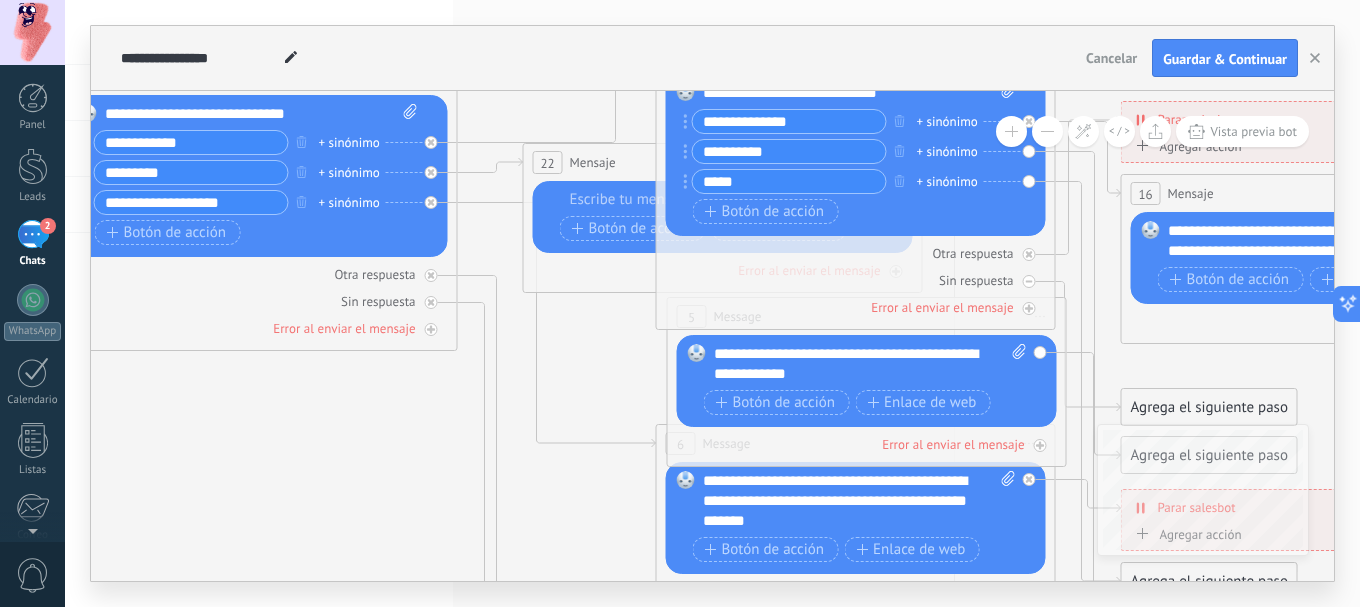 drag, startPoint x: 656, startPoint y: 324, endPoint x: 656, endPoint y: 336, distance: 12 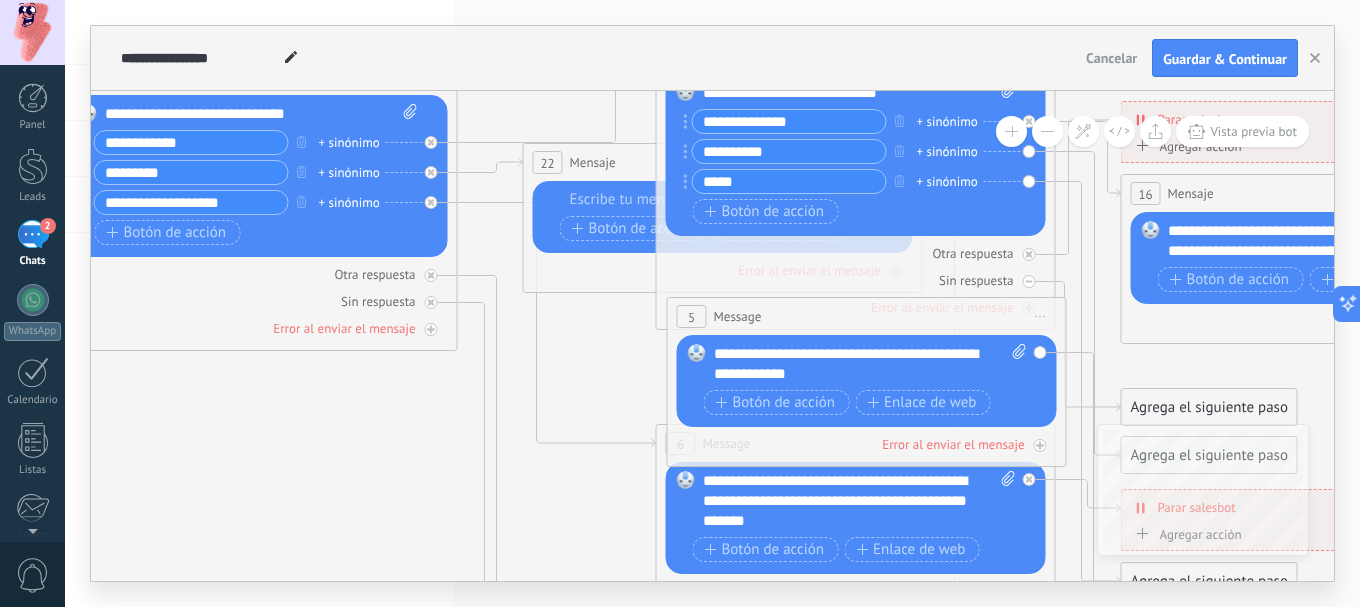 drag, startPoint x: 674, startPoint y: 364, endPoint x: 627, endPoint y: 373, distance: 47.853943 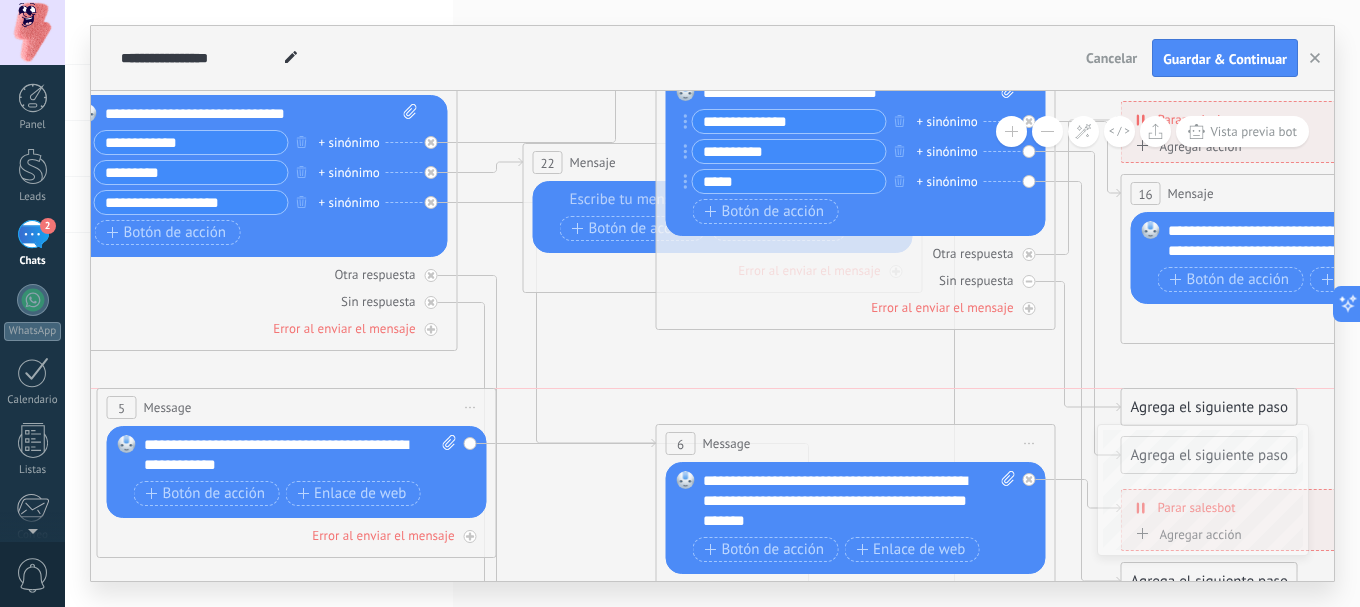 drag, startPoint x: 829, startPoint y: 324, endPoint x: 259, endPoint y: 418, distance: 577.6989 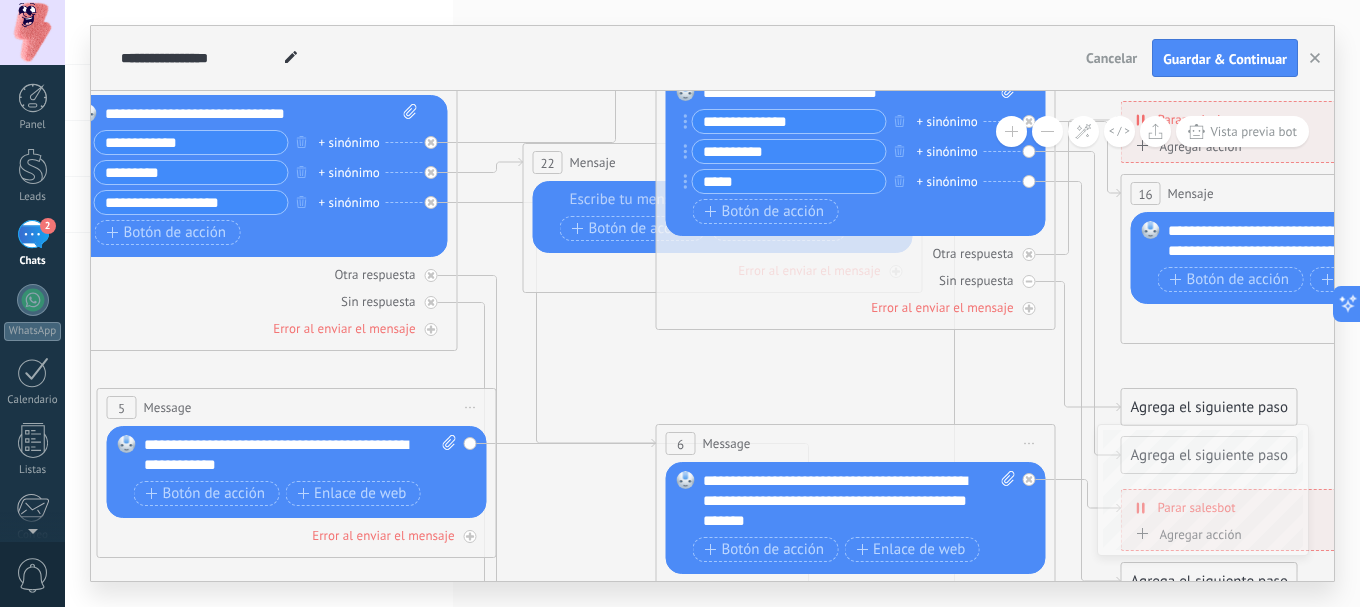 click on "Iniciar vista previa aquí
Cambiar nombre
Duplicar
Borrar" at bounding box center (471, 407) 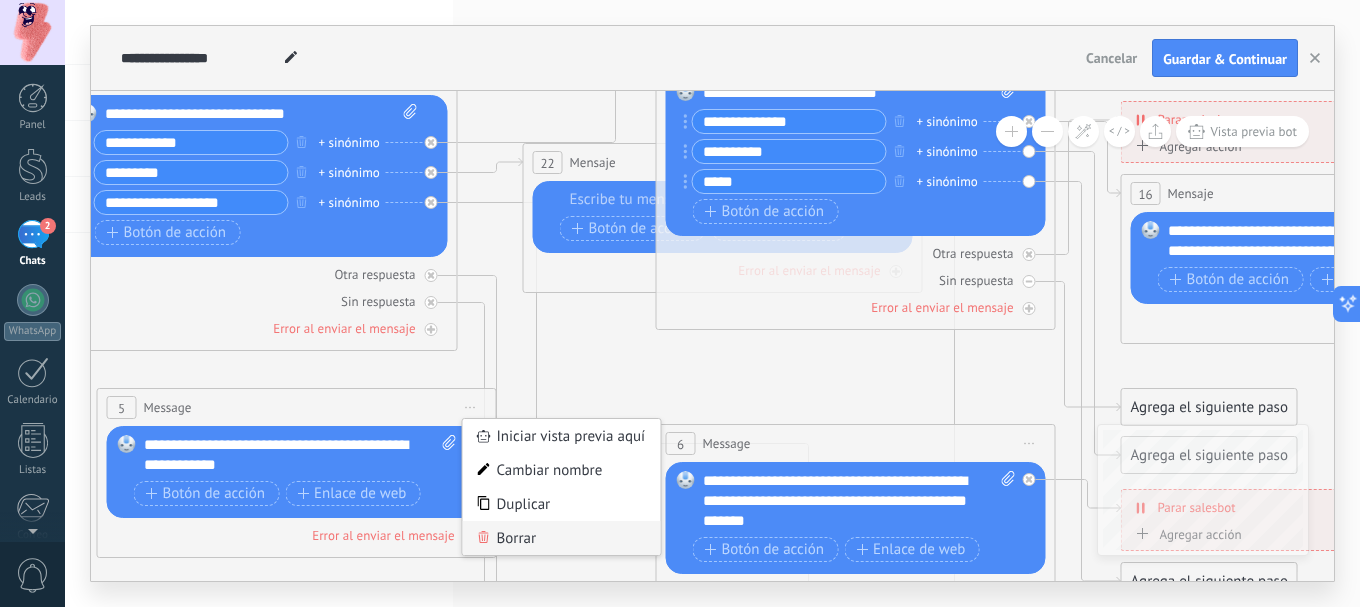 click on "Borrar" at bounding box center [562, 538] 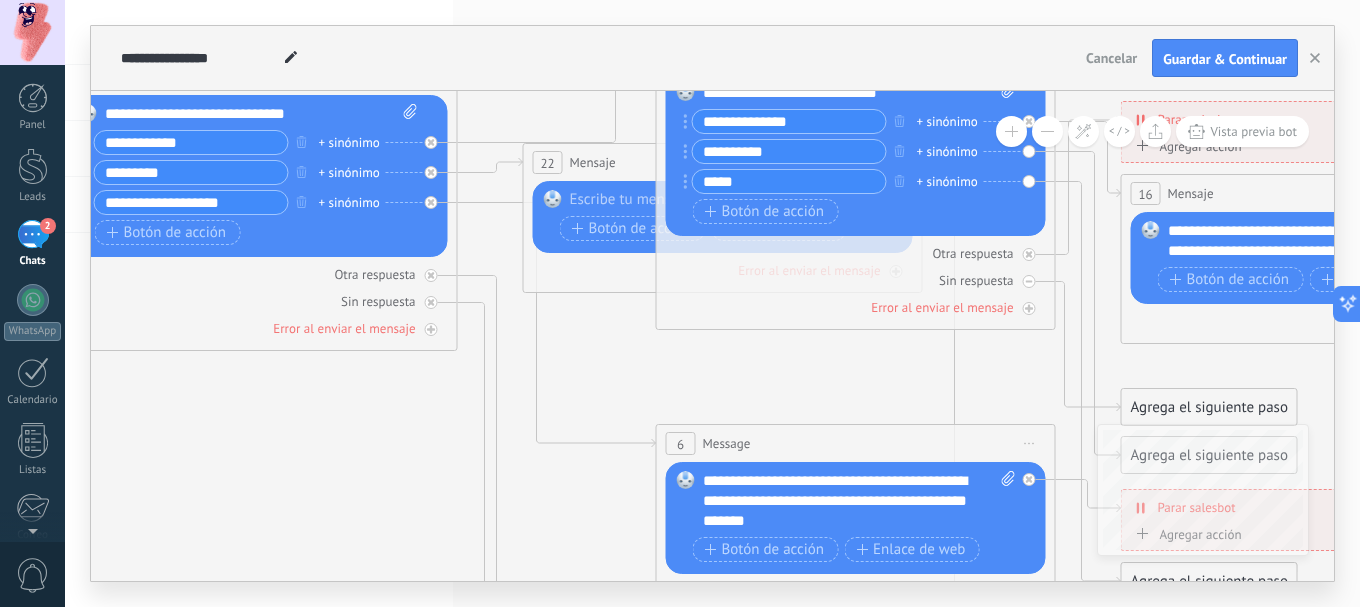 drag, startPoint x: 708, startPoint y: 295, endPoint x: 675, endPoint y: 383, distance: 93.98404 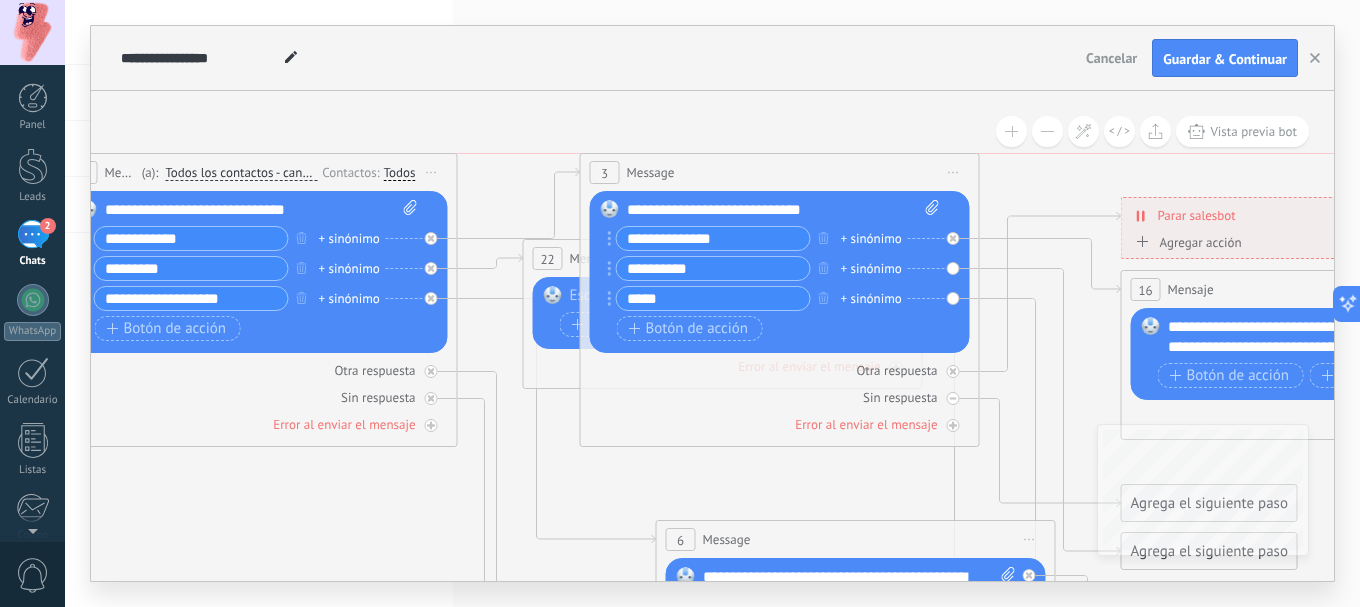 drag, startPoint x: 722, startPoint y: 139, endPoint x: 646, endPoint y: 163, distance: 79.69943 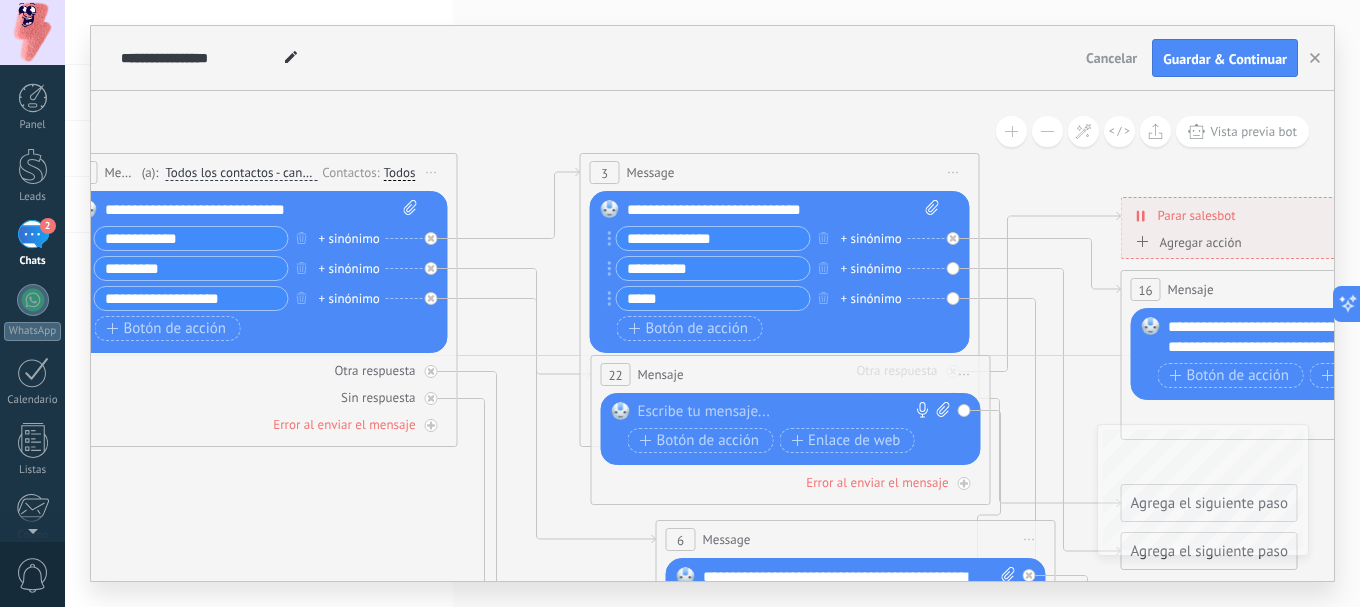 drag, startPoint x: 564, startPoint y: 245, endPoint x: 632, endPoint y: 370, distance: 142.29898 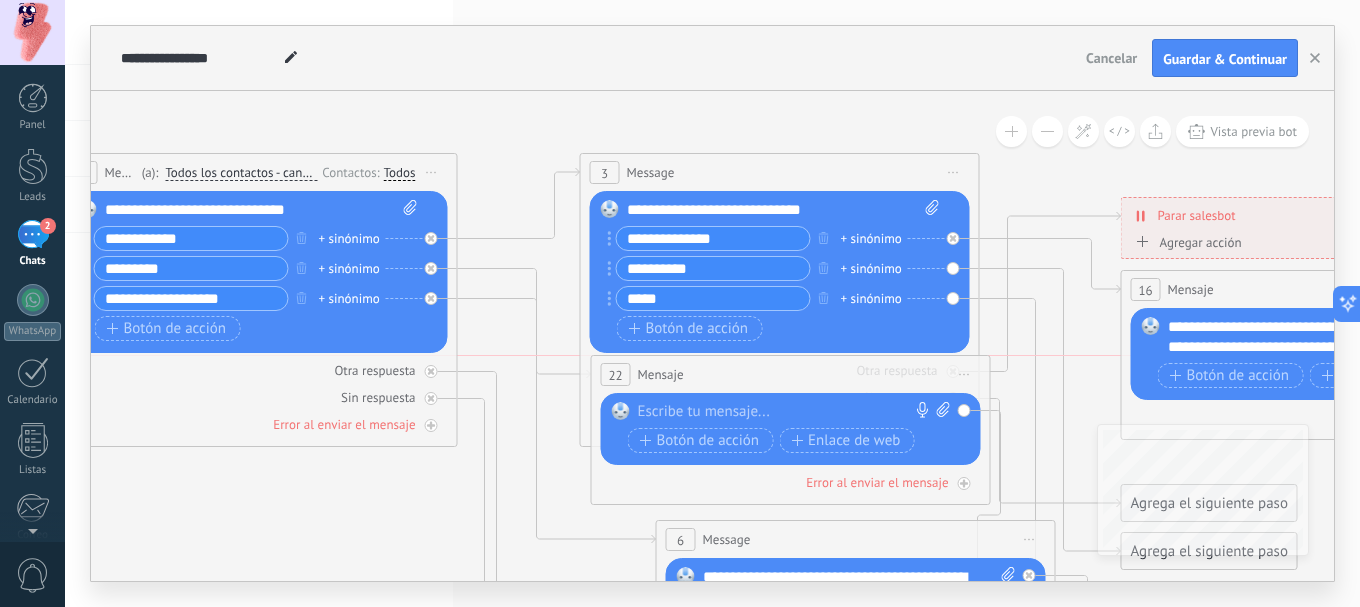 click on "22
Mensaje
*******
(a):
Todos los contactos - canales seleccionados
Todos los contactos - canales seleccionados
Todos los contactos - canal primario
Contacto principal - canales seleccionados
Contacto principal - canal primario
Todos los contactos - canales seleccionados
Todos los contactos - canales seleccionados
Todos los contactos - canal primario
Contacto principal - canales seleccionados" at bounding box center (791, 374) 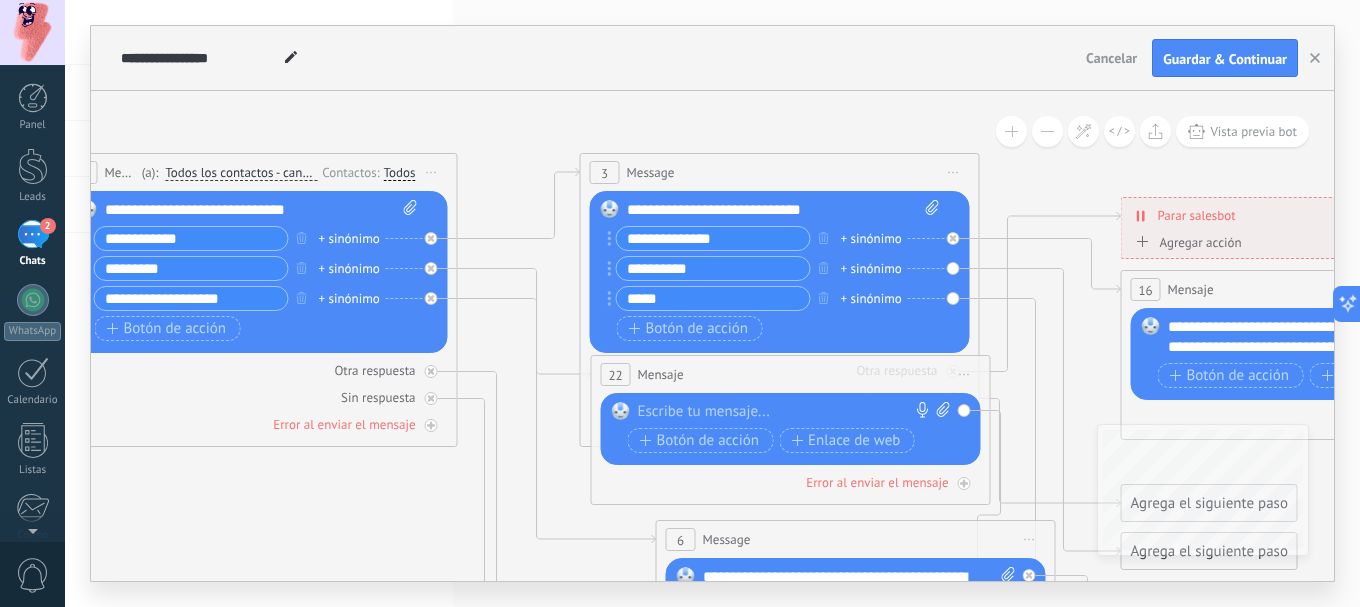 click 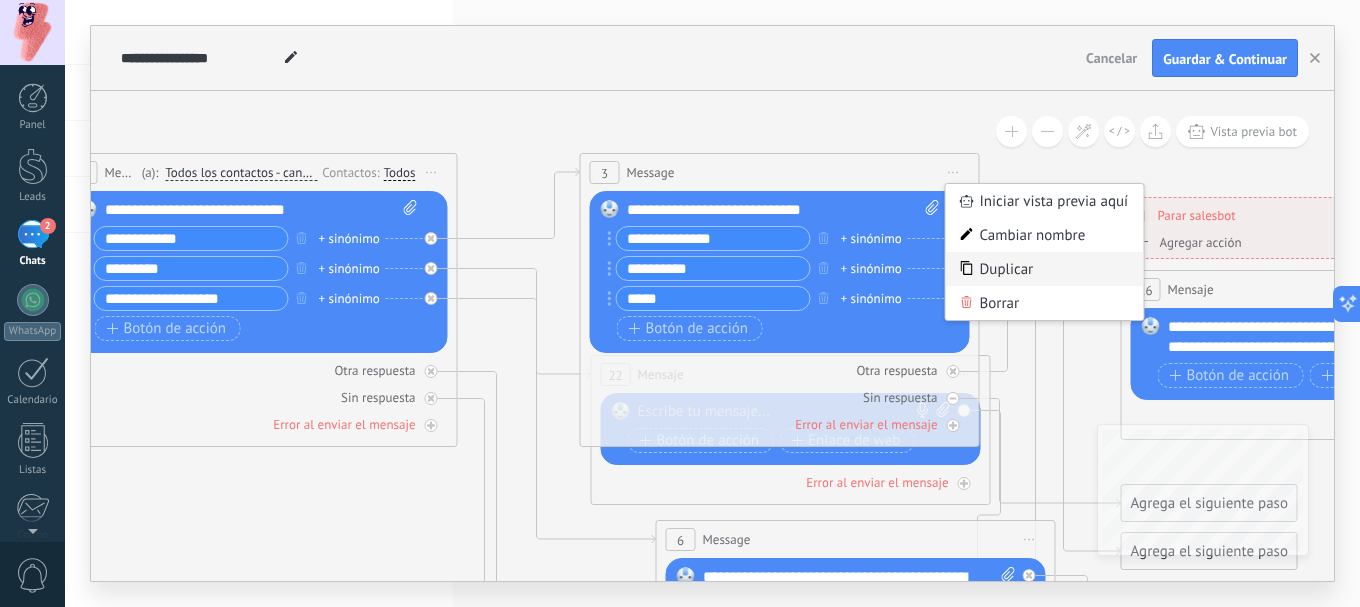 click on "Duplicar" at bounding box center [1045, 269] 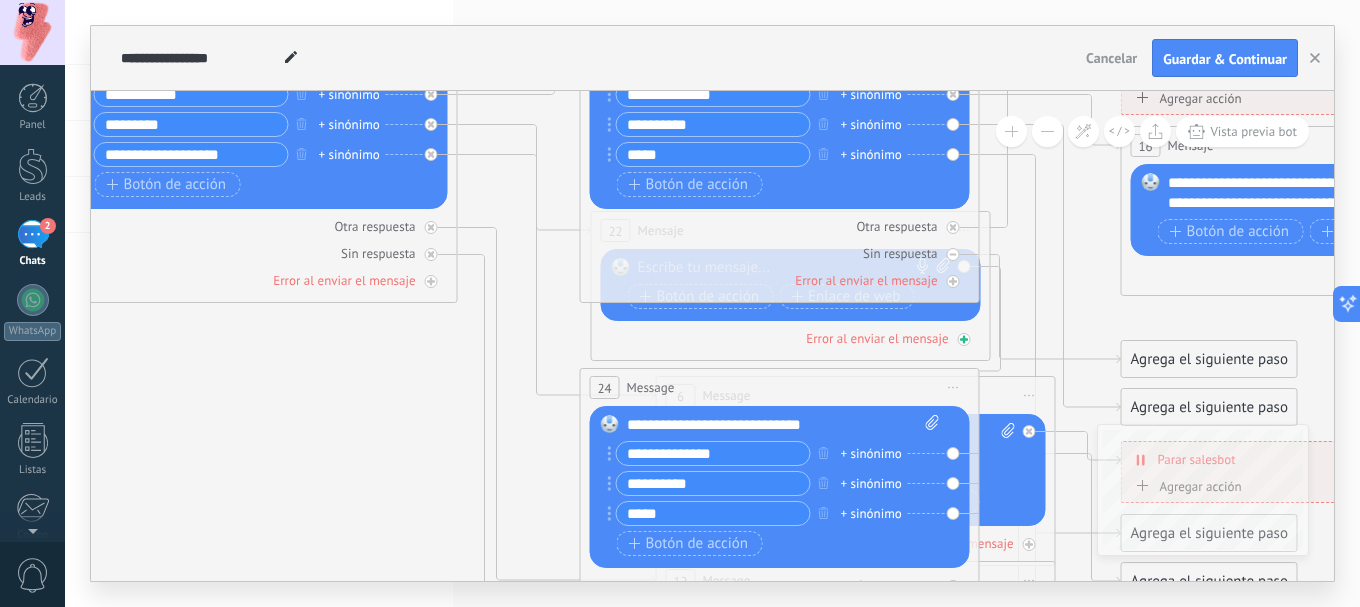 click on "Error al enviar el mensaje" at bounding box center [791, 338] 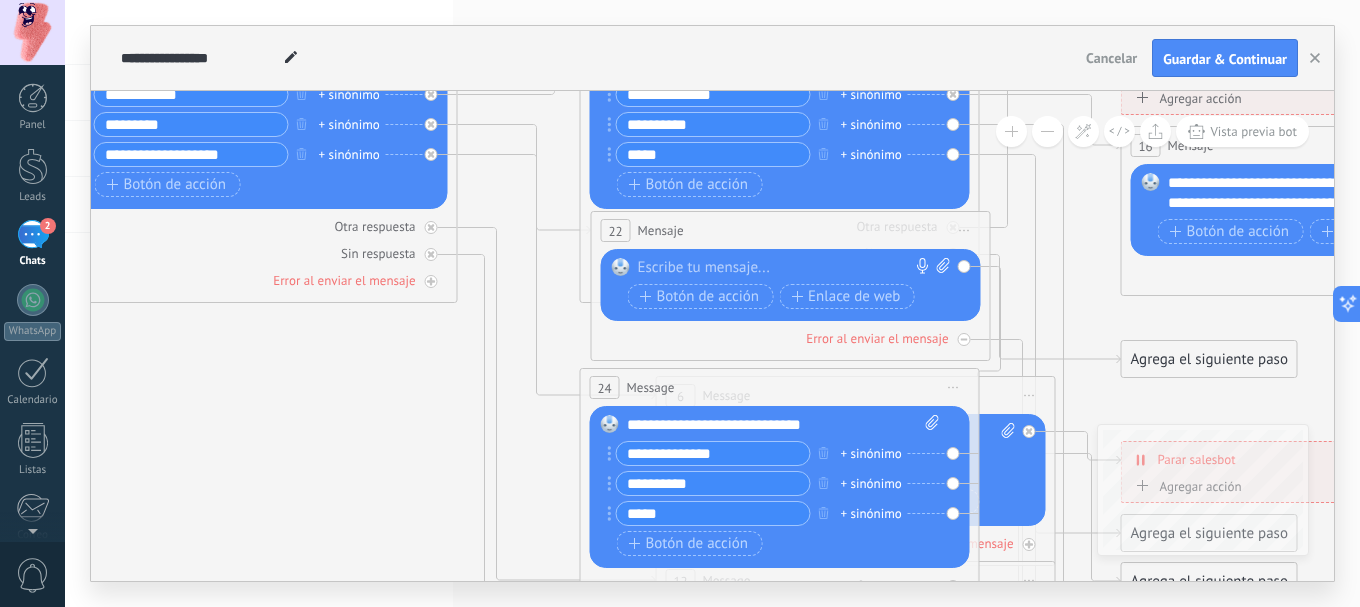 click on "Iniciar vista previa aquí
Cambiar nombre
Duplicar
Borrar" at bounding box center (965, 230) 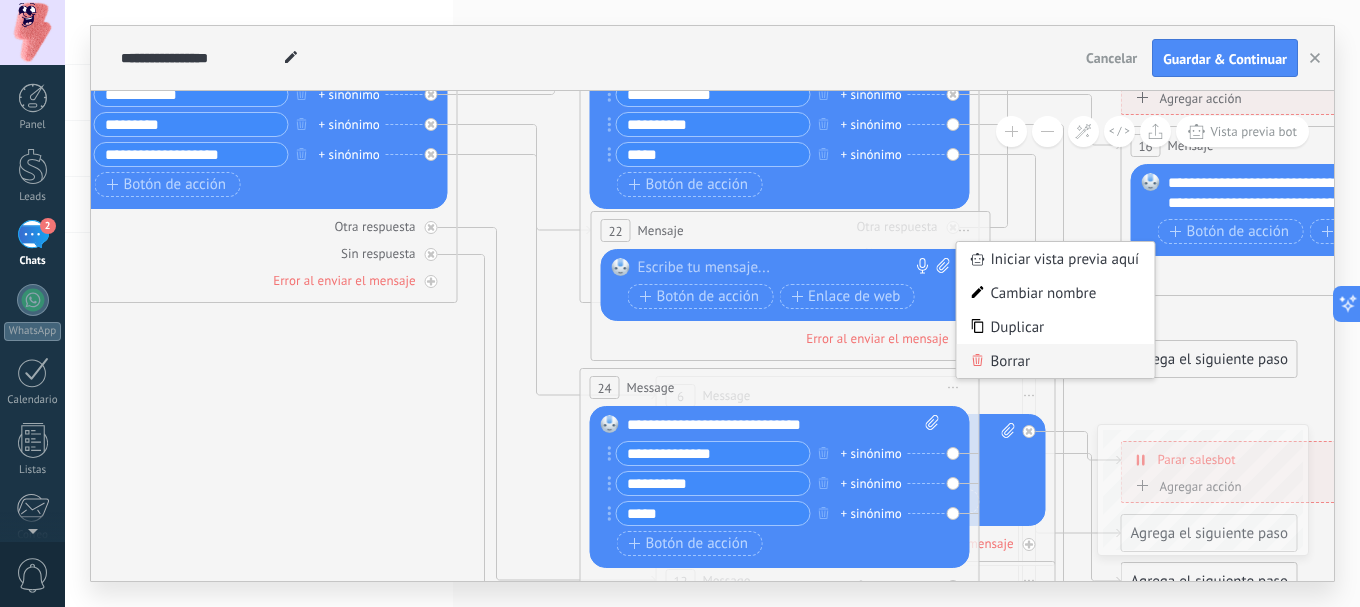 click 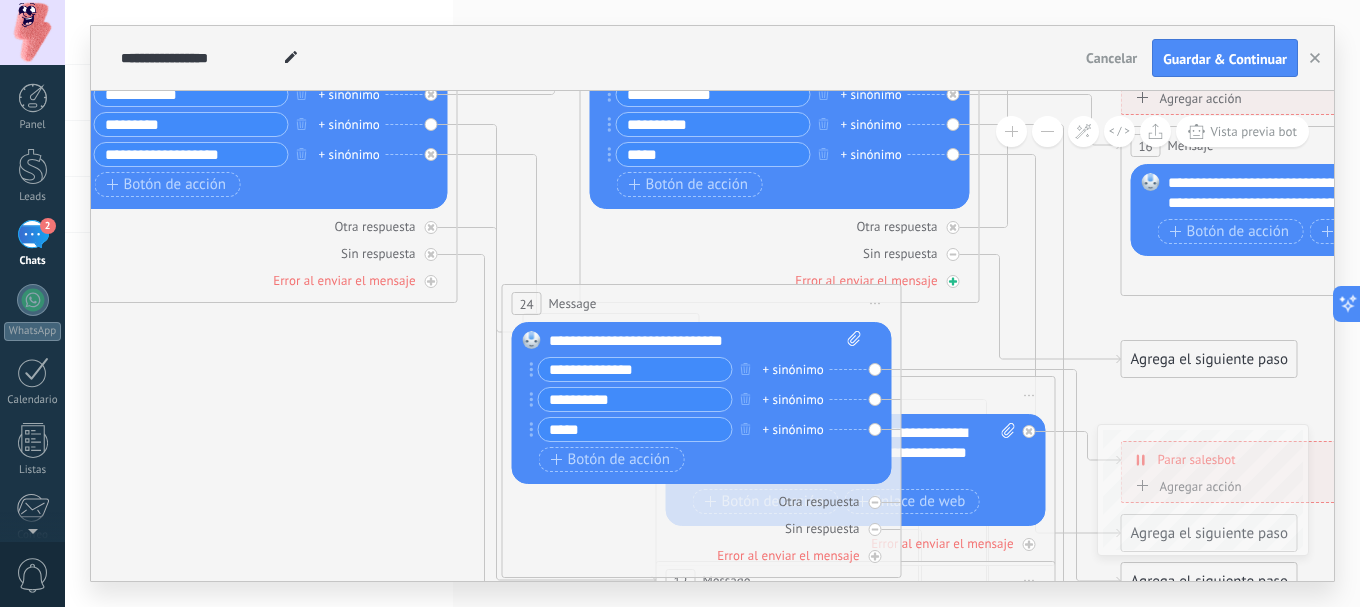 drag, startPoint x: 725, startPoint y: 382, endPoint x: 717, endPoint y: 280, distance: 102.31325 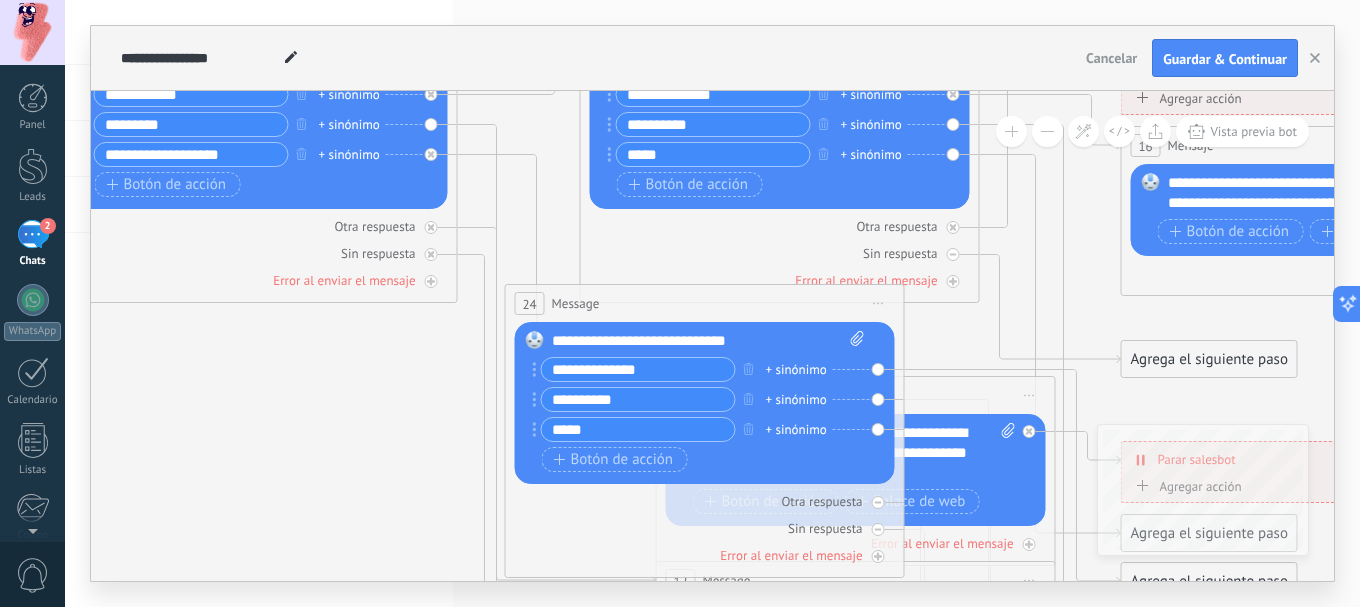 click on "Iniciar vista previa aquí
Cambiar nombre
Duplicar
Borrar" at bounding box center [879, 303] 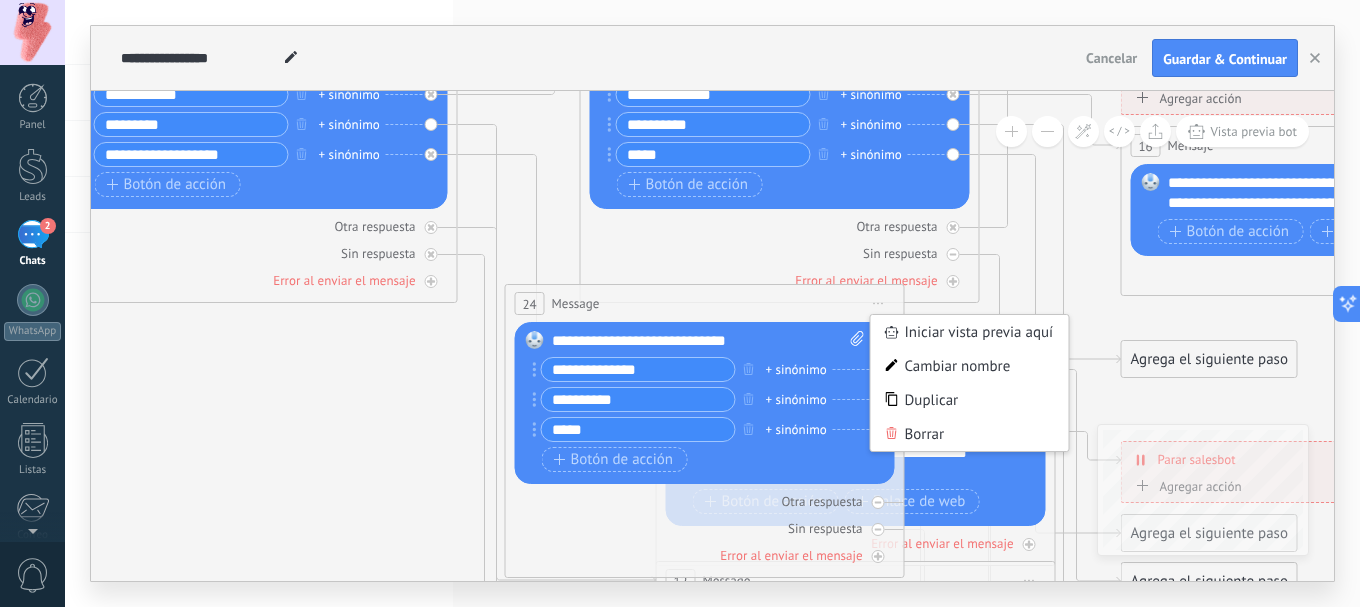 click 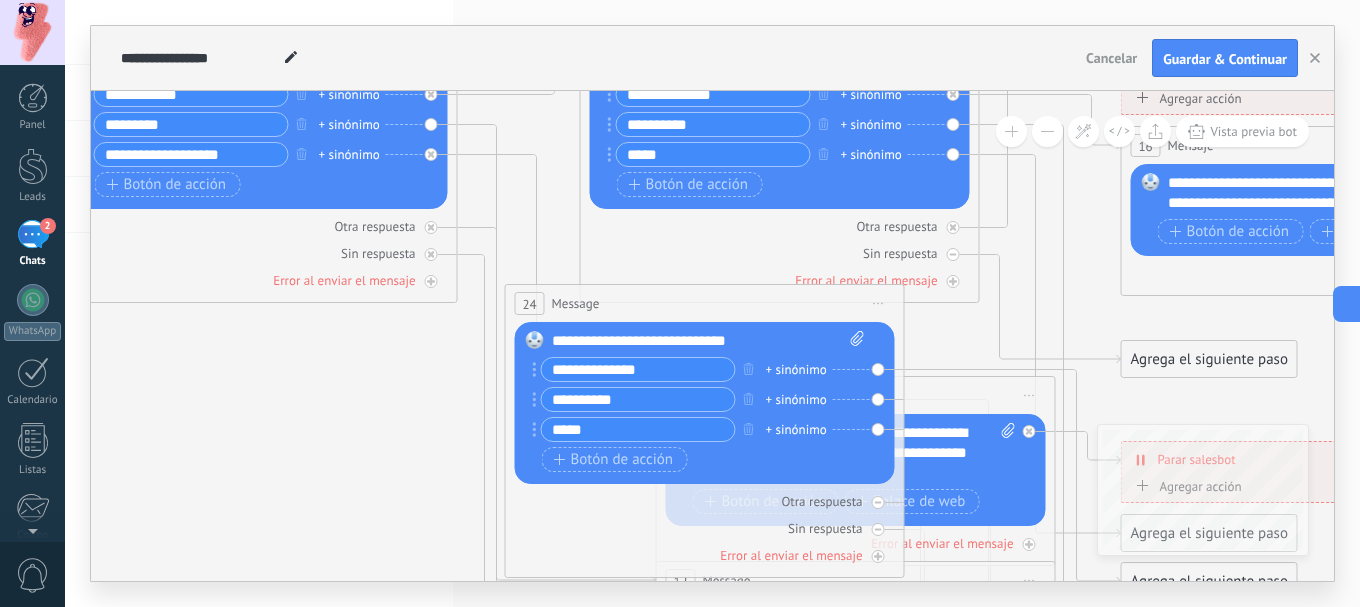 click on "Reemplazar
Quitar
Convertir a mensaje de voz
Arrastre la imagen aquí para adjuntarla.
Añadir imagen
Subir
Arrastrar y soltar
Archivo no encontrado
Escribe tu mensaje..." at bounding box center [258, 128] 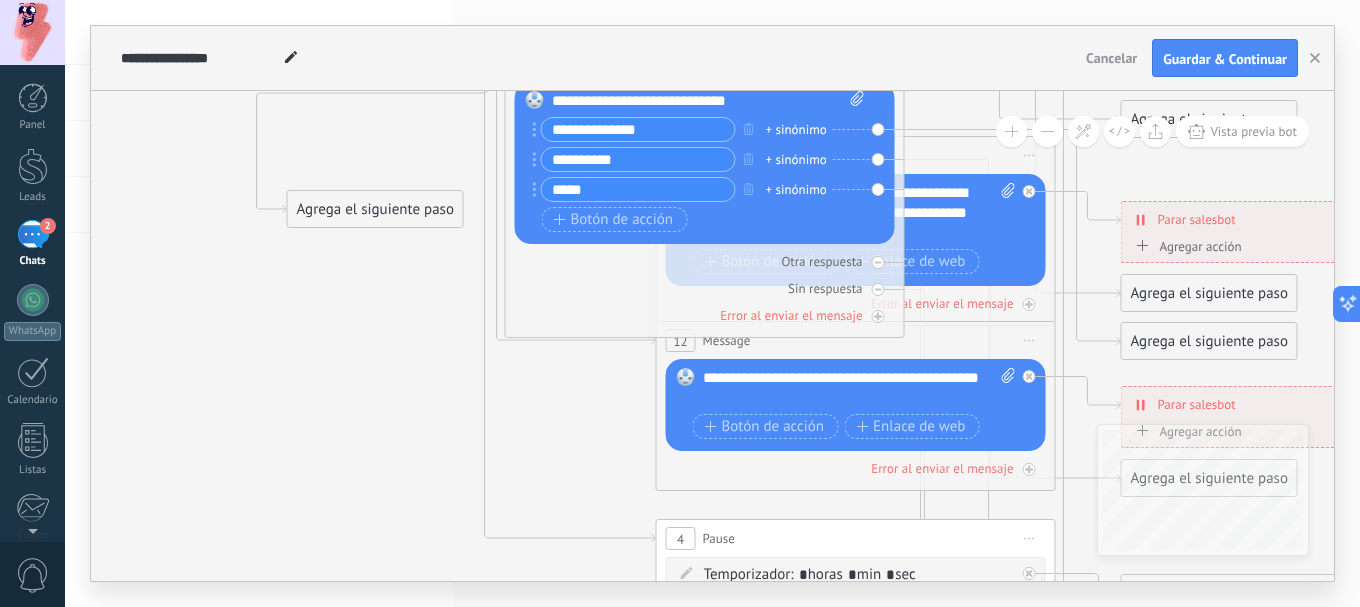 drag, startPoint x: 524, startPoint y: 365, endPoint x: 388, endPoint y: 245, distance: 181.37254 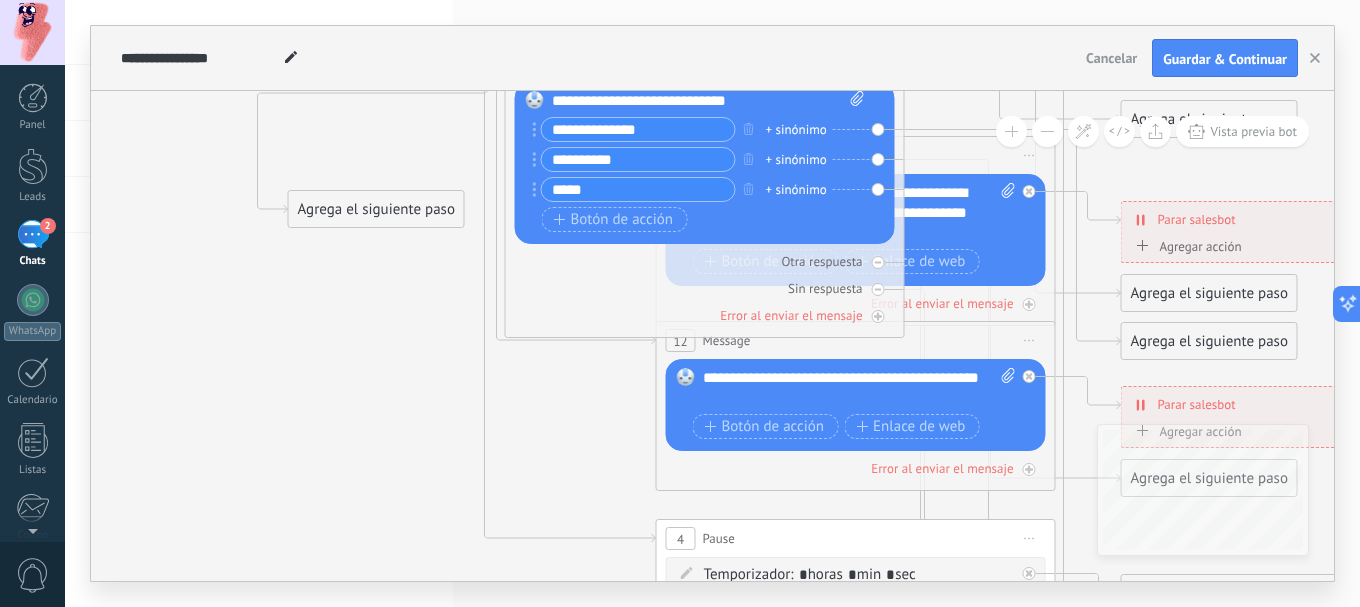 drag, startPoint x: 620, startPoint y: 311, endPoint x: 532, endPoint y: 331, distance: 90.24411 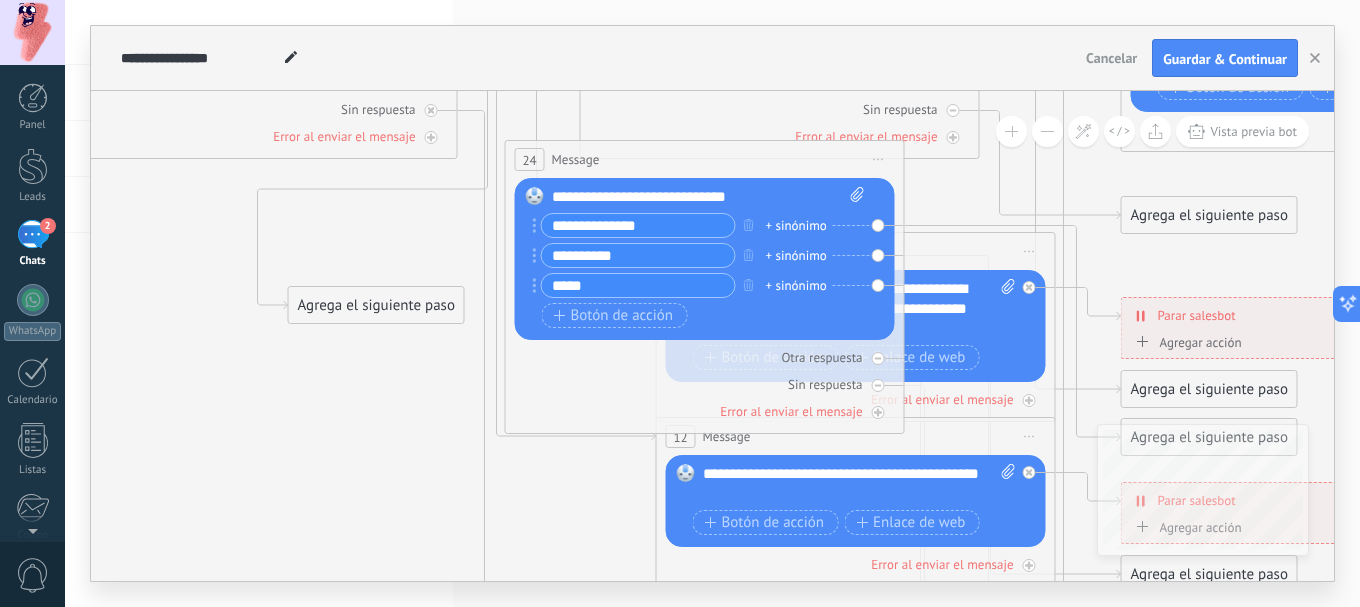 click on "Agrega el siguiente paso" at bounding box center (376, 305) 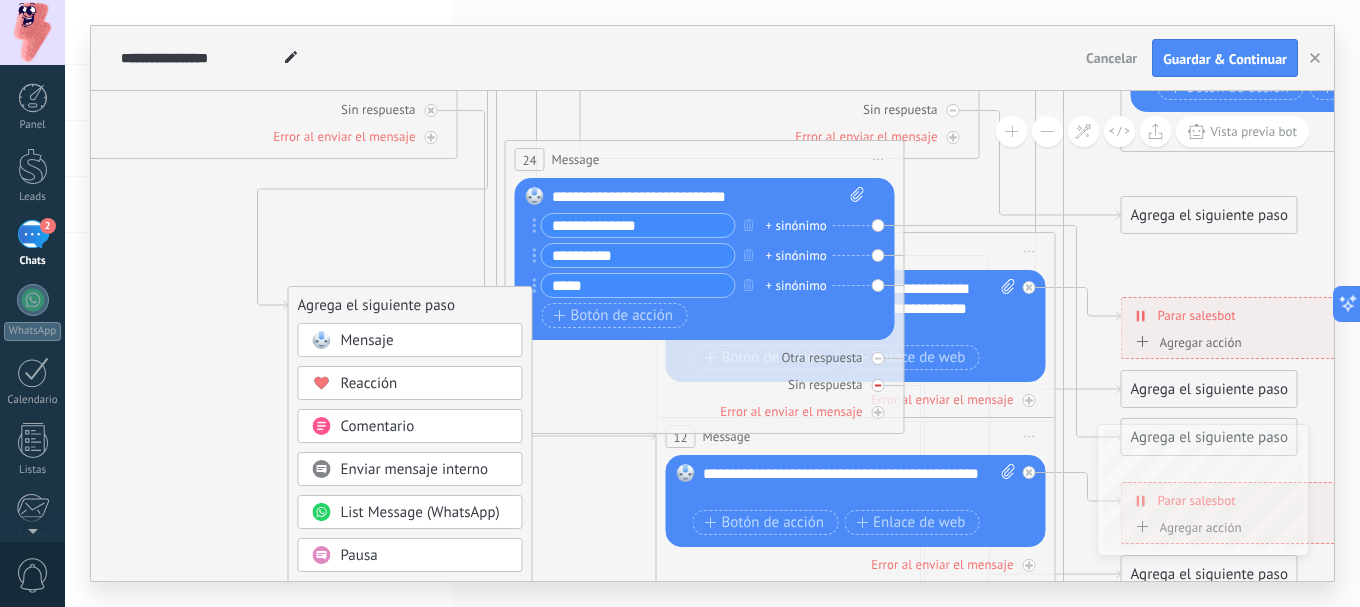 click on "Sin respuesta" at bounding box center (705, 384) 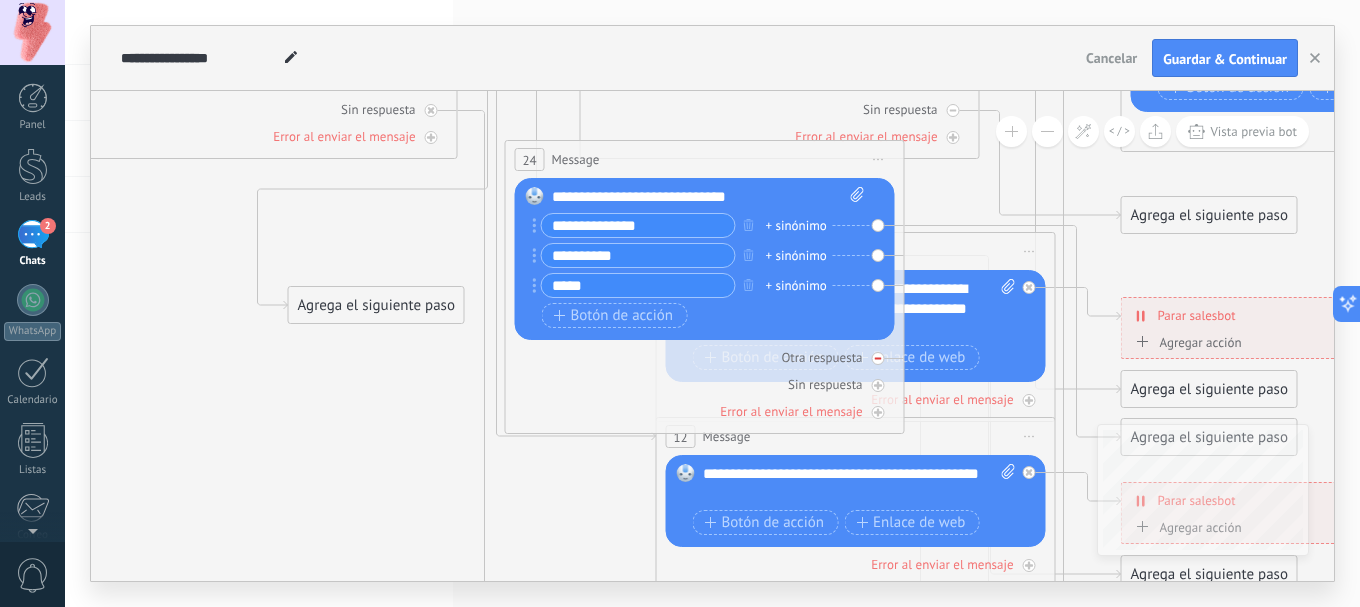 click 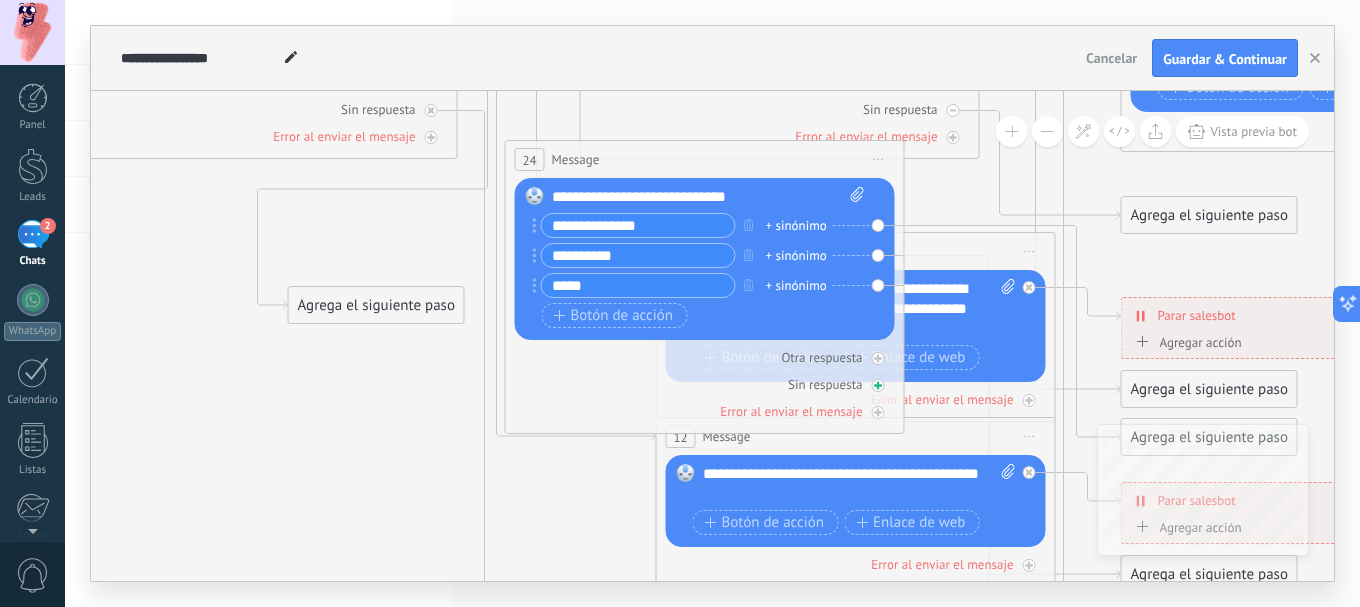 click 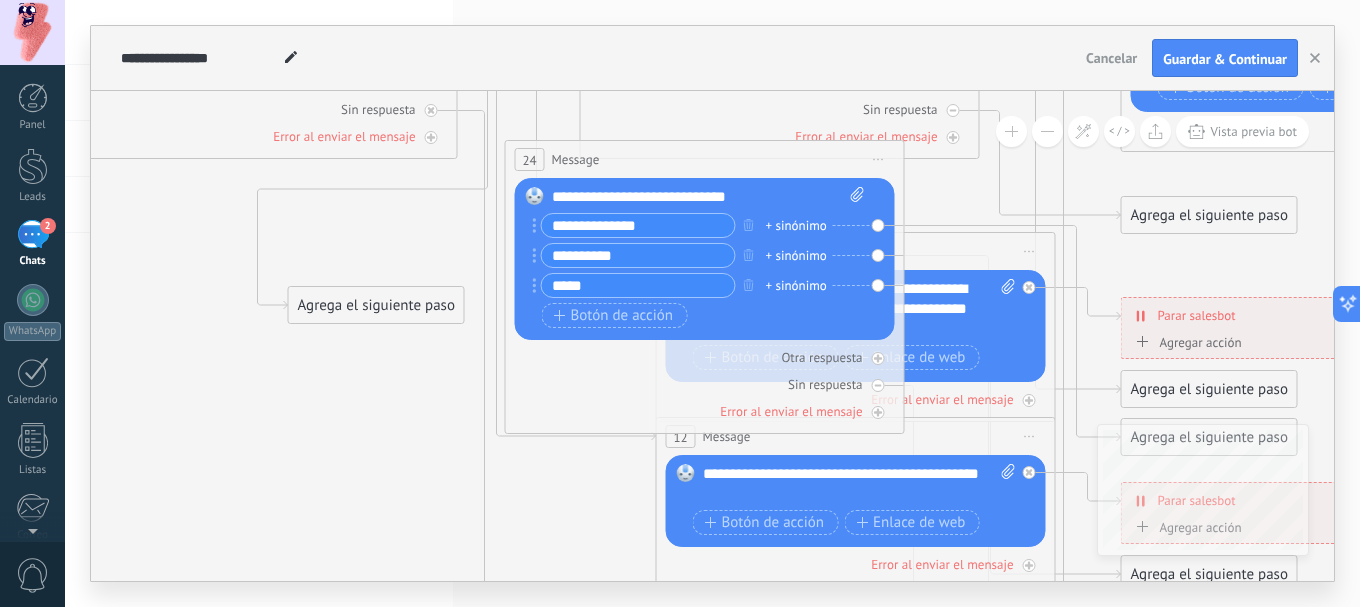click 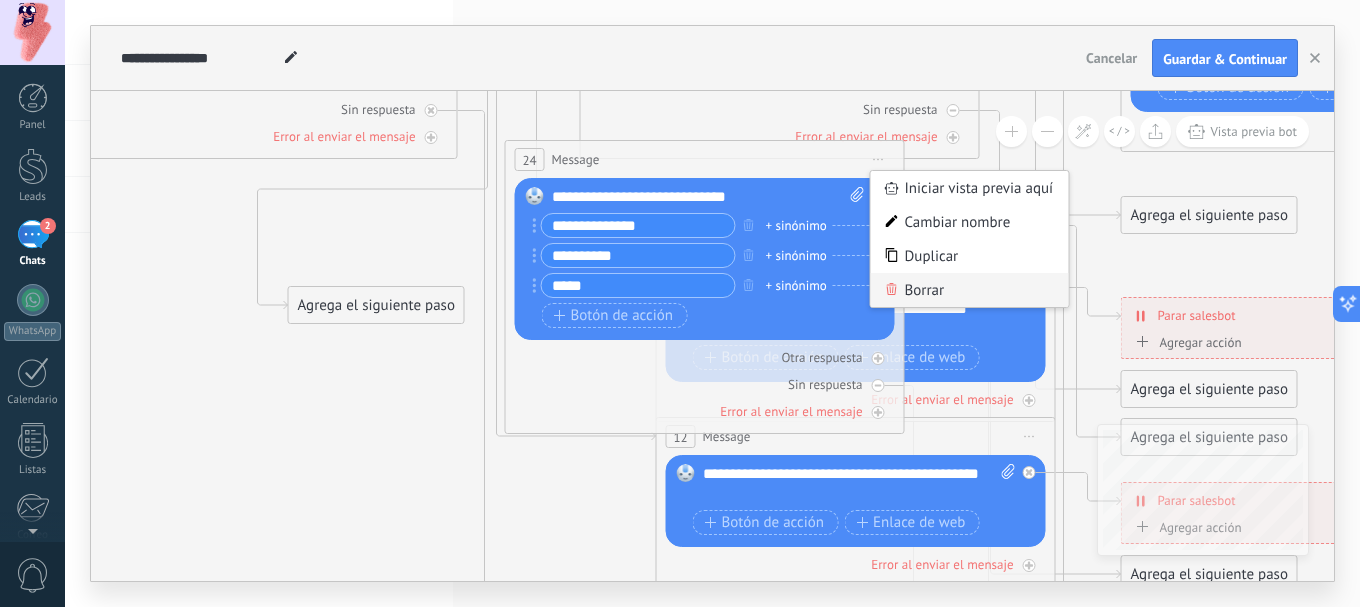 click on "Borrar" at bounding box center [970, 290] 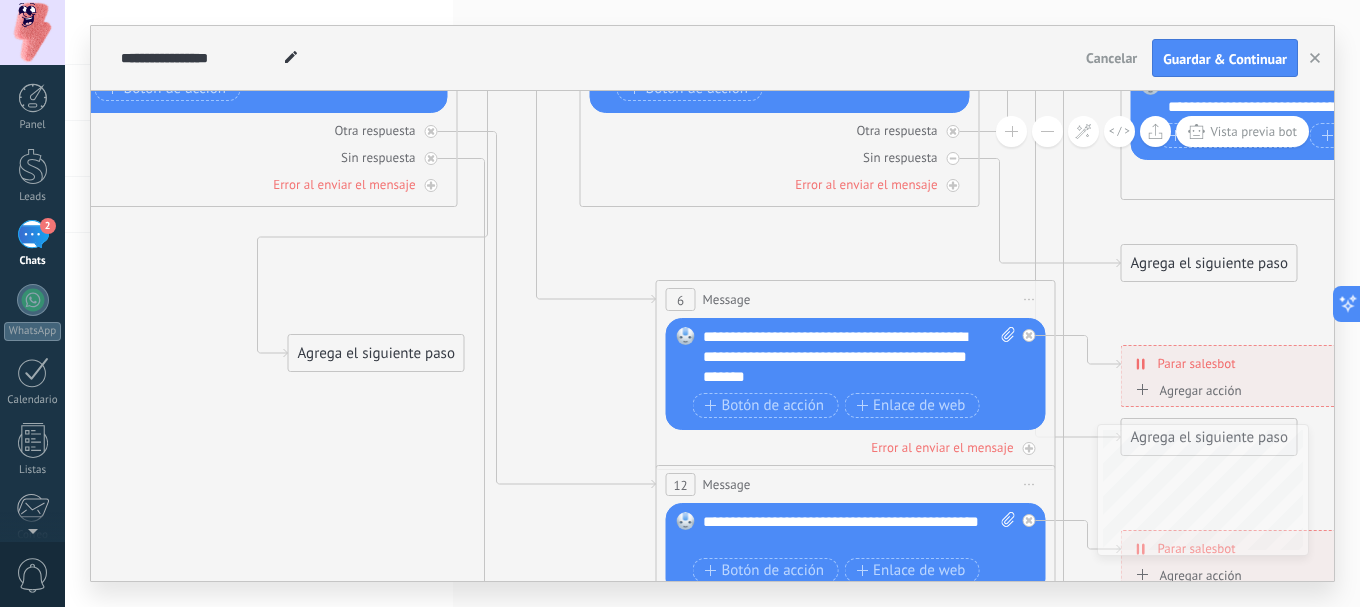 click on "Agrega el siguiente paso" at bounding box center [376, 353] 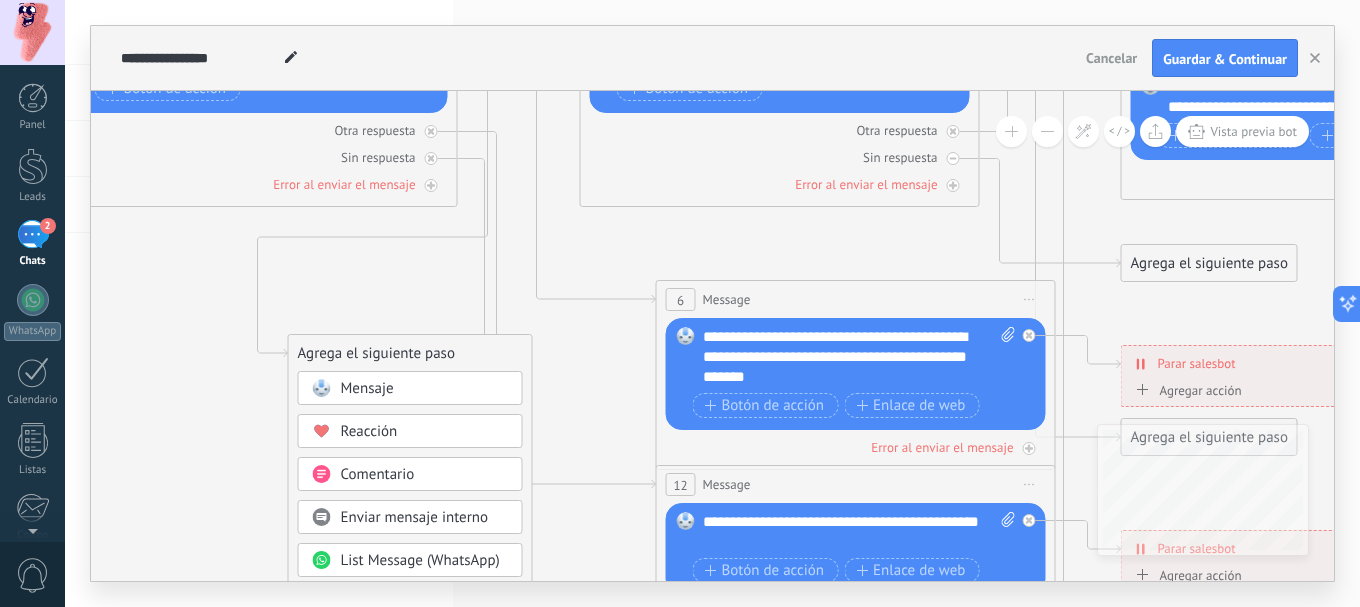 click on "Mensaje" at bounding box center [367, 388] 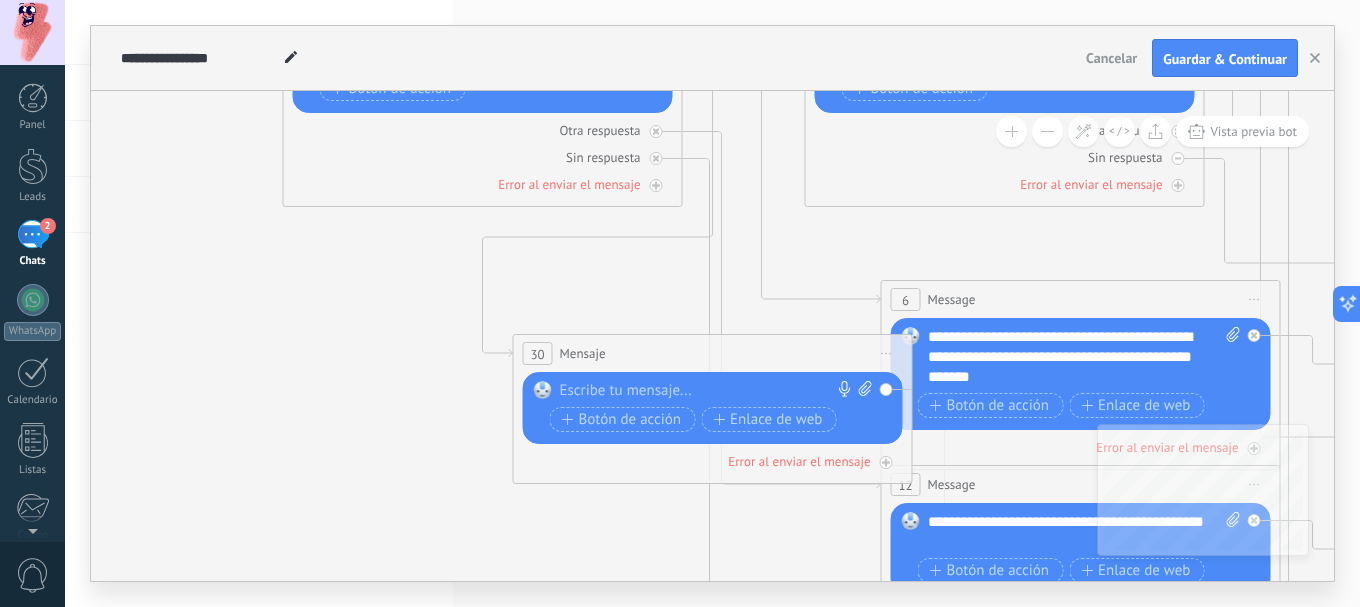 click at bounding box center (708, 391) 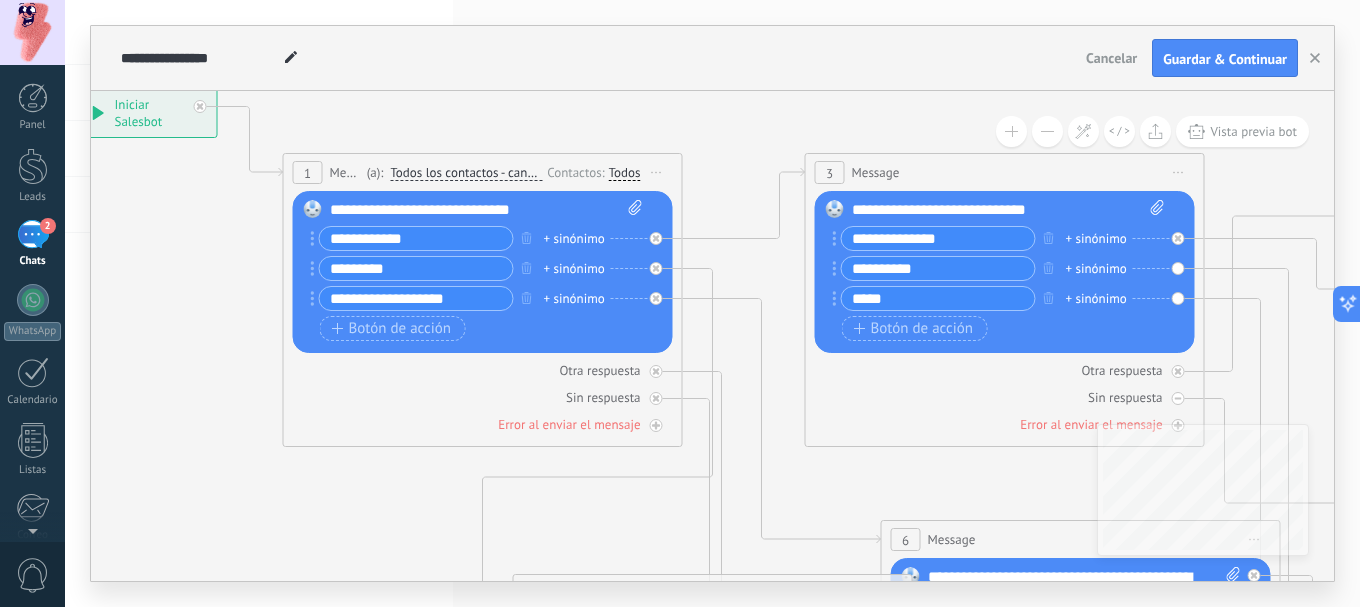 drag, startPoint x: 851, startPoint y: 211, endPoint x: 1033, endPoint y: 210, distance: 182.00275 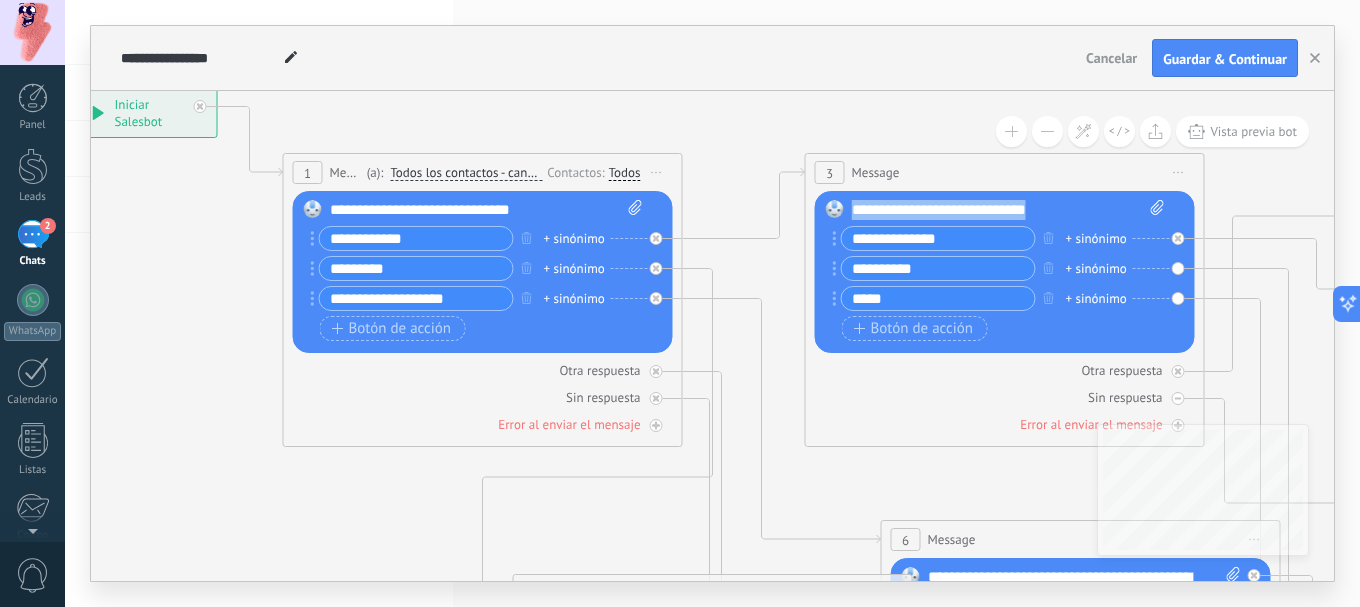 drag, startPoint x: 1050, startPoint y: 210, endPoint x: 844, endPoint y: 218, distance: 206.15529 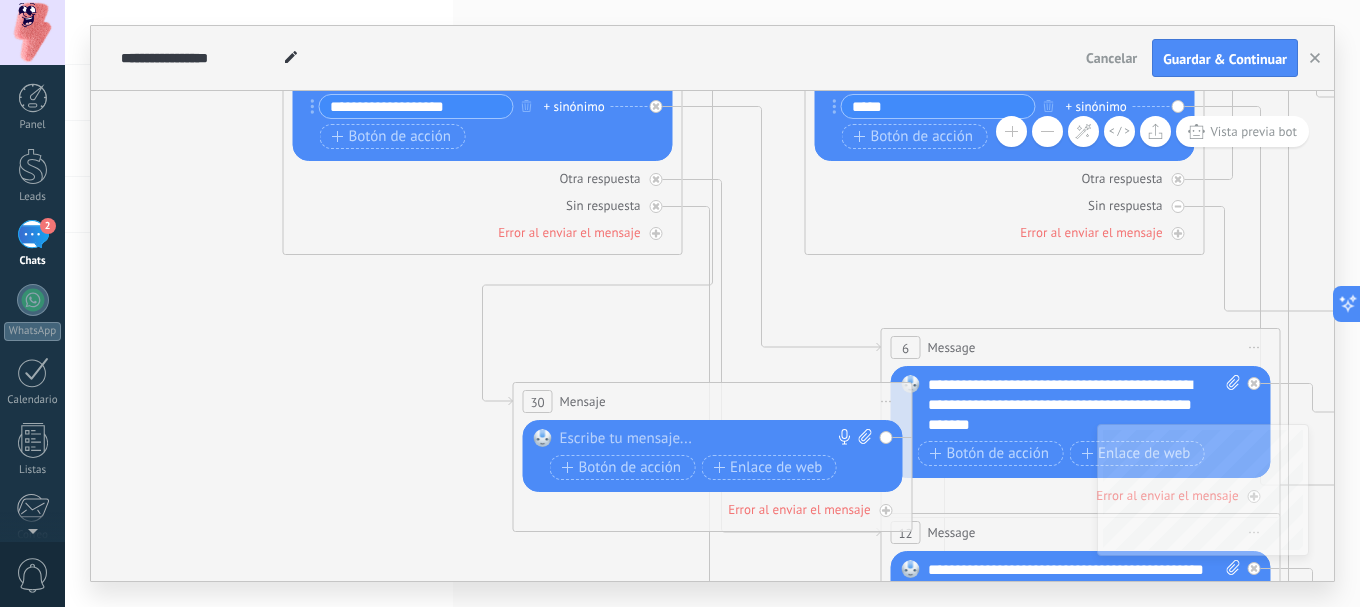 click at bounding box center (708, 439) 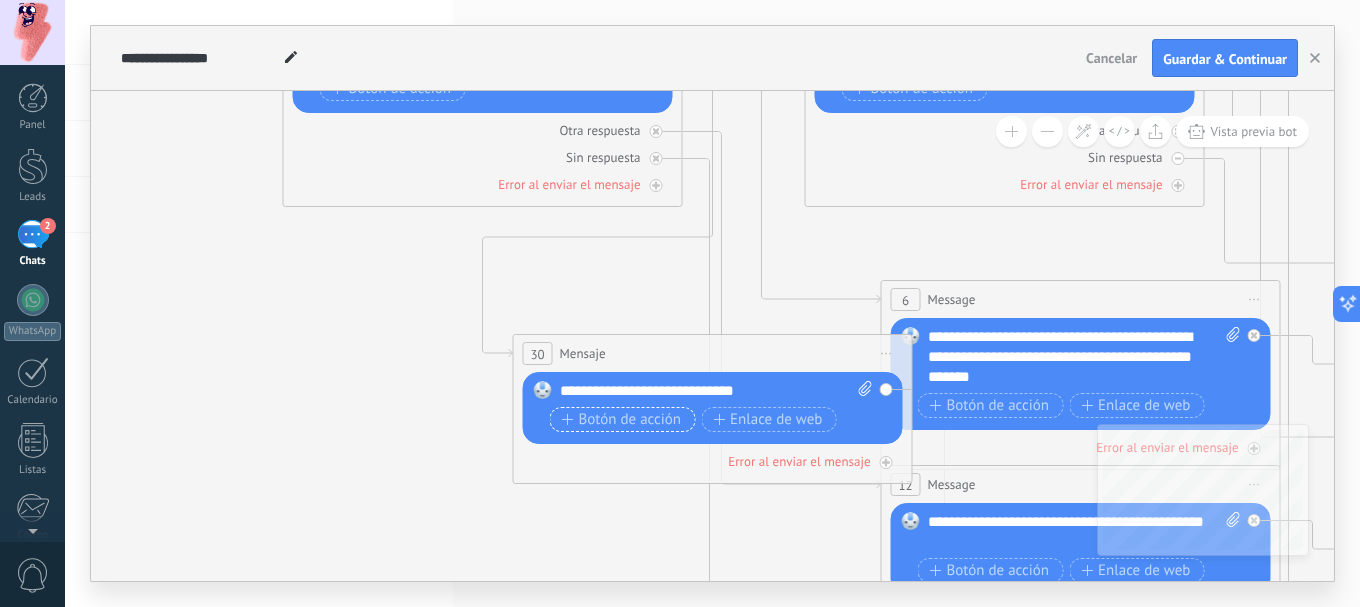 click on "Botón de acción" at bounding box center [622, 420] 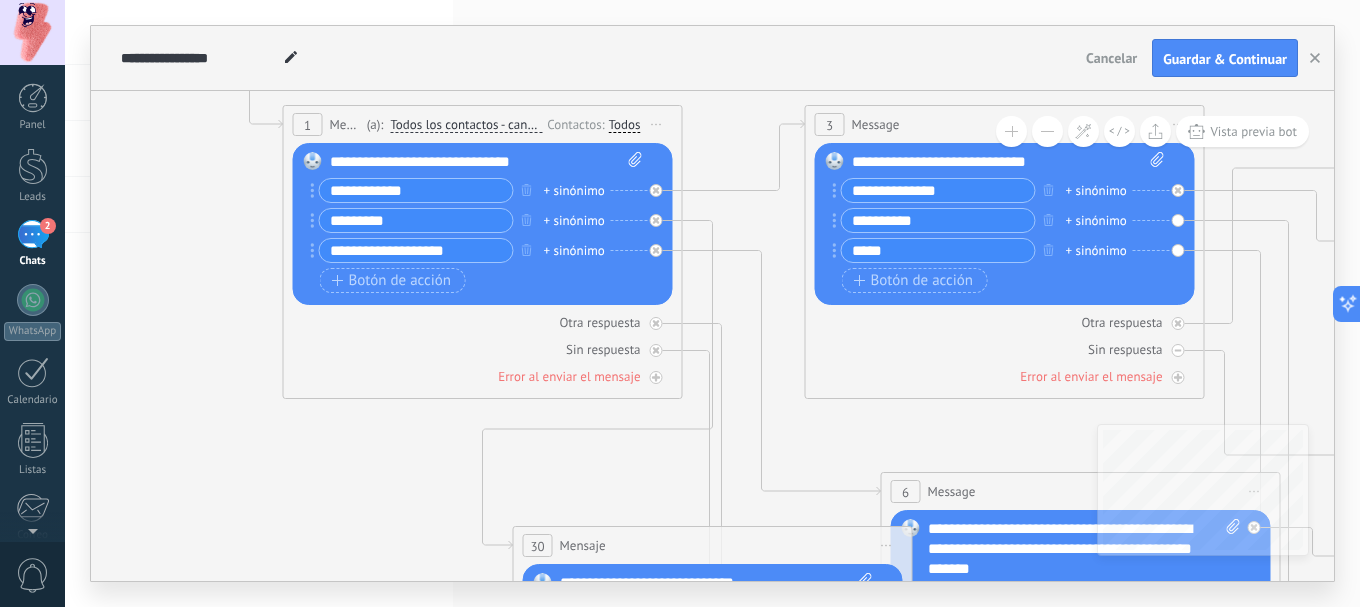 drag, startPoint x: 985, startPoint y: 192, endPoint x: 849, endPoint y: 202, distance: 136.36716 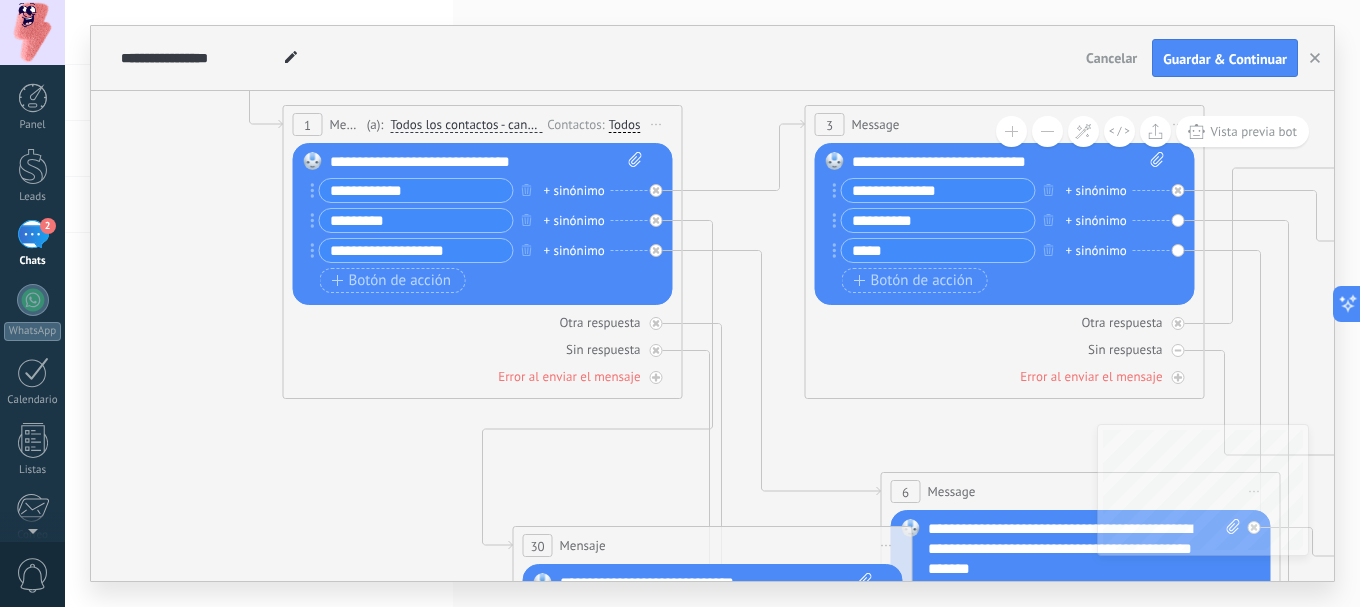 click on "**********" at bounding box center [938, 190] 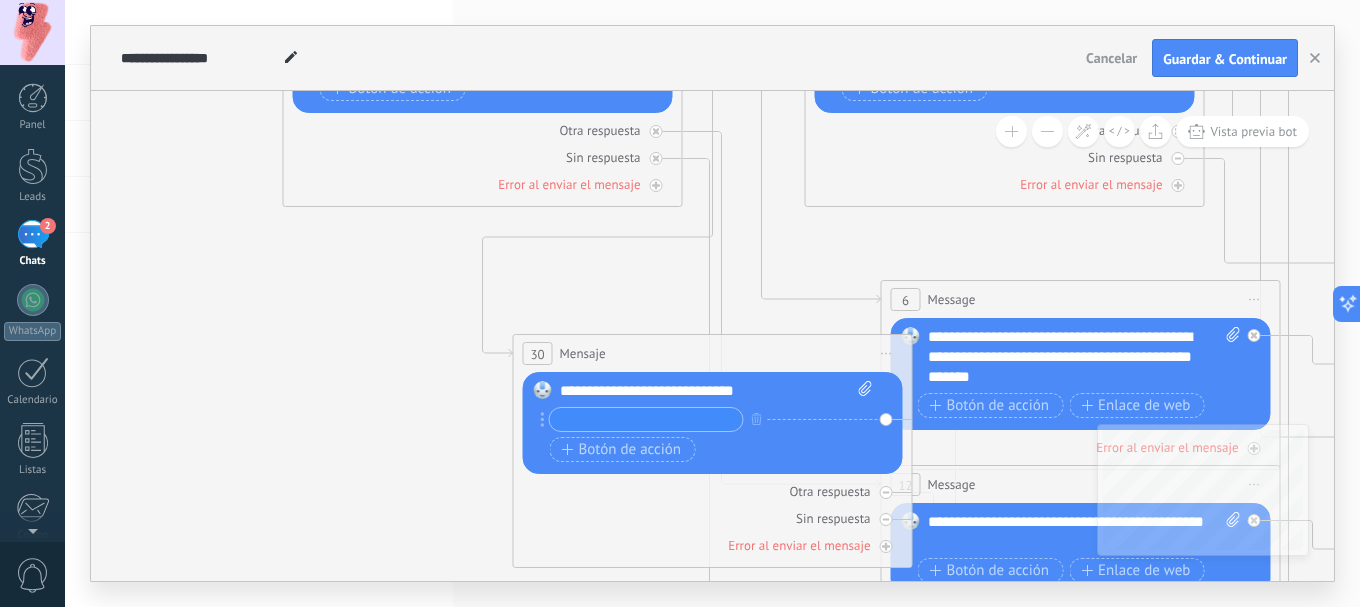 click at bounding box center [646, 419] 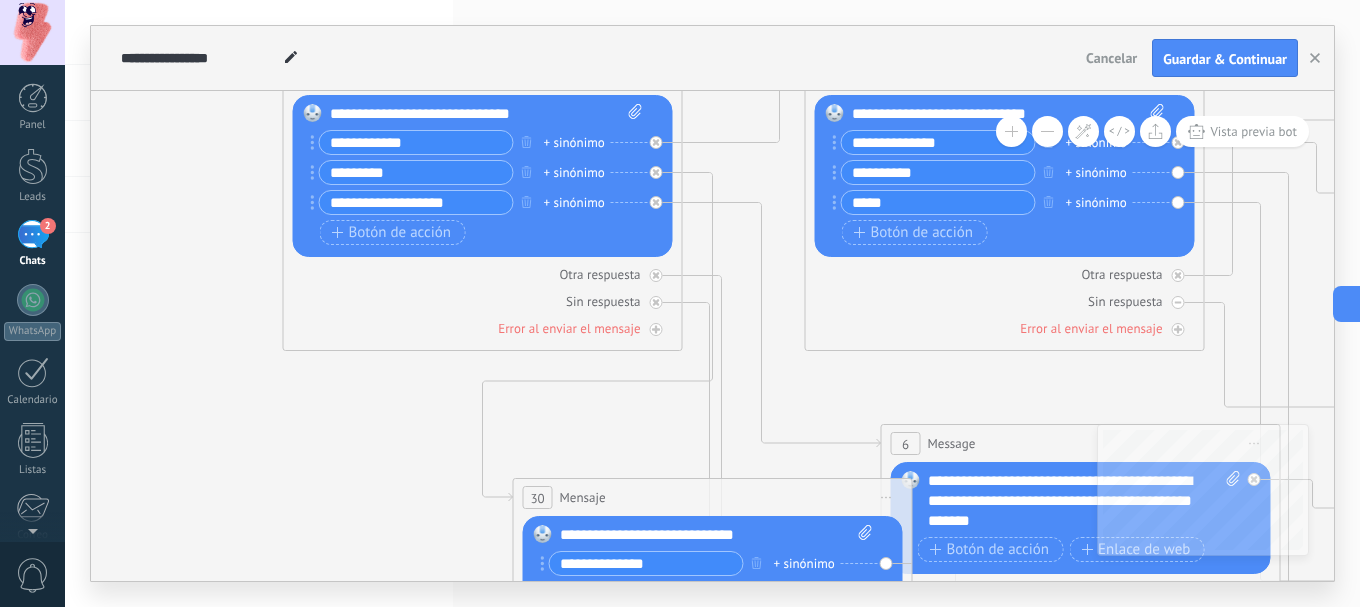type on "**********" 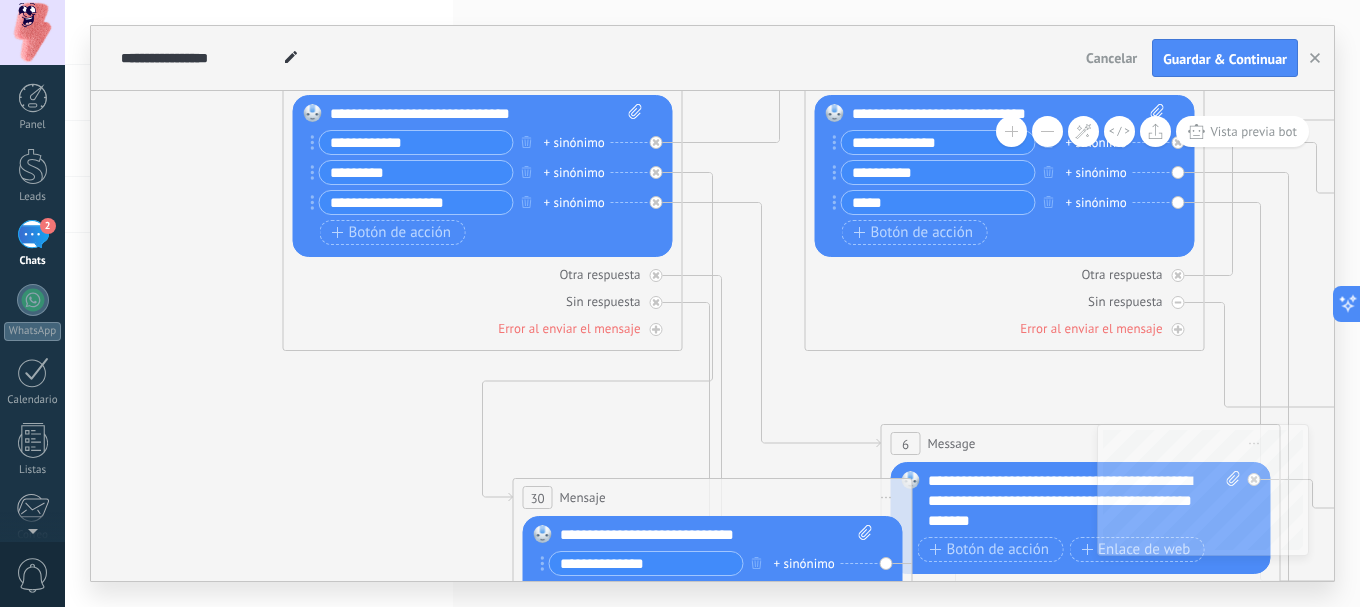 drag, startPoint x: 936, startPoint y: 177, endPoint x: 828, endPoint y: 180, distance: 108.04166 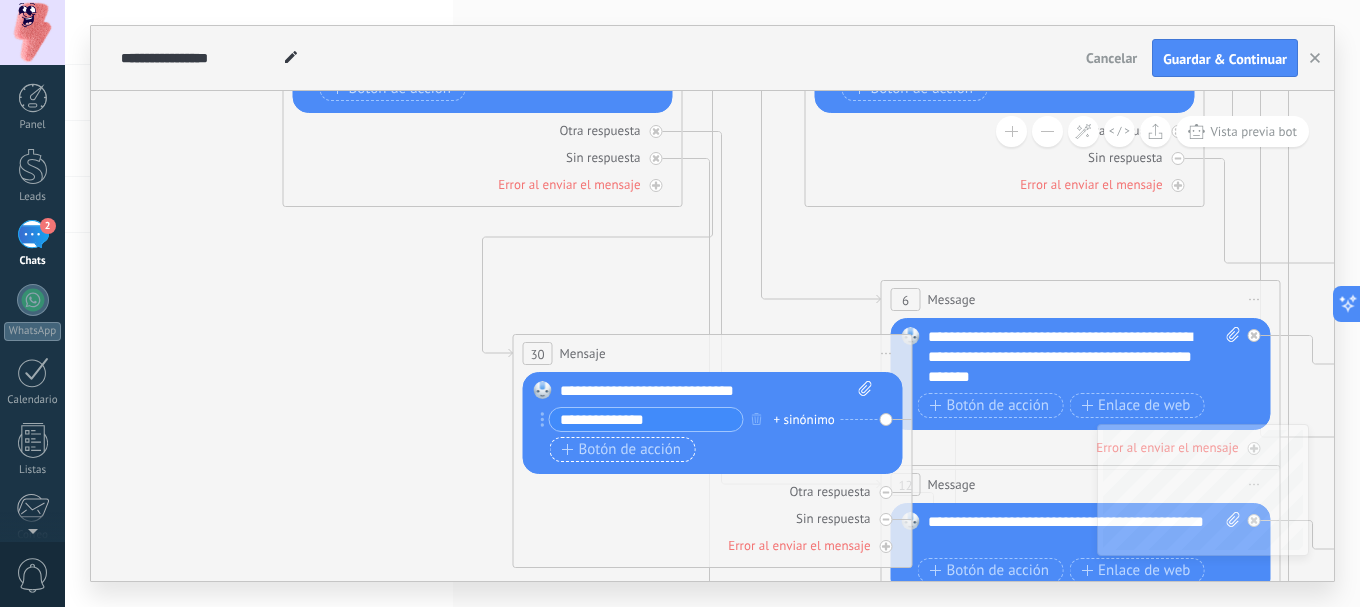 click on "Botón de acción" at bounding box center [622, 450] 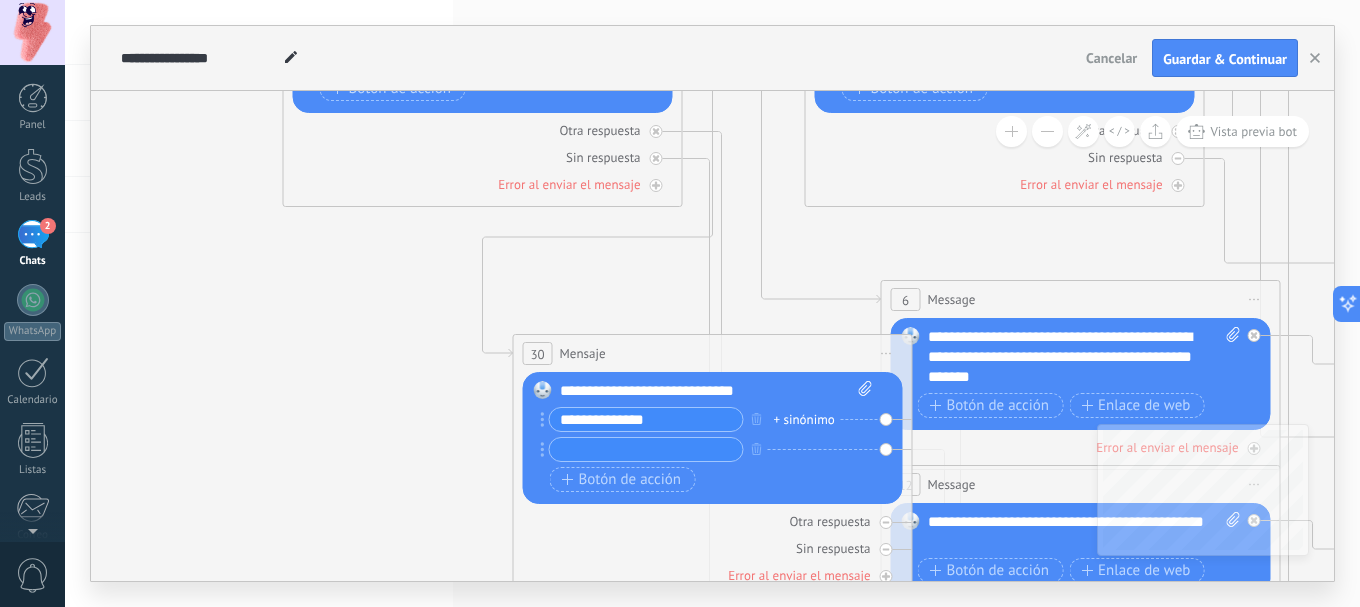 click at bounding box center (646, 449) 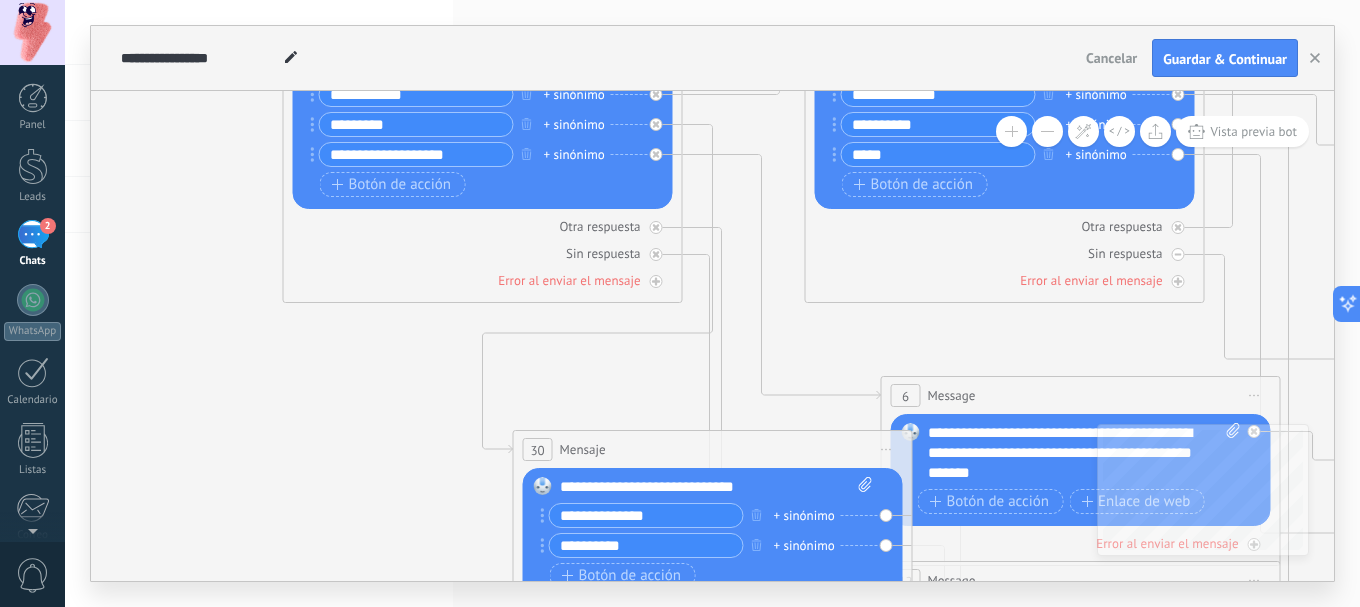 type on "**********" 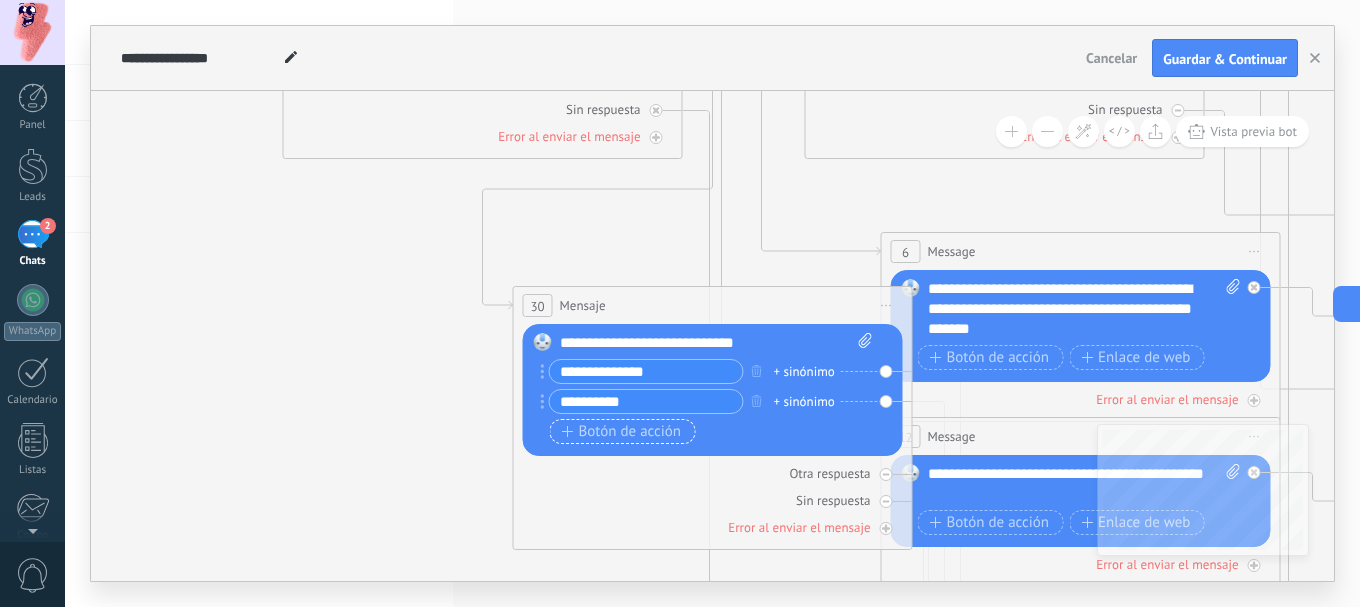 click on "Botón de acción" at bounding box center [623, 431] 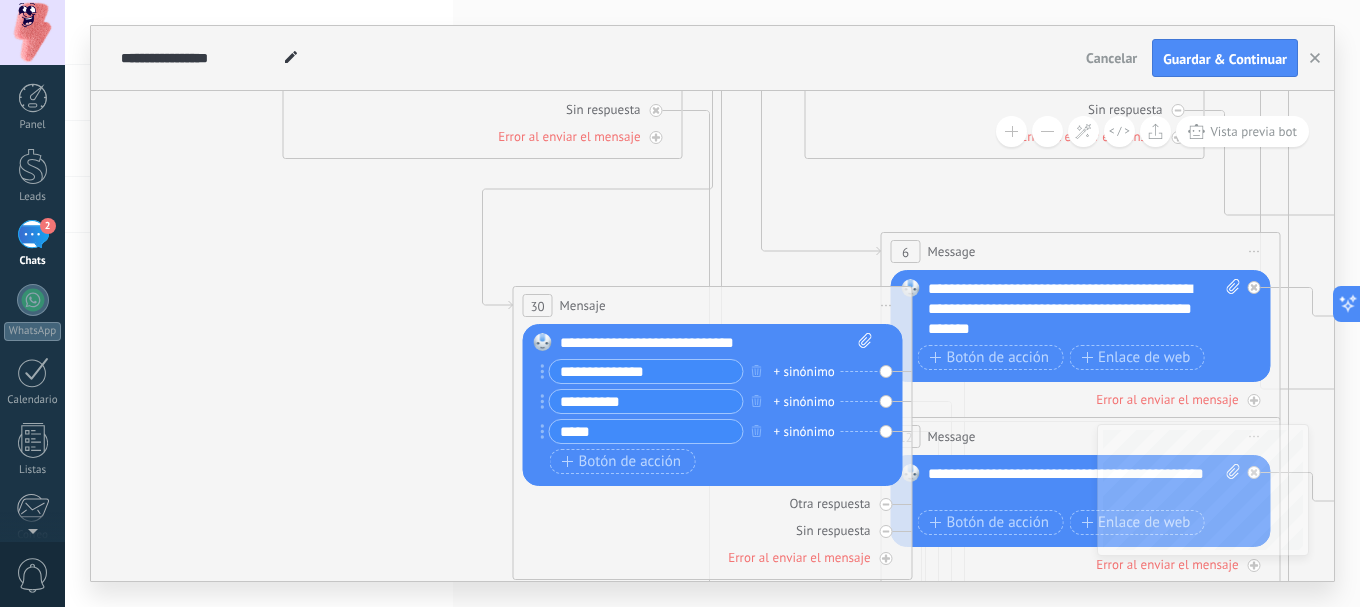 type on "*****" 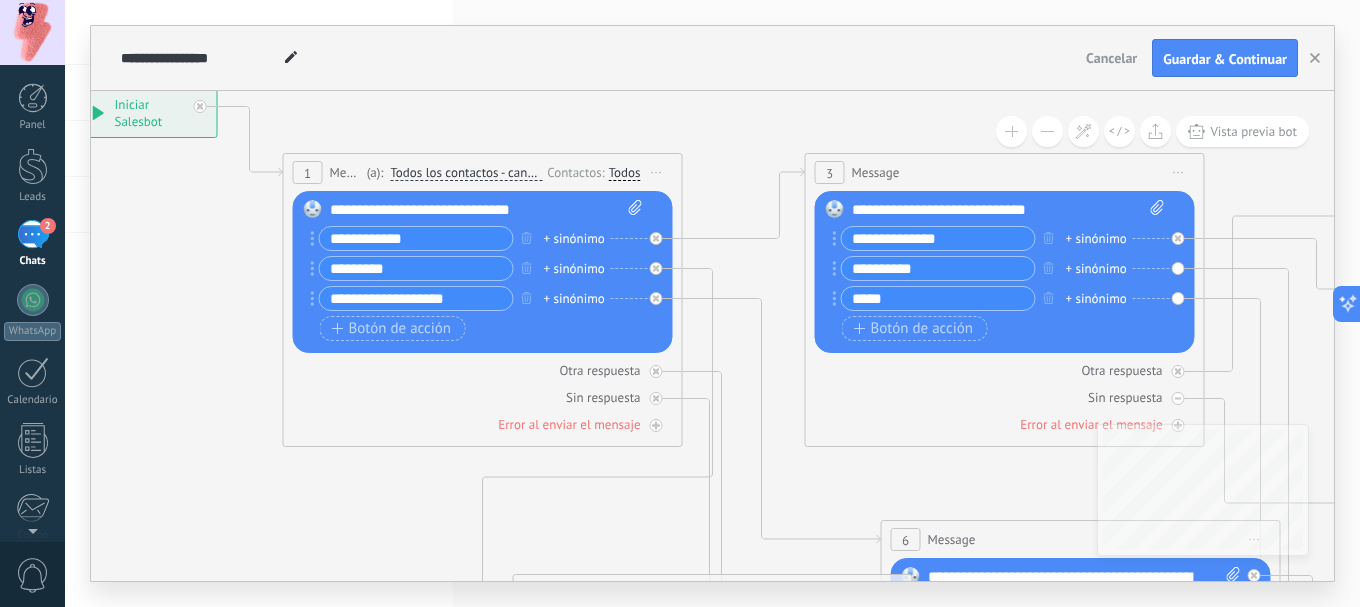click on "Iniciar vista previa aquí
Cambiar nombre
Duplicar
Borrar" at bounding box center [1179, 172] 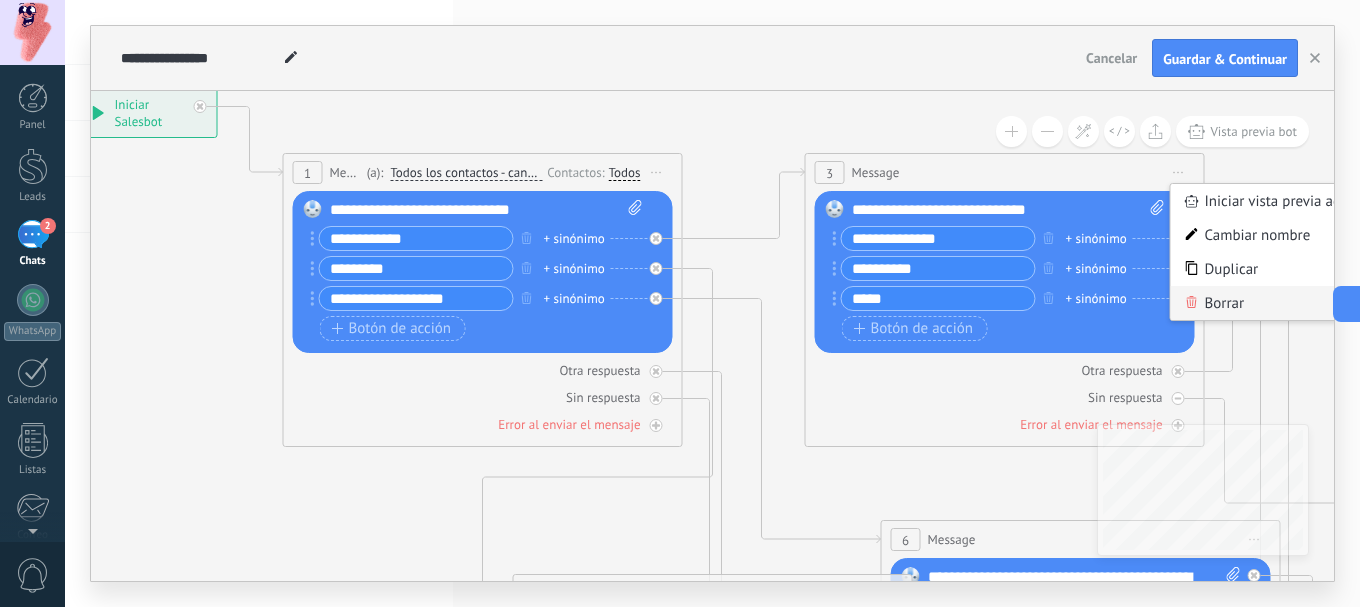 click on "Borrar" at bounding box center (1270, 303) 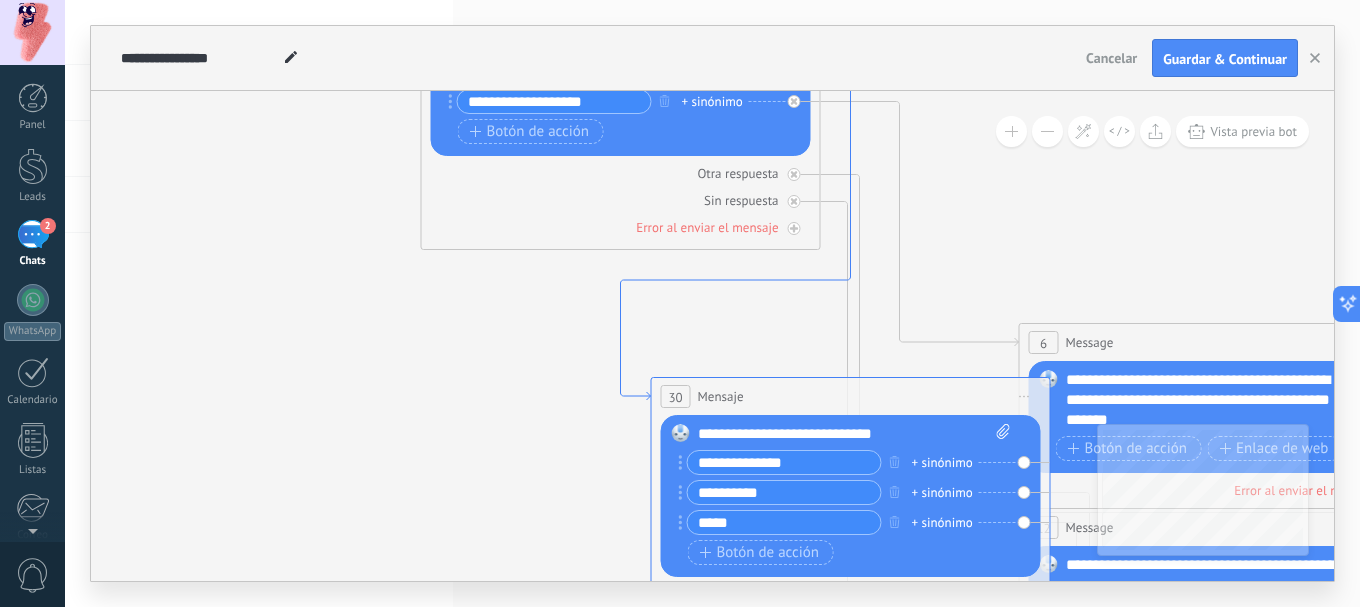 drag, startPoint x: 546, startPoint y: 333, endPoint x: 684, endPoint y: 280, distance: 147.8276 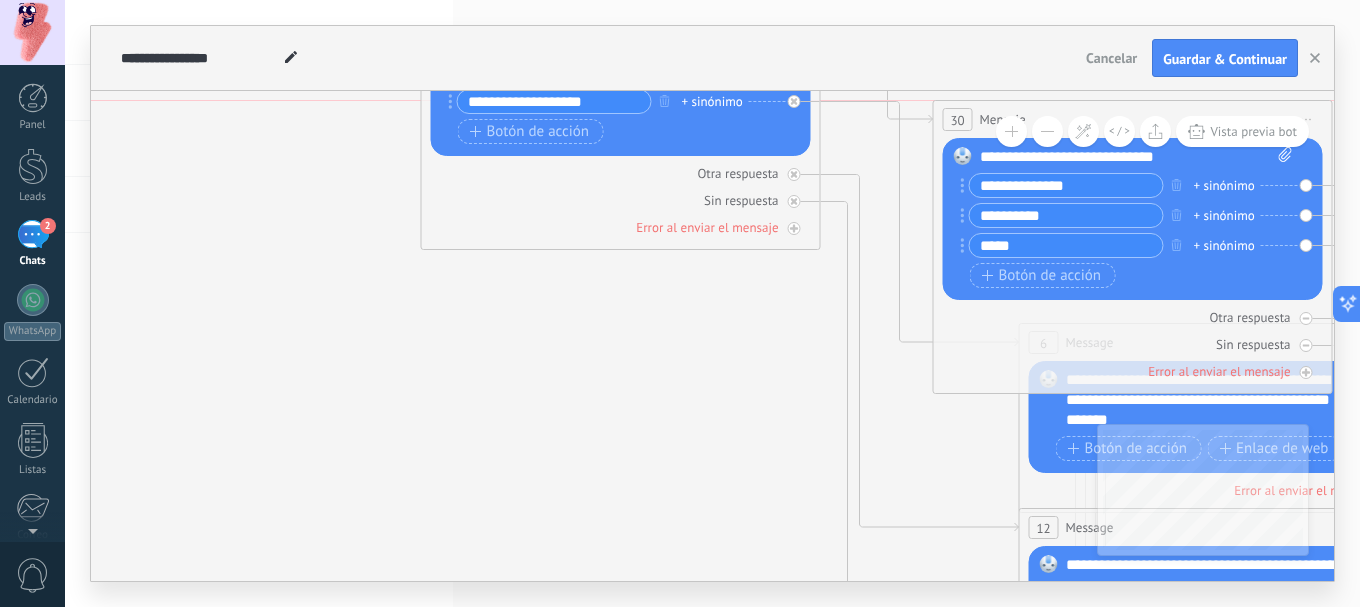 drag, startPoint x: 788, startPoint y: 376, endPoint x: 929, endPoint y: 235, distance: 199.40411 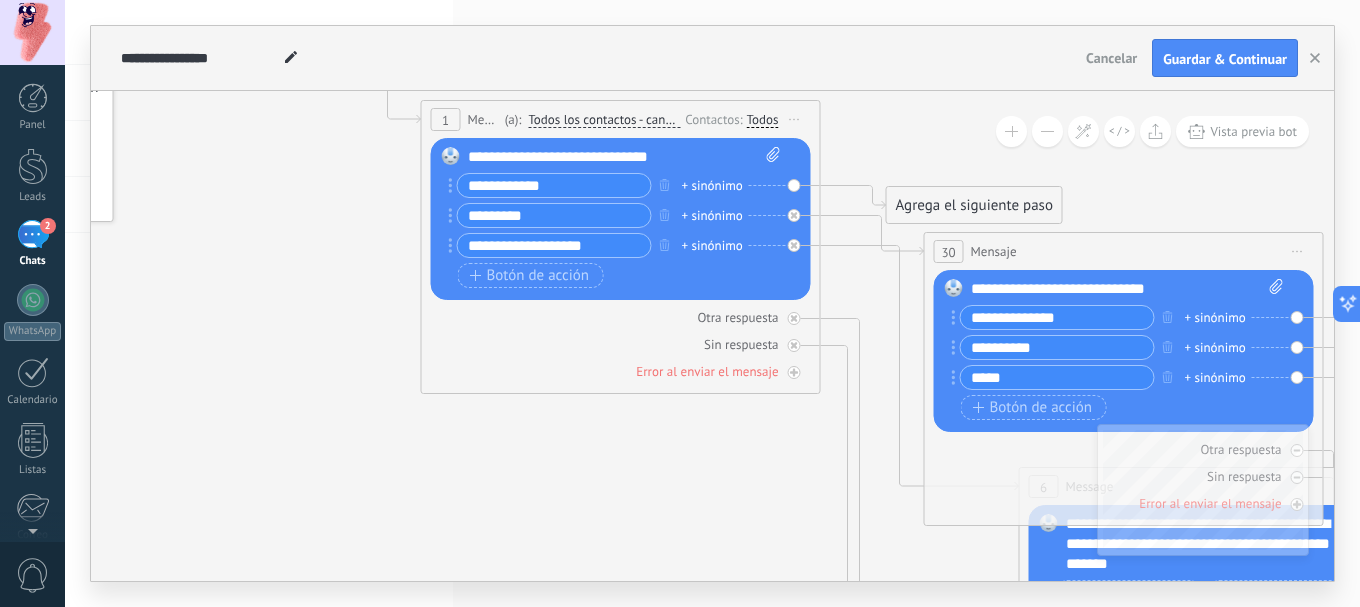 drag, startPoint x: 1104, startPoint y: 257, endPoint x: 1096, endPoint y: 245, distance: 14.422205 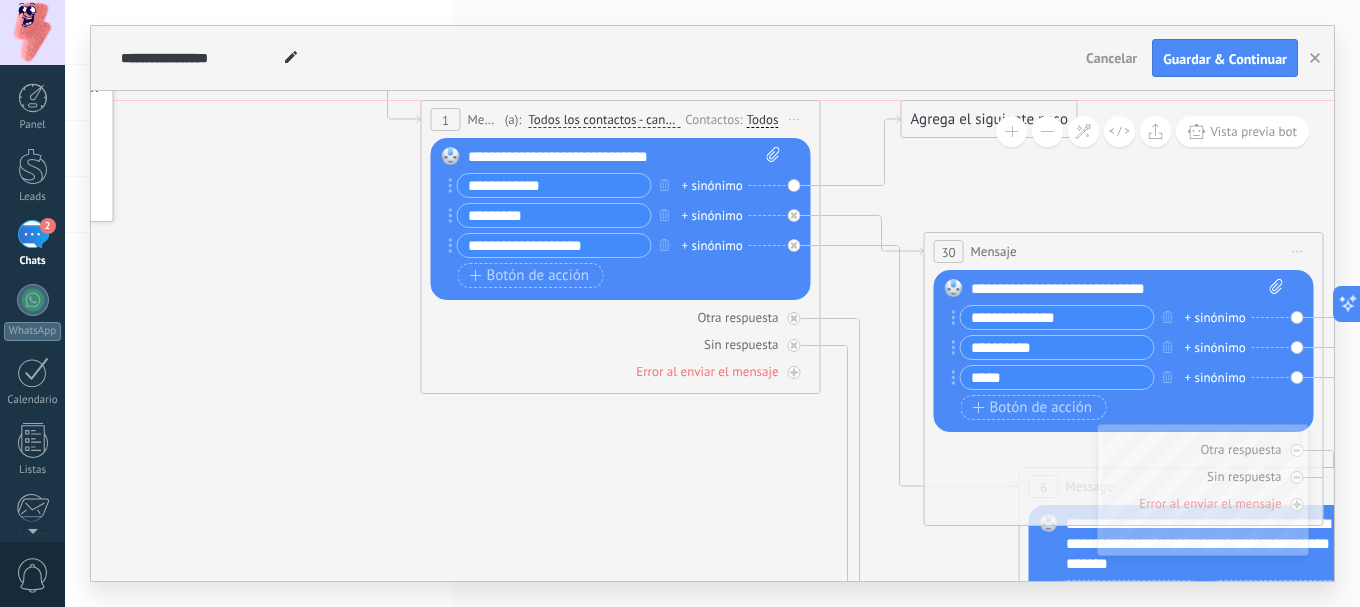 drag, startPoint x: 970, startPoint y: 193, endPoint x: 985, endPoint y: 114, distance: 80.411446 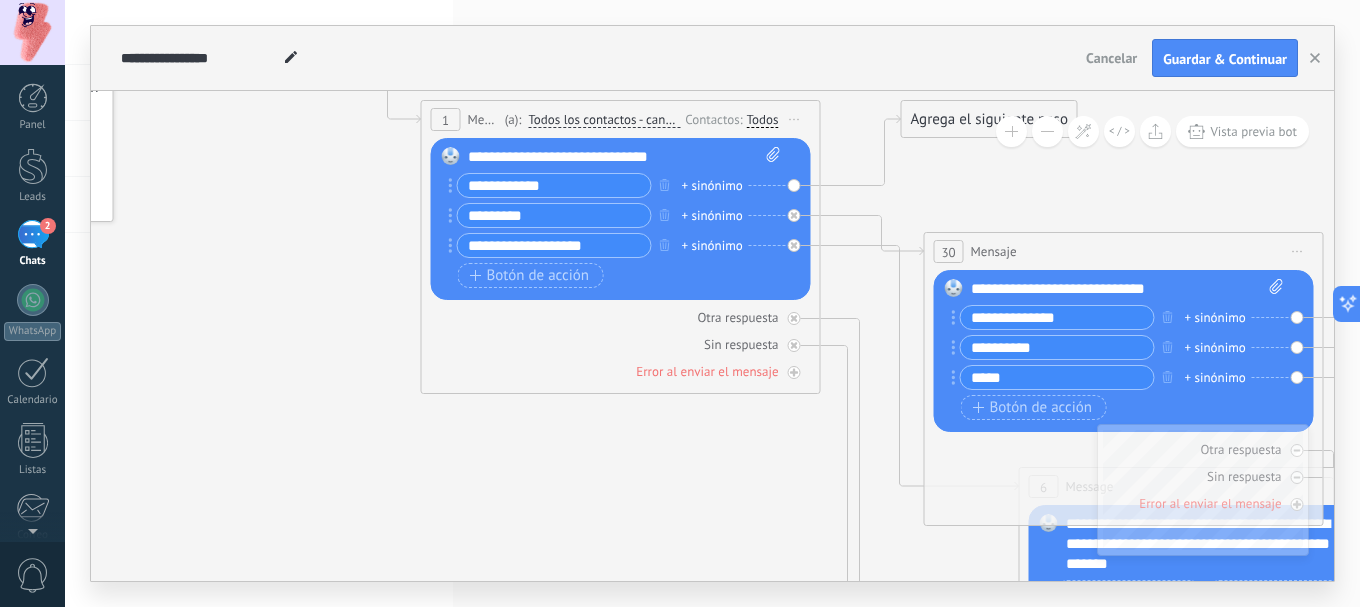 click on "Agrega el siguiente paso" at bounding box center (989, 119) 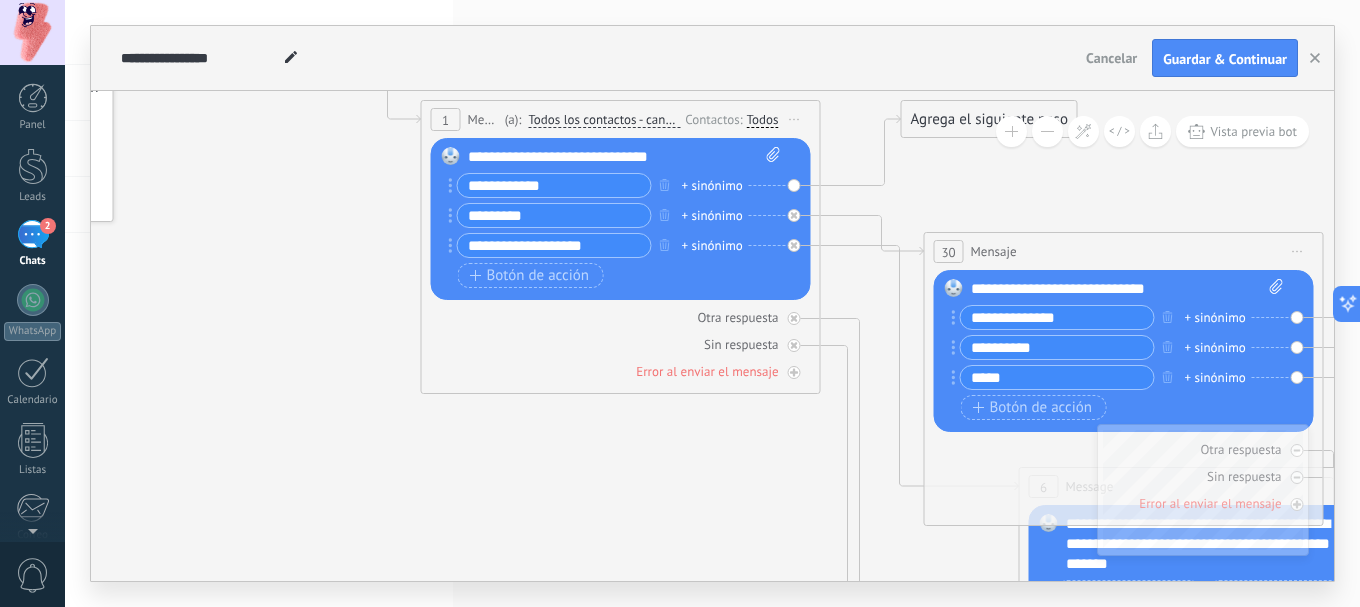 click on "Agrega el siguiente paso" at bounding box center (989, 119) 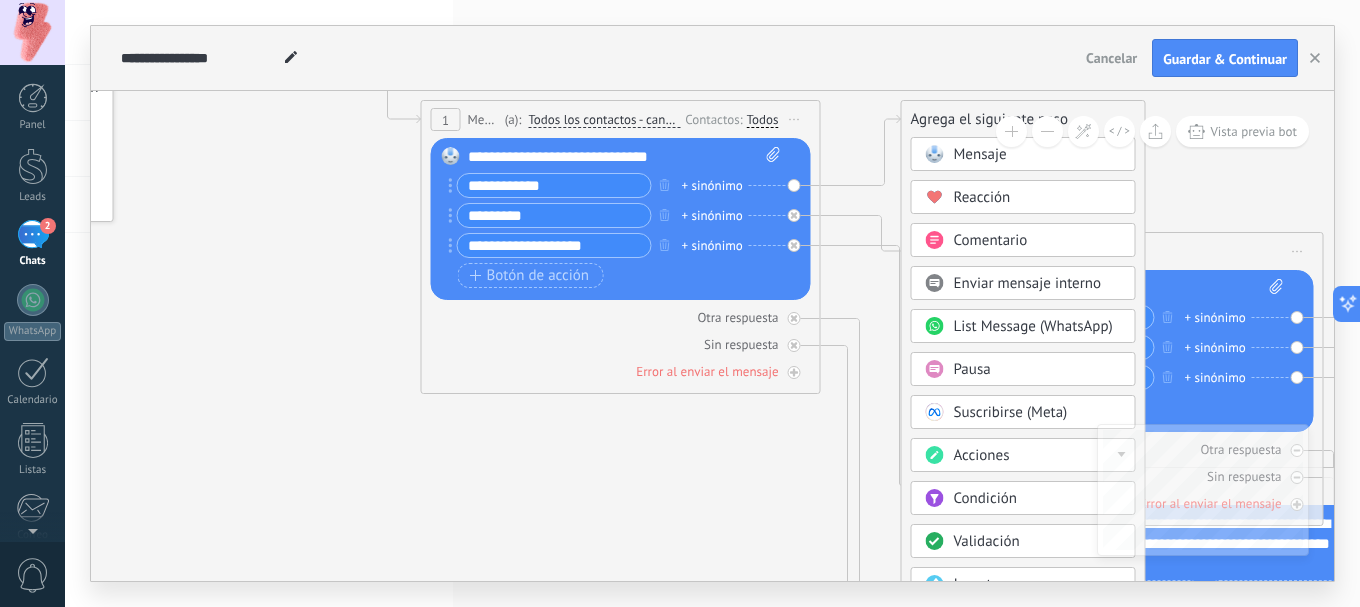 click 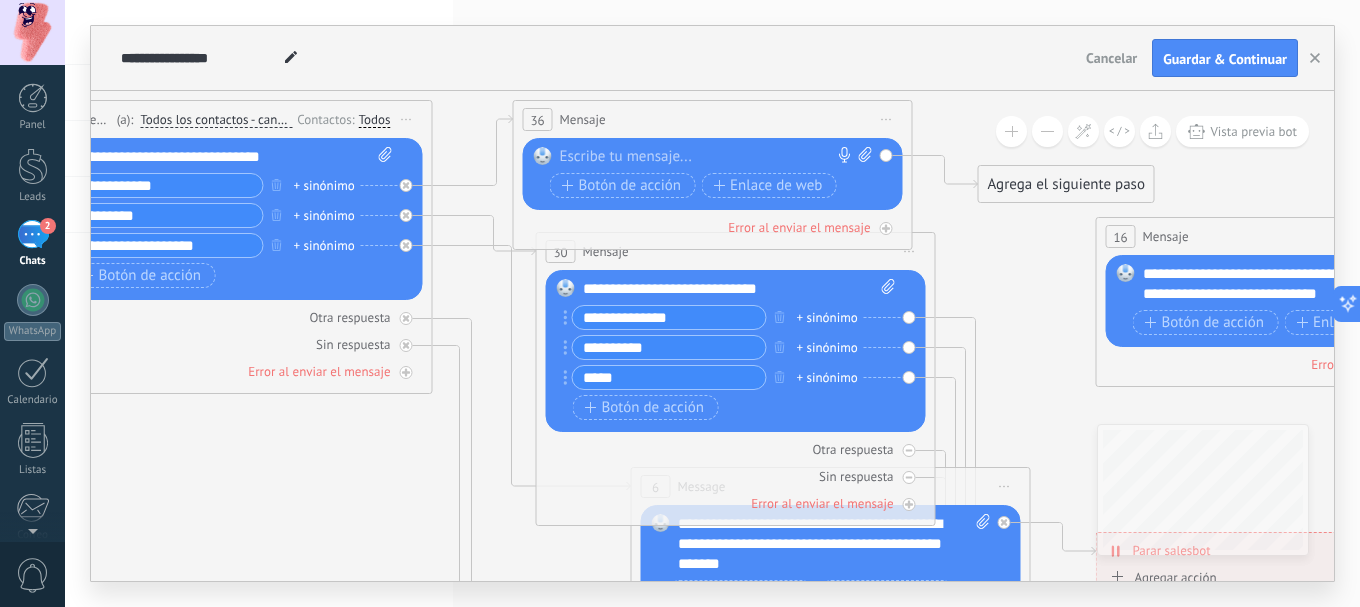 click on "Reemplazar
Quitar
Convertir a mensaje de voz
Arrastre la imagen aquí para adjuntarla.
Añadir imagen
Subir
Arrastrar y soltar
Archivo no encontrado
Escribe tu mensaje..." at bounding box center [716, 175] 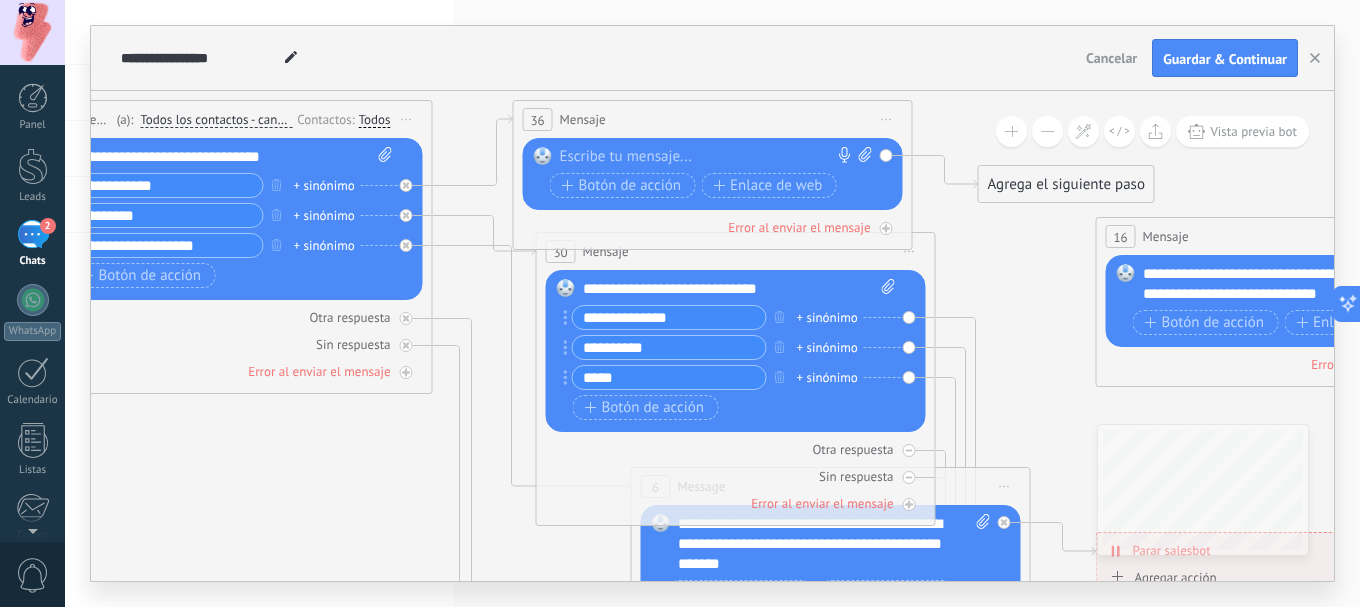 click at bounding box center (708, 157) 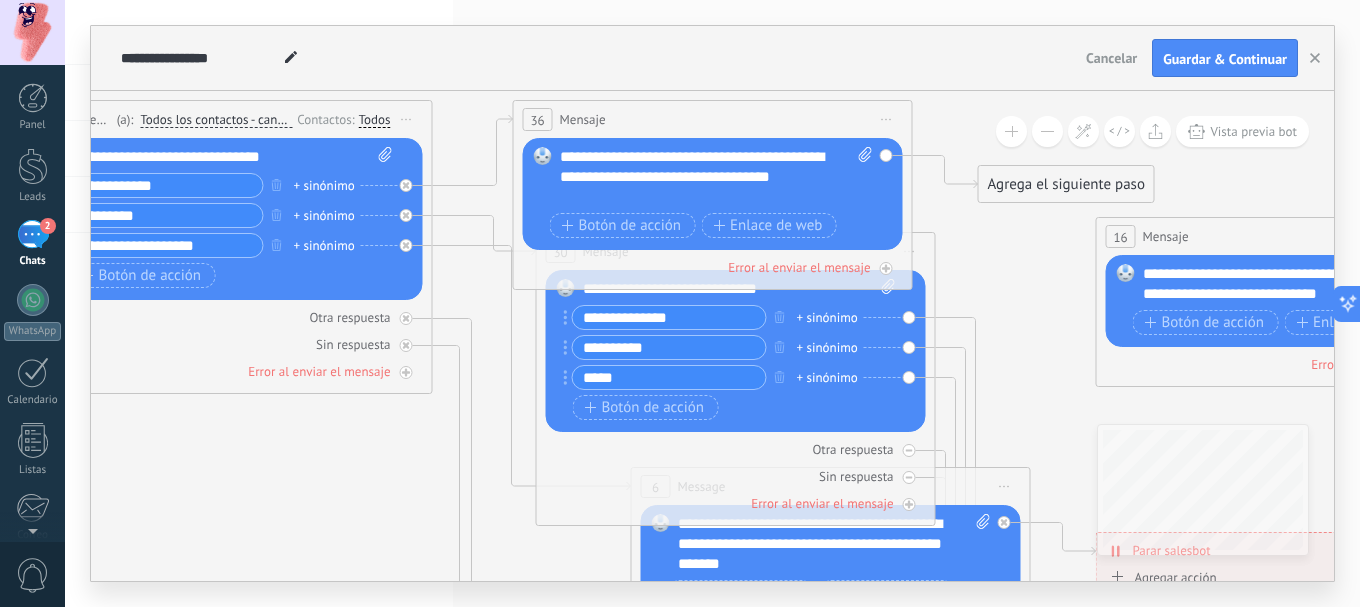 drag, startPoint x: 947, startPoint y: 264, endPoint x: 960, endPoint y: 265, distance: 13.038404 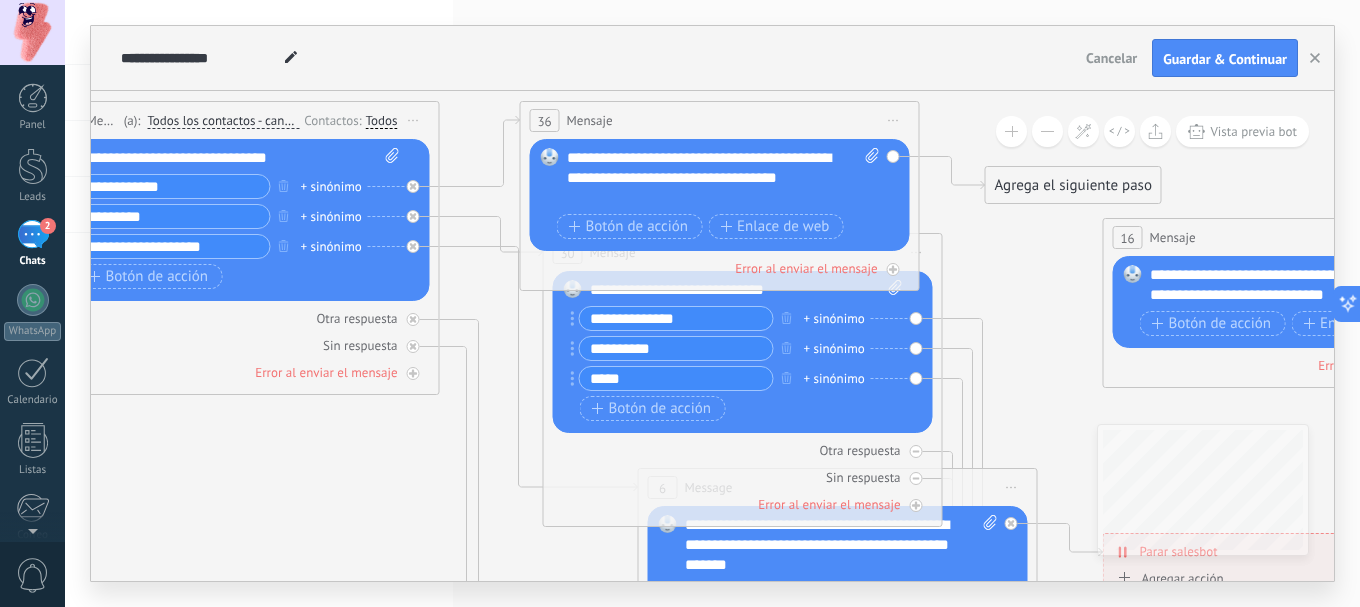 click 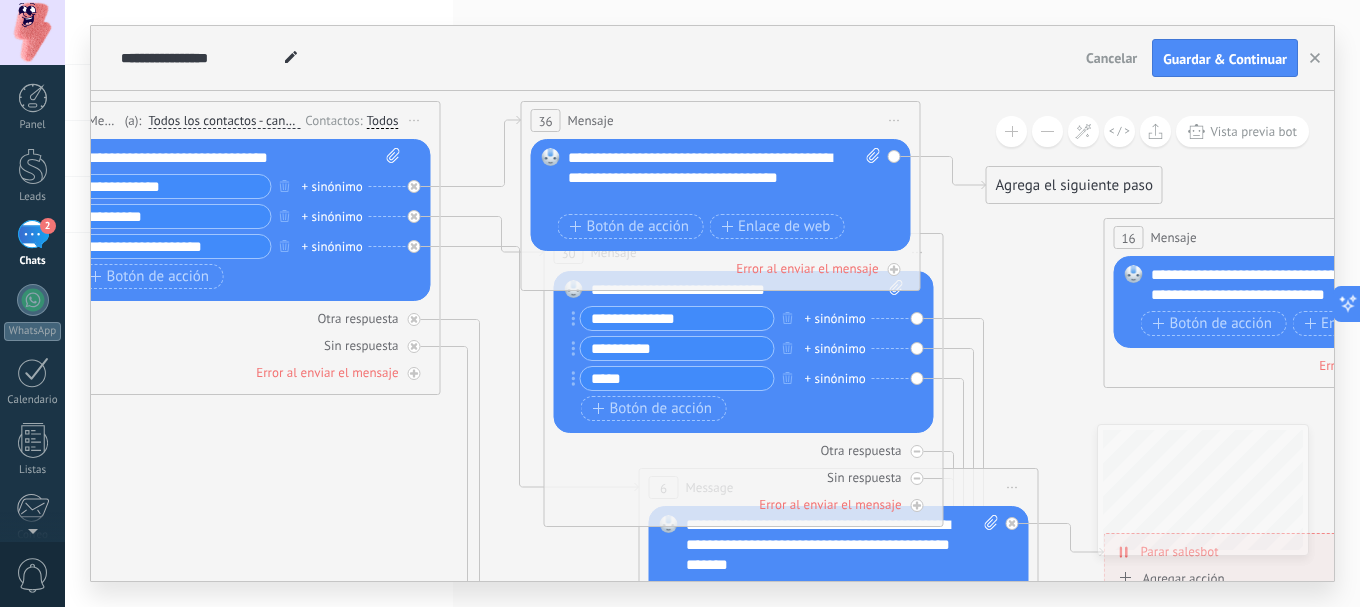 click on "**********" at bounding box center [597, 58] 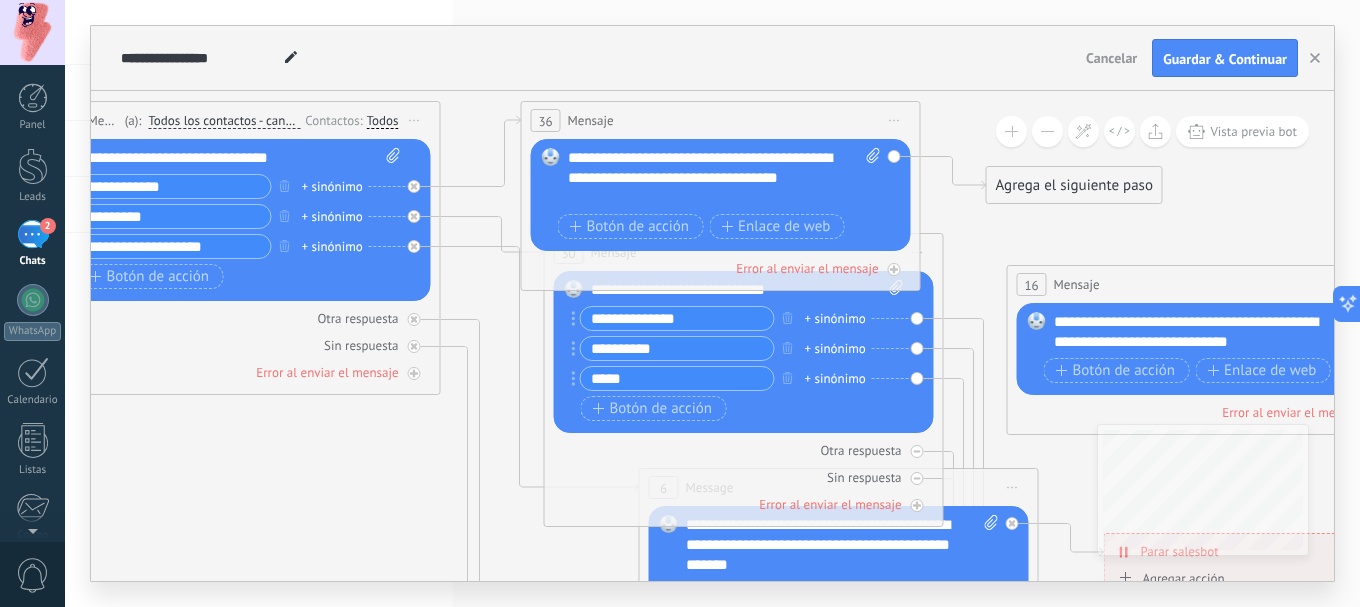 drag, startPoint x: 1144, startPoint y: 245, endPoint x: 1130, endPoint y: 286, distance: 43.32436 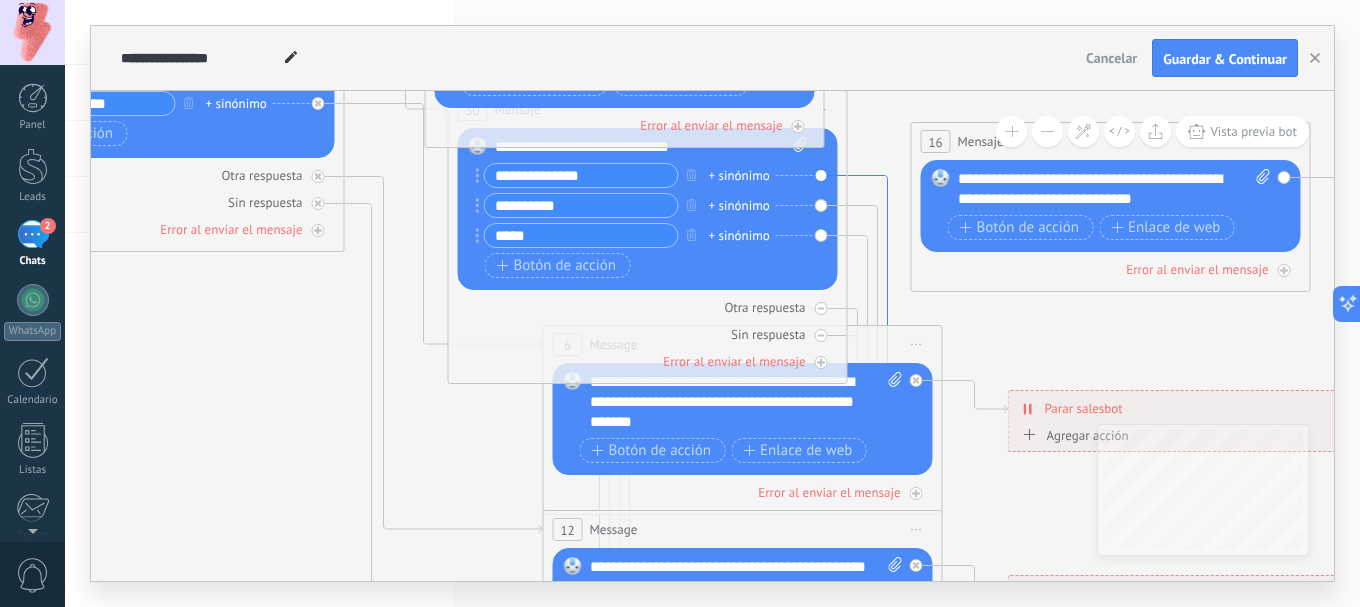 drag, startPoint x: 984, startPoint y: 343, endPoint x: 887, endPoint y: 200, distance: 172.79468 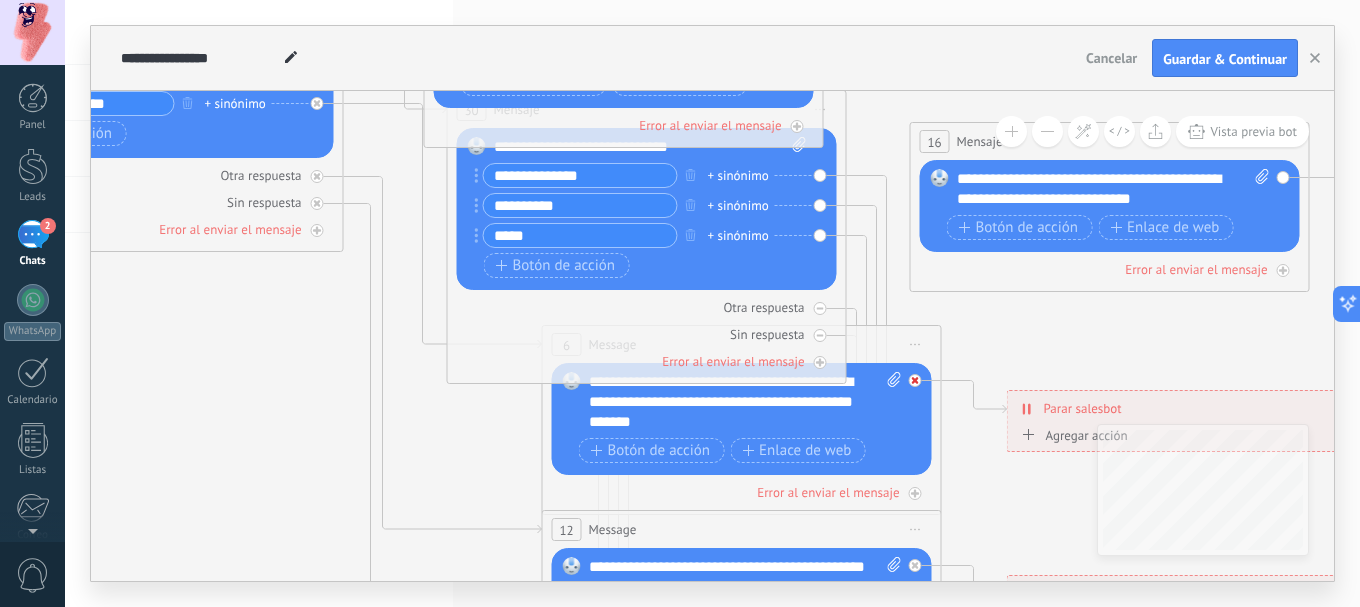 click at bounding box center (915, 380) 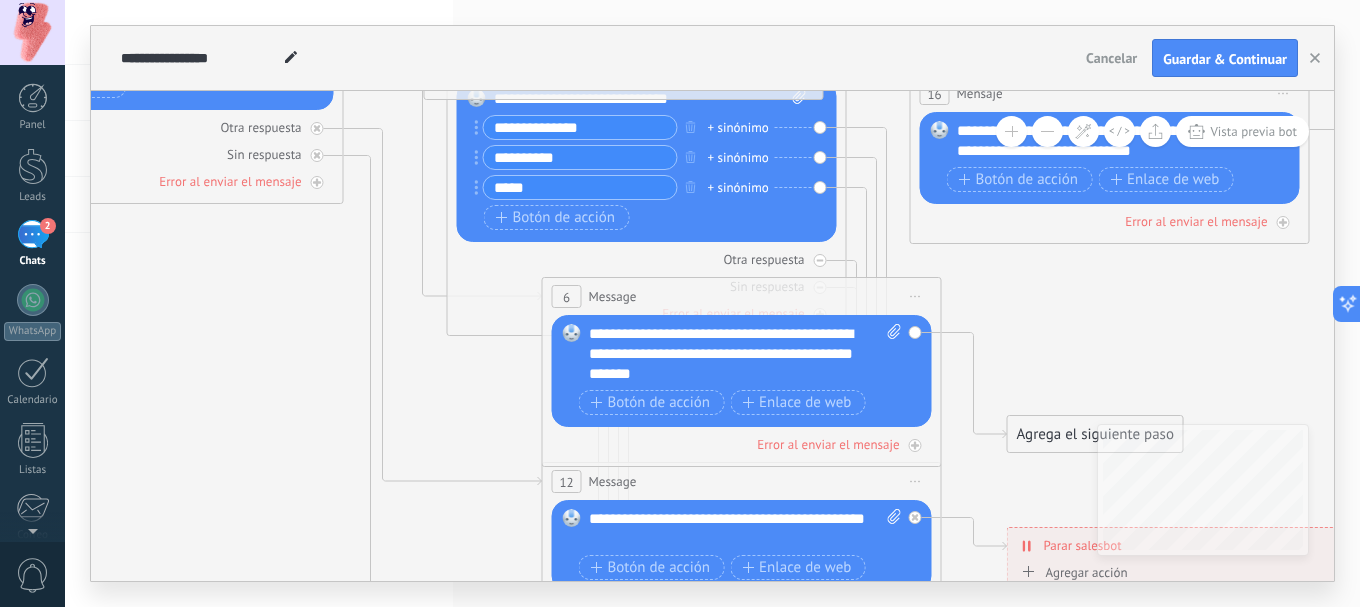 click on "Iniciar vista previa aquí
Cambiar nombre
Duplicar
Borrar" at bounding box center [916, 296] 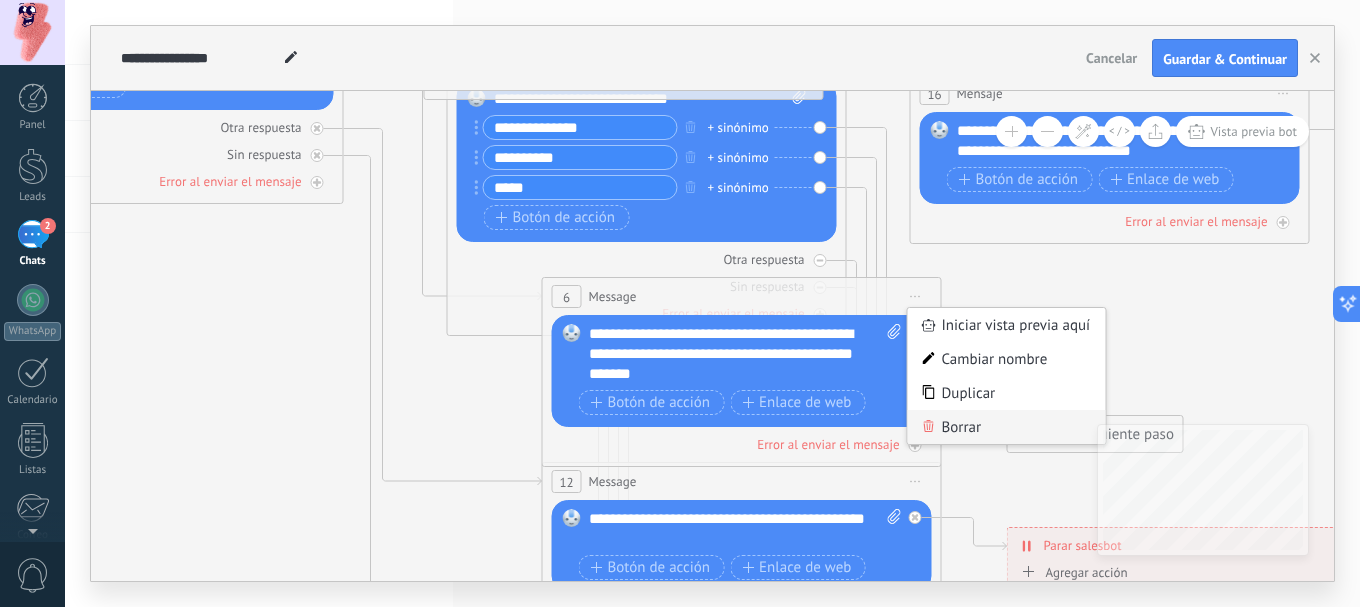 click on "Borrar" at bounding box center (1007, 427) 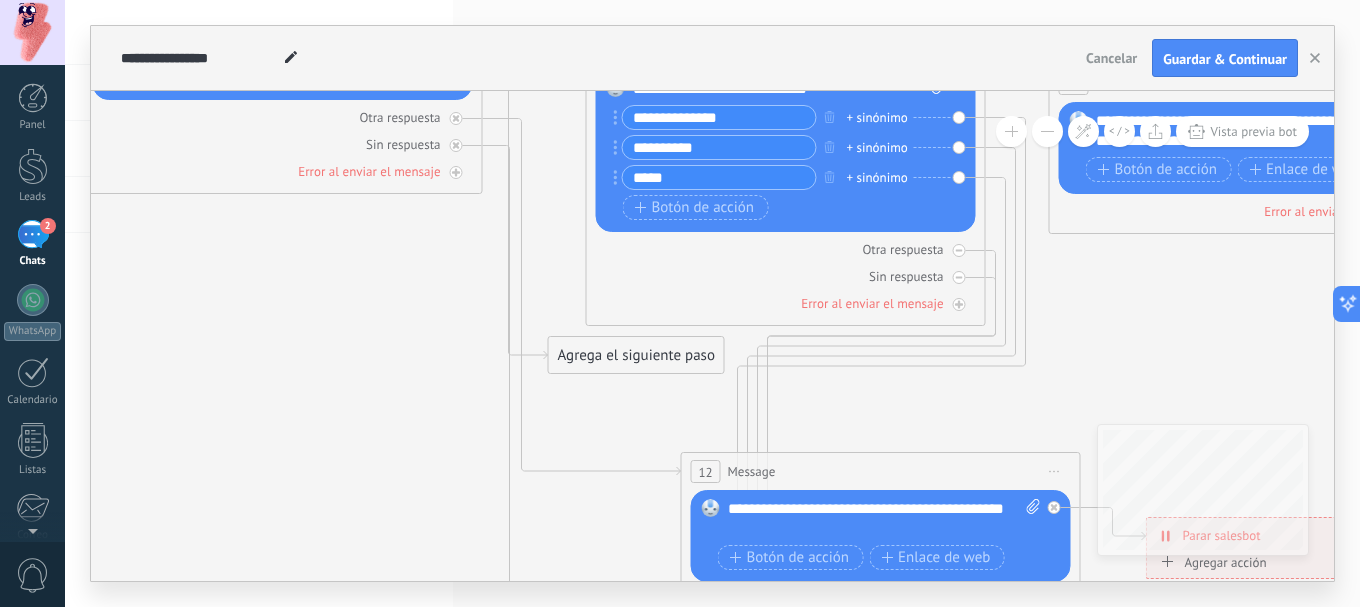 drag, startPoint x: 261, startPoint y: 442, endPoint x: 403, endPoint y: 285, distance: 211.69081 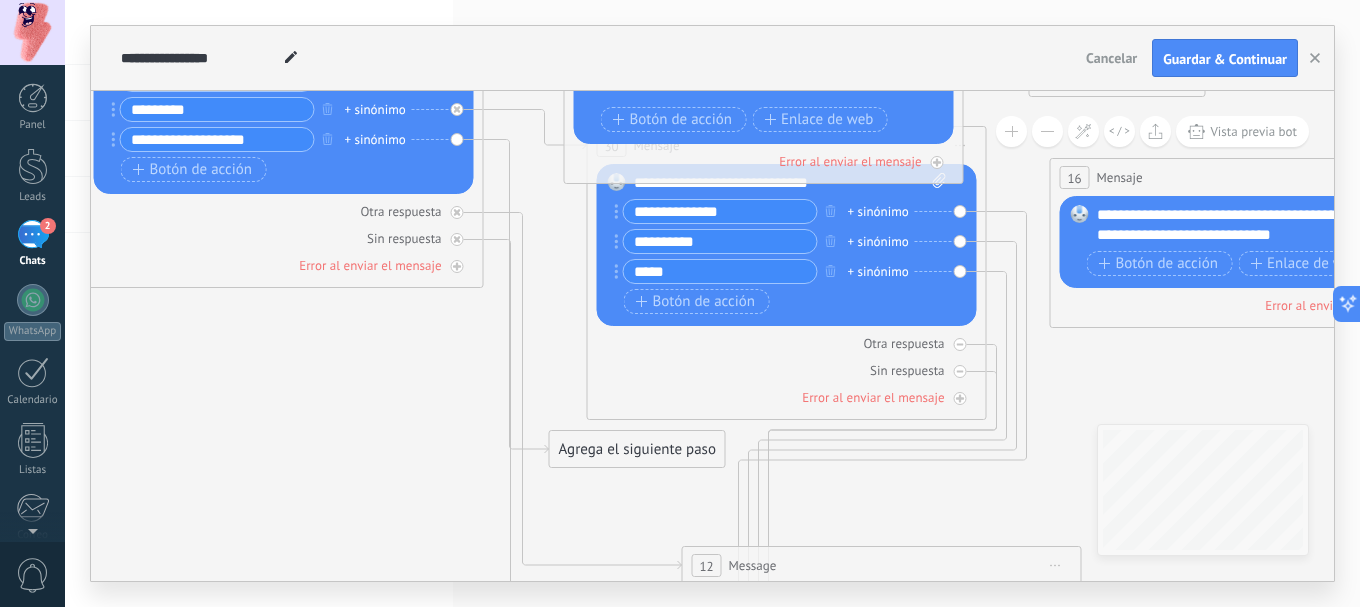 click on "Agrega el siguiente paso" at bounding box center (637, 449) 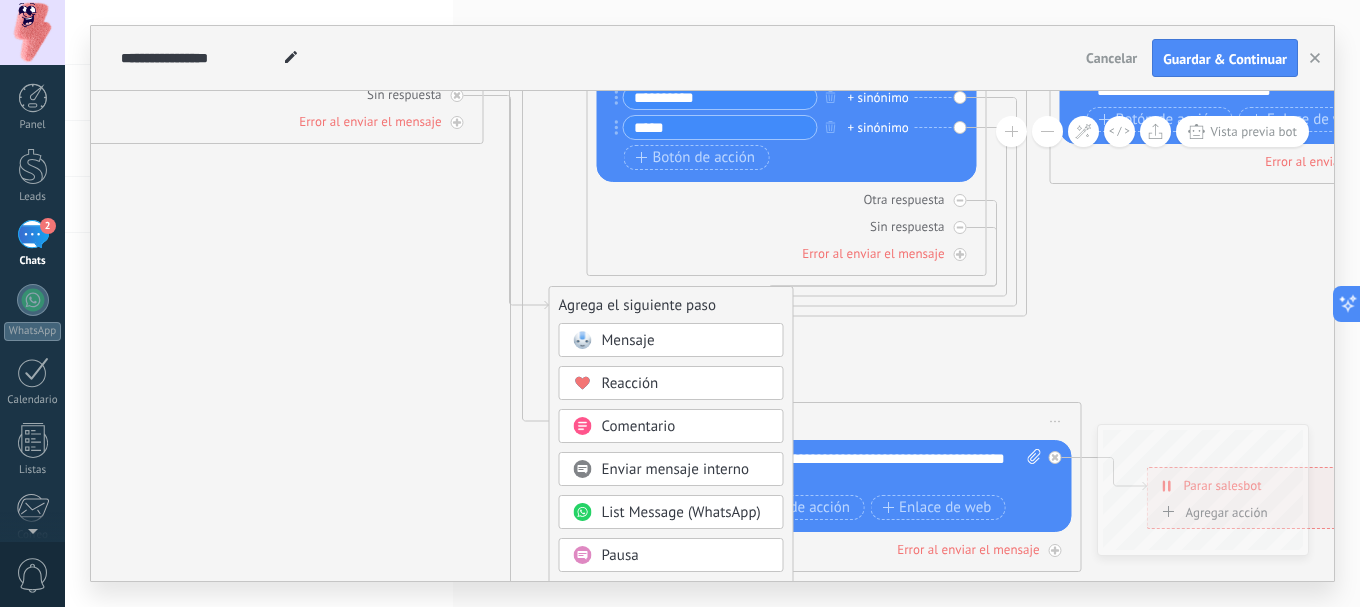 click on "List Message (WhatsApp)" at bounding box center [681, 512] 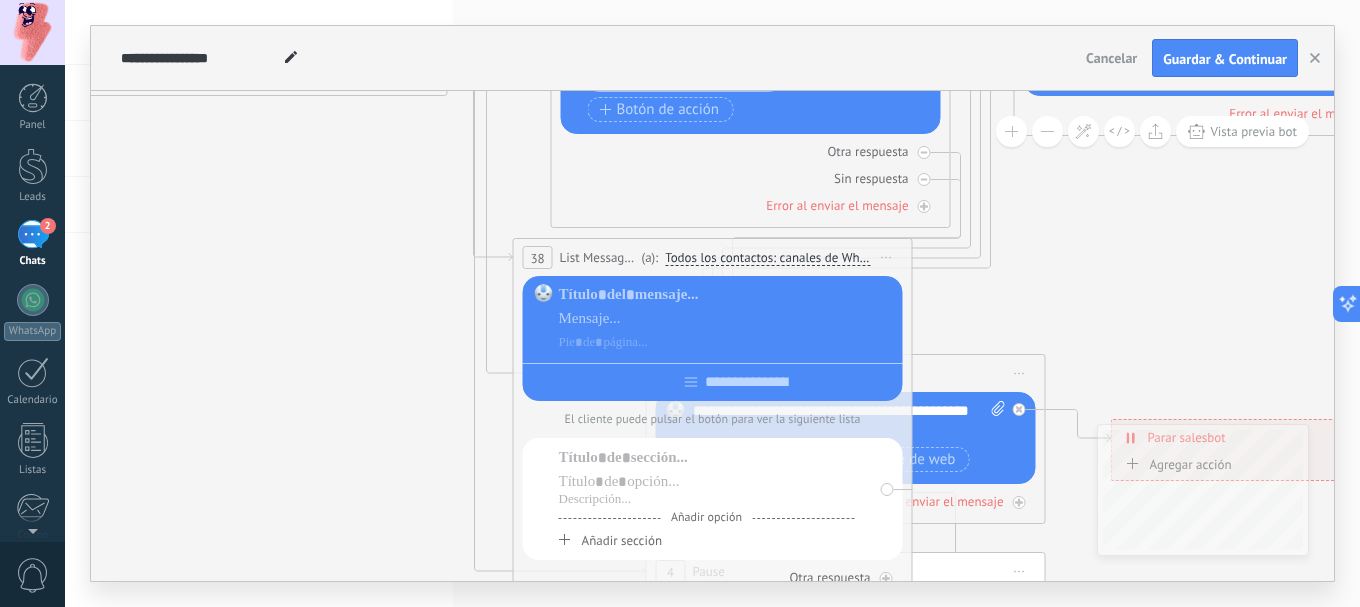 click on "Iniciar vista previa aquí
Cambiar nombre
Duplicar
Borrar" at bounding box center (887, 257) 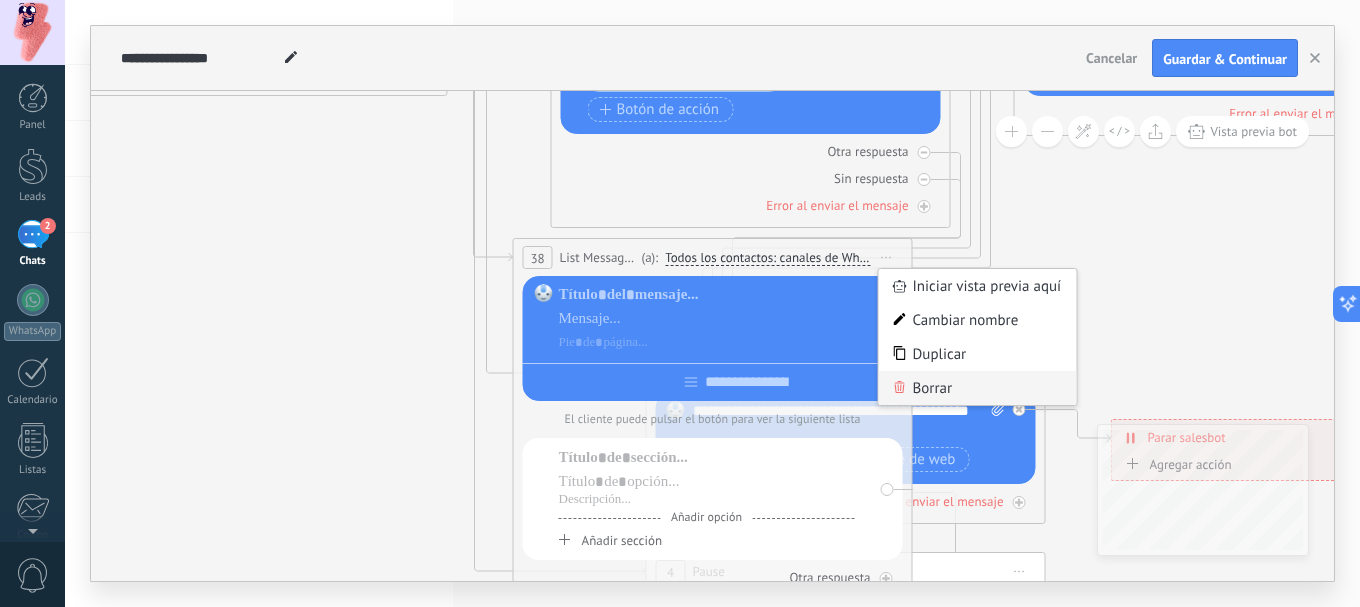 click on "Borrar" at bounding box center [978, 388] 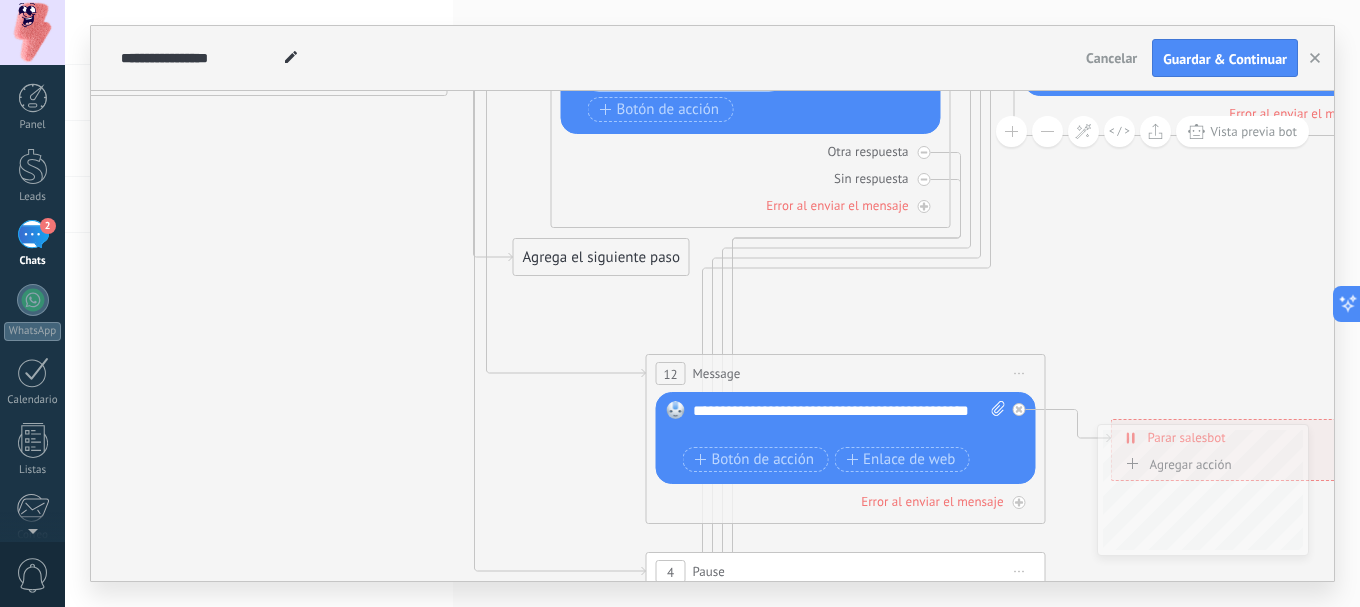 click on "Agrega el siguiente paso" at bounding box center [601, 257] 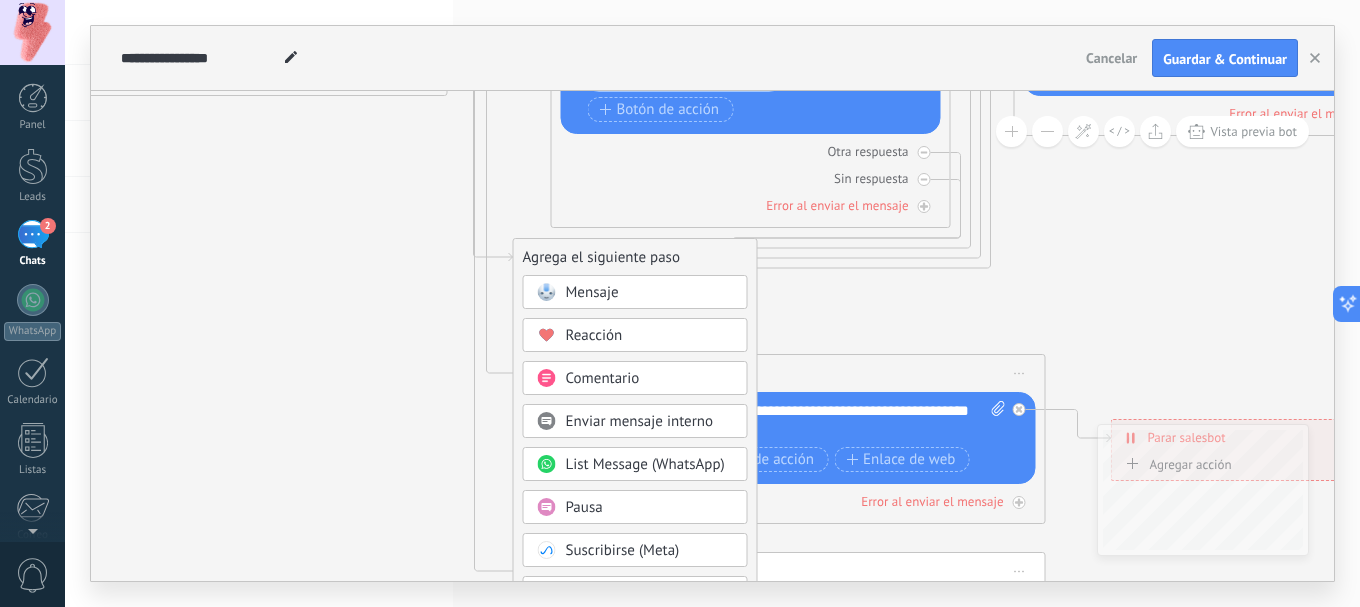 click on "Enviar mensaje interno" at bounding box center [640, 421] 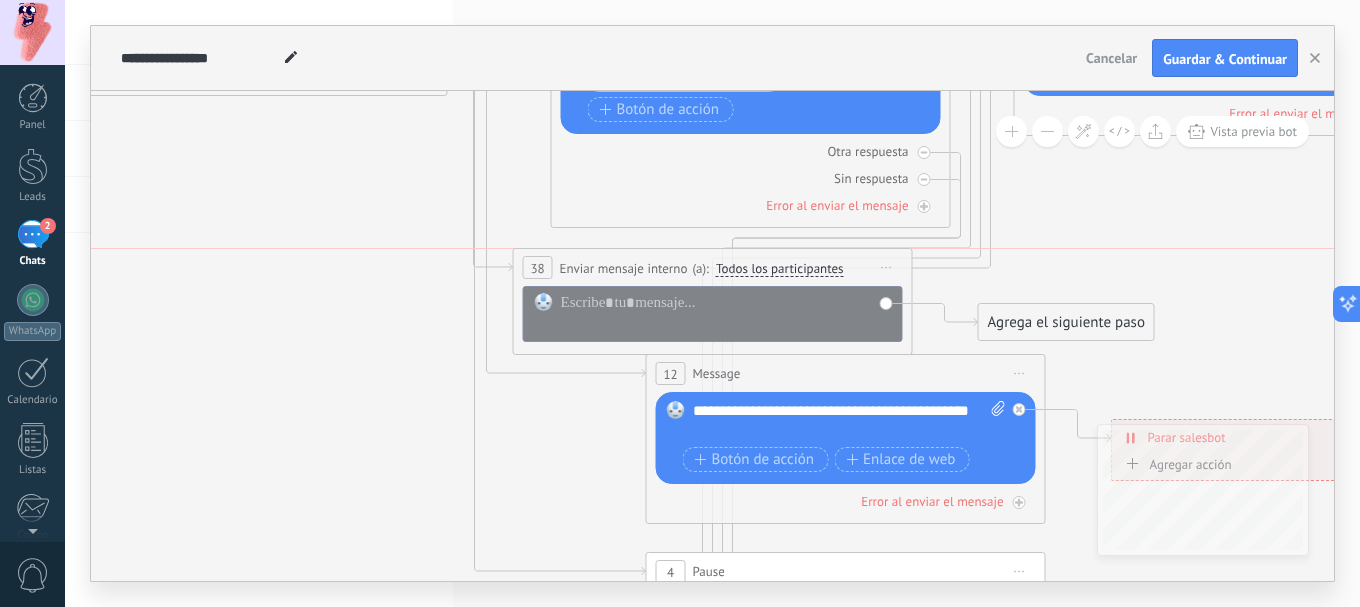click on "Iniciar vista previa aquí
Cambiar nombre
Duplicar
Borrar" at bounding box center (887, 267) 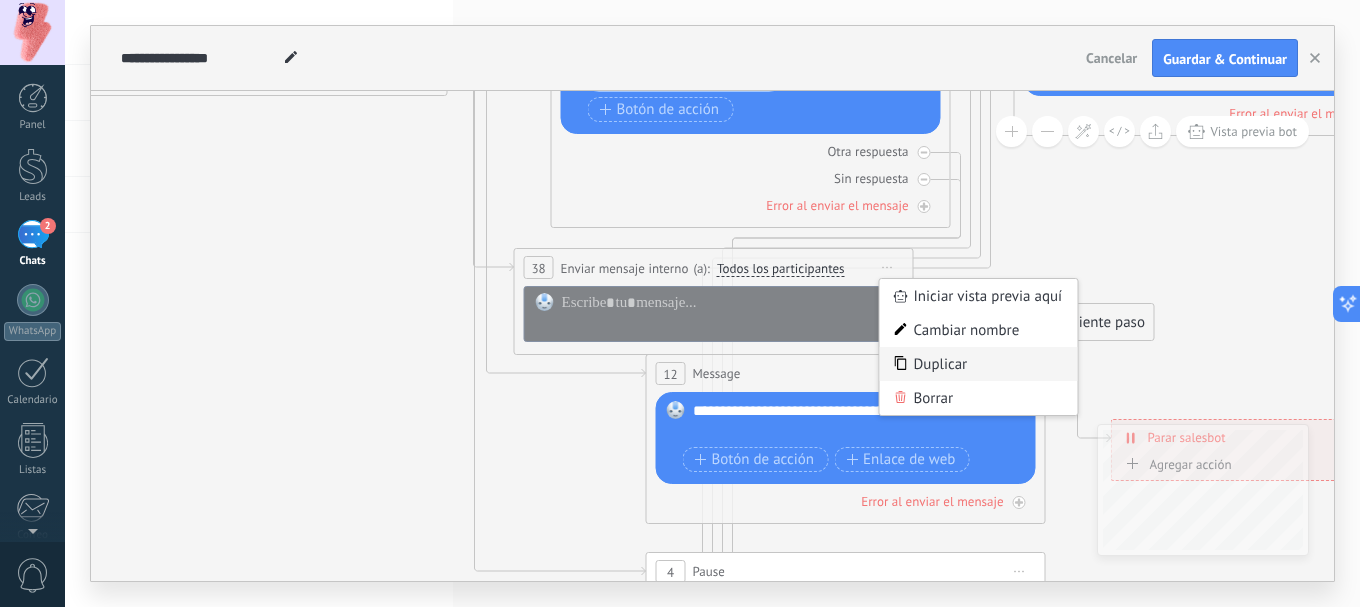 click on "Duplicar" at bounding box center (979, 364) 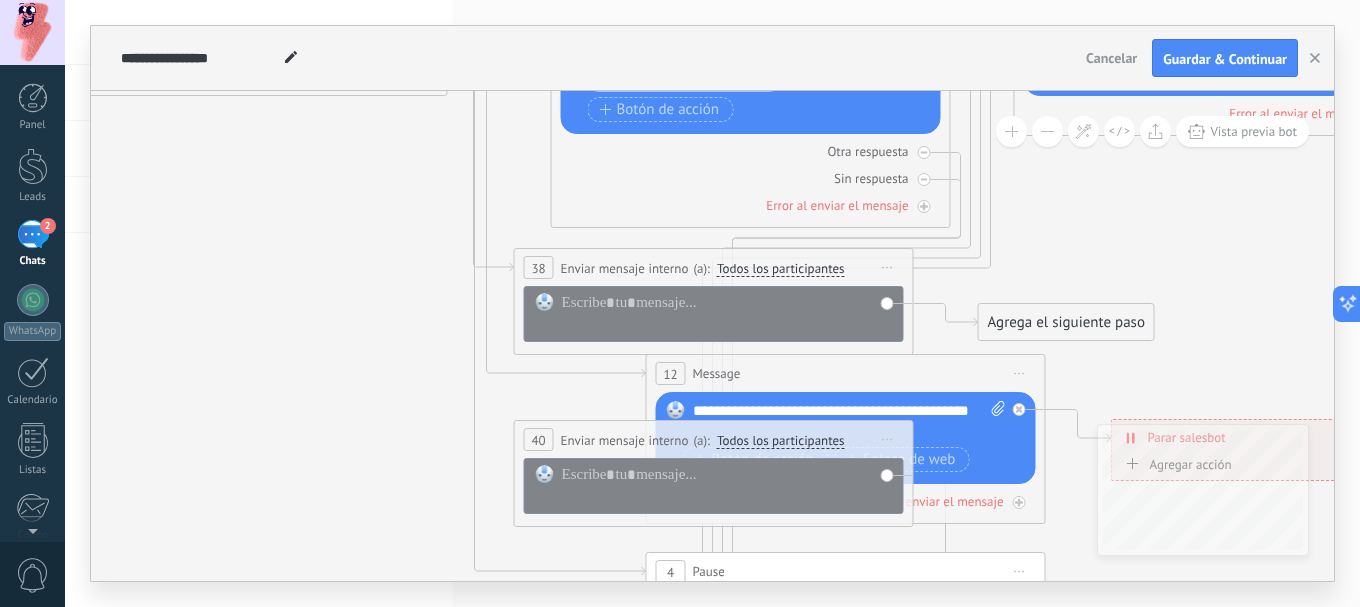 click on "Iniciar vista previa aquí
Cambiar nombre
Duplicar
Borrar" at bounding box center (888, 439) 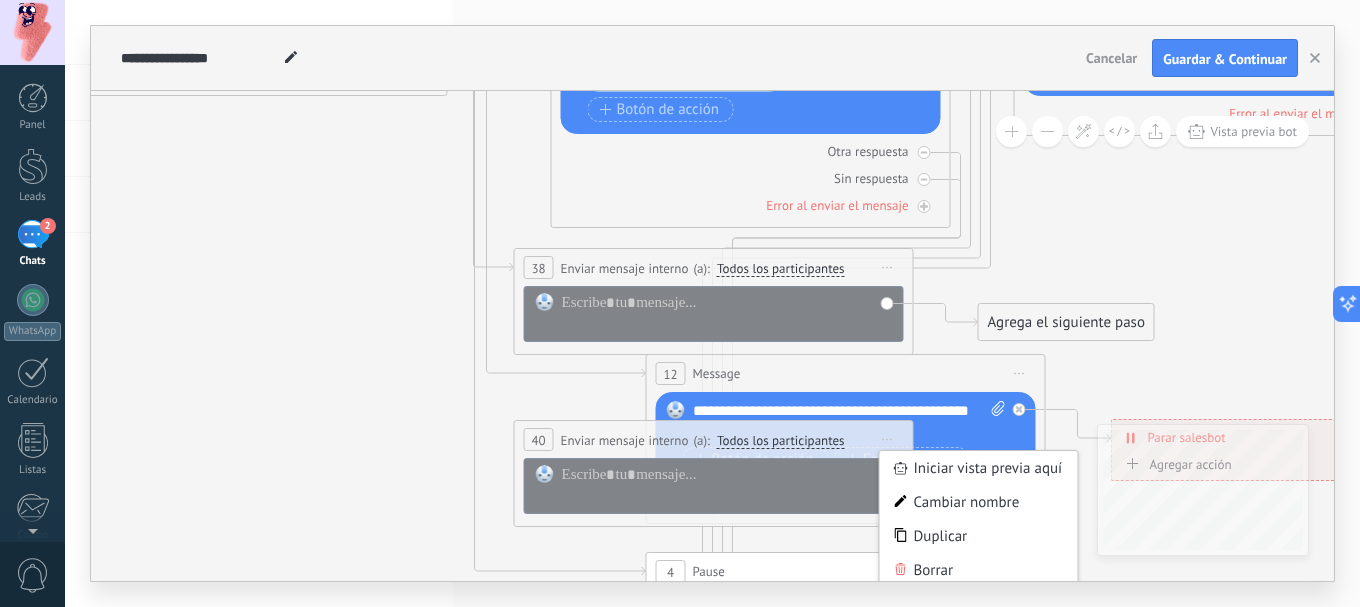 click on "Borrar" at bounding box center (979, 570) 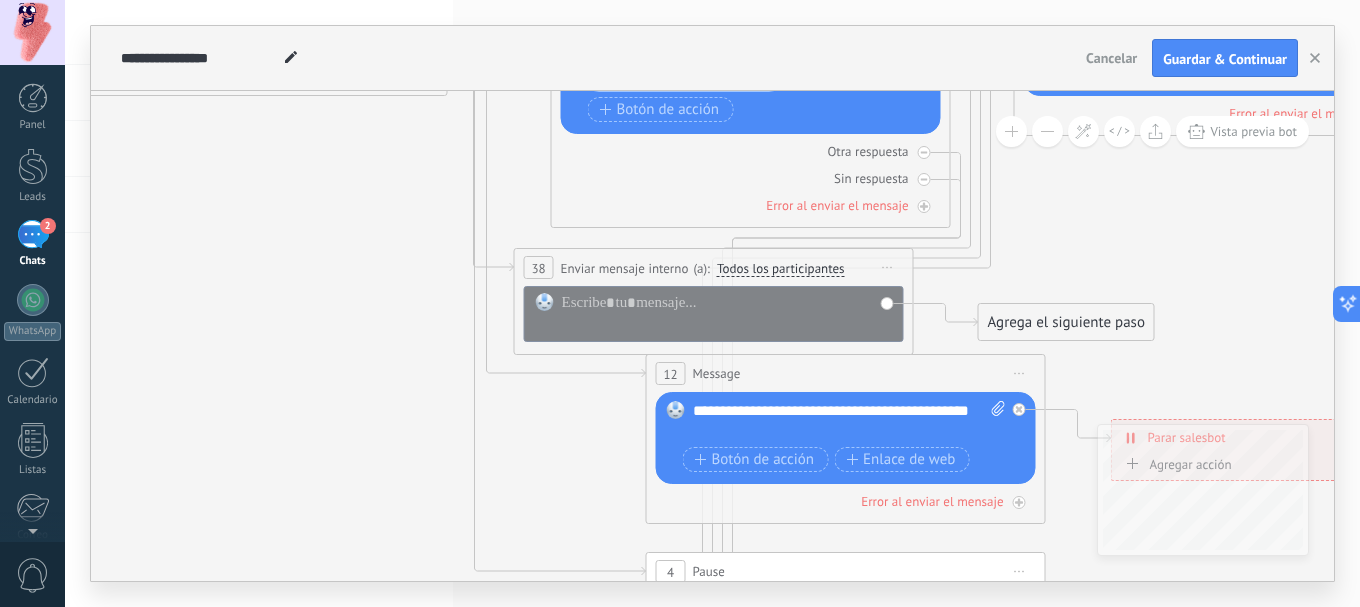 click on "Iniciar vista previa aquí
Cambiar nombre
Duplicar
Borrar" at bounding box center (888, 267) 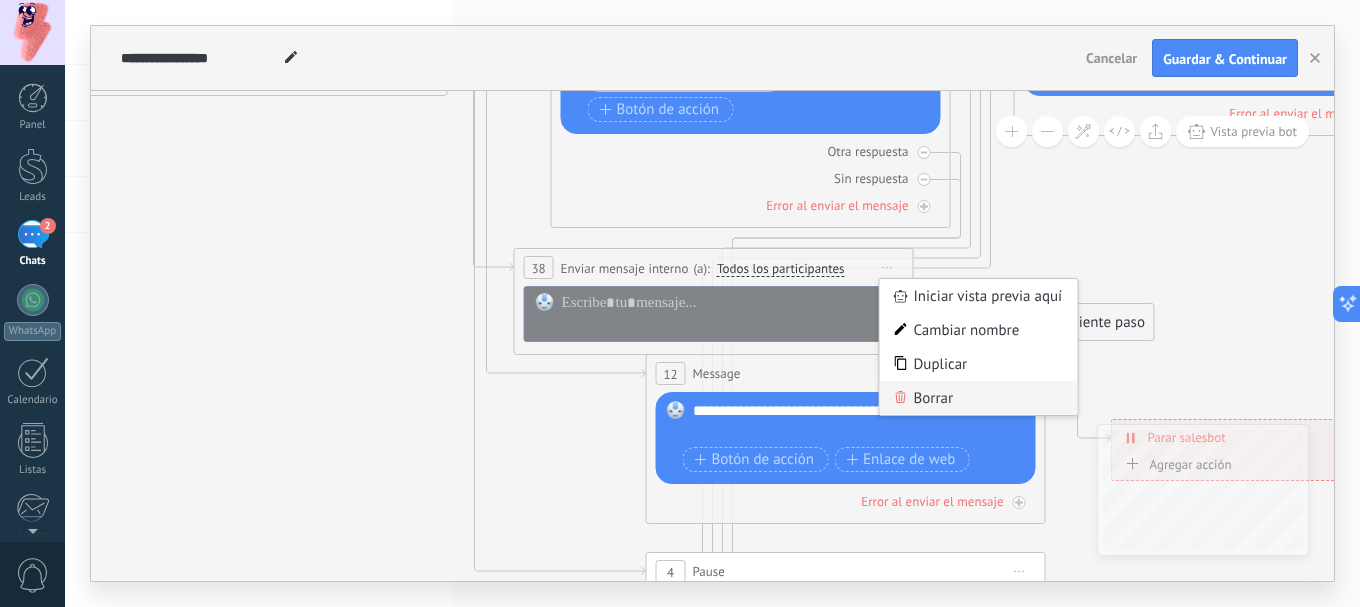 click on "Borrar" at bounding box center (979, 398) 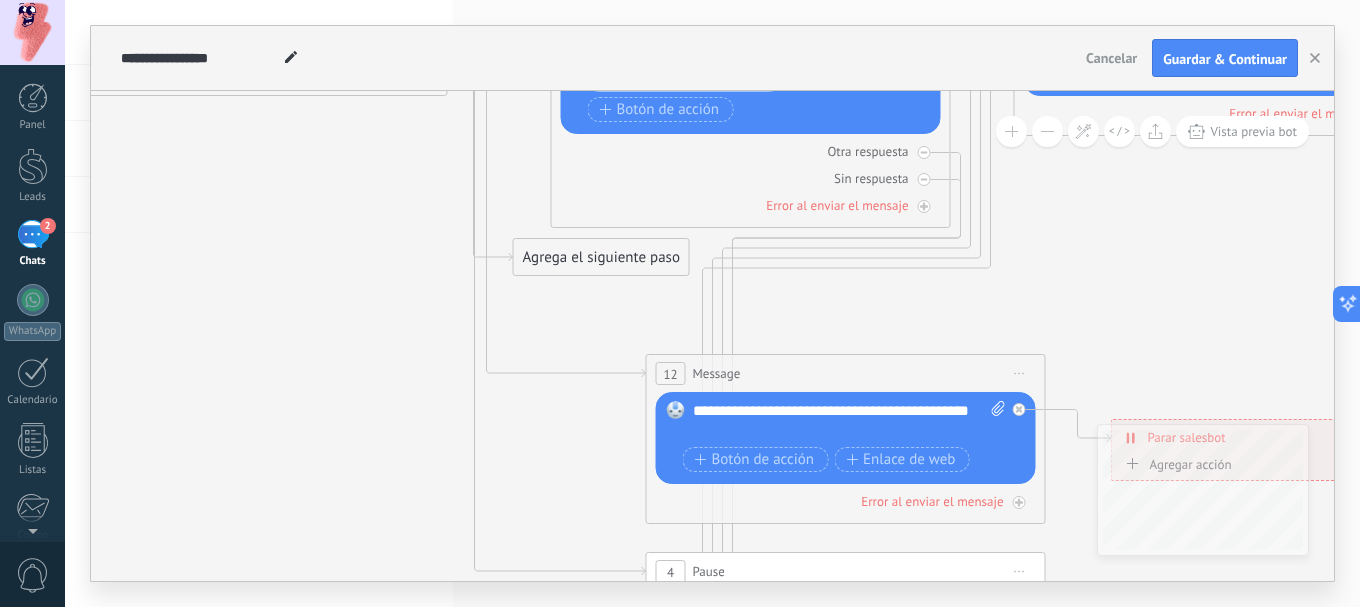click on "Agrega el siguiente paso" at bounding box center [601, 257] 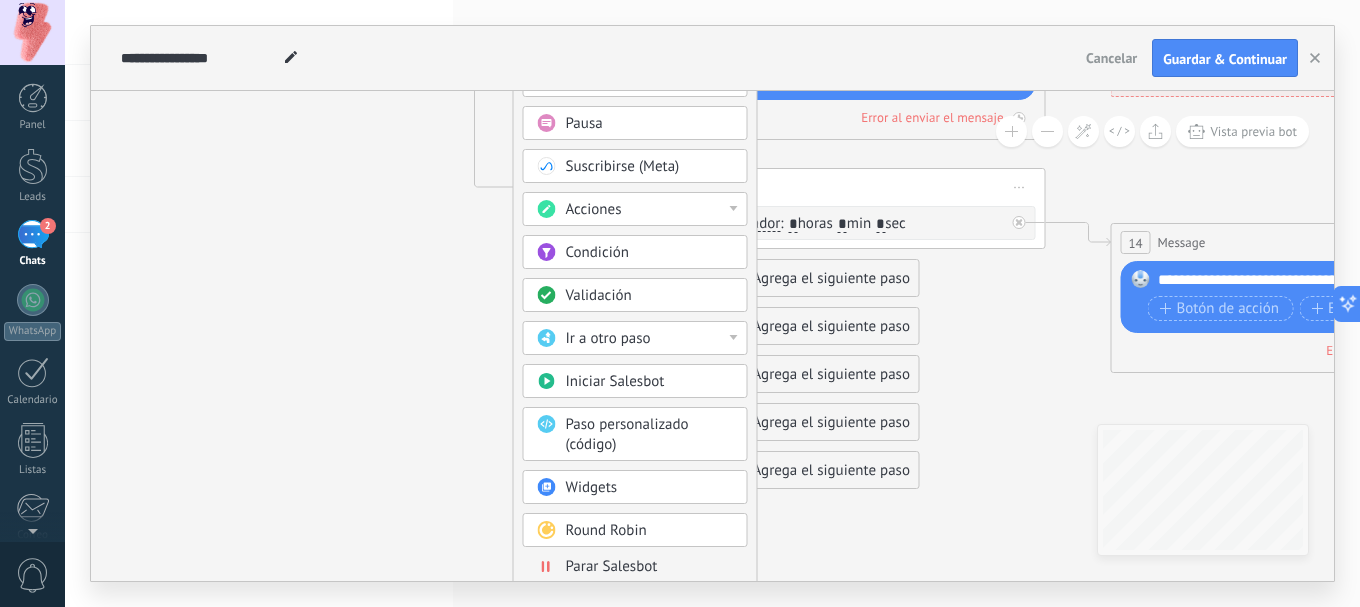 scroll, scrollTop: 0, scrollLeft: 0, axis: both 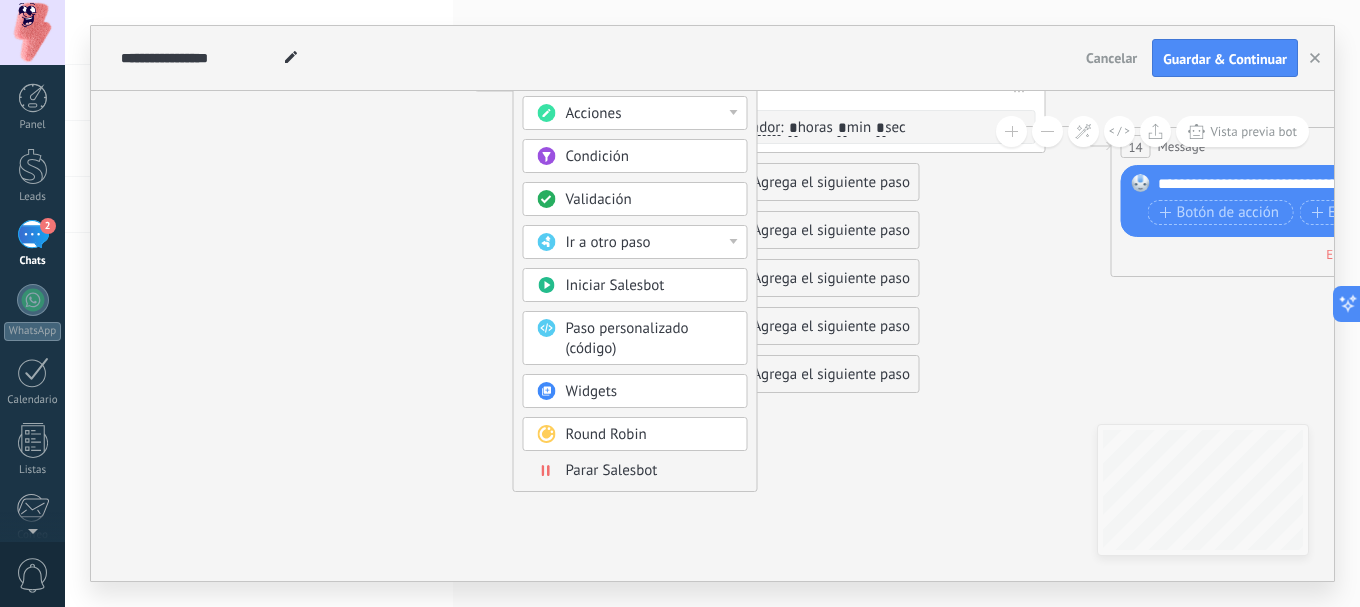 click on "Parar Salesbot" at bounding box center [612, 470] 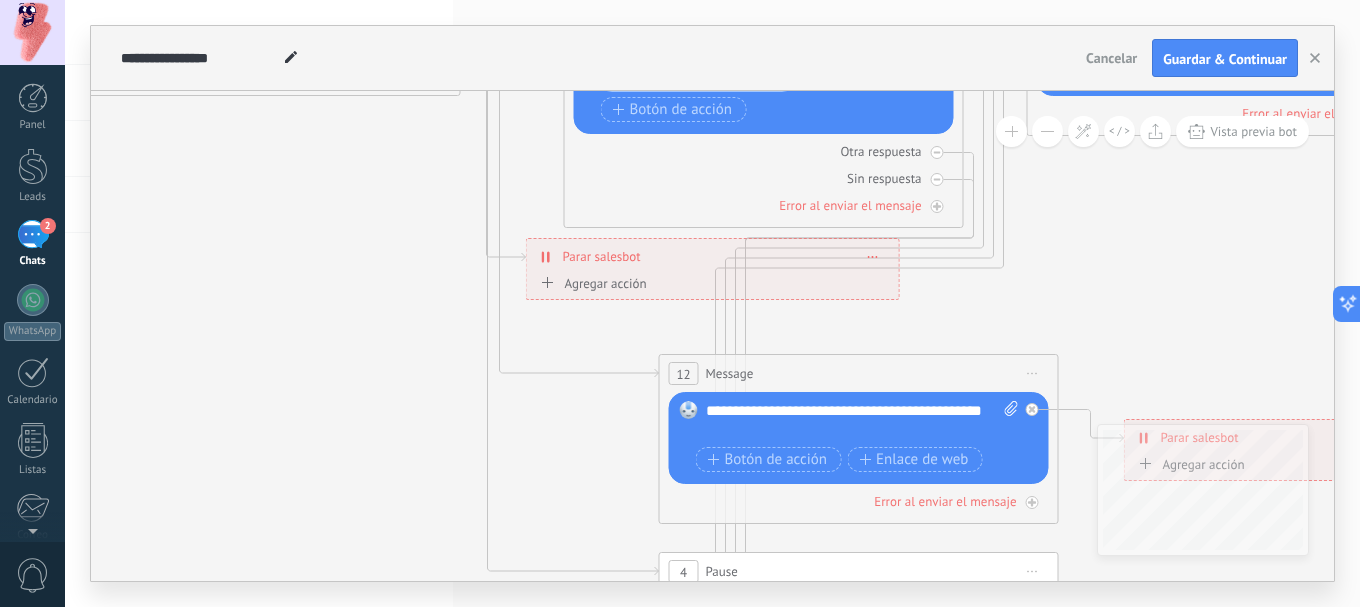 click on "Agregar acción" at bounding box center (591, 283) 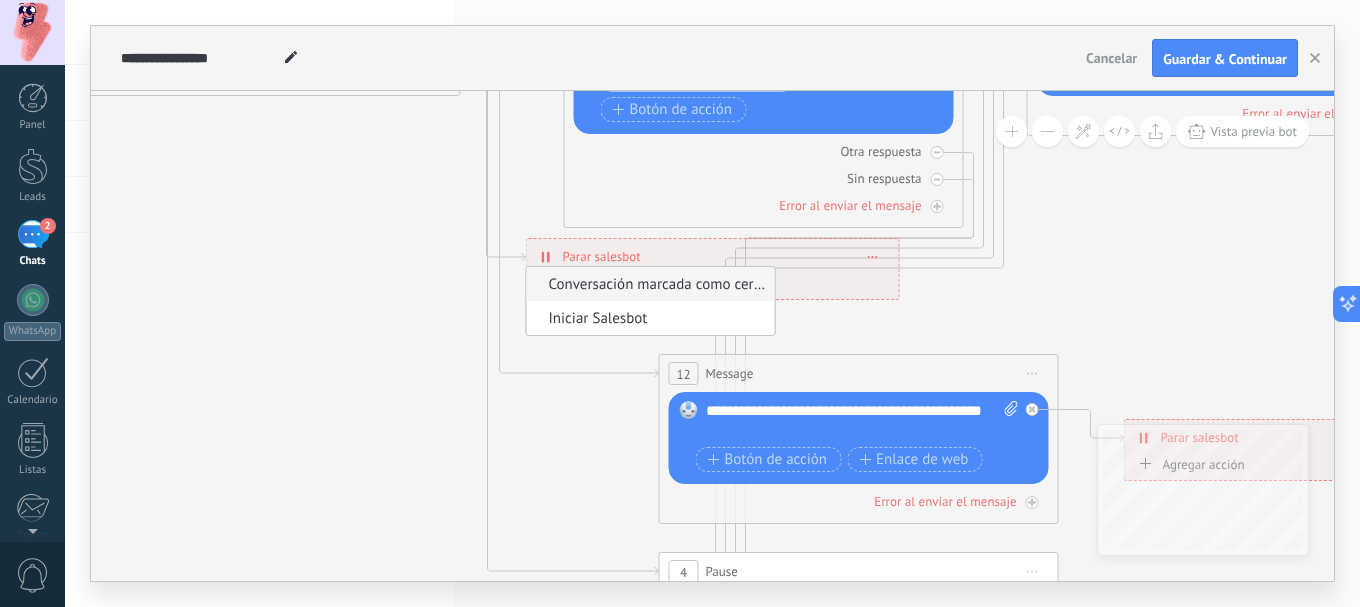 click on "Conversación marcada como cerrada" at bounding box center (648, 284) 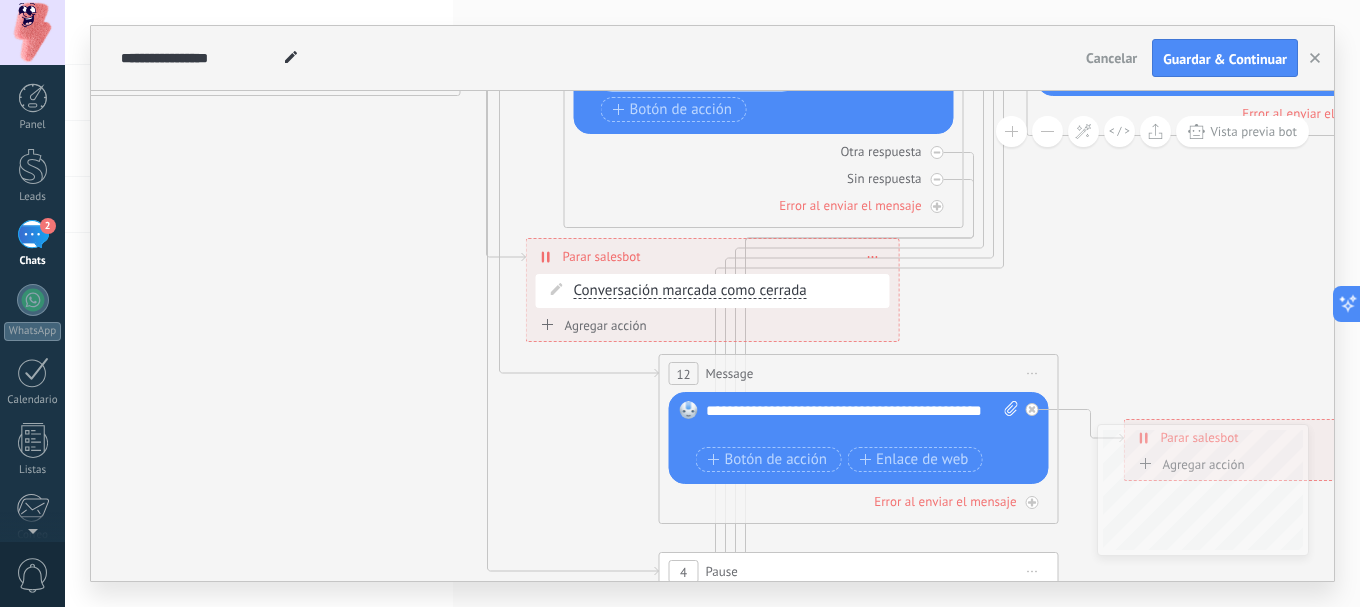 click at bounding box center (873, 256) 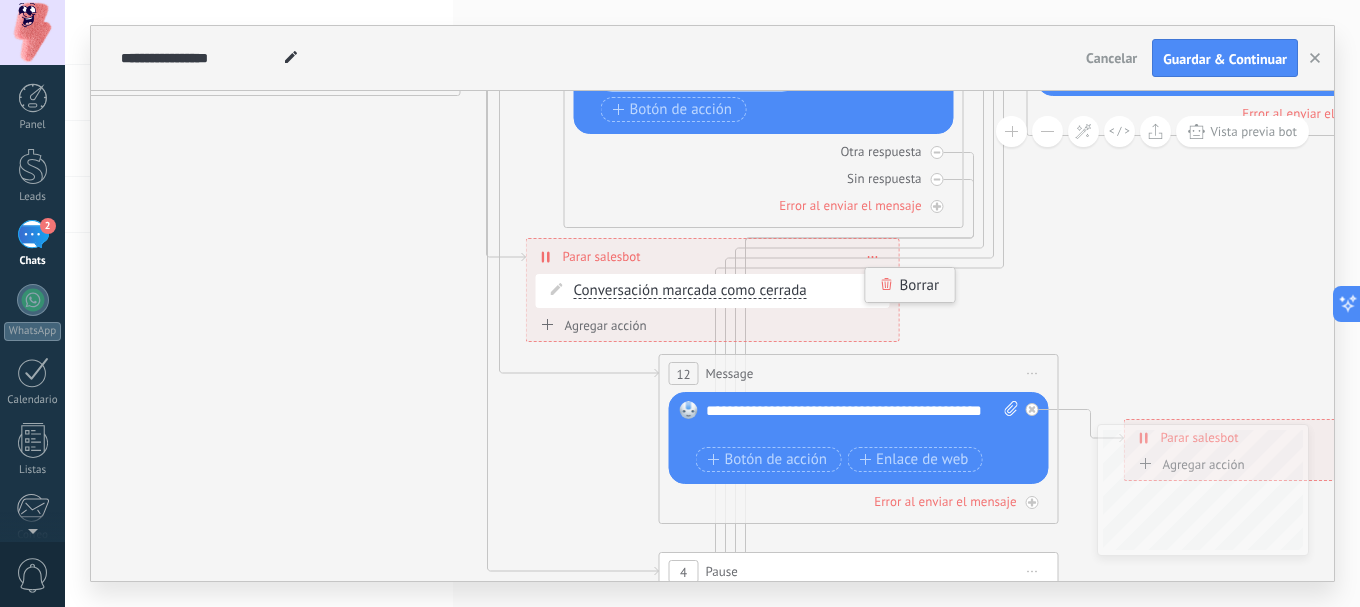 click 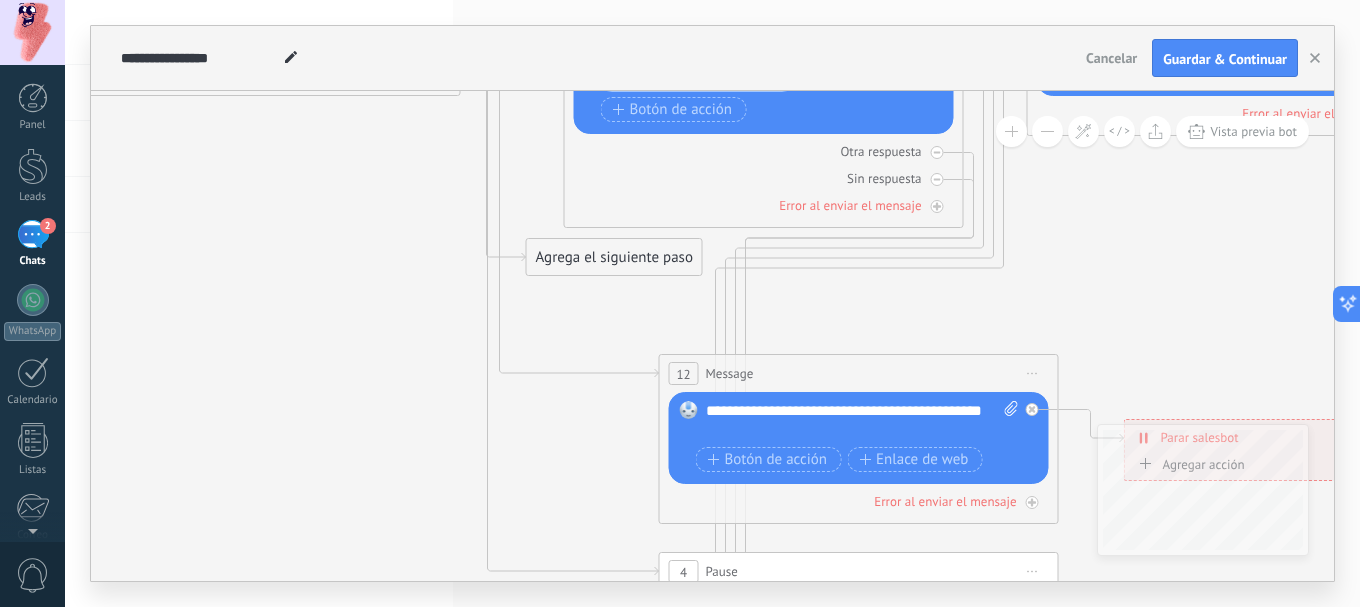 click on "Agrega el siguiente paso" at bounding box center (614, 257) 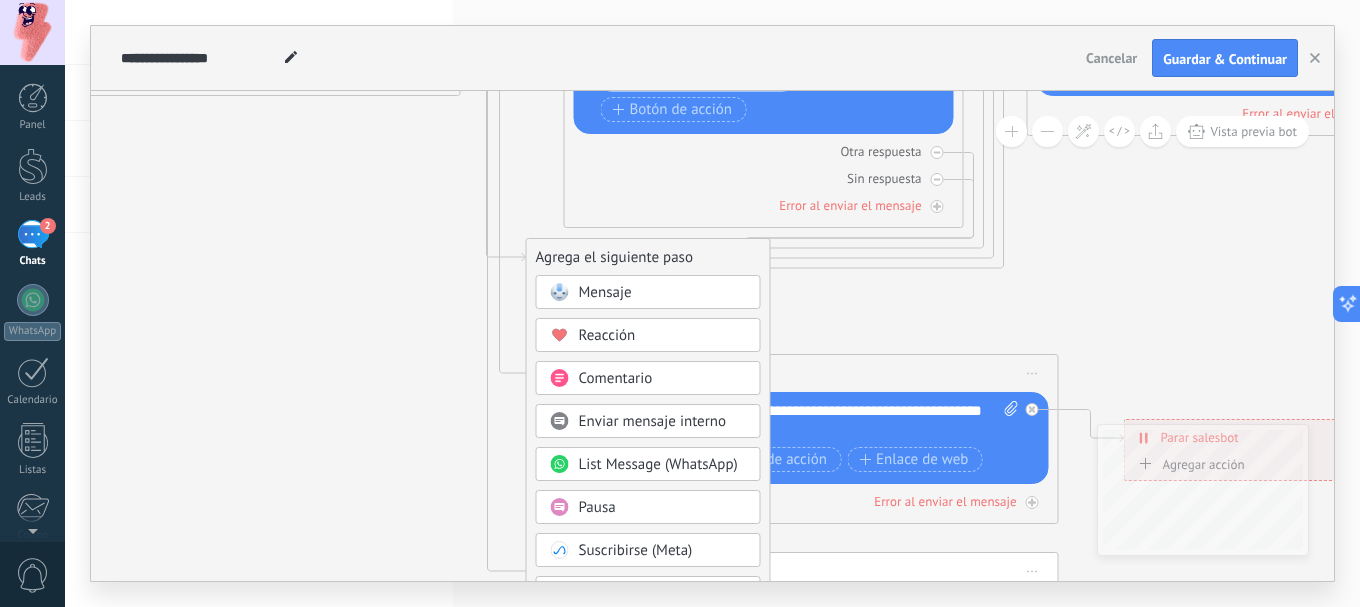 click on "Comentario" at bounding box center [616, 378] 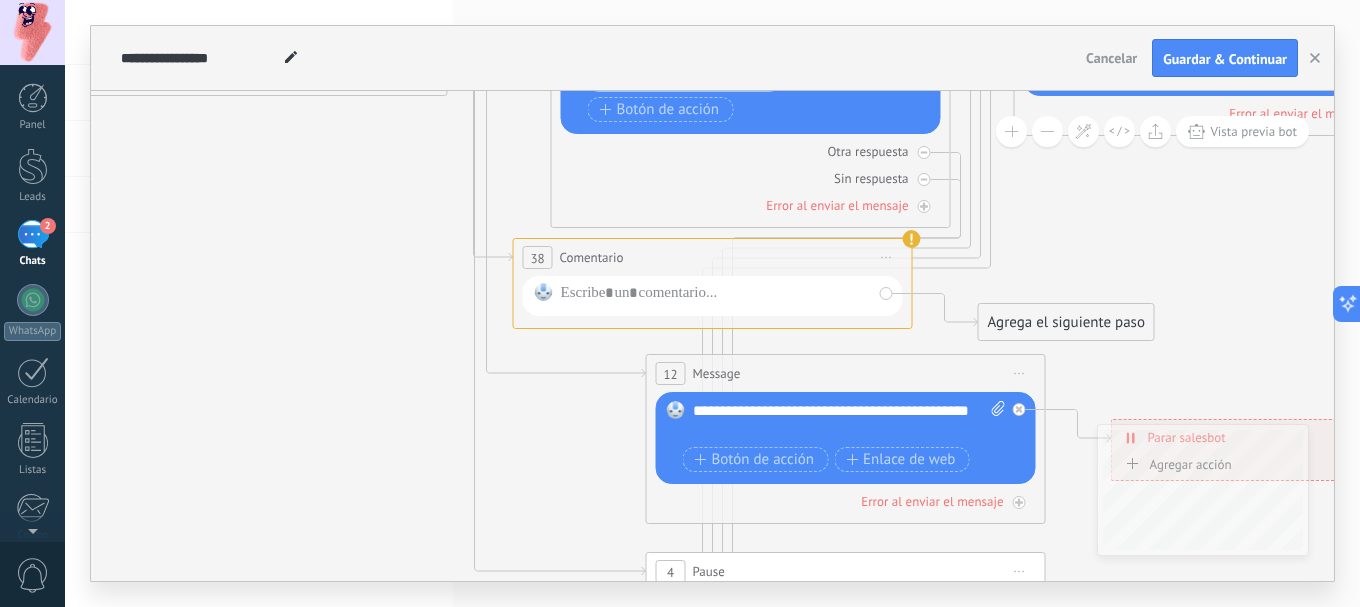 click 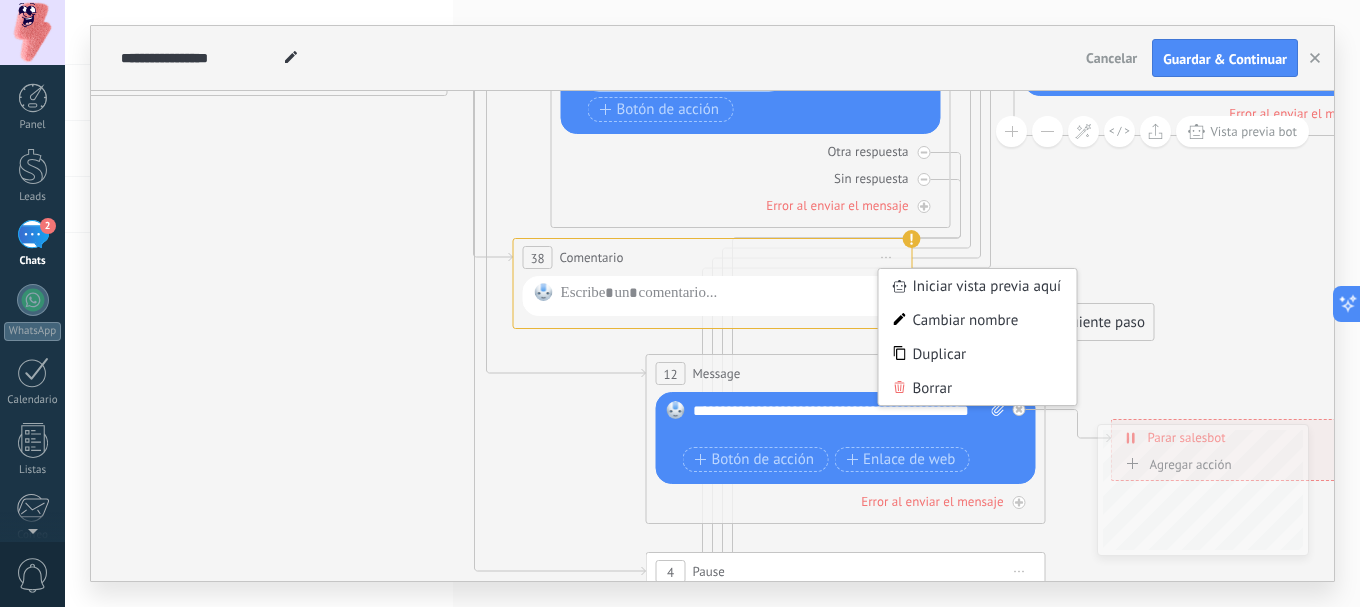 click on "Borrar" at bounding box center (978, 388) 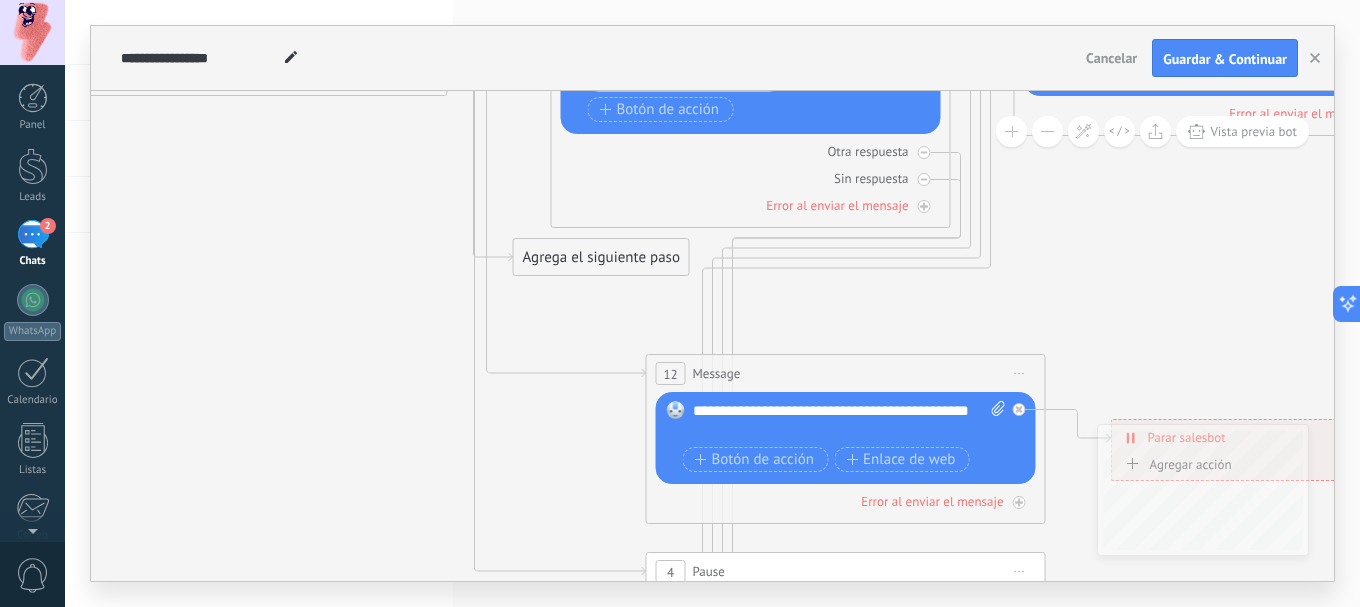 click on "Agrega el siguiente paso" at bounding box center (601, 257) 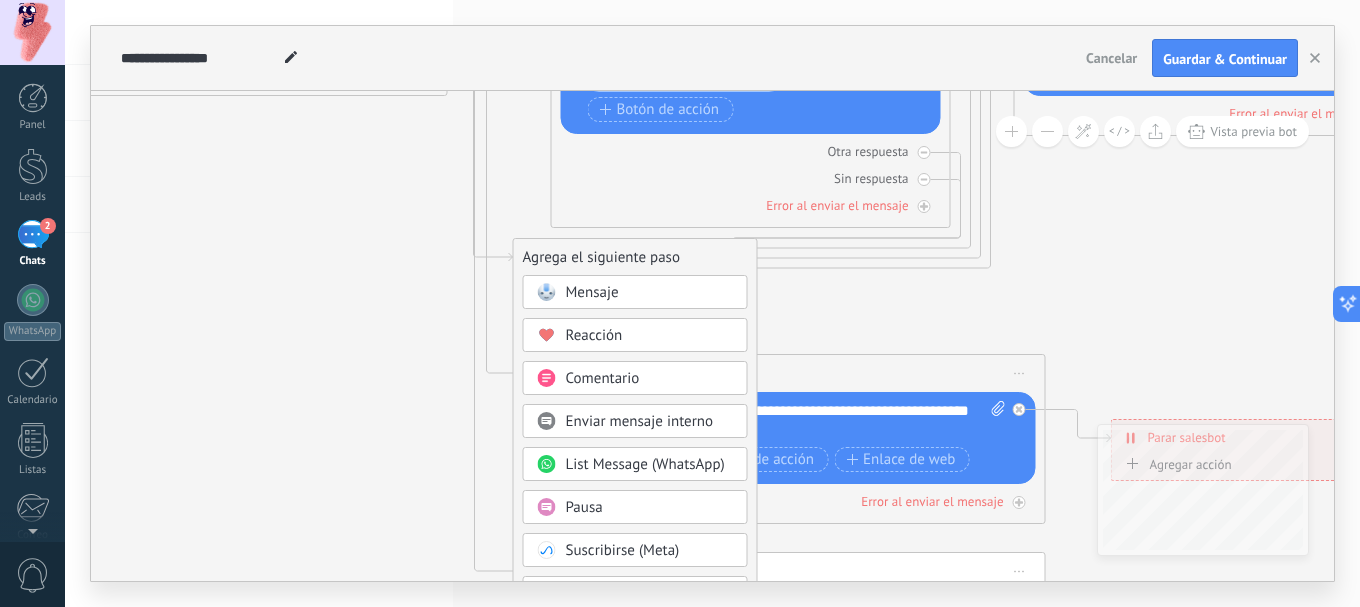 click on "Enviar mensaje interno" at bounding box center (650, 422) 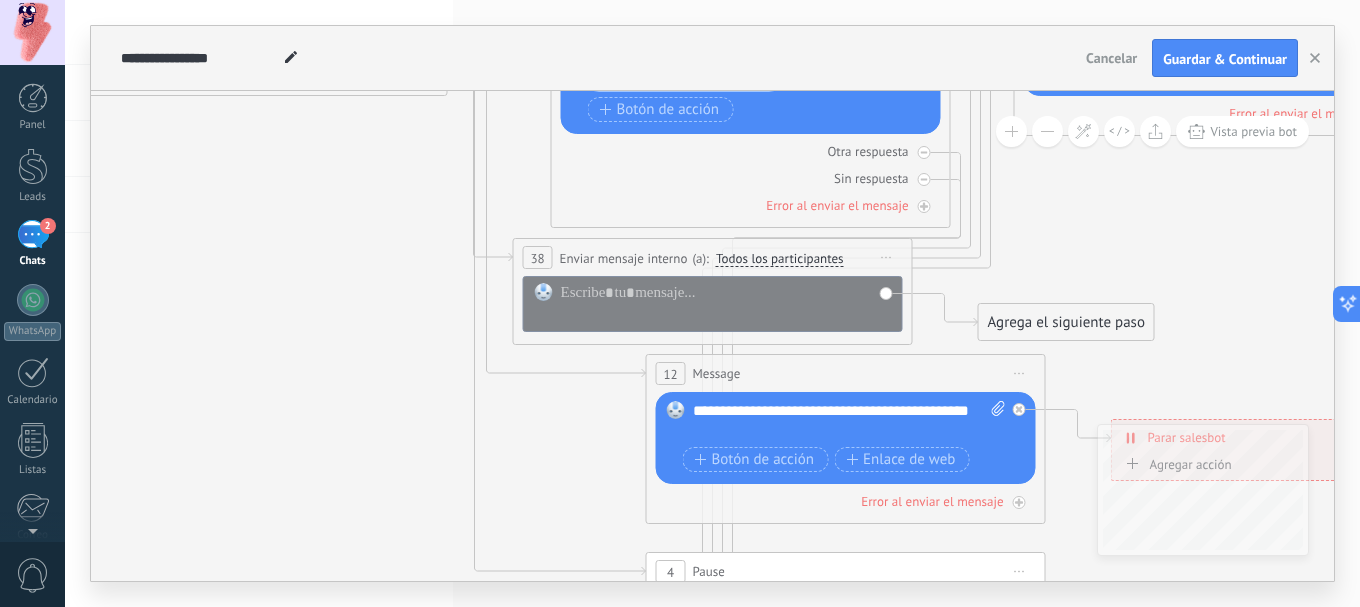 click on "**********" at bounding box center [713, 257] 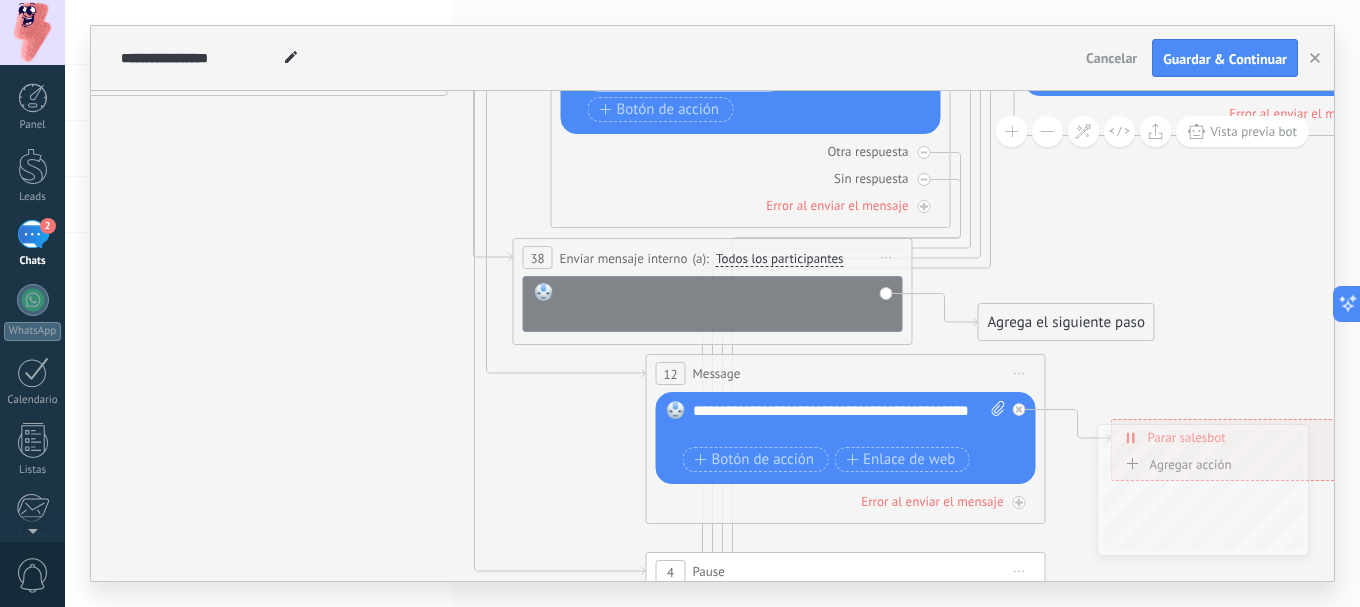 click at bounding box center [726, 303] 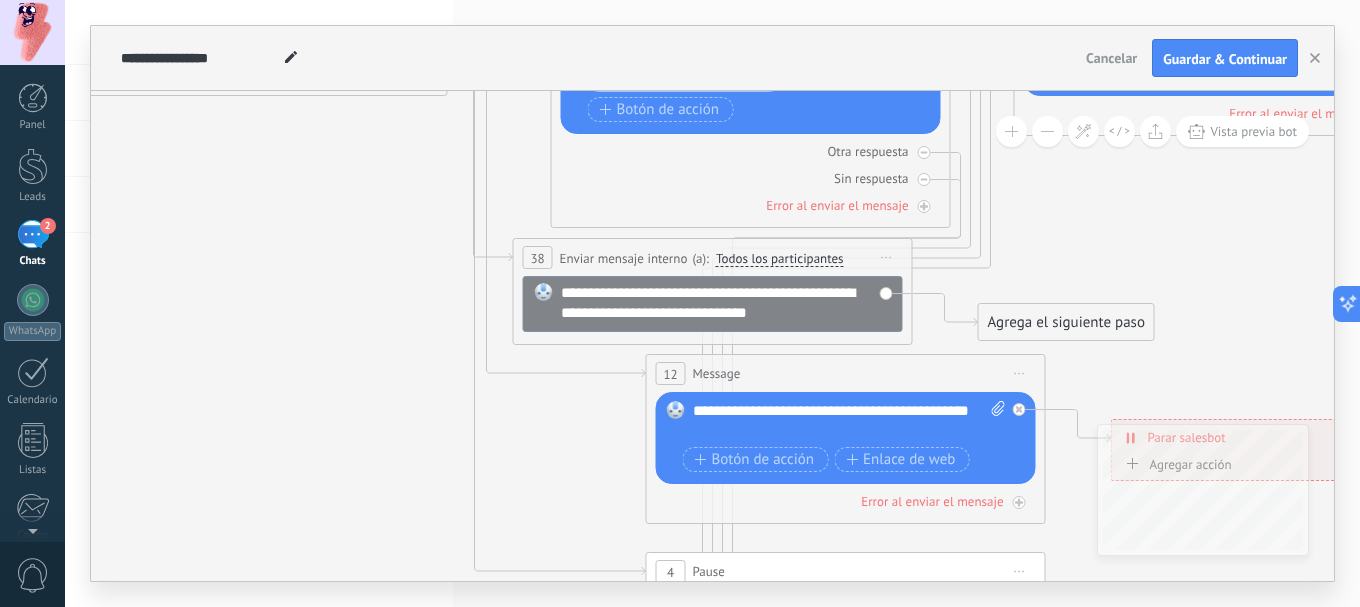 click 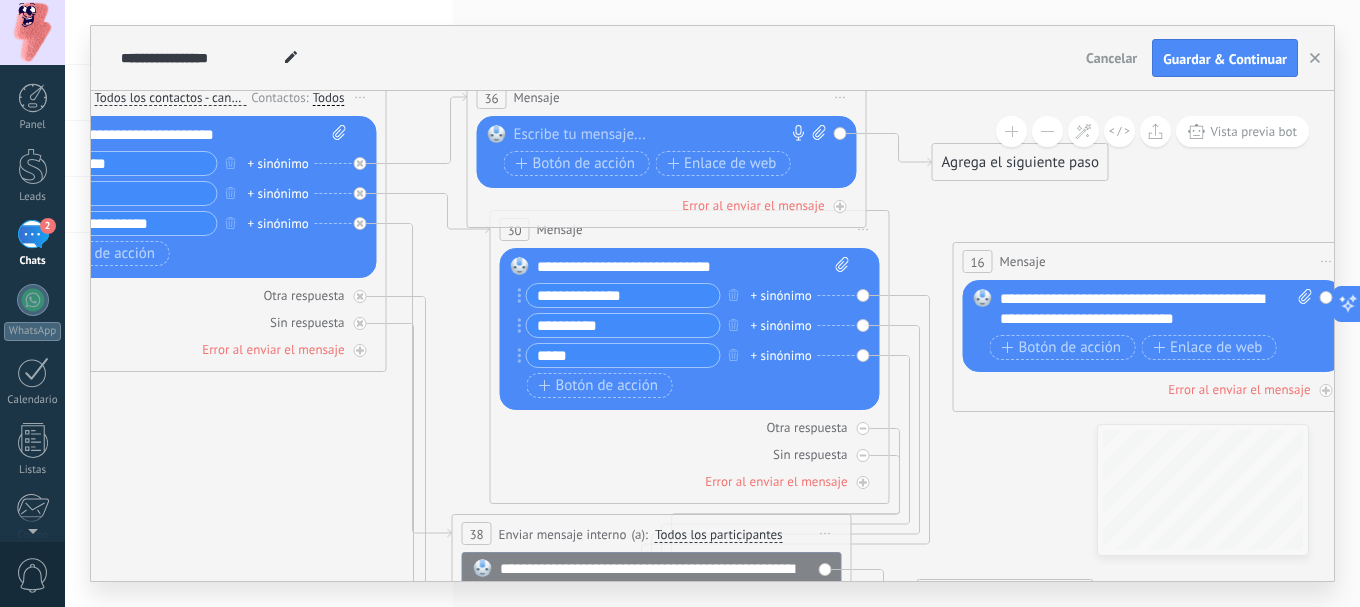 drag, startPoint x: 524, startPoint y: 234, endPoint x: 463, endPoint y: 270, distance: 70.83079 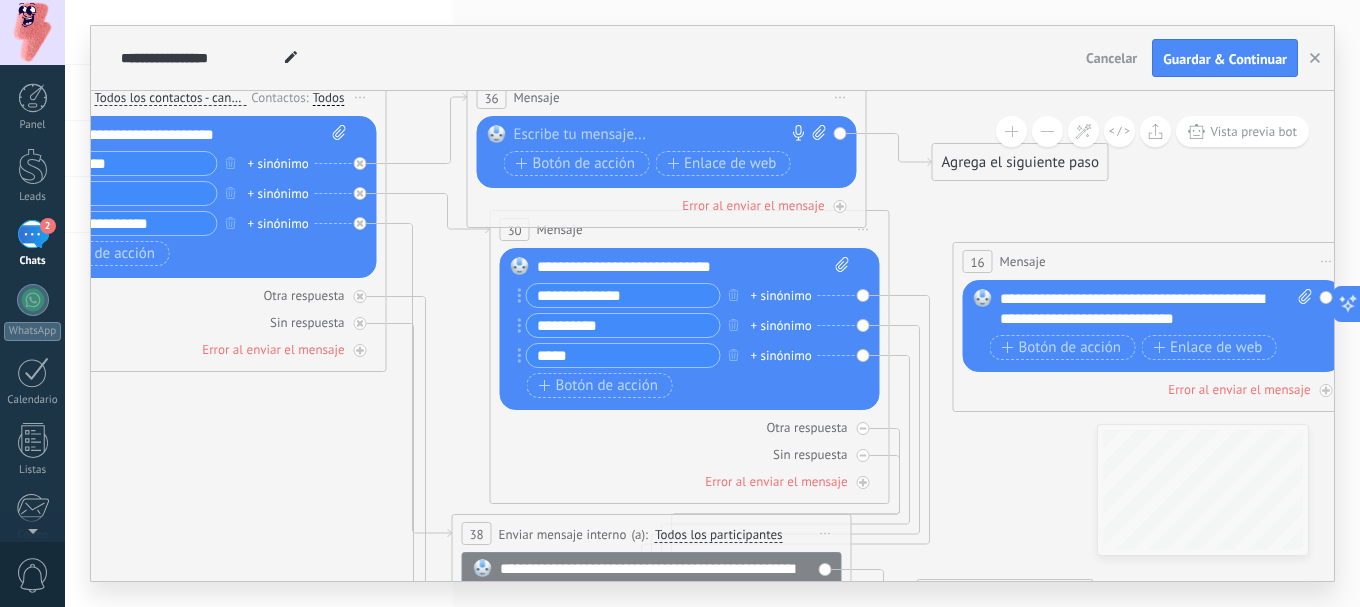 click 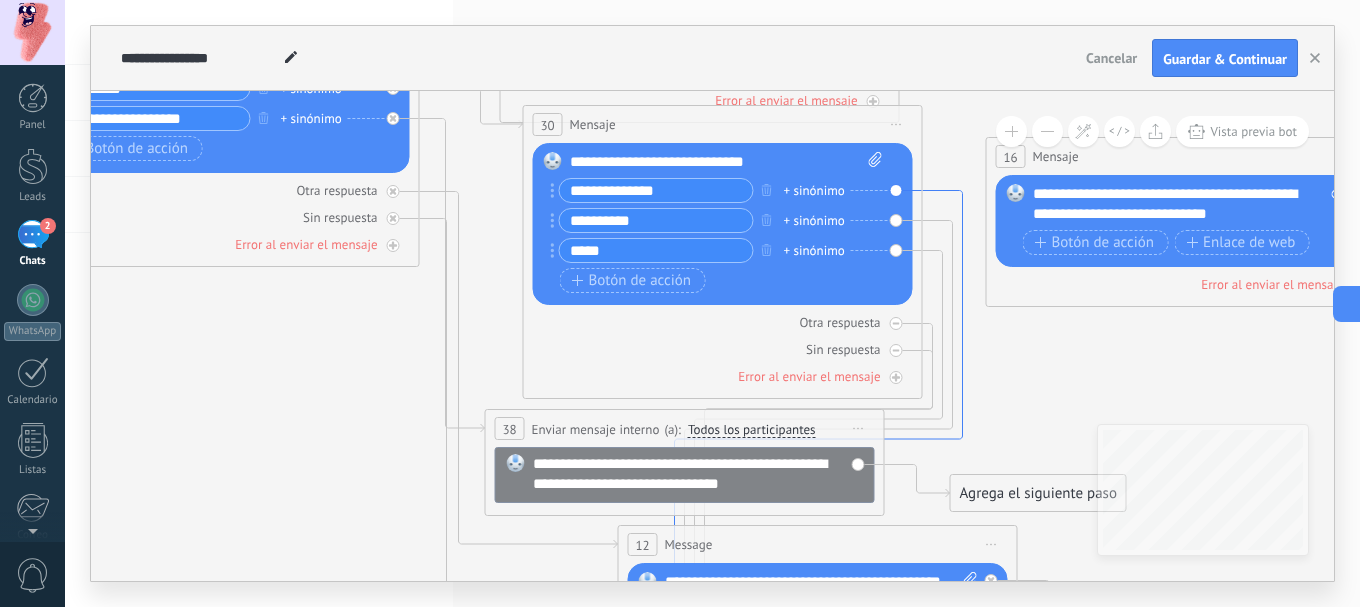 drag, startPoint x: 930, startPoint y: 427, endPoint x: 963, endPoint y: 418, distance: 34.20526 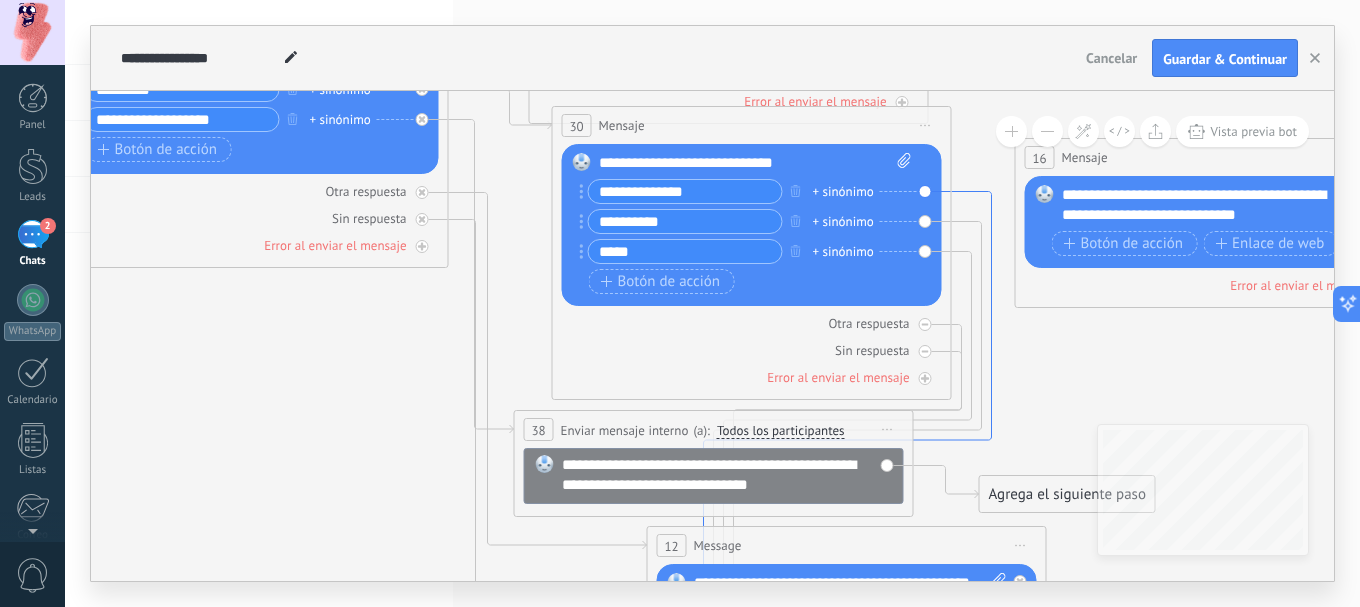 drag, startPoint x: 946, startPoint y: 437, endPoint x: 863, endPoint y: 431, distance: 83.21658 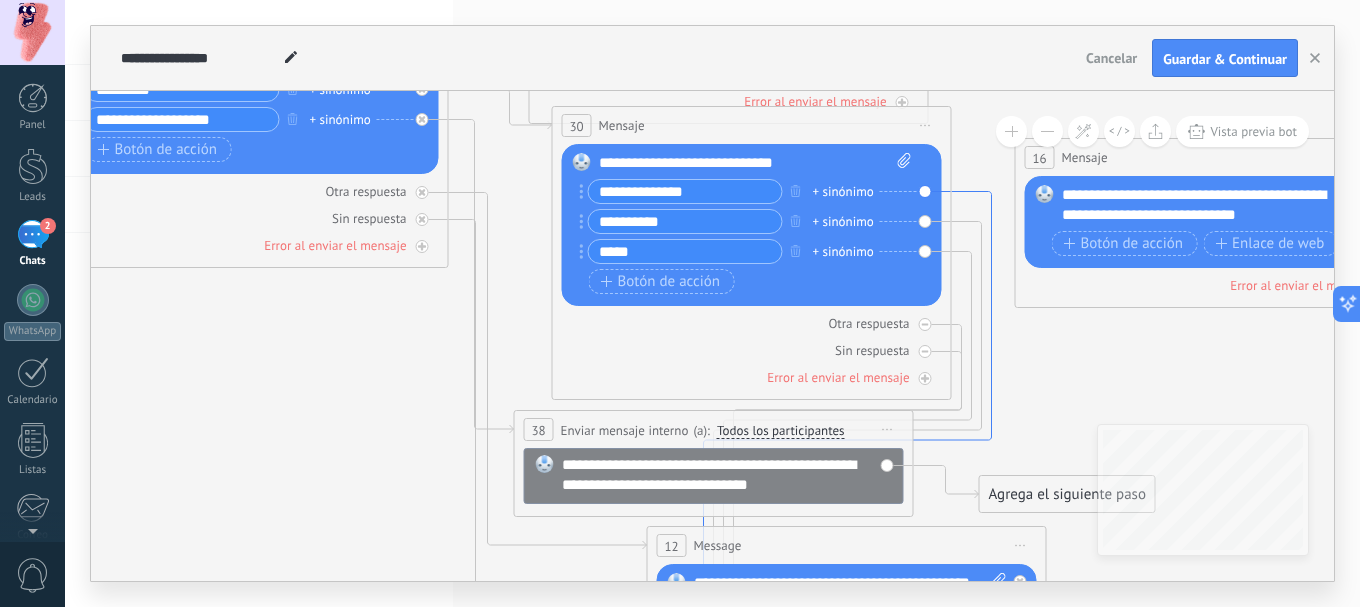 click 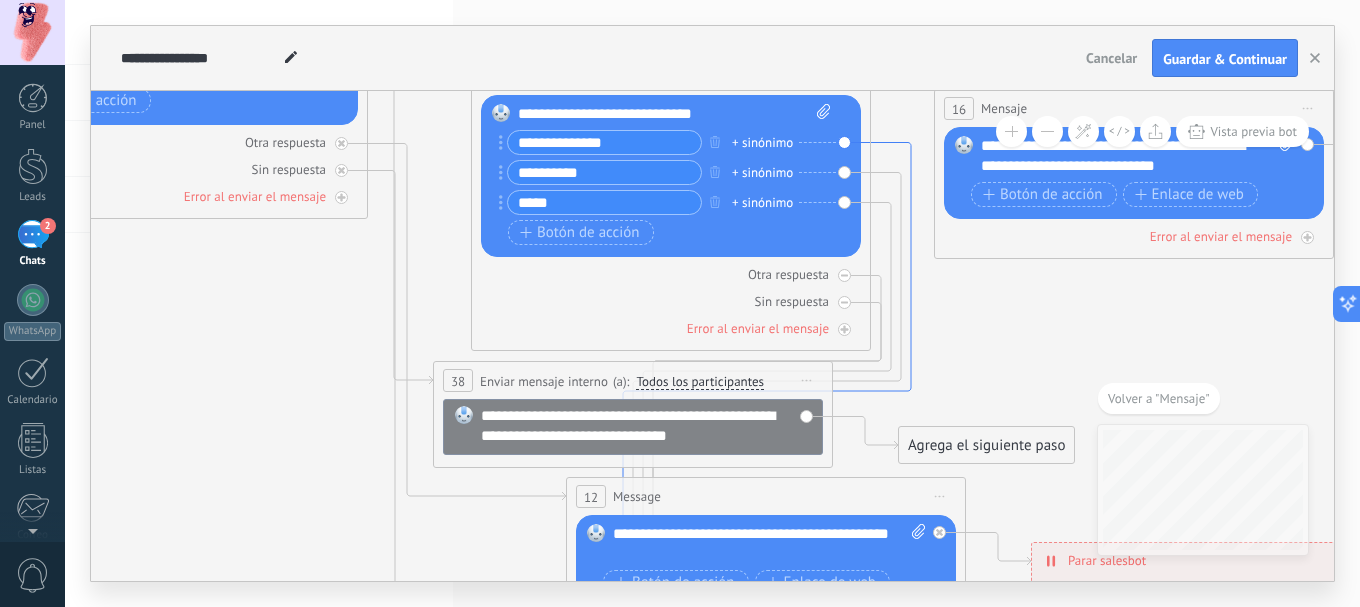 drag, startPoint x: 905, startPoint y: 111, endPoint x: 905, endPoint y: 172, distance: 61 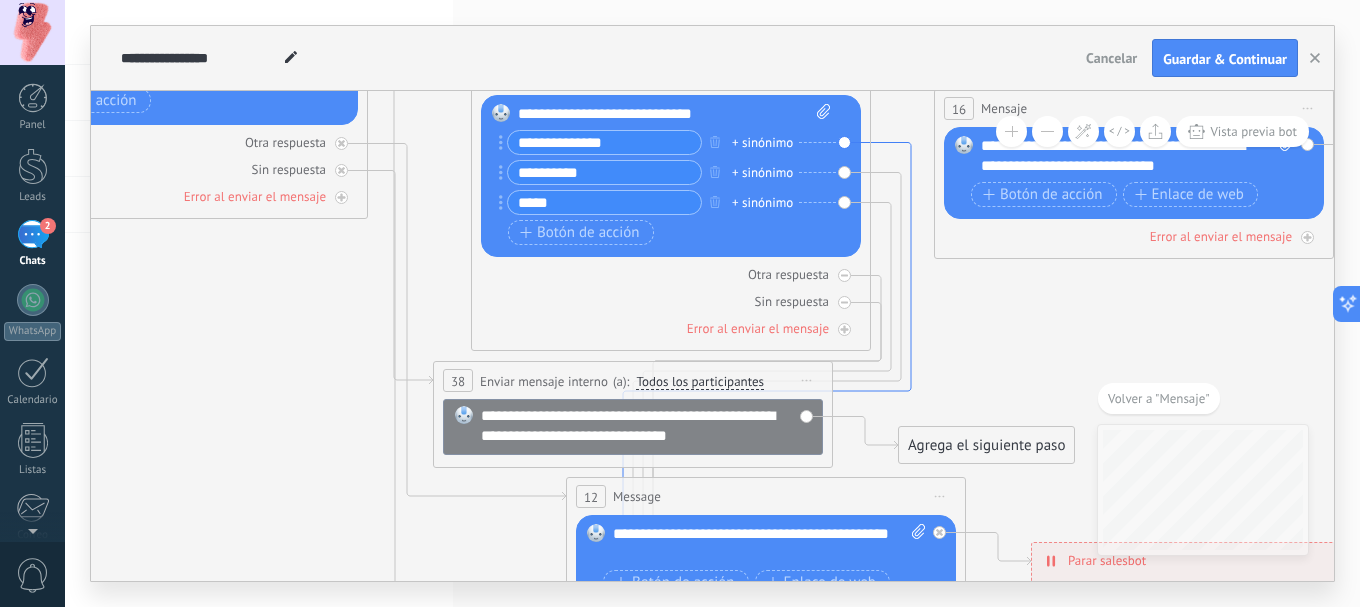 click 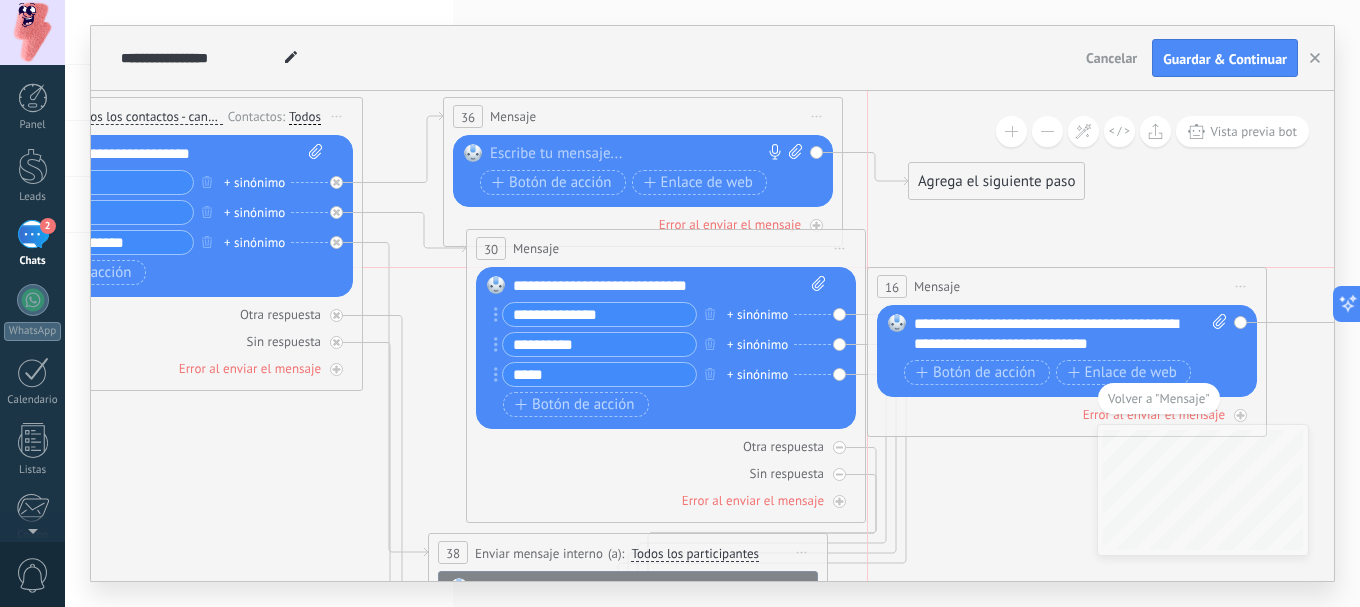 drag, startPoint x: 1058, startPoint y: 272, endPoint x: 658, endPoint y: 548, distance: 485.97943 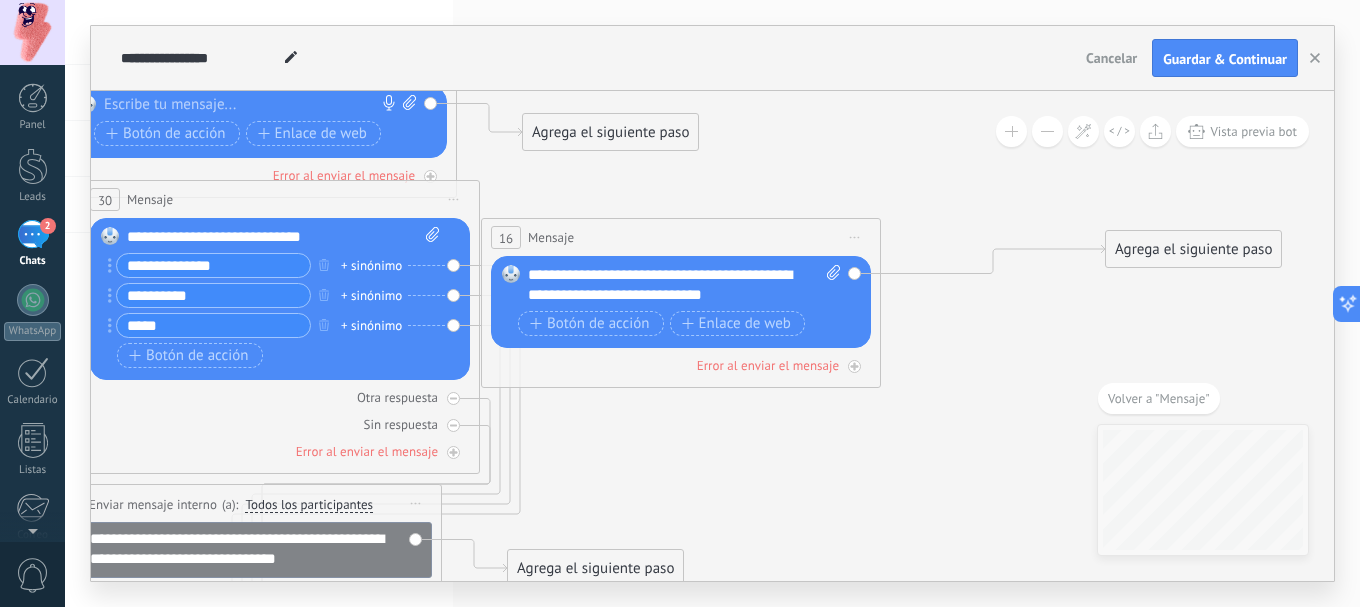 drag, startPoint x: 1000, startPoint y: 450, endPoint x: 627, endPoint y: 386, distance: 378.45078 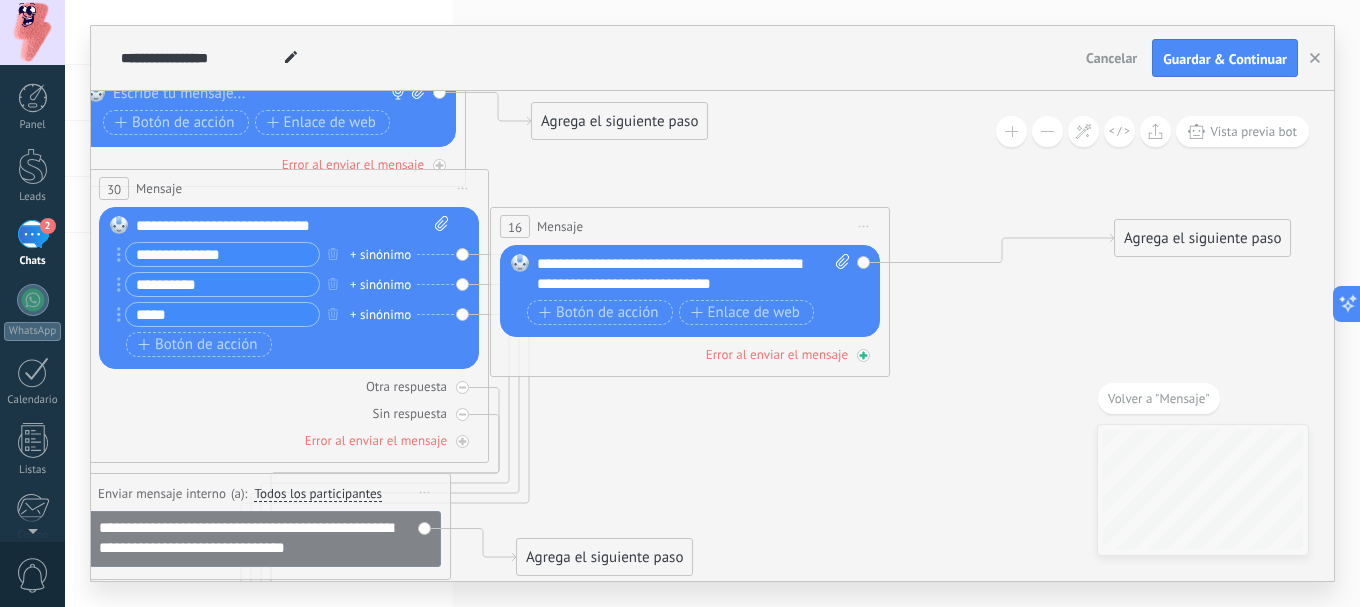 drag, startPoint x: 689, startPoint y: 353, endPoint x: 756, endPoint y: 359, distance: 67.26812 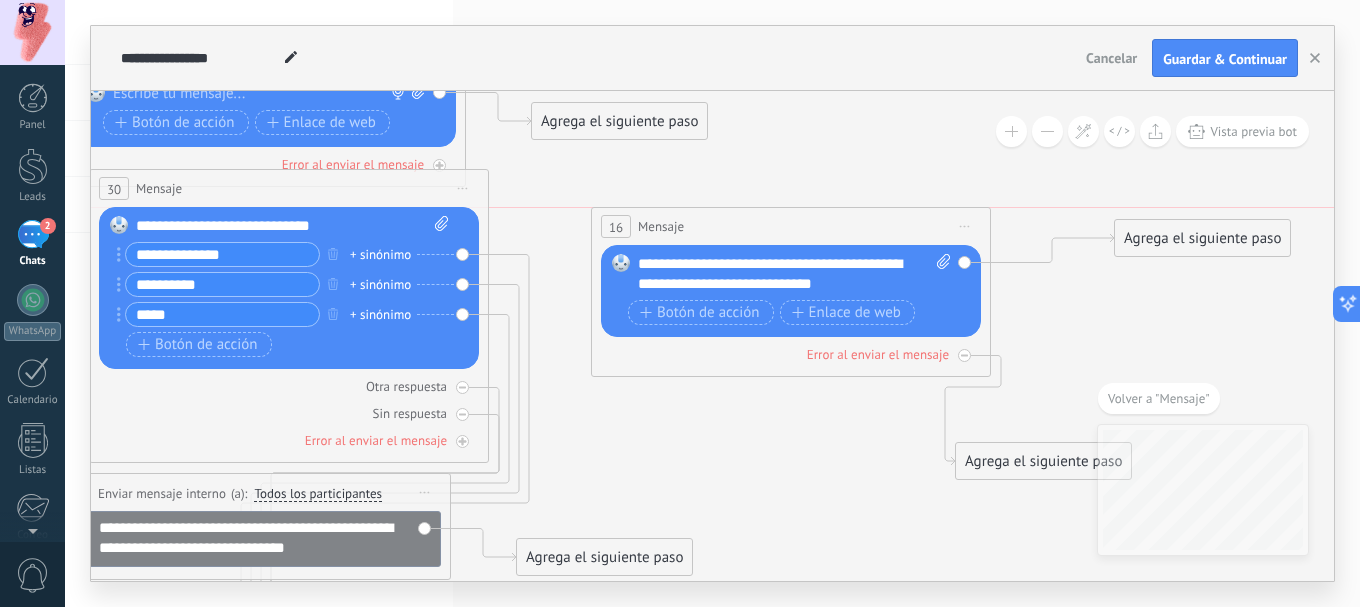 drag, startPoint x: 719, startPoint y: 221, endPoint x: 823, endPoint y: 213, distance: 104.307236 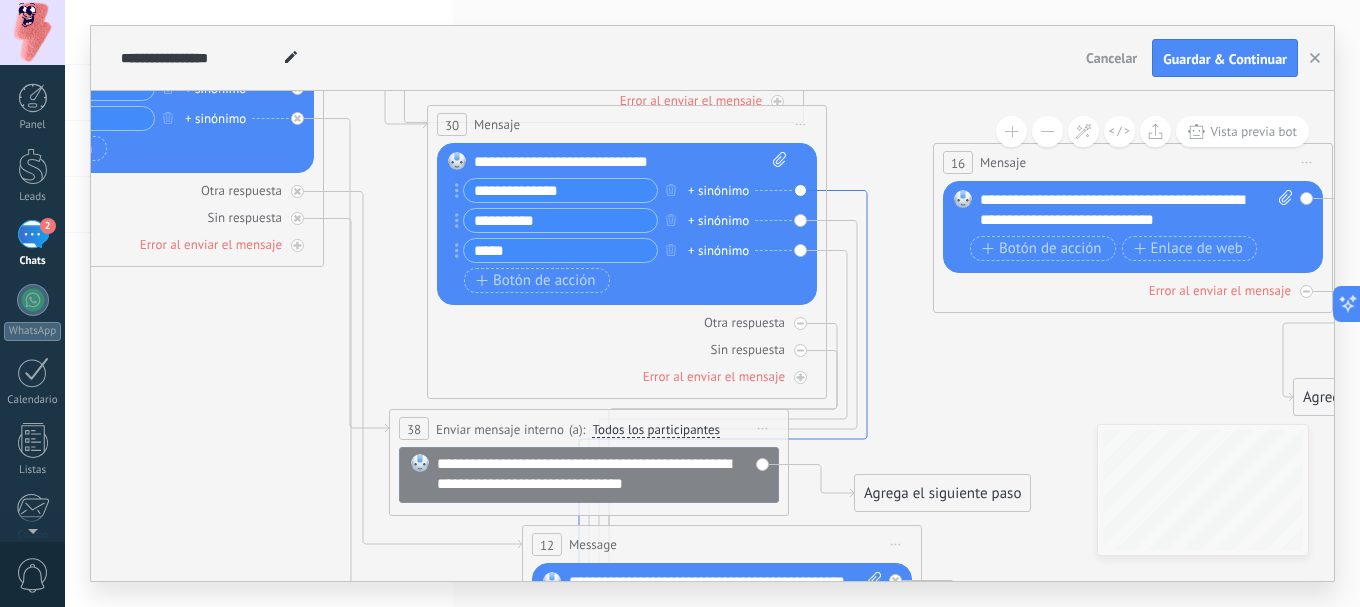 click 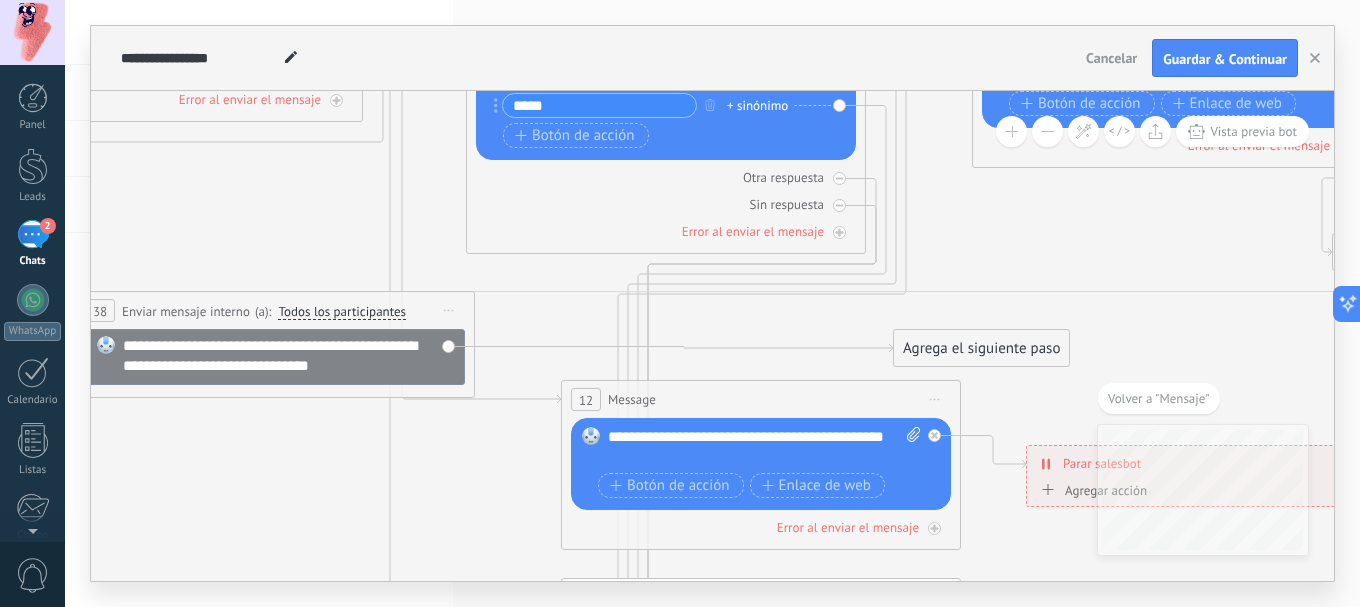 drag, startPoint x: 632, startPoint y: 270, endPoint x: 296, endPoint y: 274, distance: 336.0238 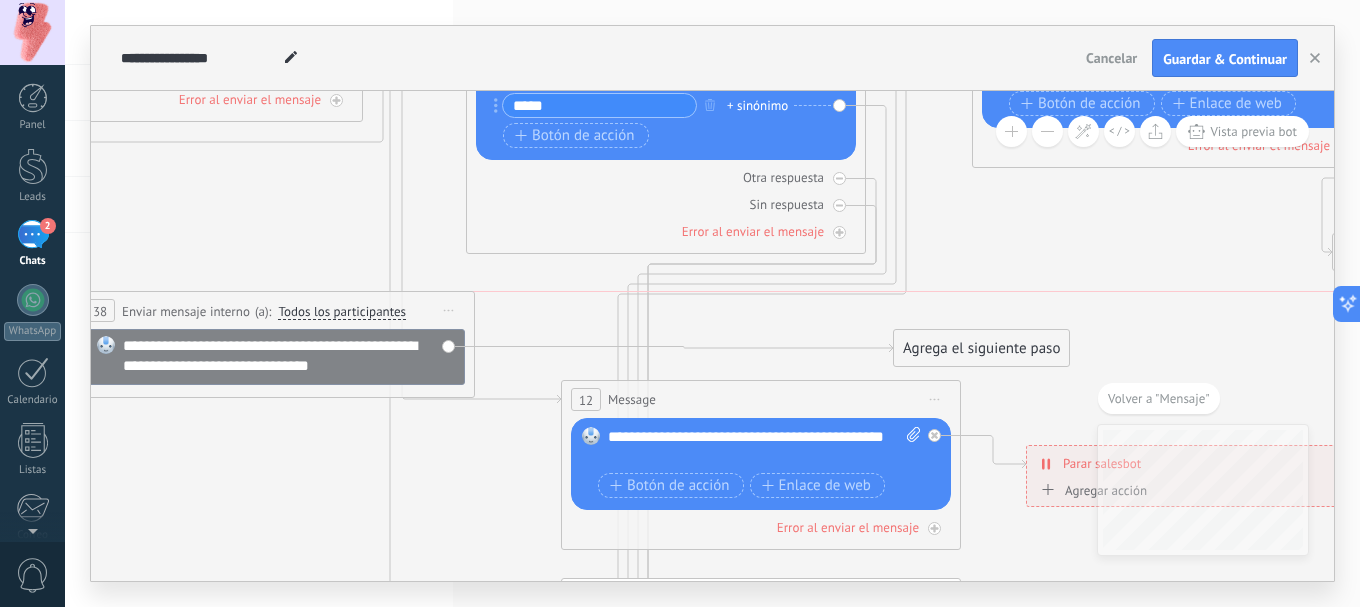 click on "**********" at bounding box center (275, 310) 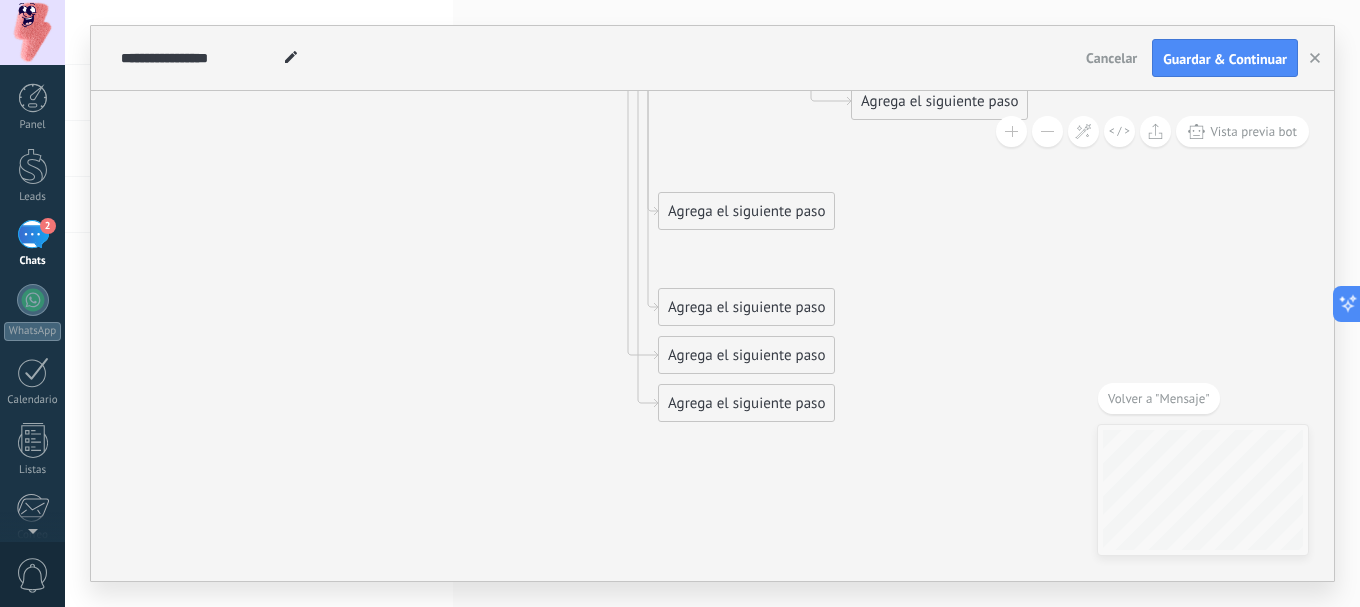 drag, startPoint x: 685, startPoint y: 256, endPoint x: 877, endPoint y: 98, distance: 248.65237 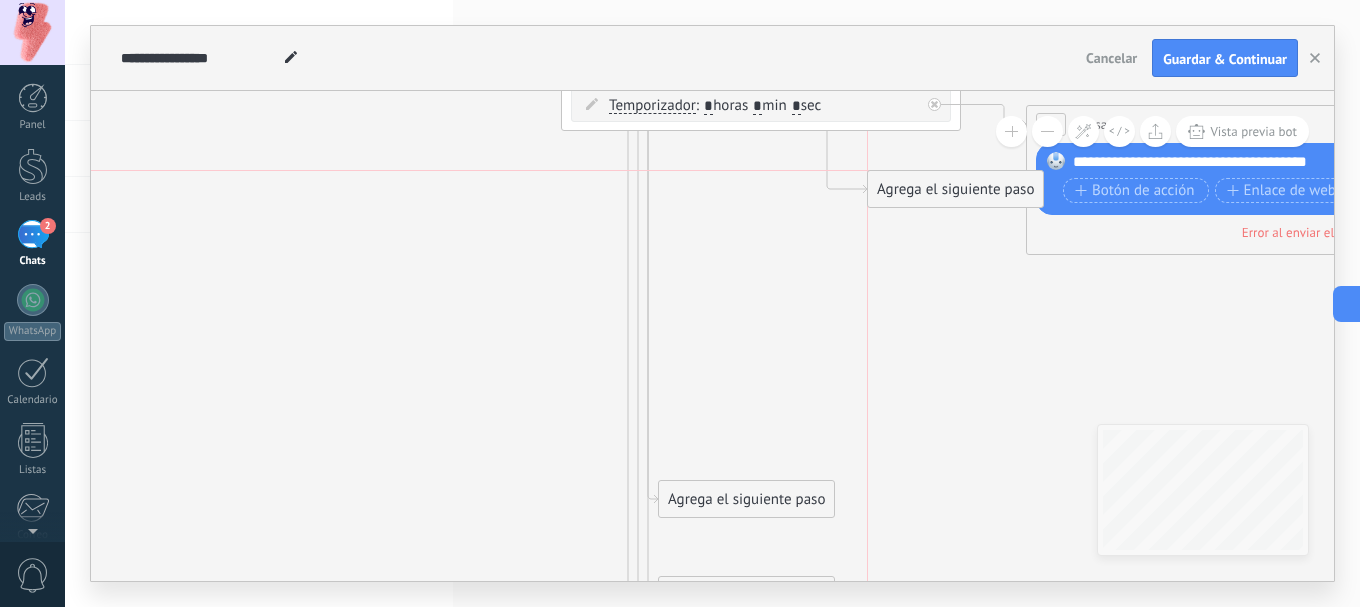 drag, startPoint x: 898, startPoint y: 396, endPoint x: 913, endPoint y: 171, distance: 225.49945 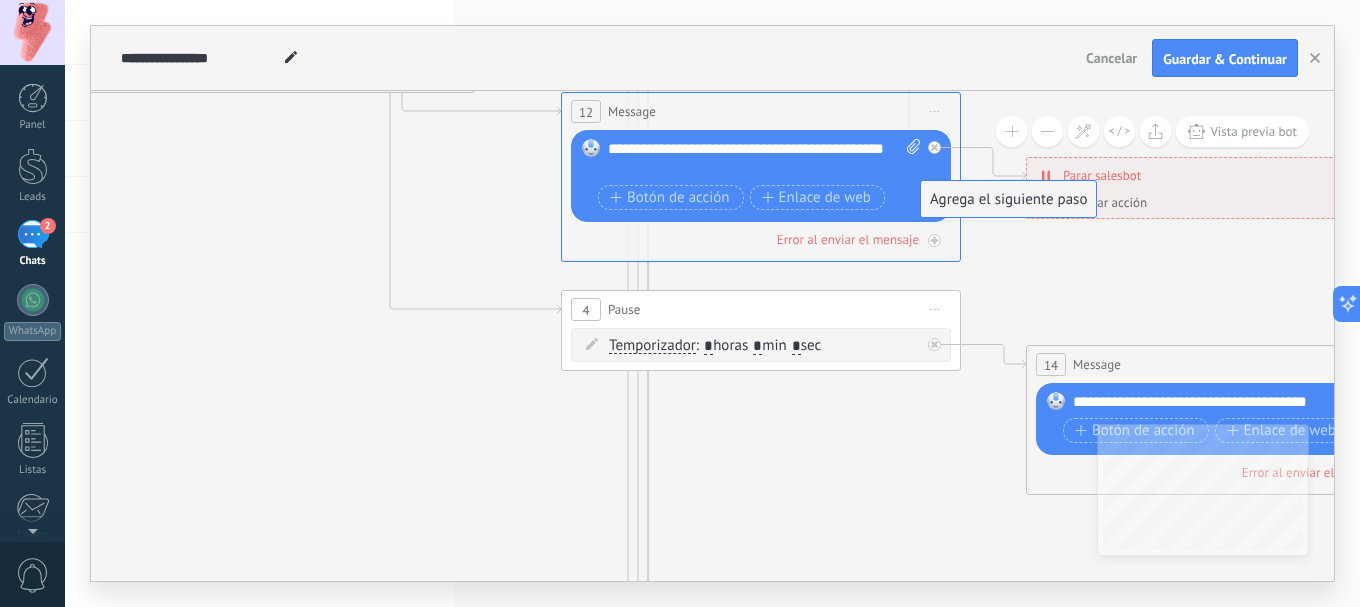 drag, startPoint x: 929, startPoint y: 408, endPoint x: 984, endPoint y: 145, distance: 268.68942 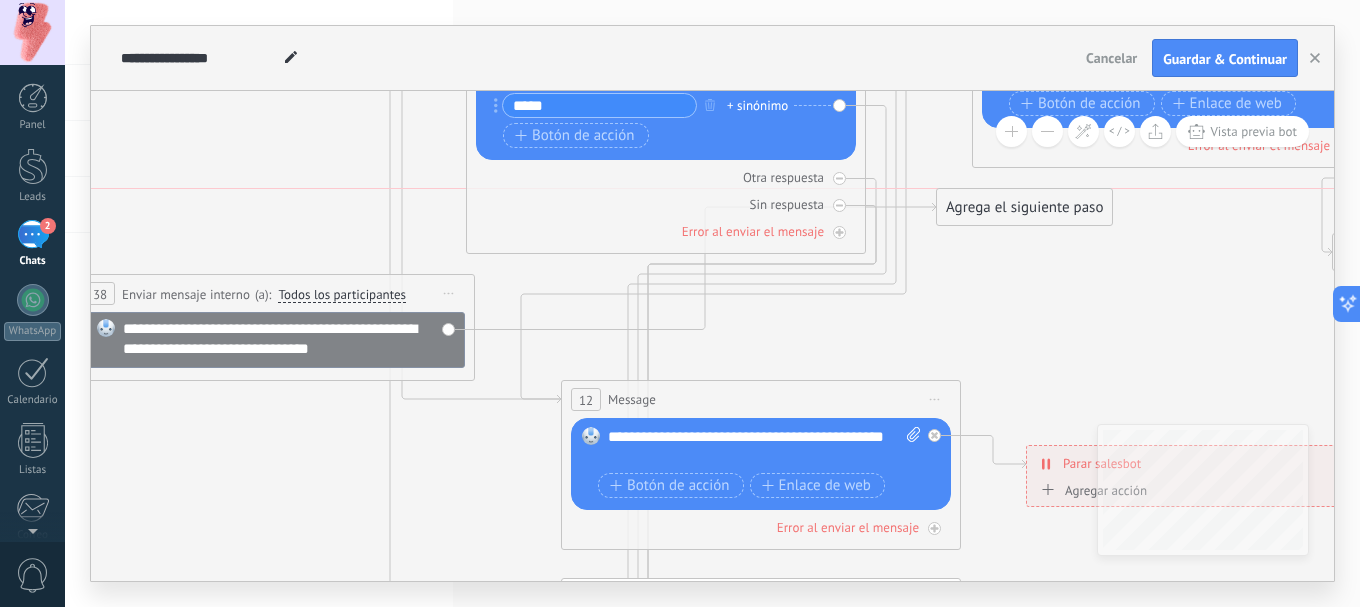 drag, startPoint x: 953, startPoint y: 350, endPoint x: 1007, endPoint y: 225, distance: 136.16534 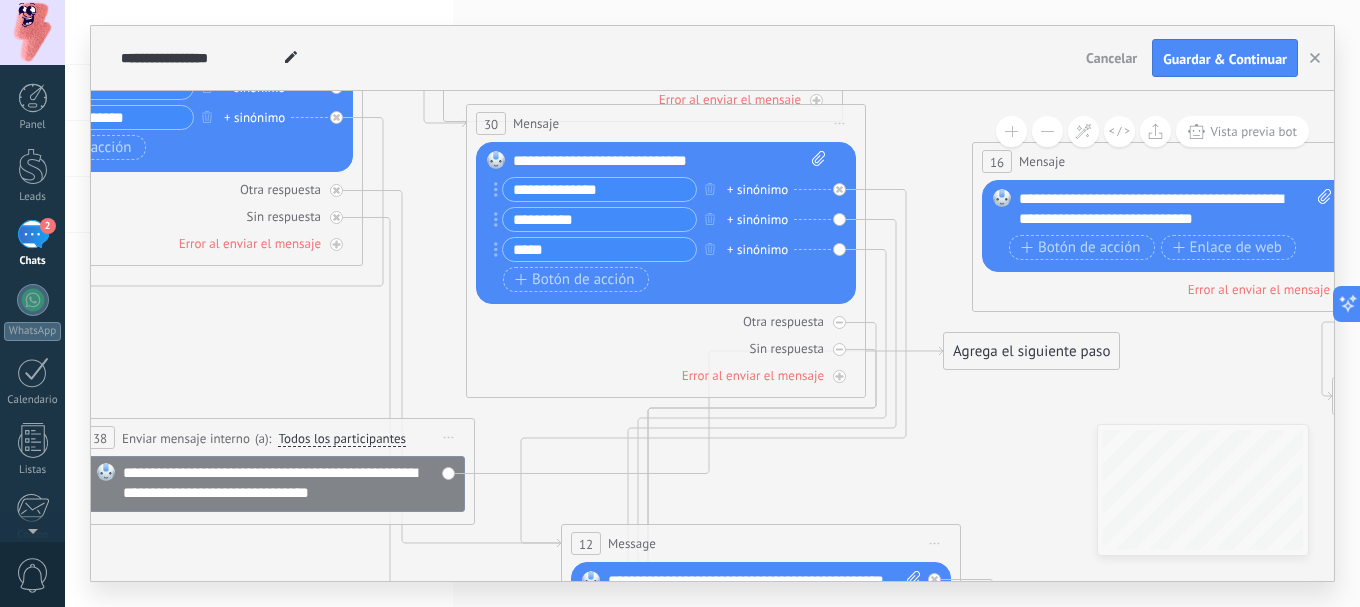 drag, startPoint x: 964, startPoint y: 369, endPoint x: 1032, endPoint y: 367, distance: 68.0294 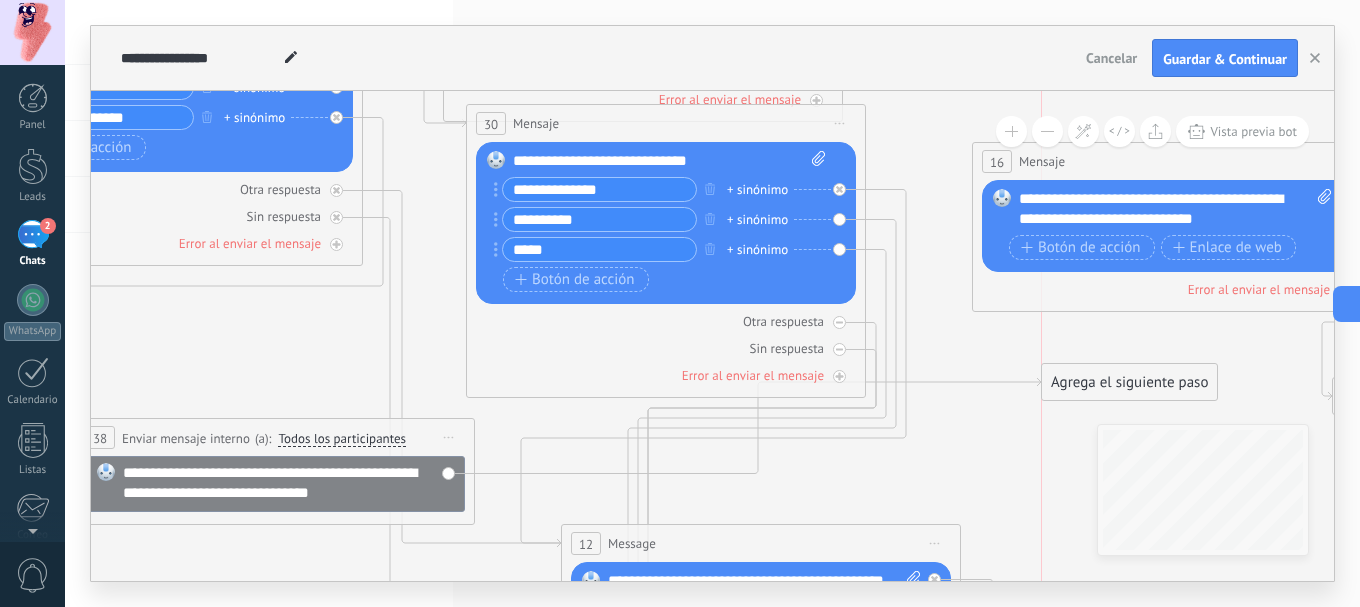 drag, startPoint x: 998, startPoint y: 350, endPoint x: 1074, endPoint y: 379, distance: 81.34495 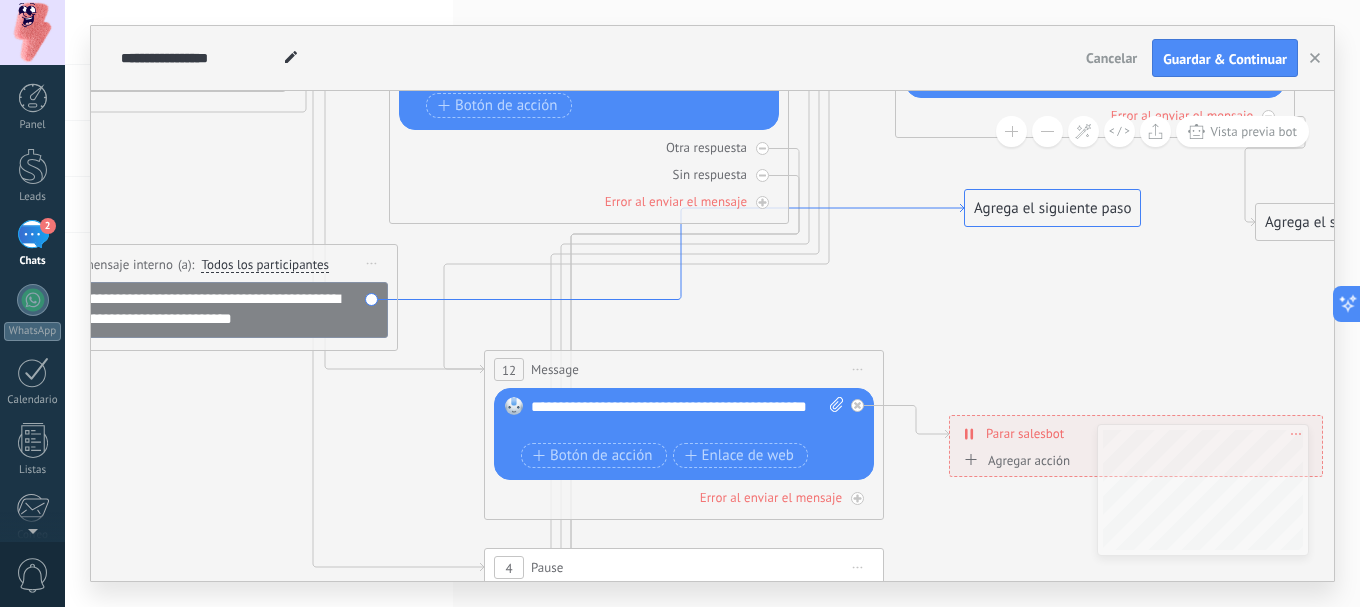 drag, startPoint x: 962, startPoint y: 334, endPoint x: 941, endPoint y: 212, distance: 123.79418 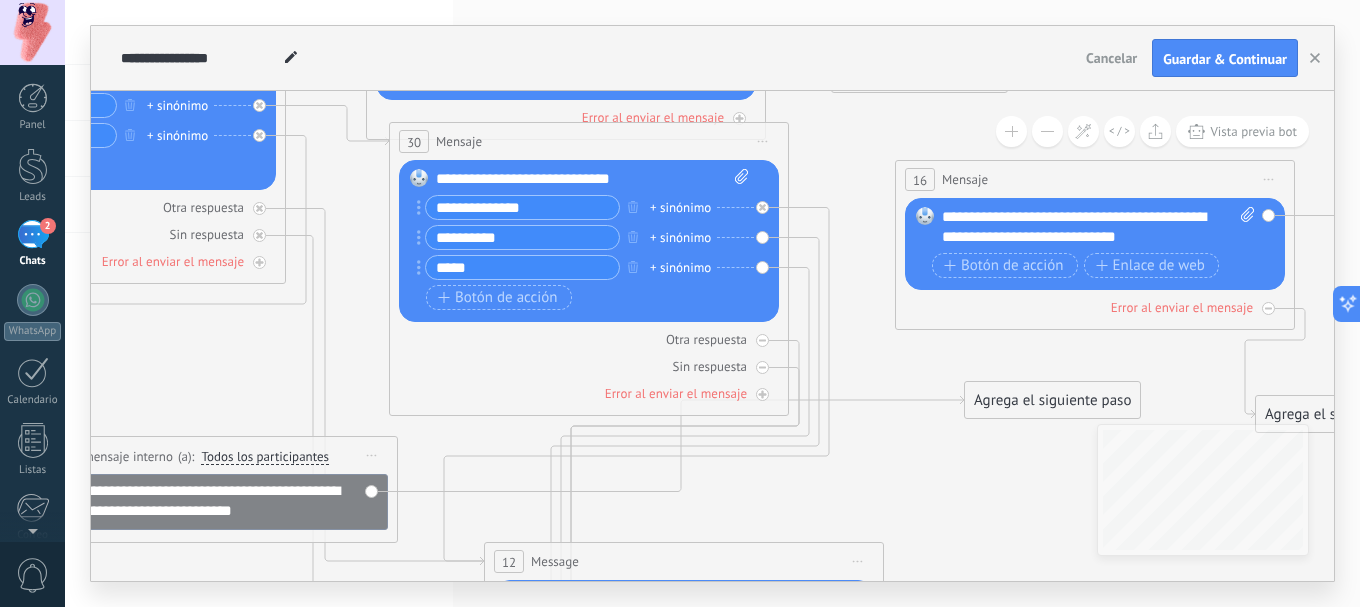 click on "Iniciar vista previa aquí
Cambiar nombre
Duplicar
Borrar" at bounding box center [1269, 179] 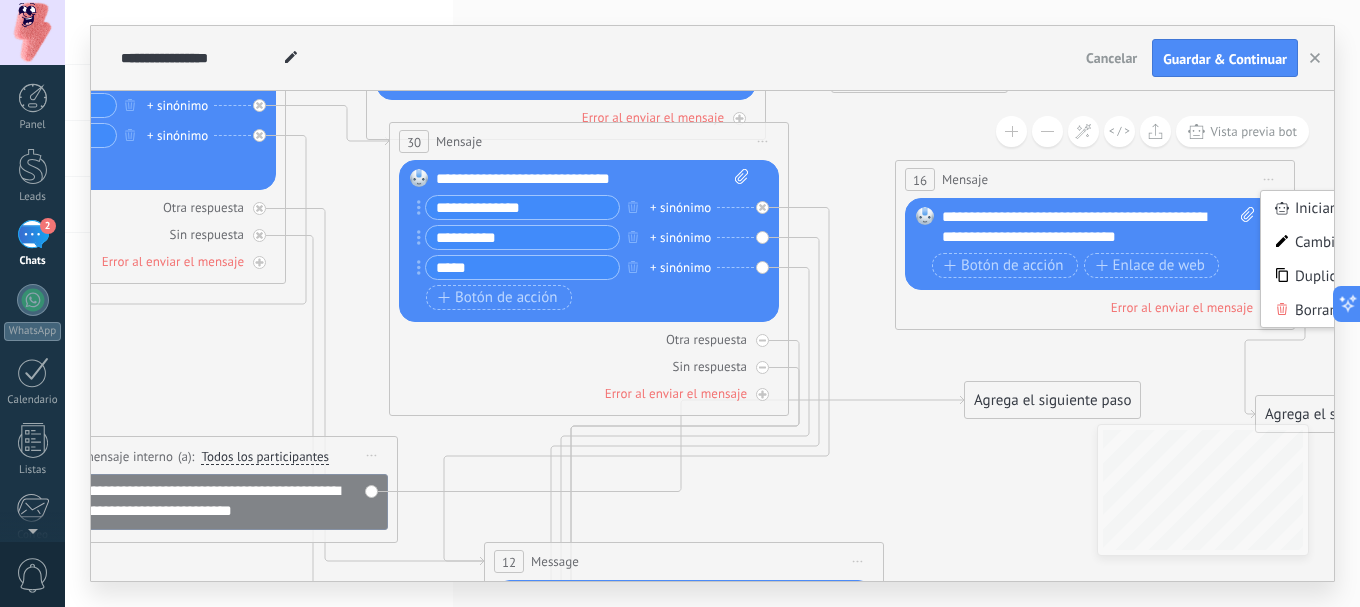 click on "**********" at bounding box center [1098, 227] 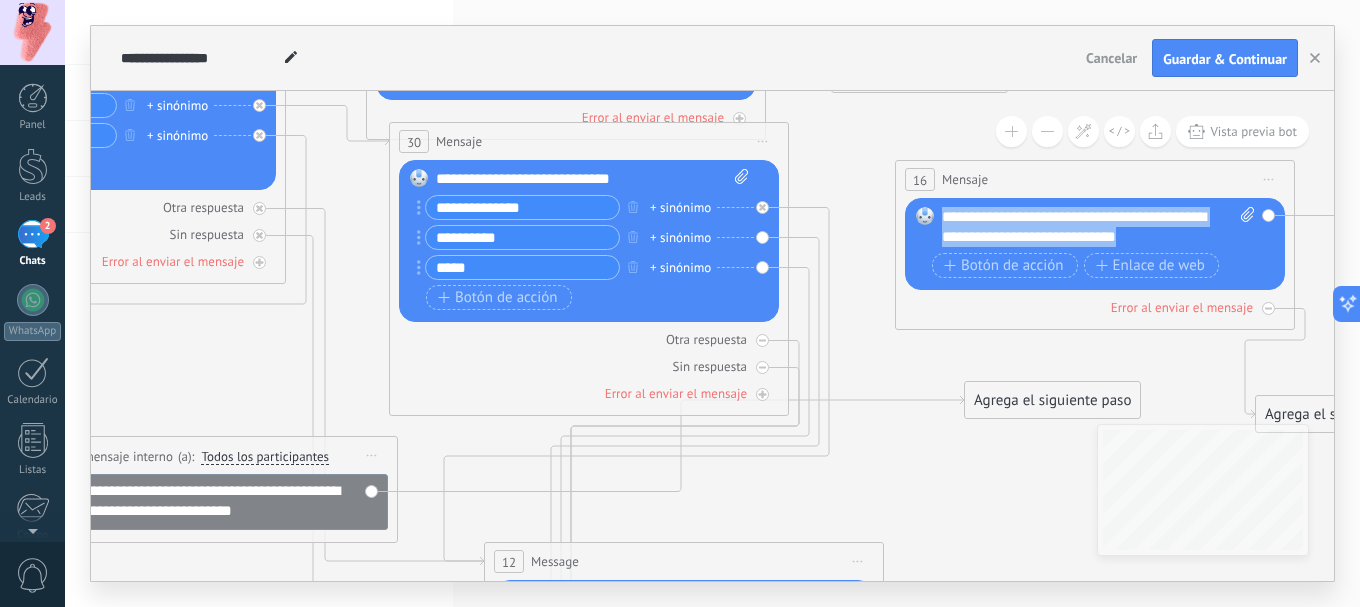 drag, startPoint x: 1182, startPoint y: 241, endPoint x: 917, endPoint y: 223, distance: 265.61063 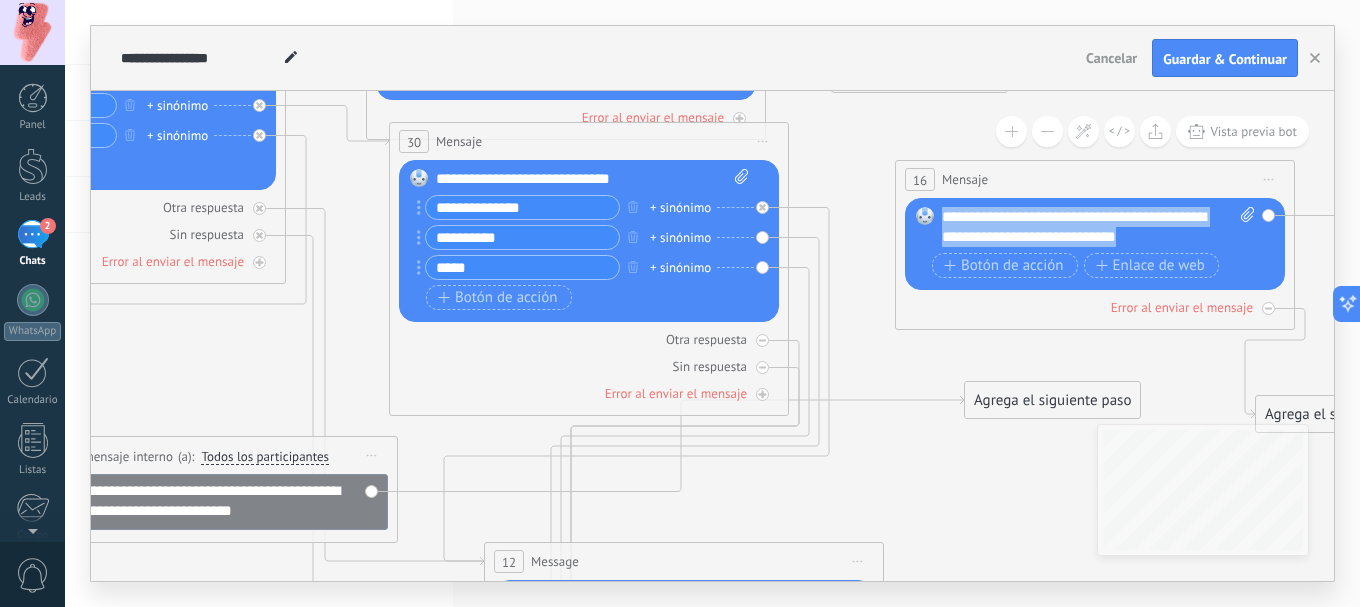 click on "Reemplazar
Quitar
Convertir a mensaje de voz
Arrastre la imagen aquí para adjuntarla.
Añadir imagen
Subir
Arrastrar y soltar
Archivo no encontrado
Escribe tu mensaje..." at bounding box center [1095, 244] 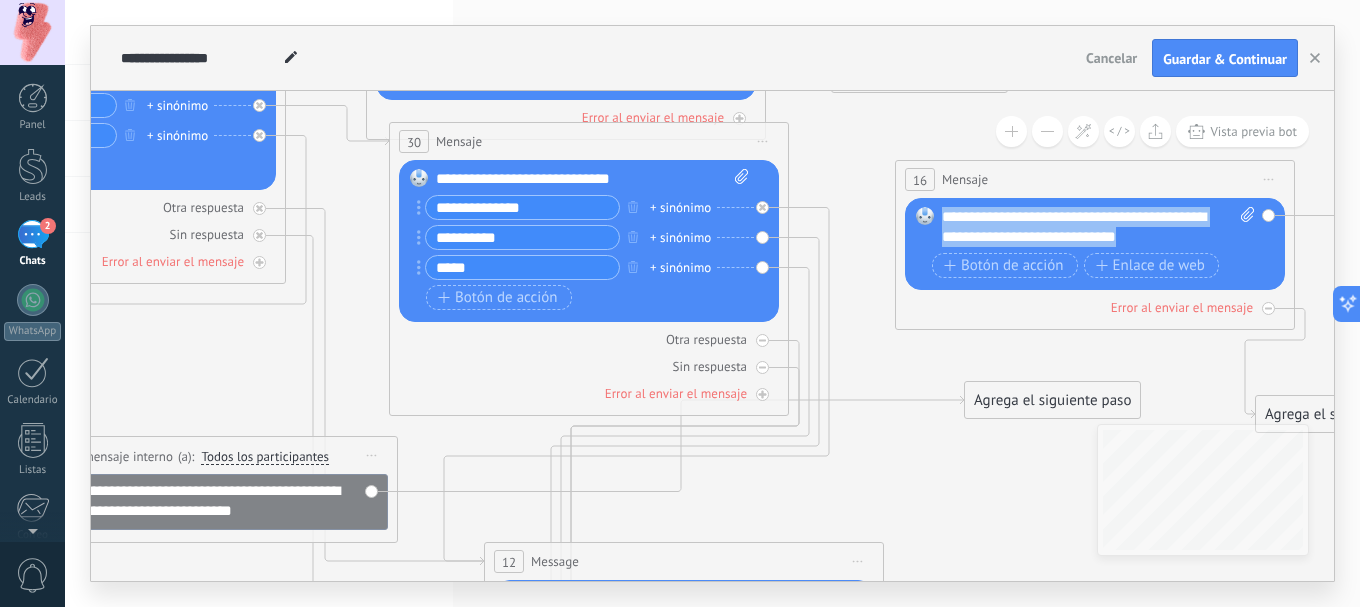 copy on "**********" 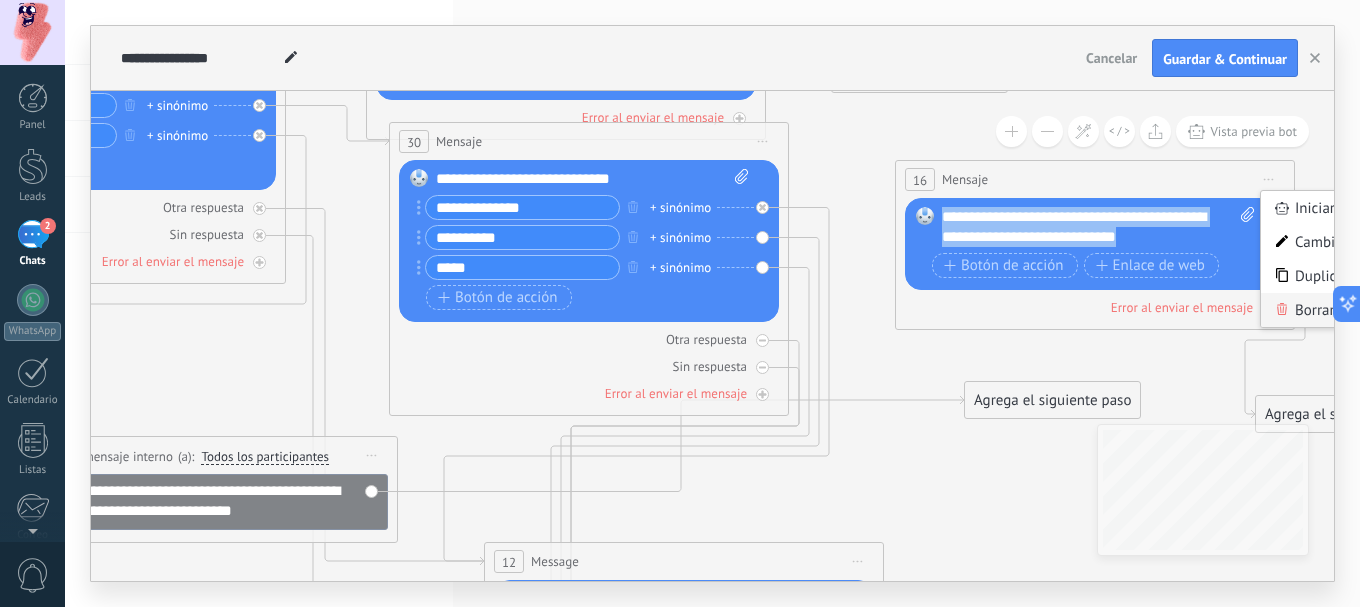 click on "Borrar" at bounding box center (1360, 310) 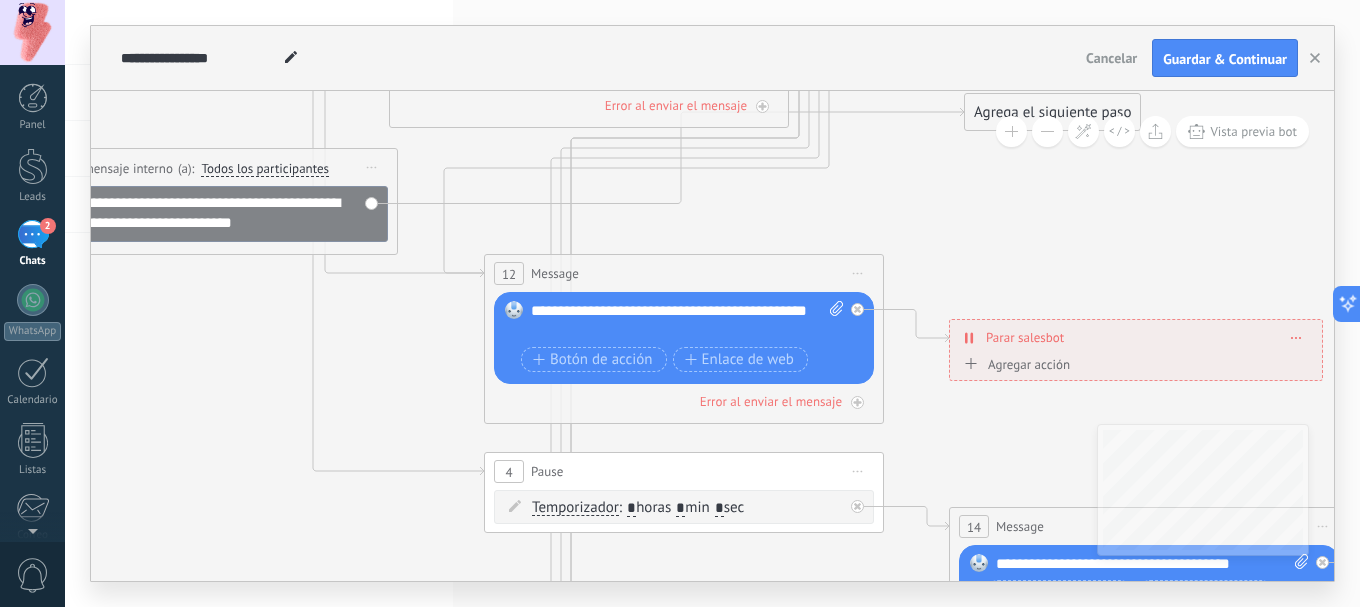 click on "**********" at bounding box center (687, 321) 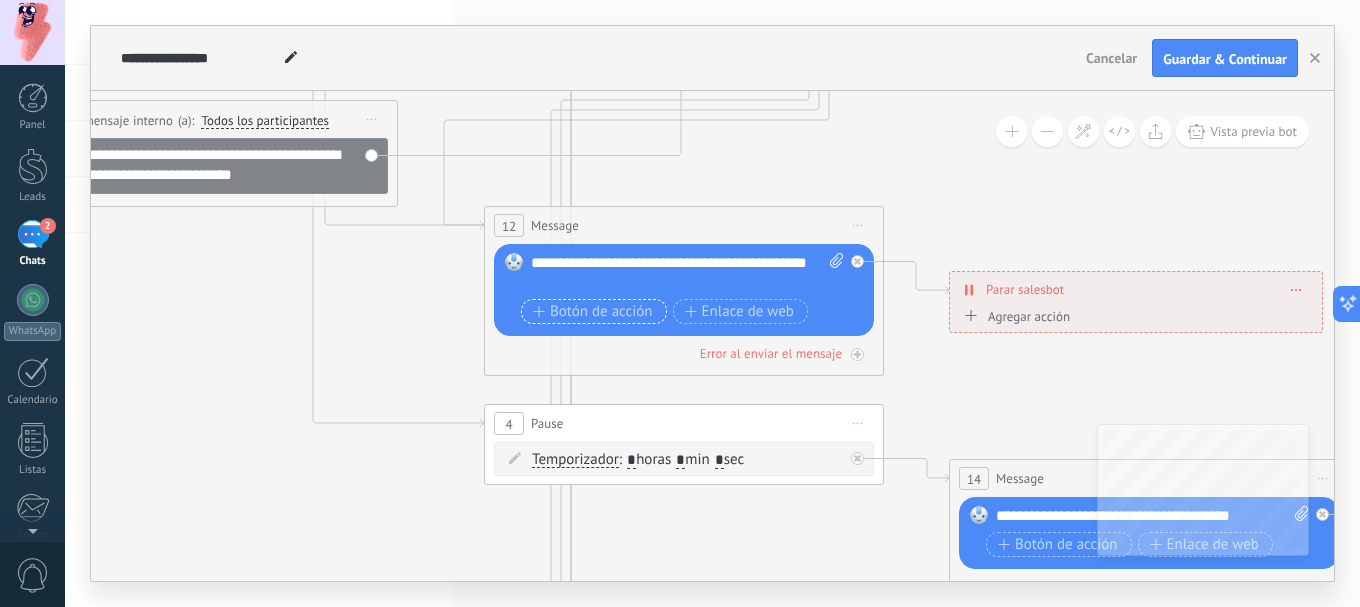 click on "**********" at bounding box center [687, 291] 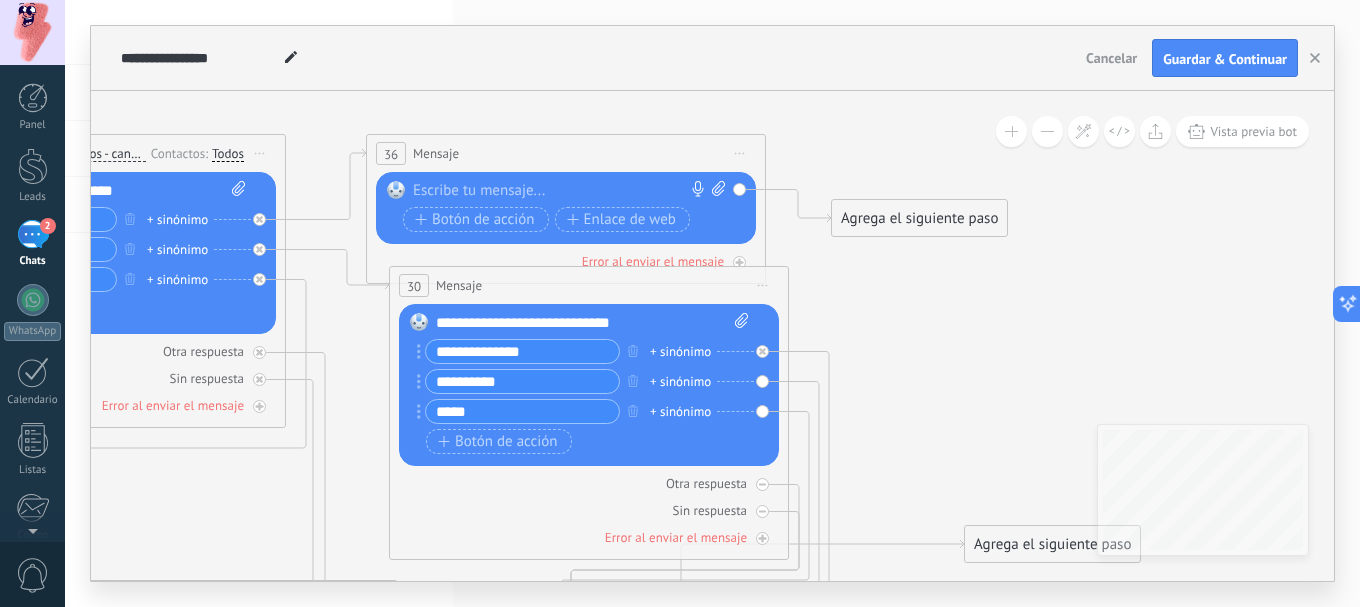 click 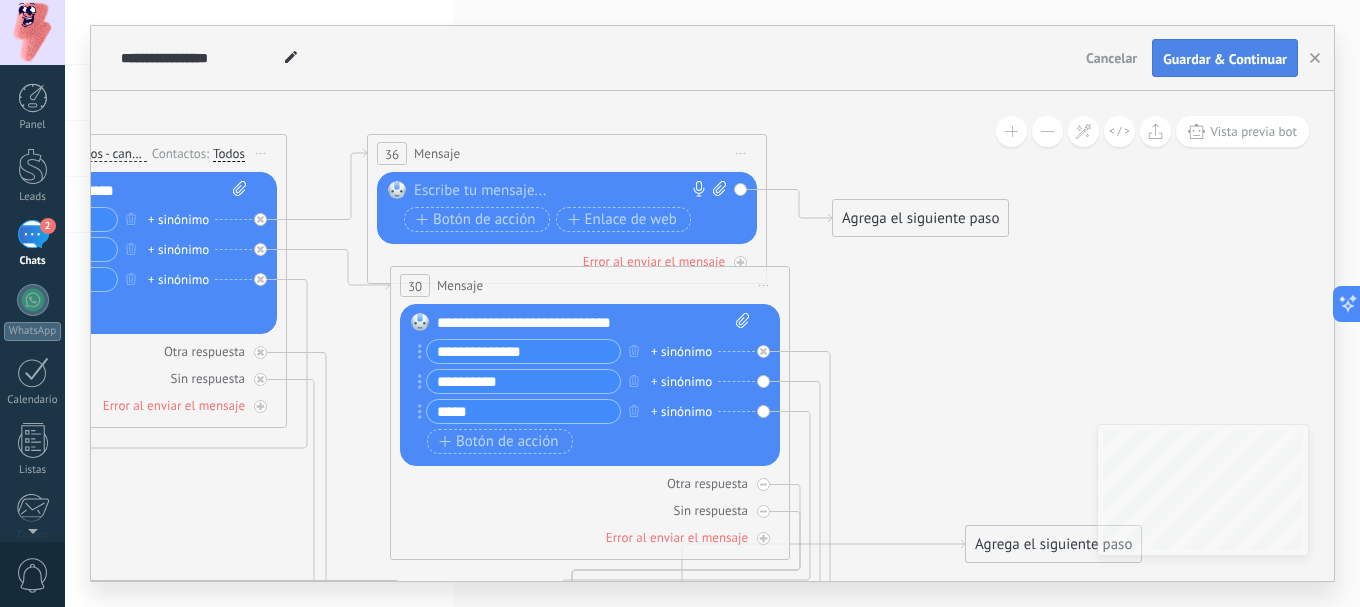 click on "Guardar & Continuar" at bounding box center [1225, 58] 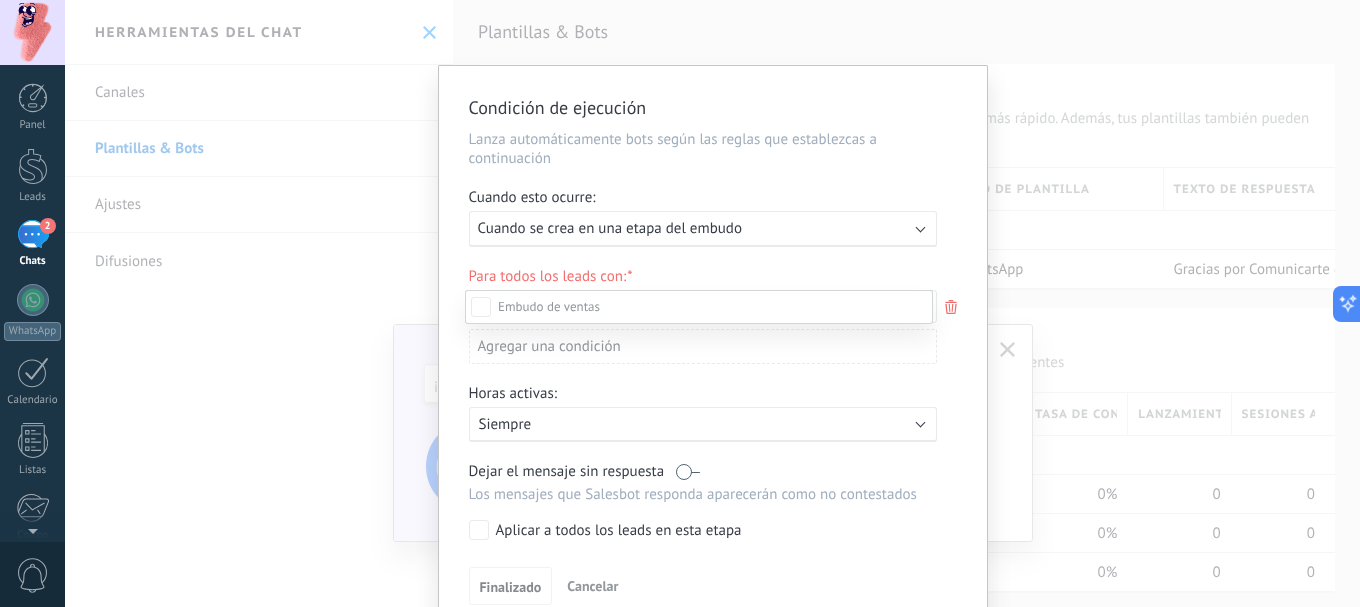 scroll, scrollTop: 100, scrollLeft: 0, axis: vertical 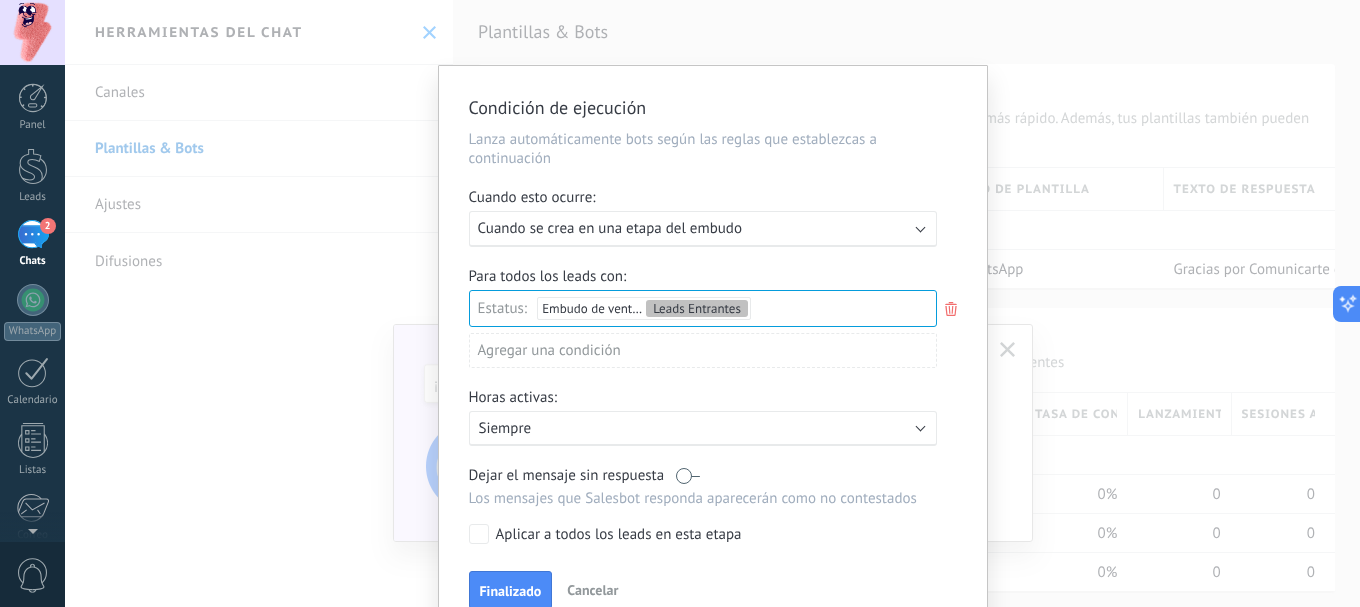 click on "Cuando se crea en una etapa del embudo" at bounding box center (610, 228) 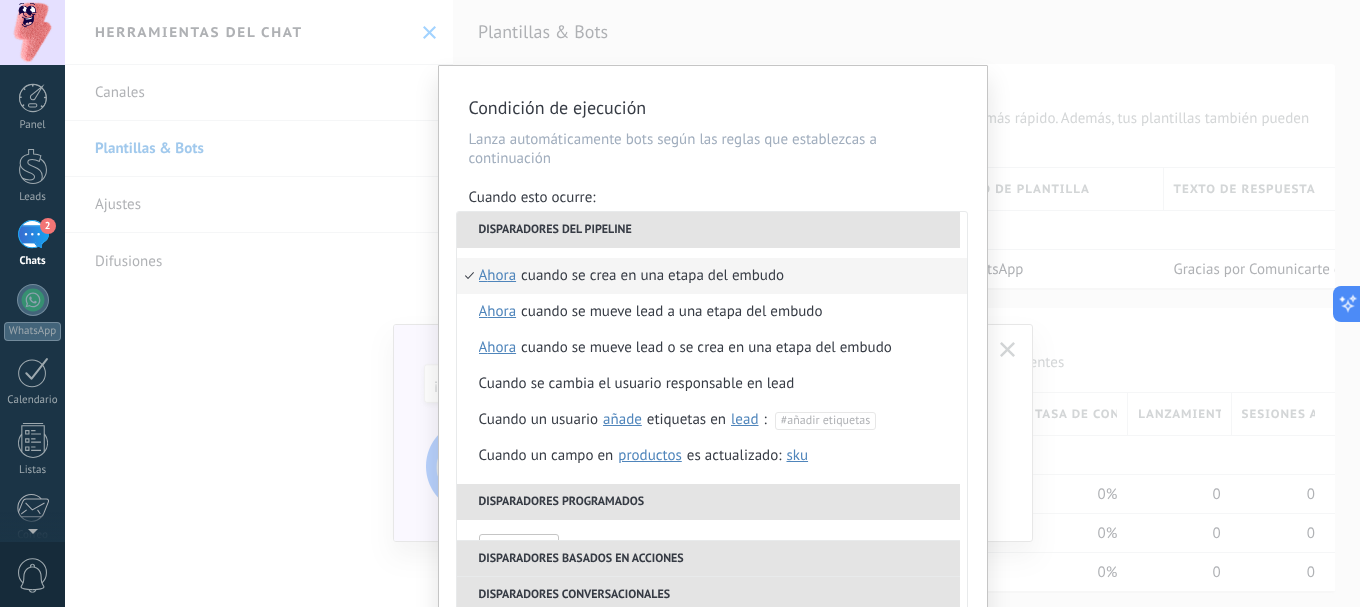 click on "Disparadores del pipeline" at bounding box center [708, 230] 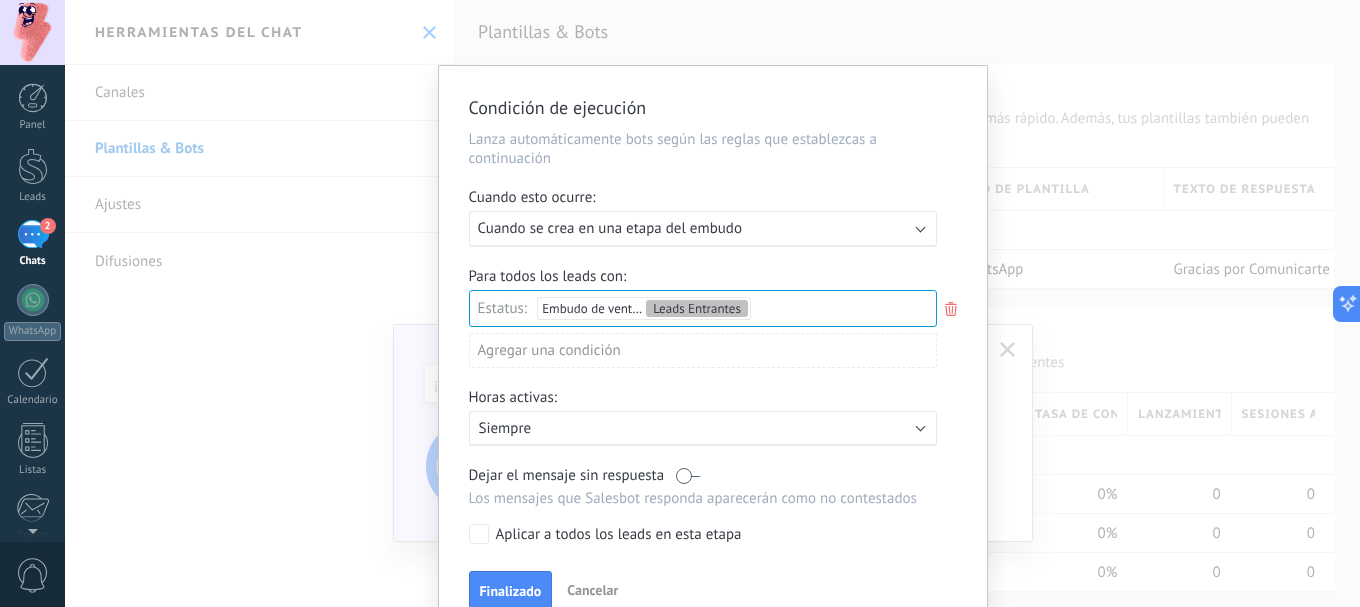 click on "Condición de ejecución  Lanza automáticamente bots según las reglas que establezcas a continuación Cuando esto ocurre: Ejecutar:  Cuando se crea en una etapa del embudo  Para todos los leads con: Estatus: Embudo de ventas Leads Entrantes Leads Entrantes Nueva consulta Cualificado Llamada agendada Propuesta en preparación Propuesta enviada Seguimiento Negociación Factura enviada Factura pagada – ganado Proyecto cancelado – perdido Agregar una condición Horas activas: Activo:  Siempre Dejar el mensaje sin respuesta Los mensajes que Salesbot responda aparecerán como no contestados Aplicar a todos los leads en esta etapa Finalizado Cancelar" at bounding box center [713, 352] 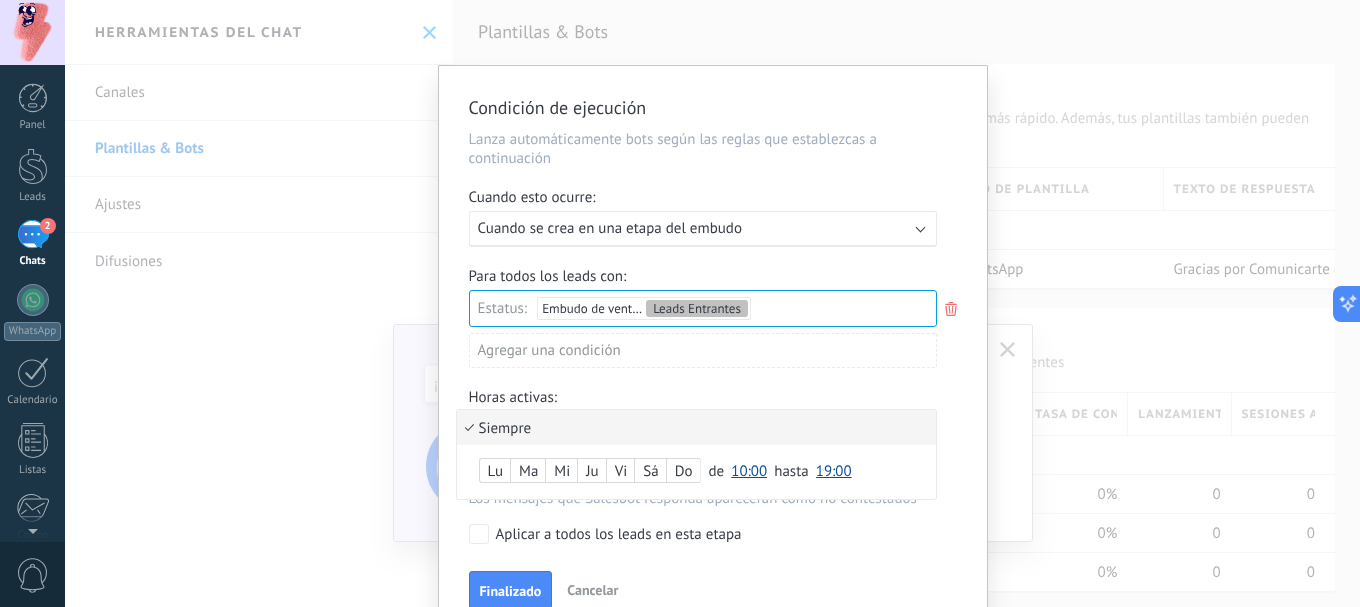 click on "Lu" at bounding box center [495, 472] 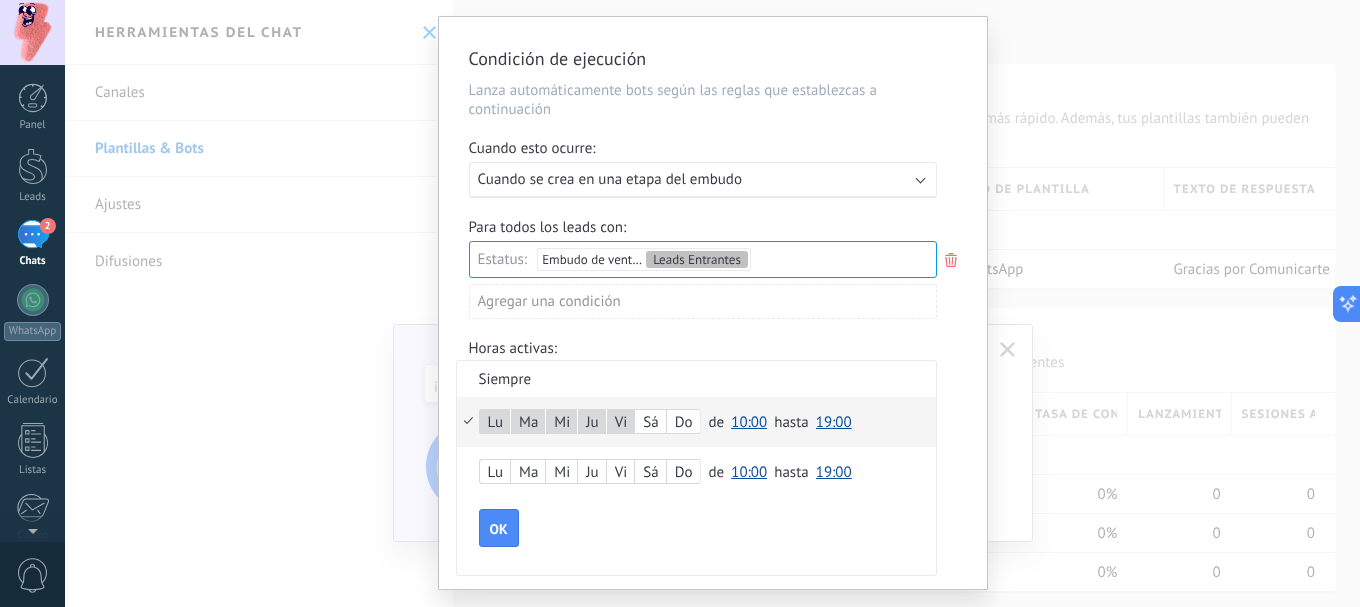 scroll, scrollTop: 97, scrollLeft: 0, axis: vertical 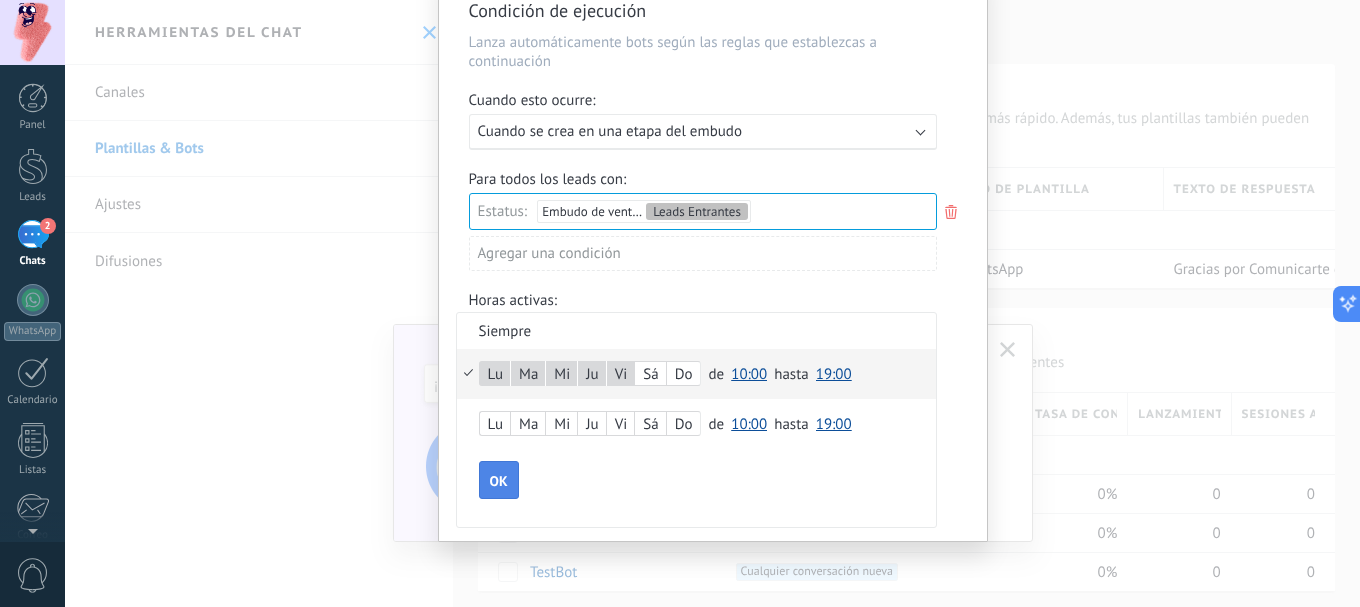 click on "OK" at bounding box center (499, 480) 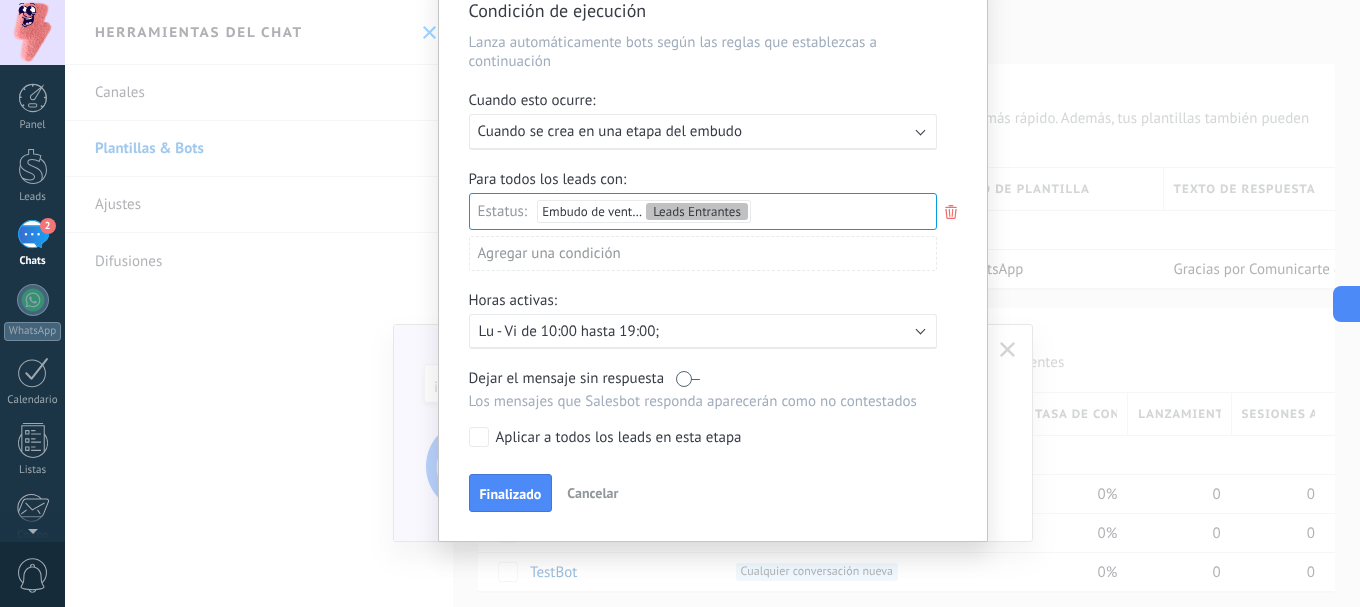 click 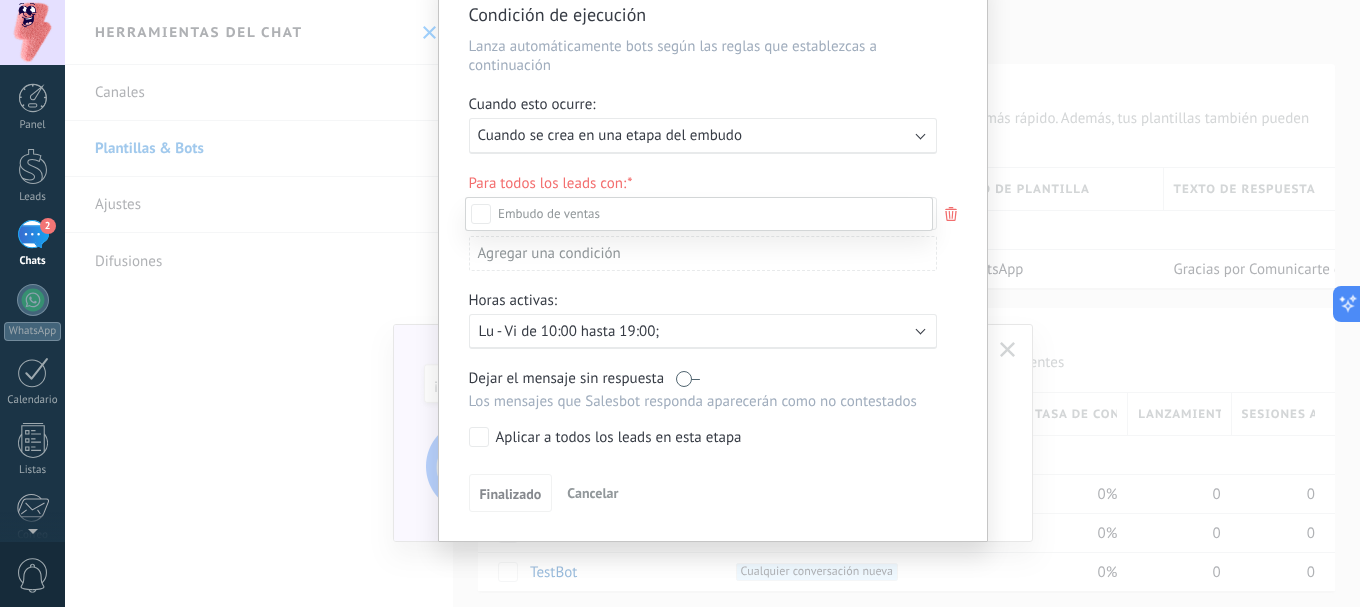 scroll, scrollTop: 100, scrollLeft: 0, axis: vertical 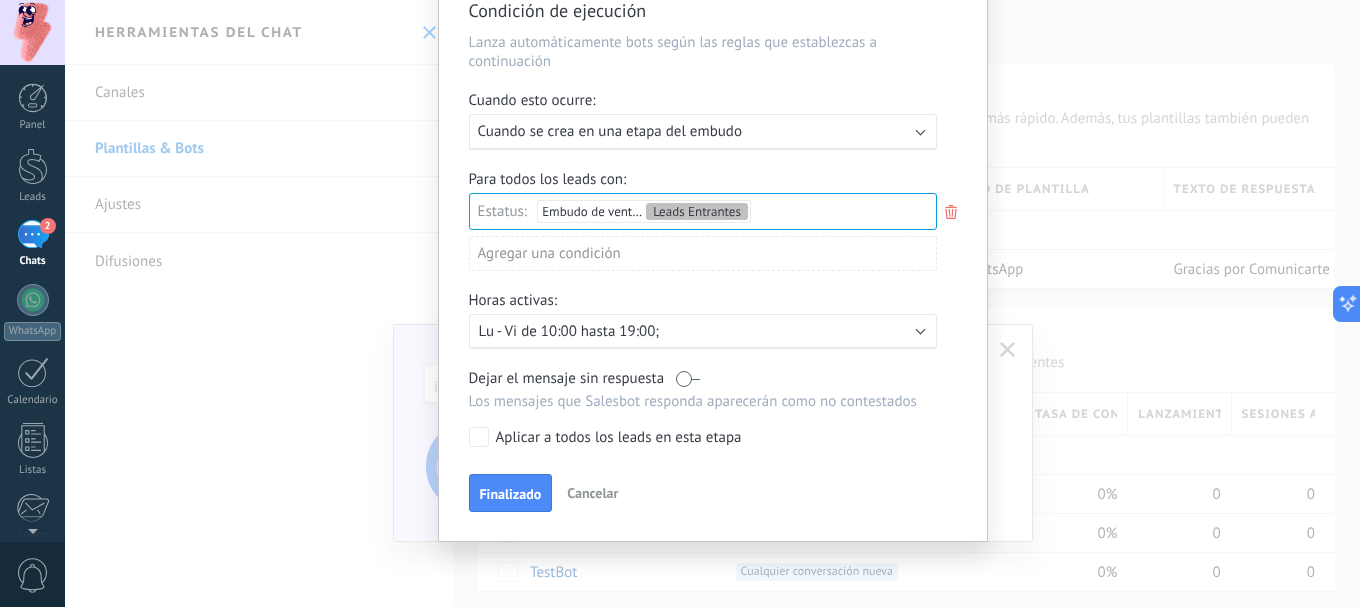 click on "Aplicar a todos los leads en esta etapa" at bounding box center (699, 437) 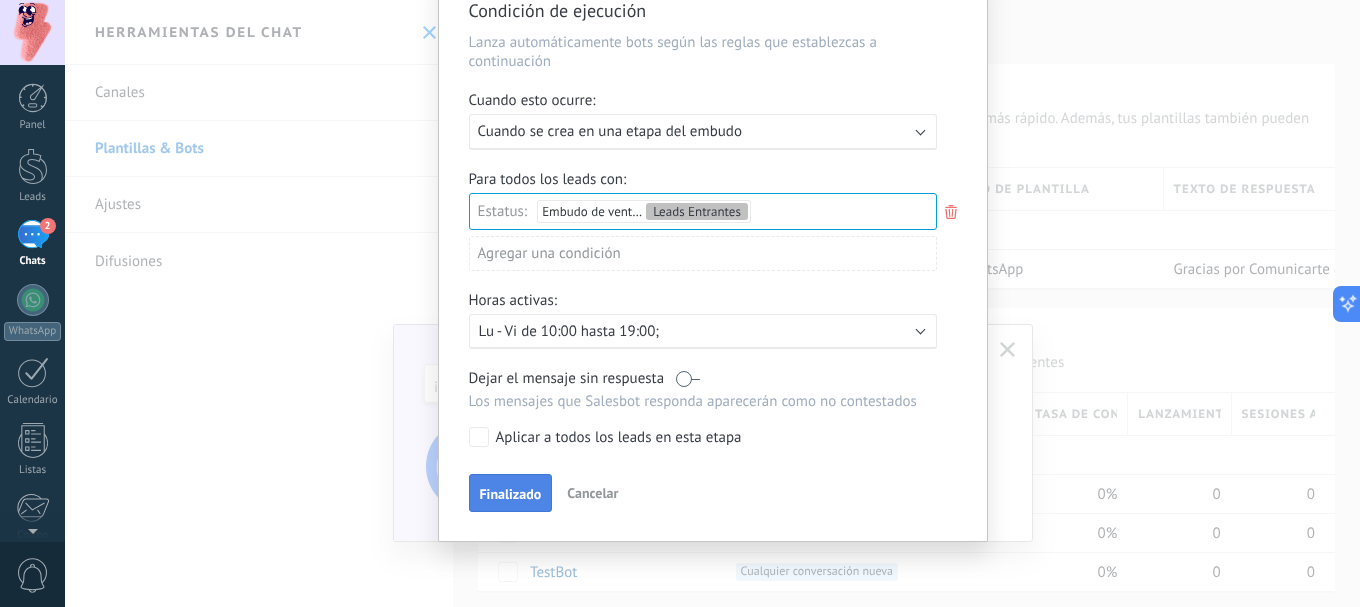 click on "Finalizado" at bounding box center [511, 494] 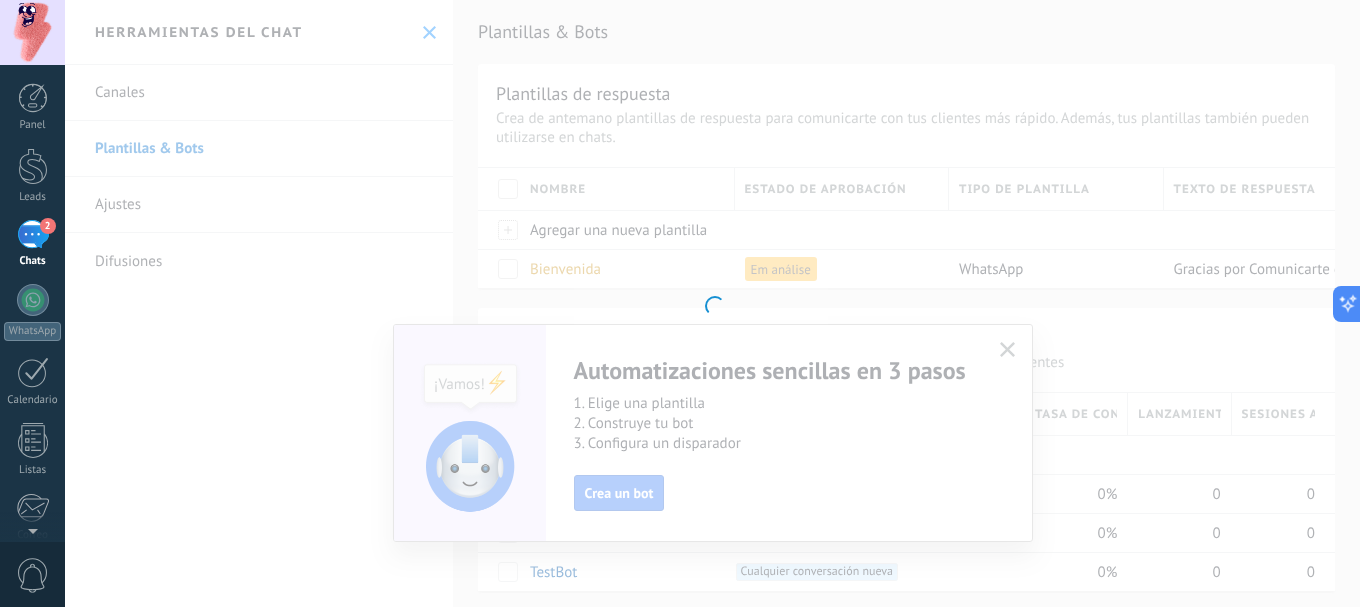 scroll, scrollTop: 0, scrollLeft: 0, axis: both 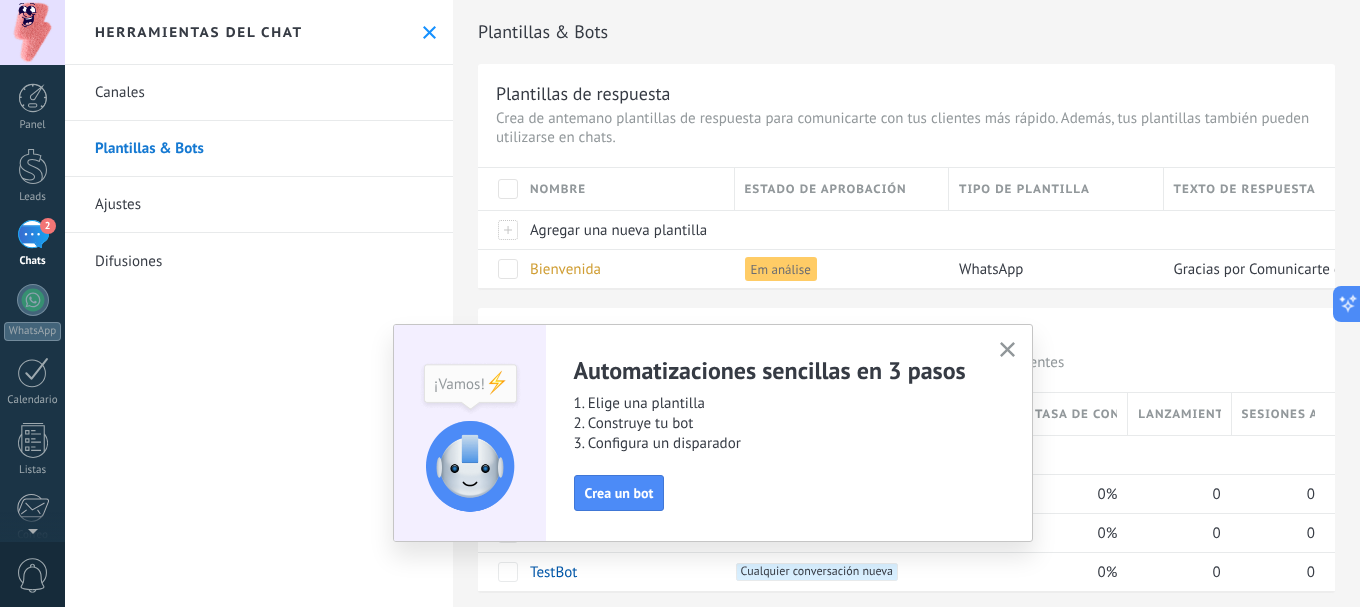 click at bounding box center (1007, 350) 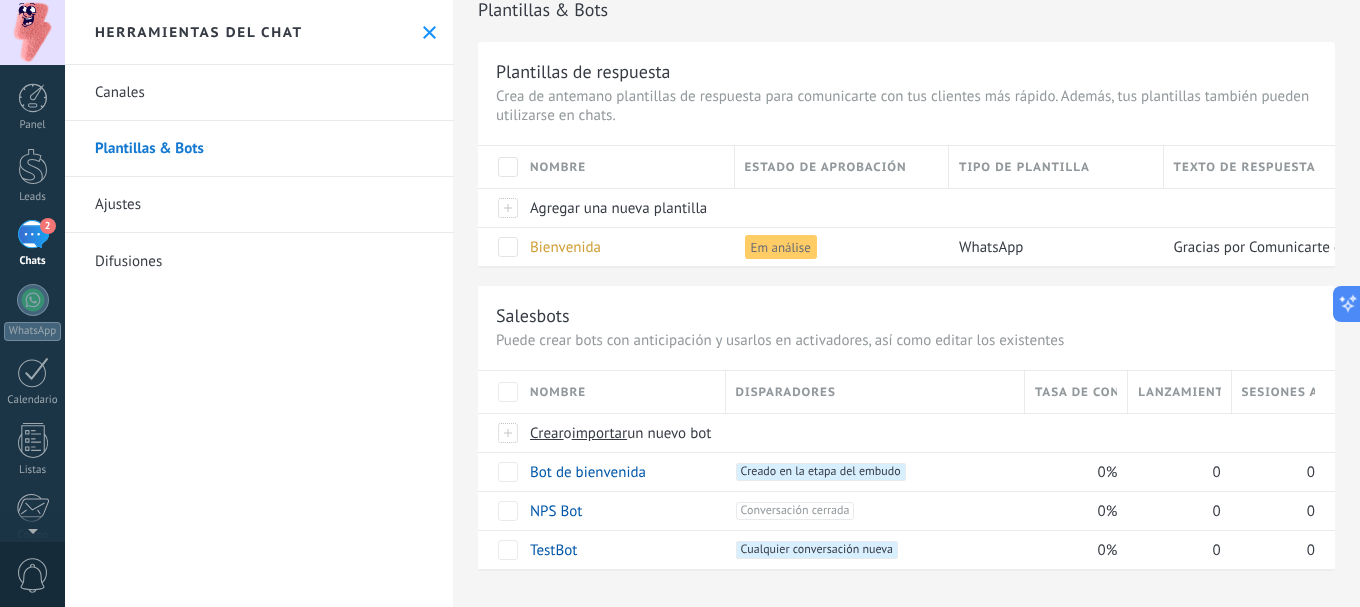 scroll, scrollTop: 27, scrollLeft: 0, axis: vertical 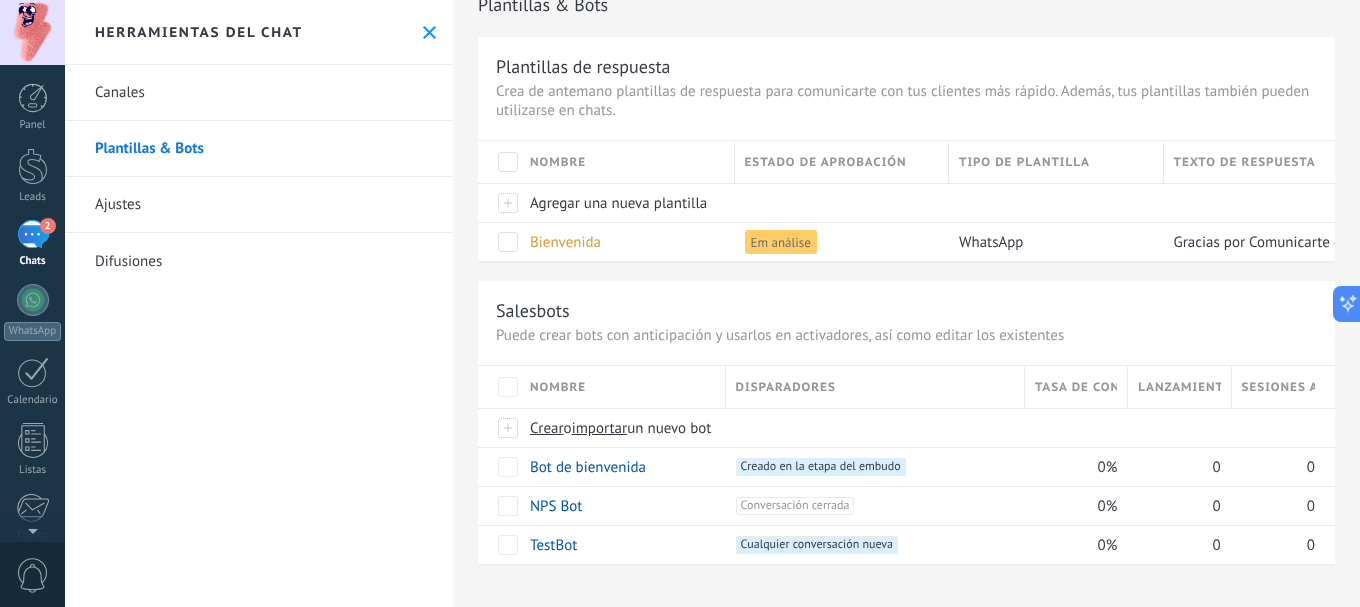 click on "Herramientas del chat" at bounding box center (259, 32) 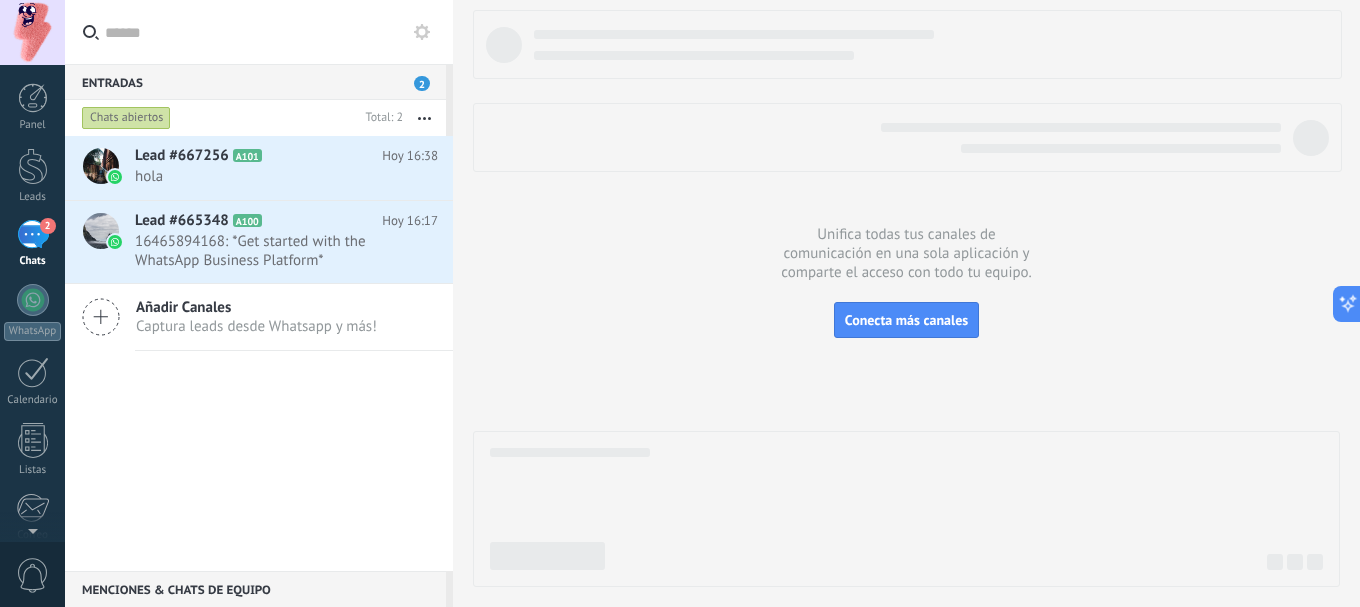 click at bounding box center [424, 118] 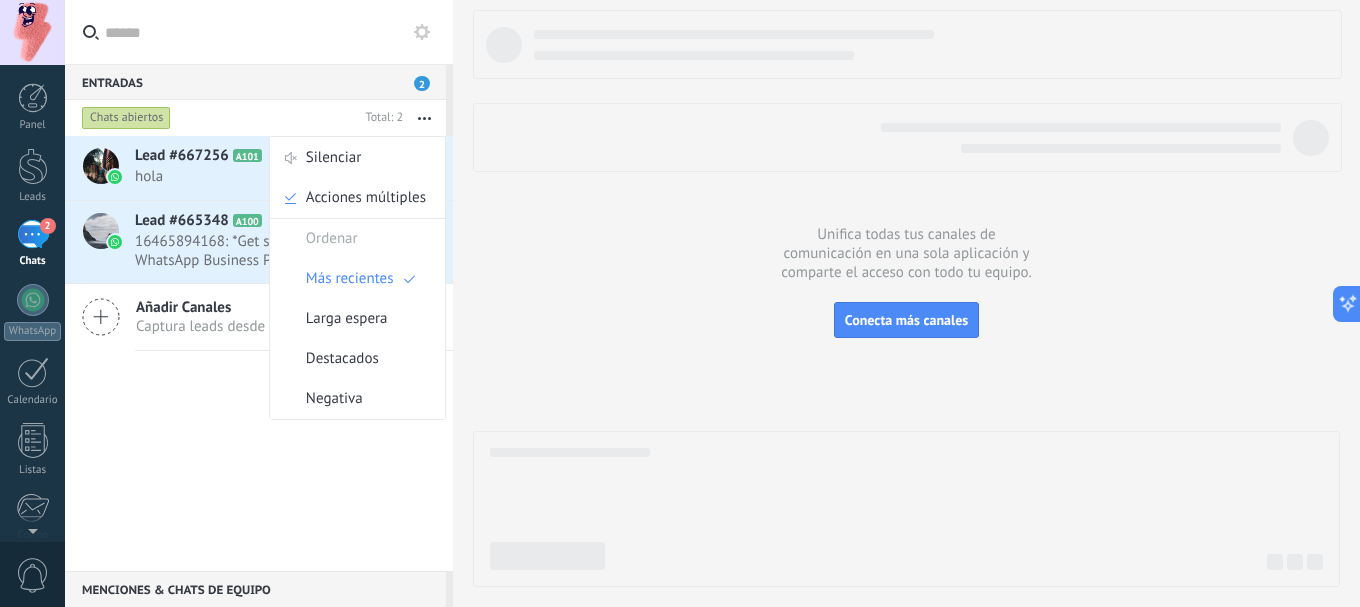 click at bounding box center (424, 118) 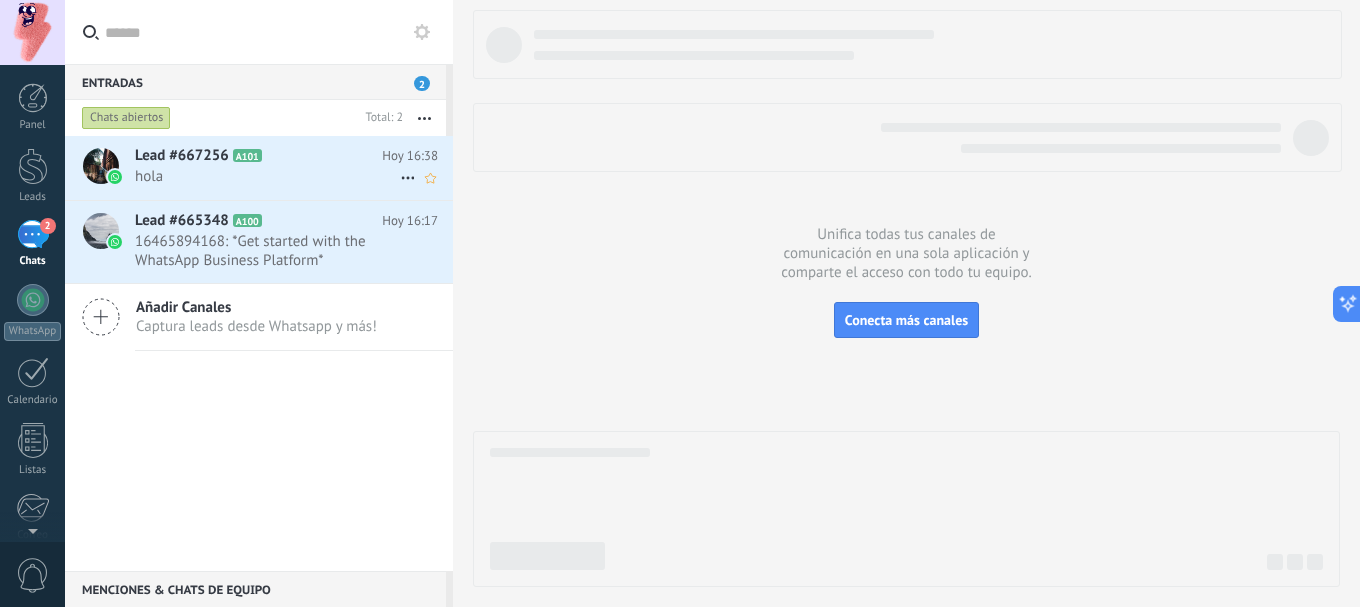 click 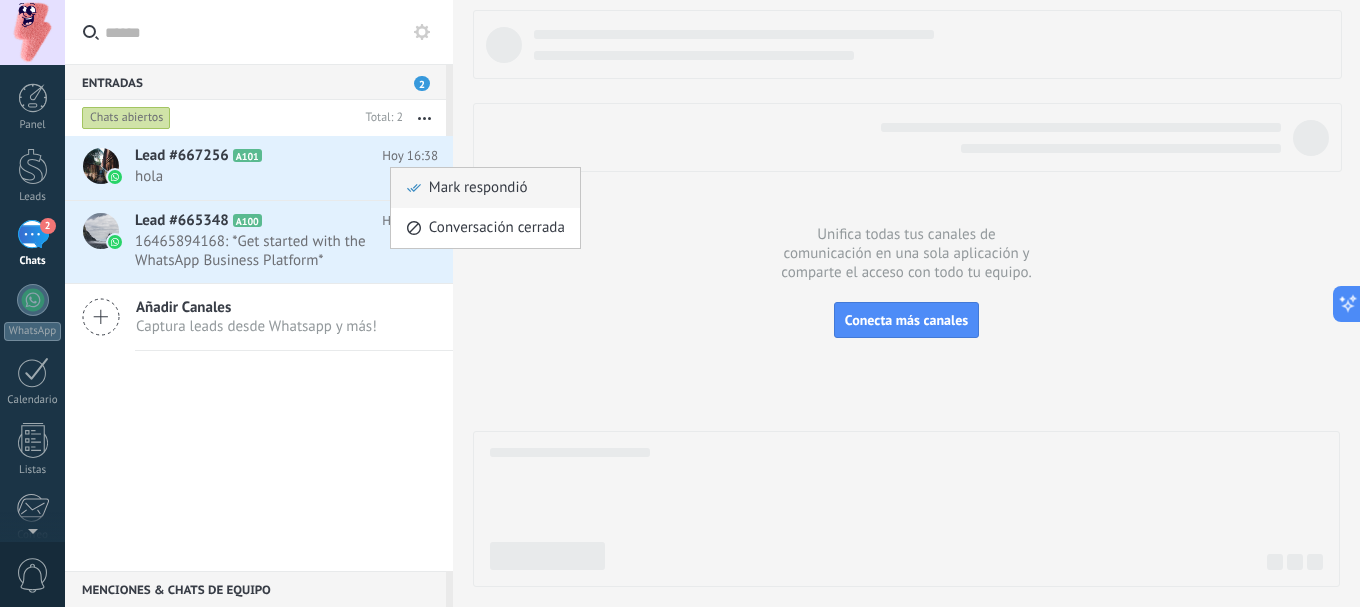 click on "Mark respondió" at bounding box center (485, 188) 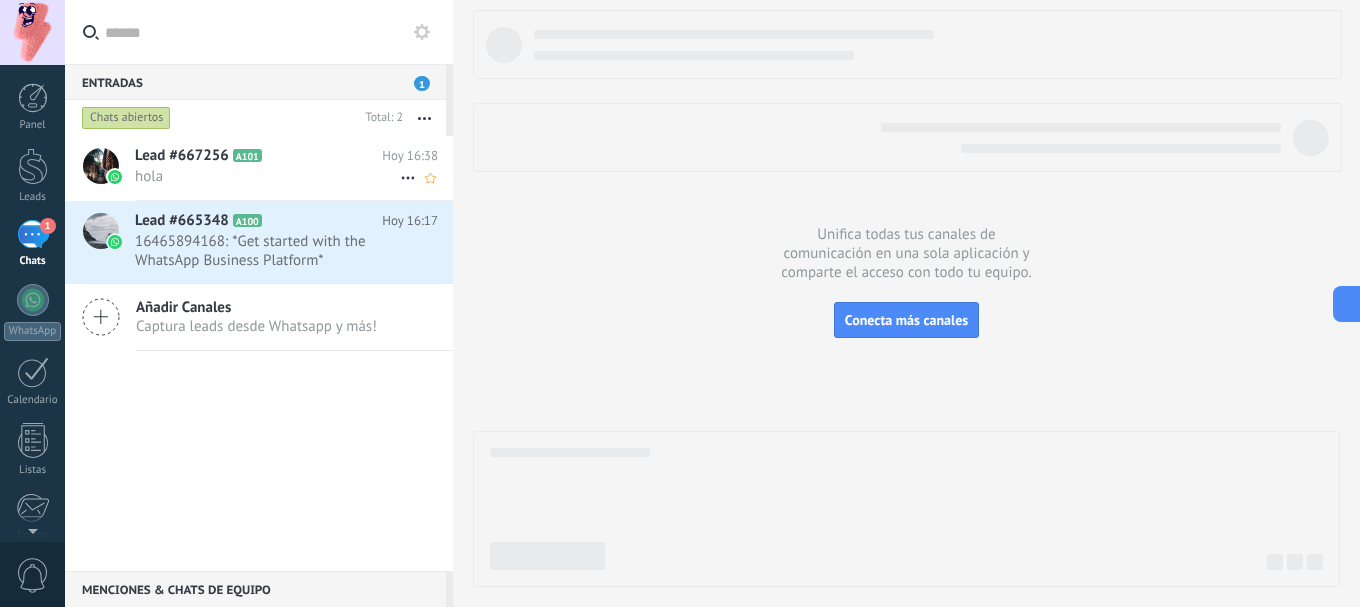 click on "hola" at bounding box center (267, 176) 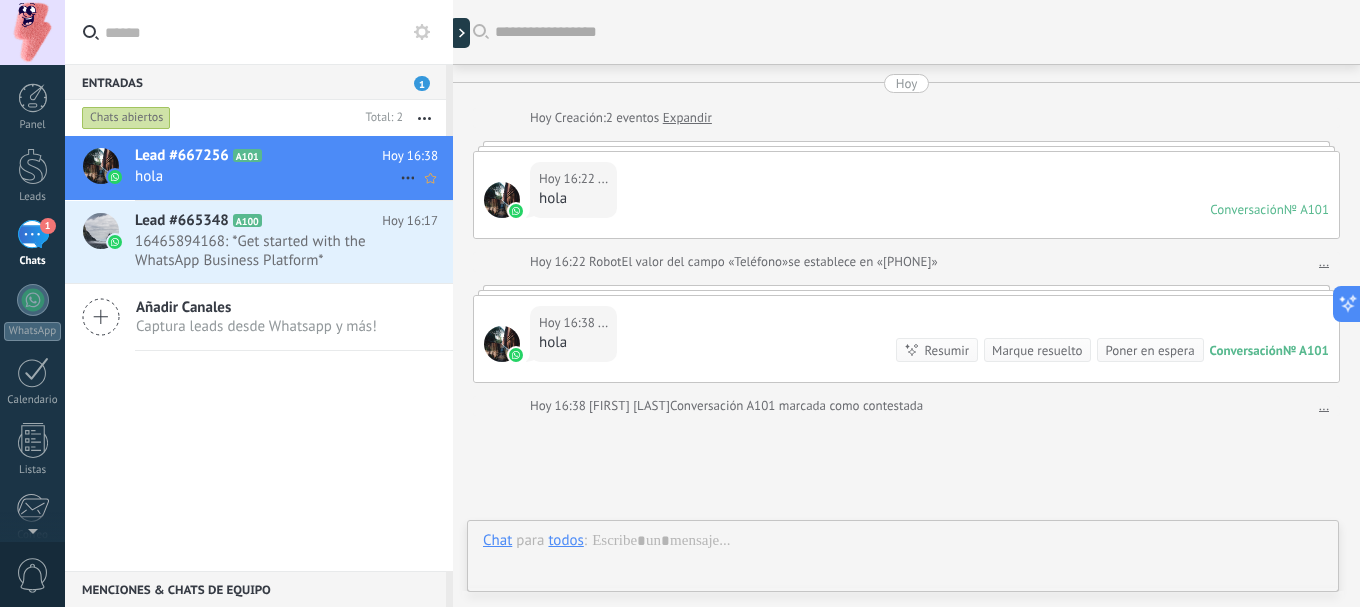 scroll, scrollTop: 158, scrollLeft: 0, axis: vertical 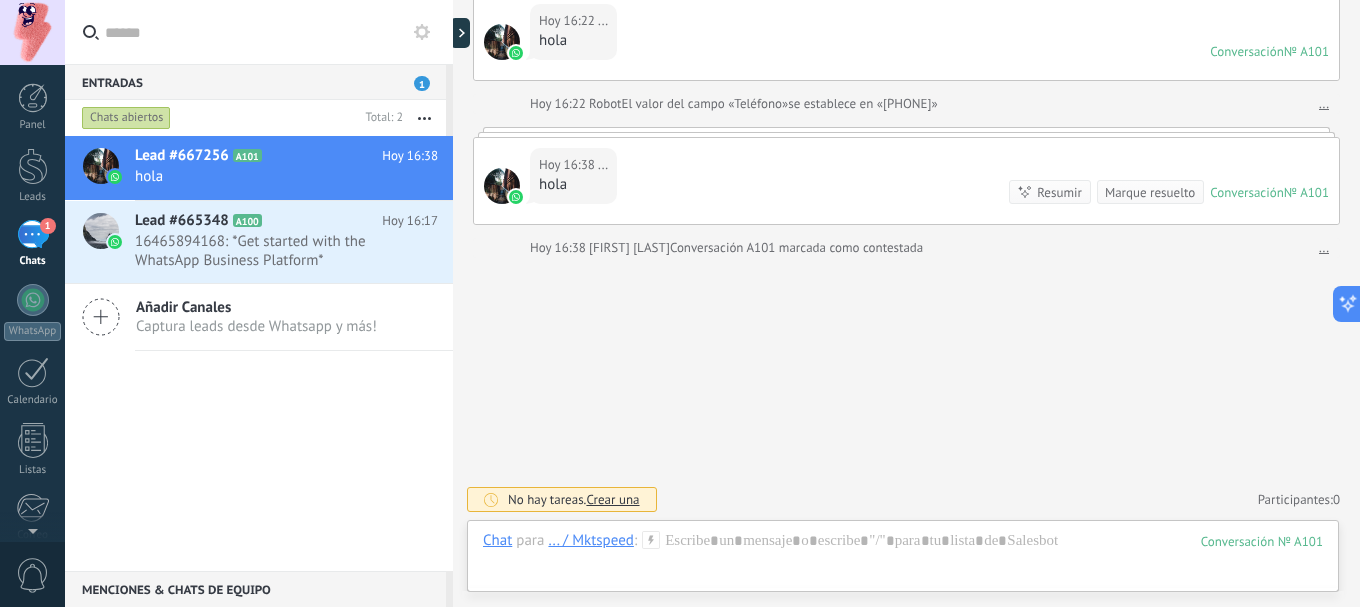 click on "No hay tareas.  Crear una" at bounding box center [574, 499] 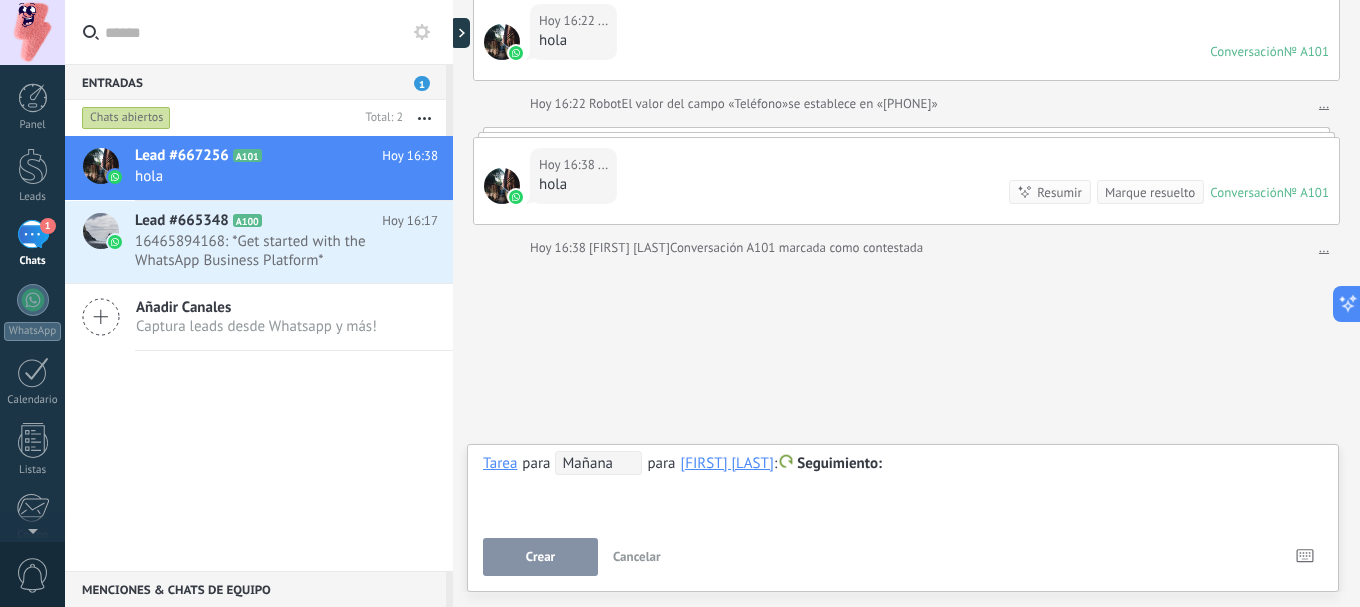 click on "Buscar Carga más Hoy Hoy Creación:  2  eventos   Expandir Hoy 16:22 ...  hola Conversación  № A101 Conversación № A101 Hoy 16:22 Robot  El valor del campo «Teléfono»  se establece en «+593969511228» ... Hoy 16:38 ...  hola Conversación  № A101 Conversación № A101 Resumir Resumir Marque resuelto Hoy 16:38 ...: hola Conversación № A101 Hoy 16:38 sebastian morales  Conversación A101 marcada como contestada ... No hay tareas.  Crear una Participantes:  0 Agregar usuario Bots:  0" at bounding box center (906, 224) 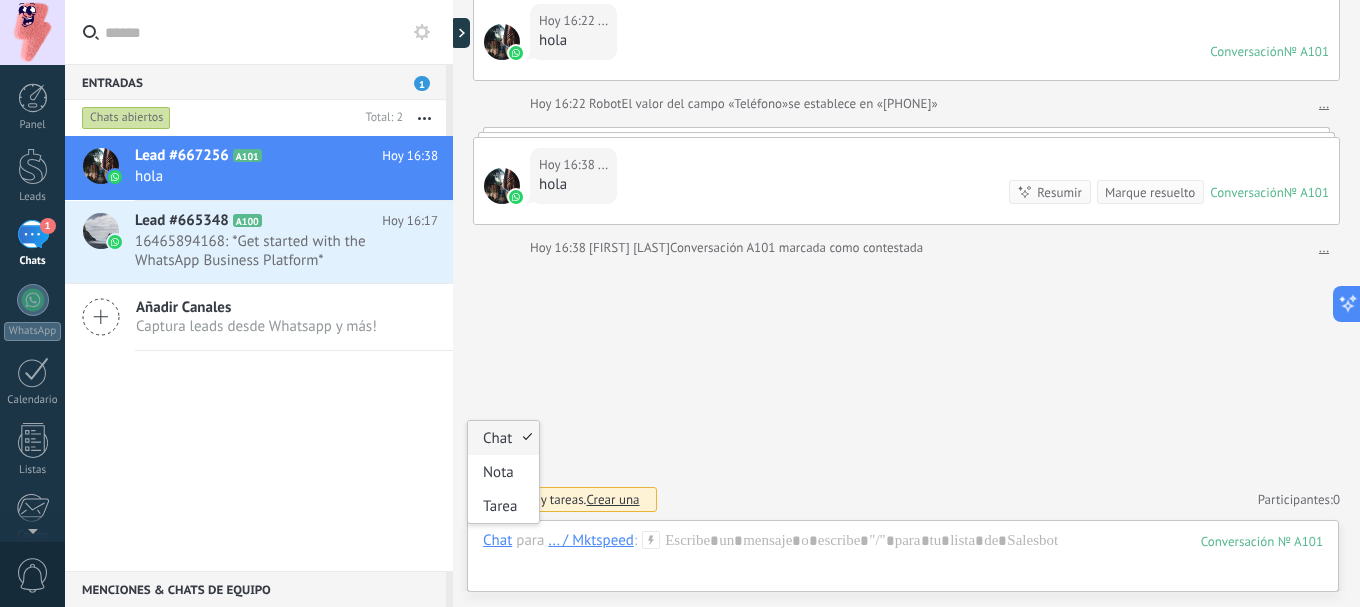 click on "Chat" at bounding box center [497, 540] 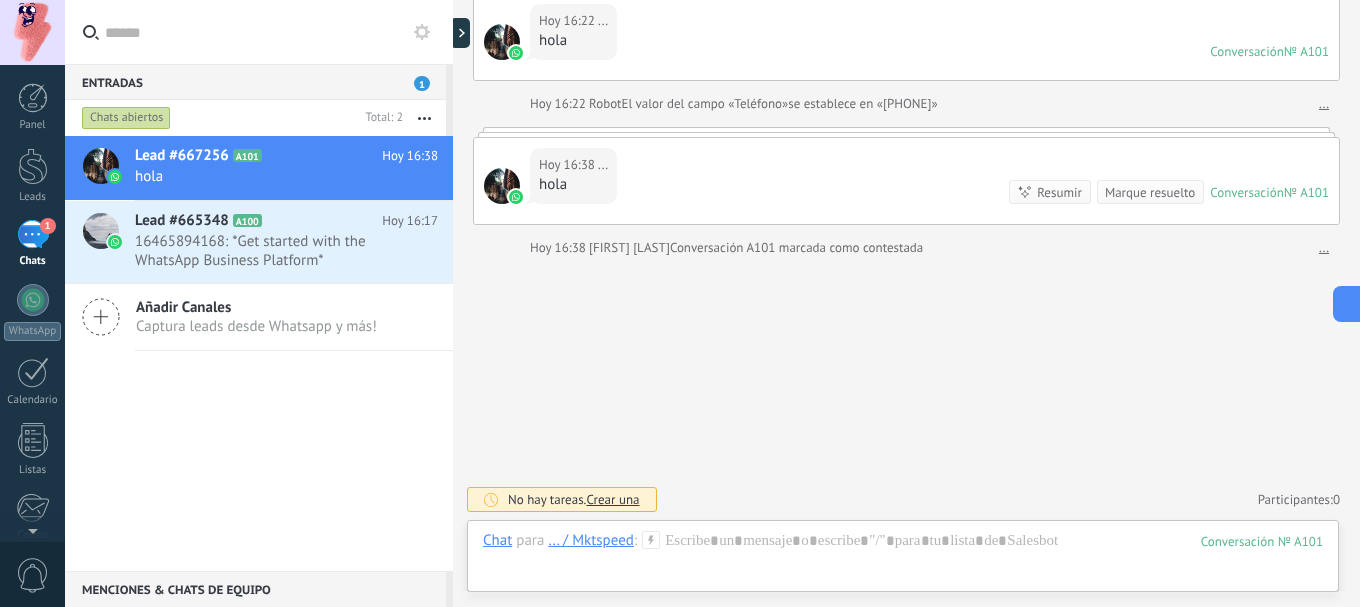 click on "... / Mktspeed" at bounding box center [590, 540] 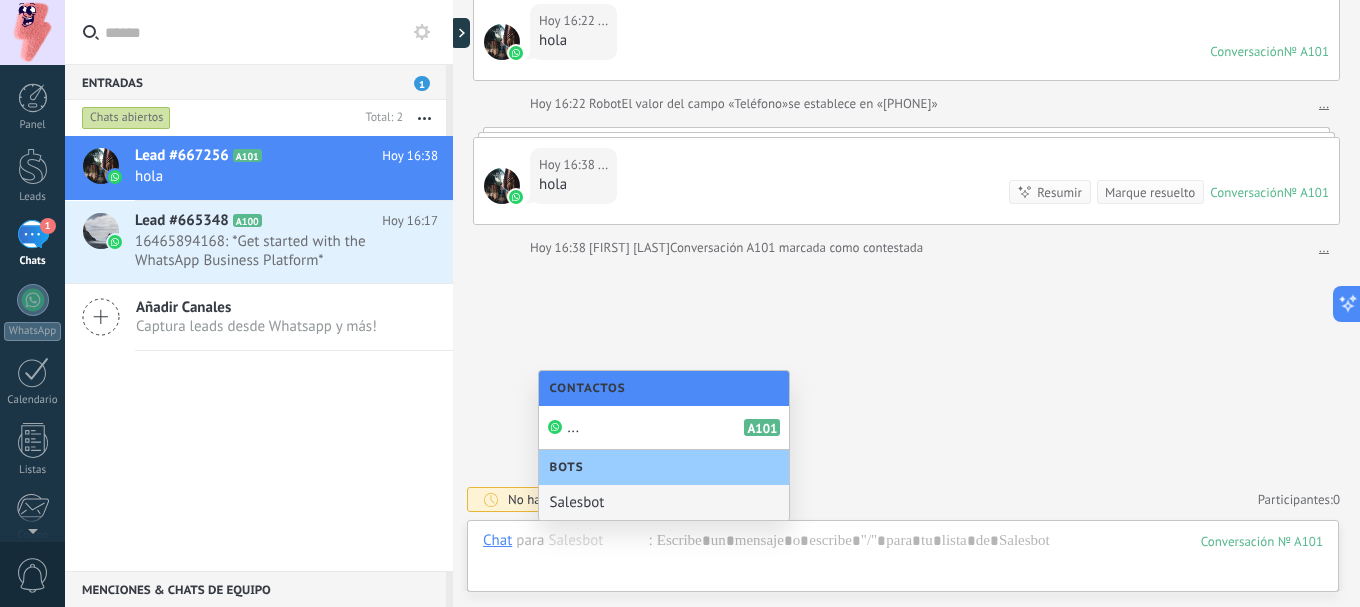 click on "Salesbot" at bounding box center (664, 502) 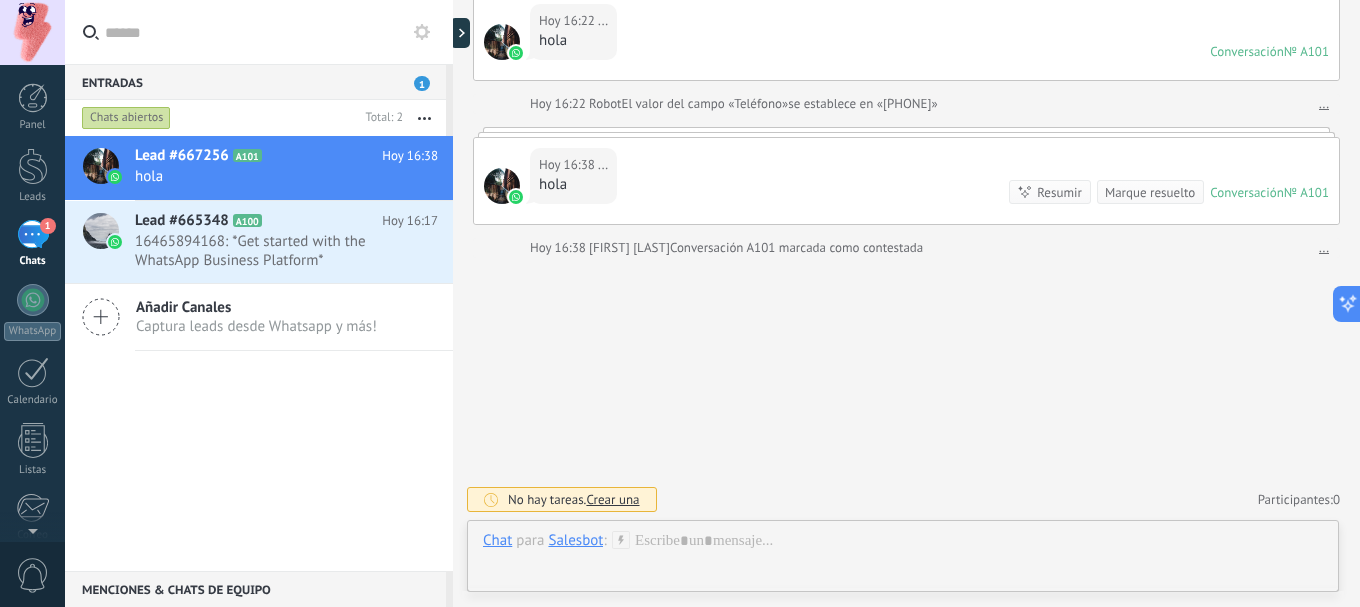 click on "No hay tareas.  Crear una Participantes:  0 Agregar usuario Bots:  0" at bounding box center (906, 499) 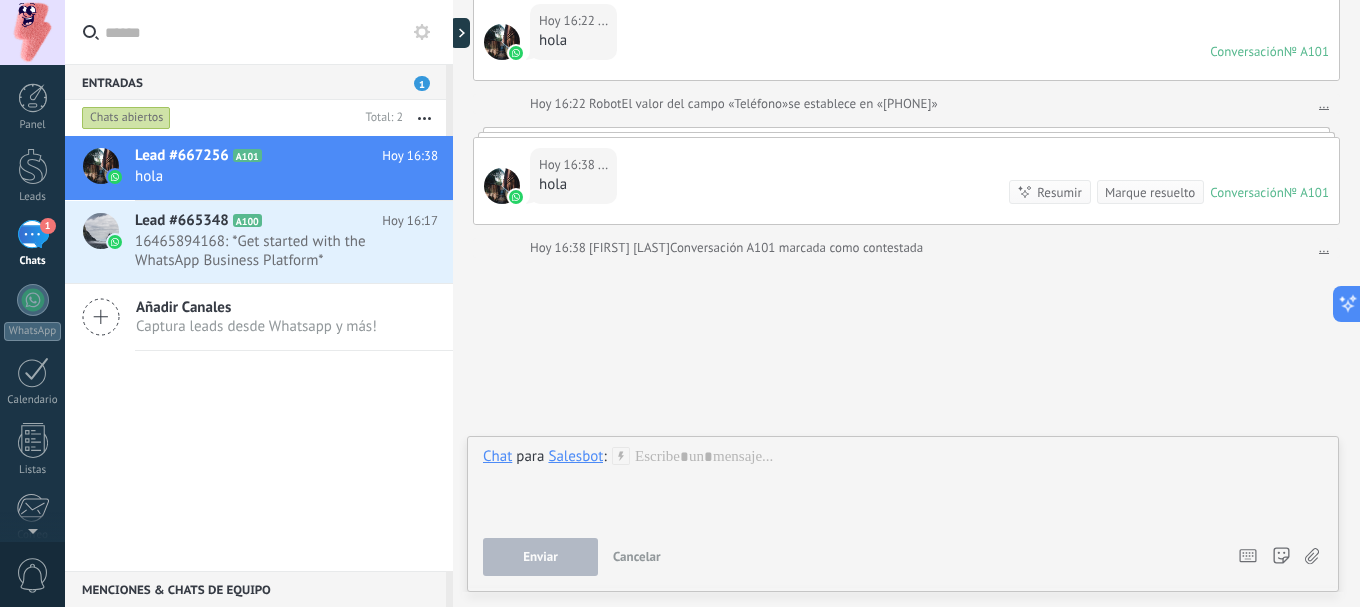 click on "Enviar" at bounding box center [540, 557] 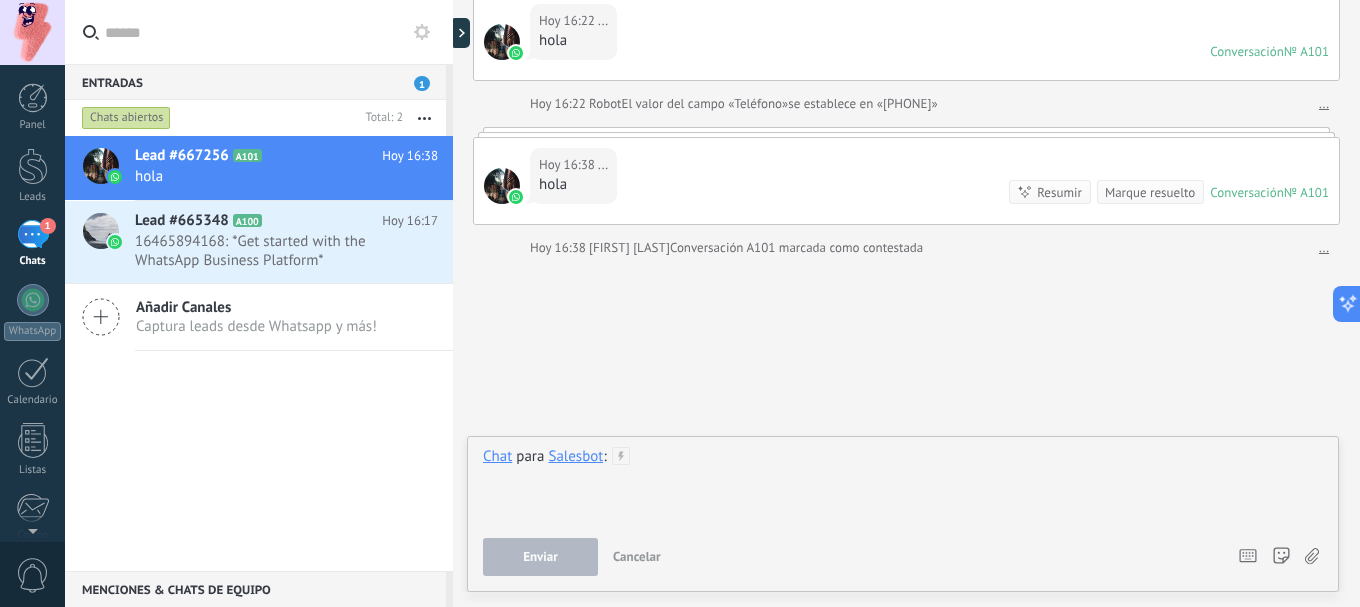drag, startPoint x: 652, startPoint y: 465, endPoint x: 677, endPoint y: 465, distance: 25 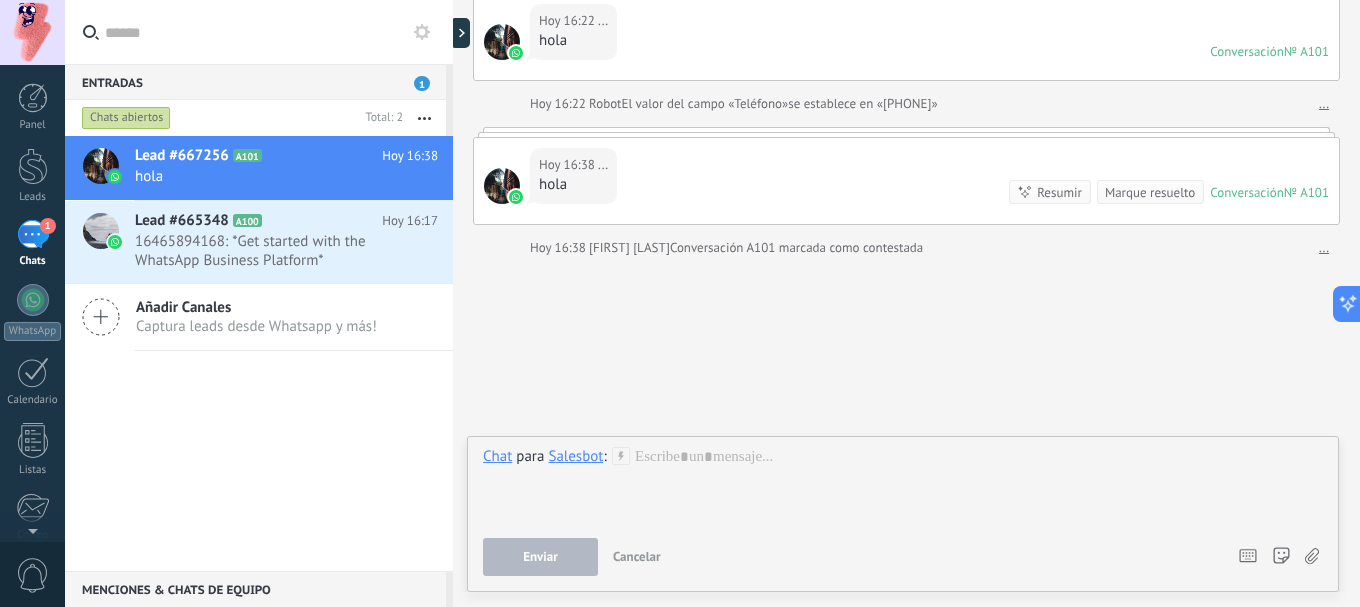 click on "Enviar" at bounding box center (540, 557) 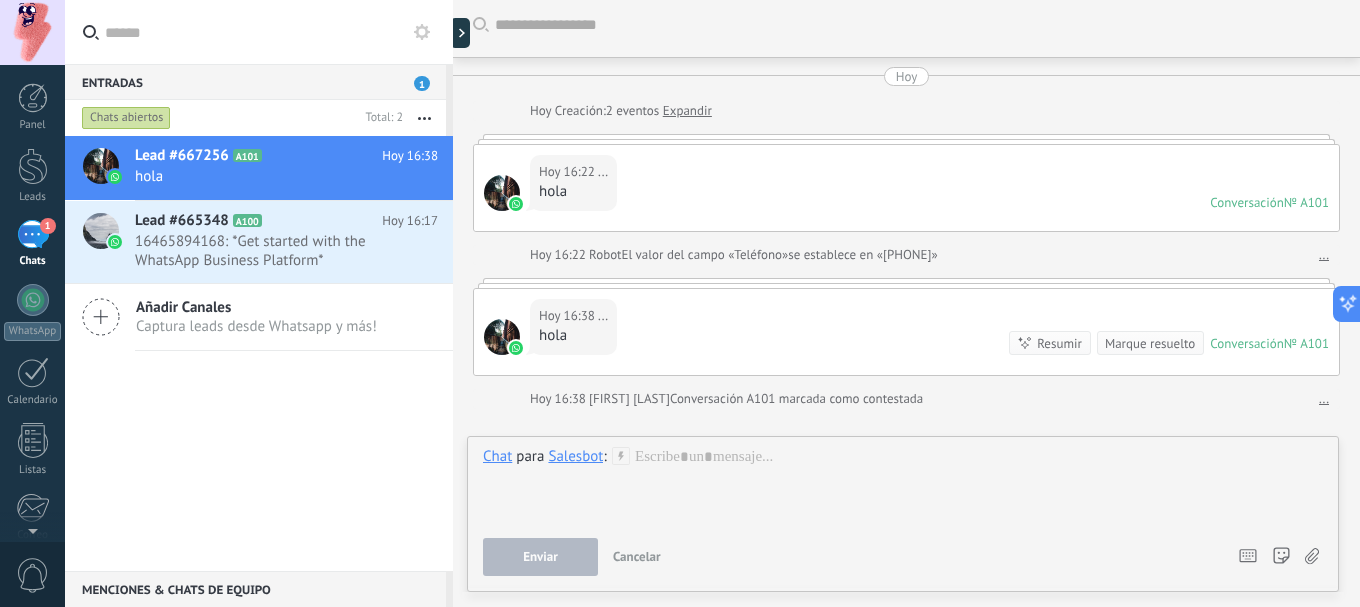 scroll, scrollTop: 0, scrollLeft: 0, axis: both 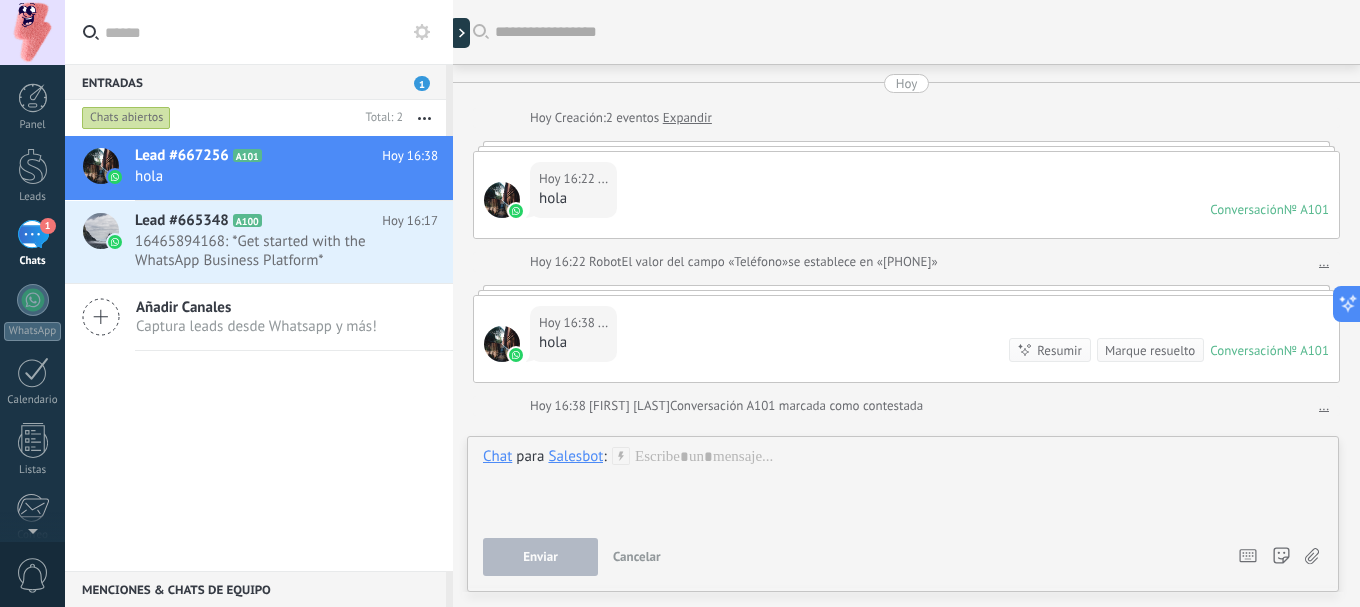 click at bounding box center [424, 118] 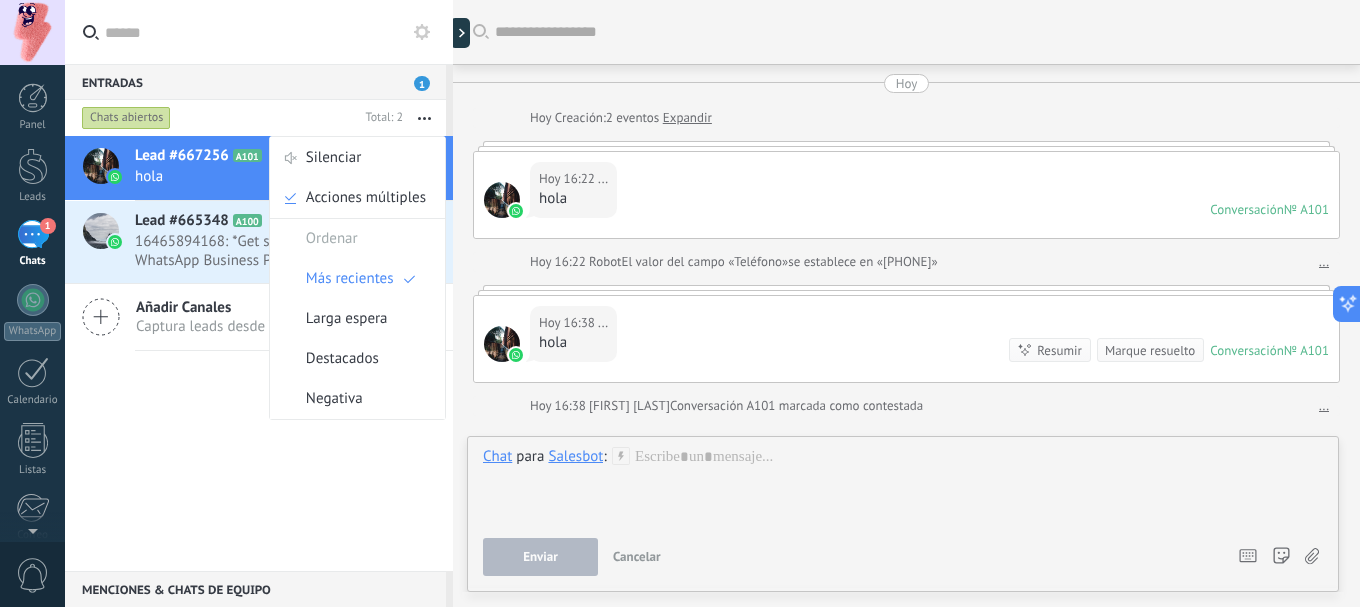 drag, startPoint x: 217, startPoint y: 343, endPoint x: 213, endPoint y: 324, distance: 19.416489 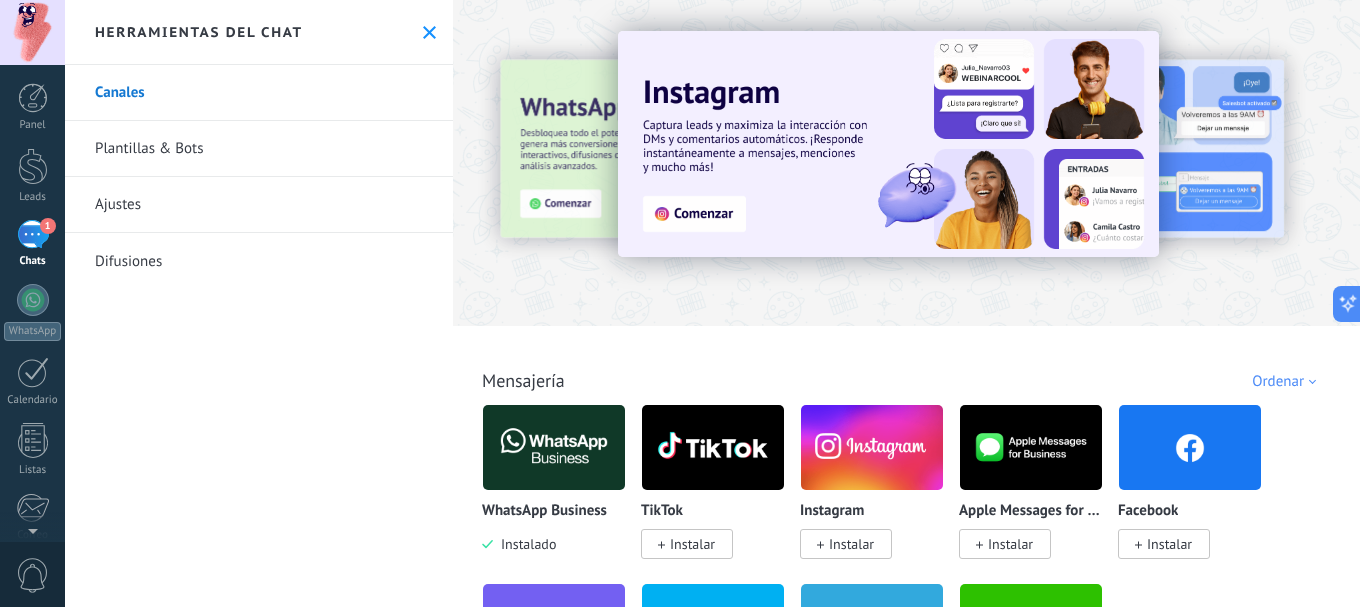 click on "Herramientas del chat" at bounding box center [259, 32] 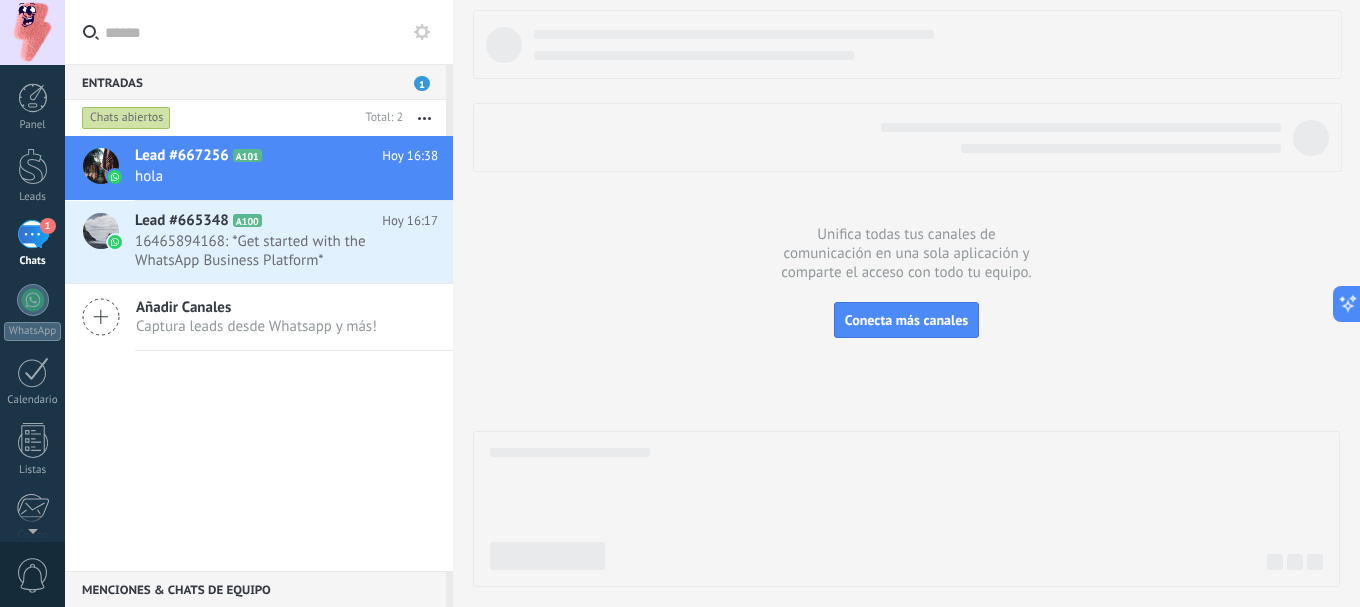 click on "Lead #667256
A101
Hoy 16:38
hola
Lead #665348
A100" at bounding box center (259, 353) 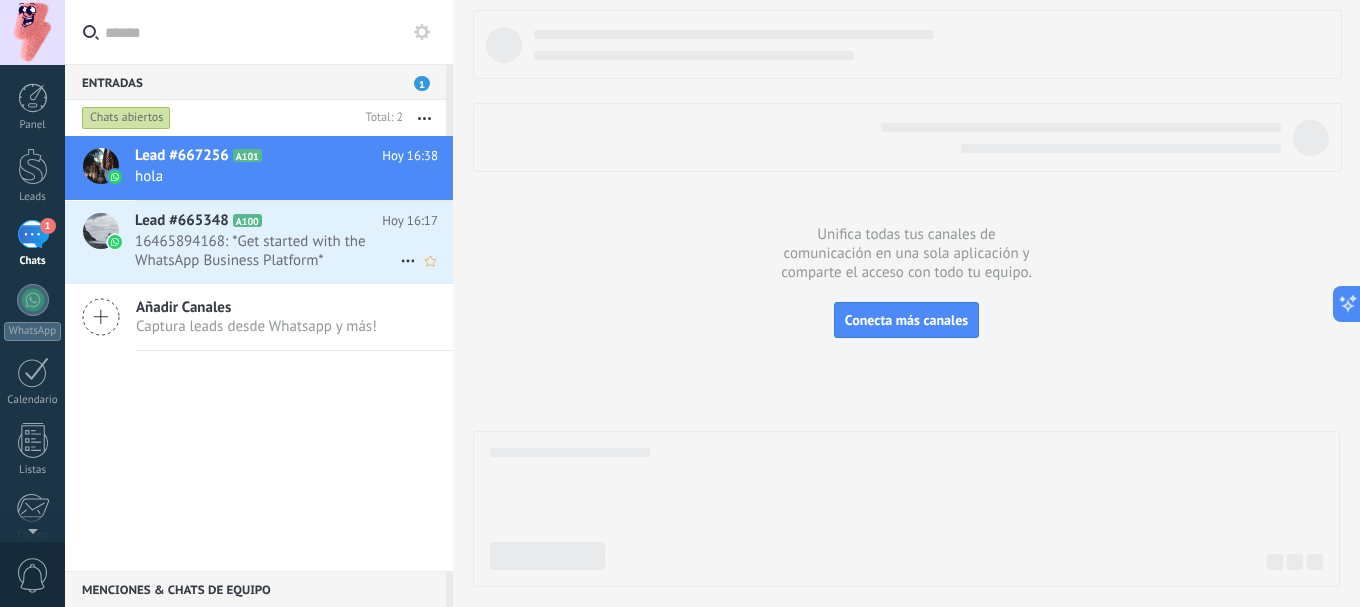 click on "Lead #665348
A100" at bounding box center (258, 221) 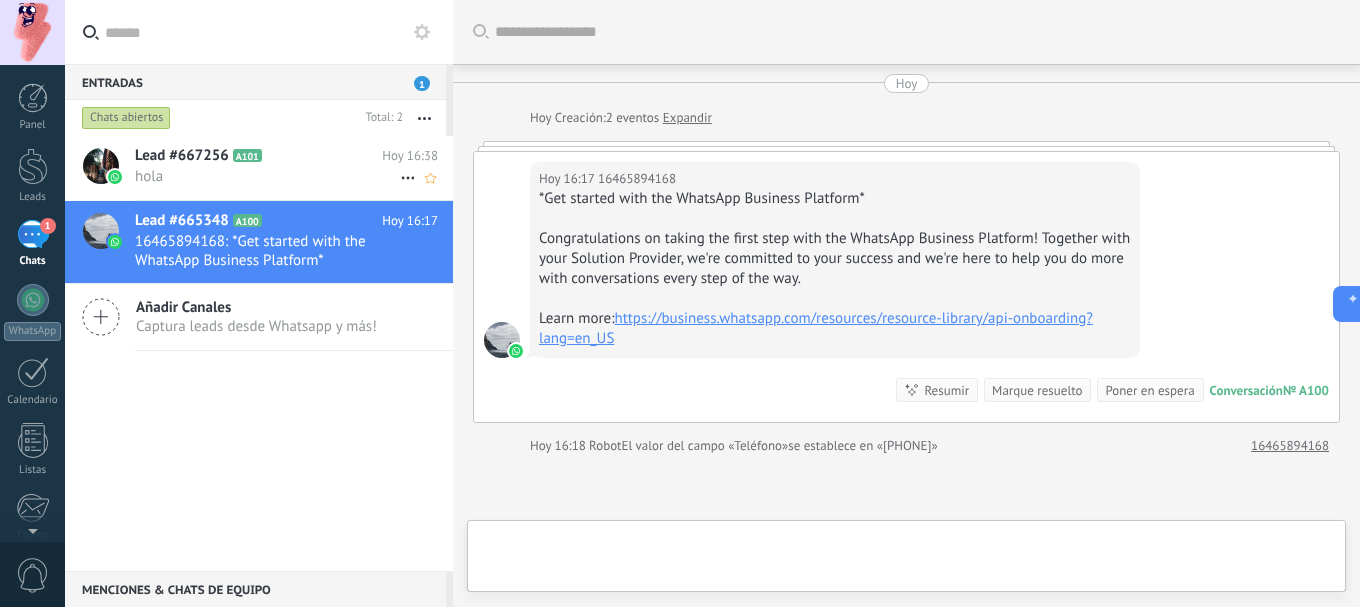 click on "hola" at bounding box center (267, 176) 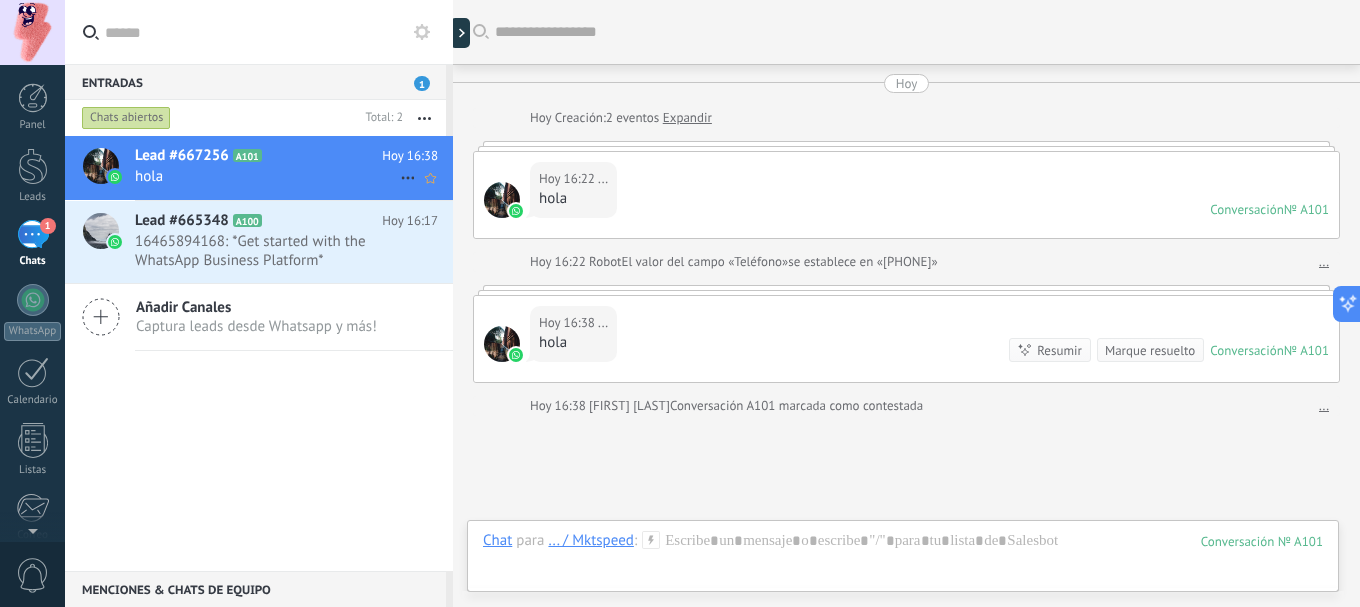 click 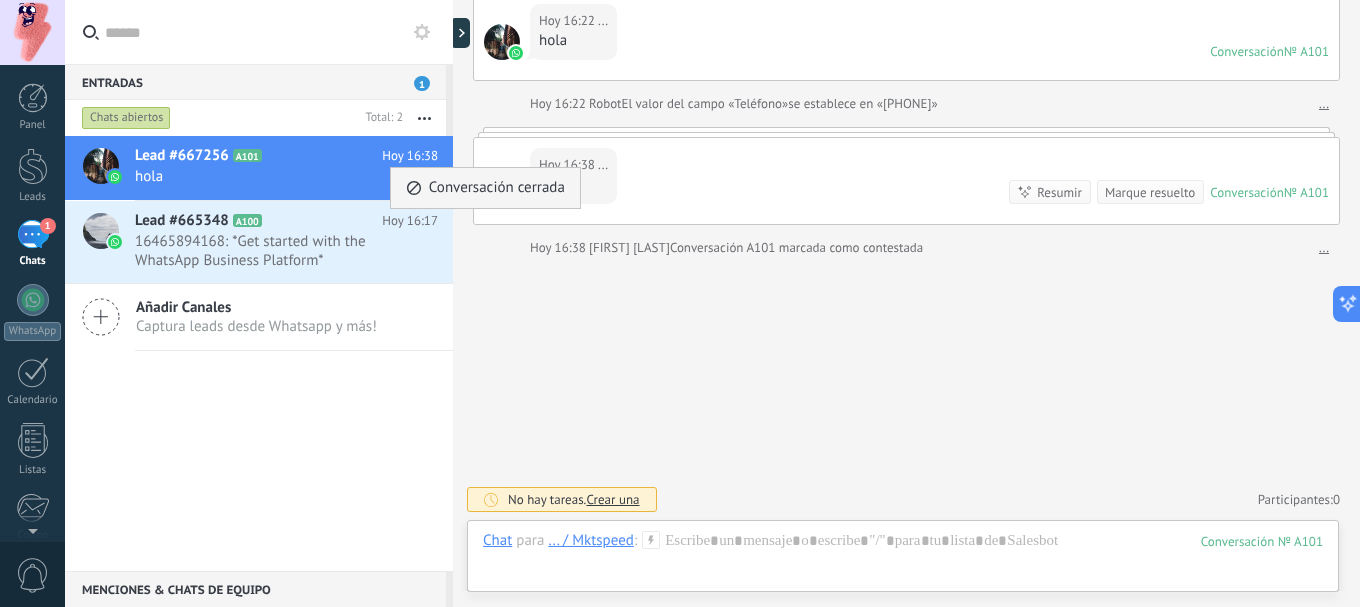 click on "Conversación cerrada" at bounding box center [497, 188] 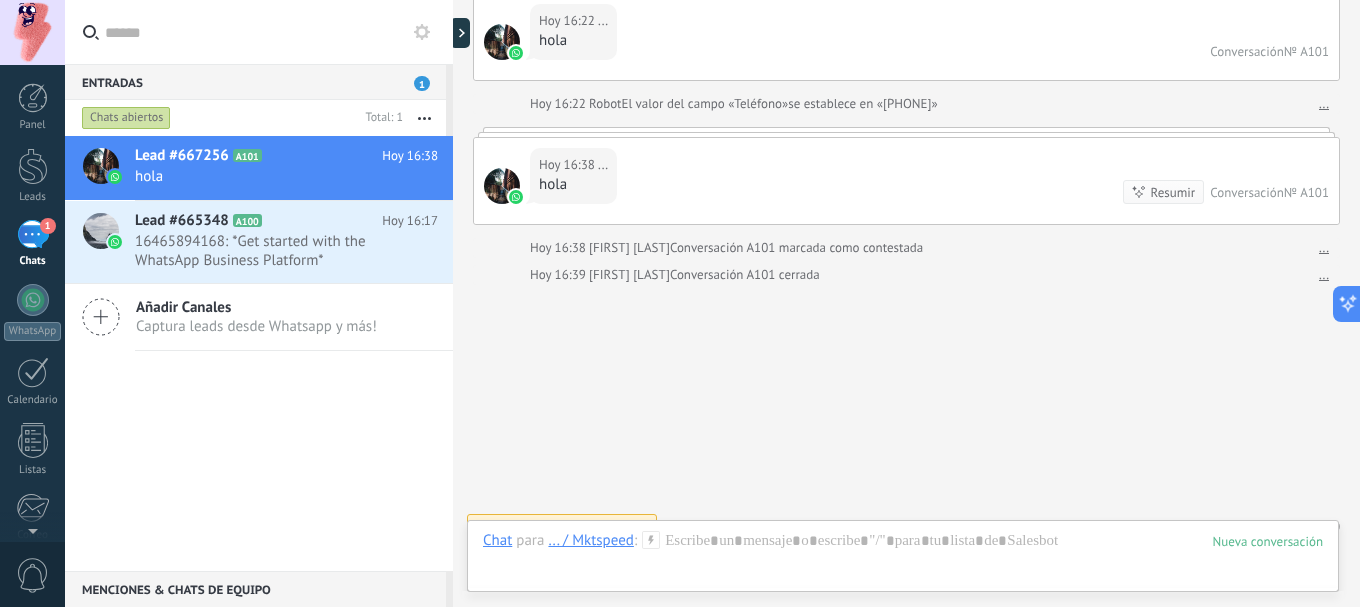 scroll, scrollTop: 185, scrollLeft: 0, axis: vertical 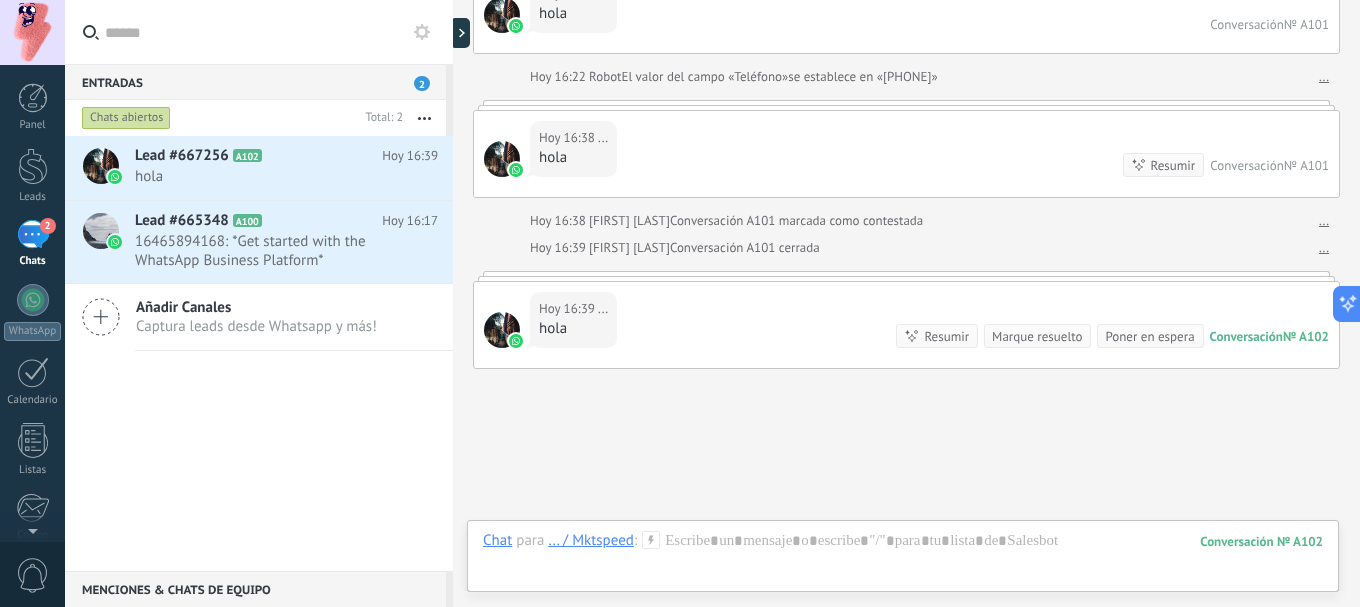 click on "Poner en espera" at bounding box center (1149, 336) 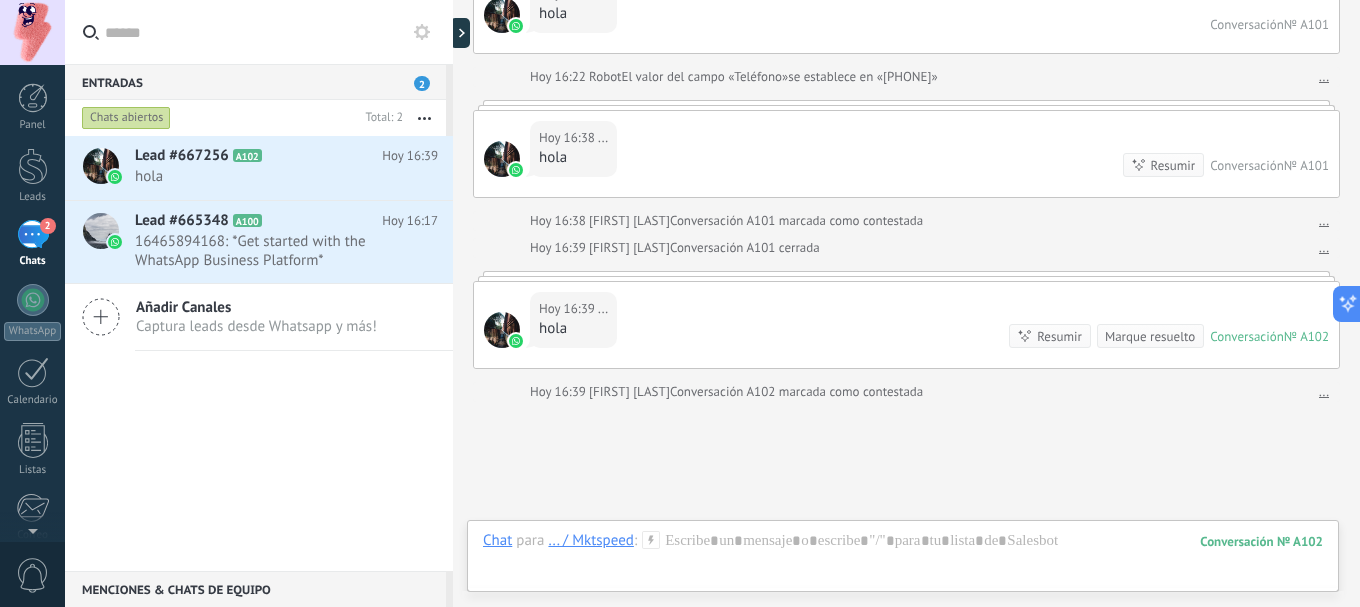 scroll, scrollTop: 218, scrollLeft: 0, axis: vertical 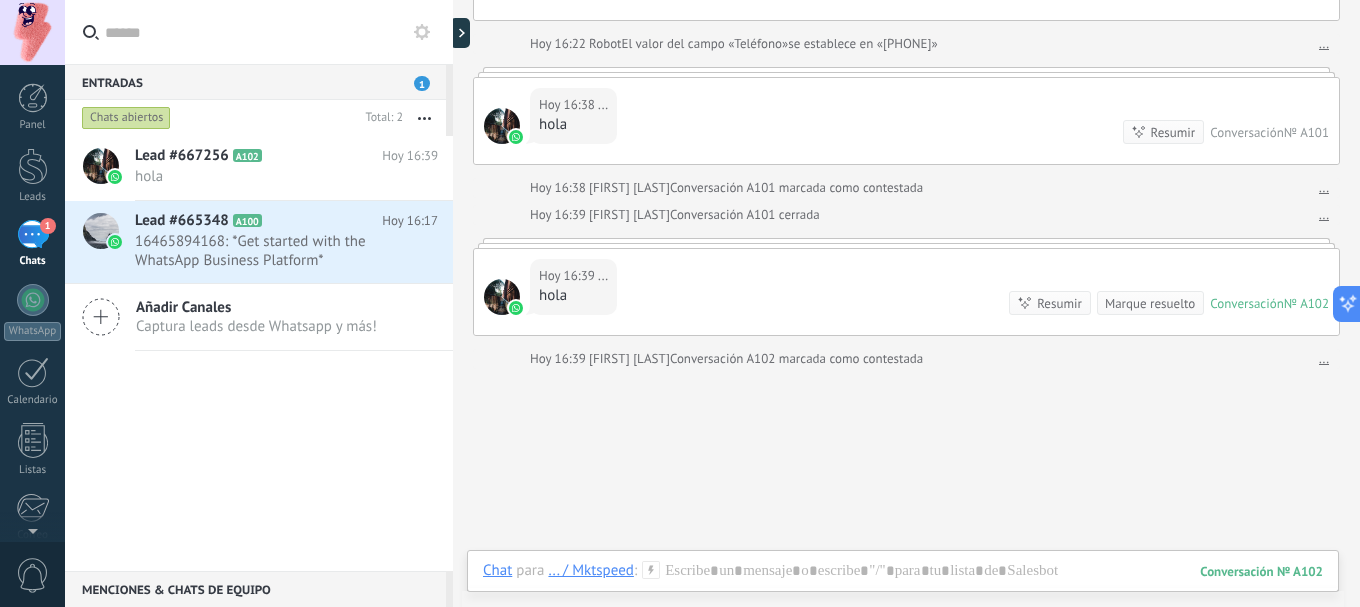 click at bounding box center [259, 32] 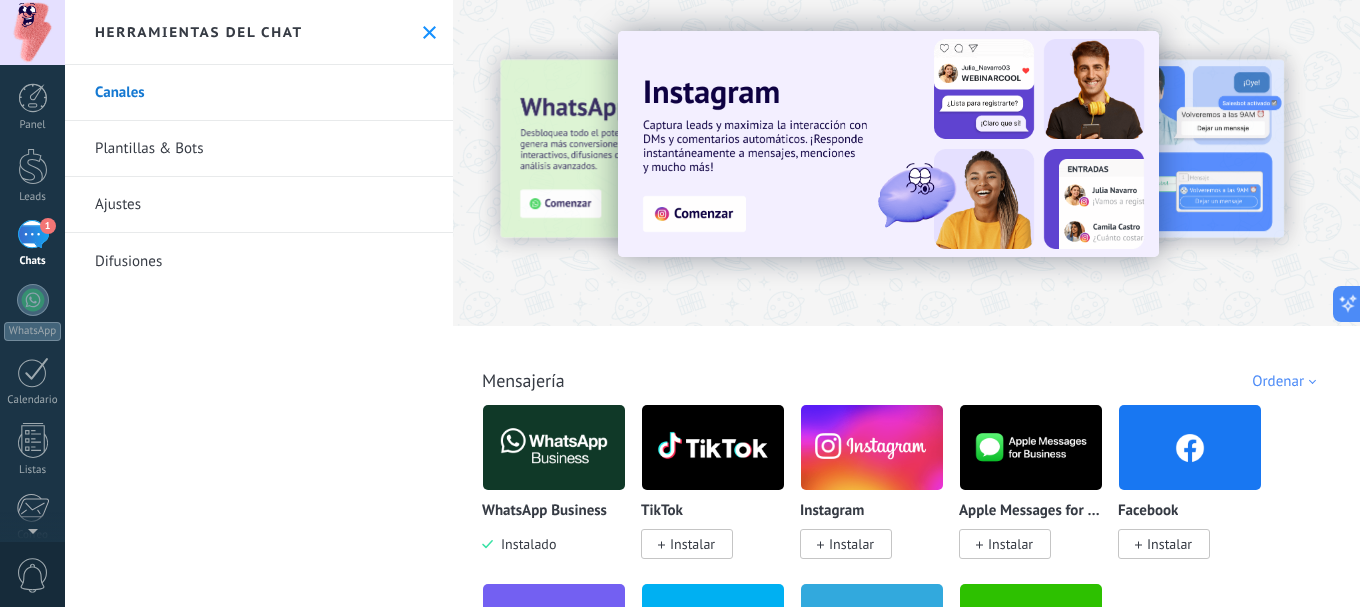 click on "Ajustes" at bounding box center (259, 205) 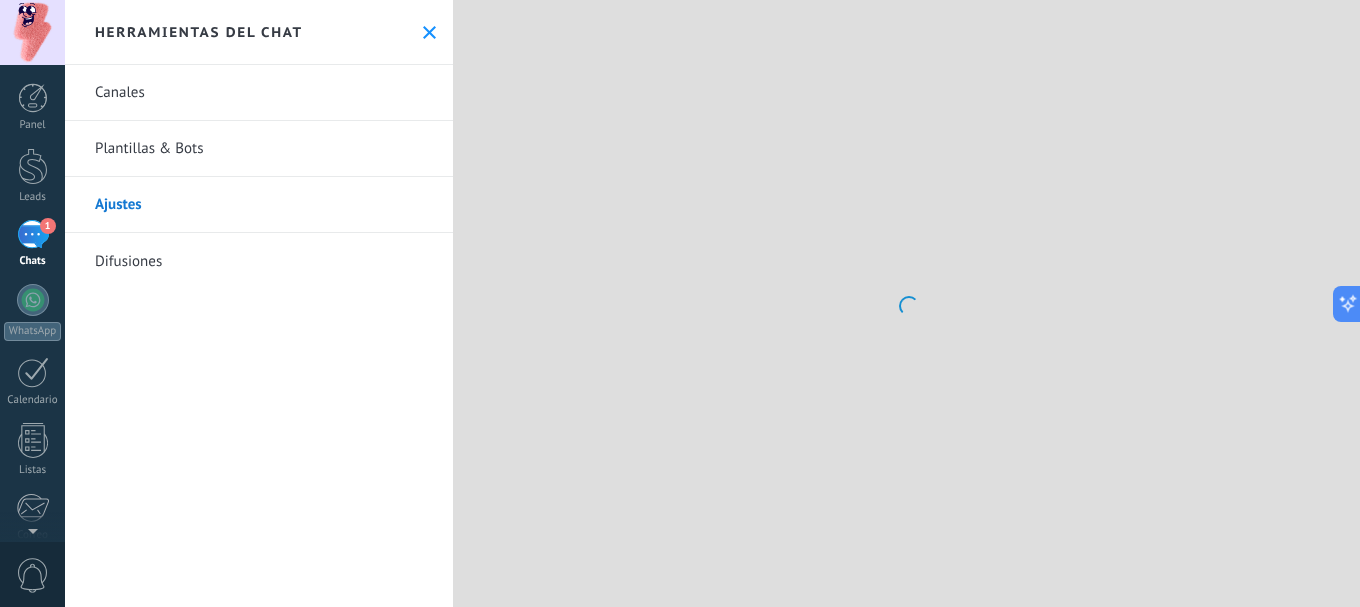 click on "Plantillas & Bots" at bounding box center [259, 149] 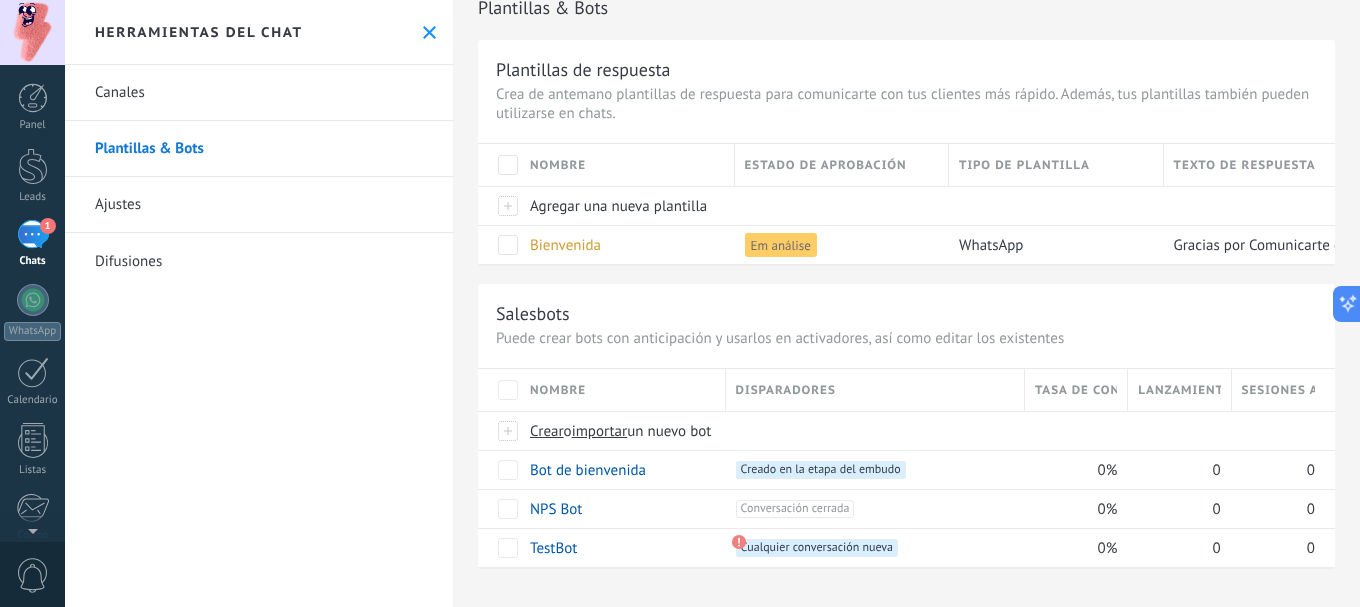 scroll, scrollTop: 27, scrollLeft: 0, axis: vertical 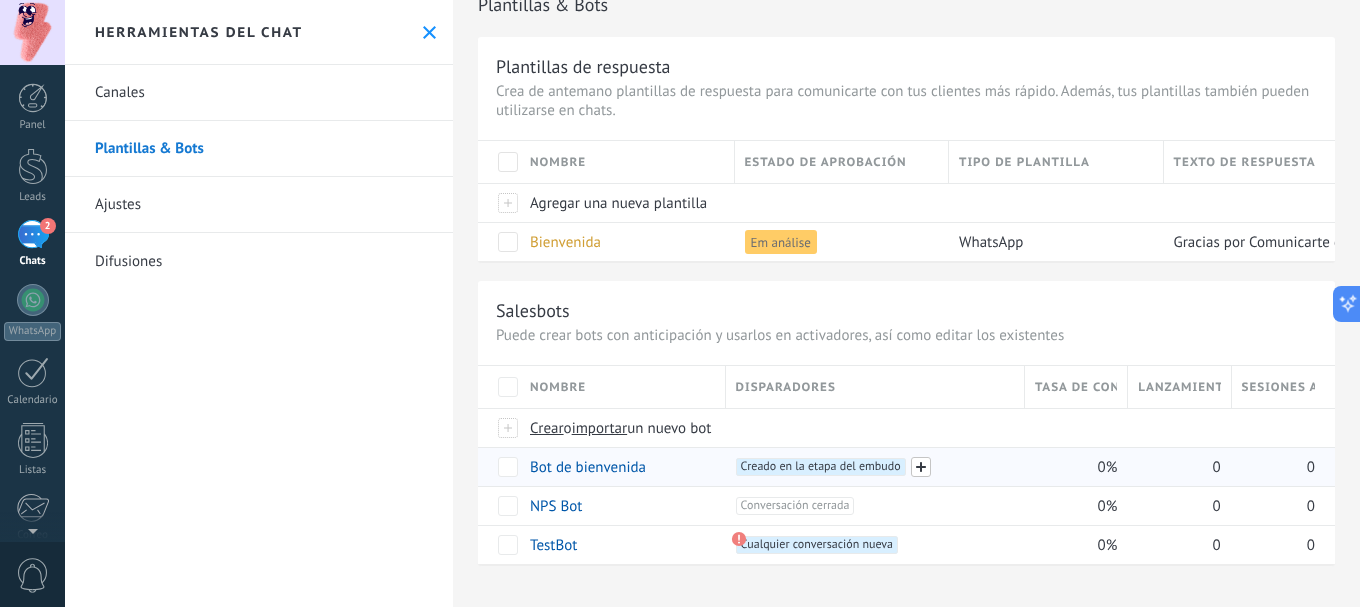 click at bounding box center [921, 467] 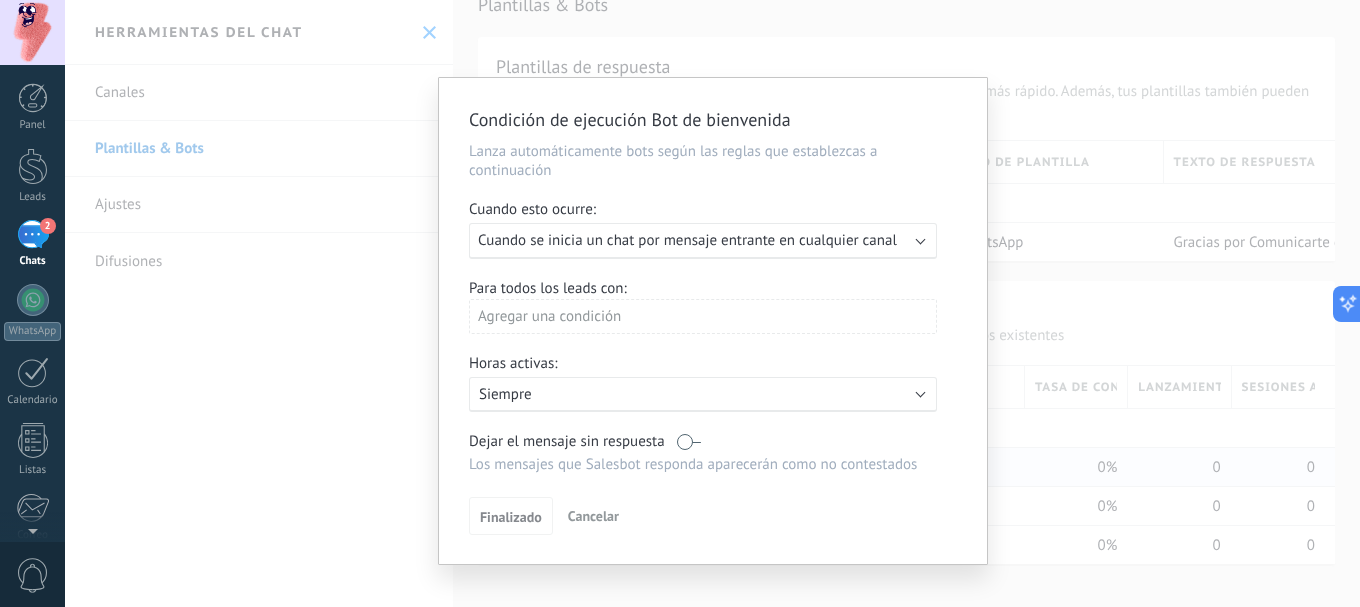 click on "Agregar una condición" at bounding box center [703, 316] 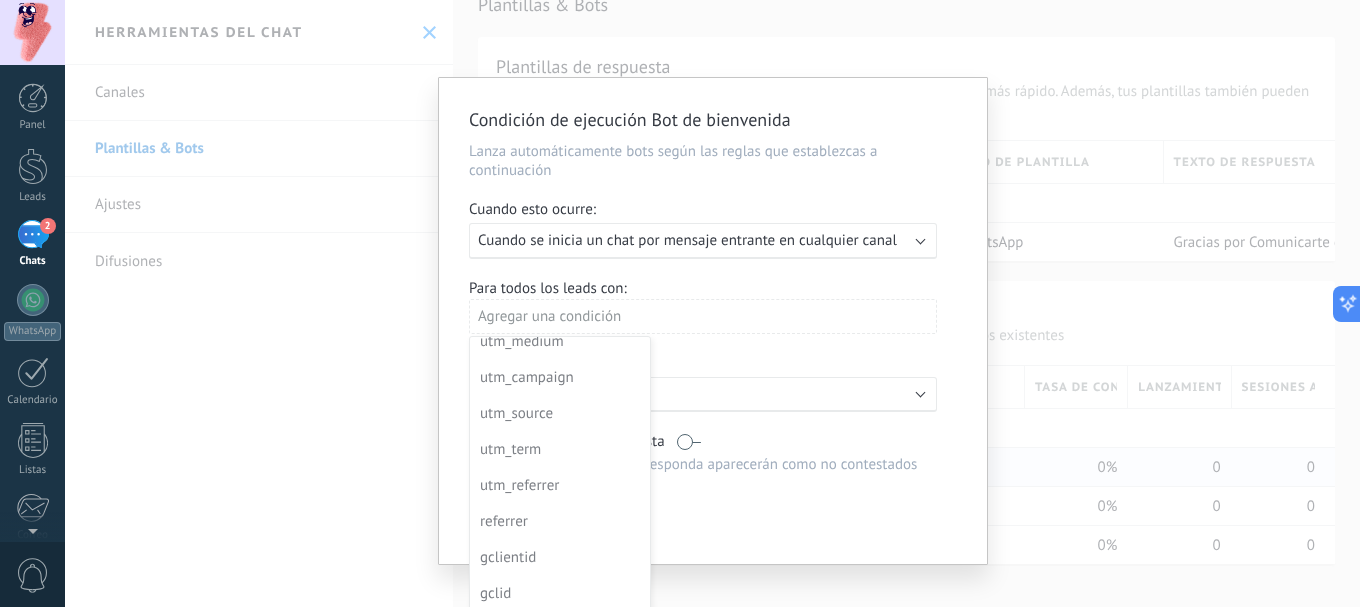 scroll, scrollTop: 300, scrollLeft: 0, axis: vertical 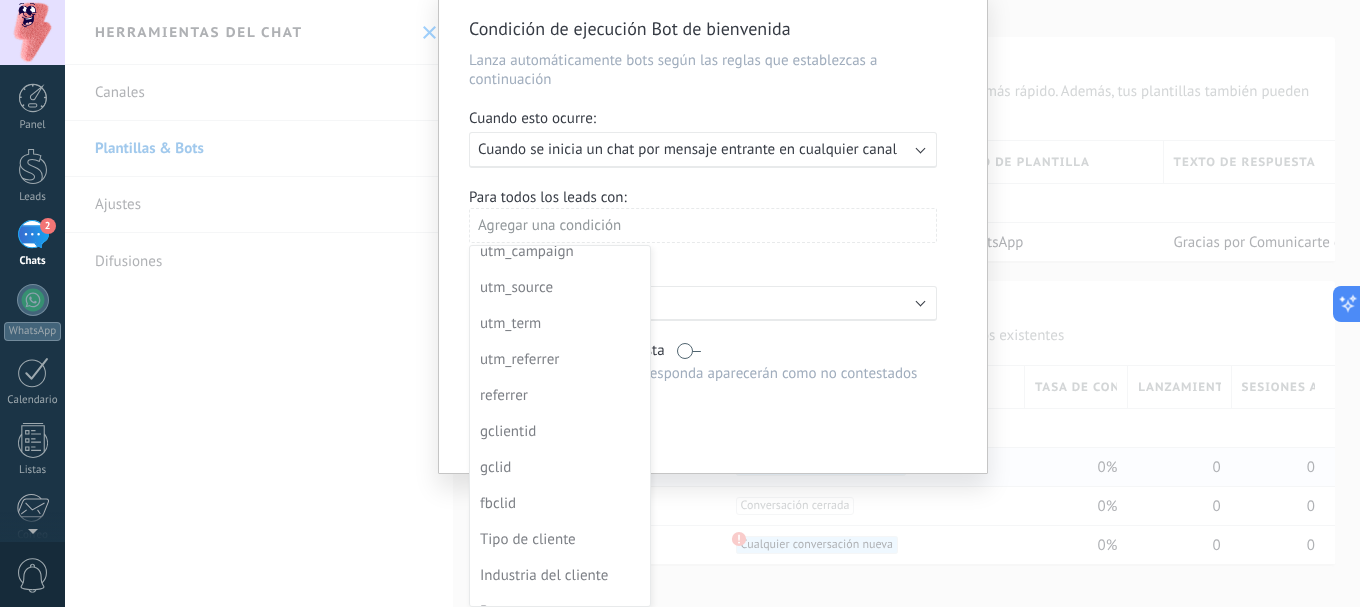 click on "Condición de ejecución Bot de bienvenida Lanza automáticamente bots según las reglas que establezcas a continuación Cuando esto ocurre: Ejecutar:  Cuando se inicia un chat por mensaje entrante en cualquier canal Para todos los leads con: Agregar una condición Etiquetas Etapa del lead Usuario responsable Presupuesto Fuente No tiene etiqueta utm_content utm_medium utm_campaign utm_source utm_term utm_referrer referrer gclientid gclid fbclid Tipo de cliente Industria del cliente Presupuesto Método de pago Objetivo del cliente Razón de pérdida Número de contrato Fecha de contrato Pago Archivo Horas activas: Activo:  Siempre Dejar el mensaje sin respuesta Los mensajes que Salesbot responda aparecerán como no contestados Aplicar a todos los leads en esta etapa Finalizado Cancelar" at bounding box center [712, 303] 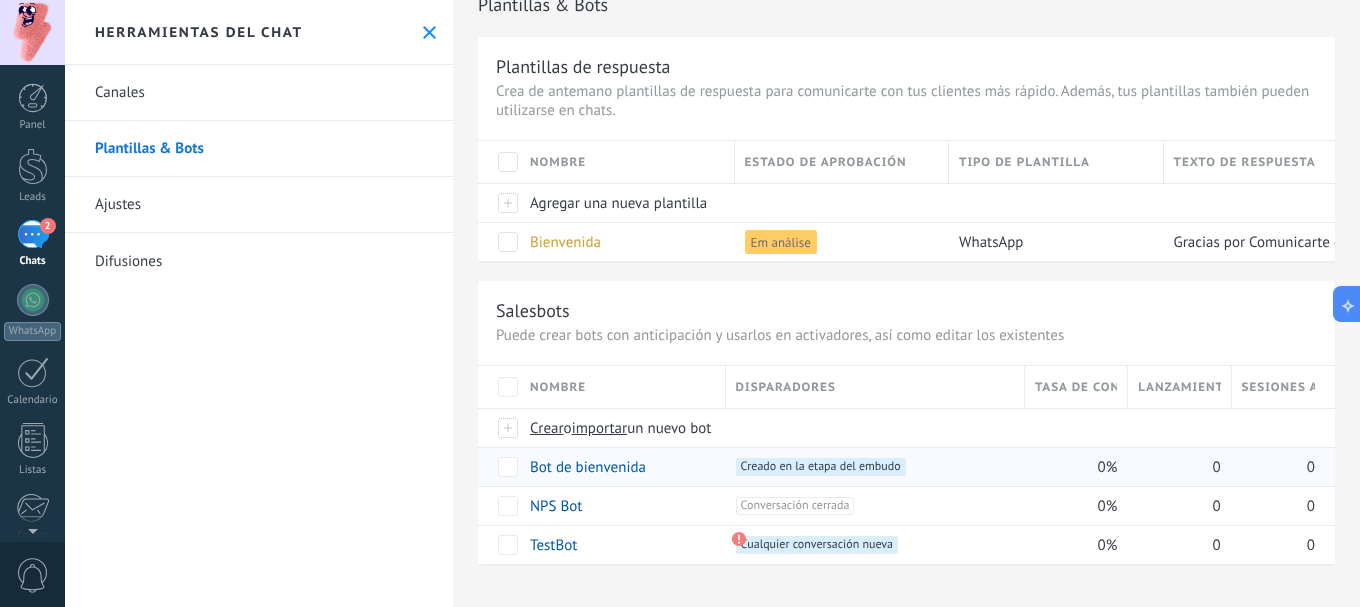 scroll, scrollTop: 0, scrollLeft: 0, axis: both 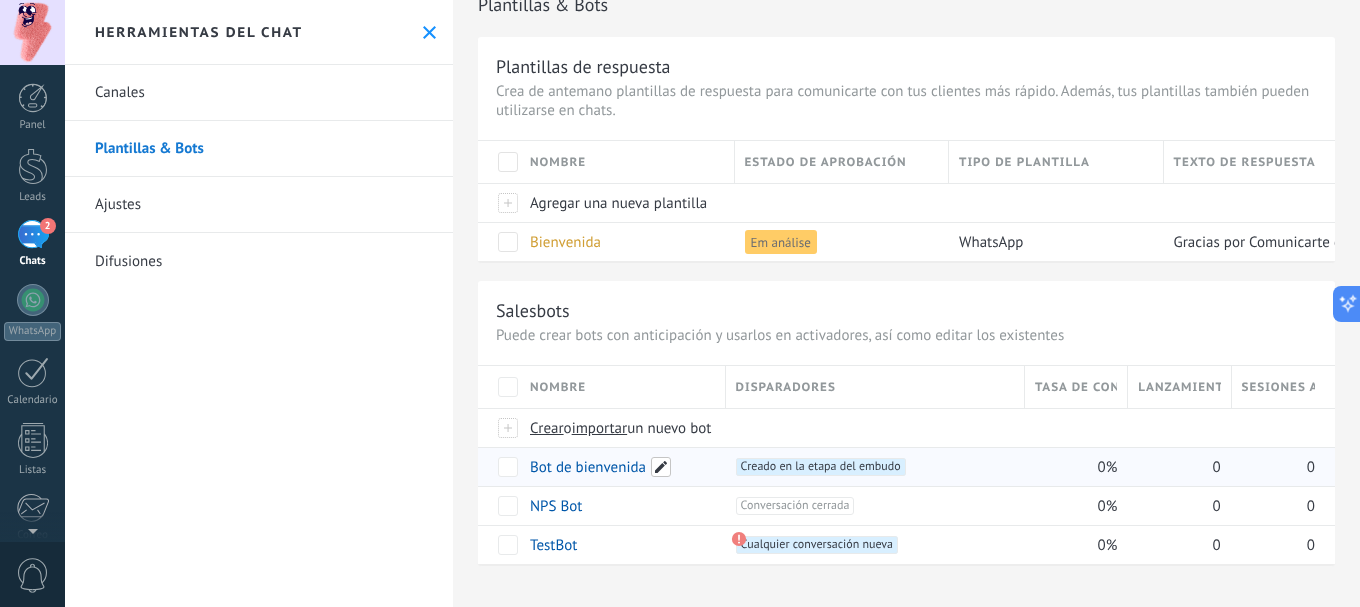 click at bounding box center [661, 467] 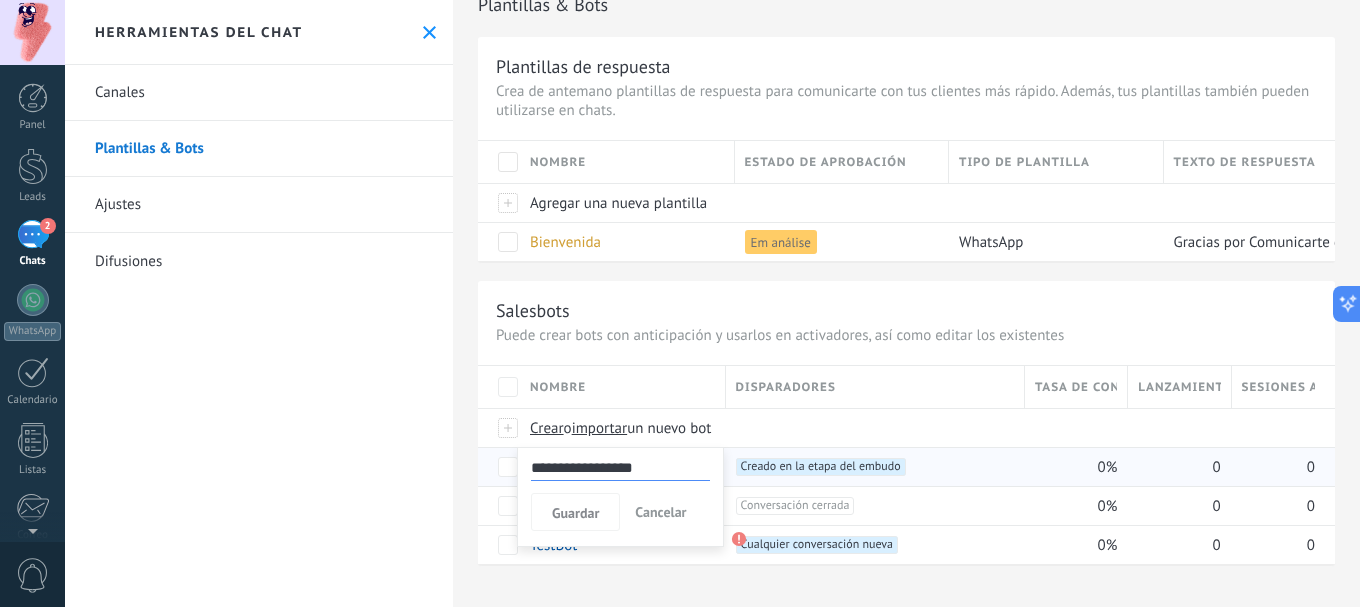 click on "**********" at bounding box center (620, 468) 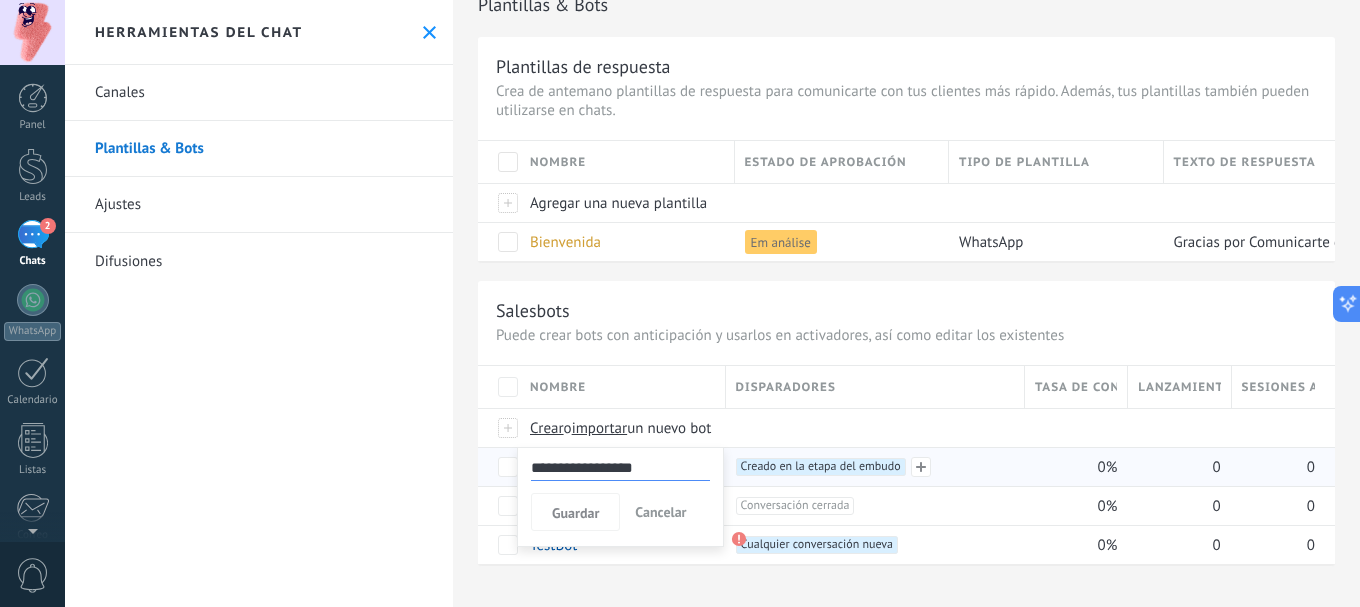 click on "+1 Creado en la etapa del embudo +0" at bounding box center [870, 467] 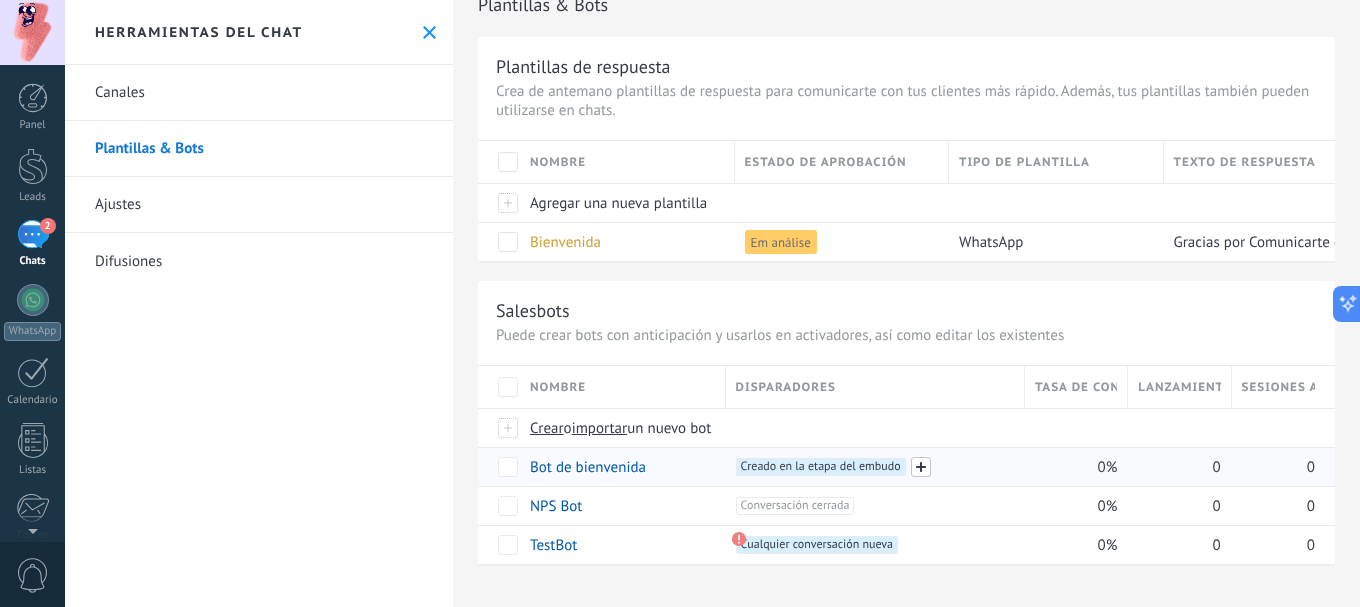 click at bounding box center (921, 467) 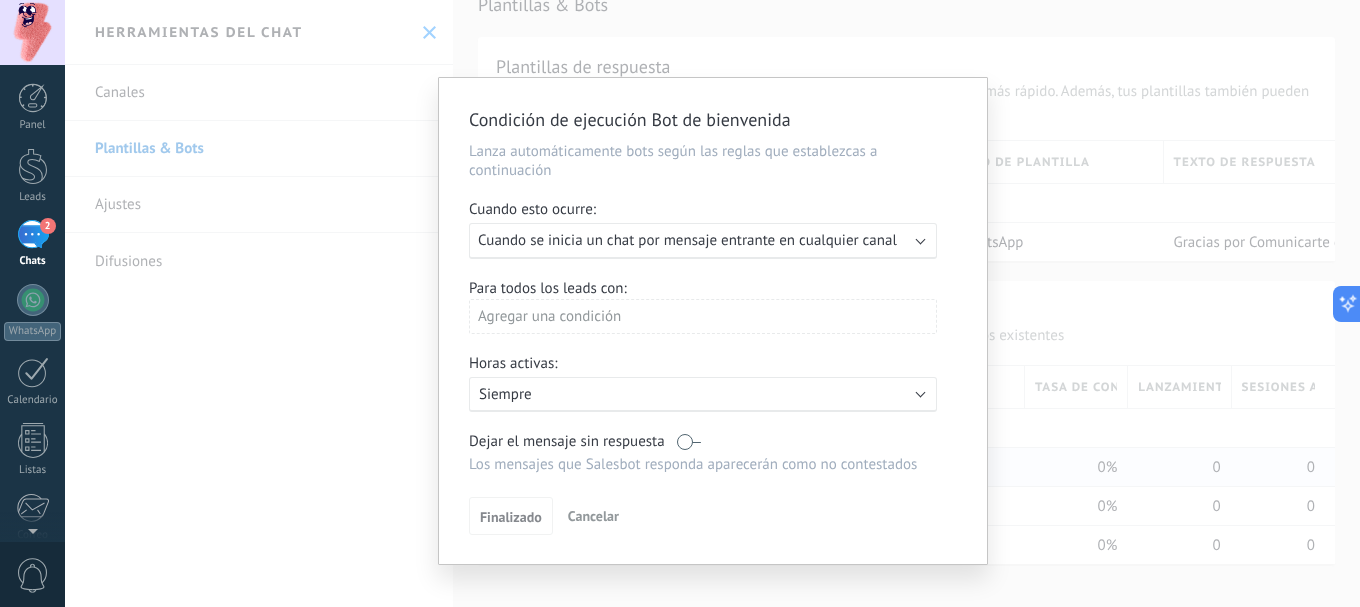click on "Cuando se inicia un chat por mensaje entrante en cualquier canal" at bounding box center (687, 240) 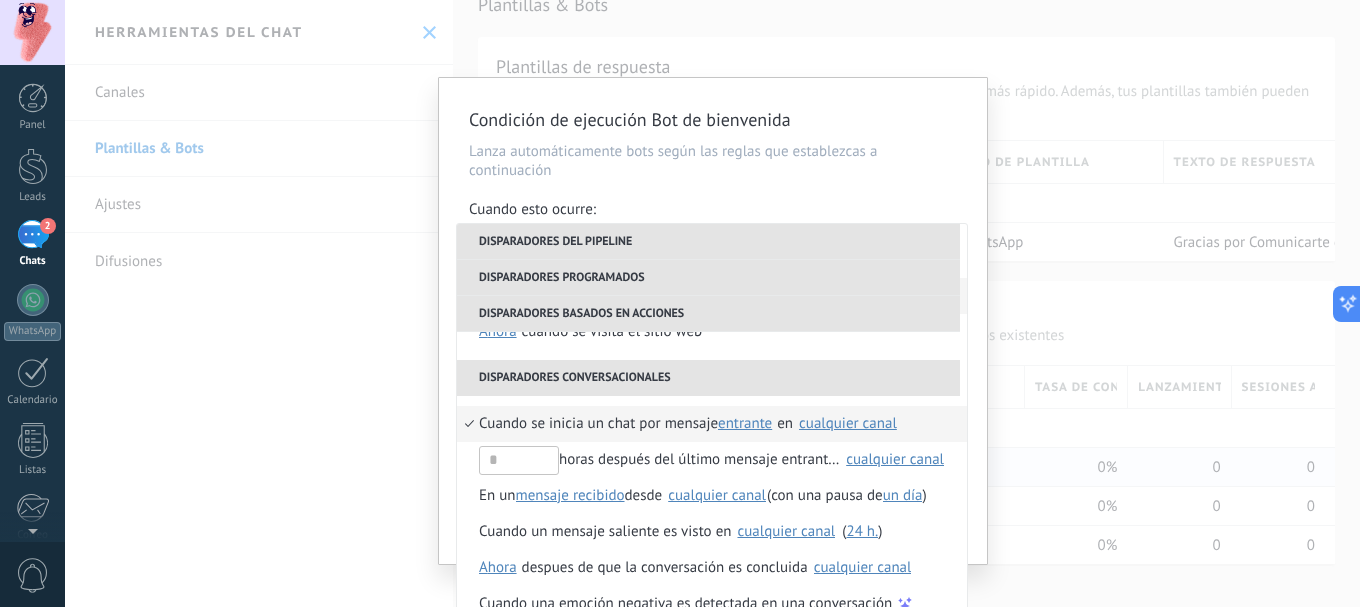 scroll, scrollTop: 508, scrollLeft: 0, axis: vertical 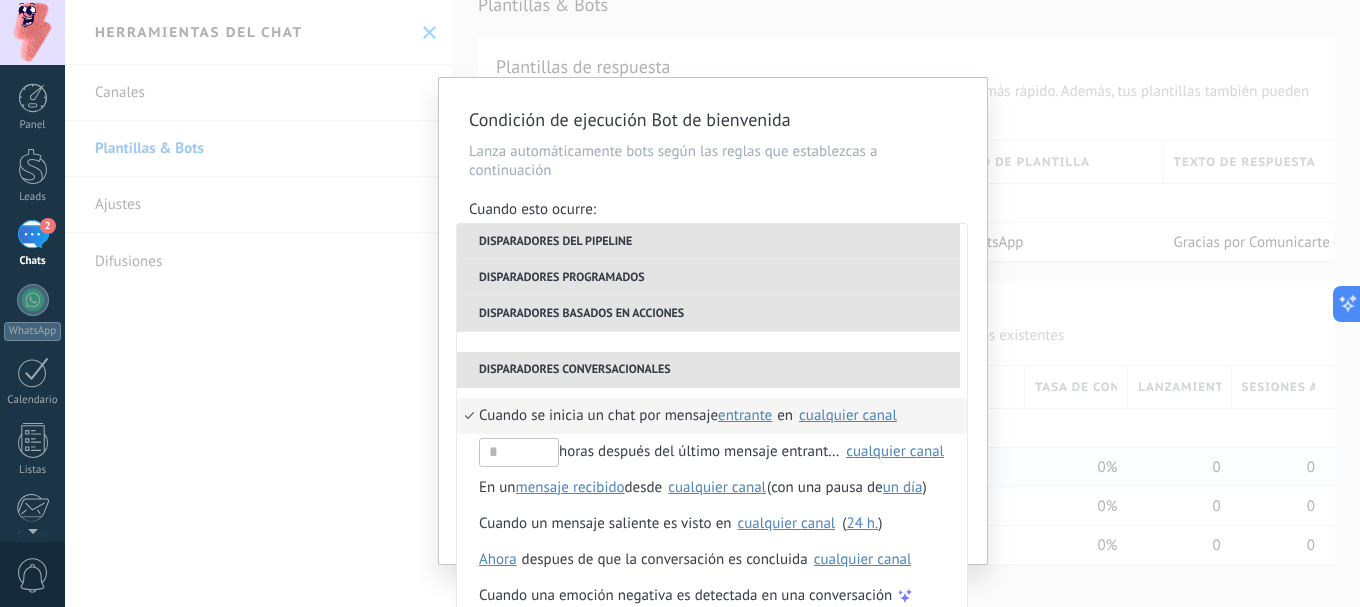 click on "Lanza automáticamente bots según las reglas que establezcas a continuación" at bounding box center (713, 161) 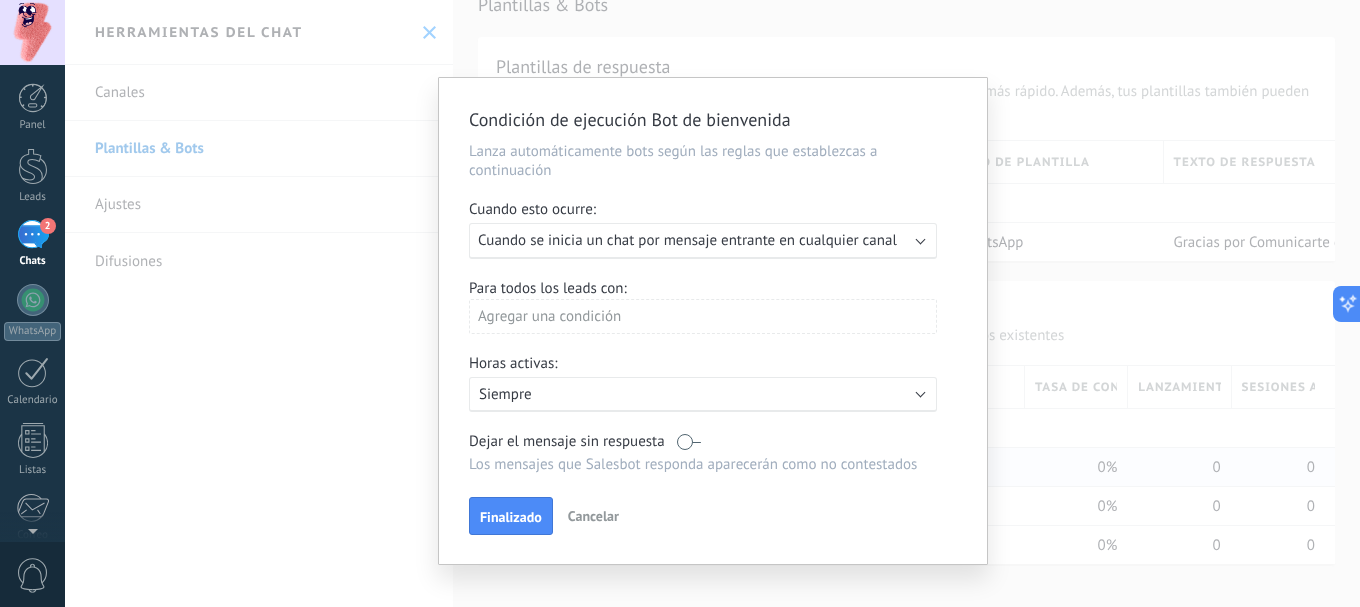 click at bounding box center [689, 441] 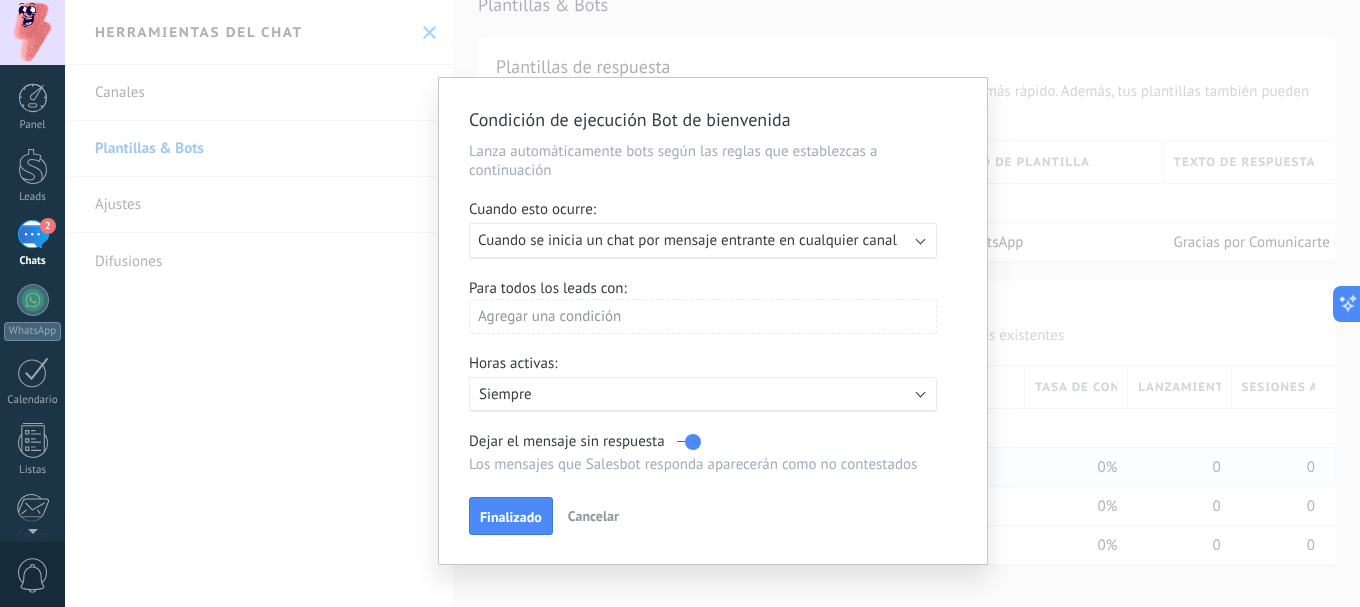 click at bounding box center (689, 441) 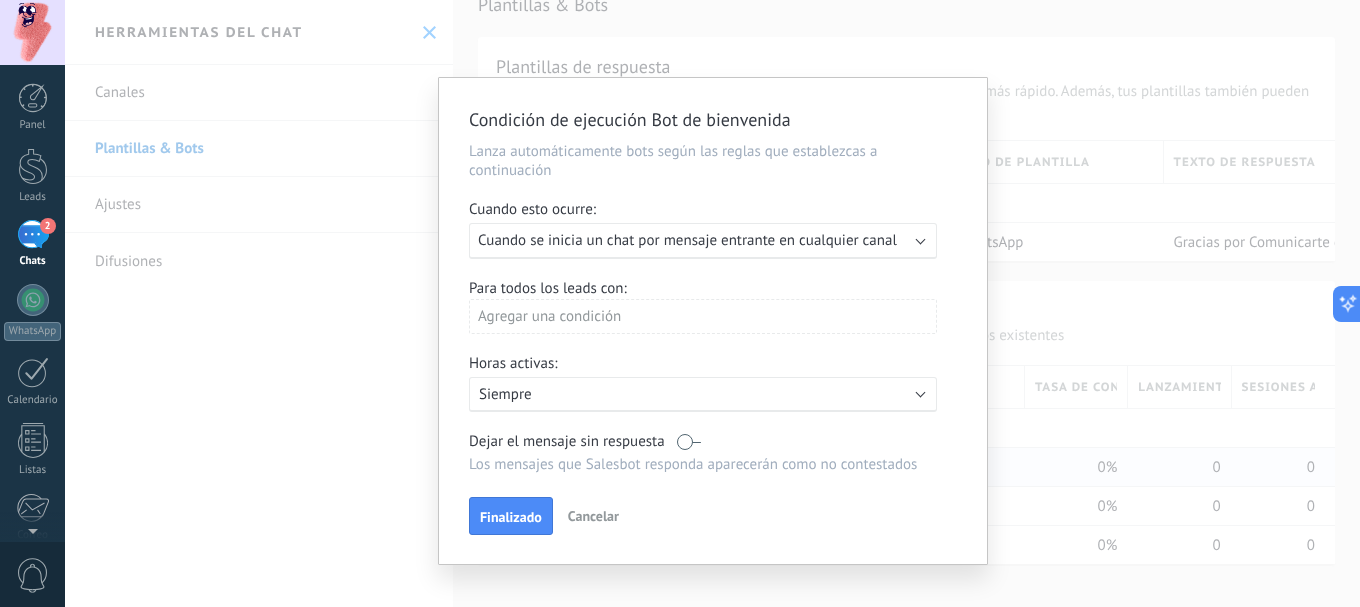 click on "Para todos los leads con:" at bounding box center (713, 288) 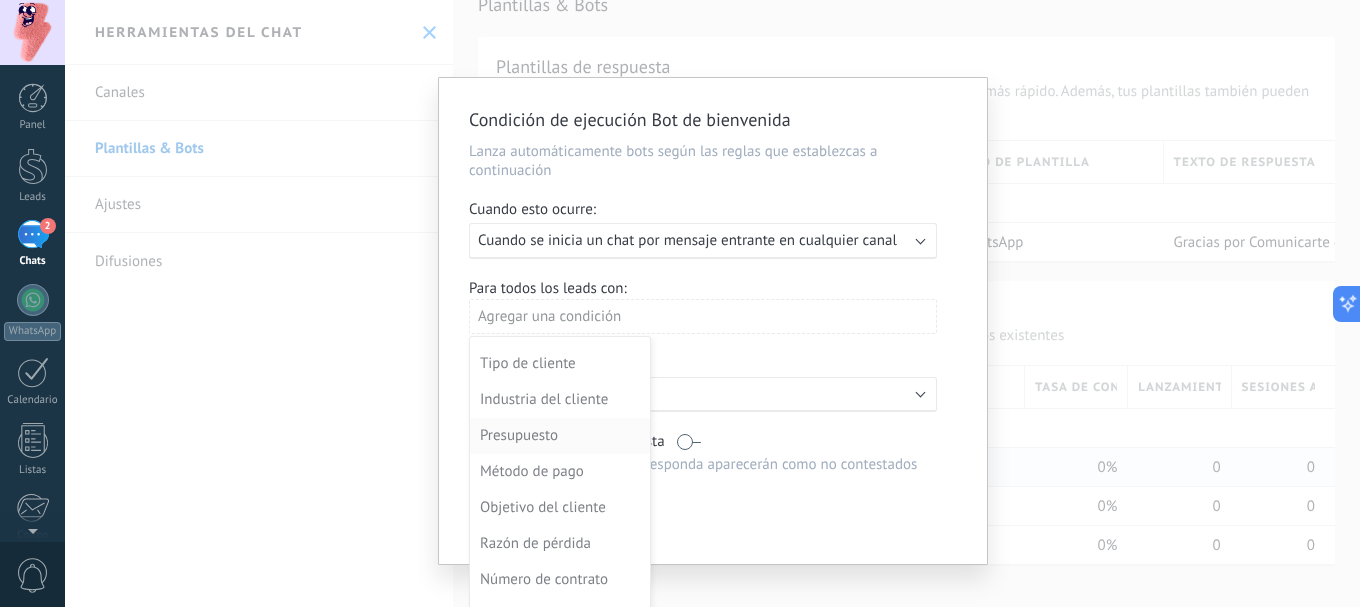 scroll, scrollTop: 576, scrollLeft: 0, axis: vertical 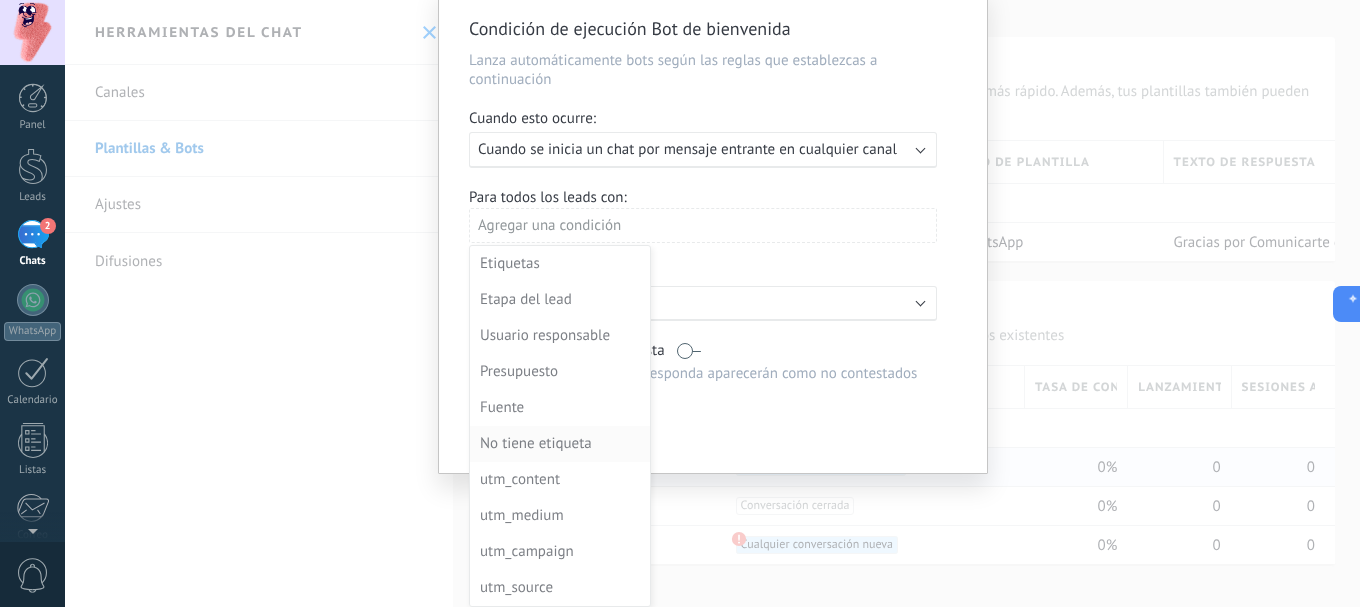 click on "No tiene etiqueta" at bounding box center (558, 444) 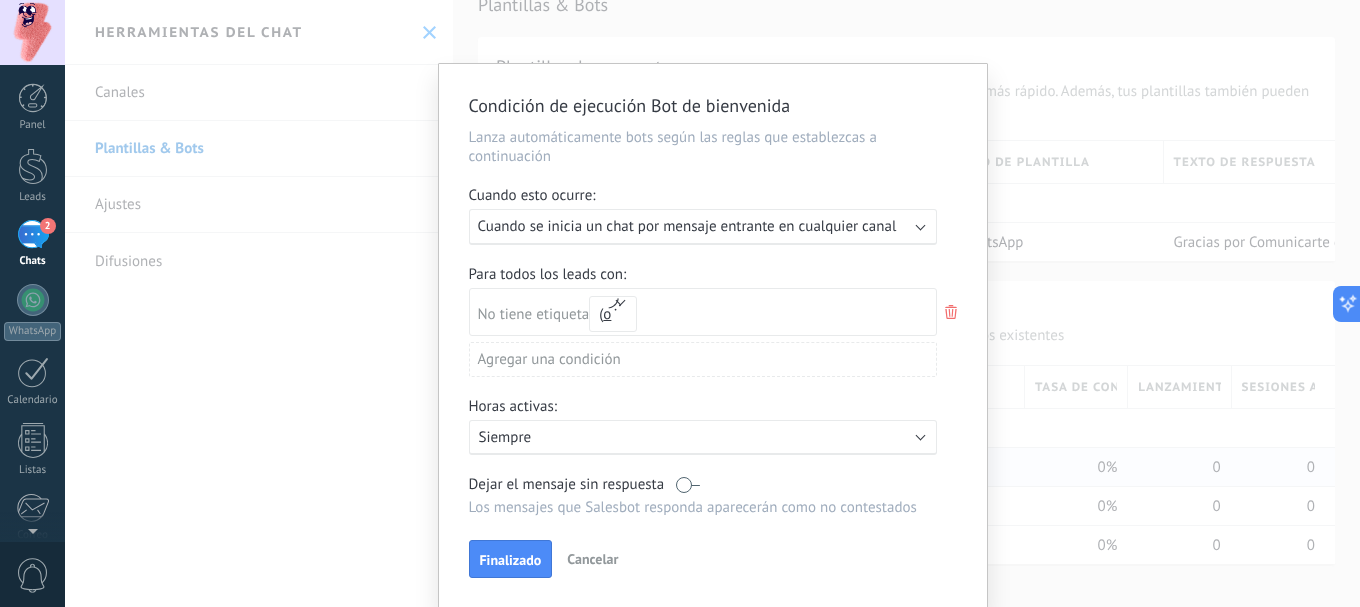 click on "Agregar una condición" at bounding box center (703, 359) 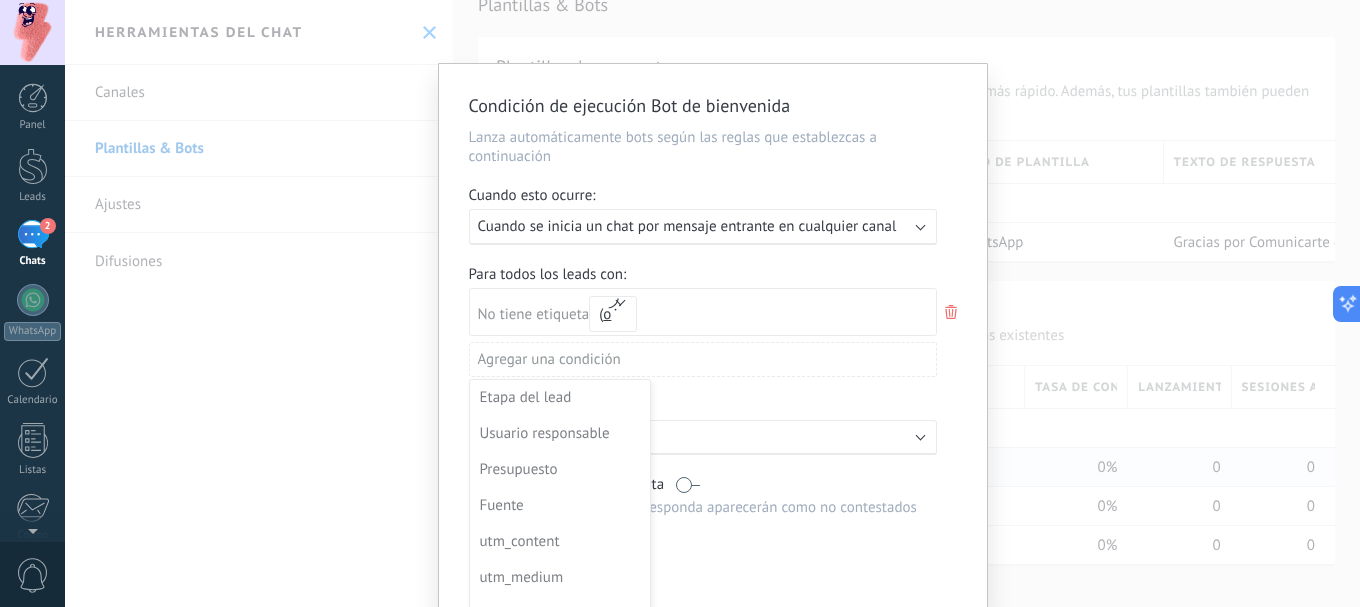 click at bounding box center [713, 335] 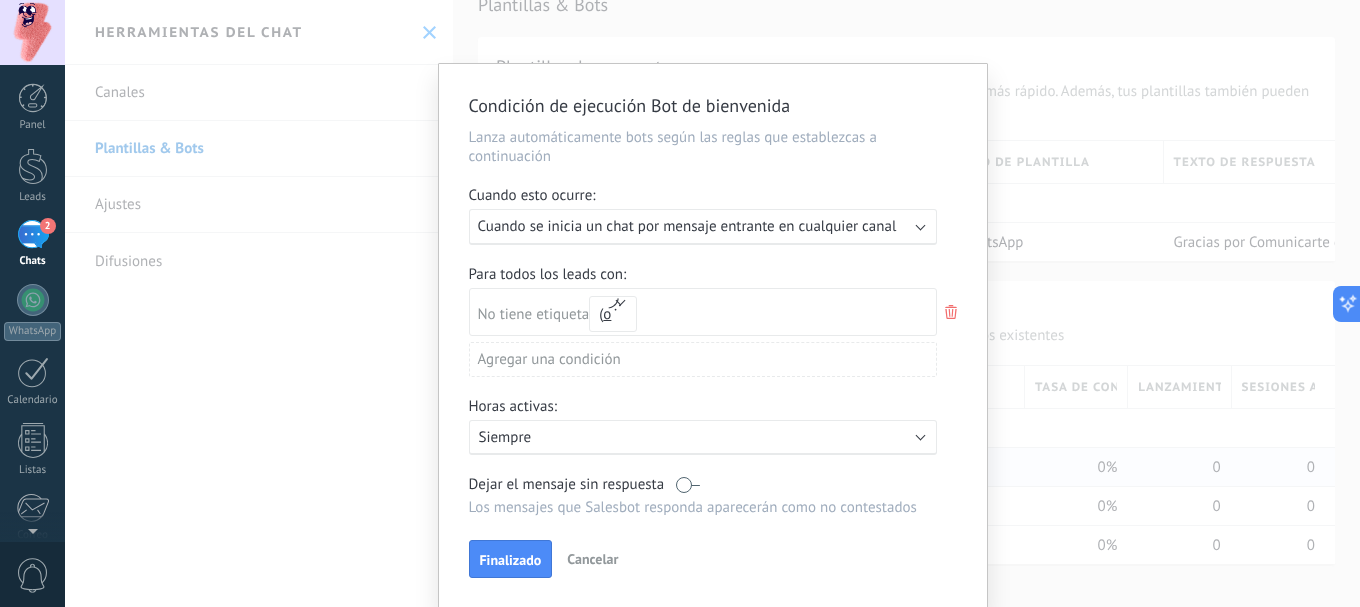 click 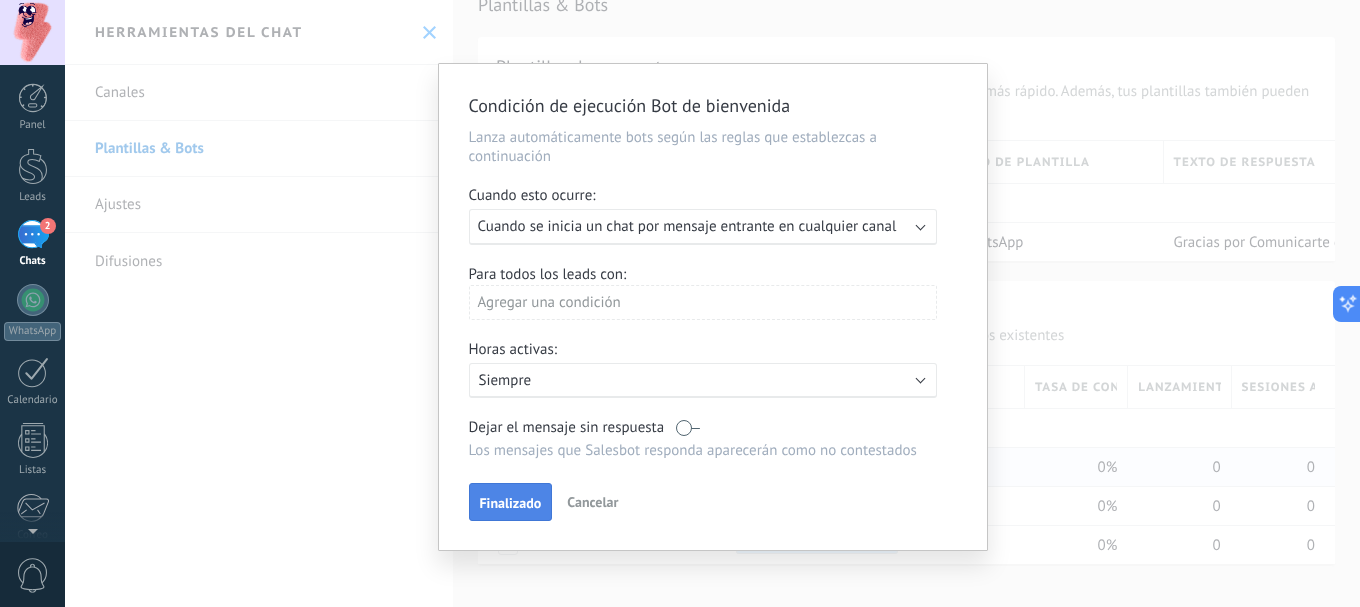 click on "Finalizado" at bounding box center (511, 503) 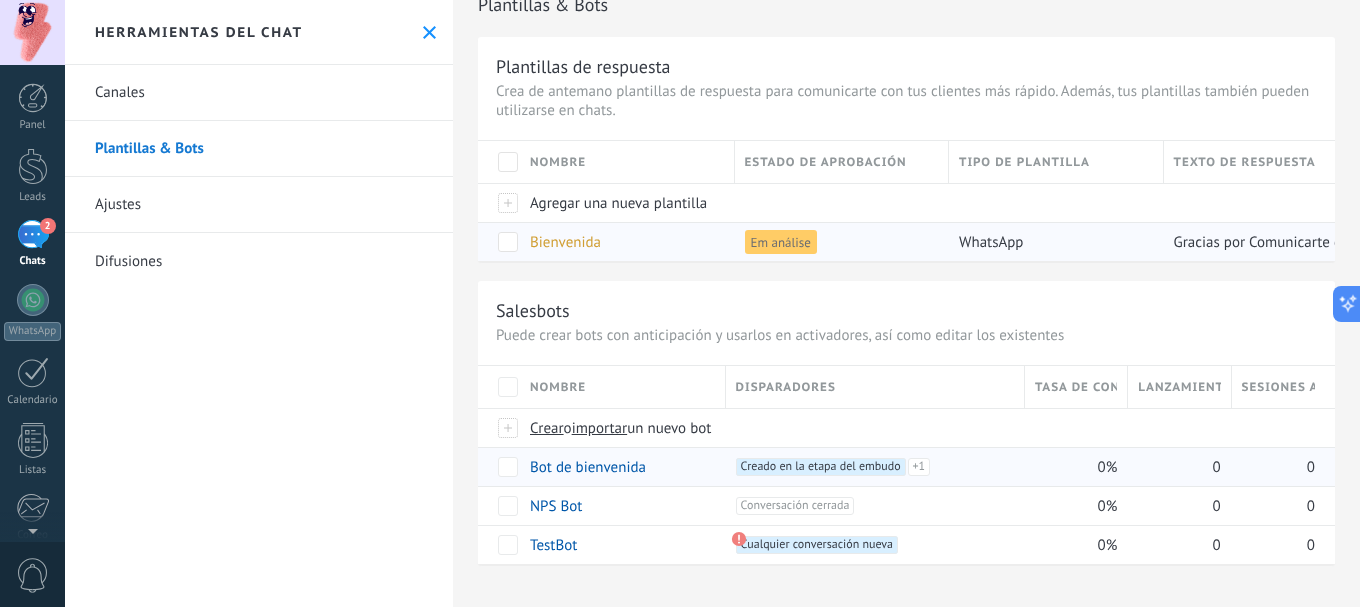 click on "Em análise" at bounding box center [837, 242] 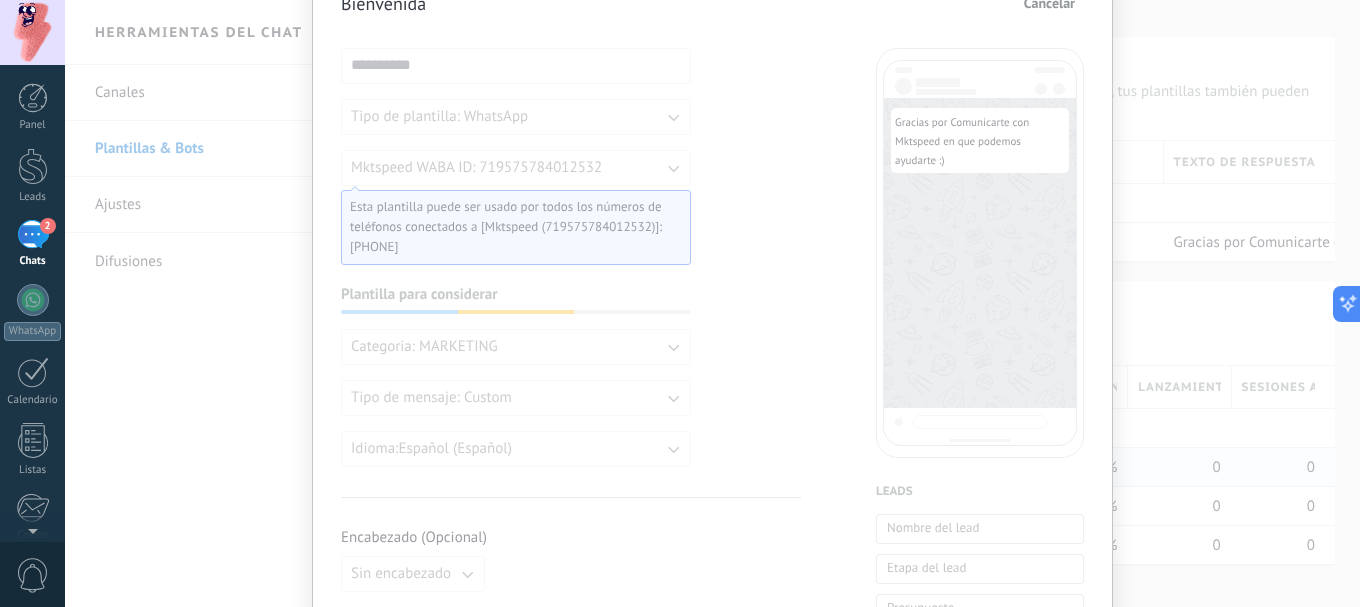 scroll, scrollTop: 0, scrollLeft: 0, axis: both 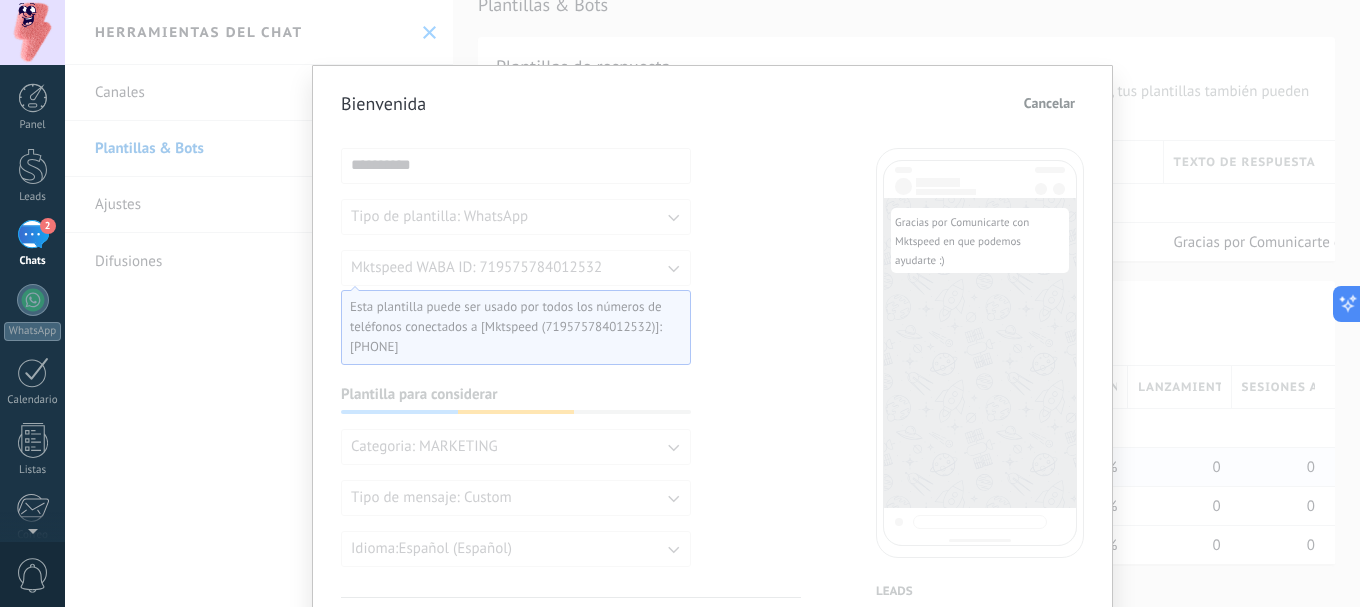 click on "Cancelar" at bounding box center [1049, 103] 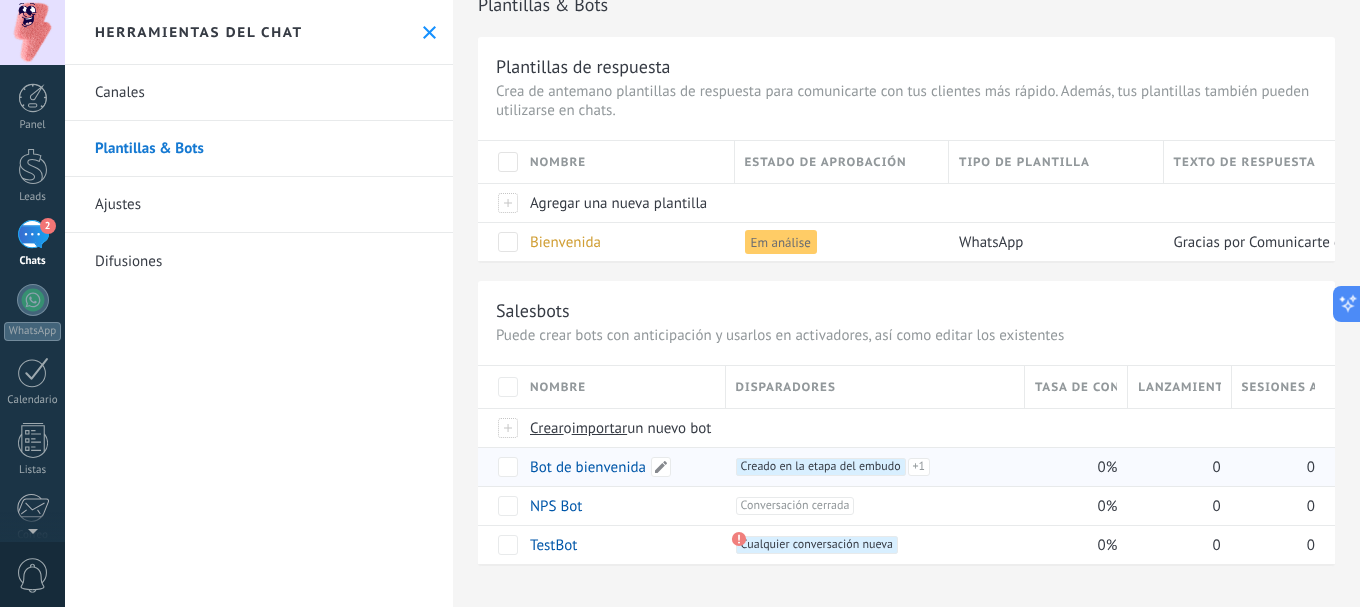 click on "Bot de bienvenida" at bounding box center [588, 467] 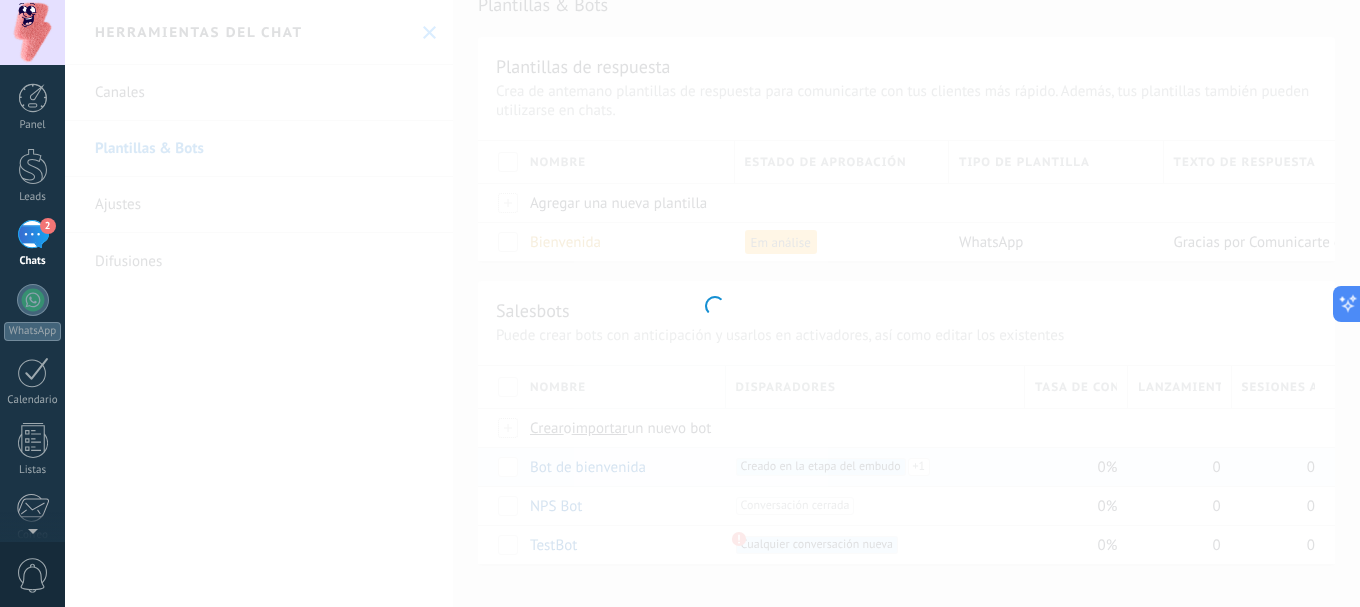 type on "**********" 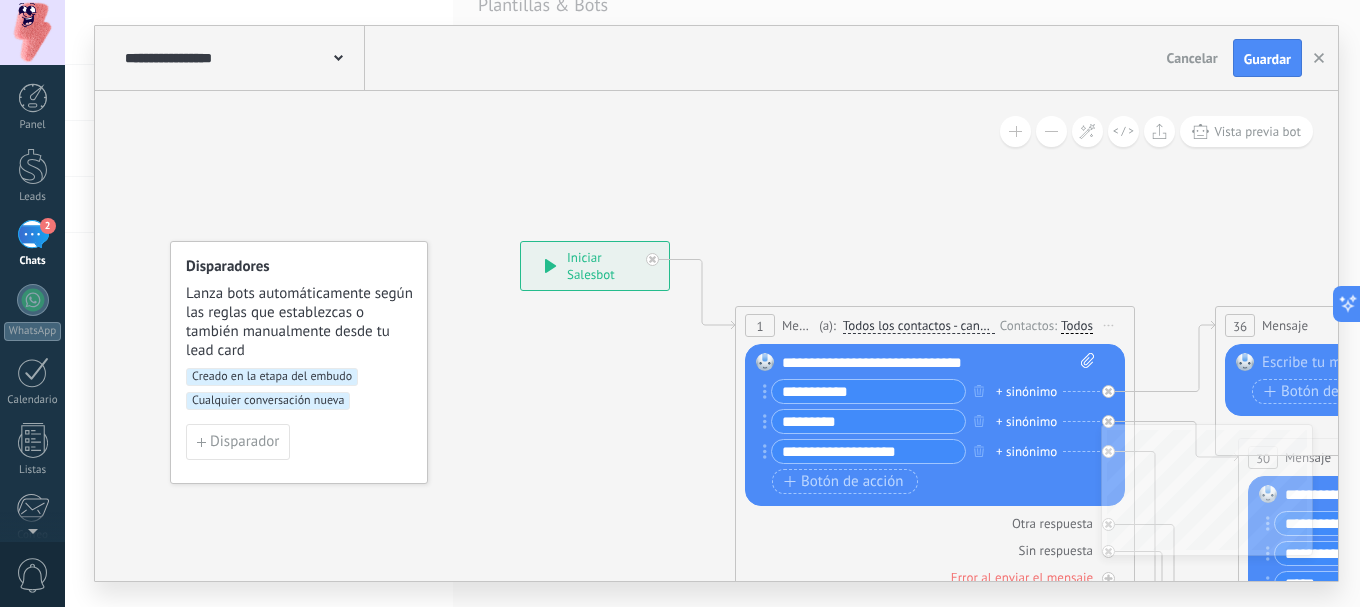 click 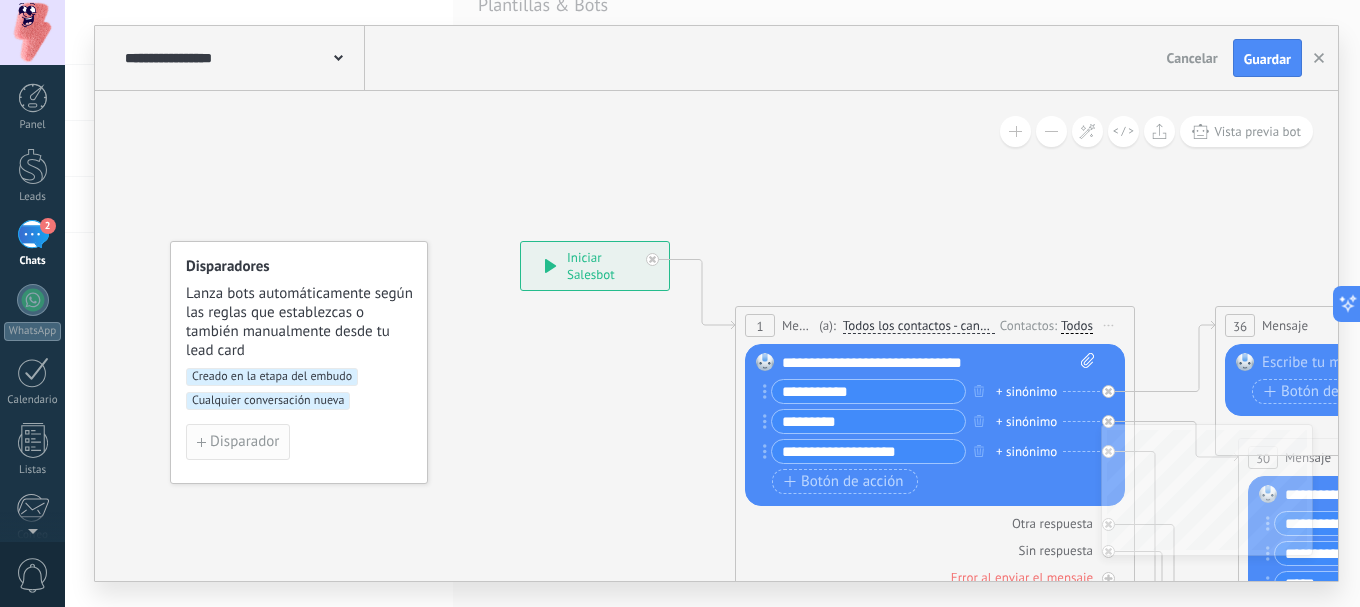 click on "Disparador" at bounding box center [244, 442] 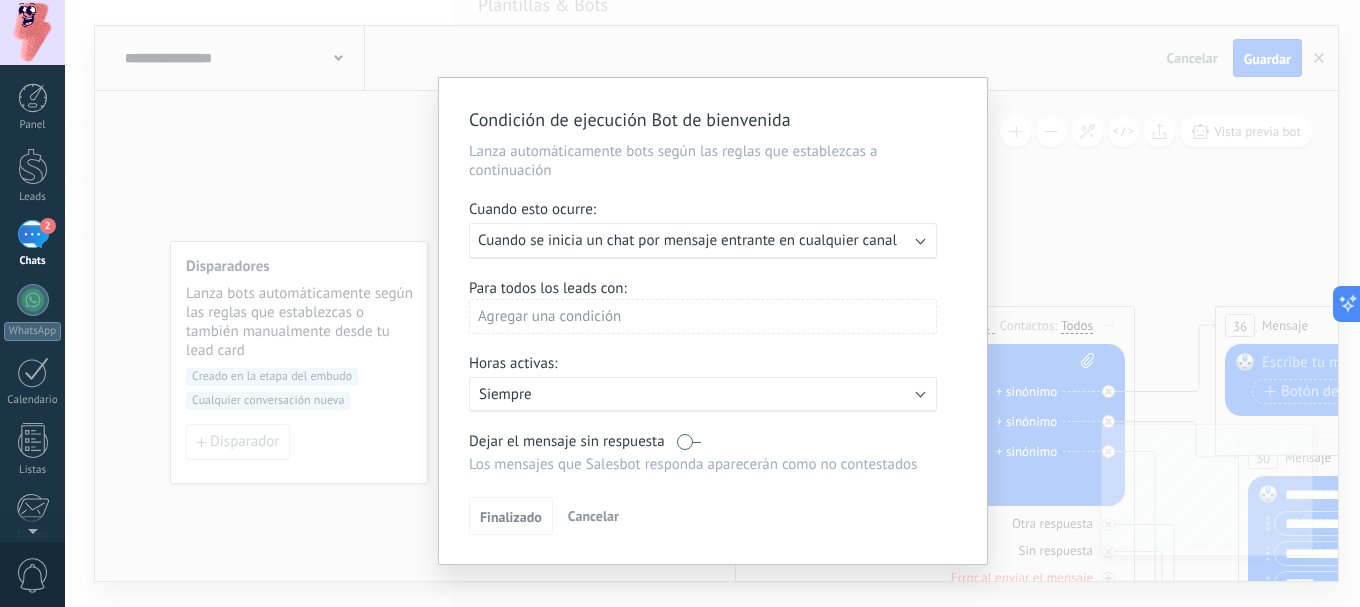 click on "Agregar una condición" at bounding box center [703, 324] 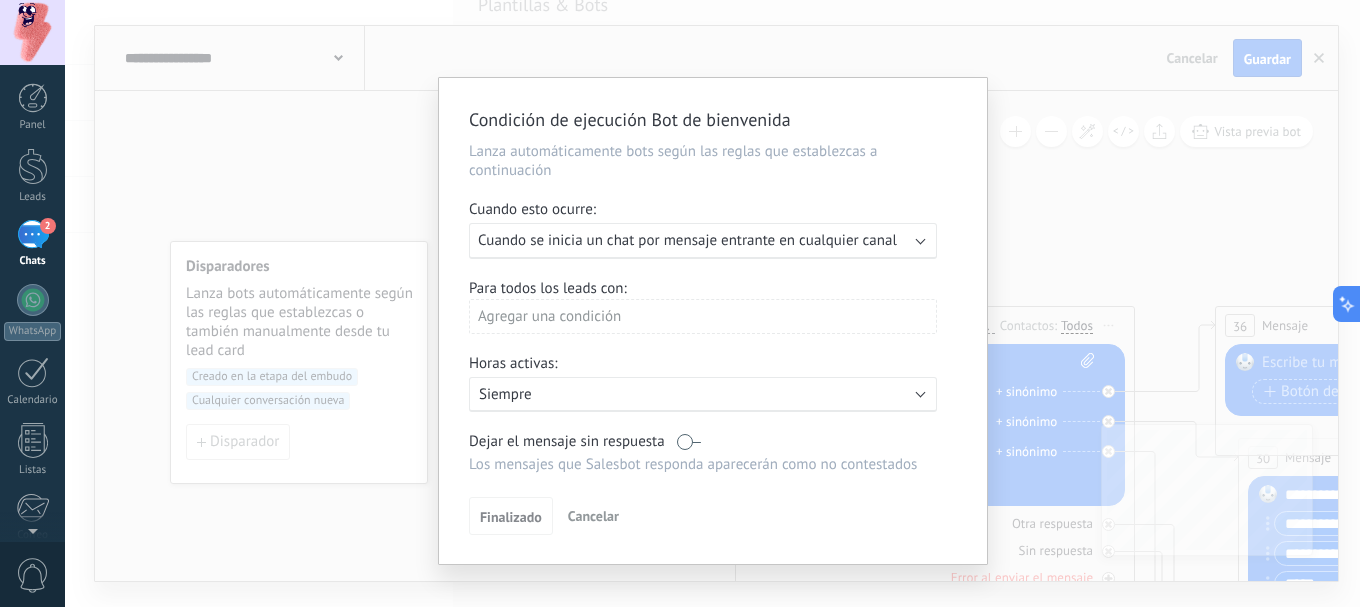 click on "Agregar una condición" at bounding box center (703, 316) 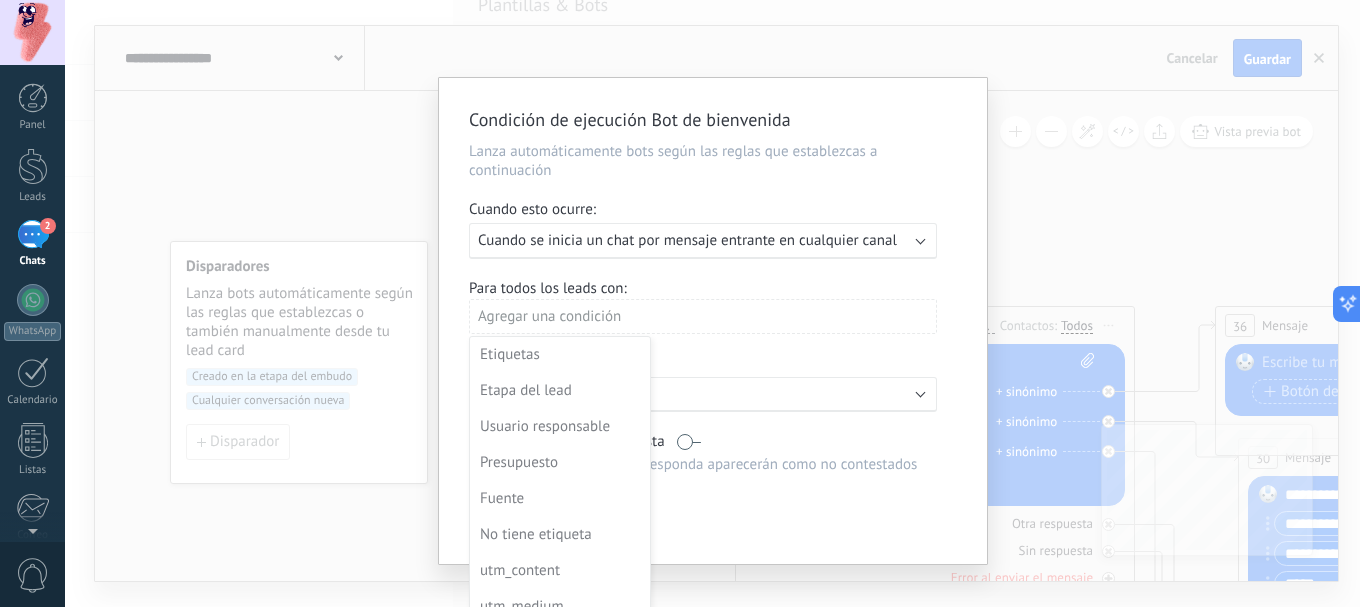 click at bounding box center [713, 321] 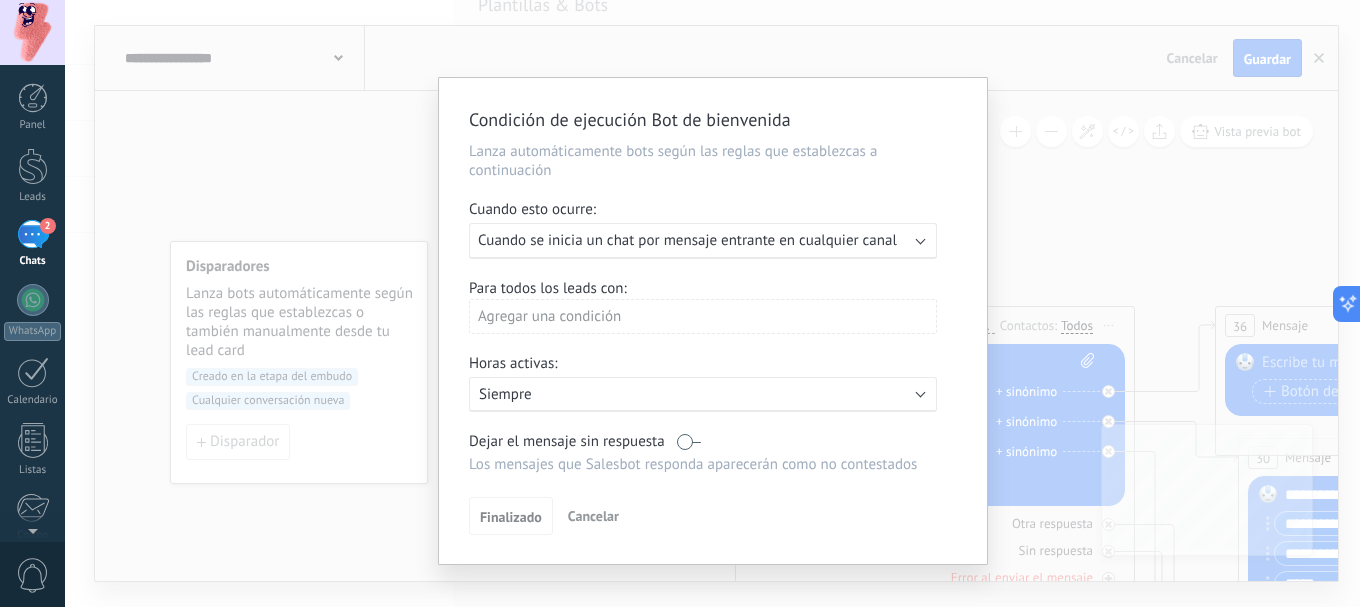 click on "Activo:  Siempre" at bounding box center (703, 394) 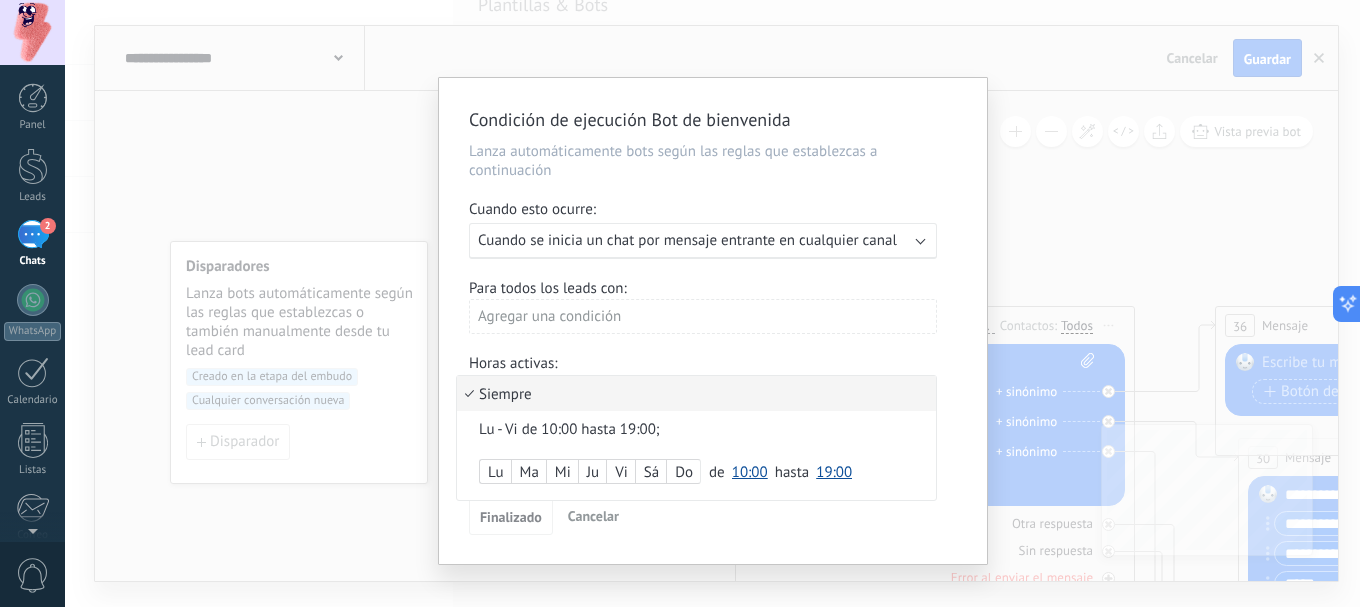 click on "Lu" at bounding box center [495, 473] 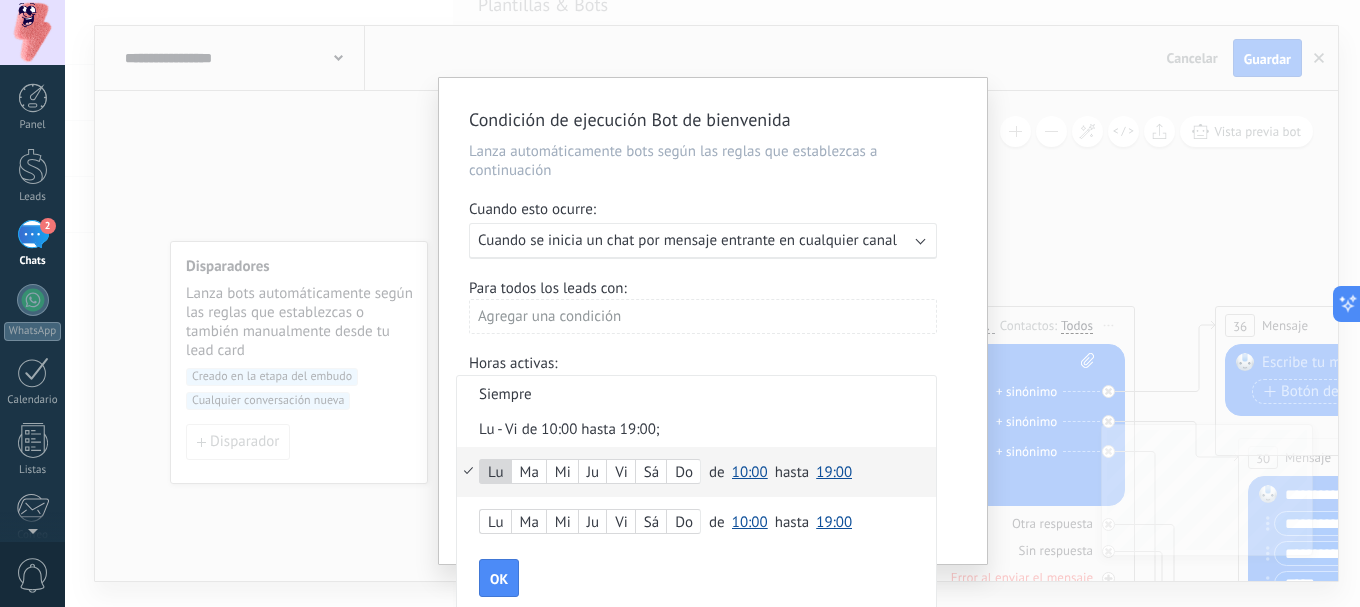 click on "Ma" at bounding box center [529, 473] 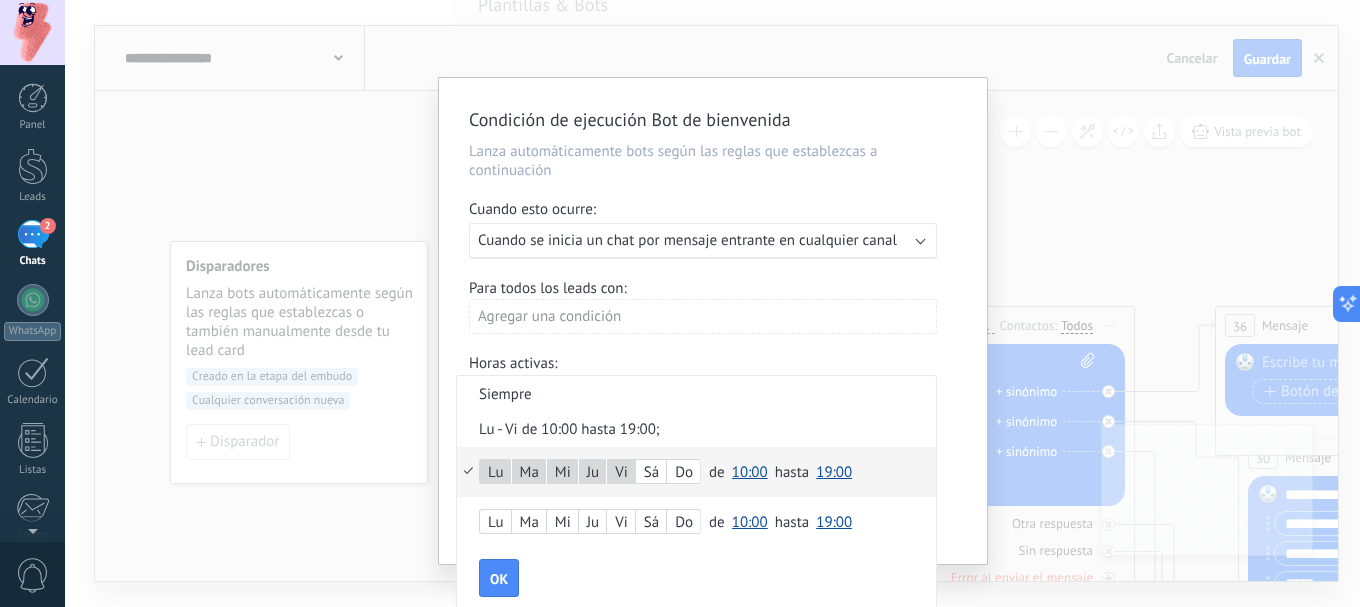 scroll, scrollTop: 19, scrollLeft: 0, axis: vertical 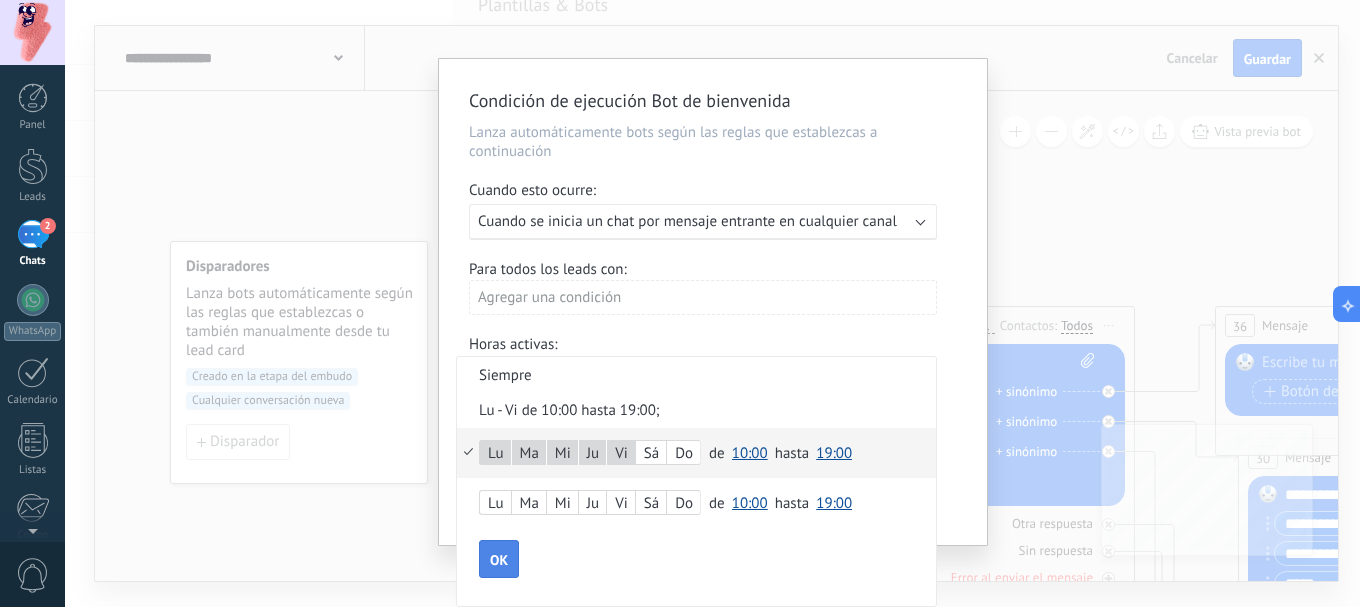 click on "OK" at bounding box center (499, 560) 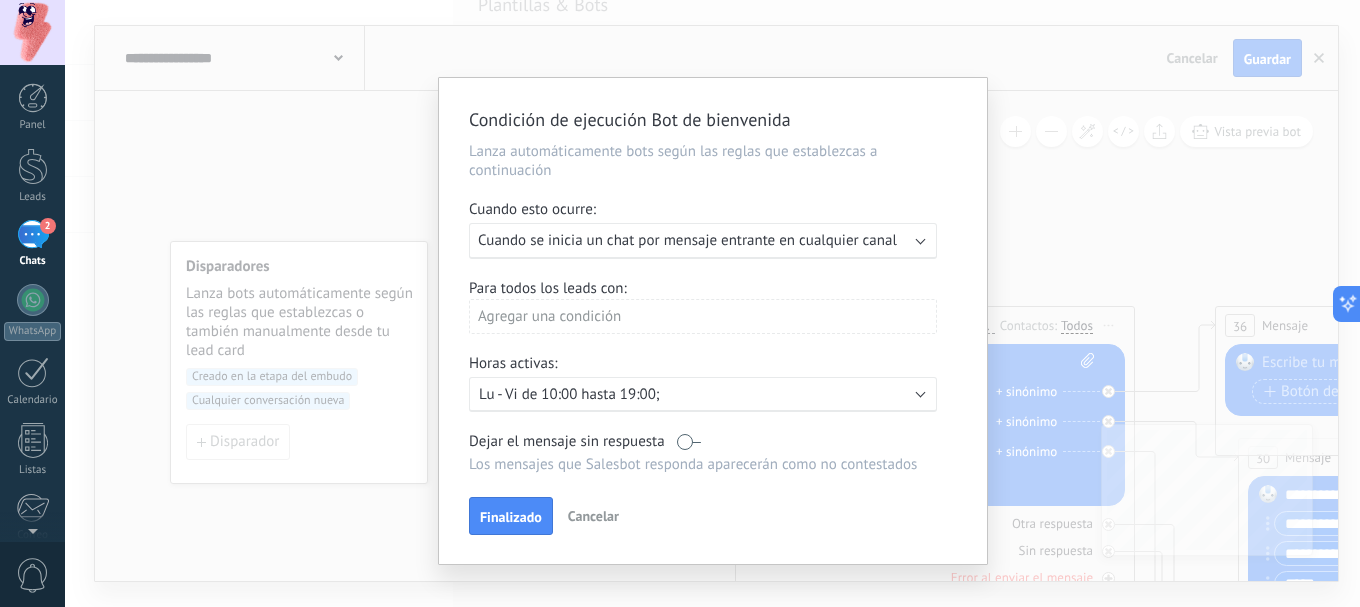 click on "Agregar una condición" at bounding box center [703, 316] 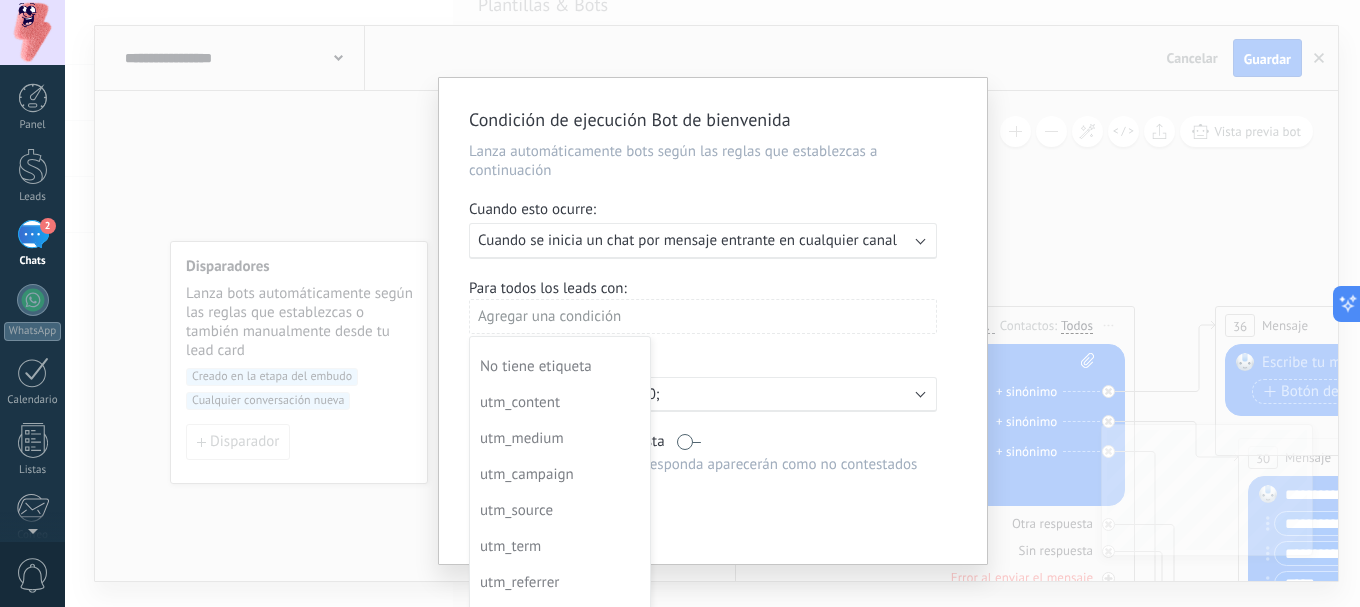 scroll, scrollTop: 200, scrollLeft: 0, axis: vertical 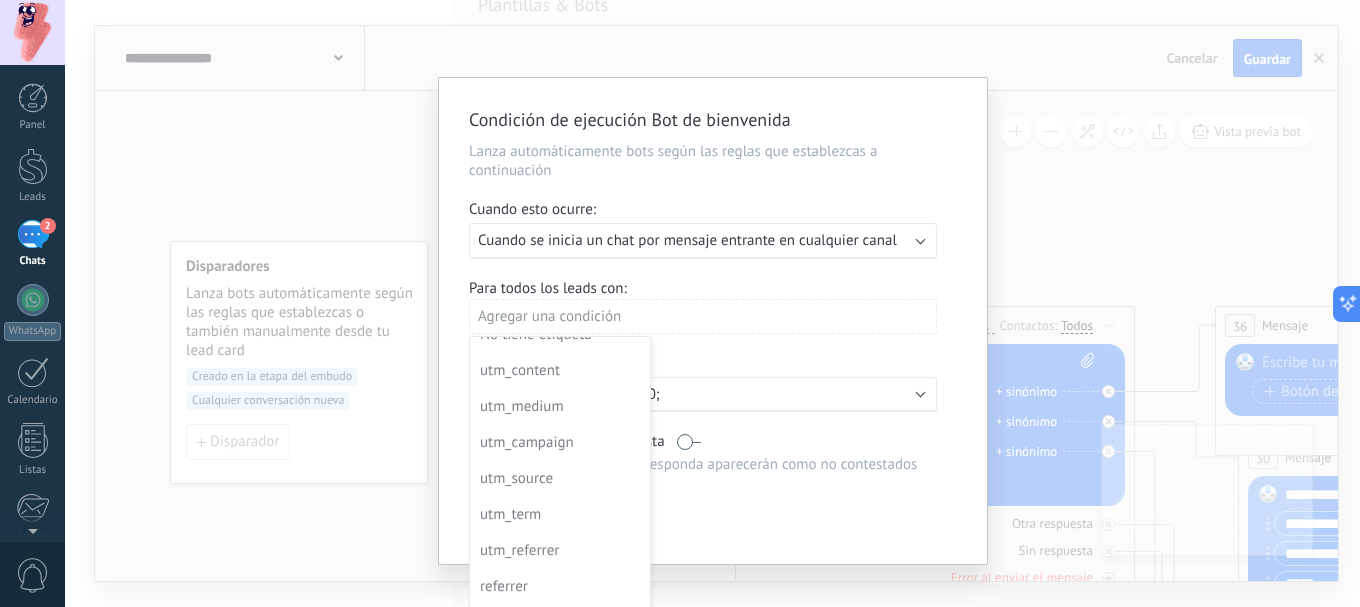 click at bounding box center [713, 321] 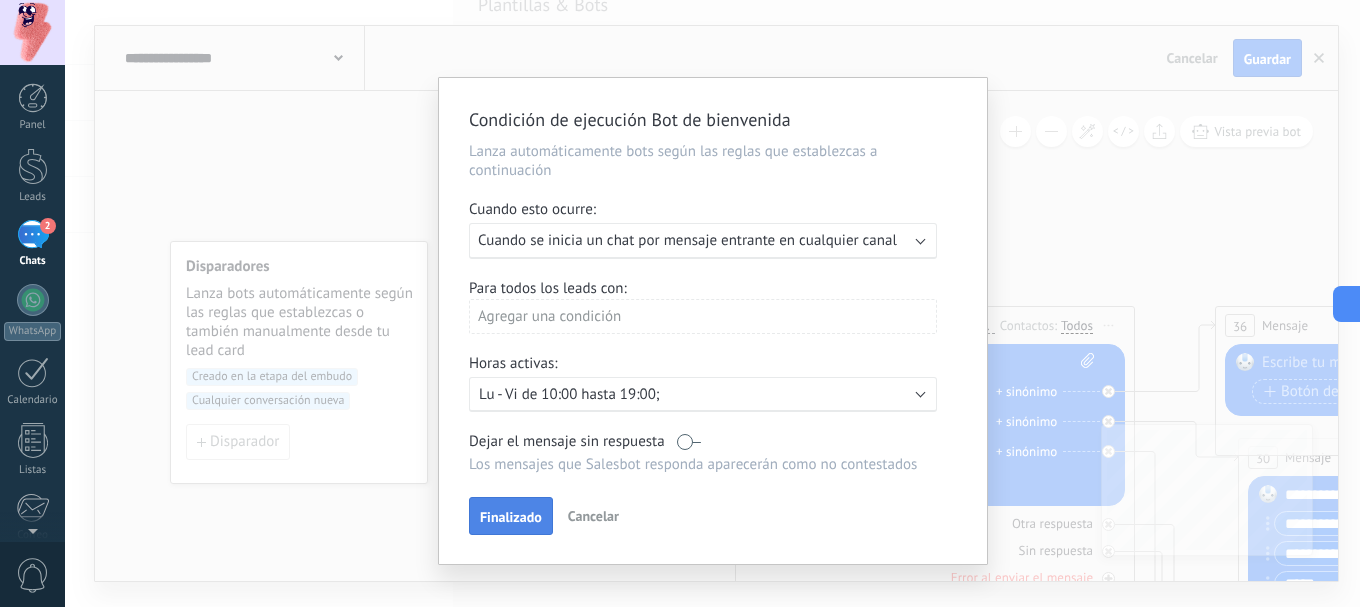 click on "Finalizado" at bounding box center (511, 517) 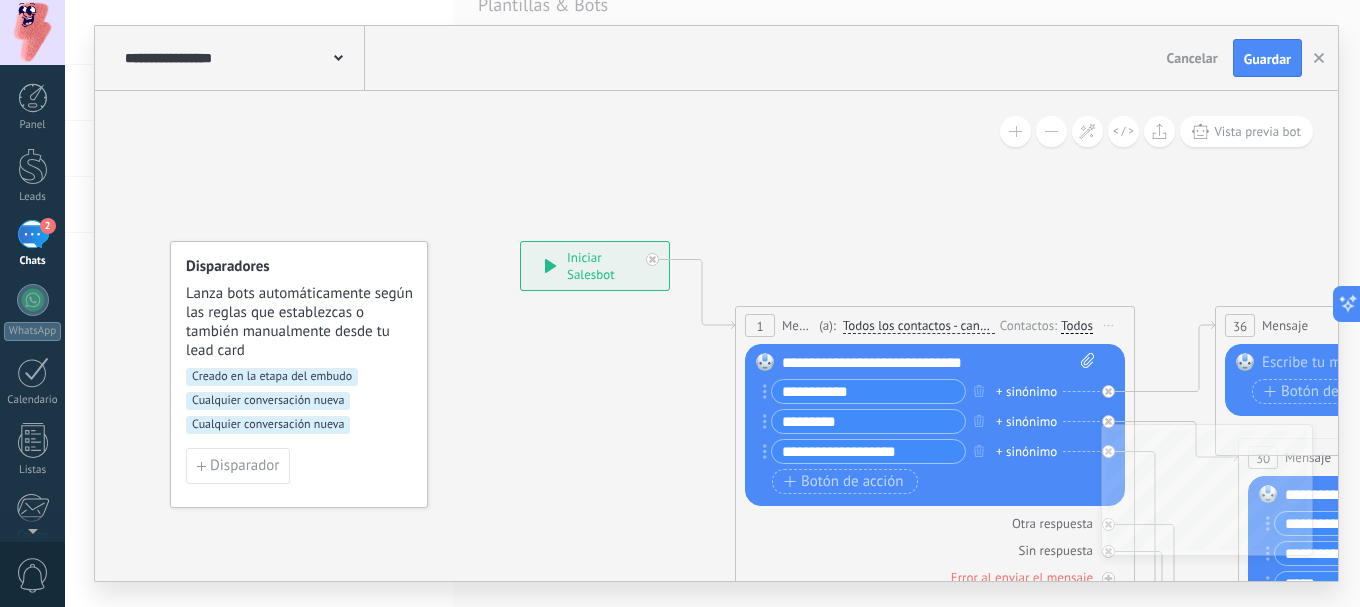 click on "**********" at bounding box center (595, 266) 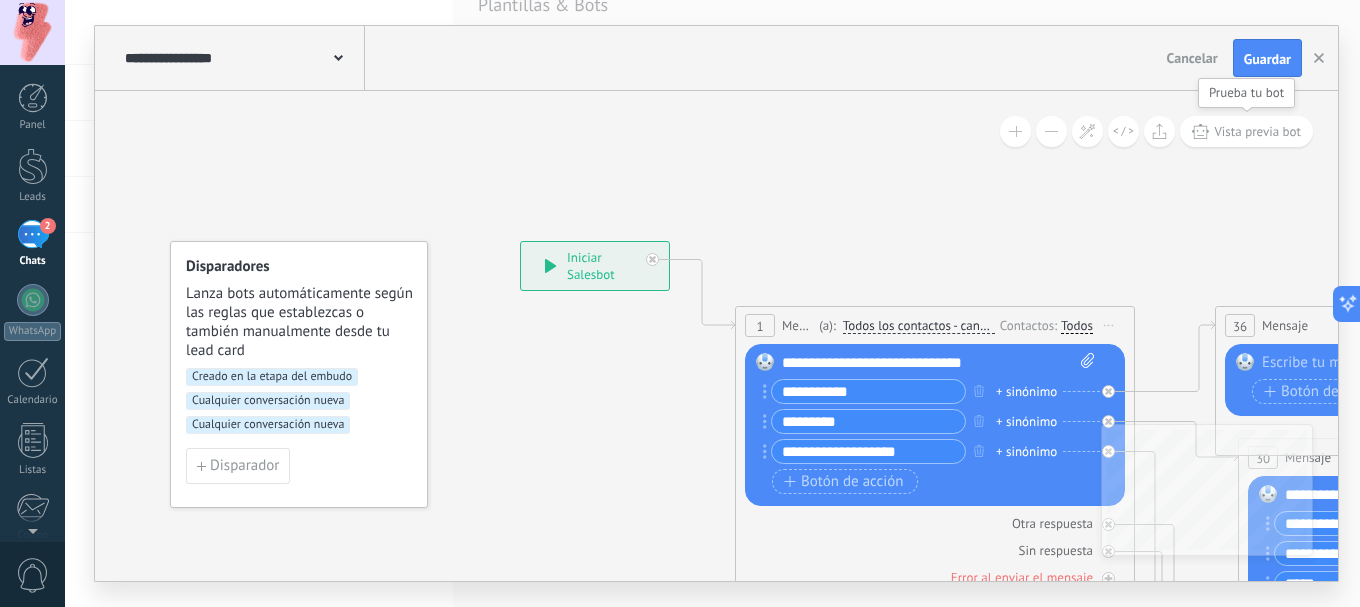 click on "Vista previa bot" at bounding box center (1257, 131) 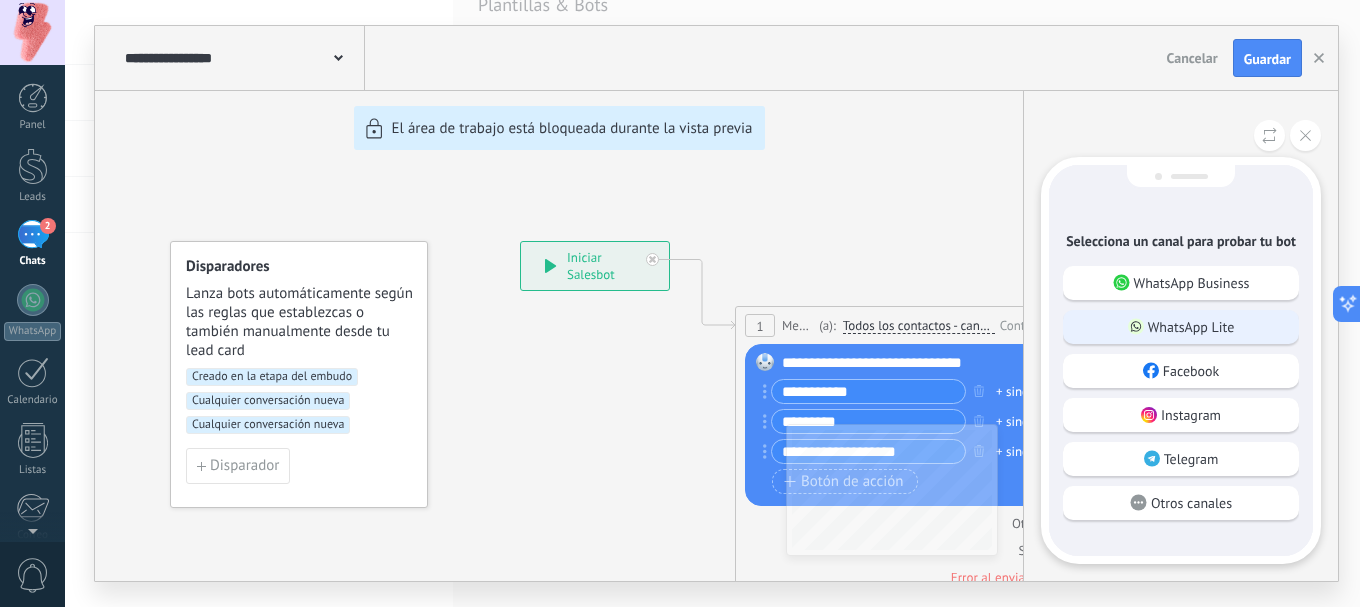 click on "WhatsApp Lite" at bounding box center (1181, 327) 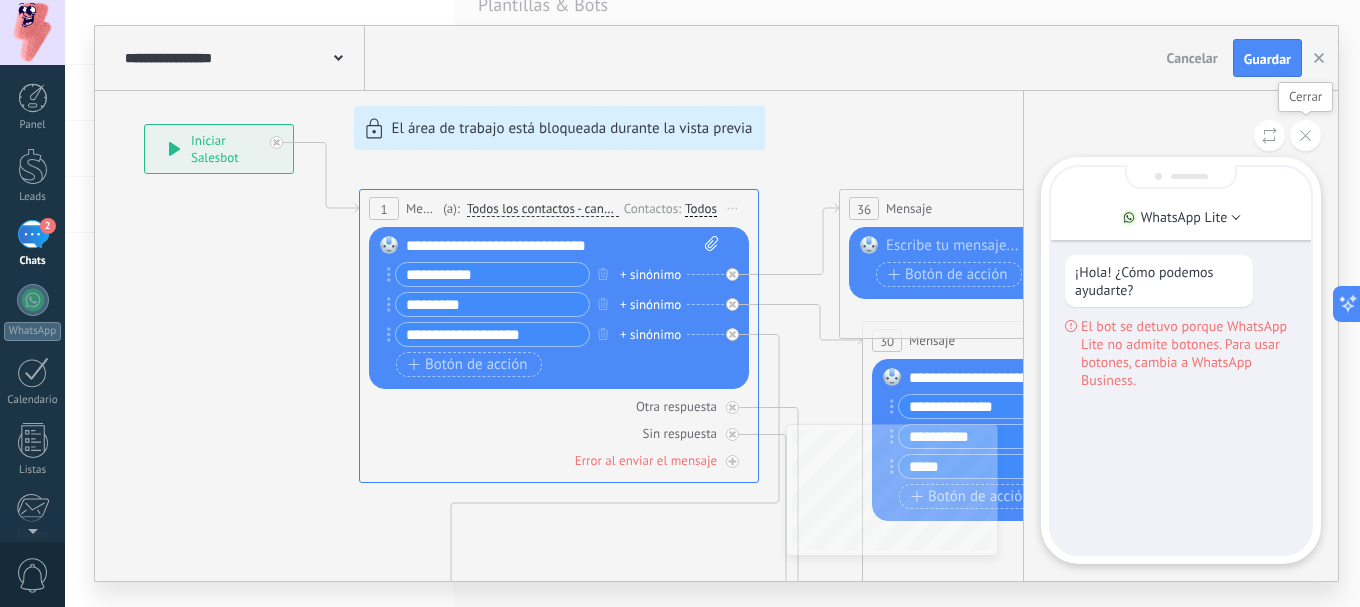 click at bounding box center (1305, 135) 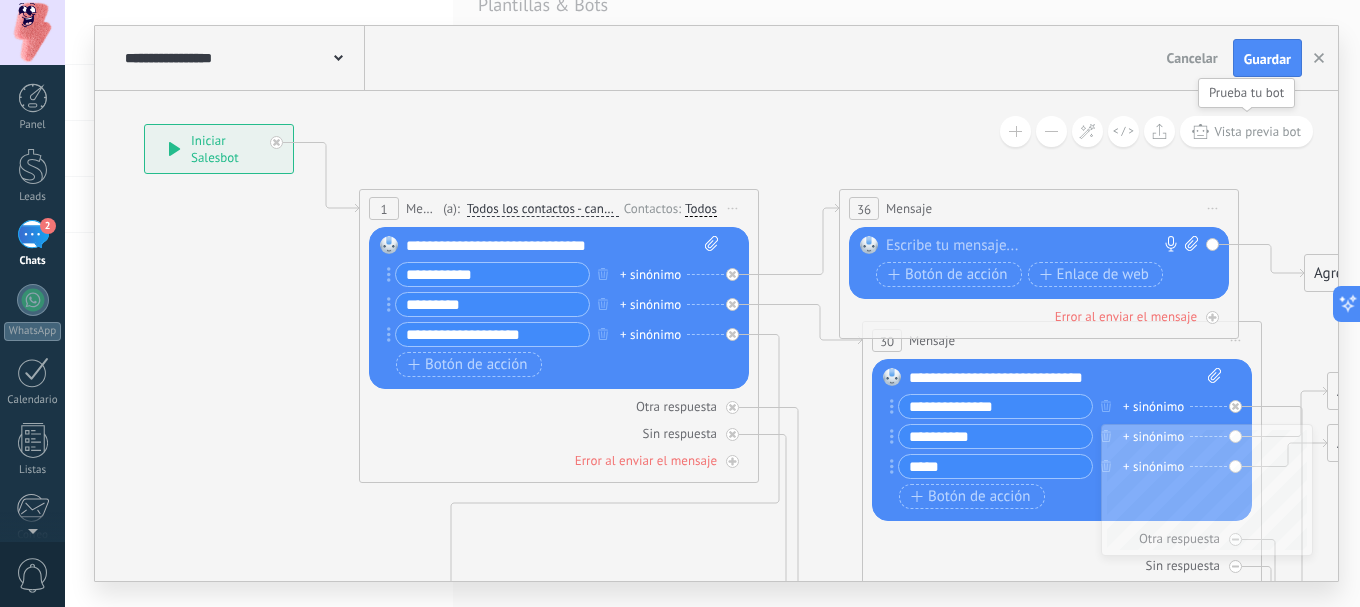 click on "Vista previa bot" at bounding box center (1257, 131) 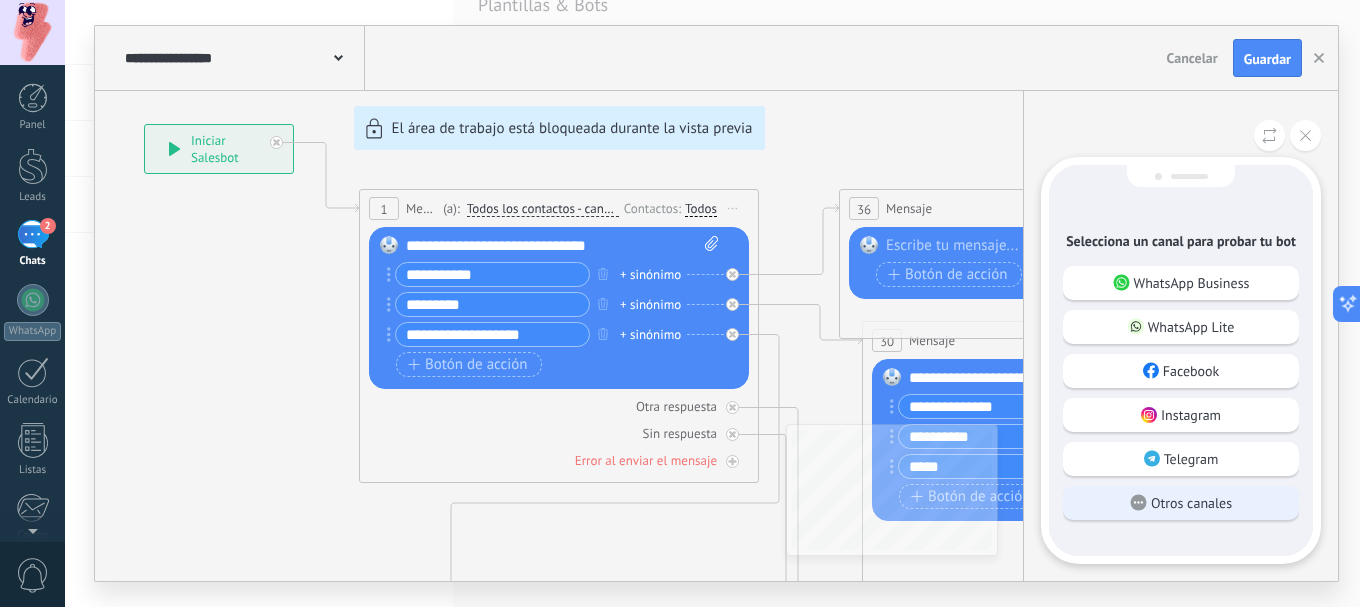click on "Otros canales" at bounding box center [1191, 503] 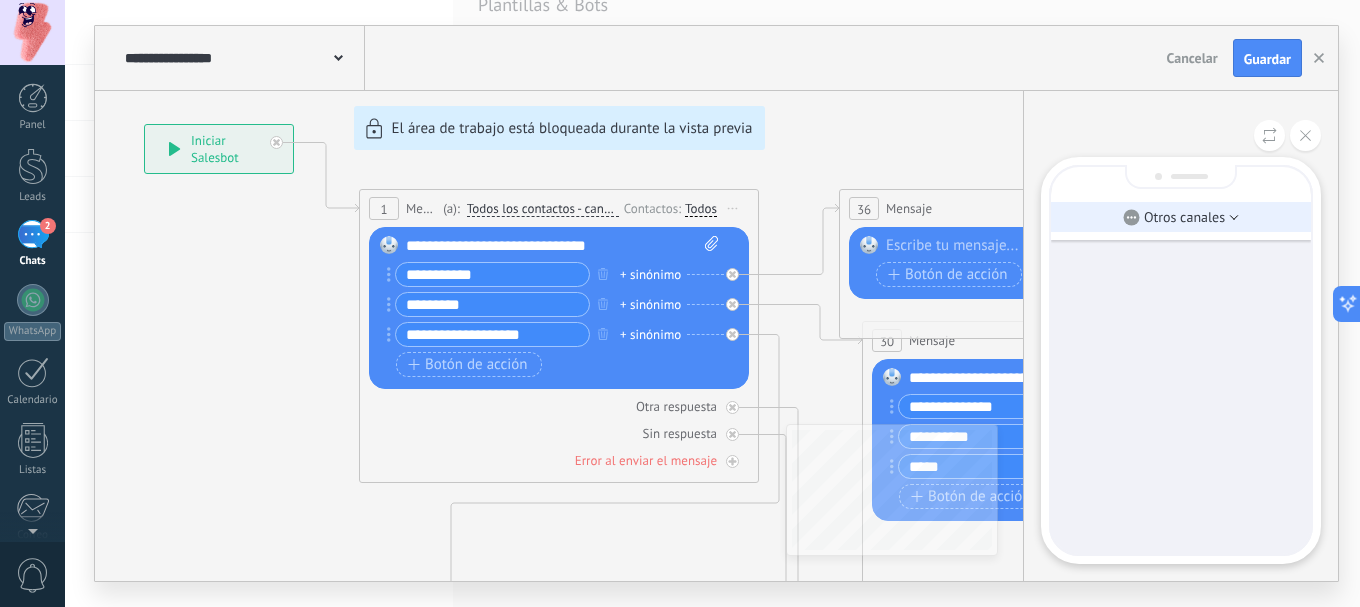 click on "Otros canales" at bounding box center [1184, 217] 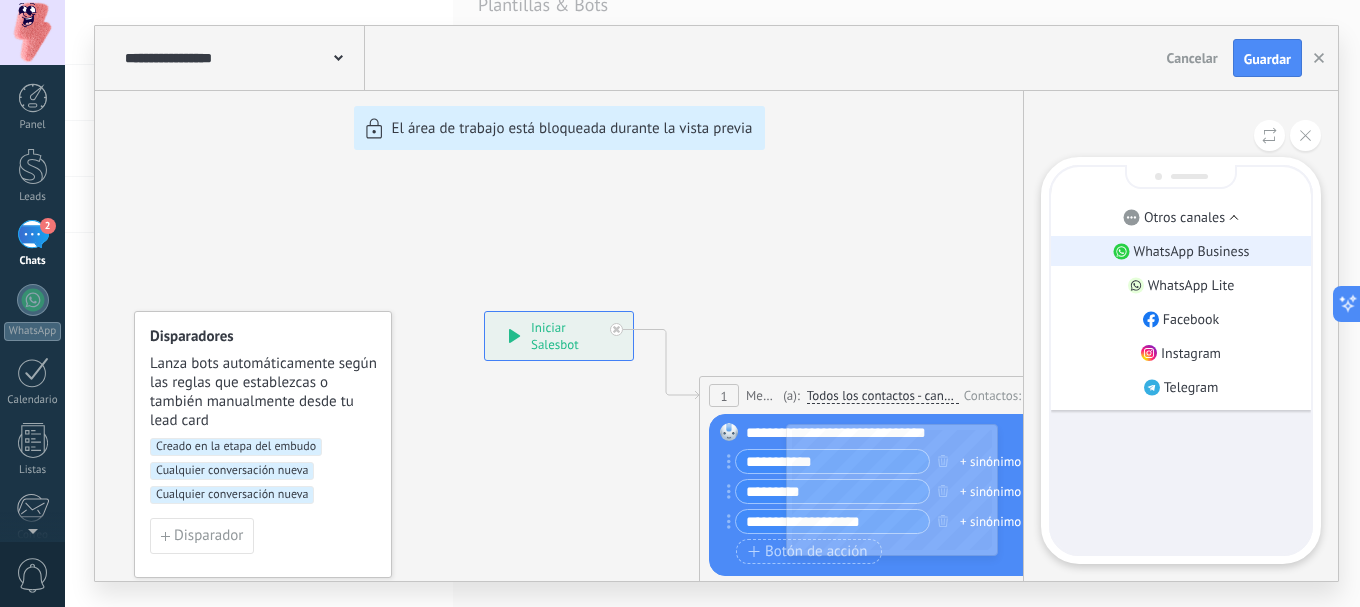 click on "WhatsApp Business" at bounding box center [1192, 251] 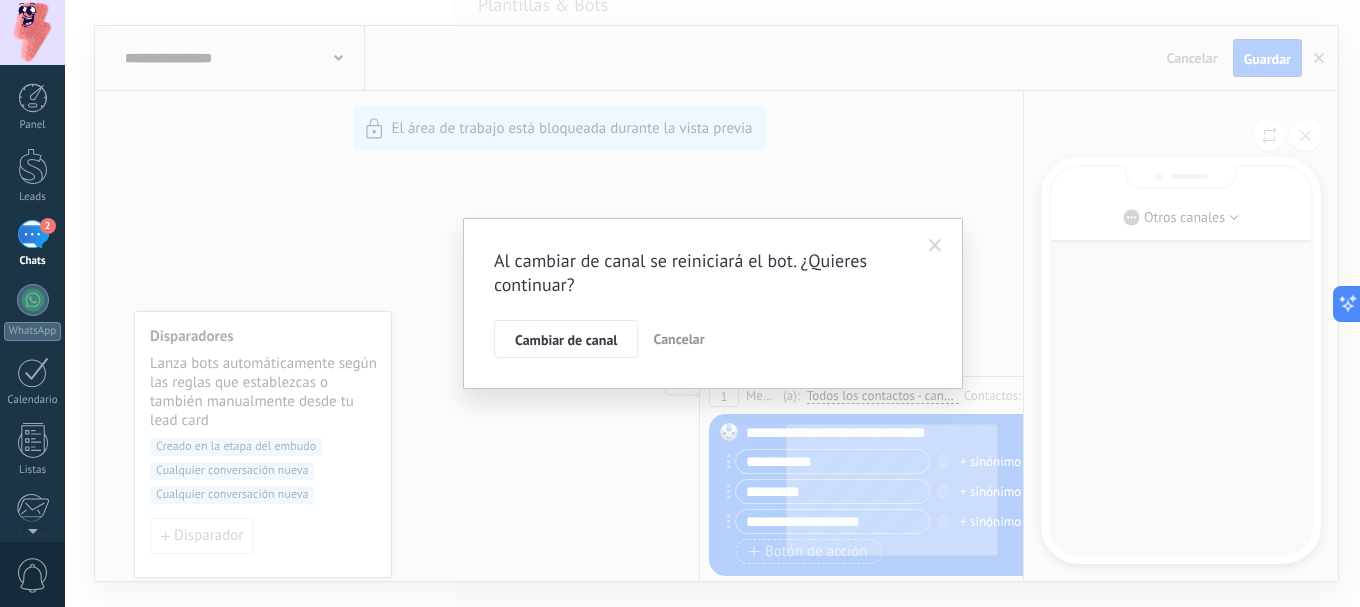 click at bounding box center [935, 246] 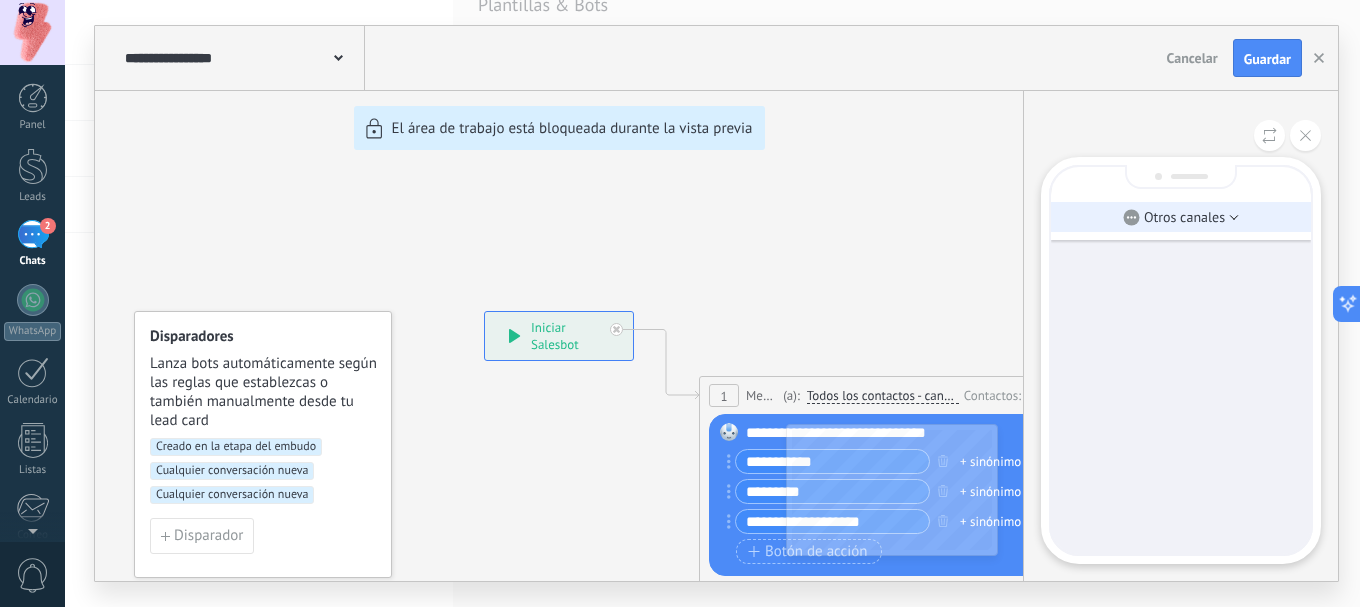 click on "Otros canales" at bounding box center (1181, 217) 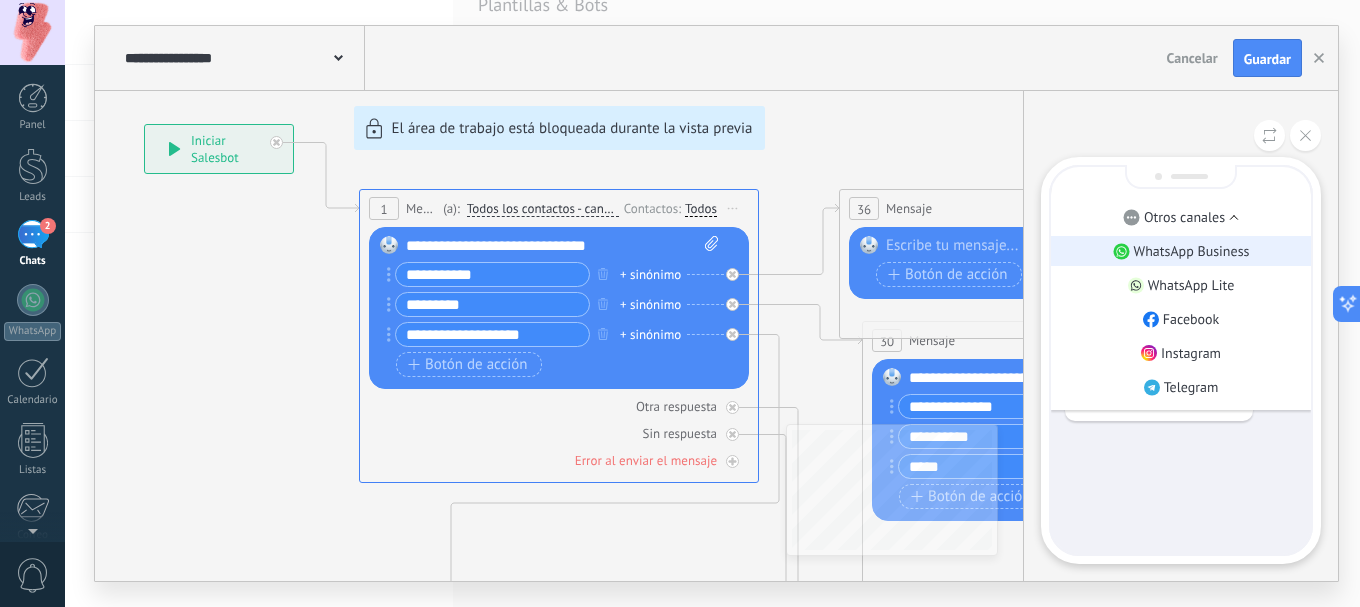 click on "WhatsApp Business" at bounding box center [1192, 251] 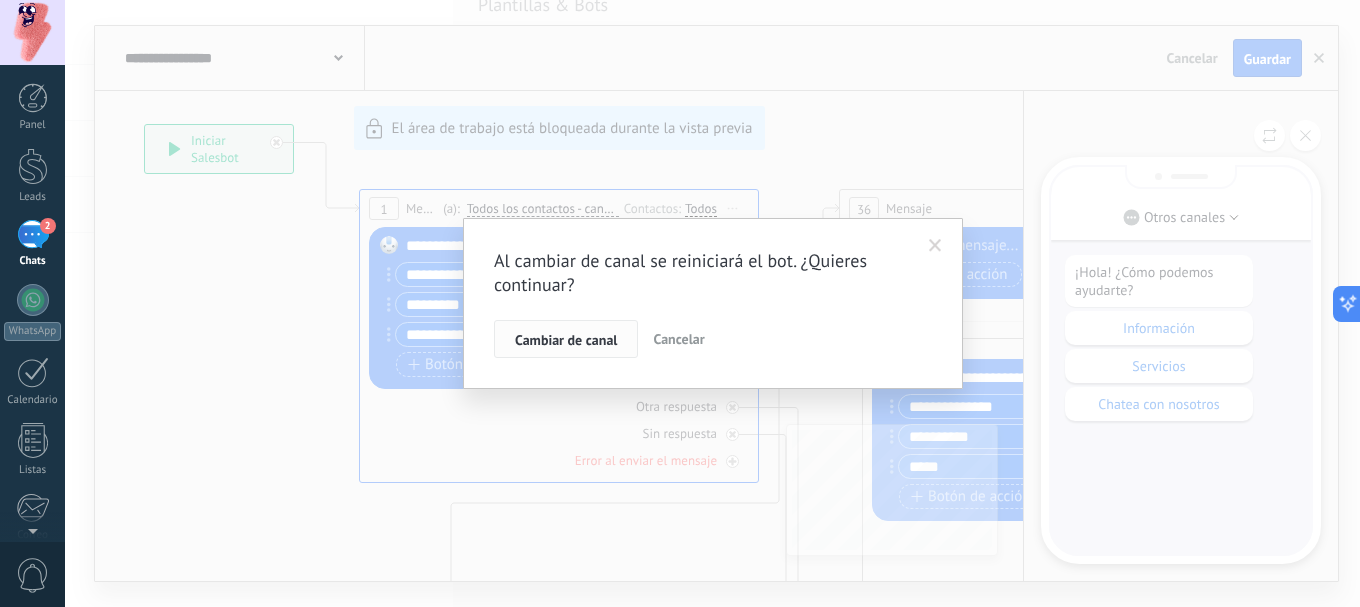 click on "Cambiar de canal" at bounding box center [566, 340] 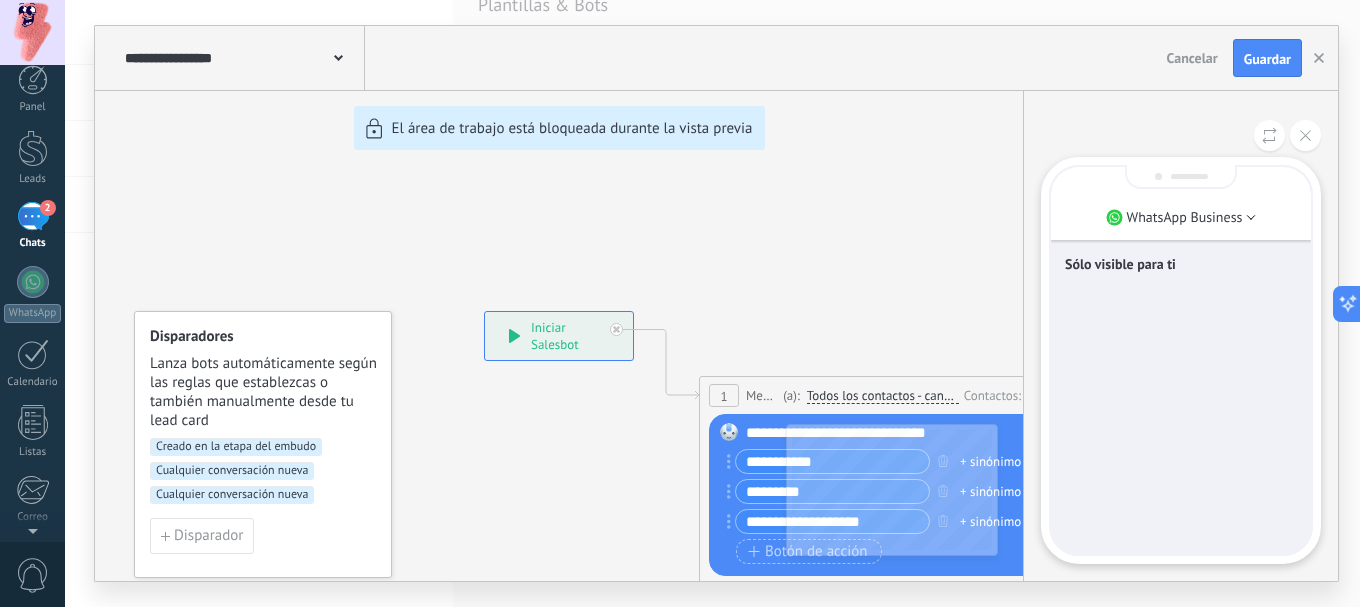 scroll, scrollTop: 0, scrollLeft: 0, axis: both 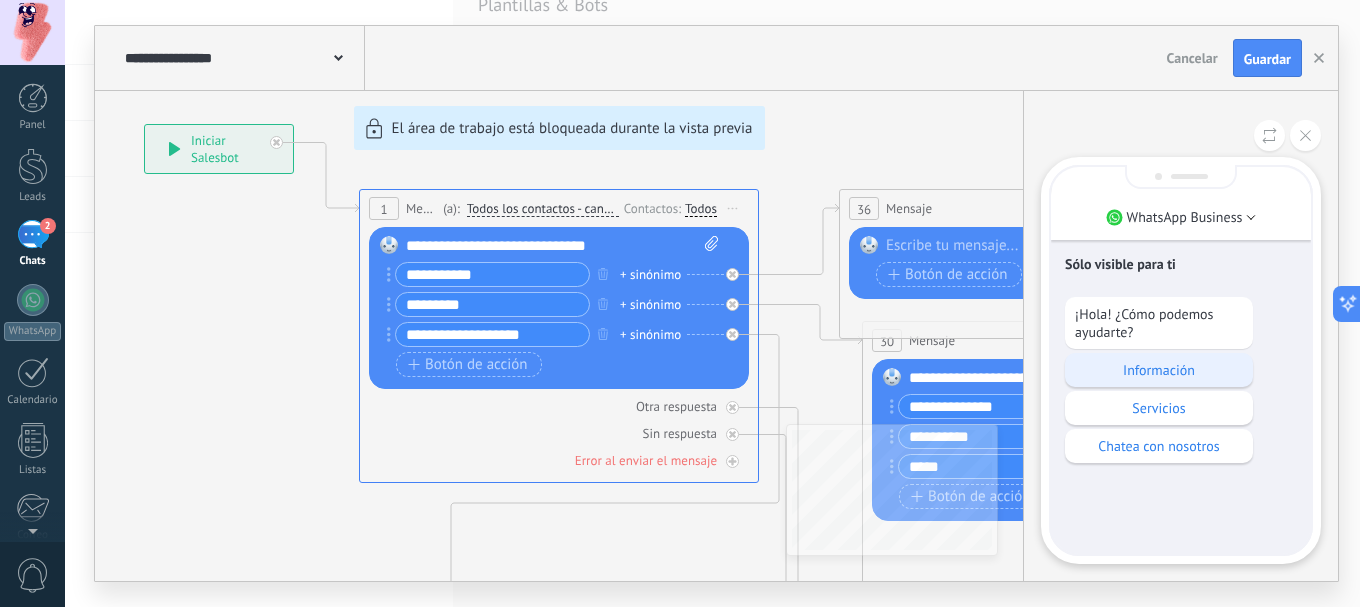click on "Información" at bounding box center (1159, 370) 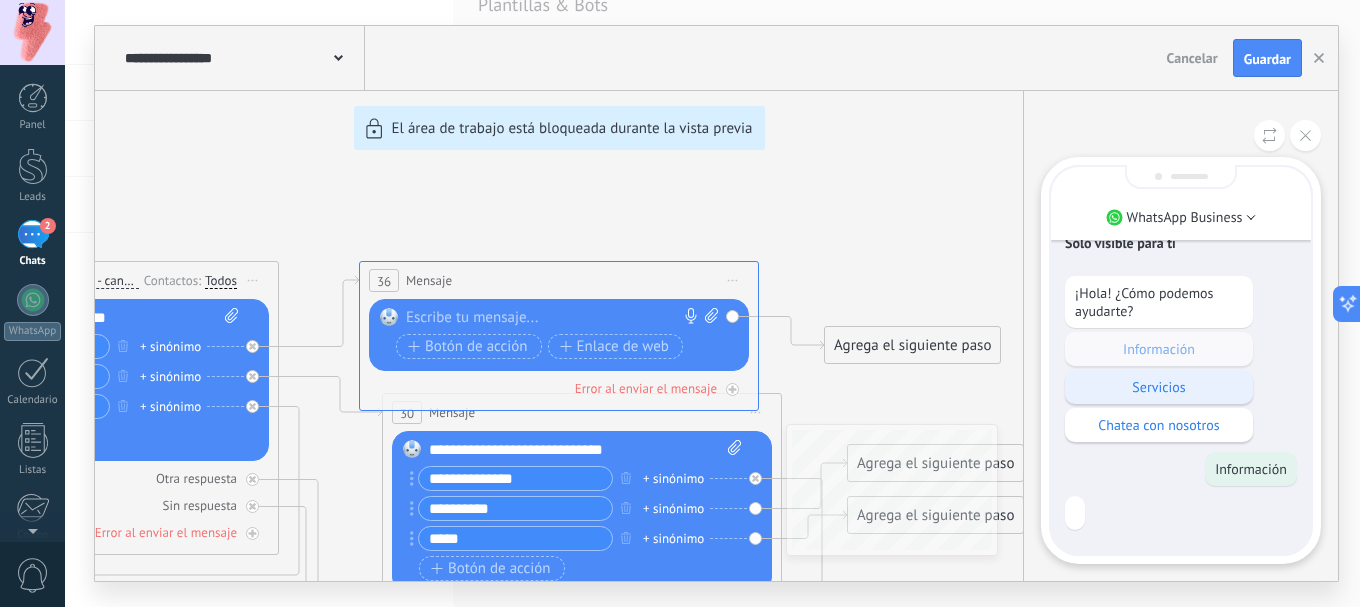 click on "Servicios" at bounding box center (1159, 387) 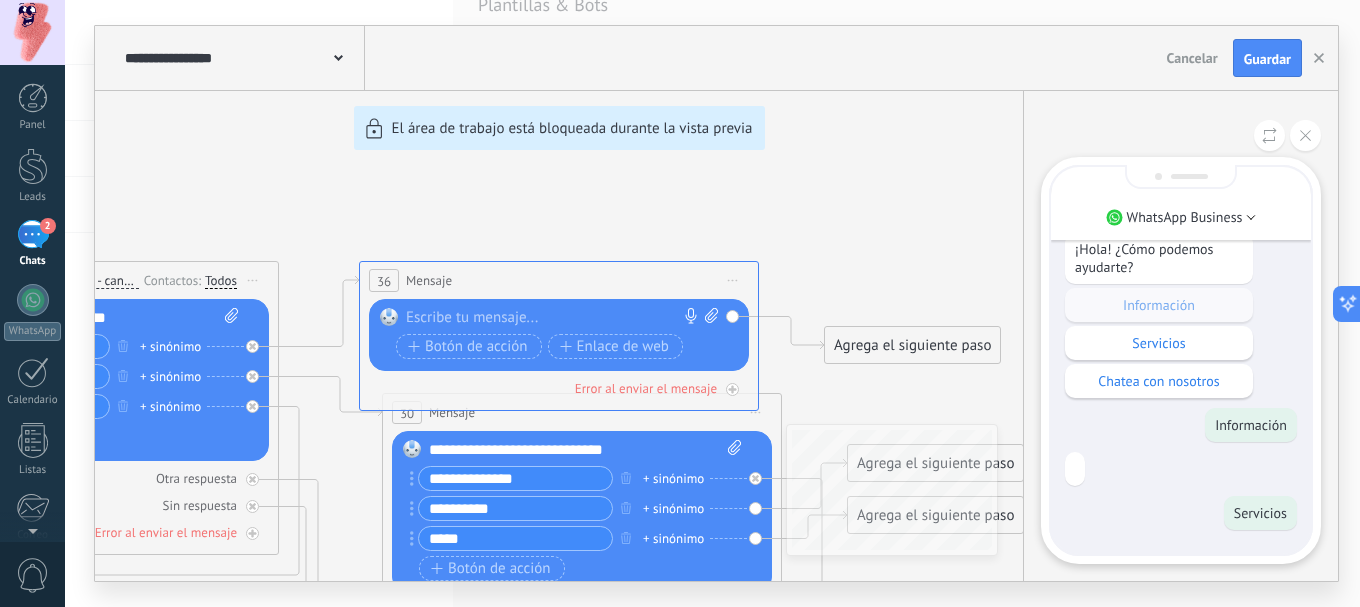 click at bounding box center (1075, 469) 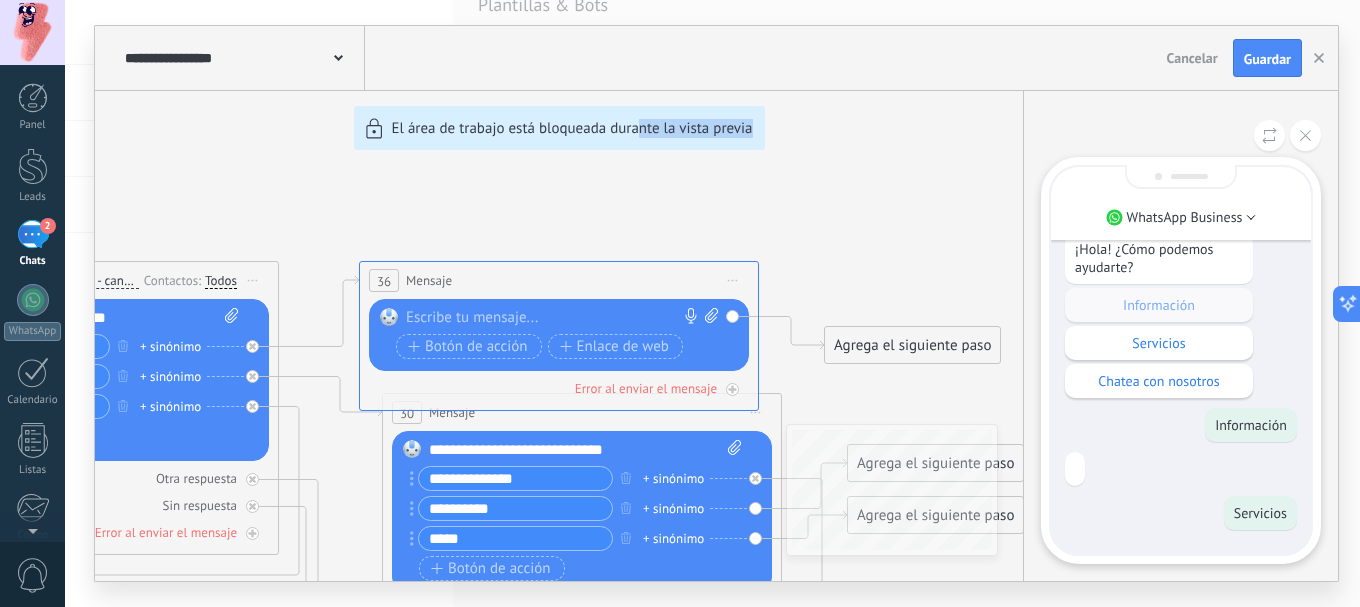 drag, startPoint x: 770, startPoint y: 228, endPoint x: 905, endPoint y: 237, distance: 135.29967 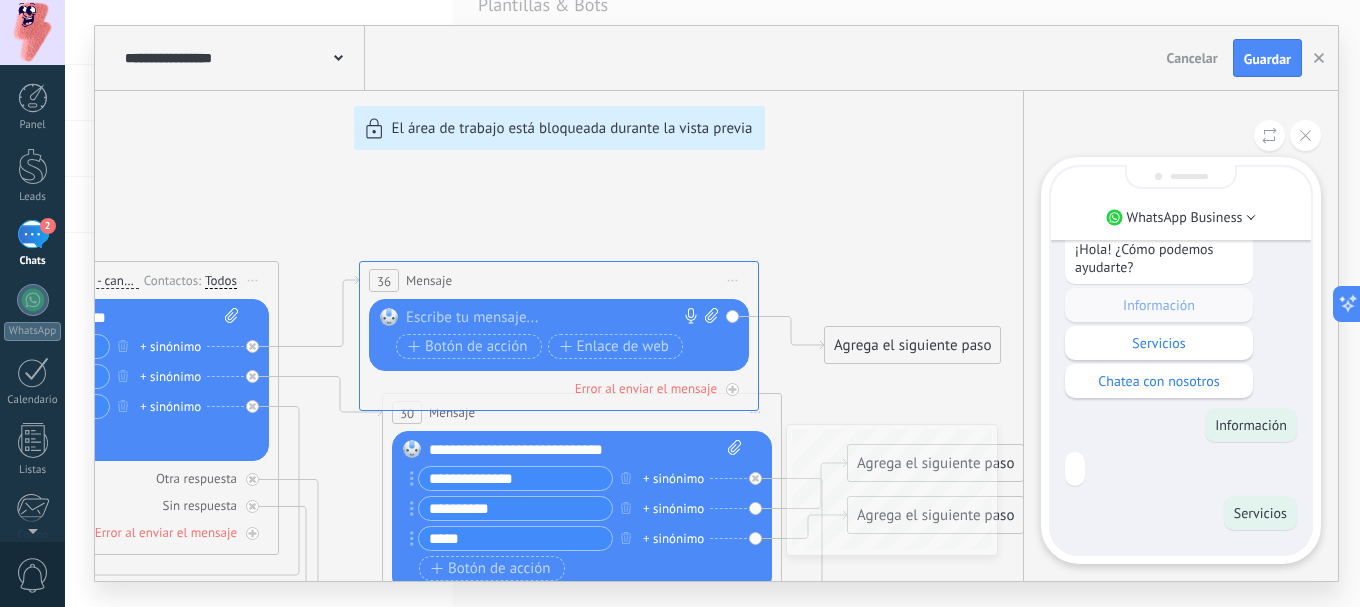 drag, startPoint x: 589, startPoint y: 189, endPoint x: 616, endPoint y: 198, distance: 28.460499 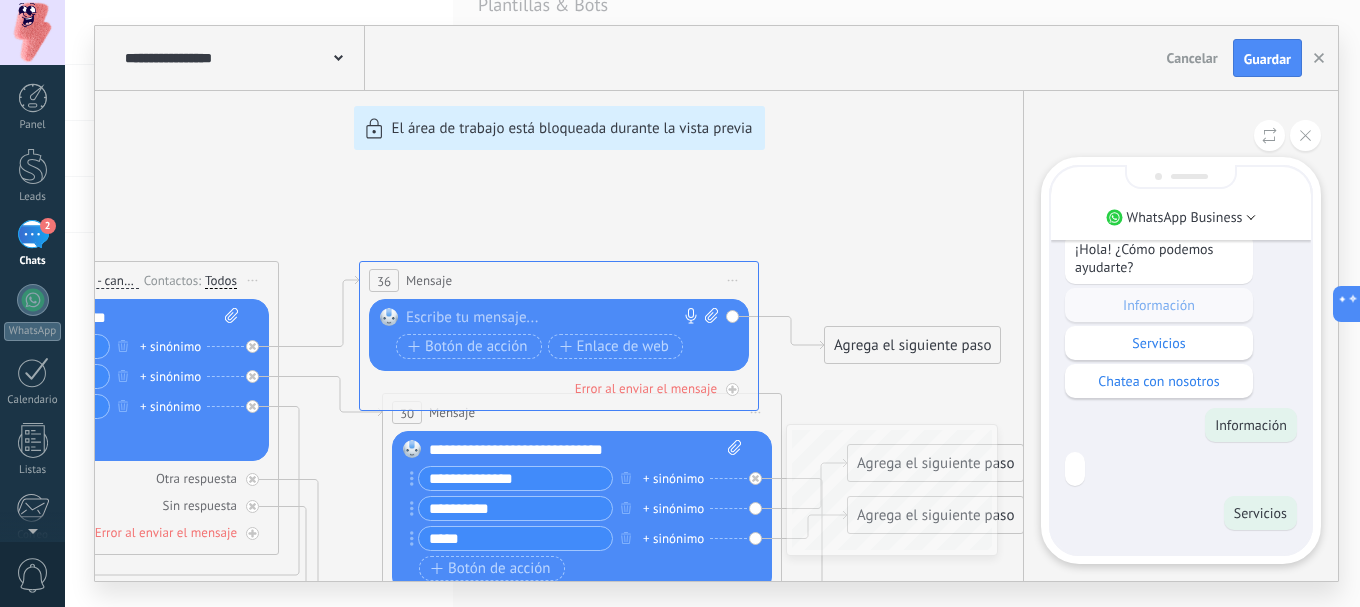 click at bounding box center [1305, 135] 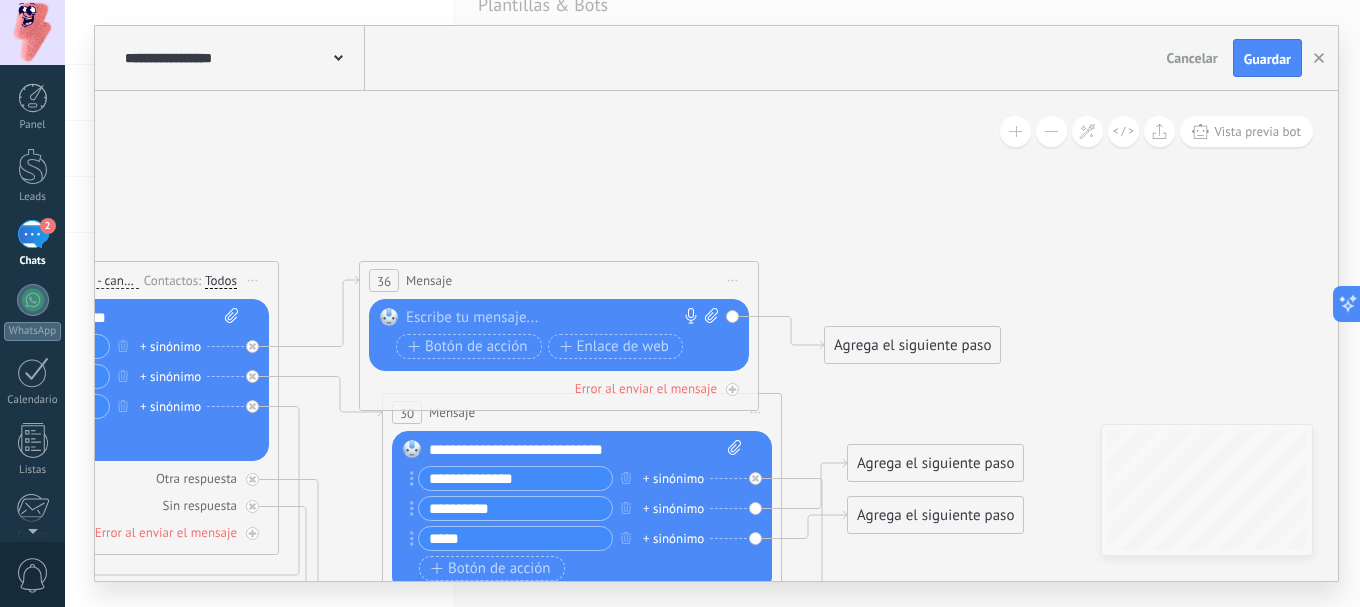 drag, startPoint x: 580, startPoint y: 172, endPoint x: 1023, endPoint y: 154, distance: 443.36554 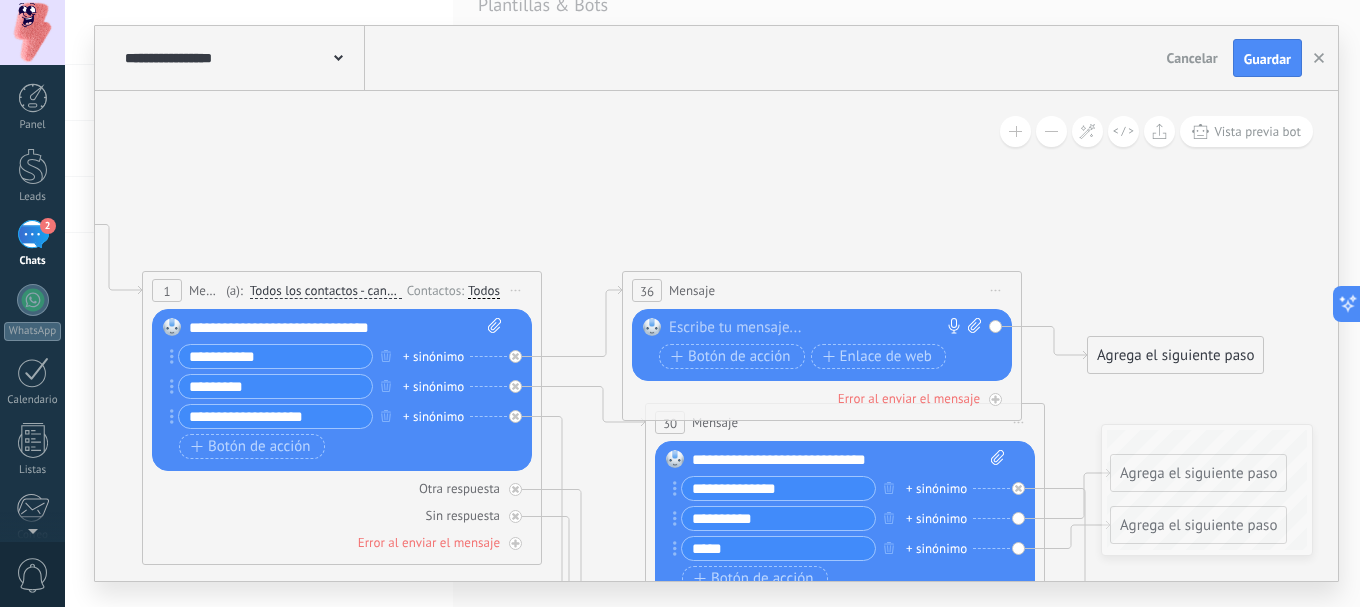 drag, startPoint x: 689, startPoint y: 179, endPoint x: 1028, endPoint y: 209, distance: 340.32486 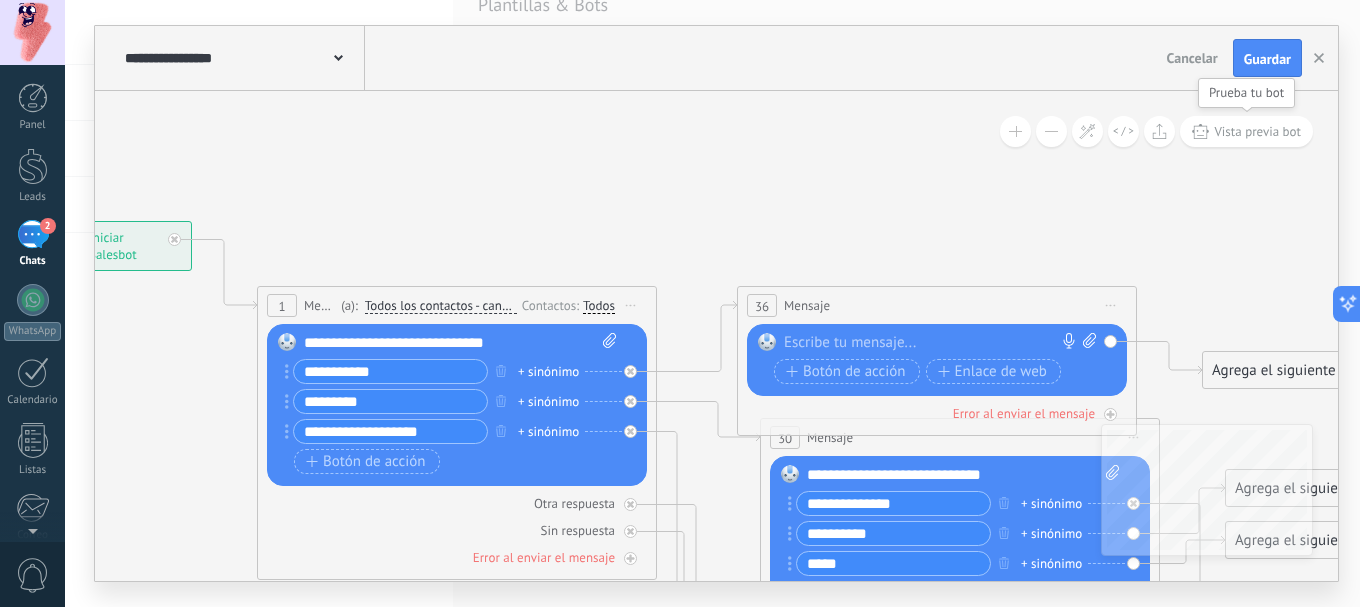 click on "Vista previa bot" at bounding box center (1246, 131) 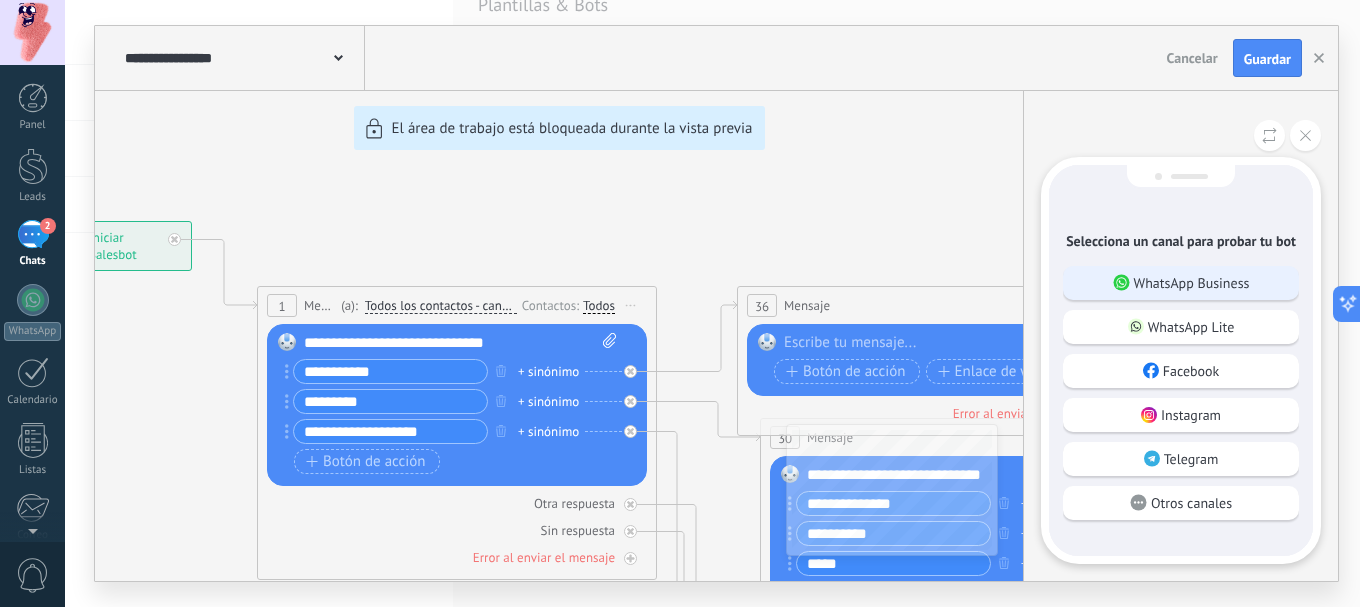 click on "WhatsApp Business" at bounding box center [1192, 283] 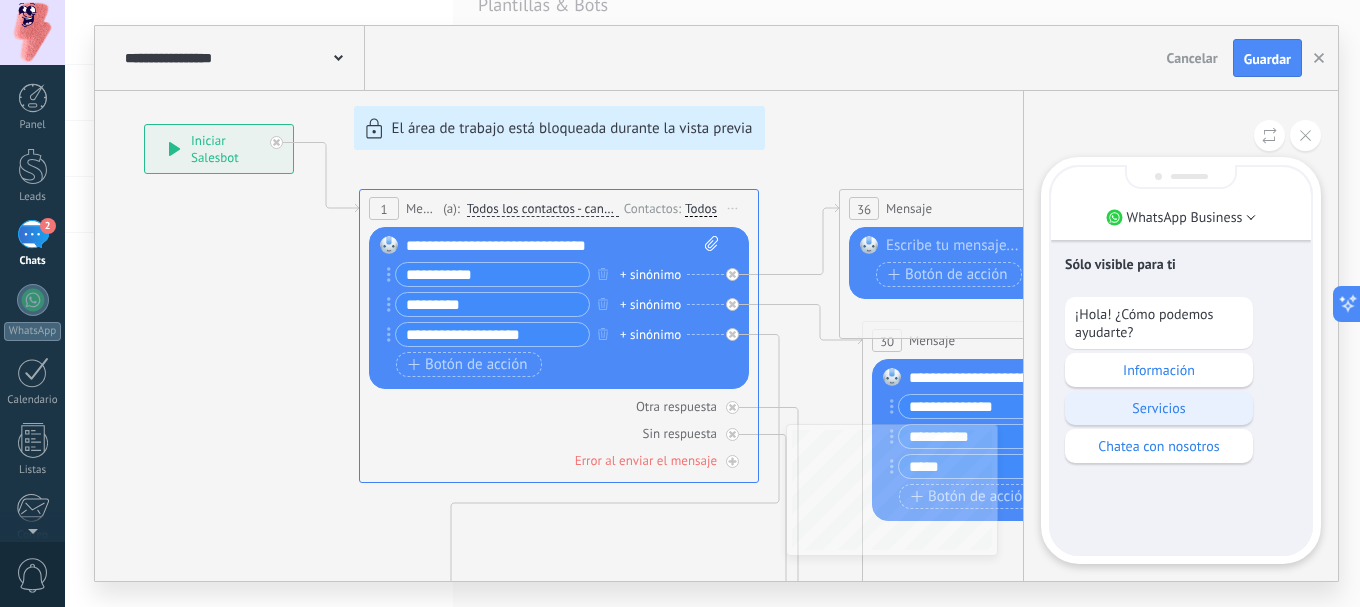 click on "Servicios" at bounding box center [1159, 408] 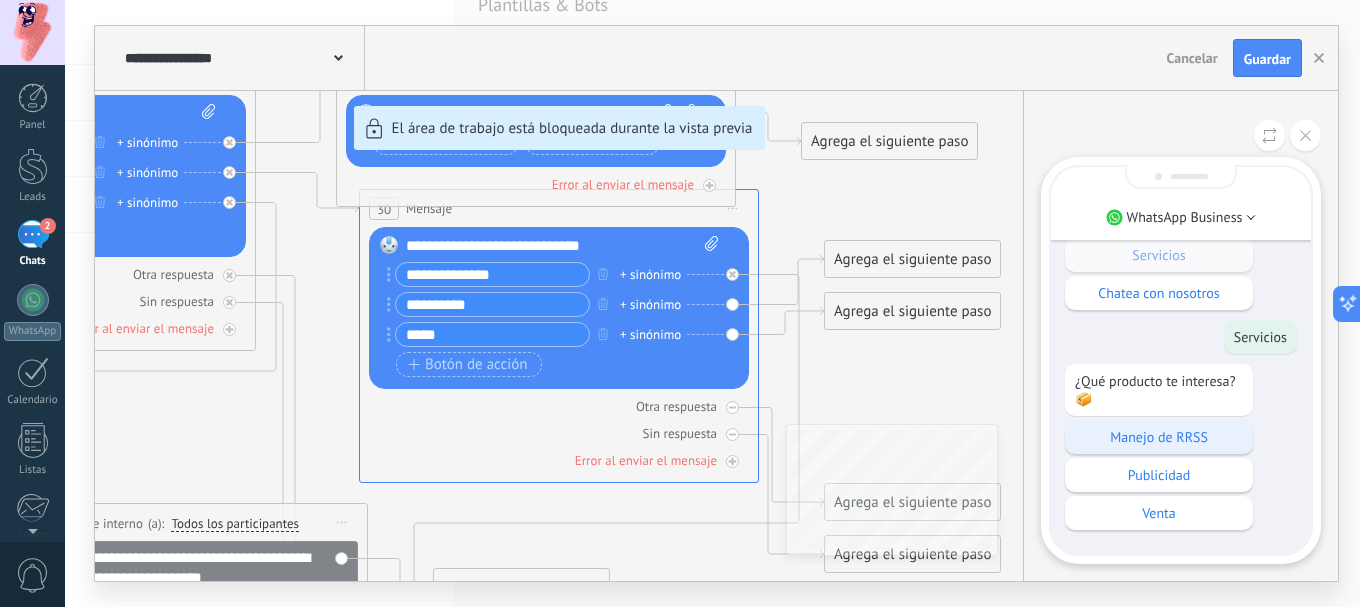 click on "Manejo de RRSS" at bounding box center (1159, 437) 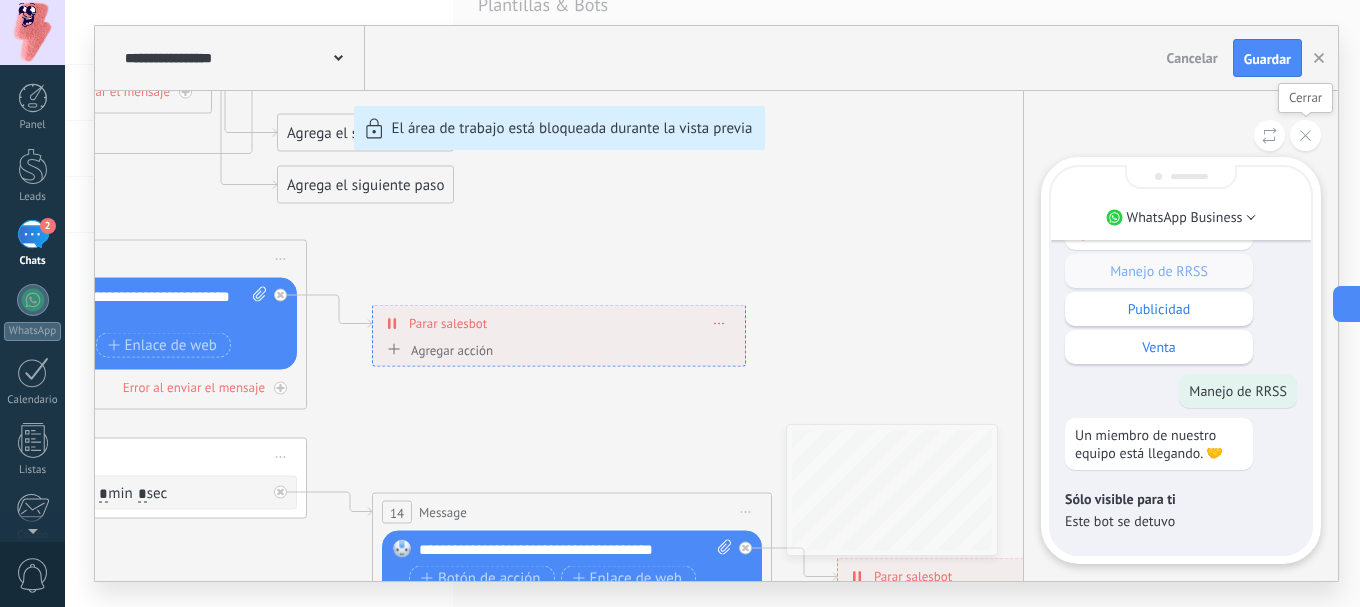 click at bounding box center [1305, 135] 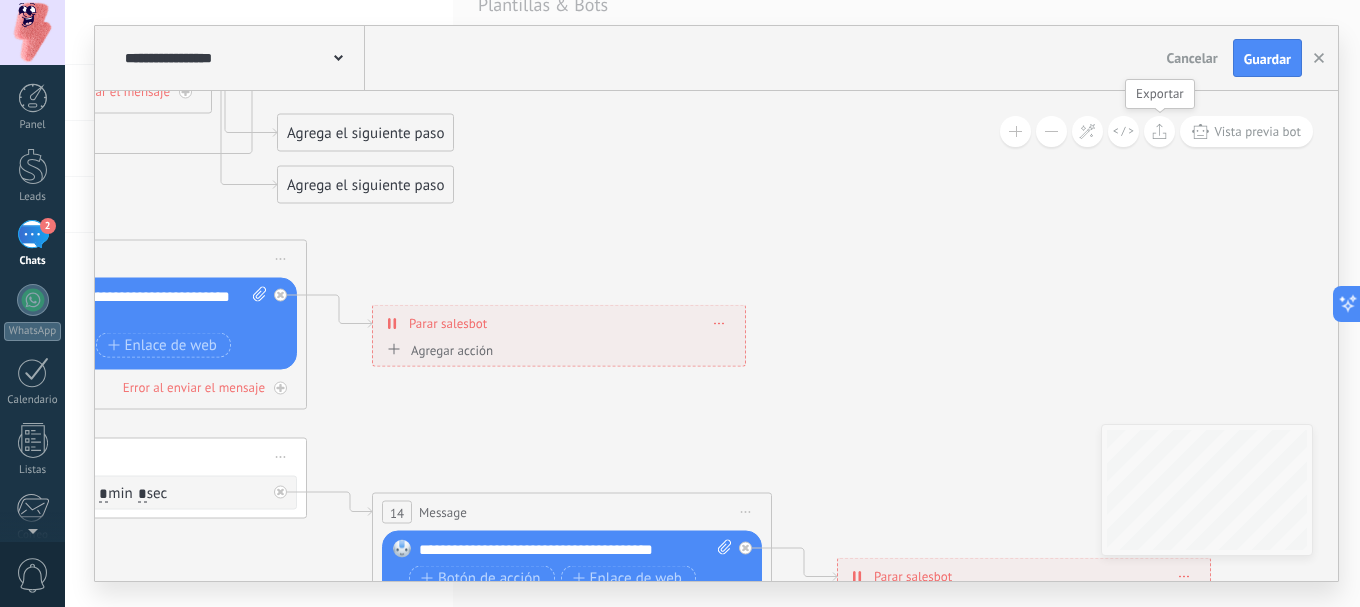 click 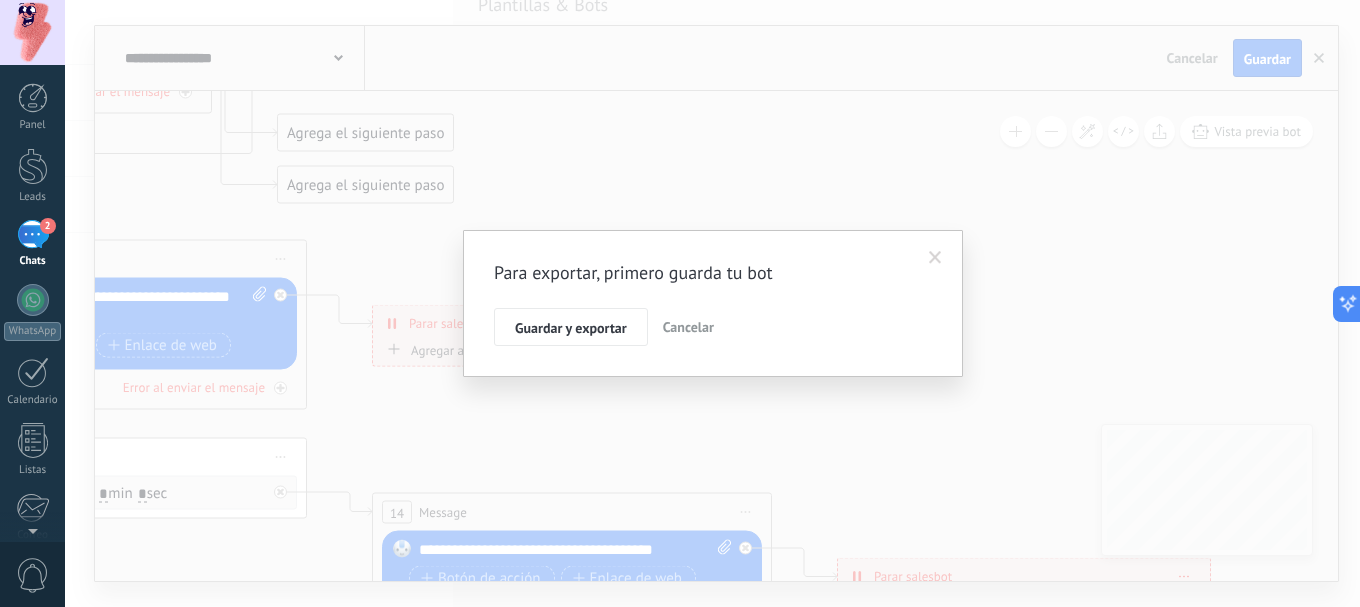 click at bounding box center (935, 258) 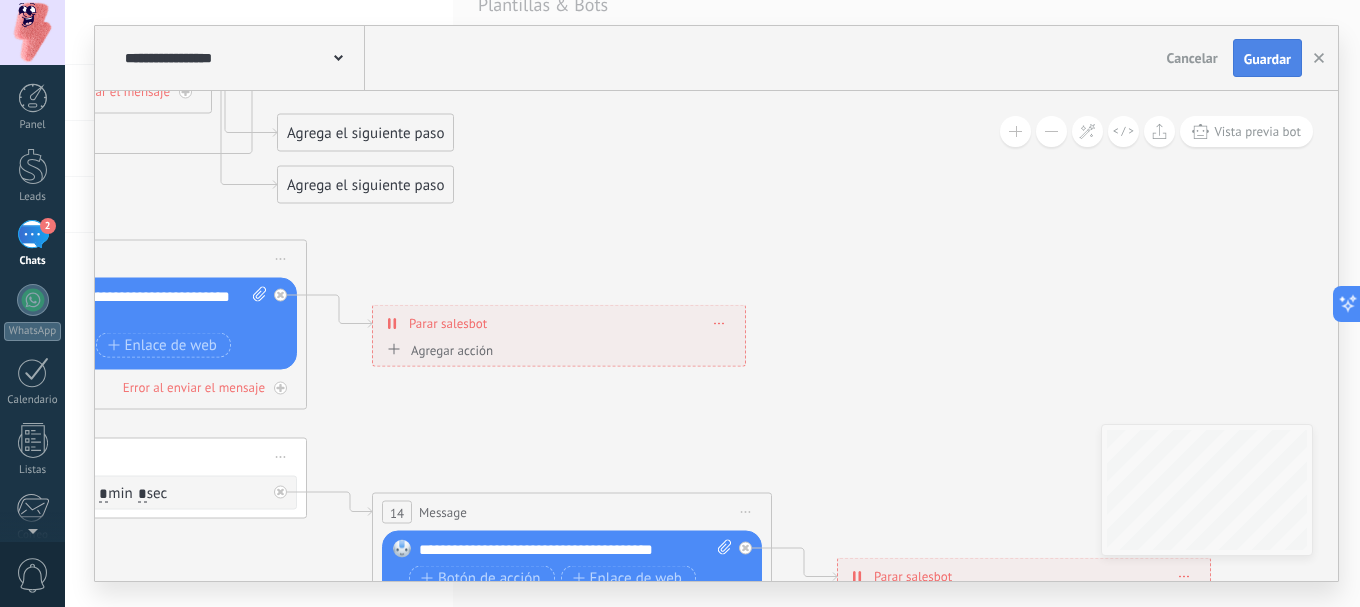 click on "Guardar" at bounding box center [1267, 59] 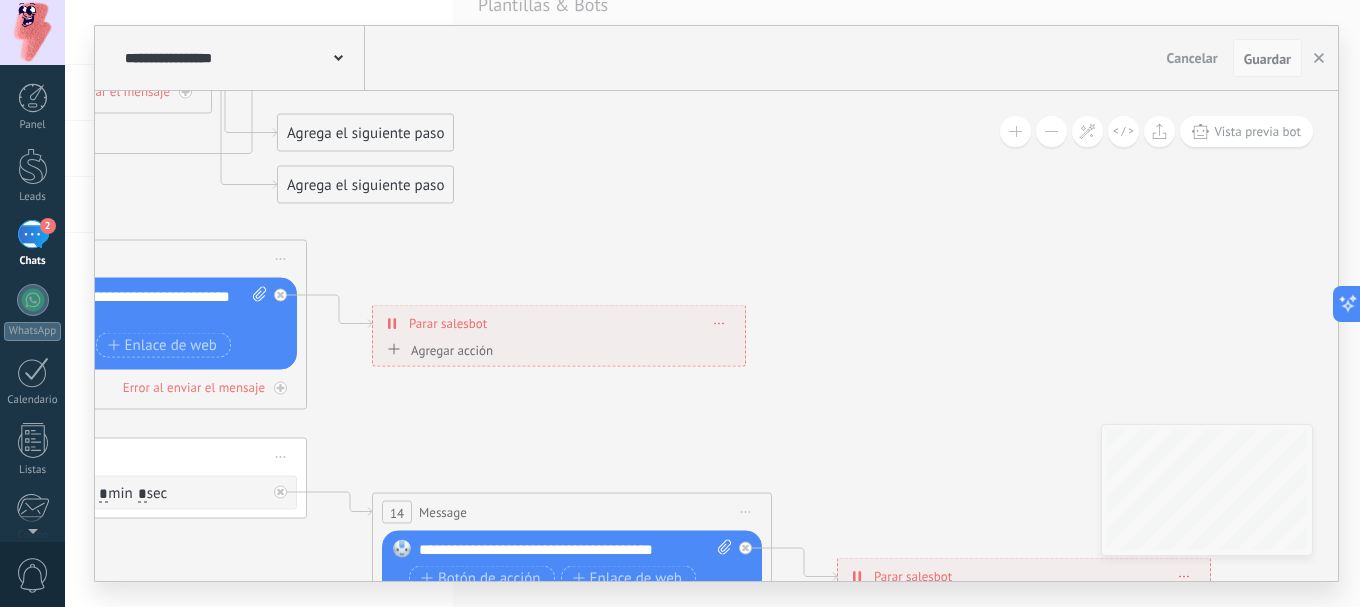 click on "Guardar" at bounding box center (1267, 59) 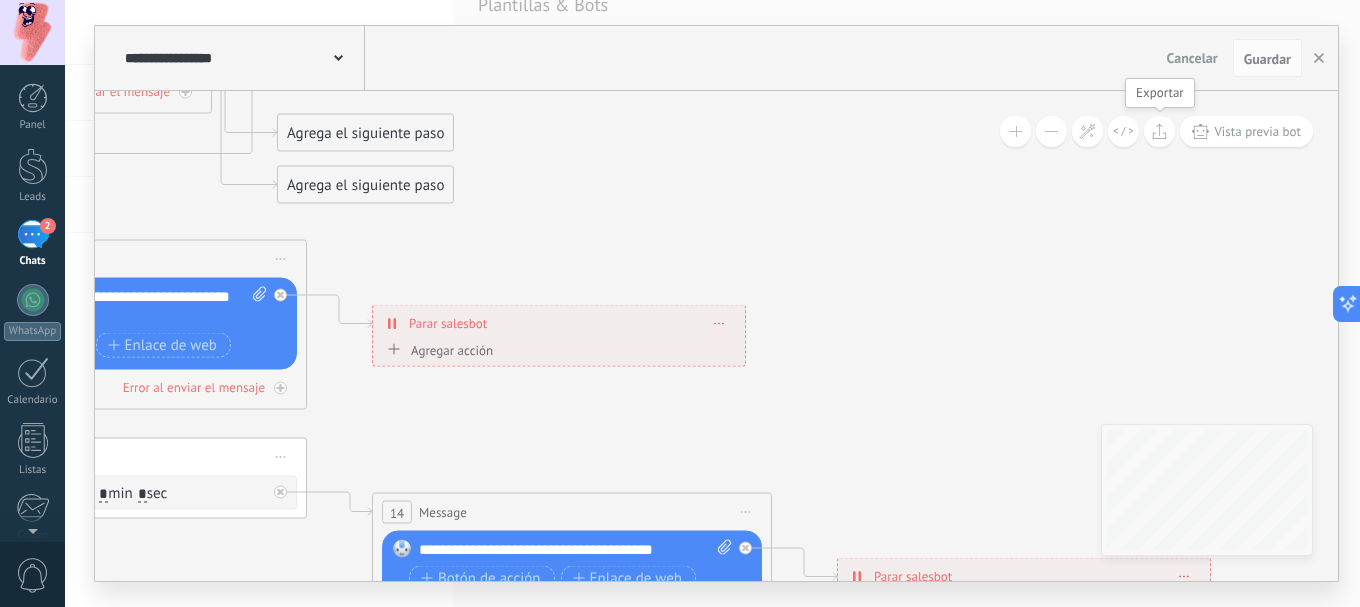 click 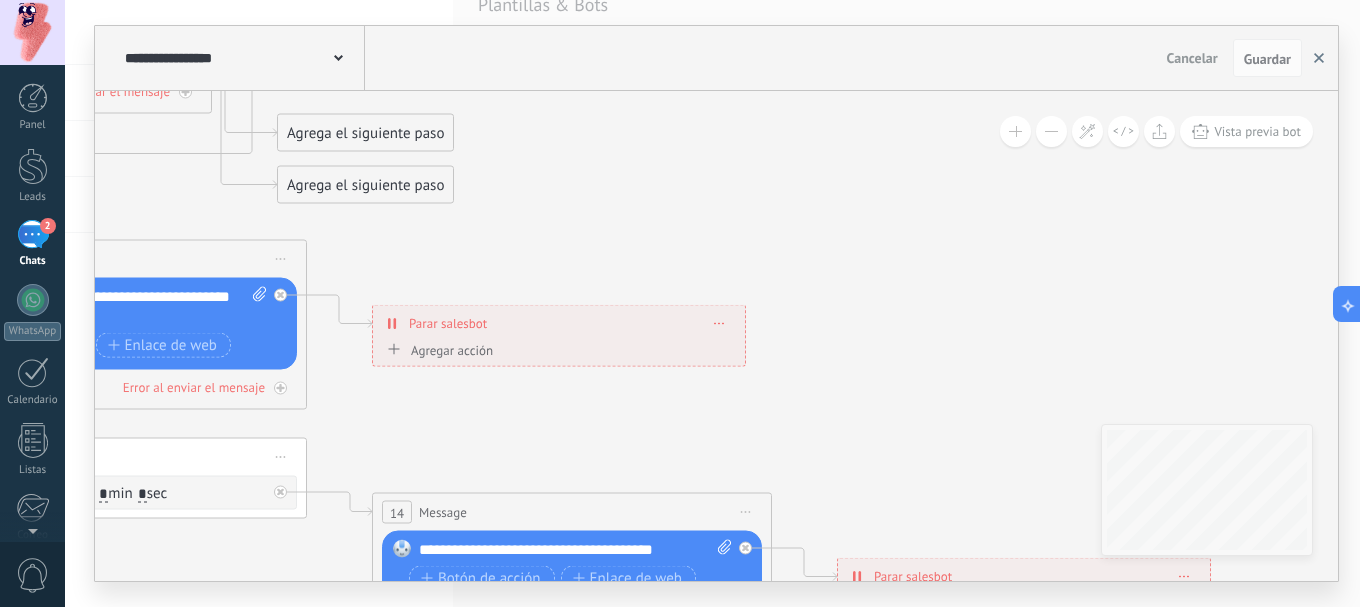 click at bounding box center [1319, 58] 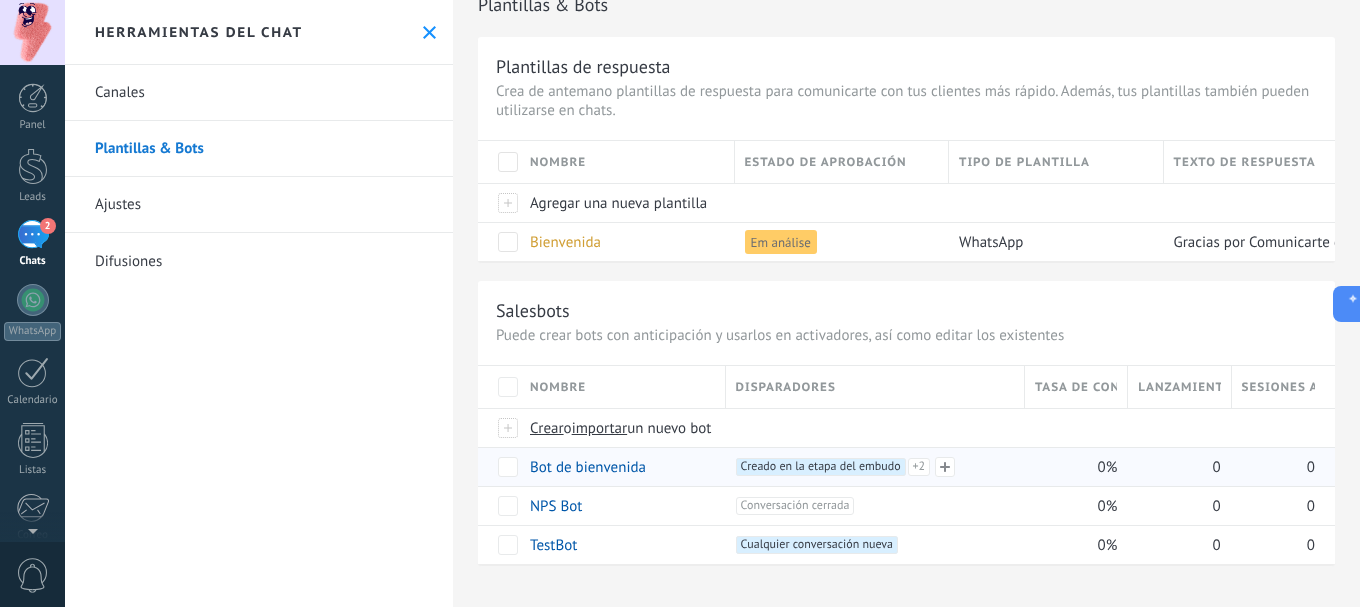 click on "+2" at bounding box center [919, 467] 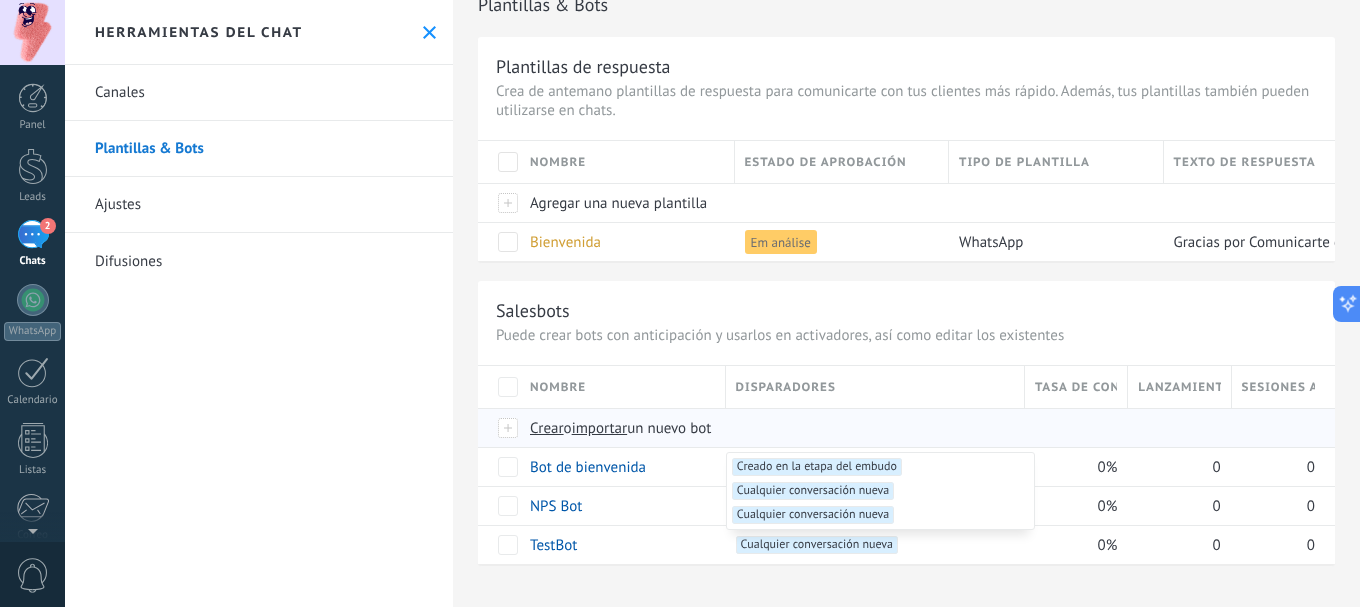 drag, startPoint x: 815, startPoint y: 520, endPoint x: 728, endPoint y: 446, distance: 114.21471 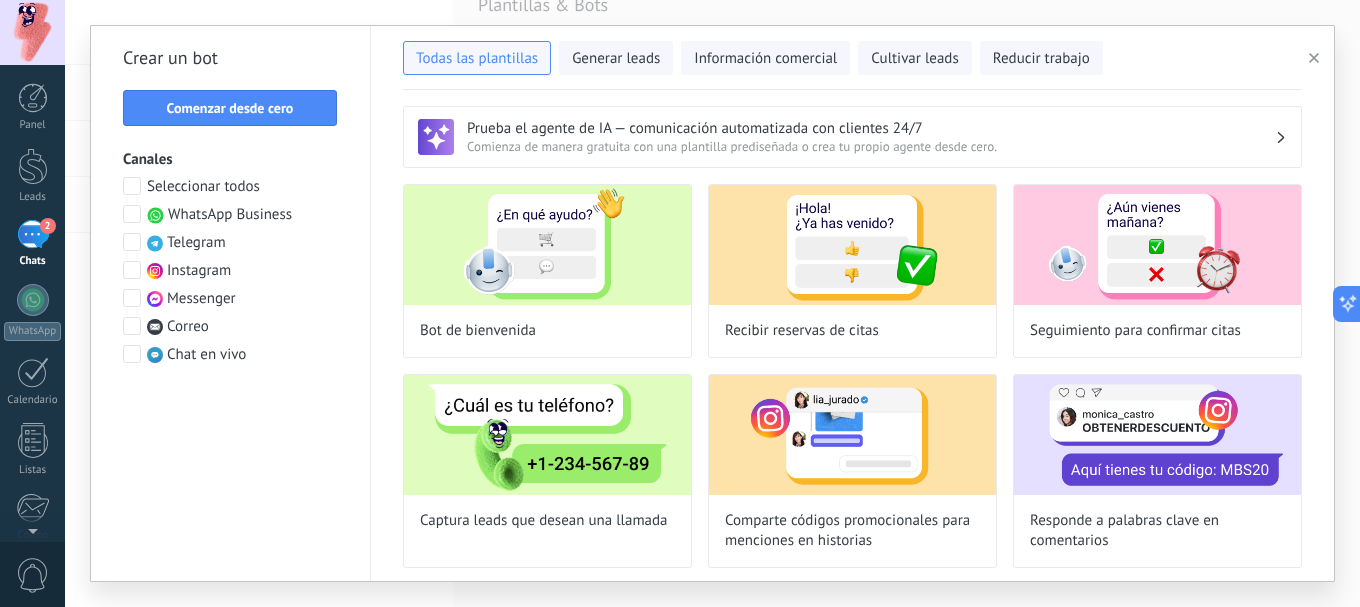 click at bounding box center [132, 214] 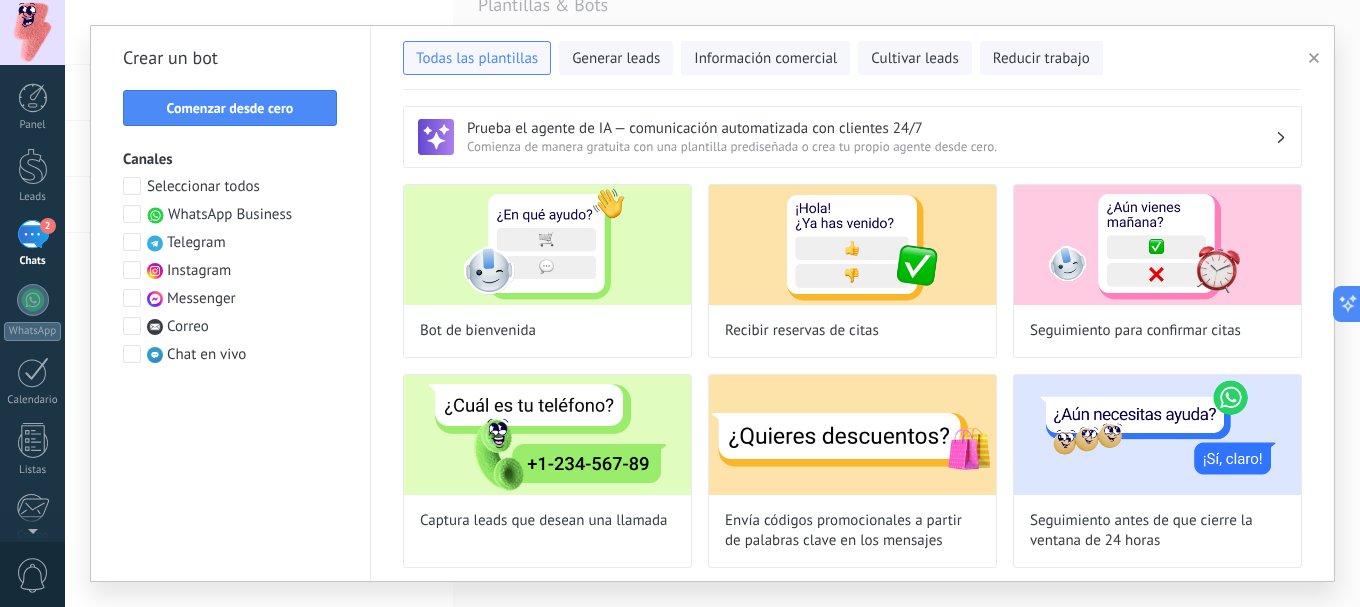 click at bounding box center (132, 214) 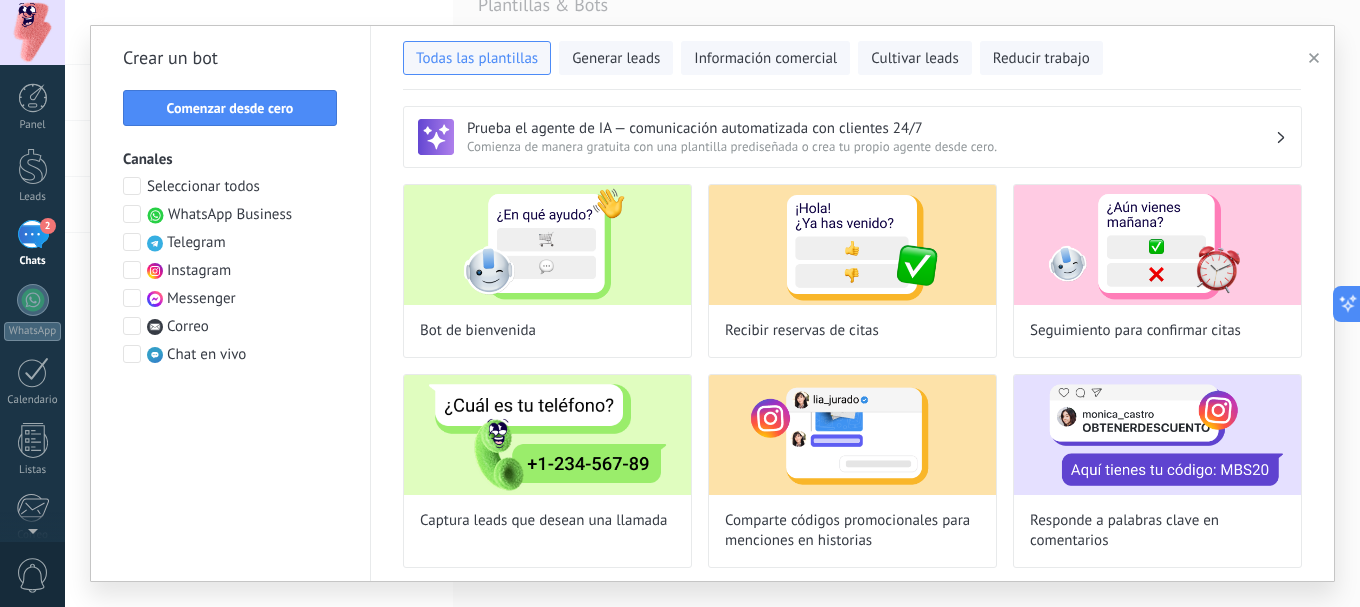 click on "2" at bounding box center [33, 234] 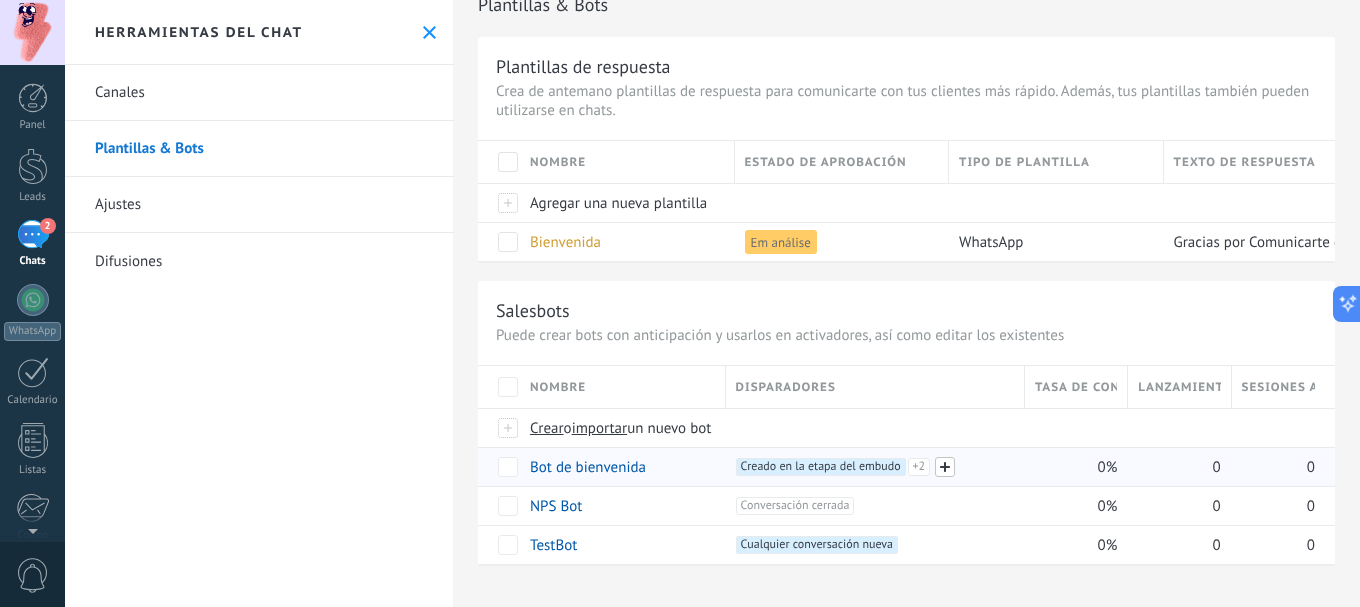 click at bounding box center (945, 467) 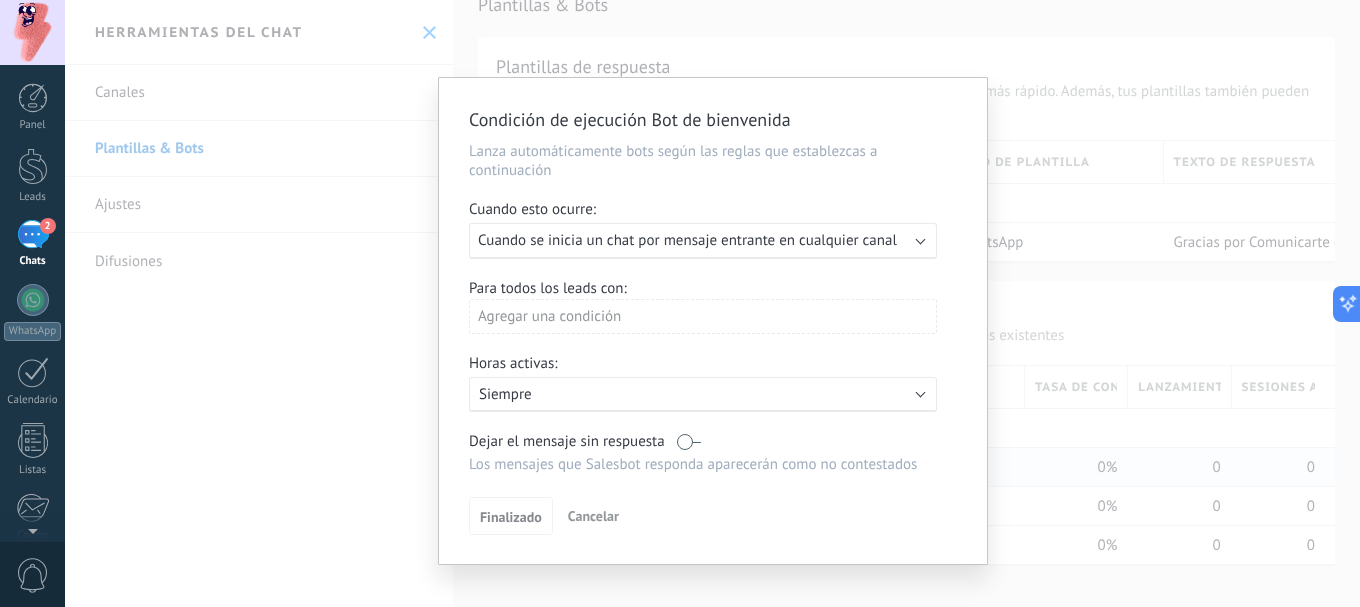 click on "Condición de ejecución Bot de bienvenida Lanza automáticamente bots según las reglas que establezcas a continuación Cuando esto ocurre: Ejecutar:  Cuando se inicia un chat por mensaje entrante en cualquier canal Para todos los leads con: Agregar una condición Horas activas: Activo:  Siempre Dejar el mensaje sin respuesta Los mensajes que Salesbot responda aparecerán como no contestados Aplicar a todos los leads en esta etapa Finalizado Cancelar" at bounding box center (713, 321) 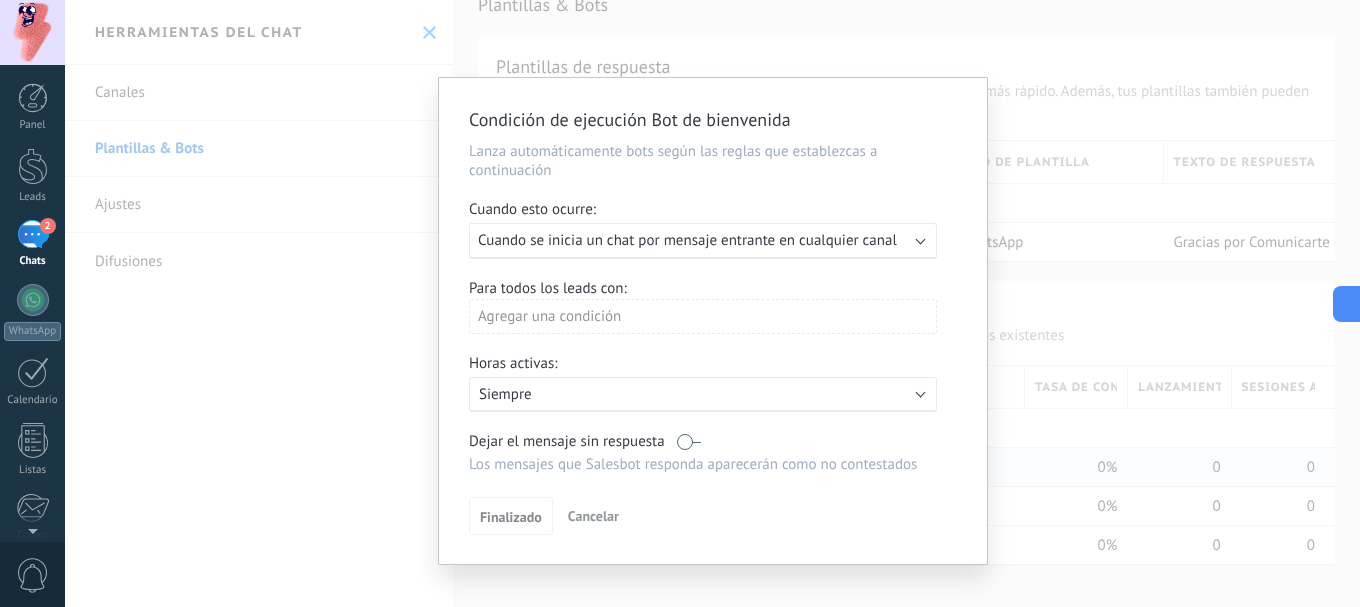 click on "Ejecutar:  Cuando se inicia un chat por mensaje entrante en cualquier canal" at bounding box center (703, 241) 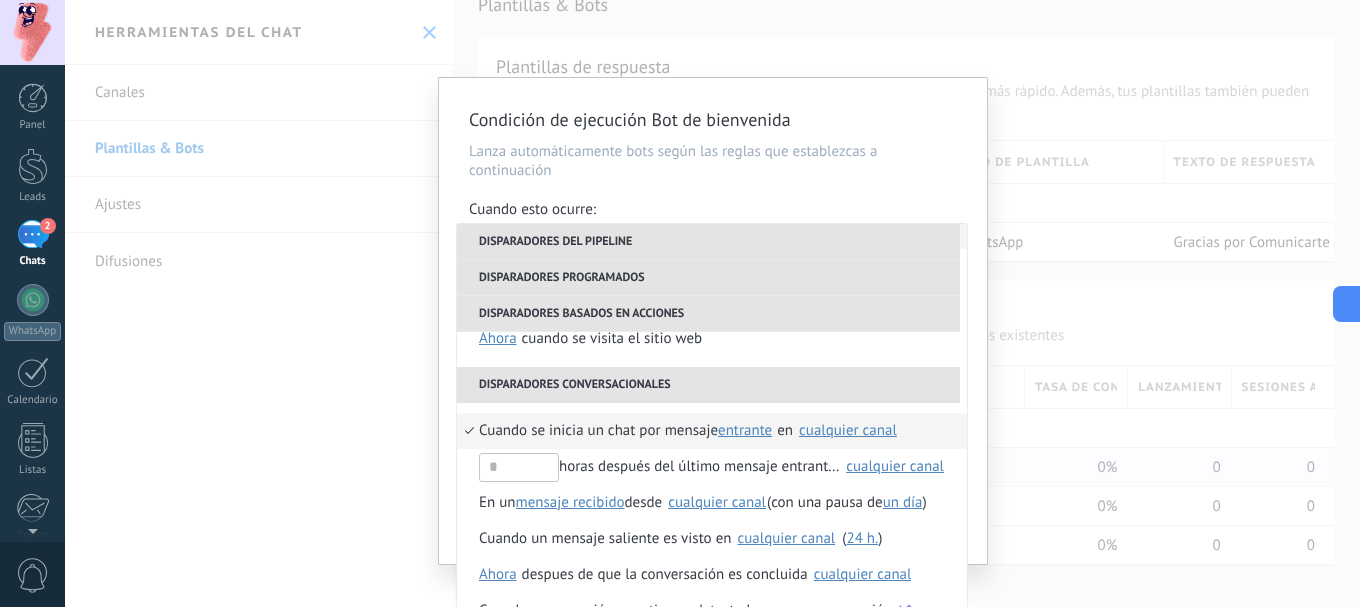 scroll, scrollTop: 508, scrollLeft: 0, axis: vertical 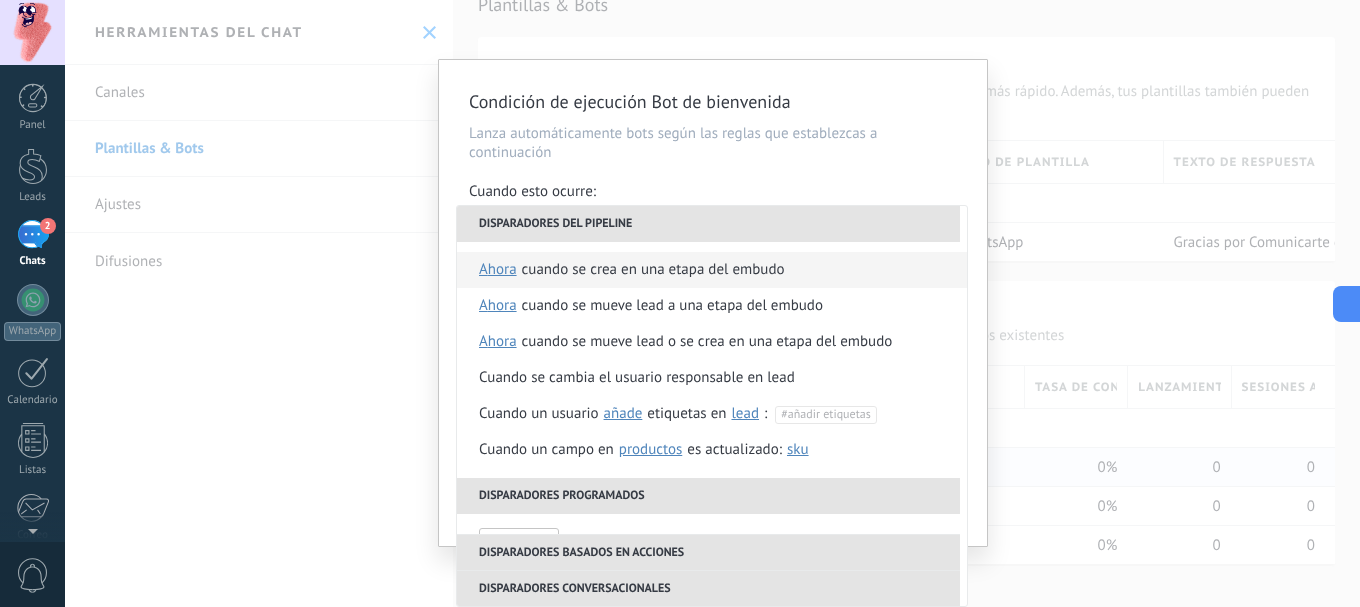 click on "Cuando se crea en una etapa del embudo" at bounding box center (653, 270) 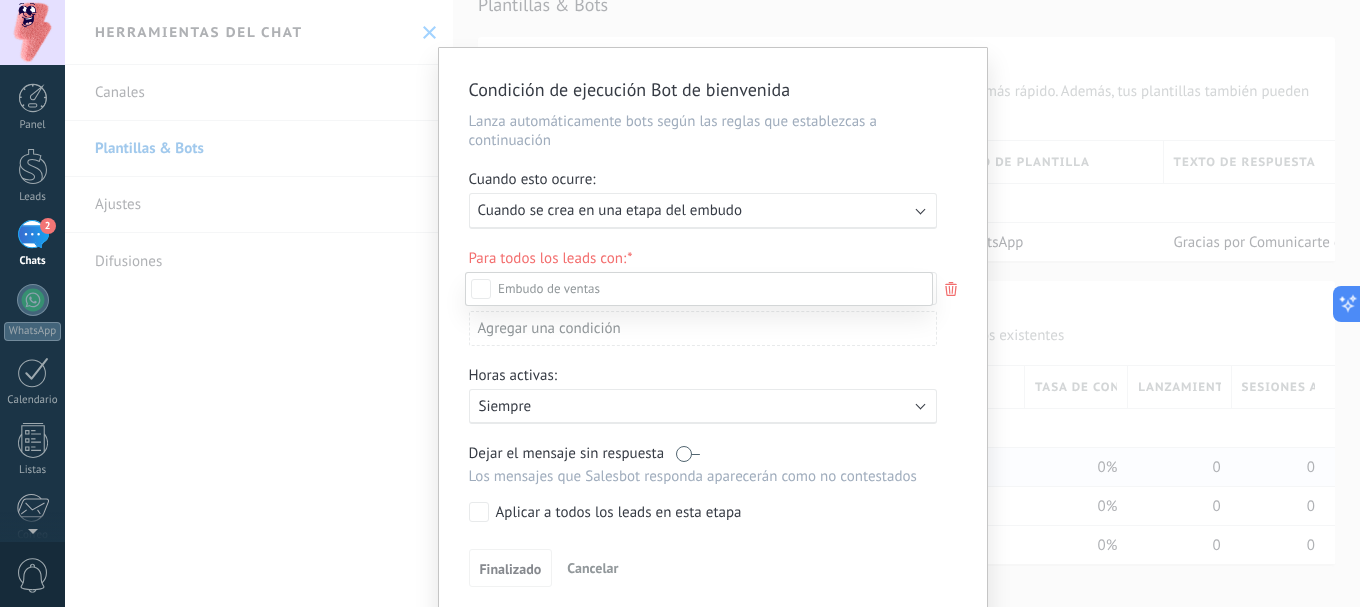 scroll, scrollTop: 100, scrollLeft: 0, axis: vertical 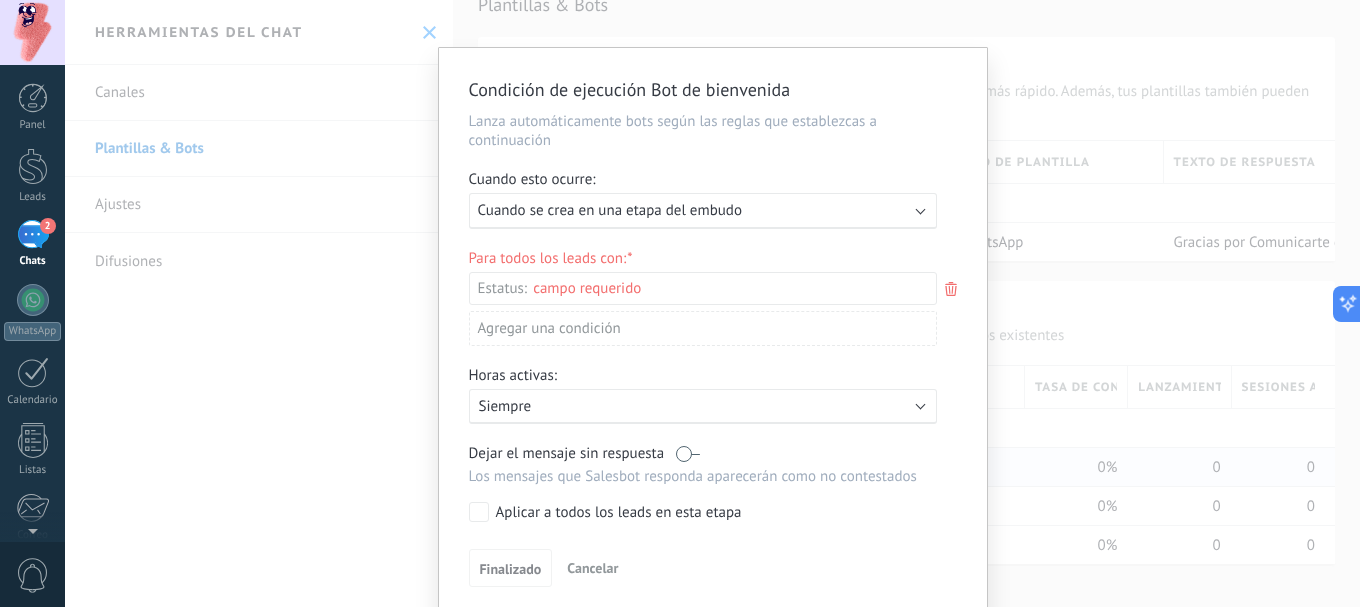 click on "Cuando se crea en una etapa del embudo" at bounding box center [610, 210] 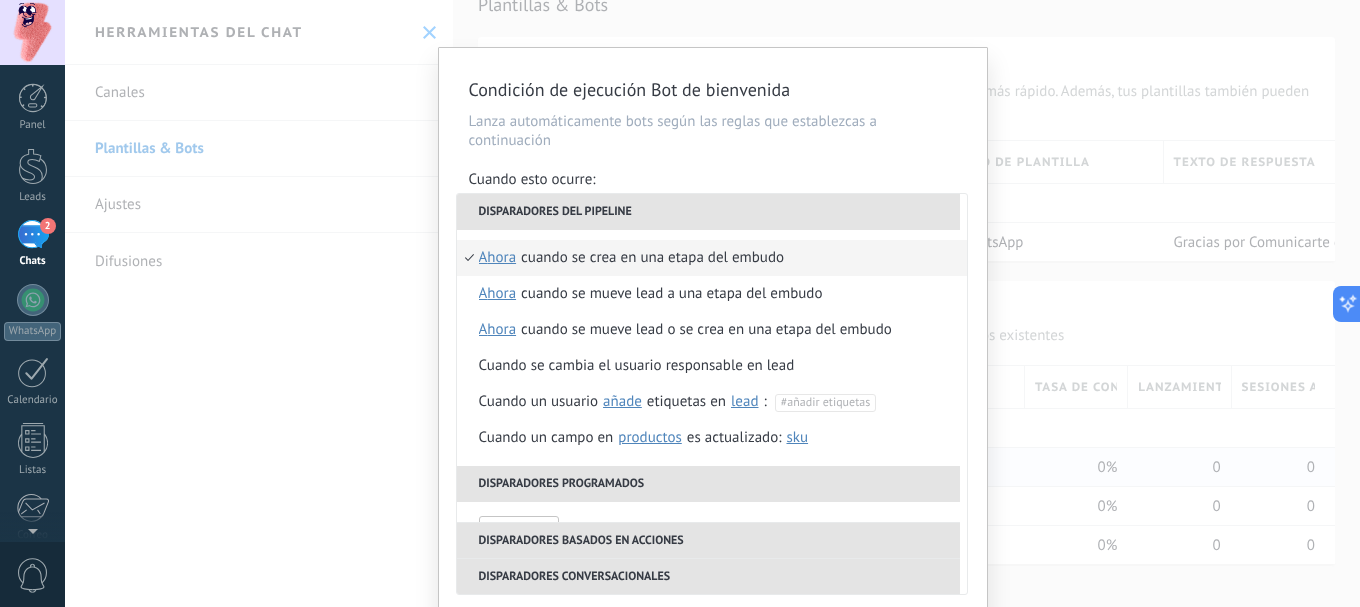 click on "Cuando se mueve lead a una etapa del embudo" at bounding box center (671, 294) 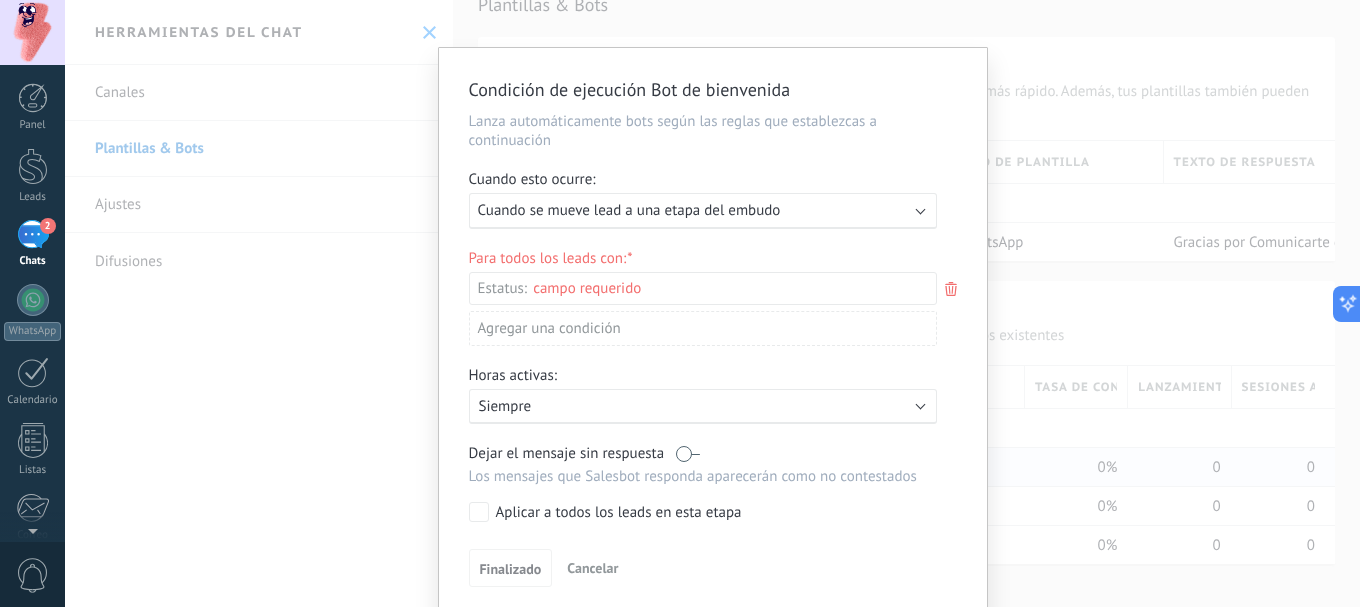 click 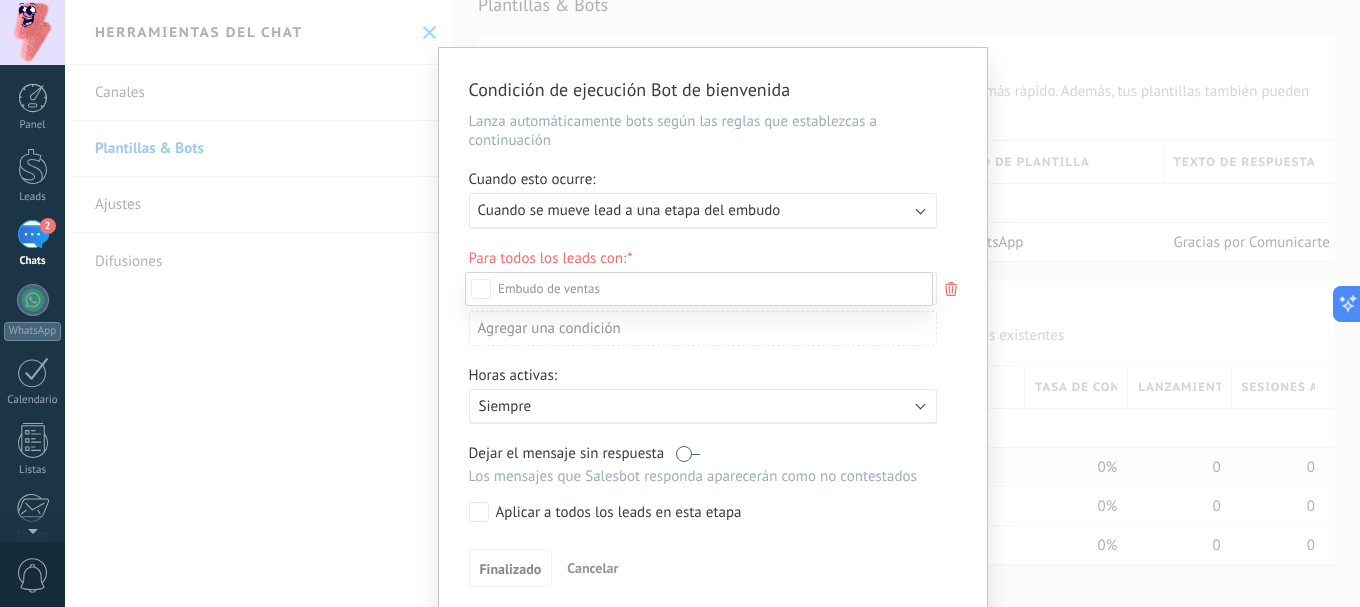 click at bounding box center (712, 303) 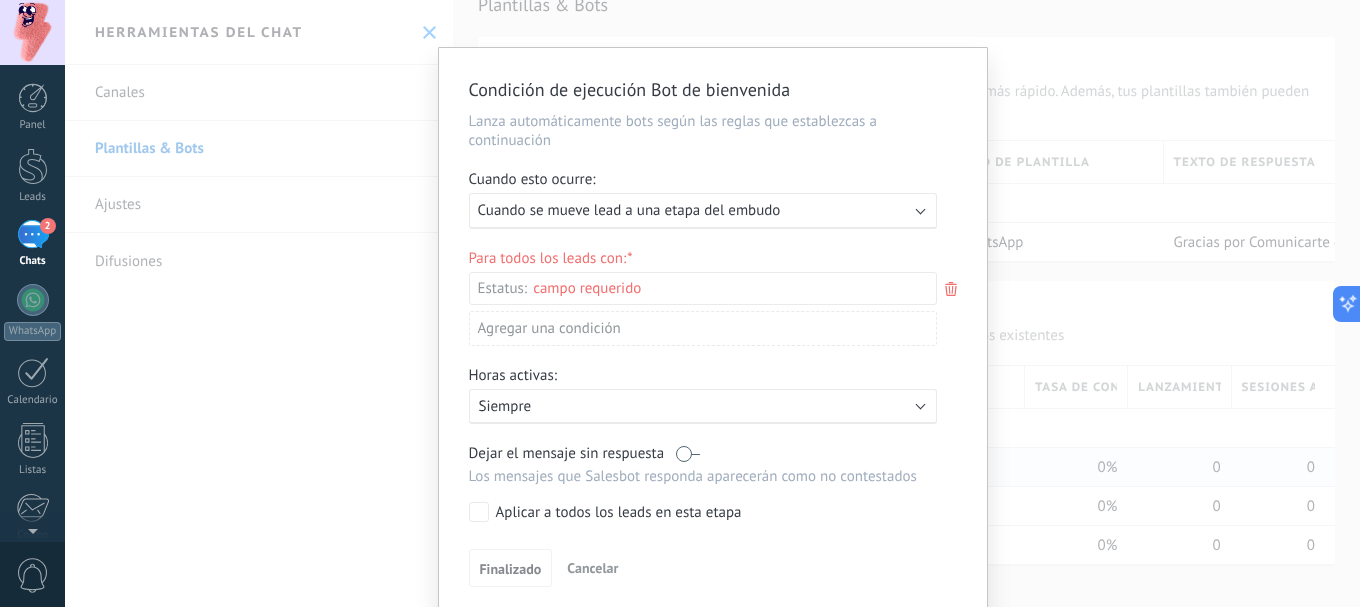 click on "Para todos los leads con: Estatus: Leads Entrantes Nueva consulta Cualificado Llamada agendada Propuesta en preparación Propuesta enviada Seguimiento Negociación Factura enviada Factura pagada – ganado Proyecto cancelado – perdido Agregar una condición" at bounding box center (713, 305) 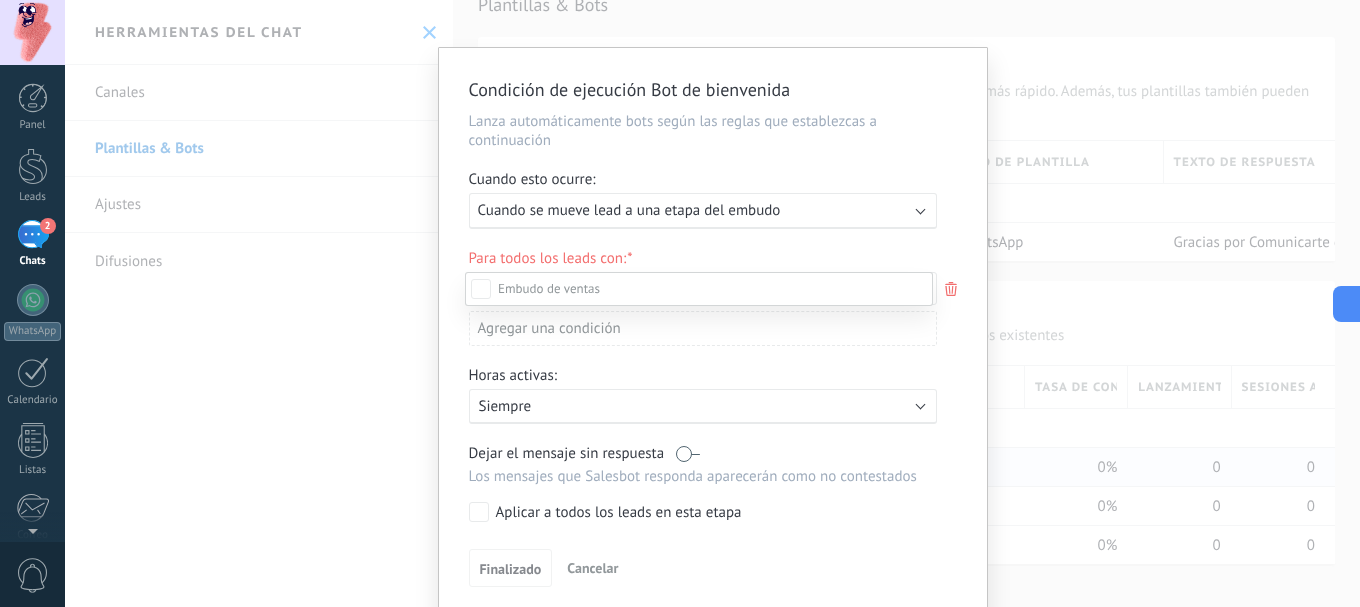 scroll, scrollTop: 334, scrollLeft: 0, axis: vertical 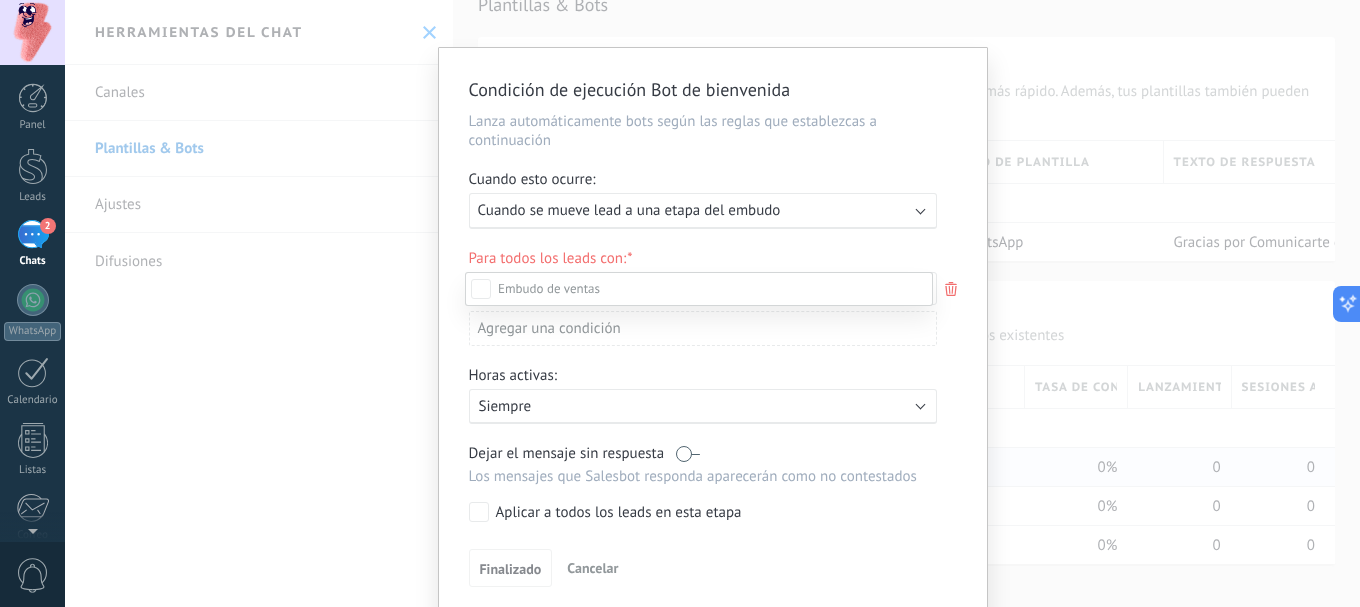 click on "Propuesta enviada" at bounding box center [0, 0] 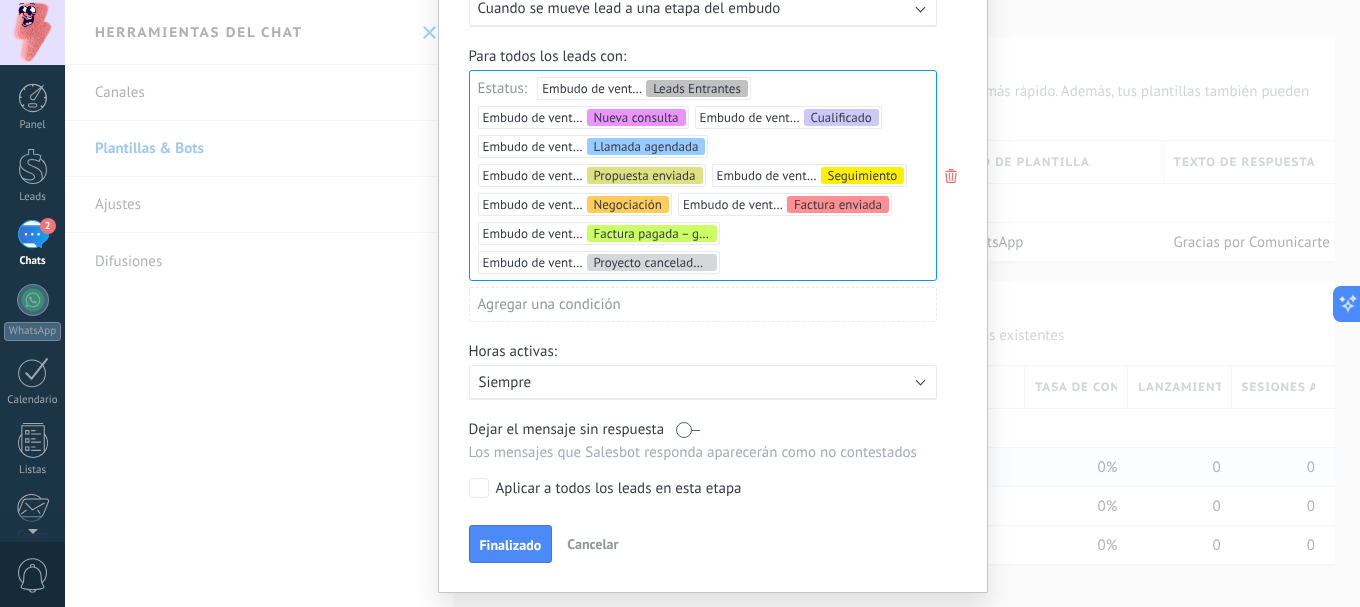 scroll, scrollTop: 171, scrollLeft: 0, axis: vertical 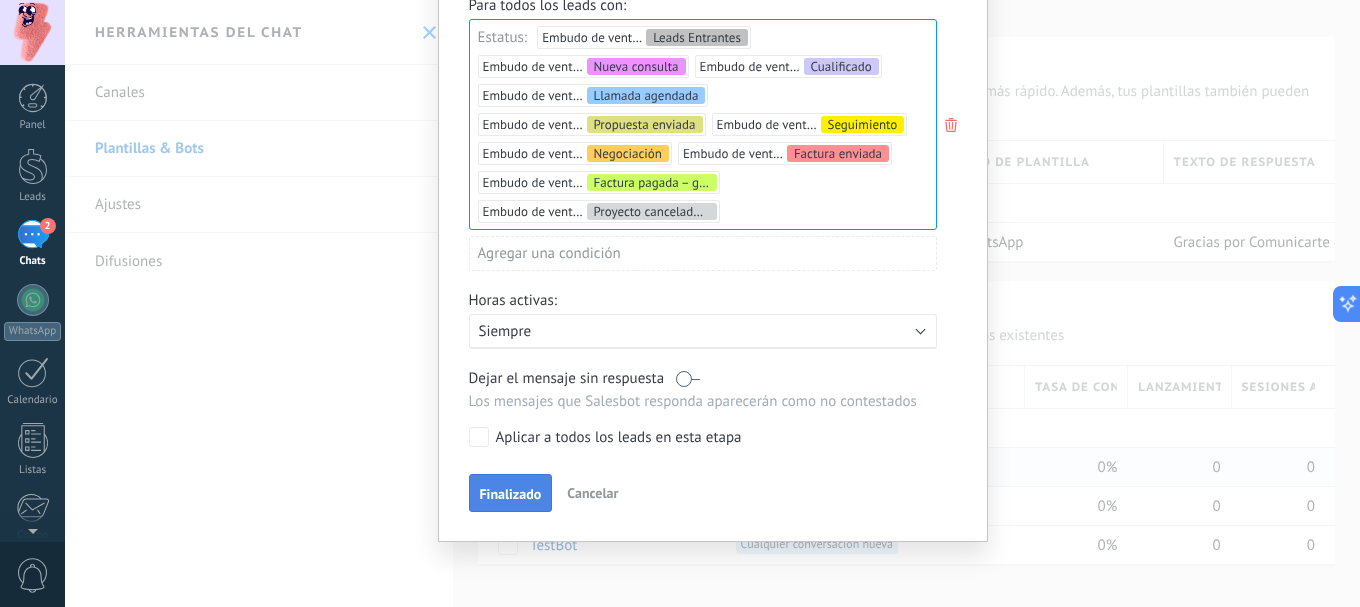 click on "Finalizado" at bounding box center (511, 493) 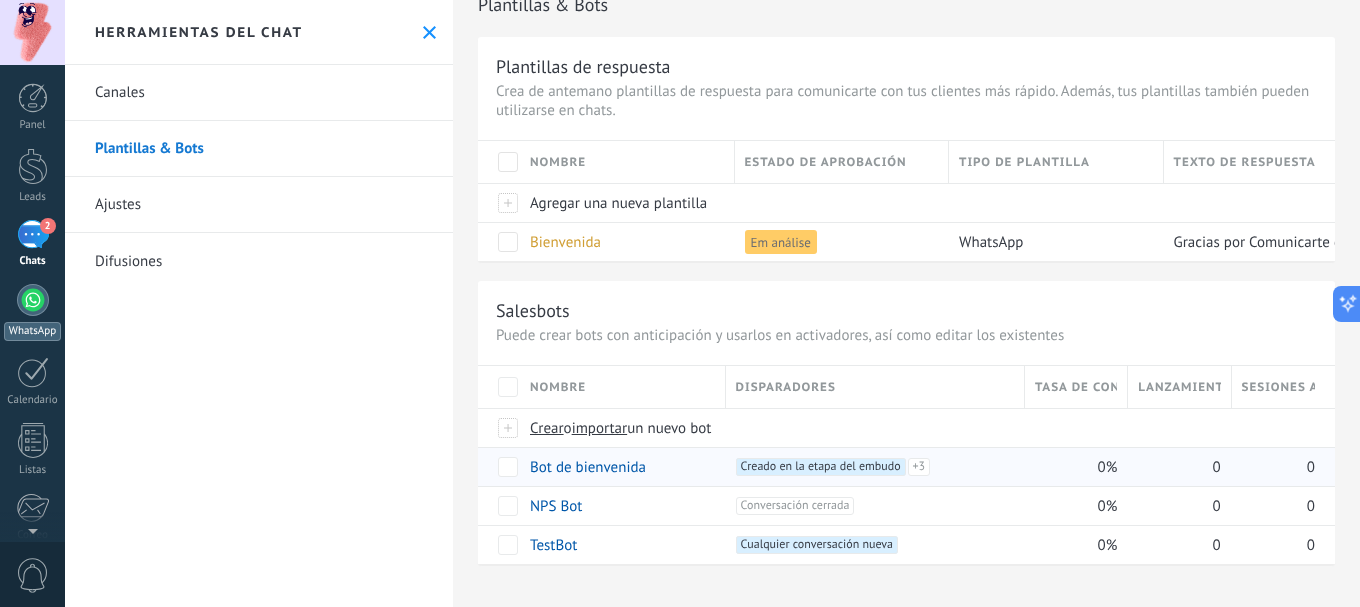 click at bounding box center (33, 300) 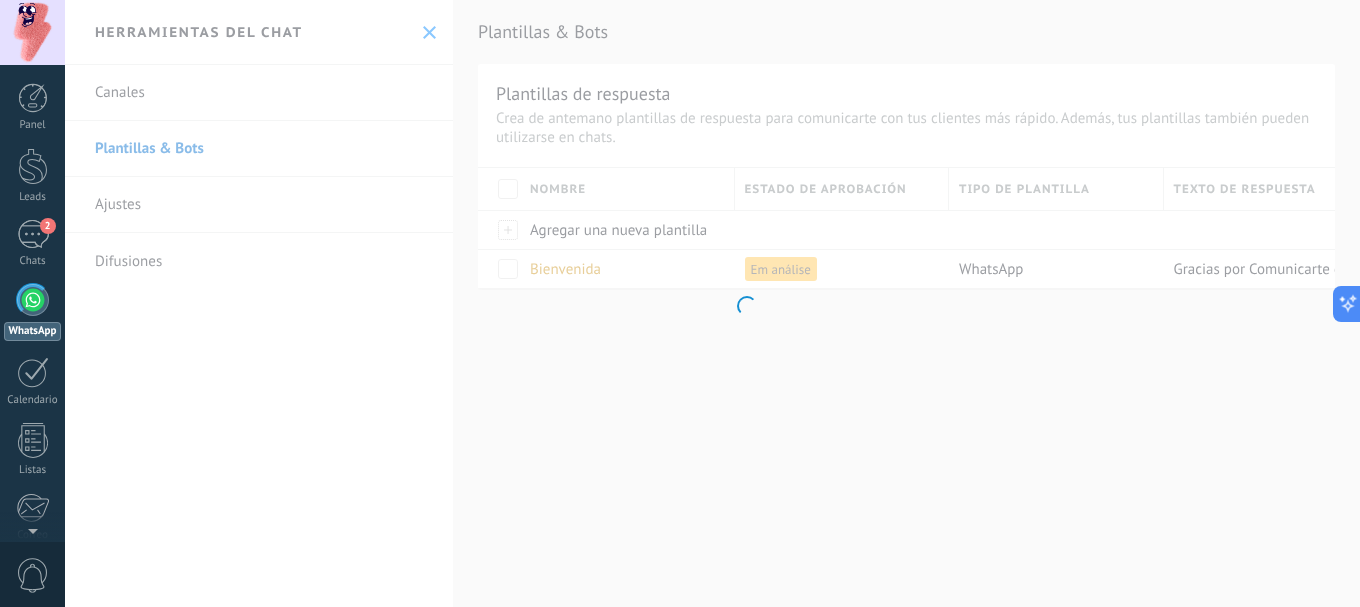 scroll, scrollTop: 0, scrollLeft: 0, axis: both 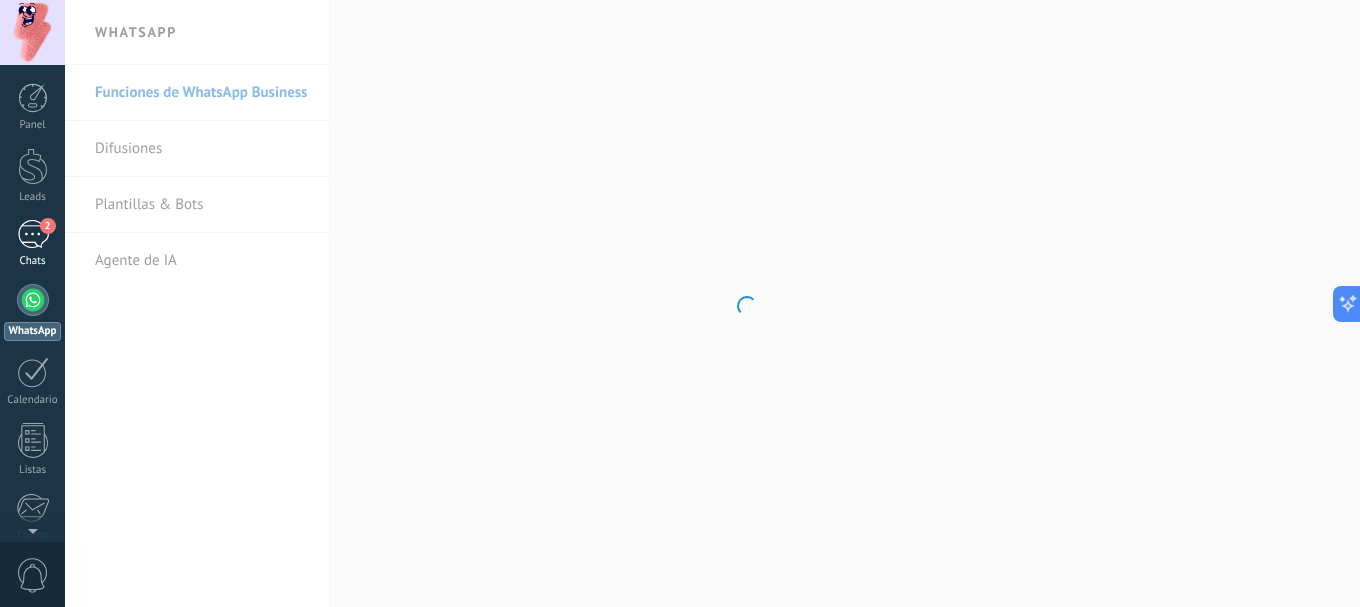 click on "2" at bounding box center [33, 234] 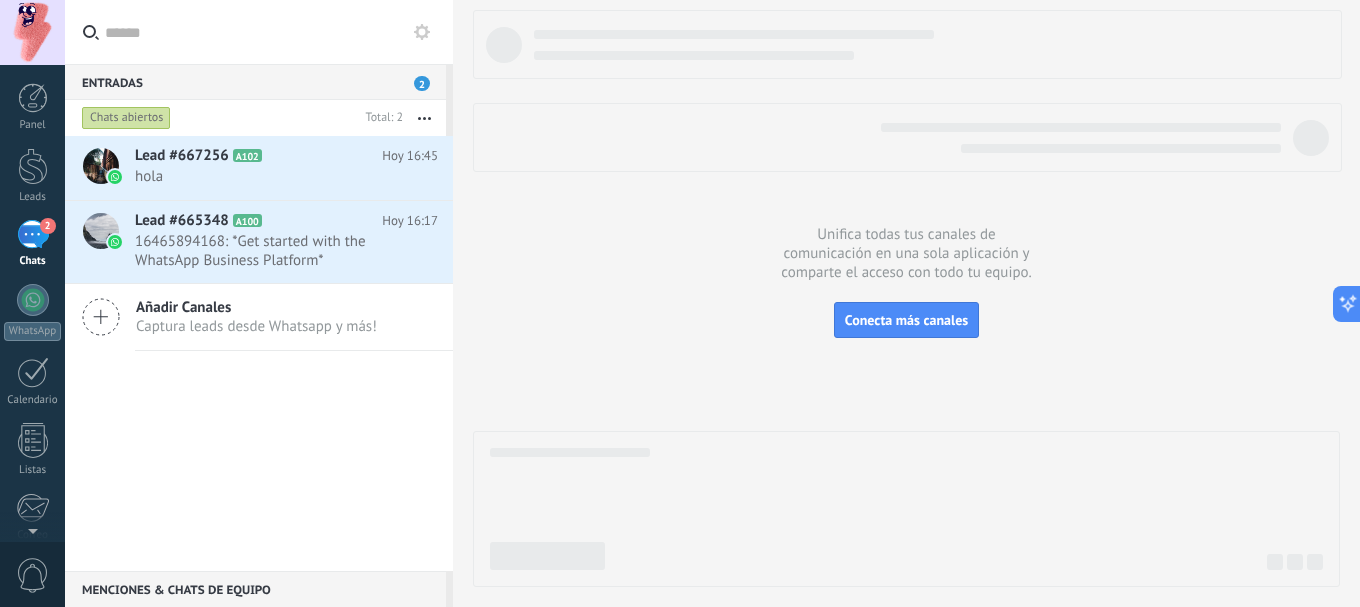 click at bounding box center [424, 118] 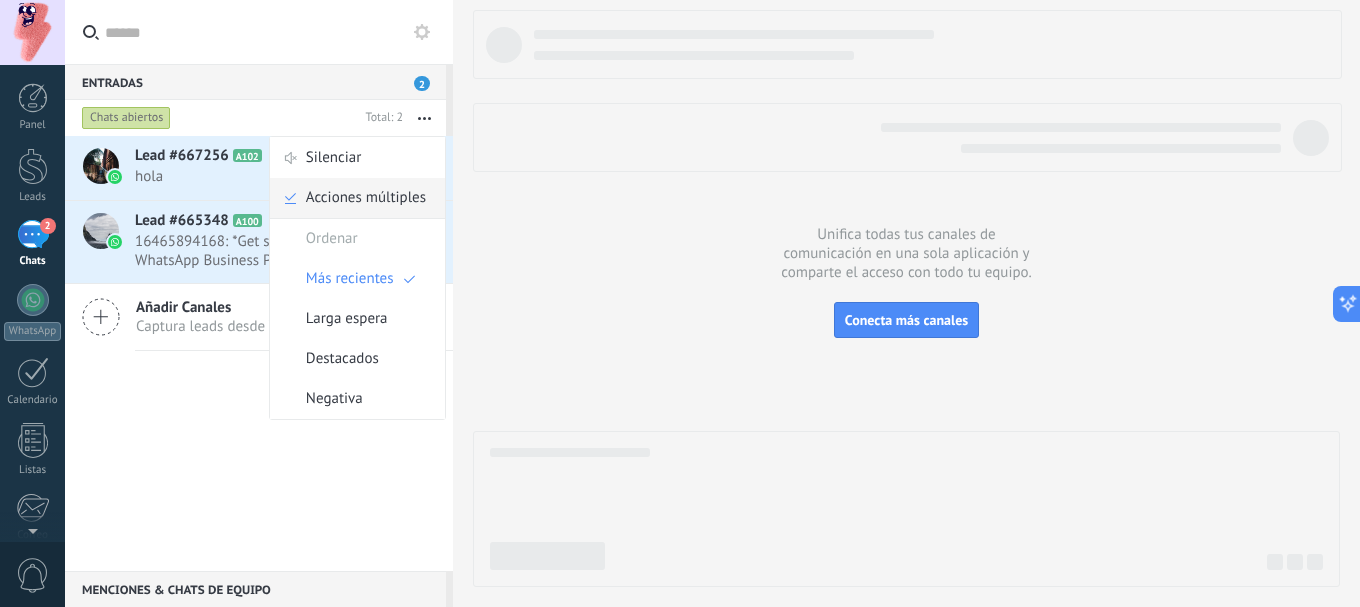 click on "Acciones múltiples" at bounding box center (366, 198) 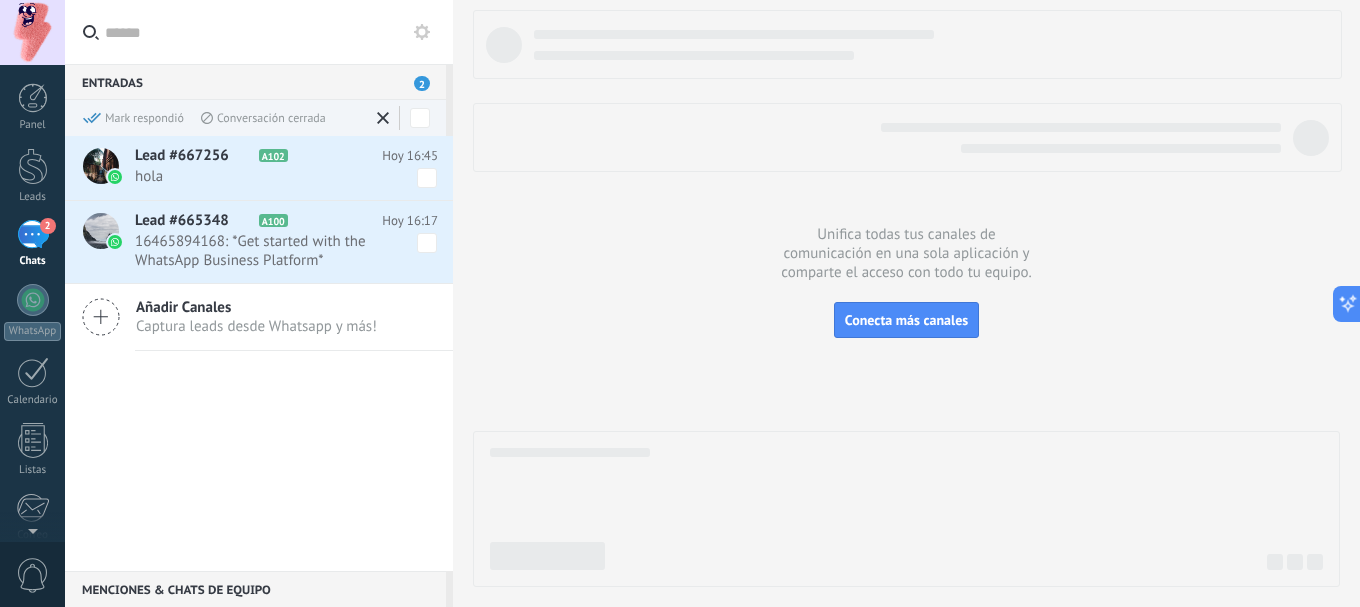 click on "hola" at bounding box center (286, 176) 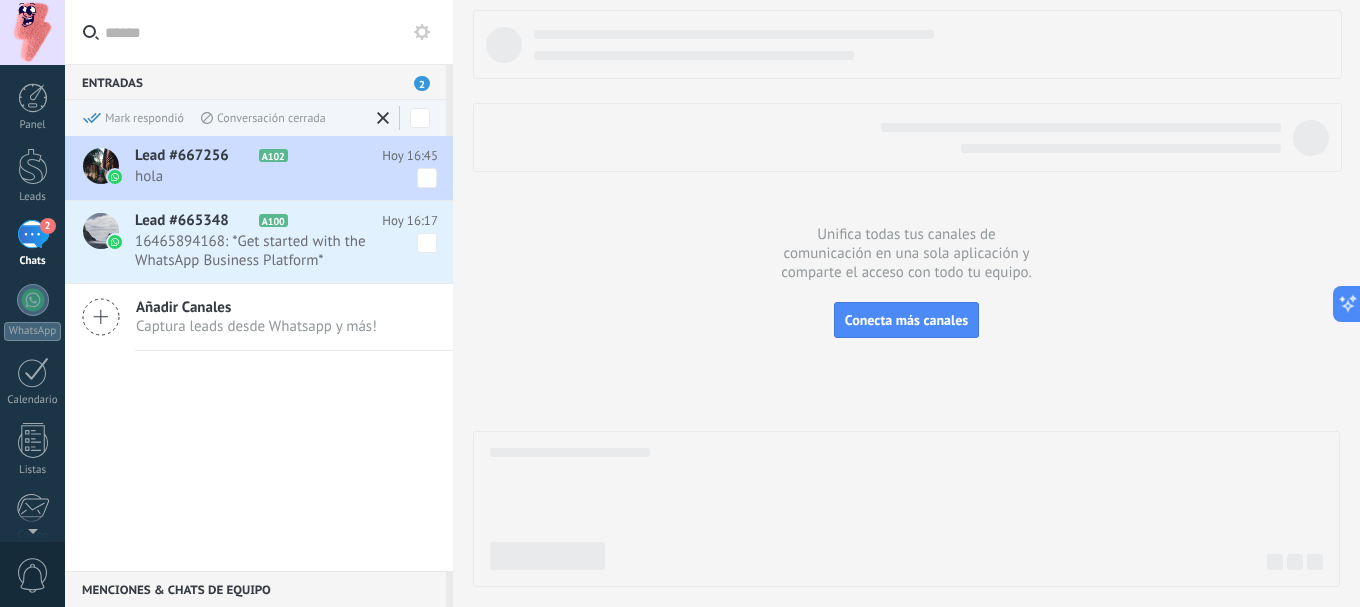 click at bounding box center (427, 243) 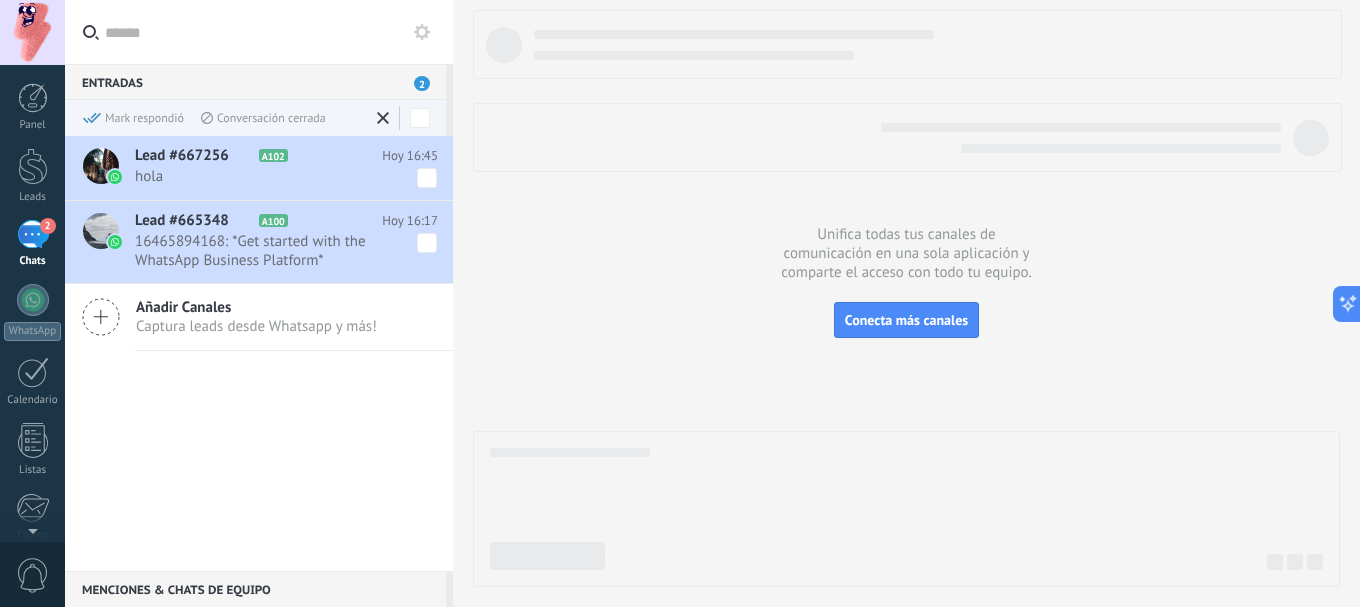 click at bounding box center [906, 298] 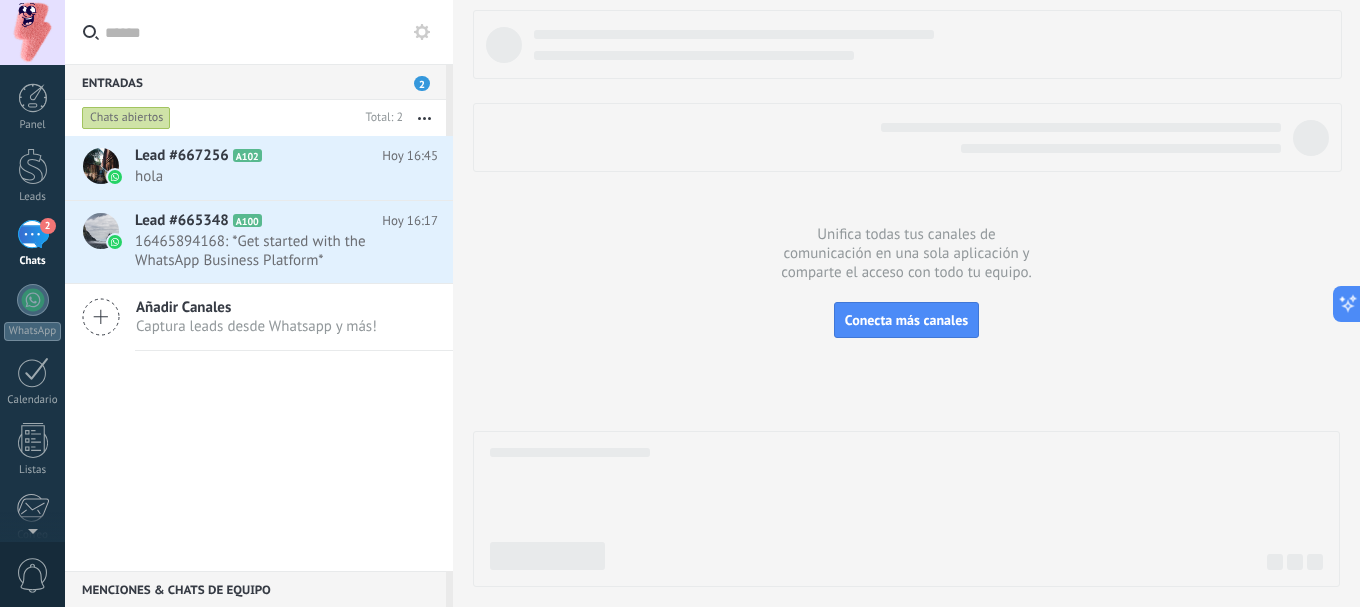 click on "Lead #667256
A102
Hoy 16:45
hola
Lead #665348
A100" at bounding box center [259, 353] 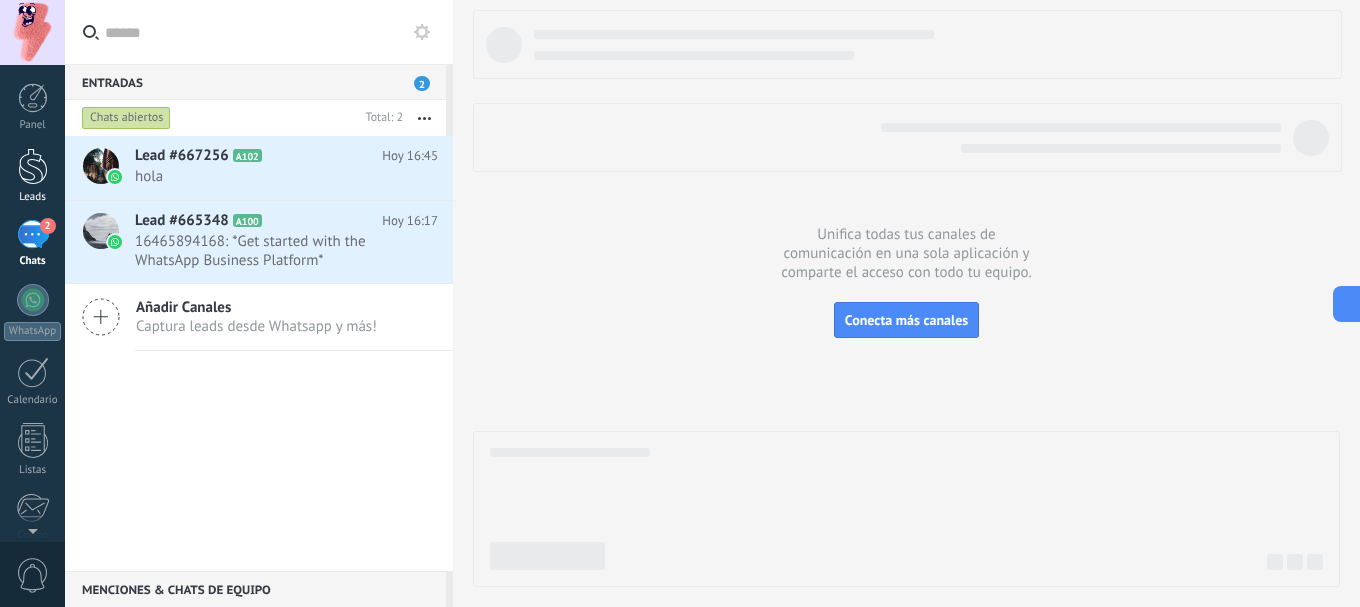 click on "Leads" at bounding box center (32, 176) 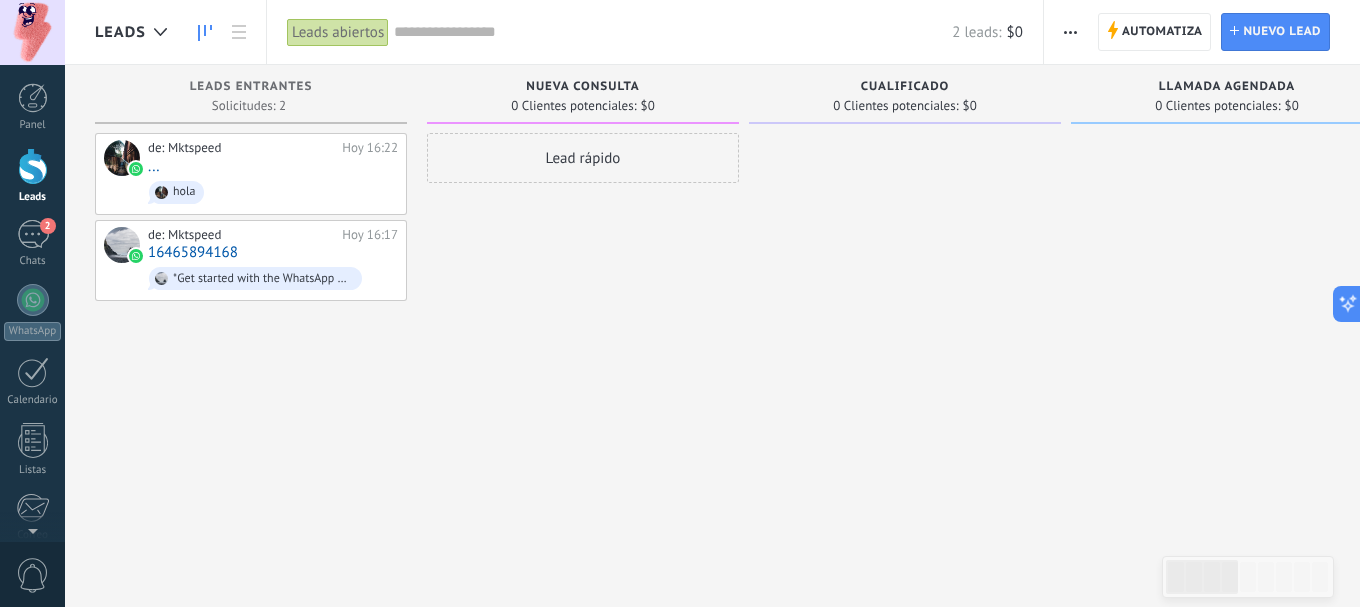 click on "de: Mktspeed Hoy 16:22 ... hola" at bounding box center (273, 174) 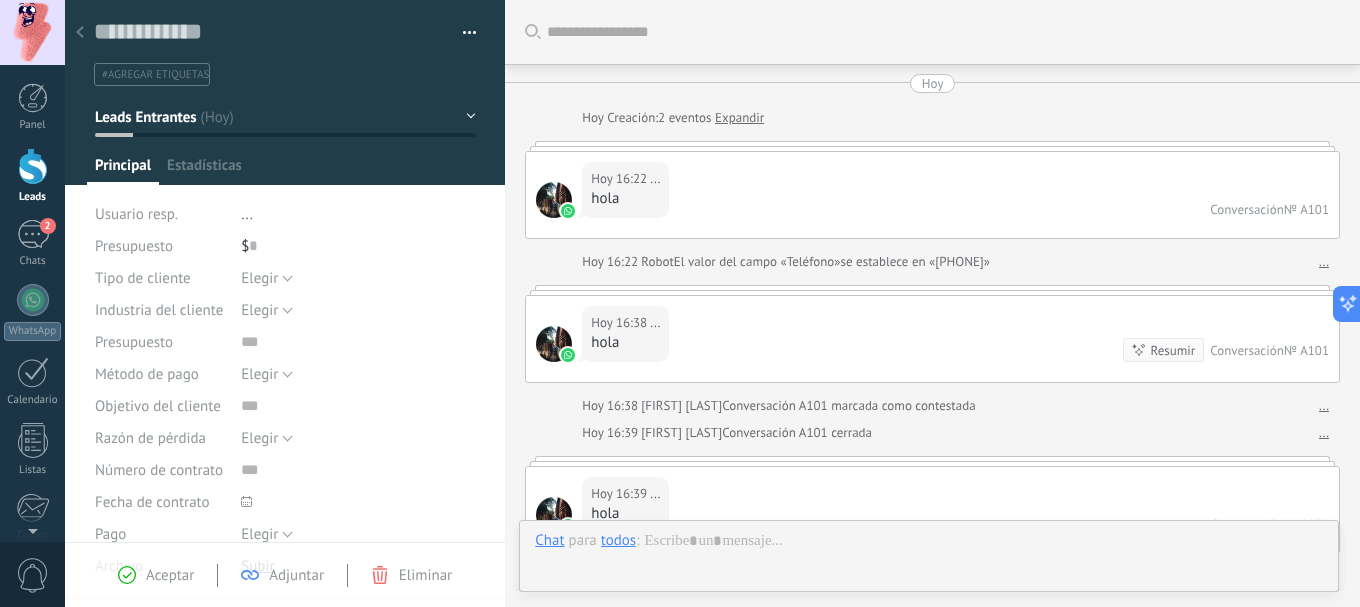 scroll, scrollTop: 30, scrollLeft: 0, axis: vertical 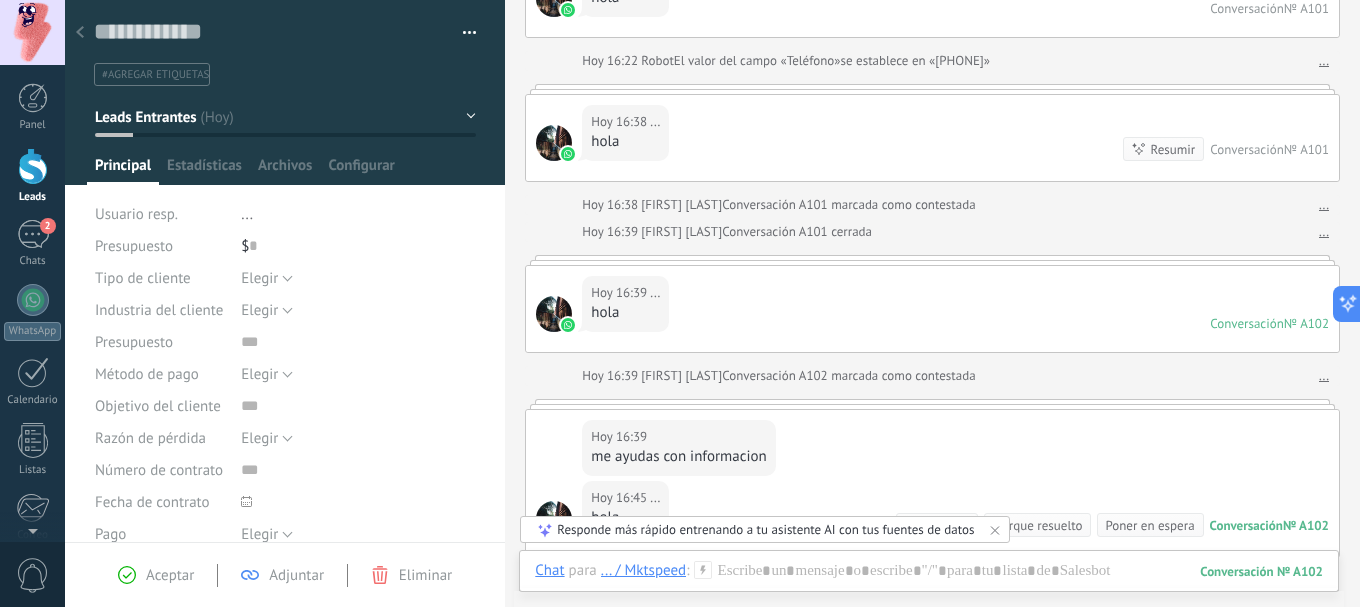 click on "Aceptar" at bounding box center [170, 575] 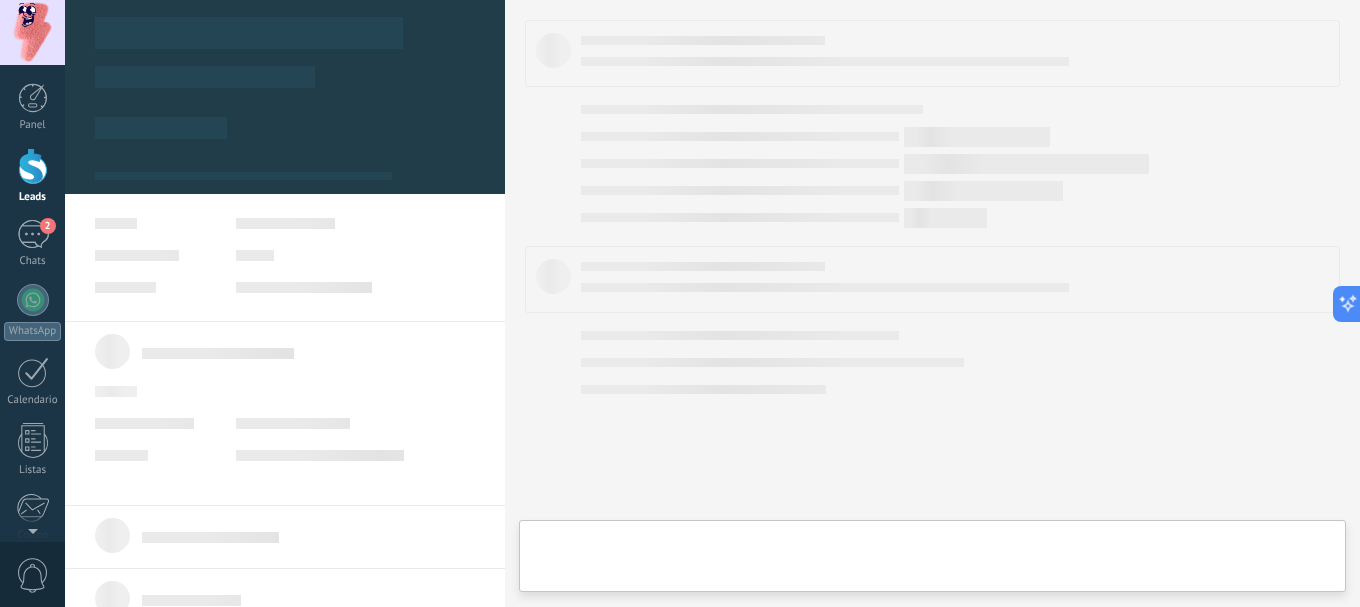 type on "**********" 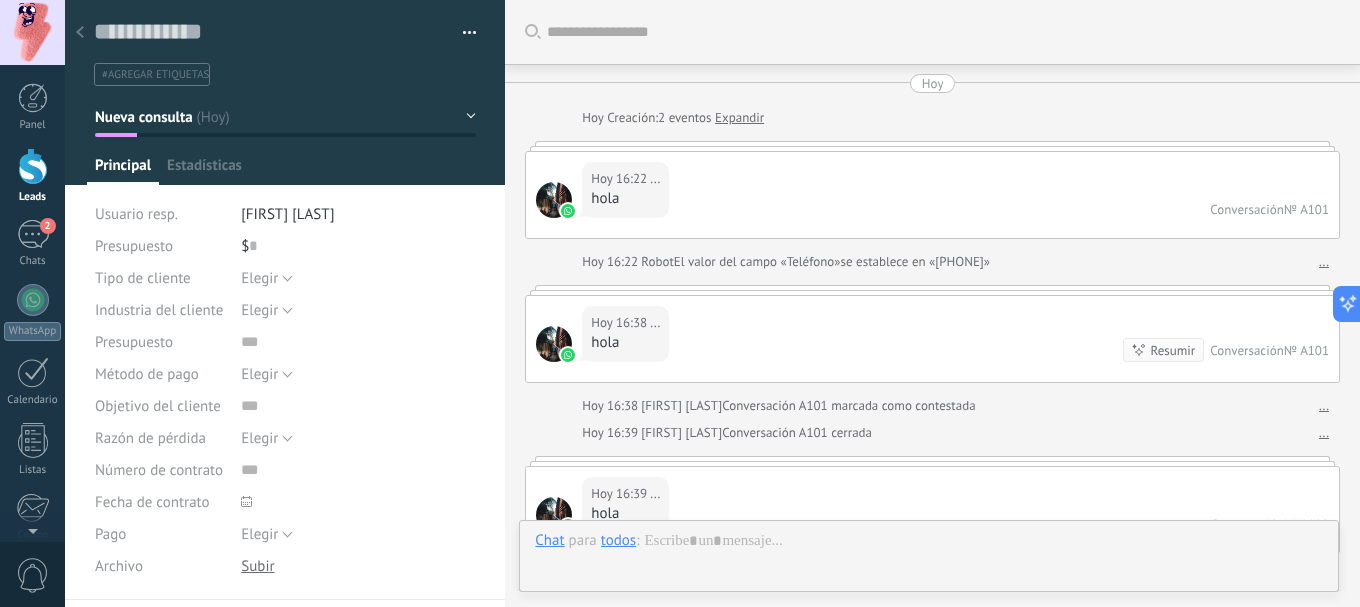 scroll, scrollTop: 30, scrollLeft: 0, axis: vertical 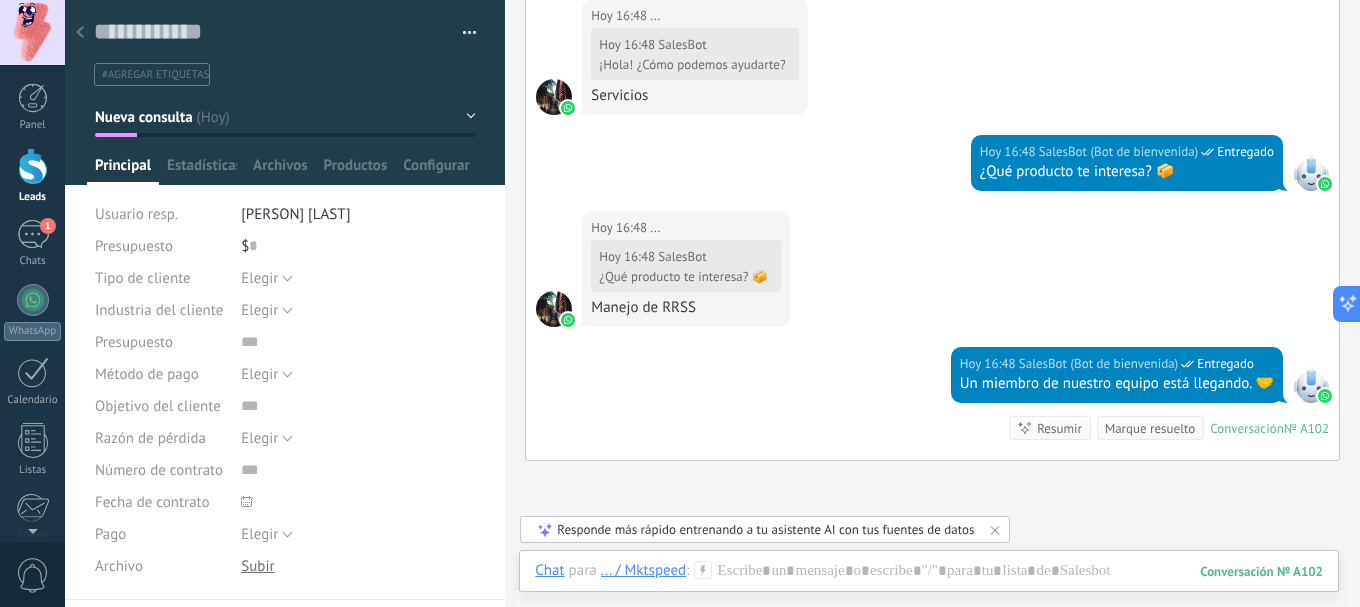 click at bounding box center (80, 33) 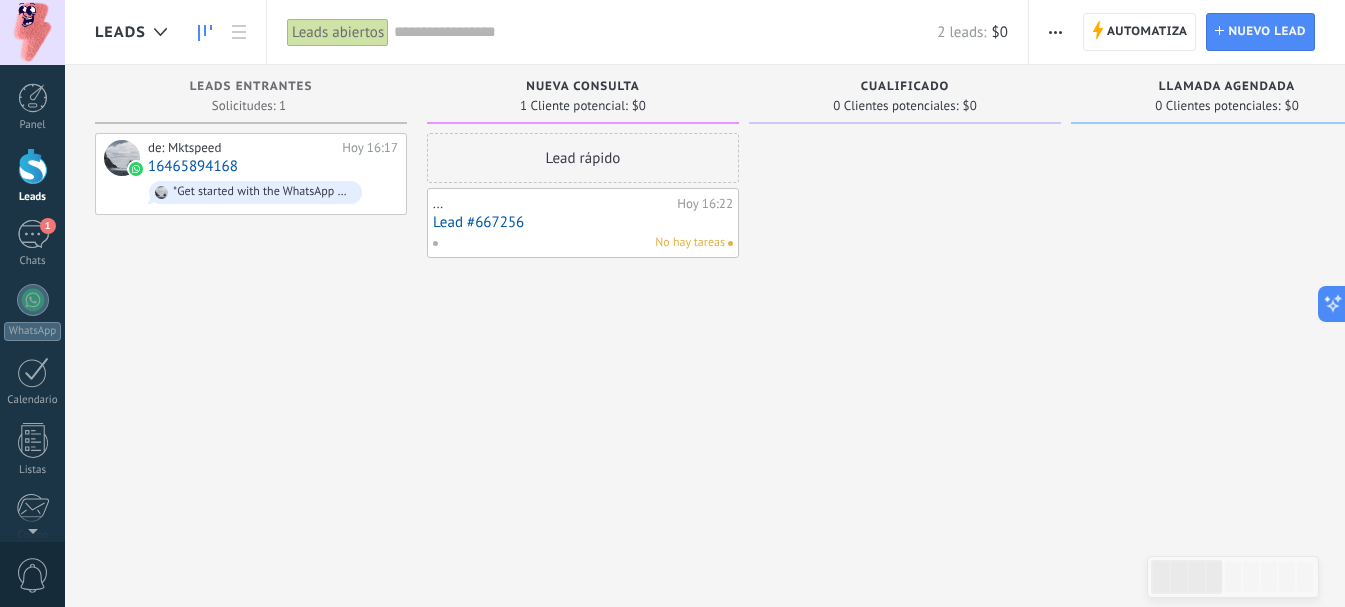 click on "Lead rápido ... Hoy 16:22 Lead #667256 No hay tareas" at bounding box center [583, 306] 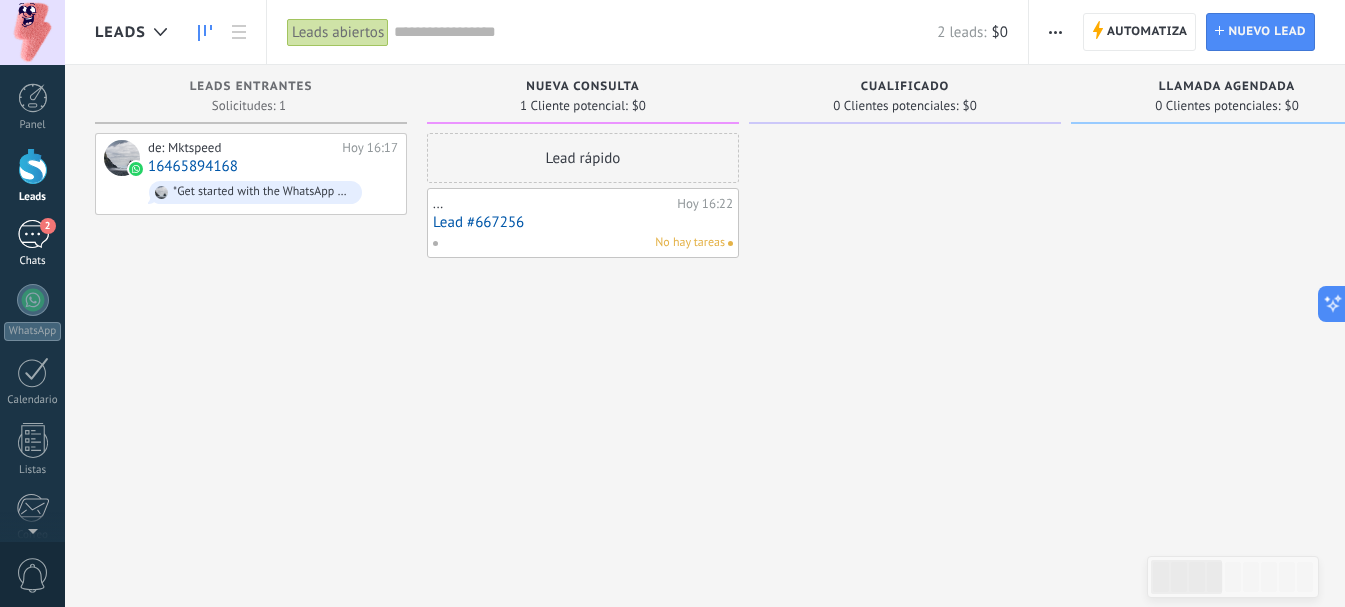 click on "2
Chats" at bounding box center [32, 244] 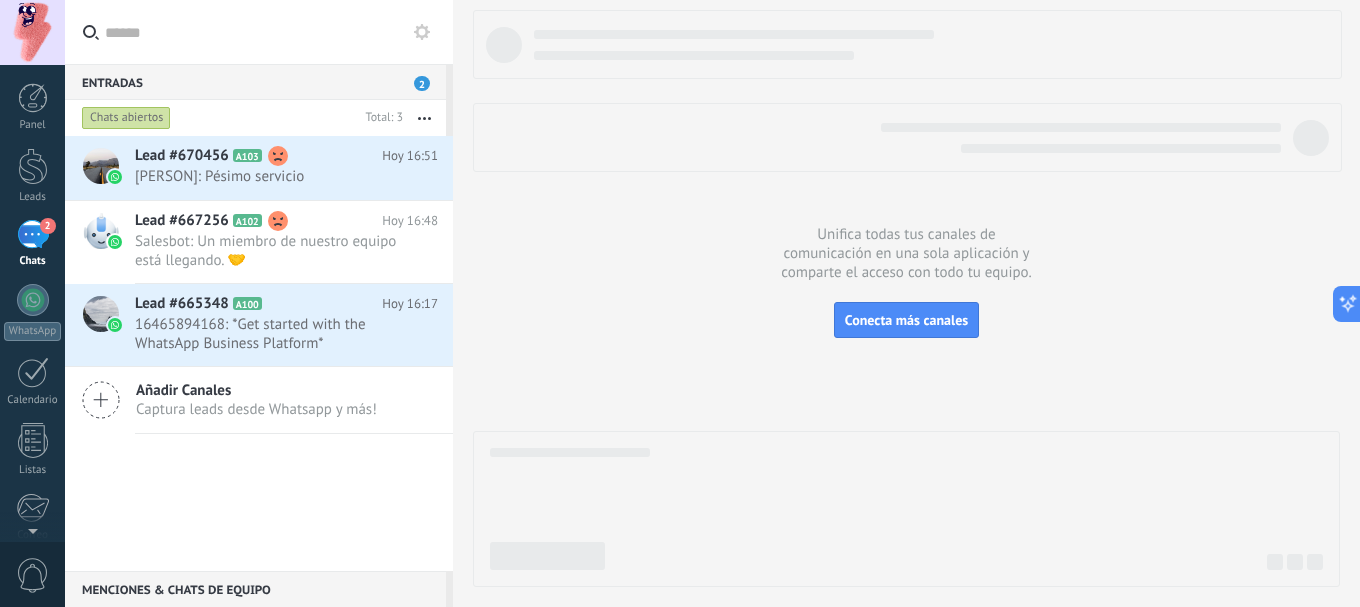 click 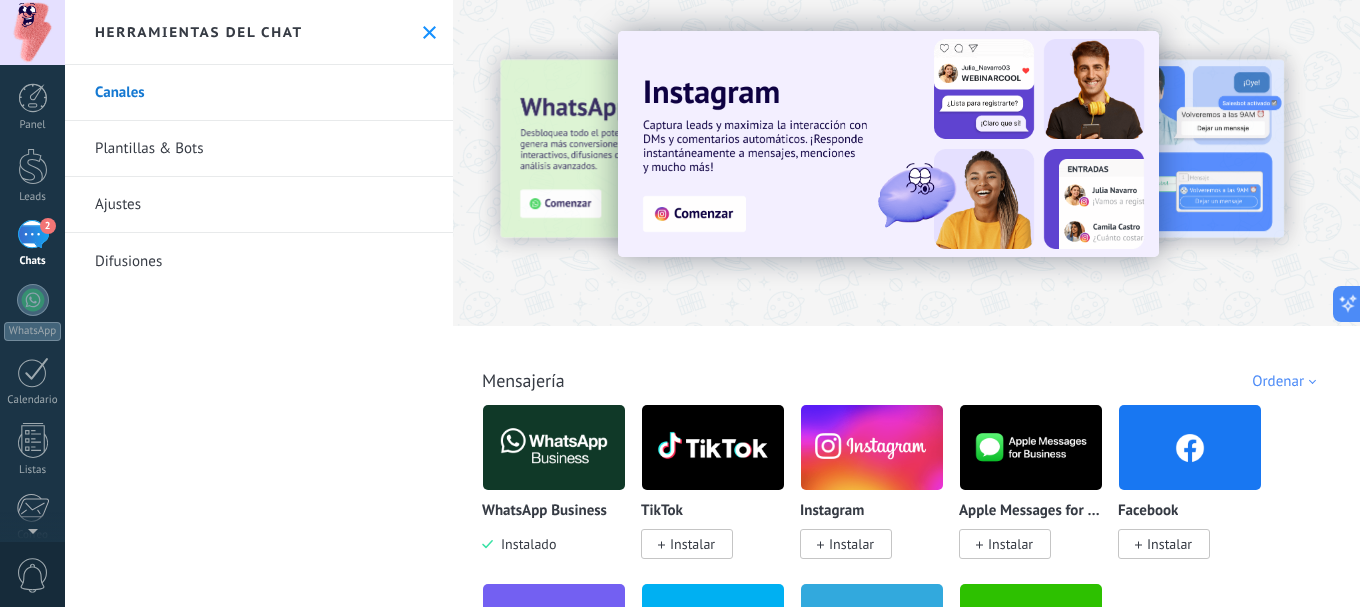 click 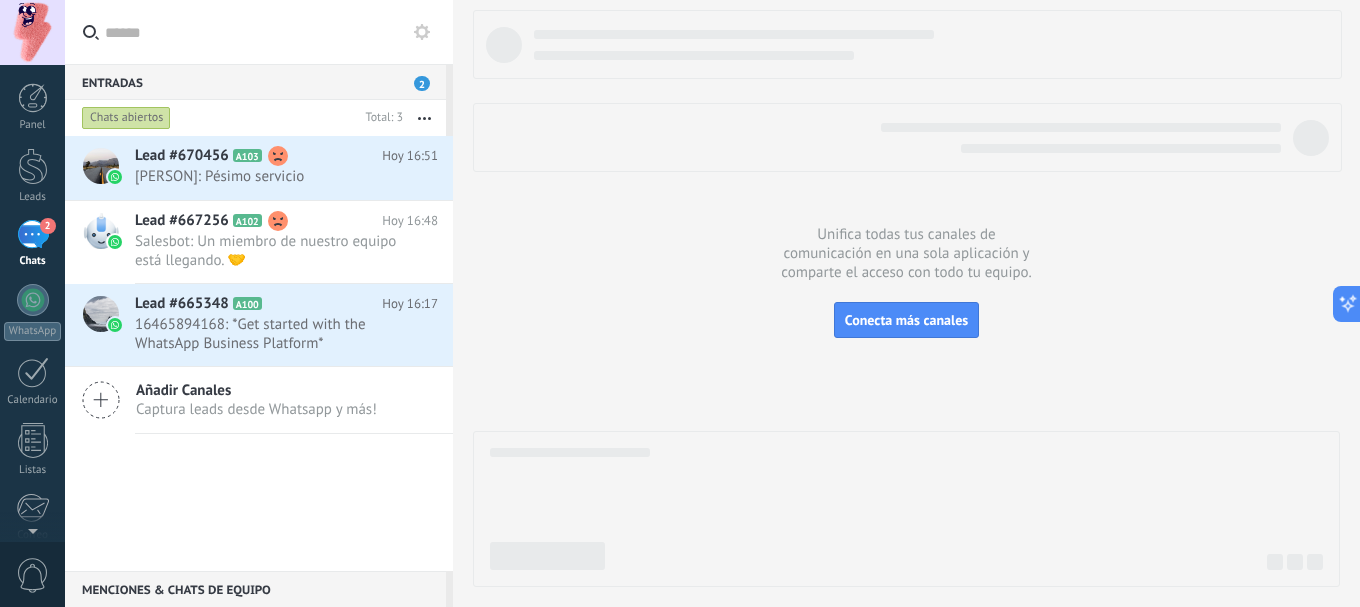 click on "Lead #670456
A103
Hoy 16:51
Jorge: Pésimo servicio
Lead #667256
A102" at bounding box center (259, 353) 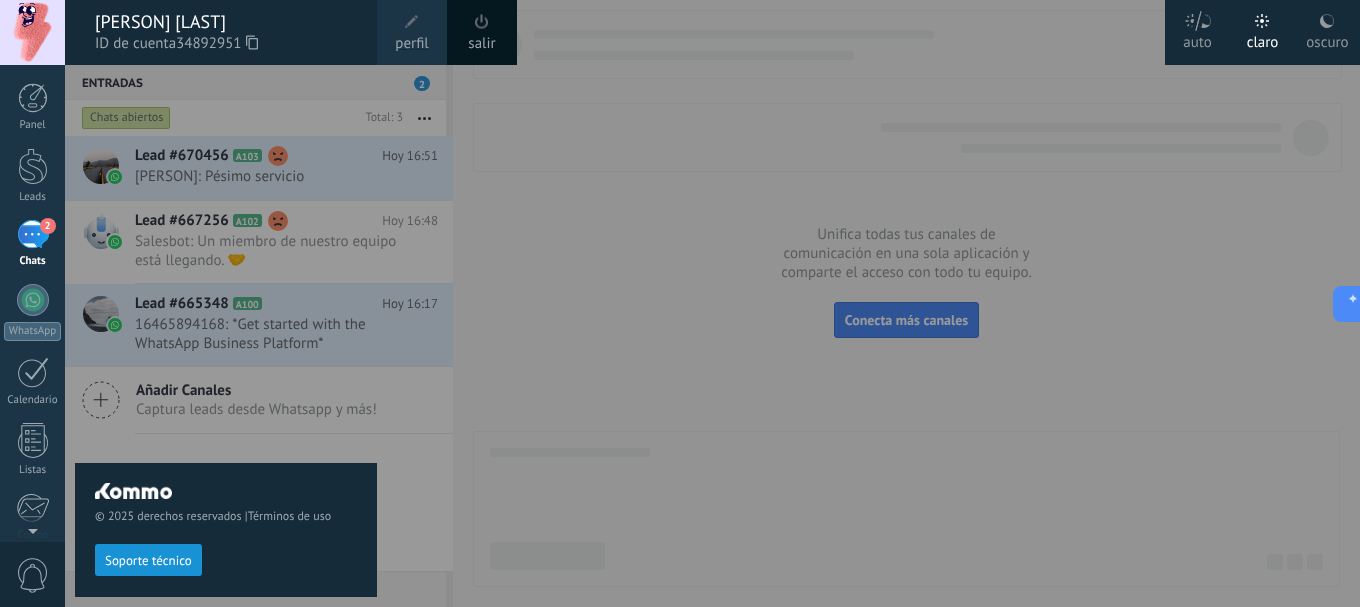 click at bounding box center [745, 303] 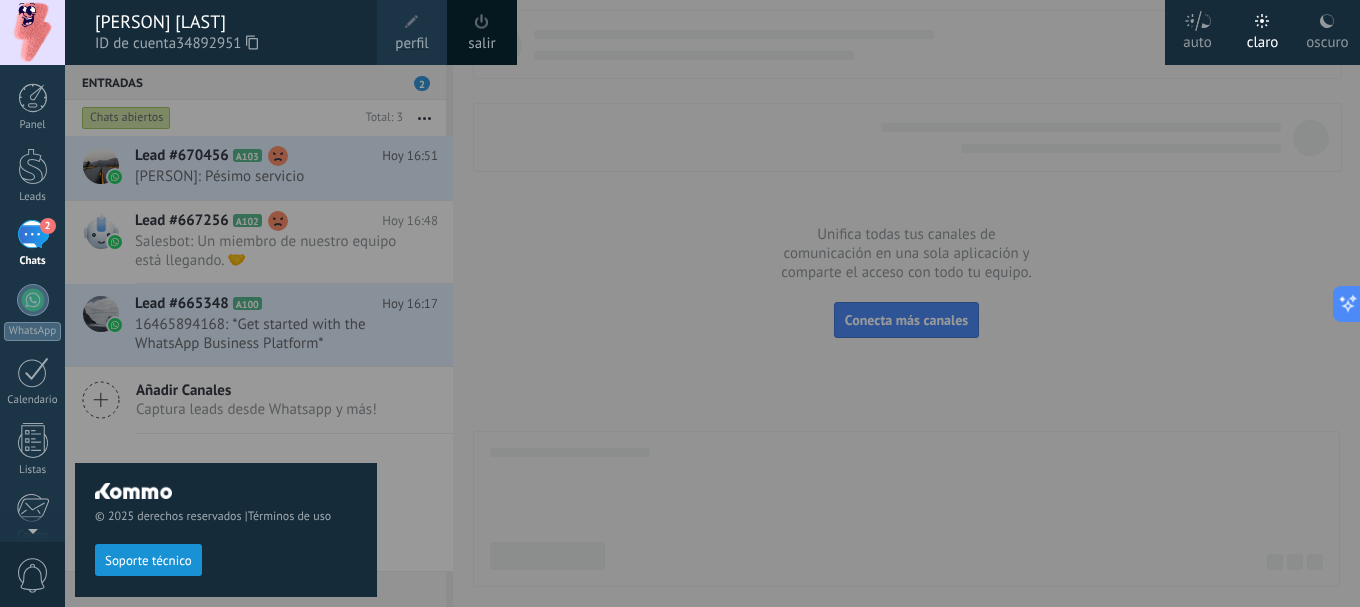 click at bounding box center [745, 303] 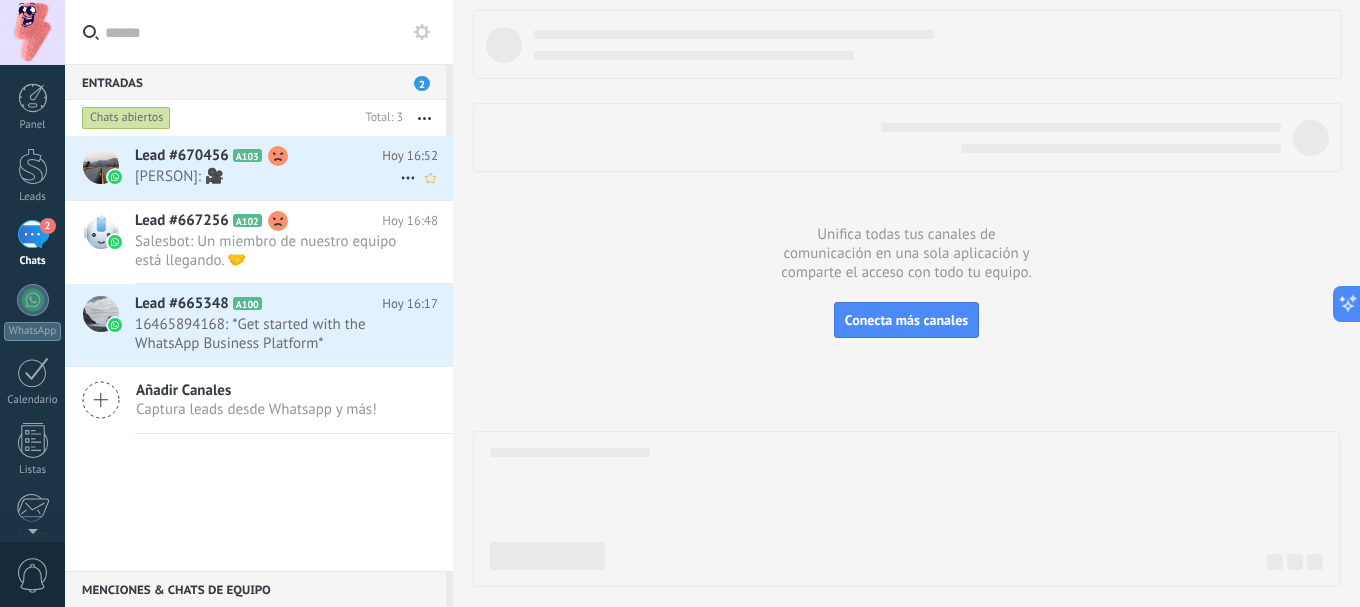 click on "Jorge: 🎥" at bounding box center (267, 176) 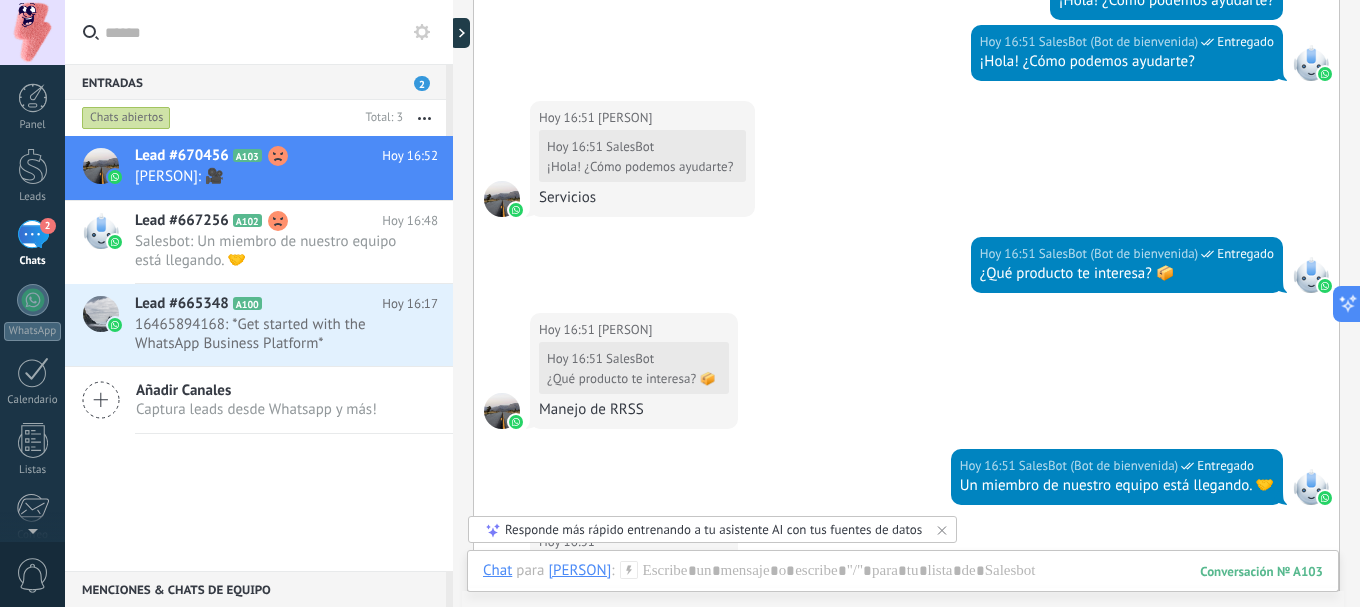 scroll, scrollTop: 900, scrollLeft: 0, axis: vertical 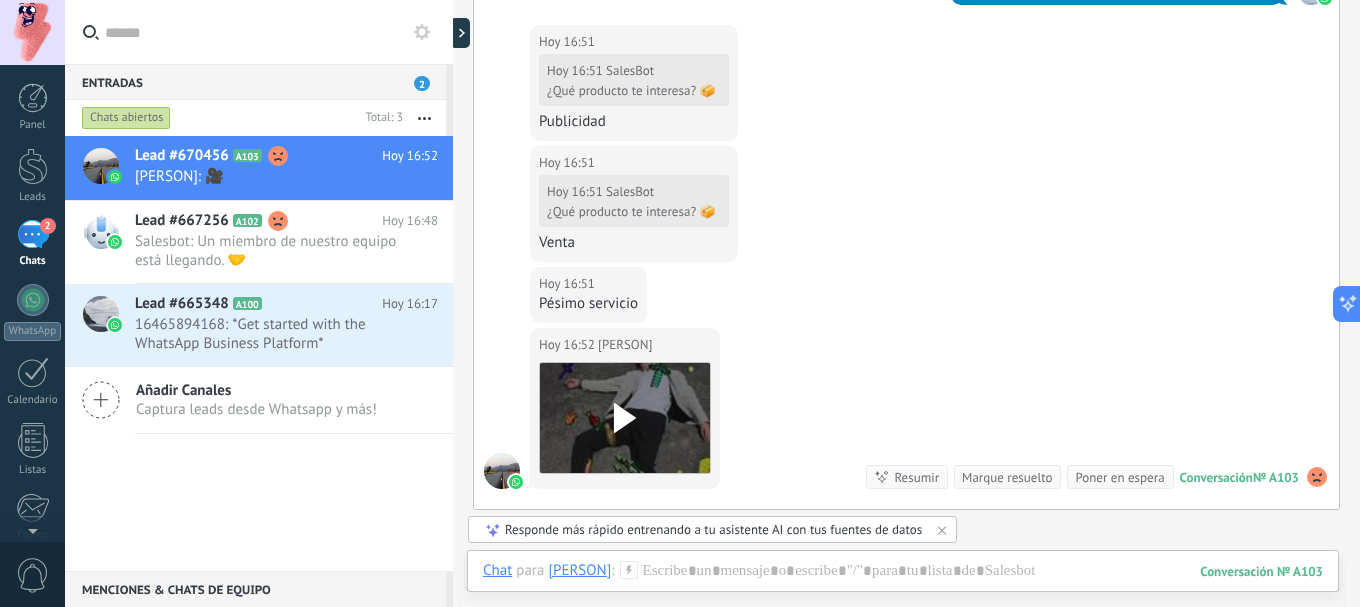 click at bounding box center [424, 118] 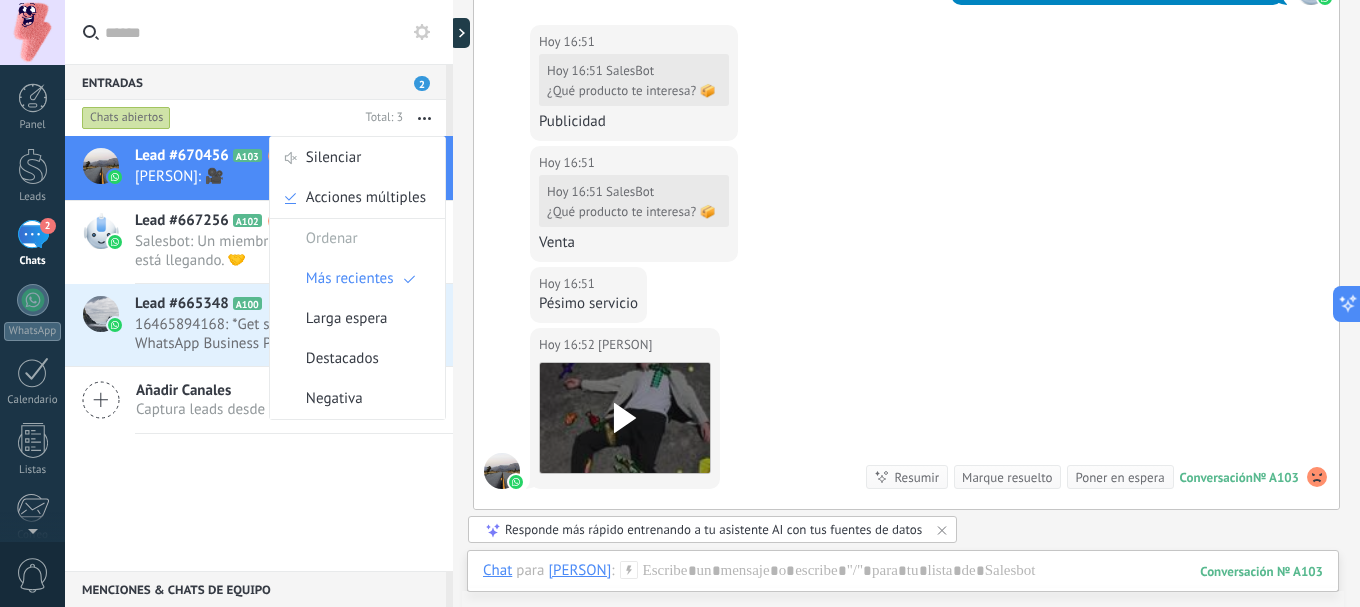 click on "Lead #670456
A103
Hoy 16:52
Jorge: 🎥
Lead #667256
A102" at bounding box center (259, 353) 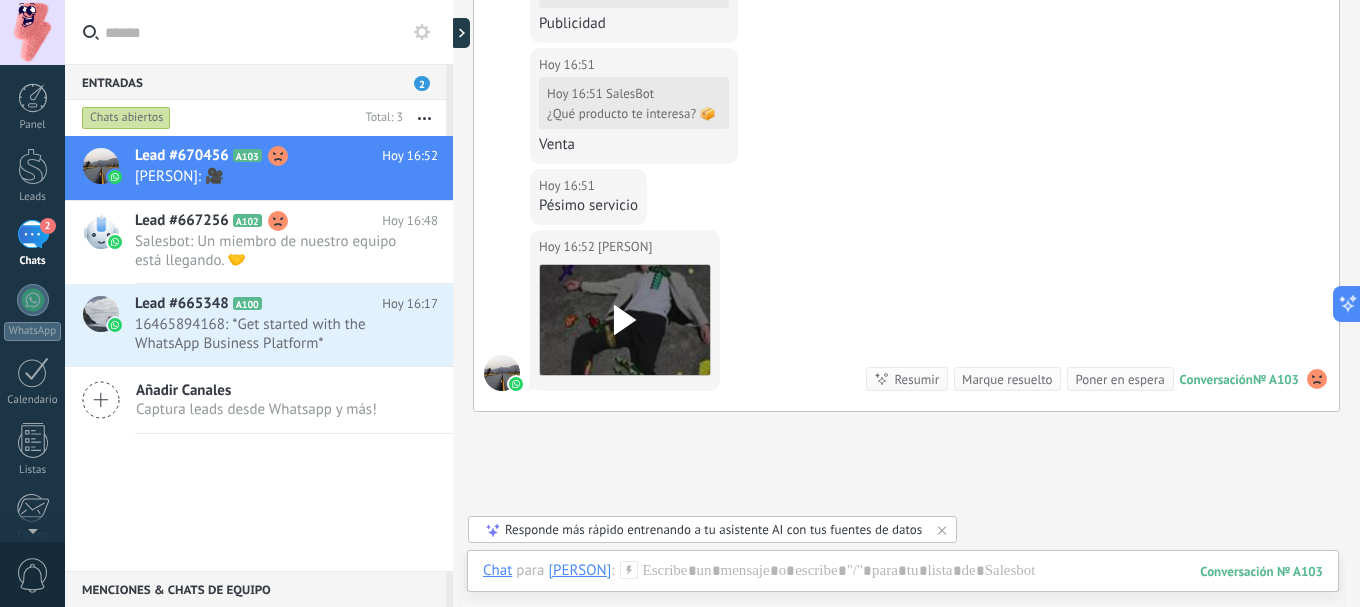 scroll, scrollTop: 1100, scrollLeft: 0, axis: vertical 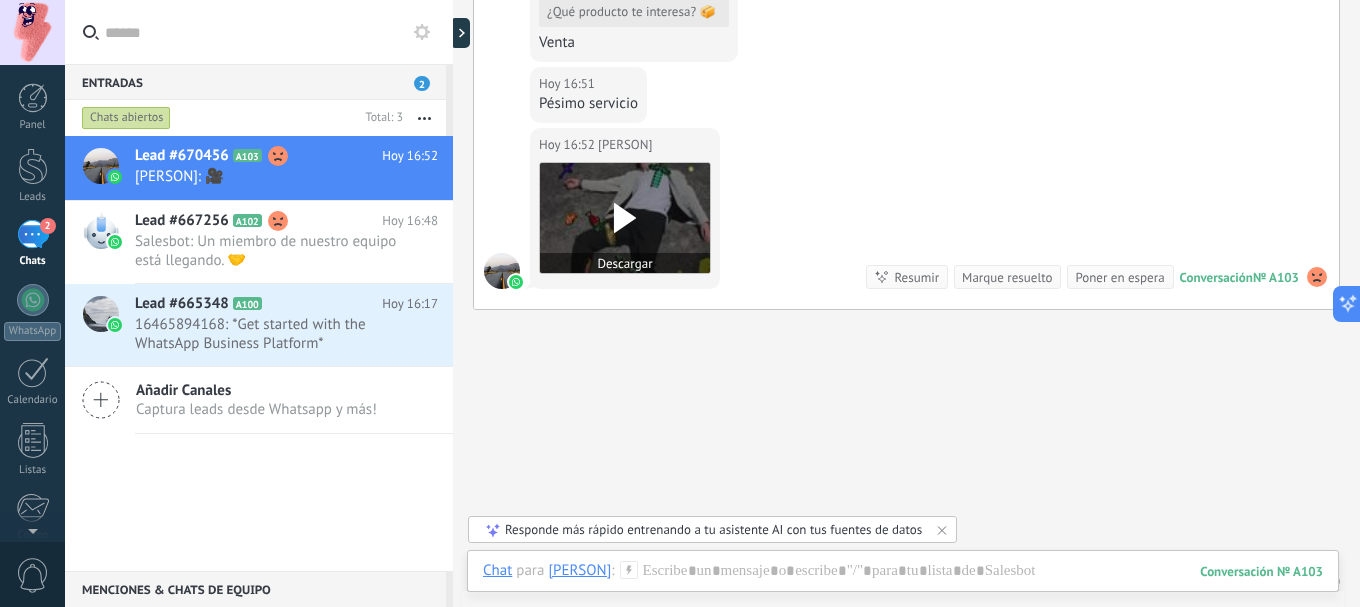 click 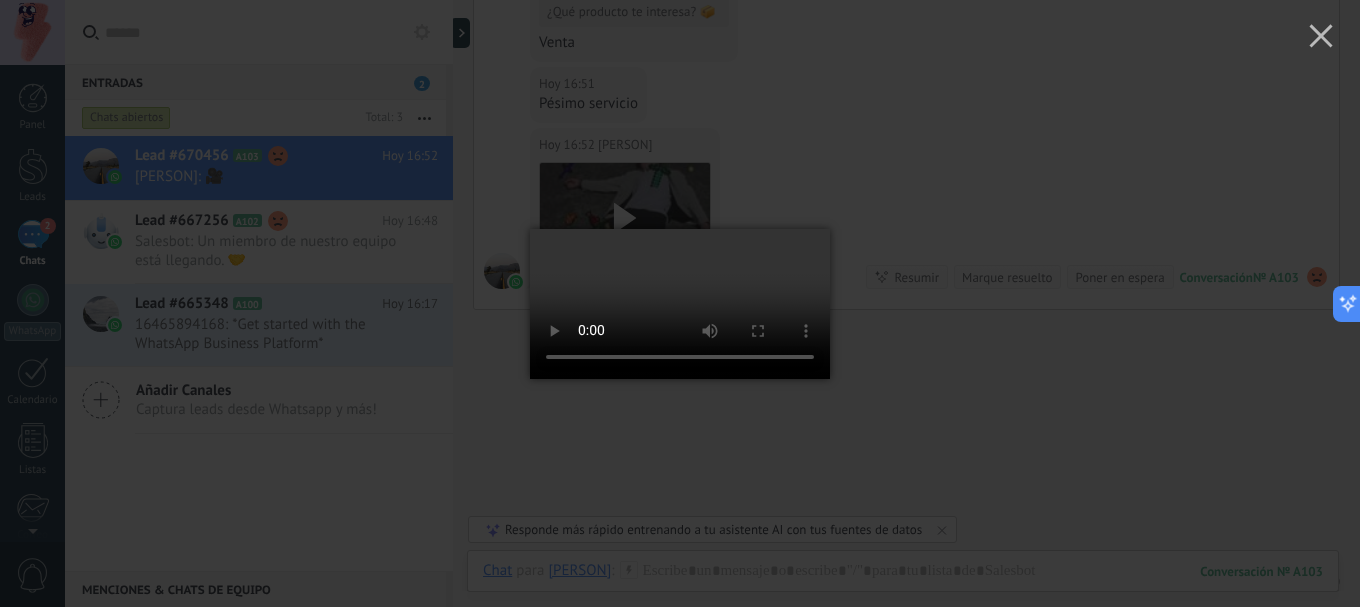 click at bounding box center (680, 303) 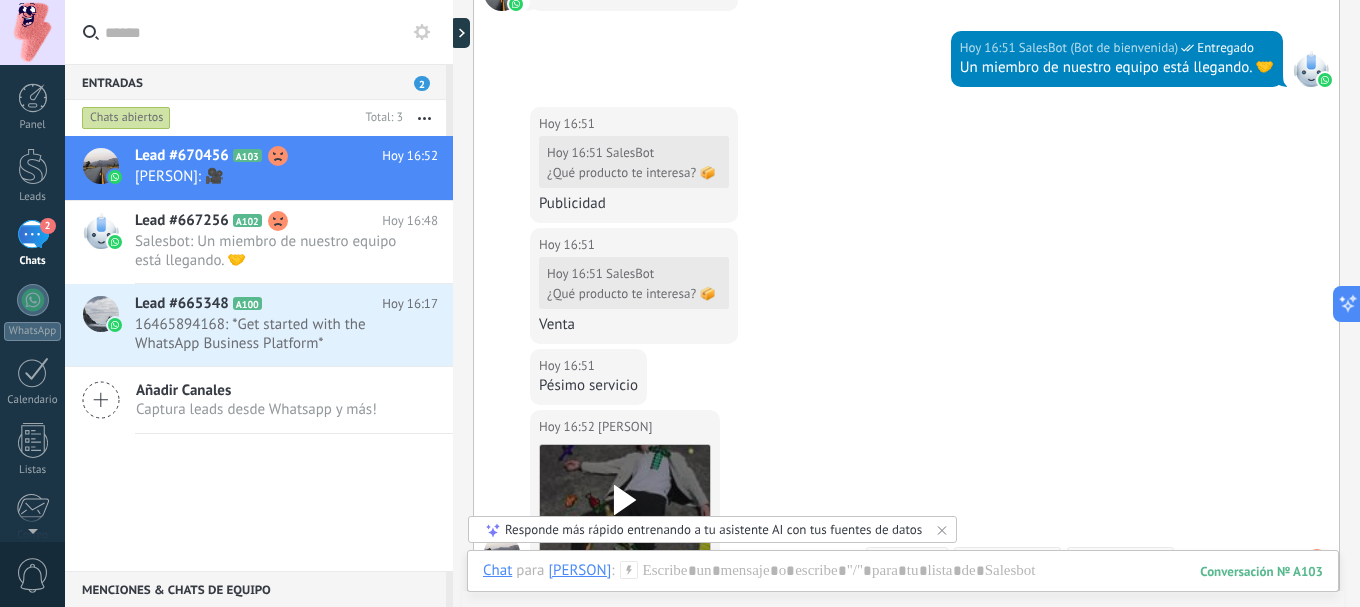 scroll, scrollTop: 552, scrollLeft: 0, axis: vertical 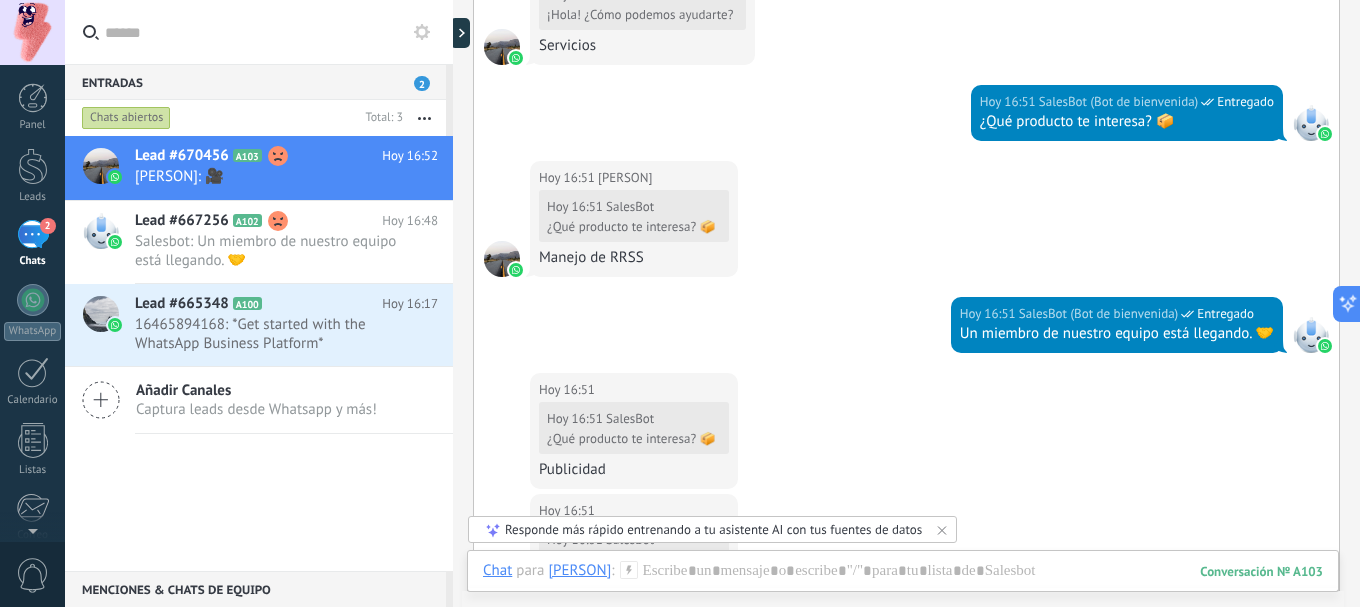 click at bounding box center [424, 118] 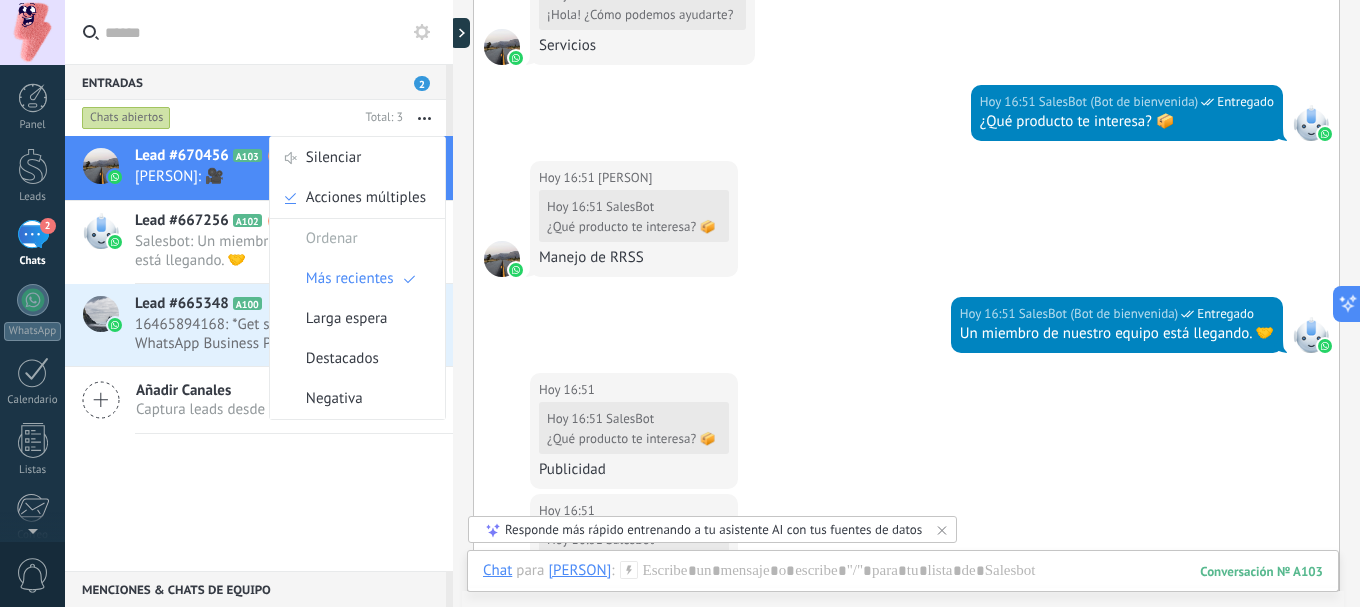 click 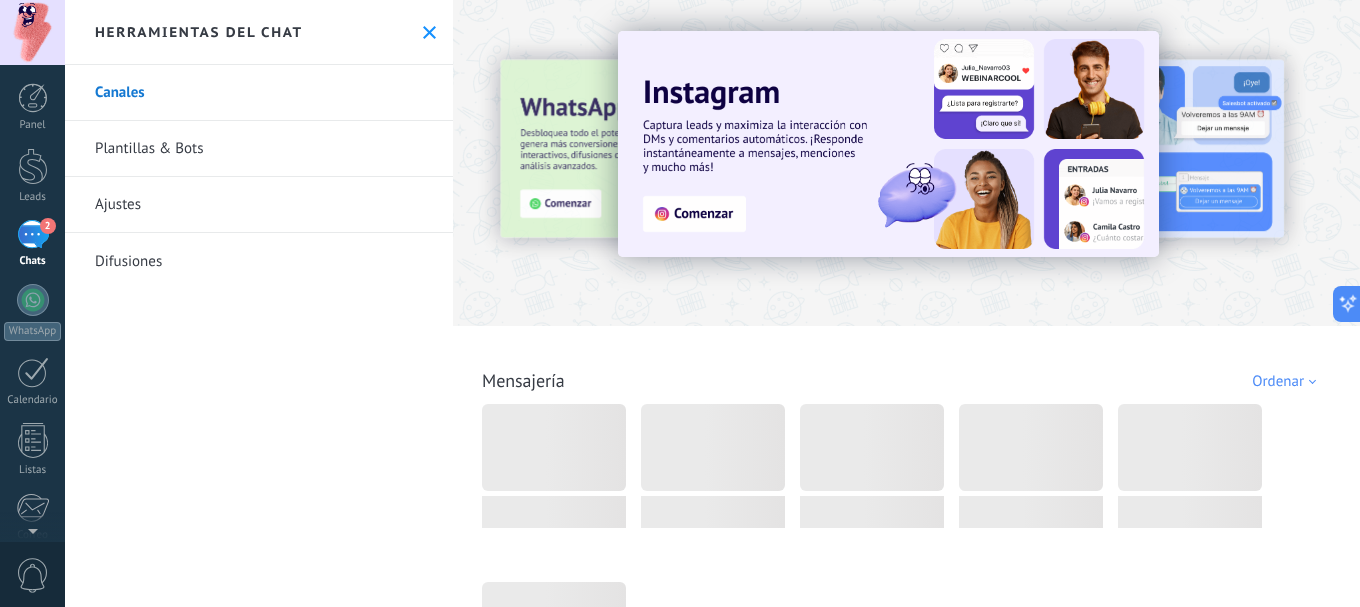 click on "Plantillas & Bots" at bounding box center [259, 149] 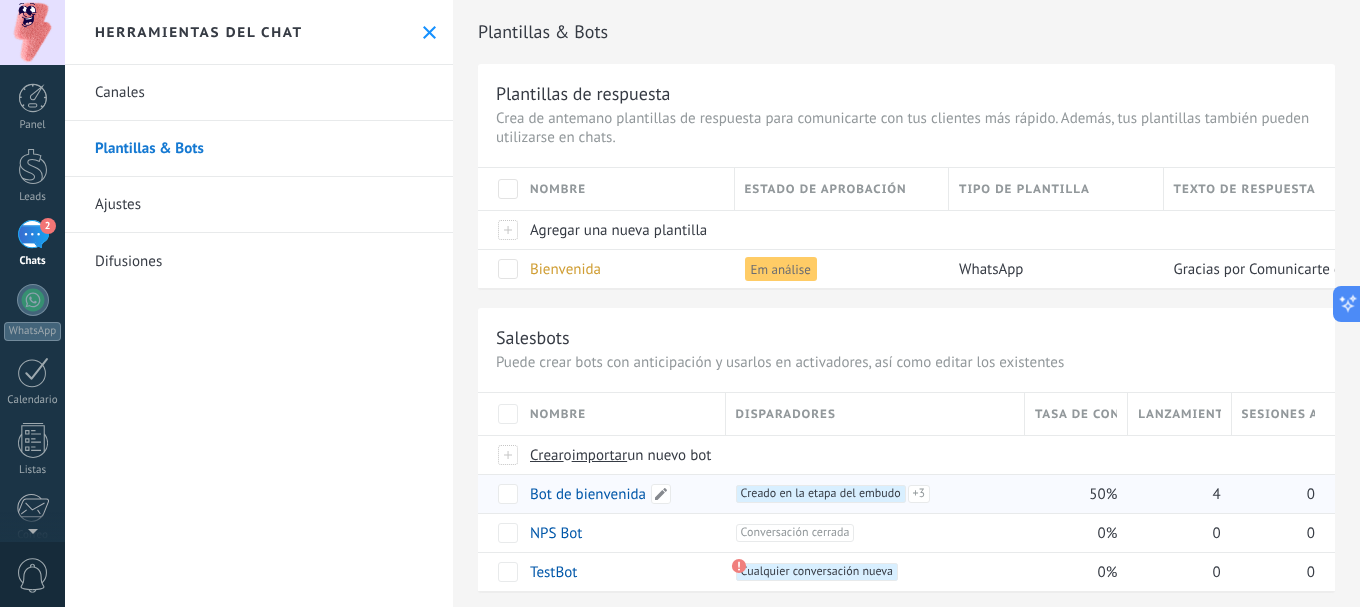 scroll, scrollTop: 27, scrollLeft: 0, axis: vertical 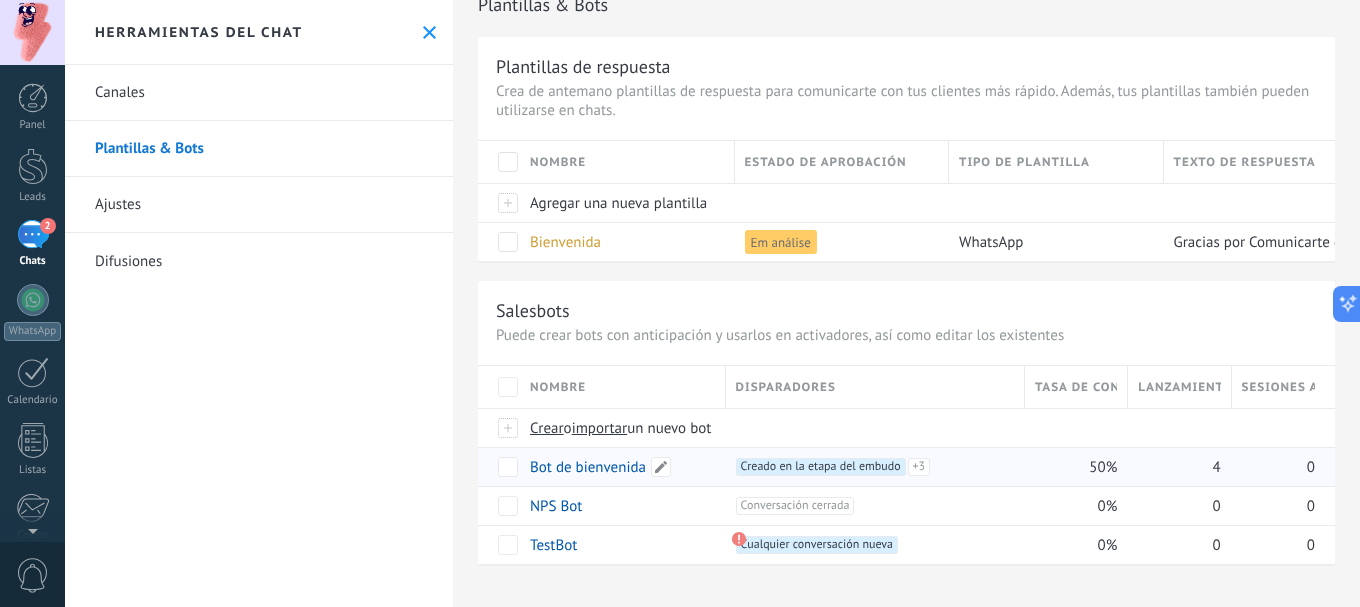click on "Bot de bienvenida" at bounding box center (618, 467) 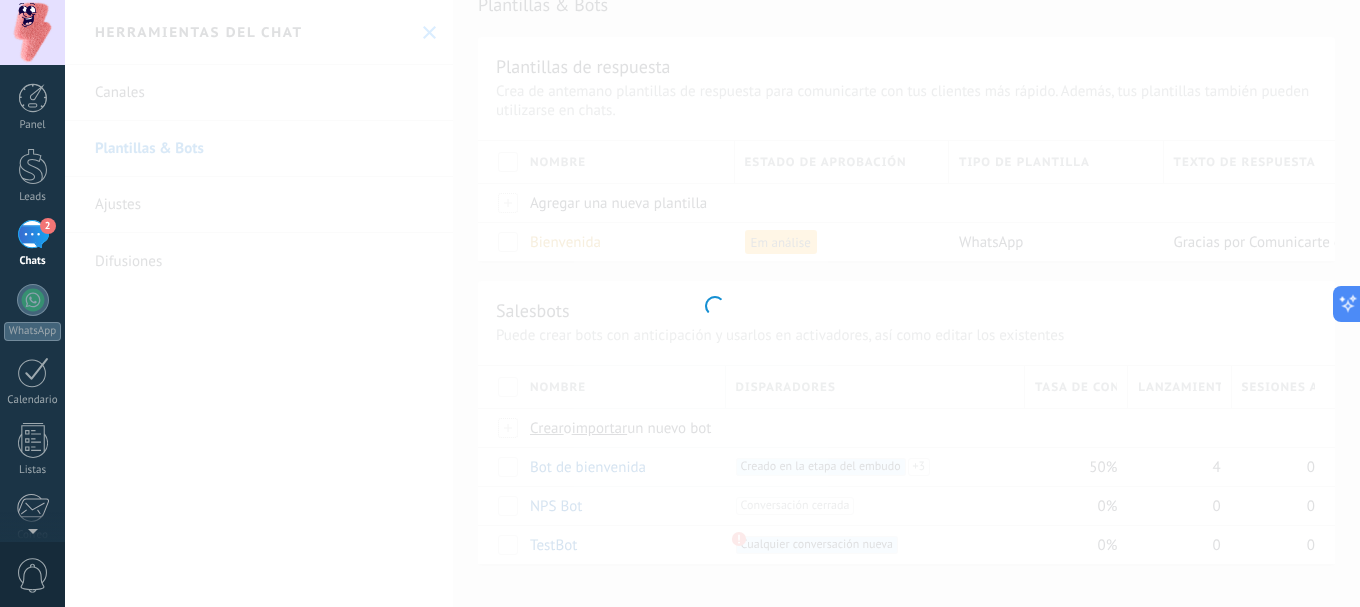 type on "**********" 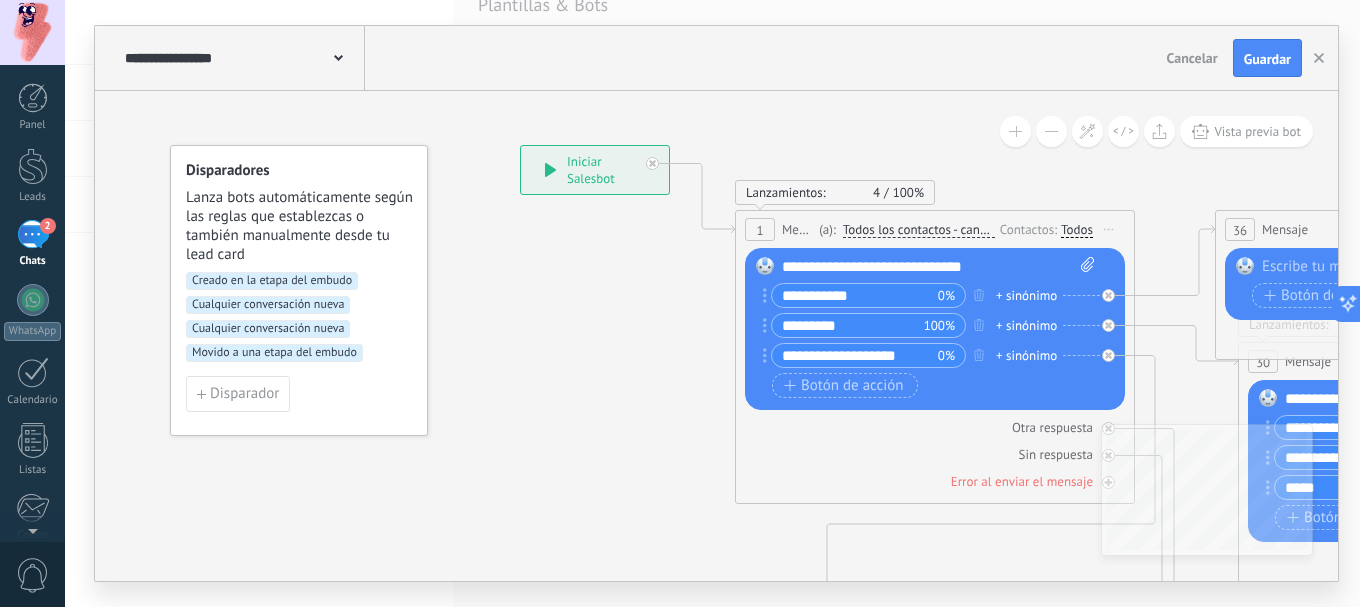 drag, startPoint x: 882, startPoint y: 296, endPoint x: 767, endPoint y: 306, distance: 115.43397 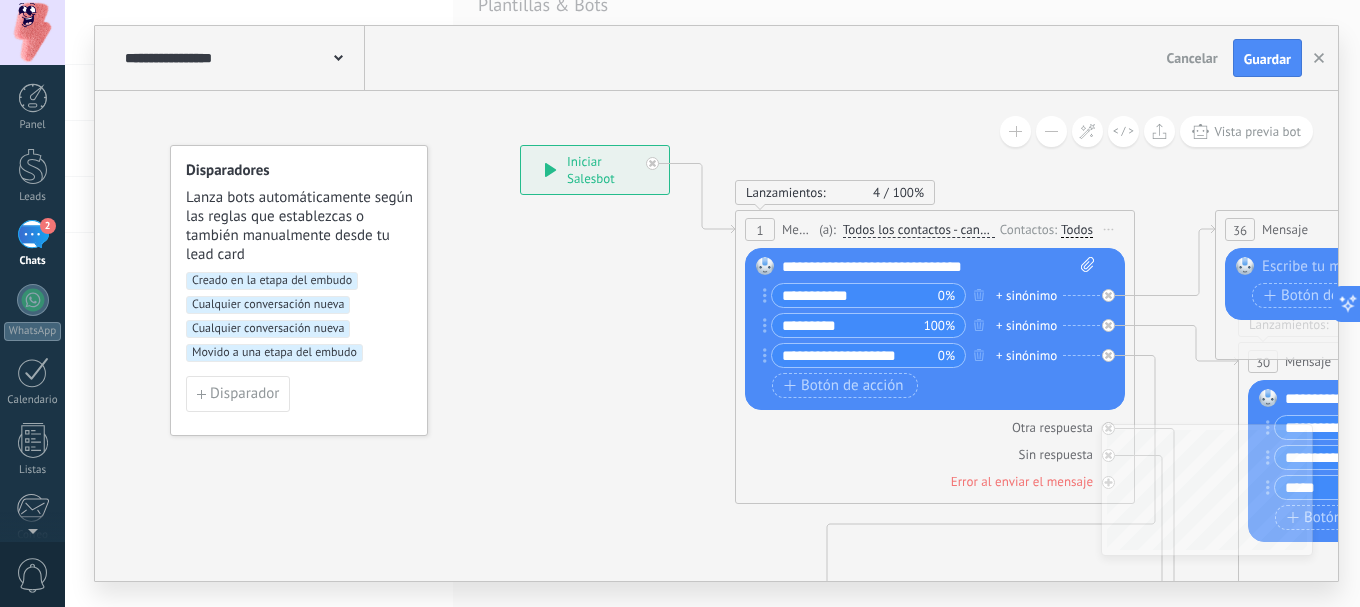 click on "**********" at bounding box center (864, 295) 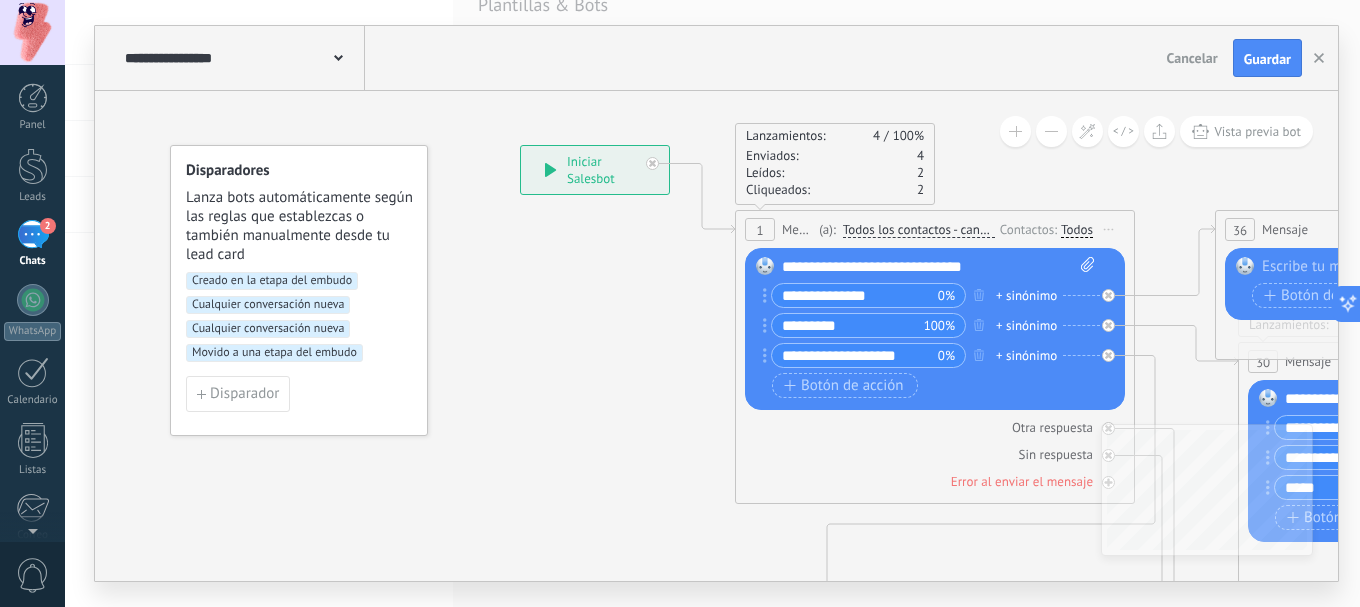 type on "**********" 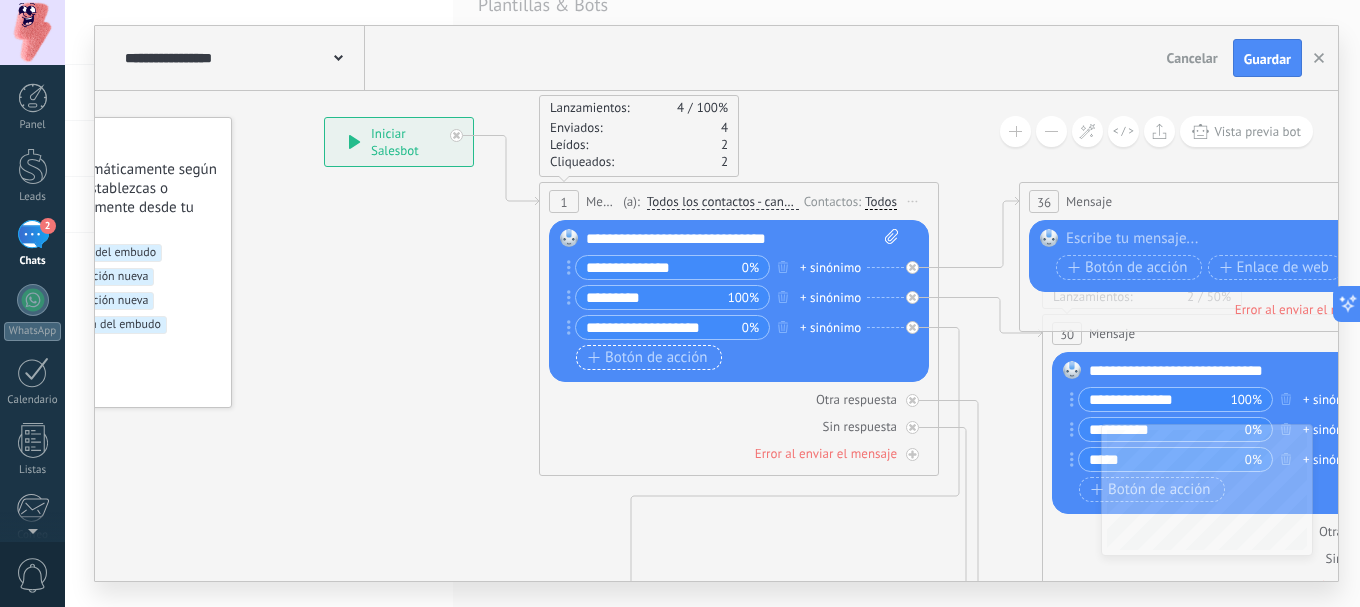 drag, startPoint x: 617, startPoint y: 490, endPoint x: 675, endPoint y: 347, distance: 154.31462 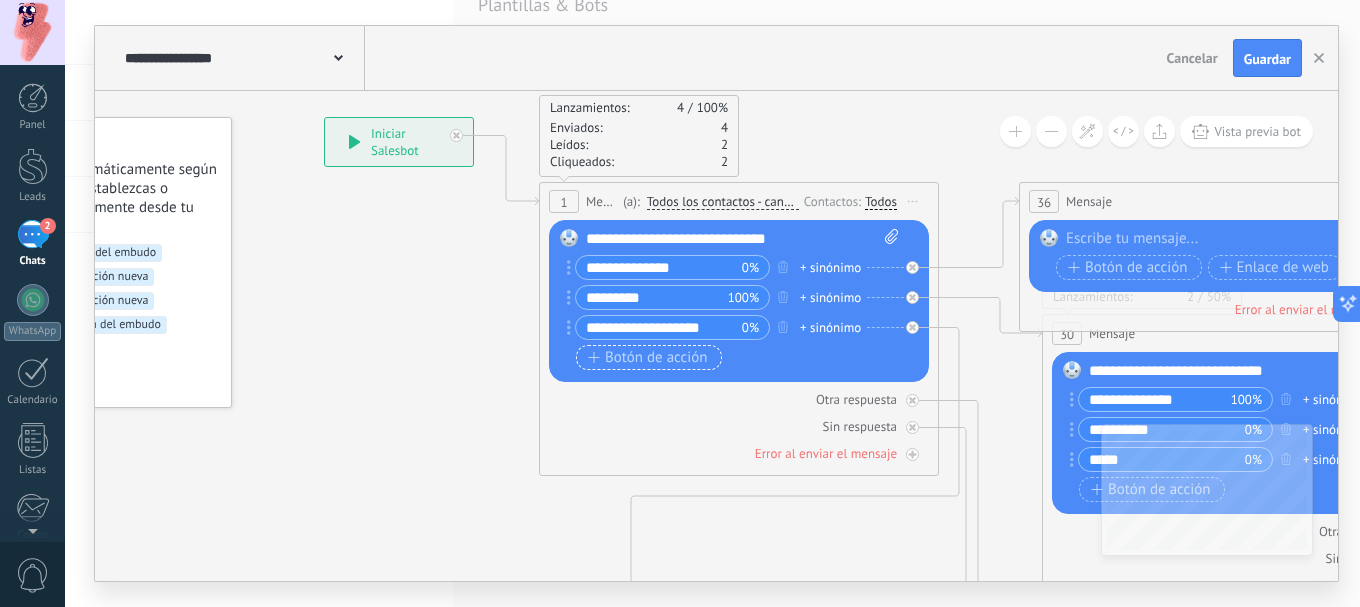 click 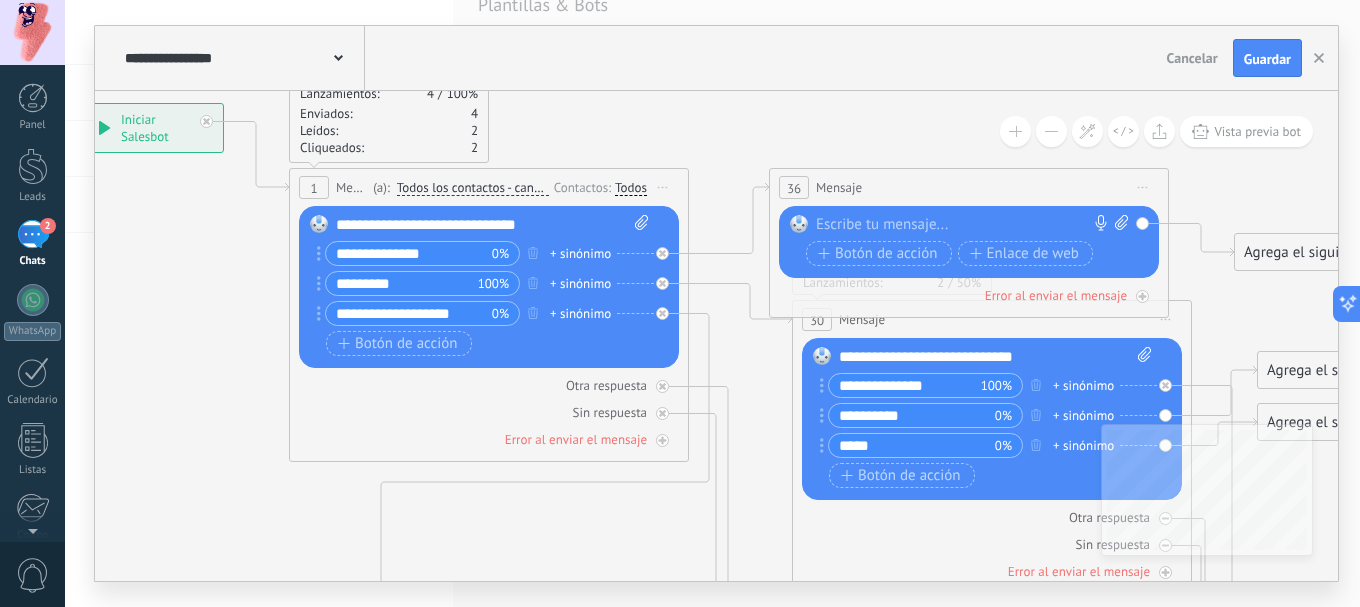 drag, startPoint x: 949, startPoint y: 230, endPoint x: 610, endPoint y: 224, distance: 339.0531 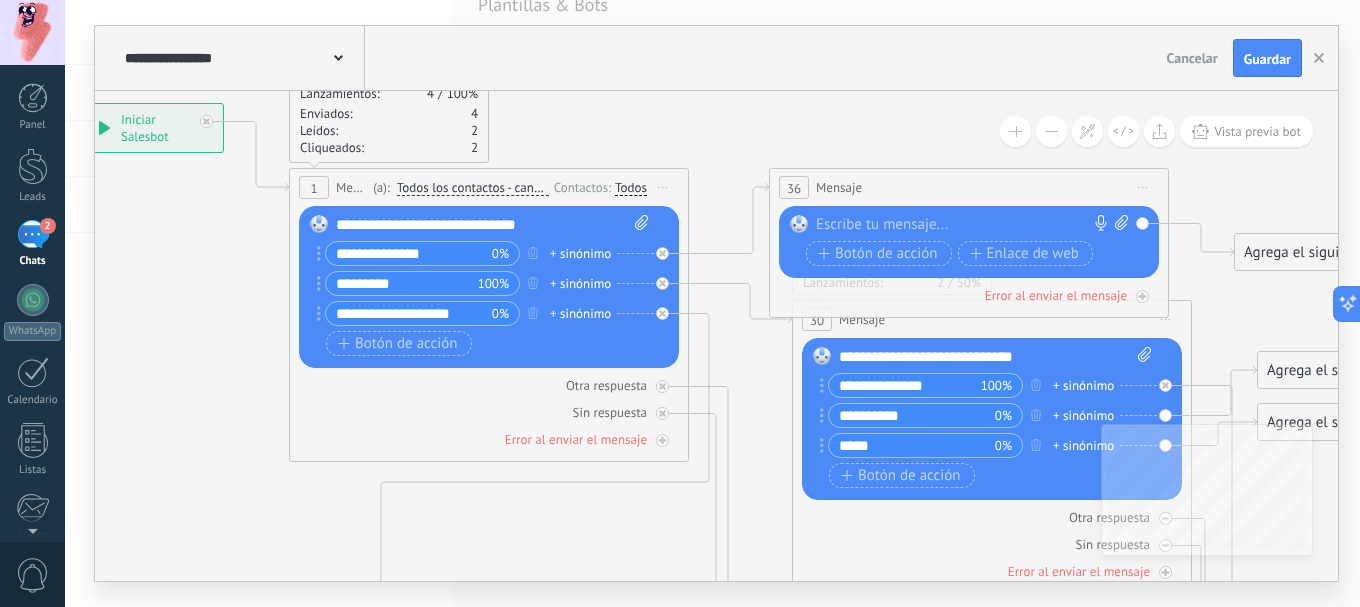 click 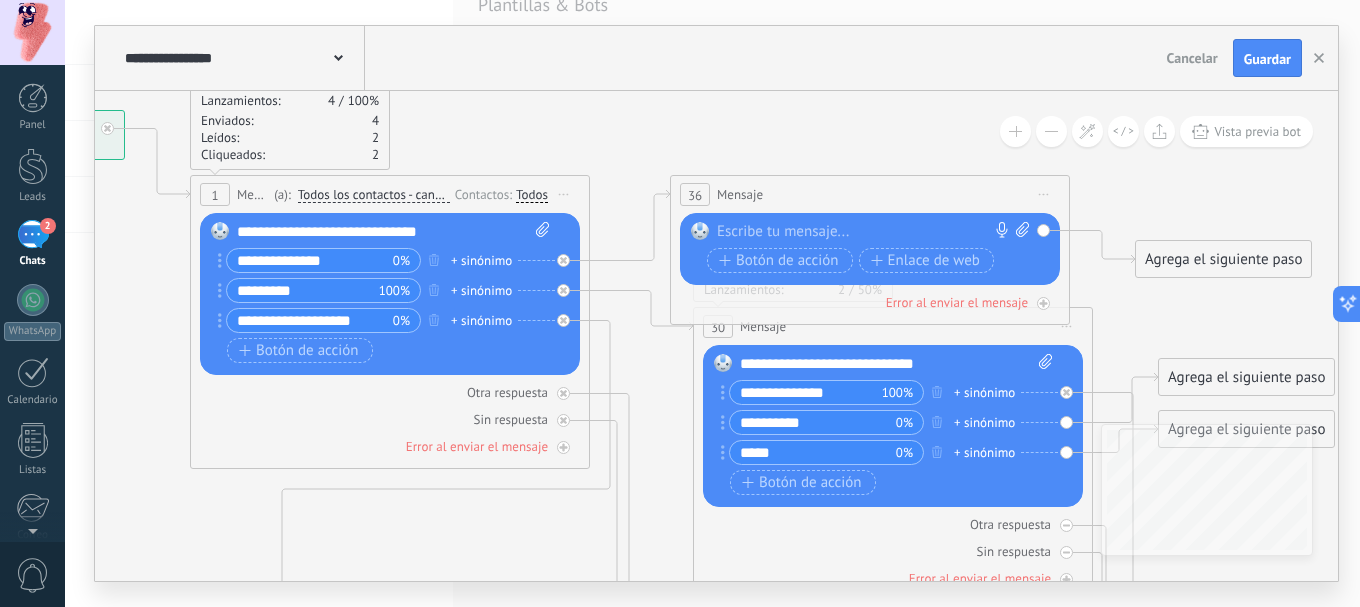 click at bounding box center [865, 232] 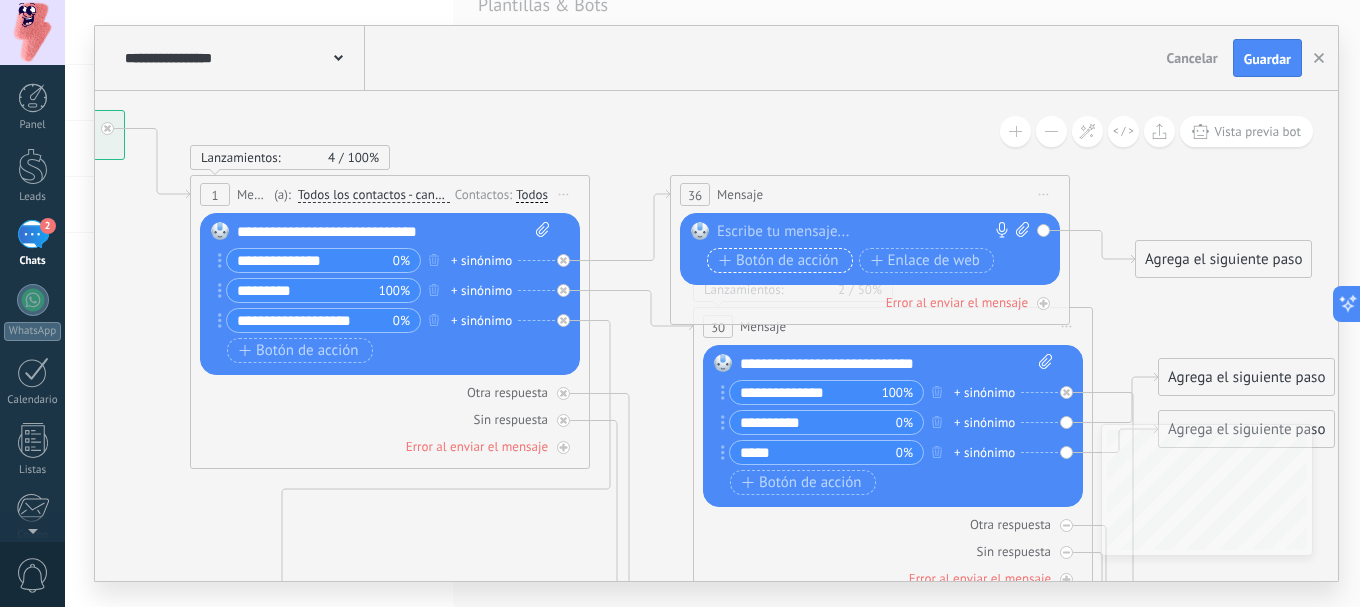 click on "Botón de acción" at bounding box center (779, 261) 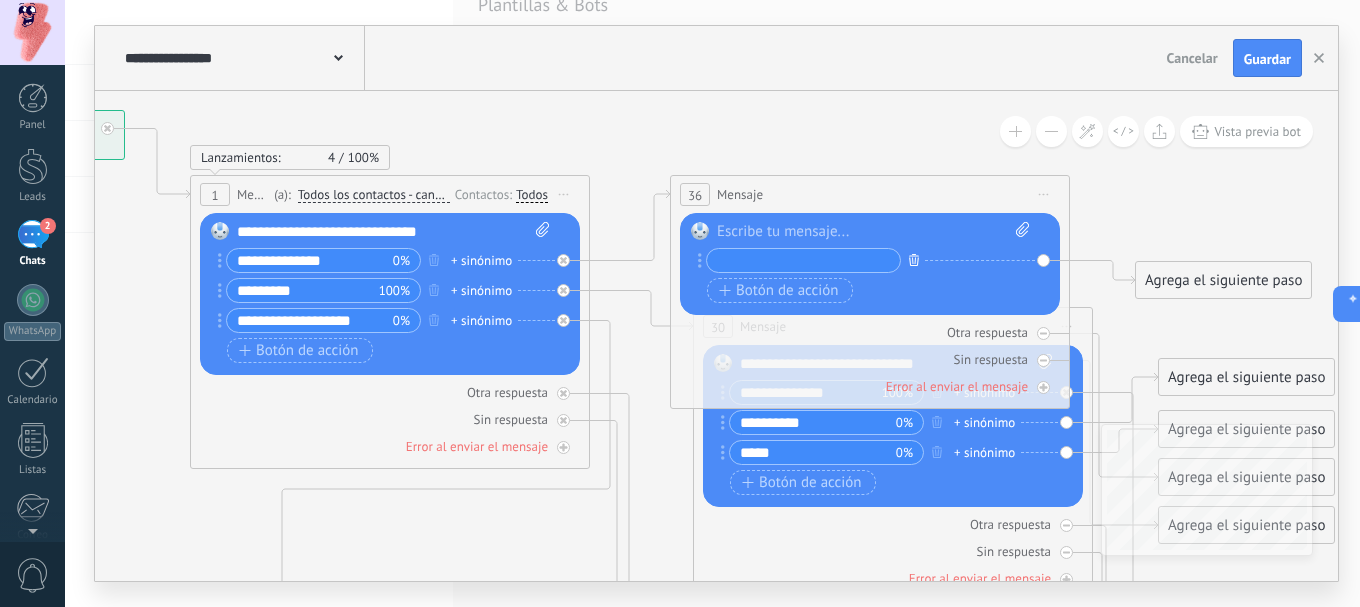 click 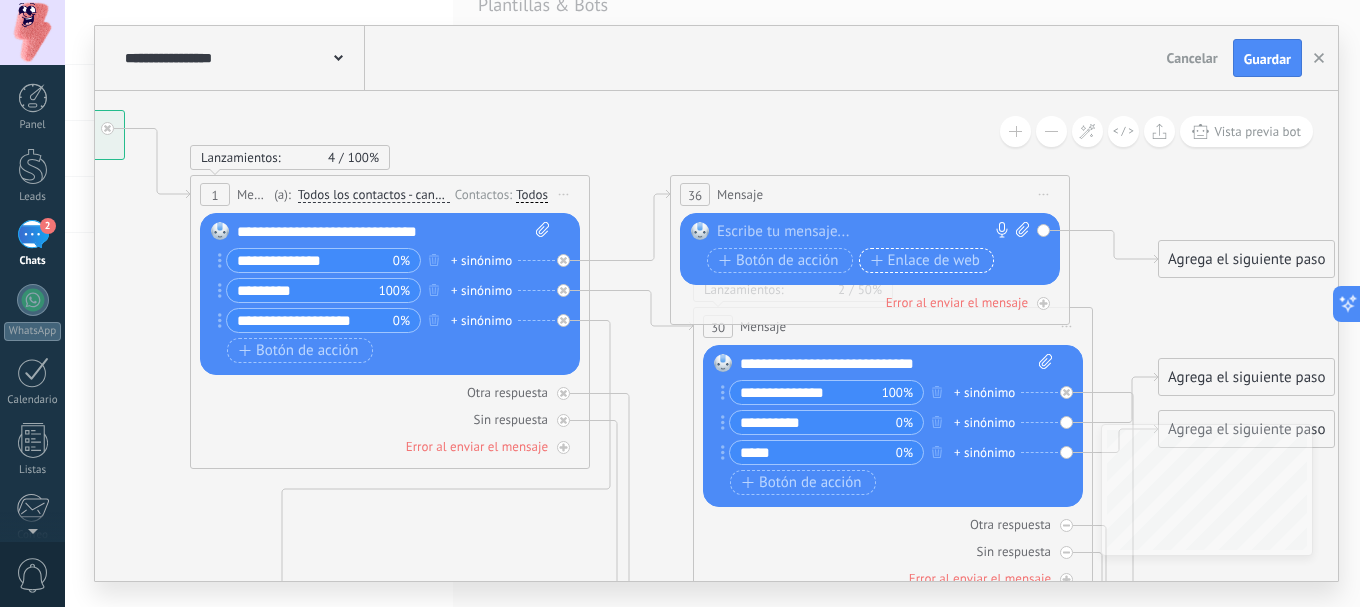 click on "Enlace de web" at bounding box center (925, 261) 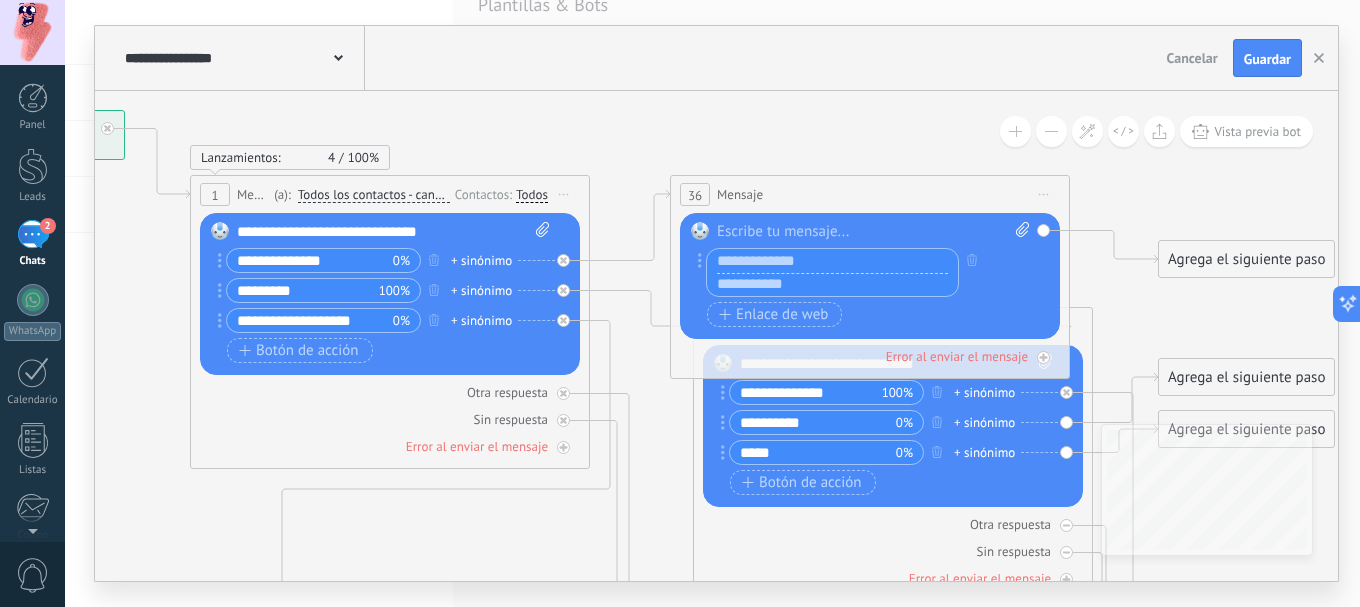 click at bounding box center (873, 232) 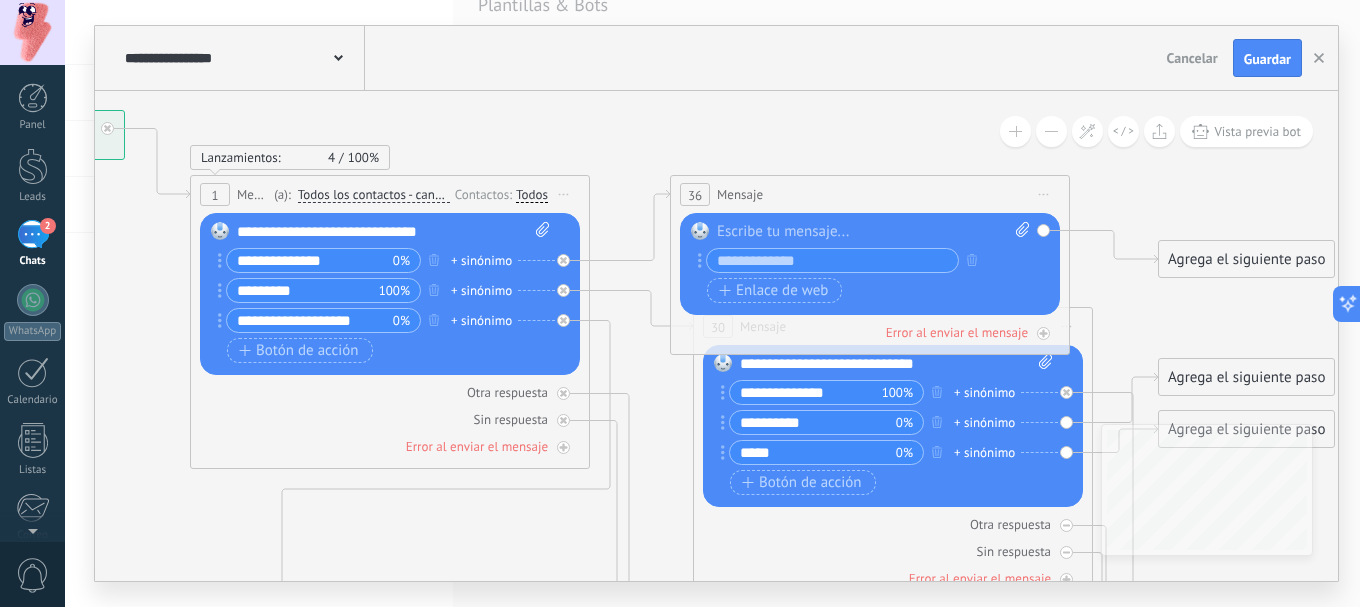 click at bounding box center [832, 260] 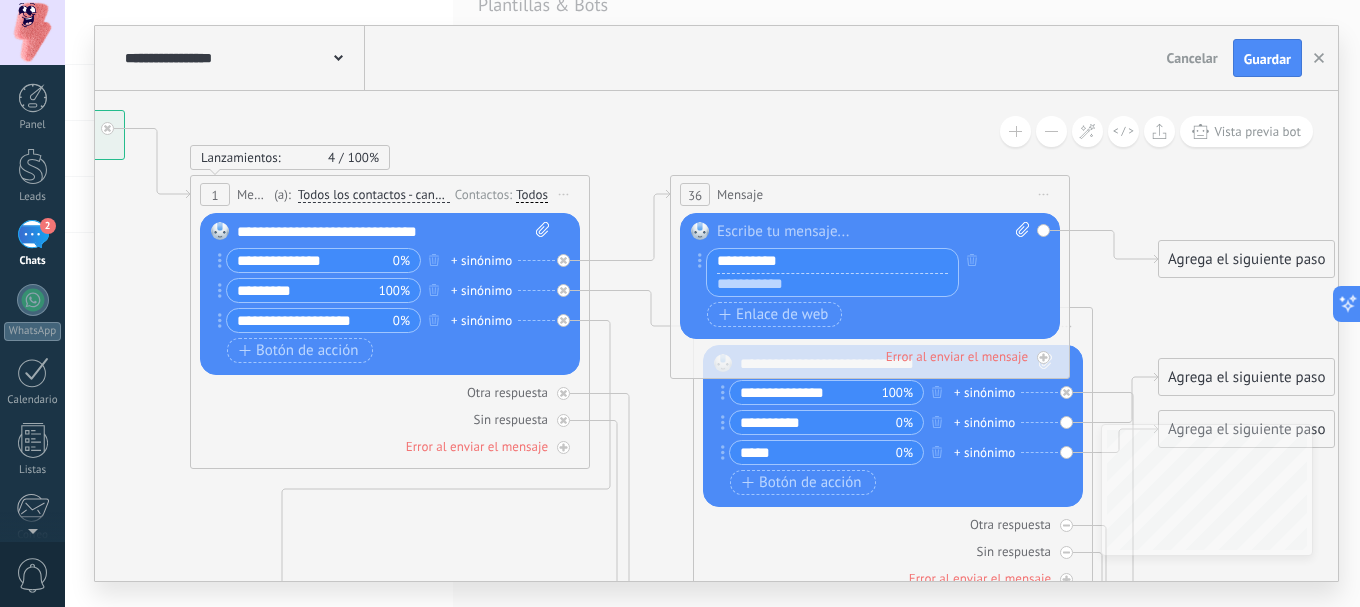 drag, startPoint x: 815, startPoint y: 255, endPoint x: 690, endPoint y: 264, distance: 125.32358 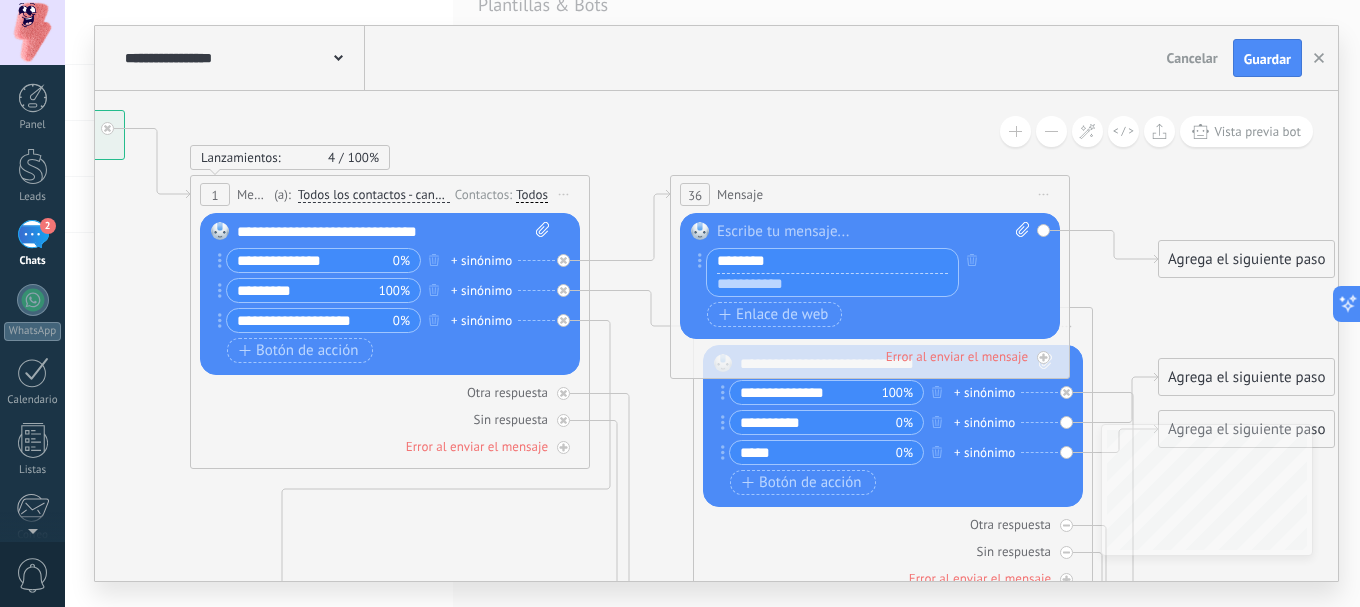 type on "********" 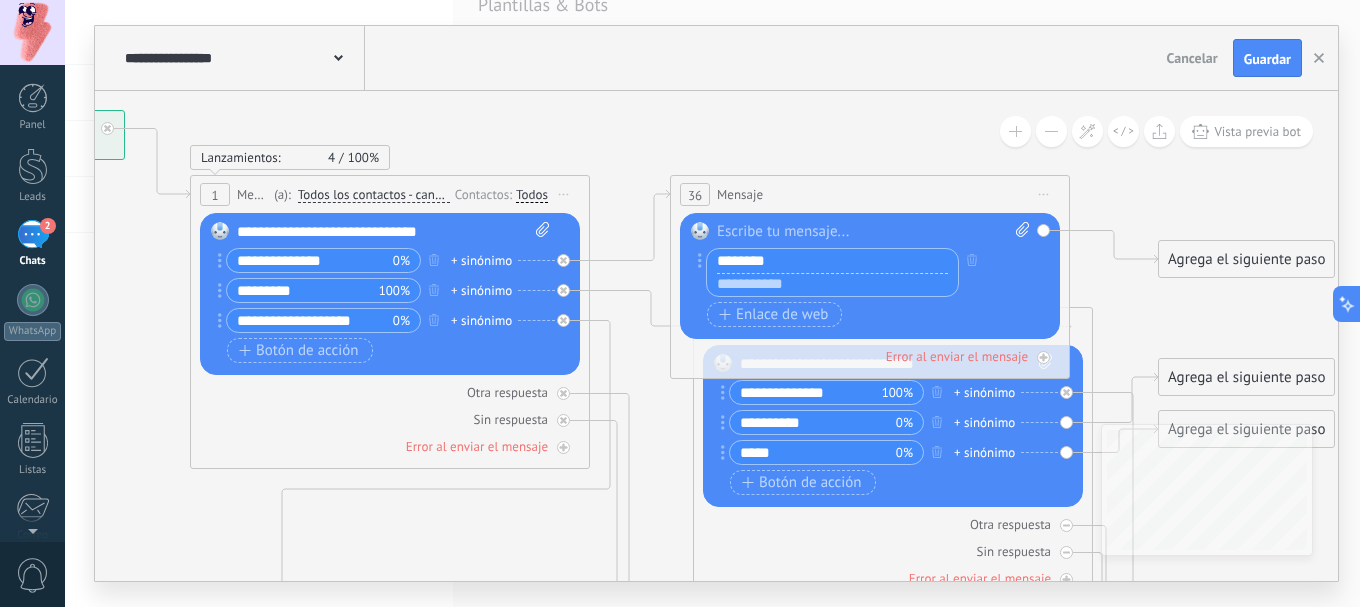 click at bounding box center [832, 285] 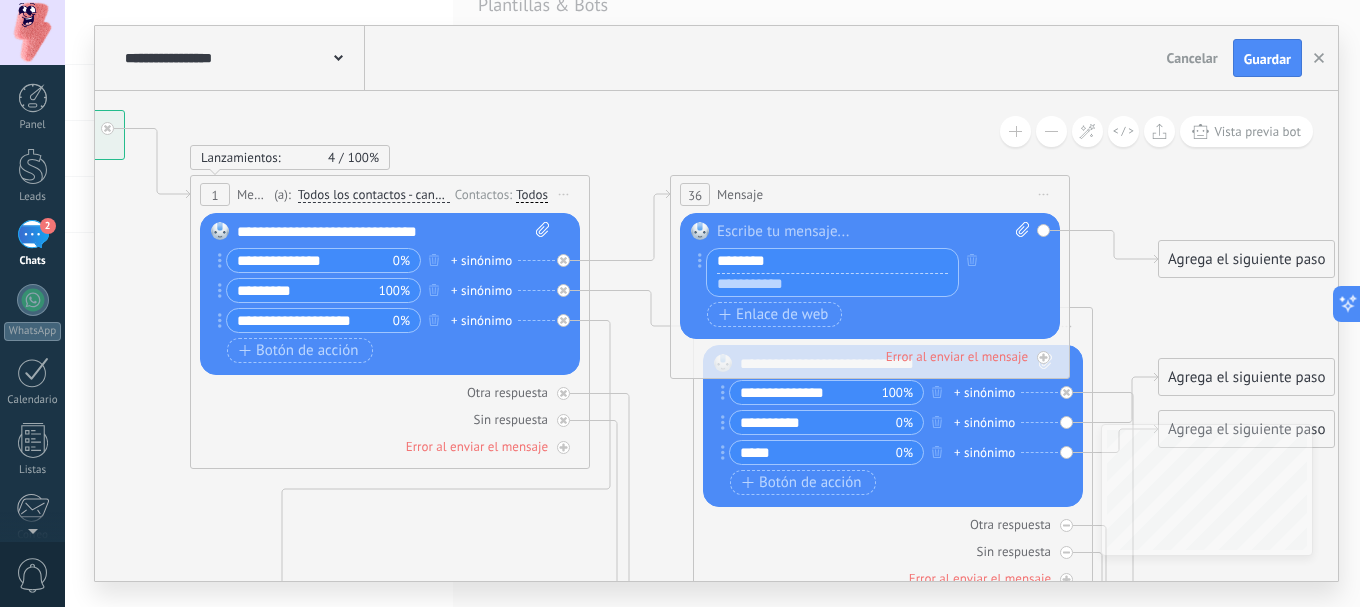 paste on "**********" 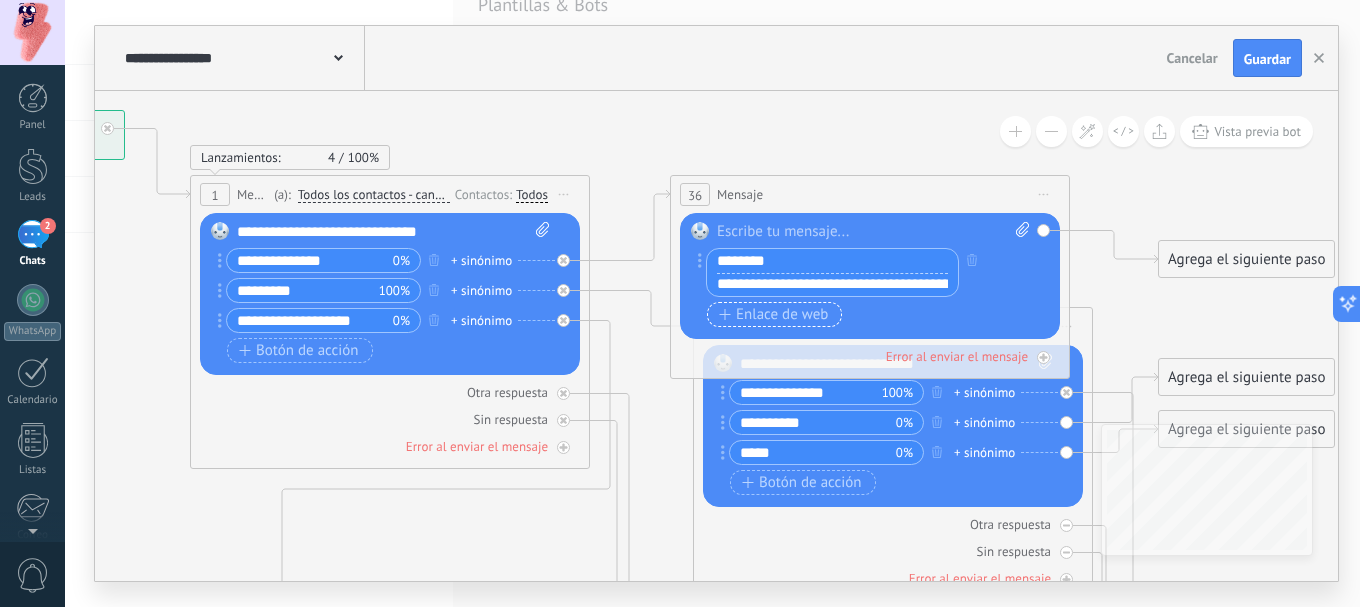 scroll, scrollTop: 0, scrollLeft: 73, axis: horizontal 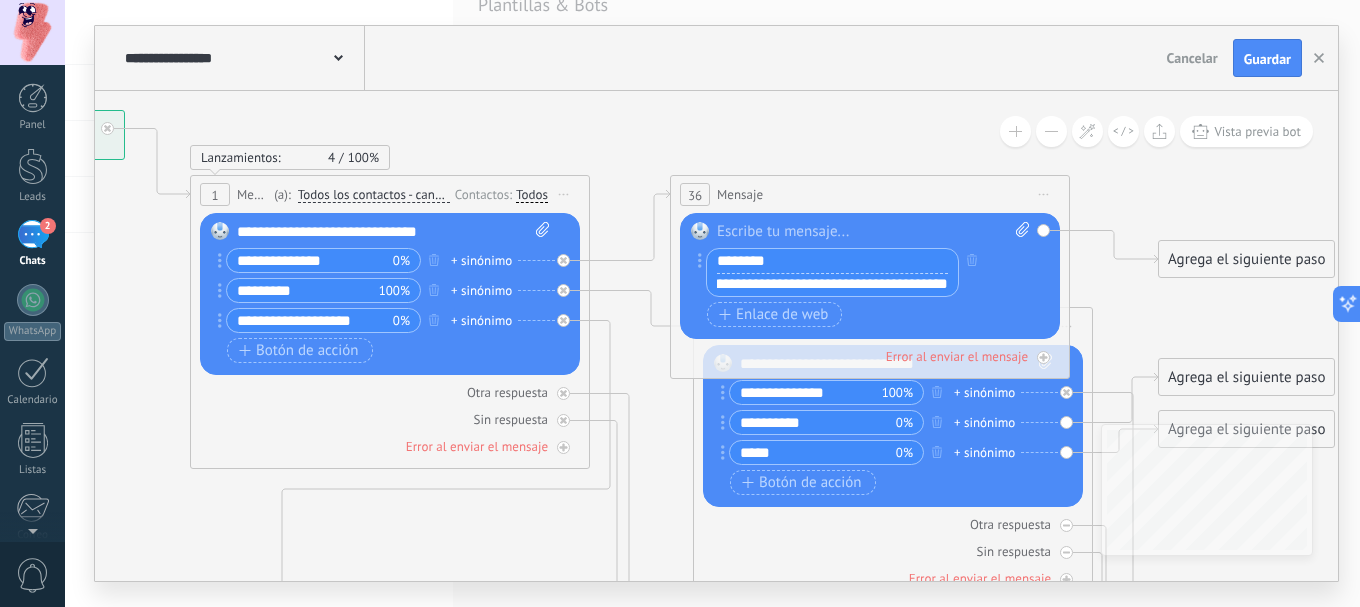 type on "**********" 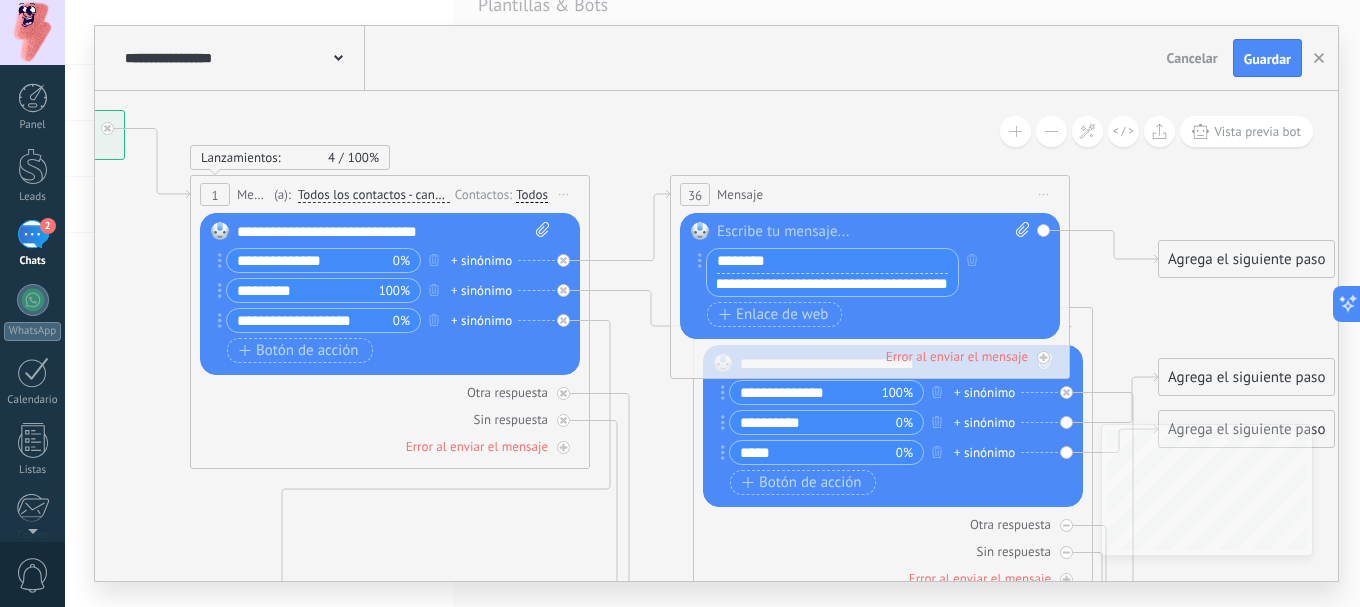 scroll, scrollTop: 0, scrollLeft: 0, axis: both 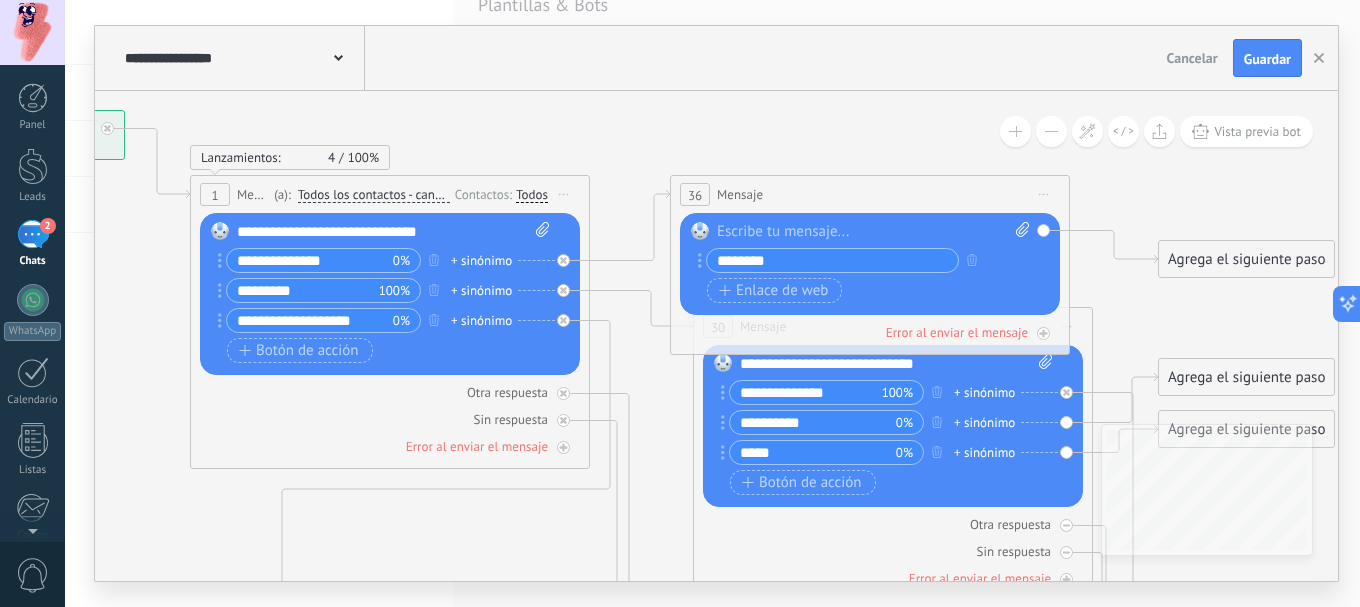 click 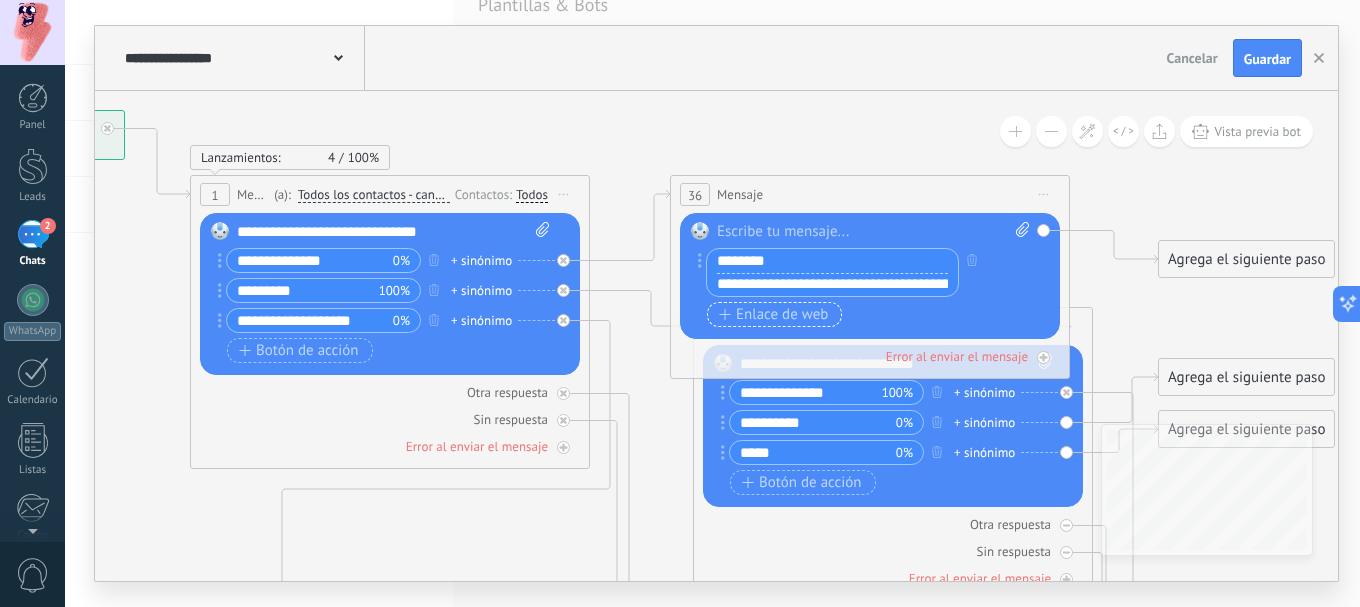 click on "Enlace de web" at bounding box center (773, 315) 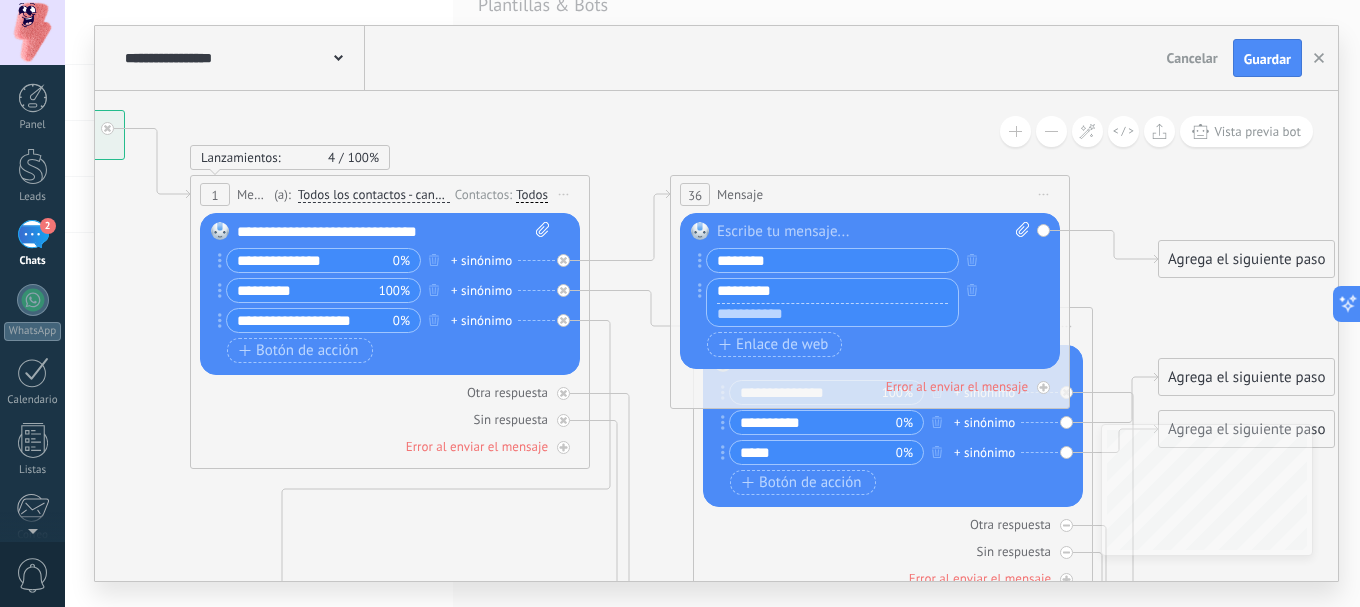 type on "*********" 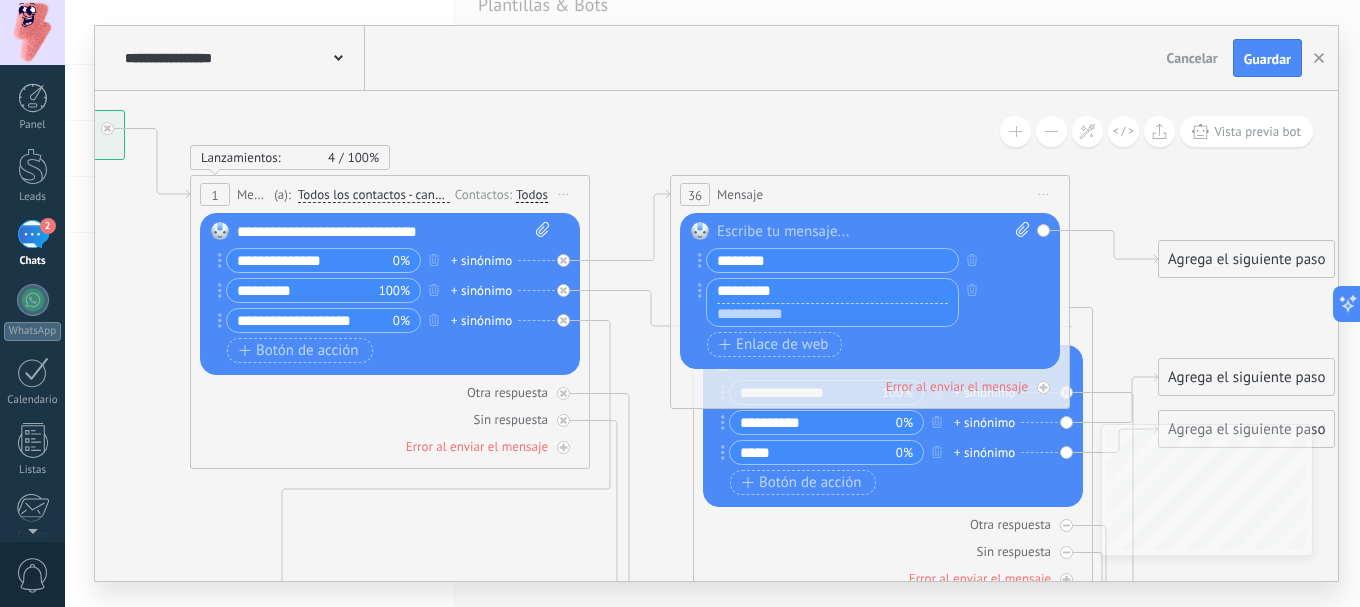 paste on "**********" 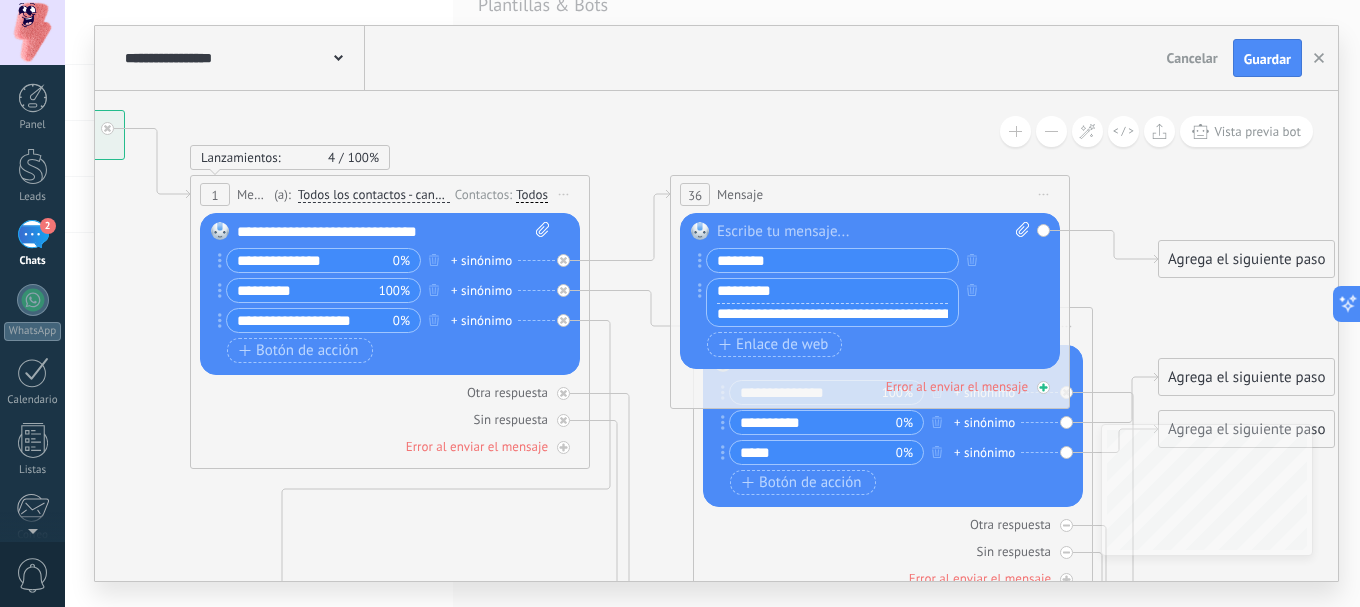 scroll, scrollTop: 0, scrollLeft: 213, axis: horizontal 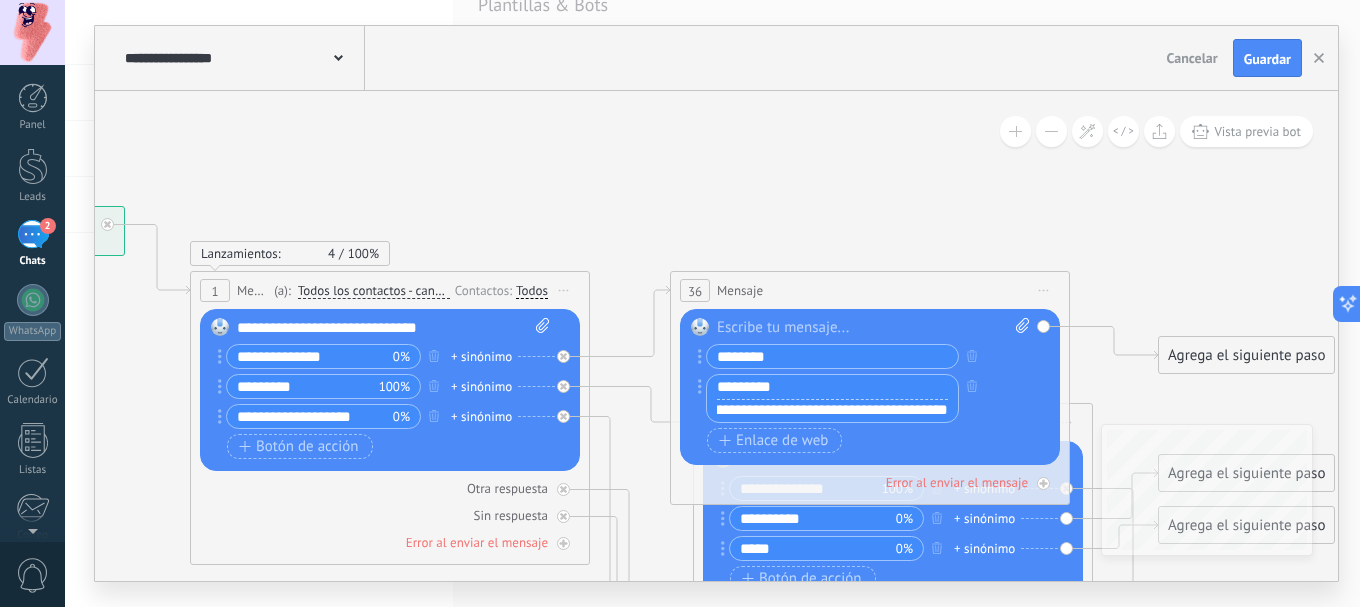 type on "**********" 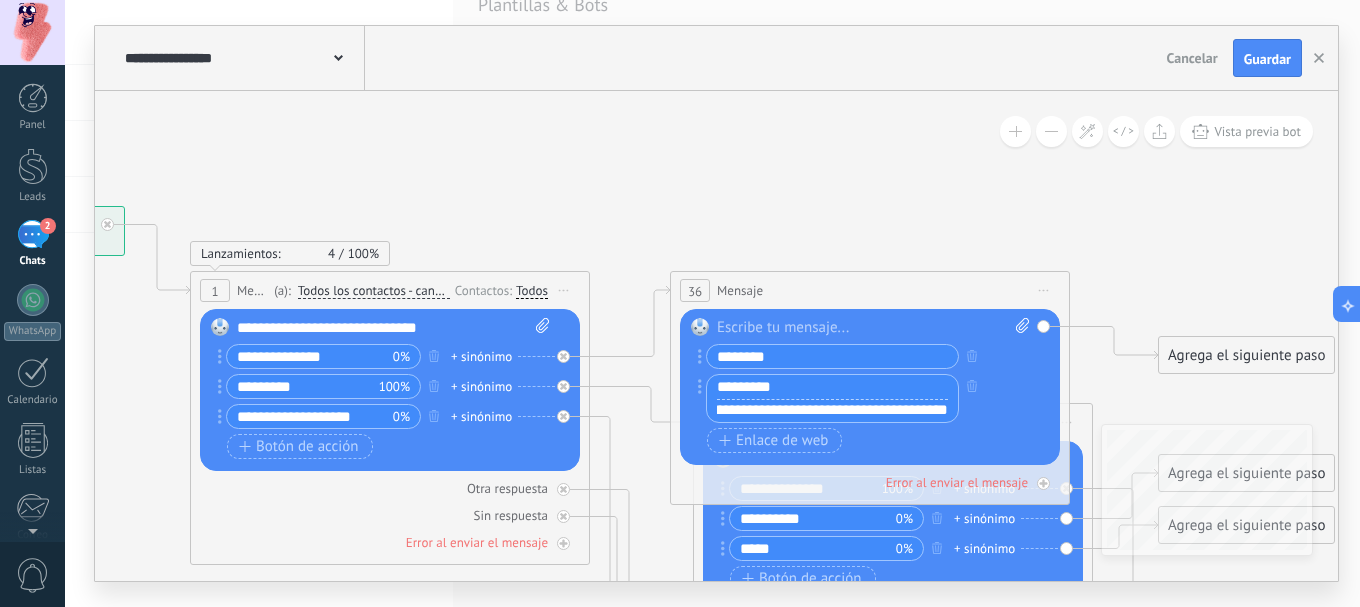 scroll, scrollTop: 0, scrollLeft: 0, axis: both 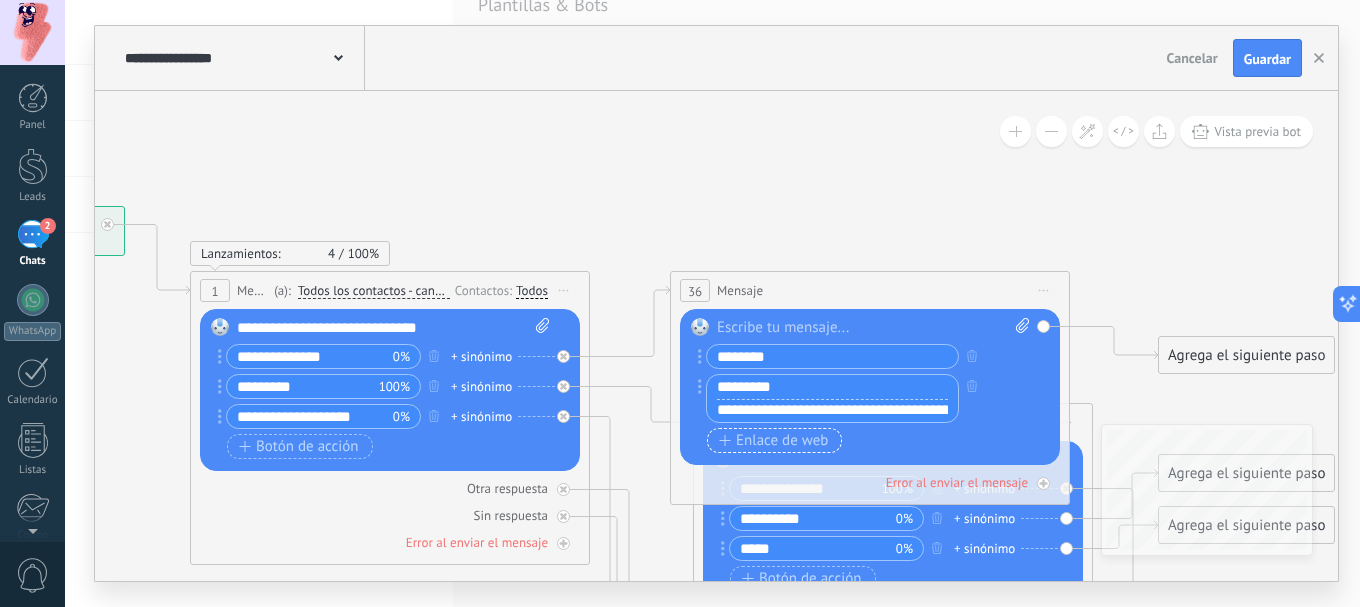 click on "Enlace de web" at bounding box center [773, 441] 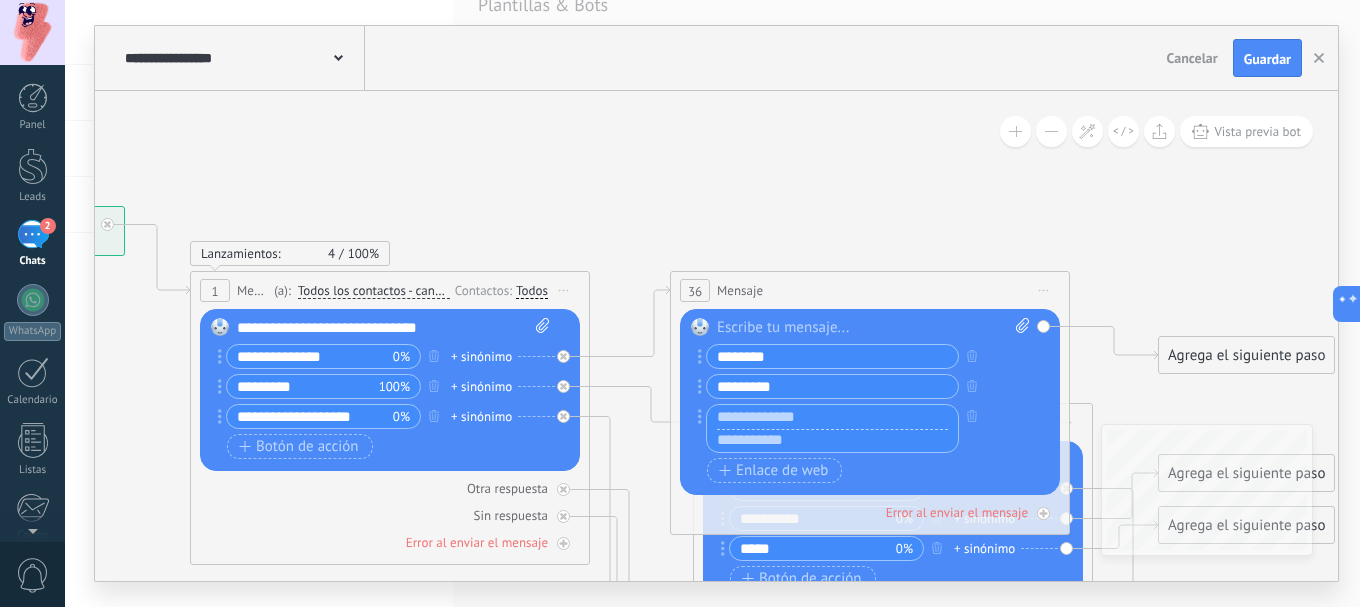 click at bounding box center (832, 417) 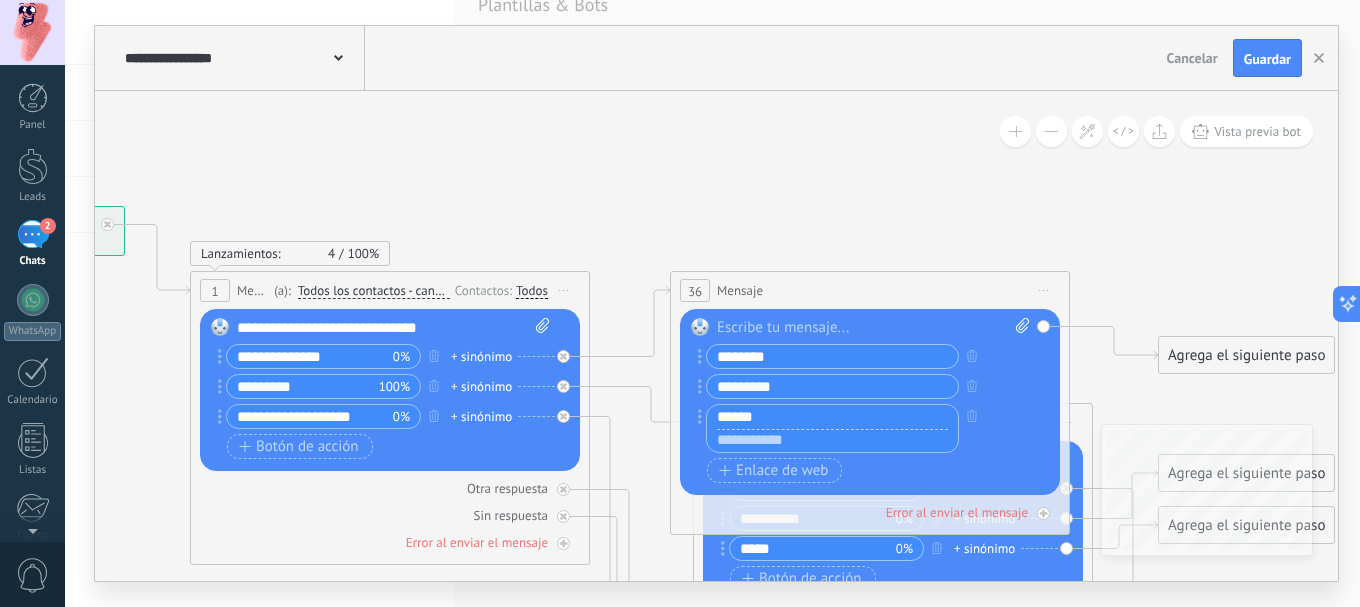 type on "******" 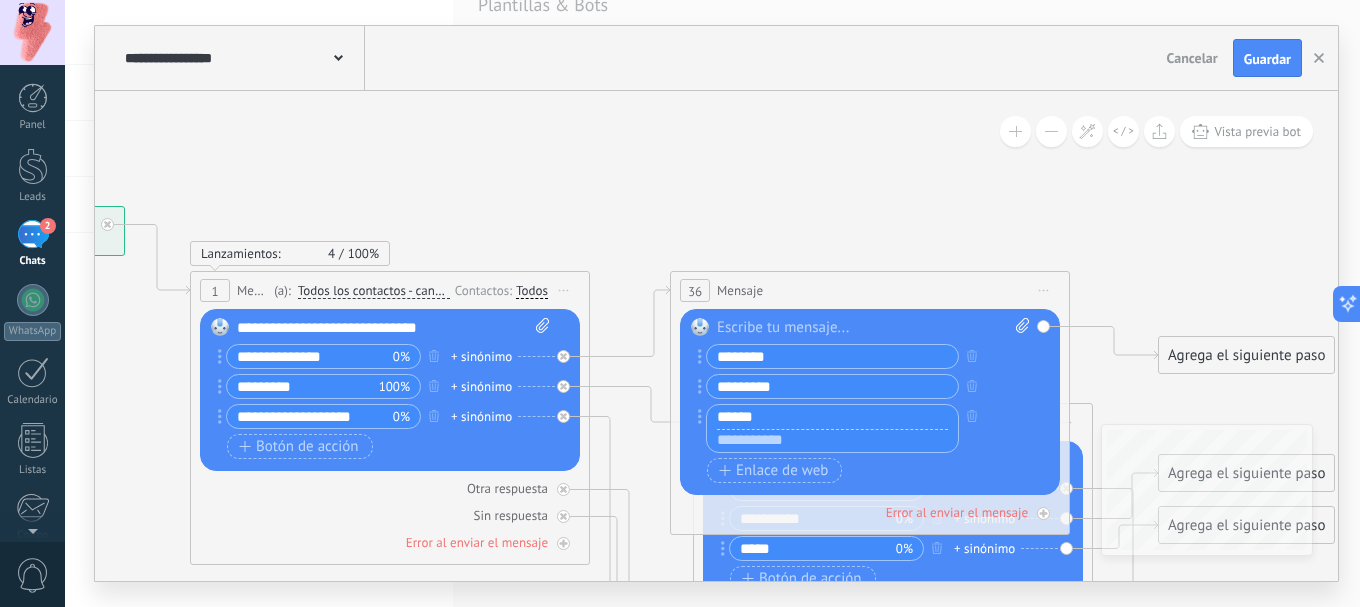 paste on "**********" 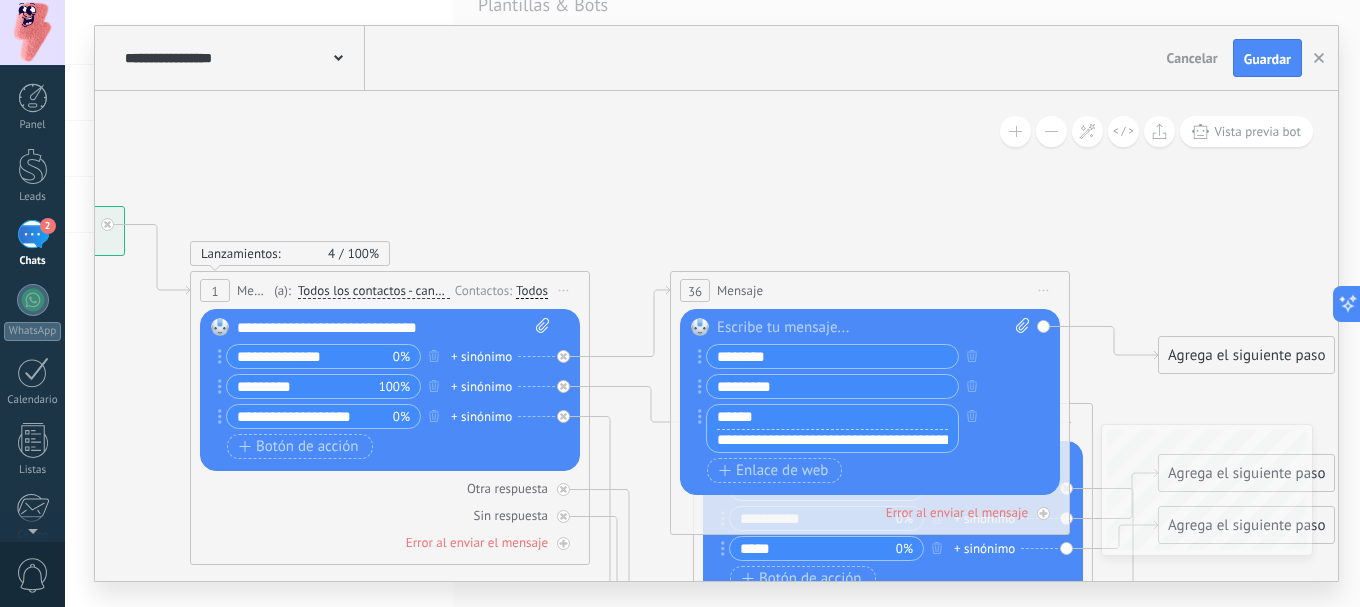 scroll, scrollTop: 0, scrollLeft: 4511, axis: horizontal 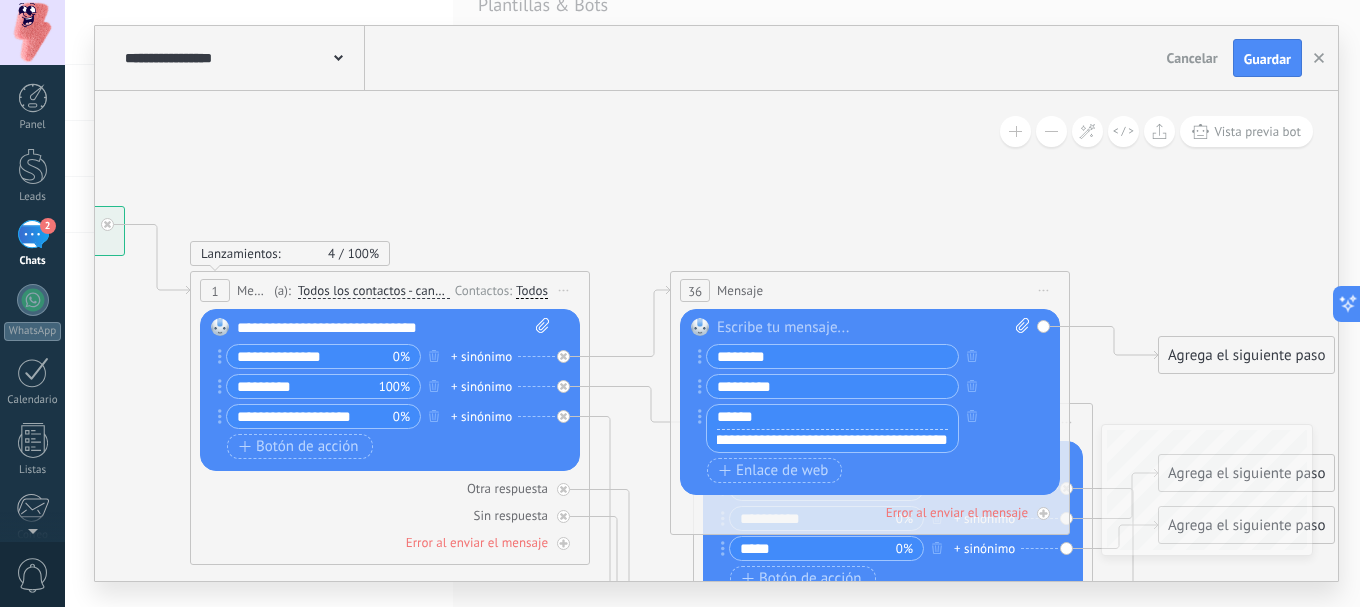 type on "**********" 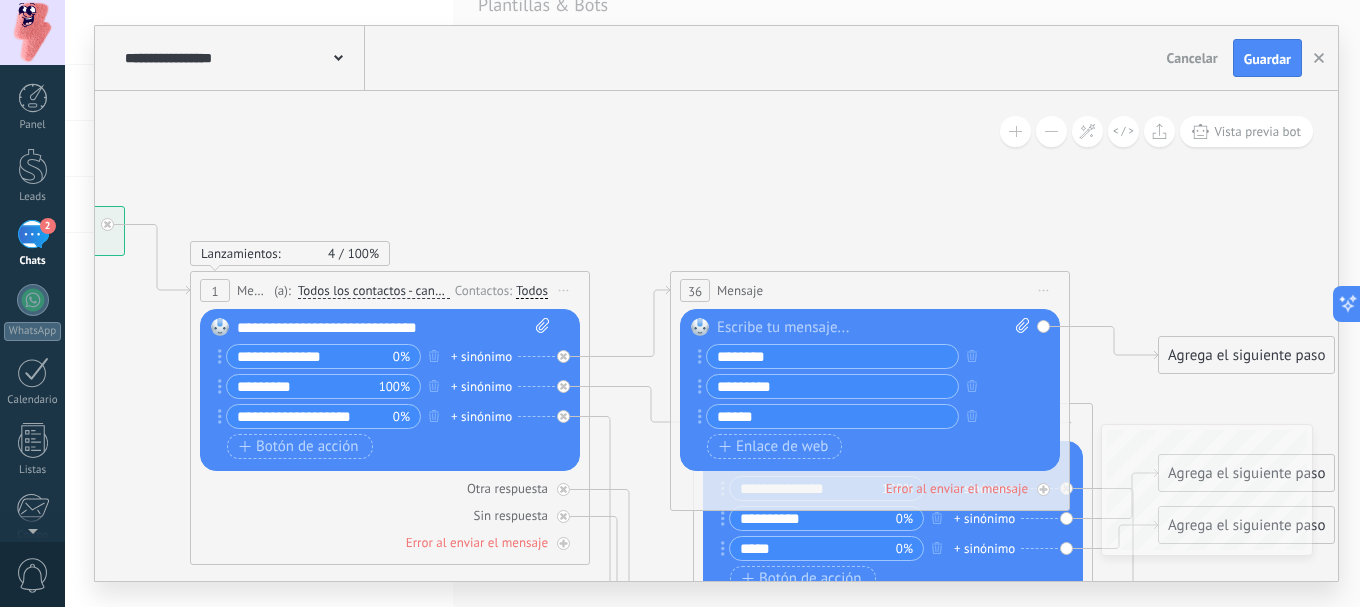 click 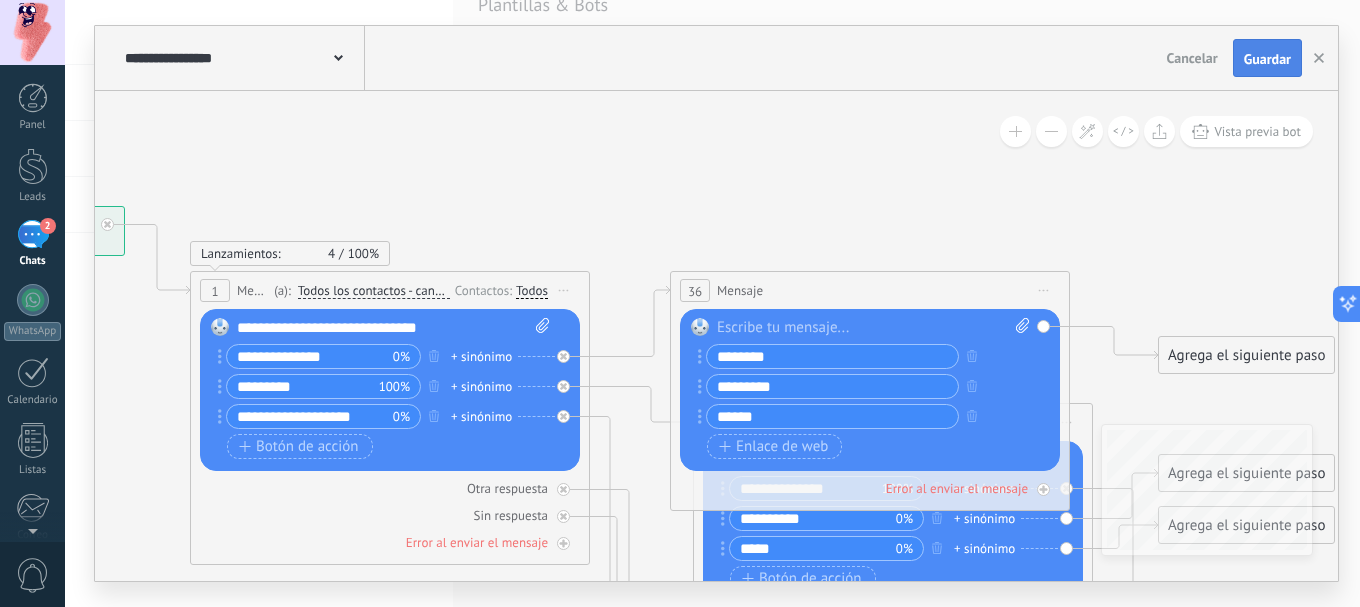click on "Guardar" at bounding box center (1267, 59) 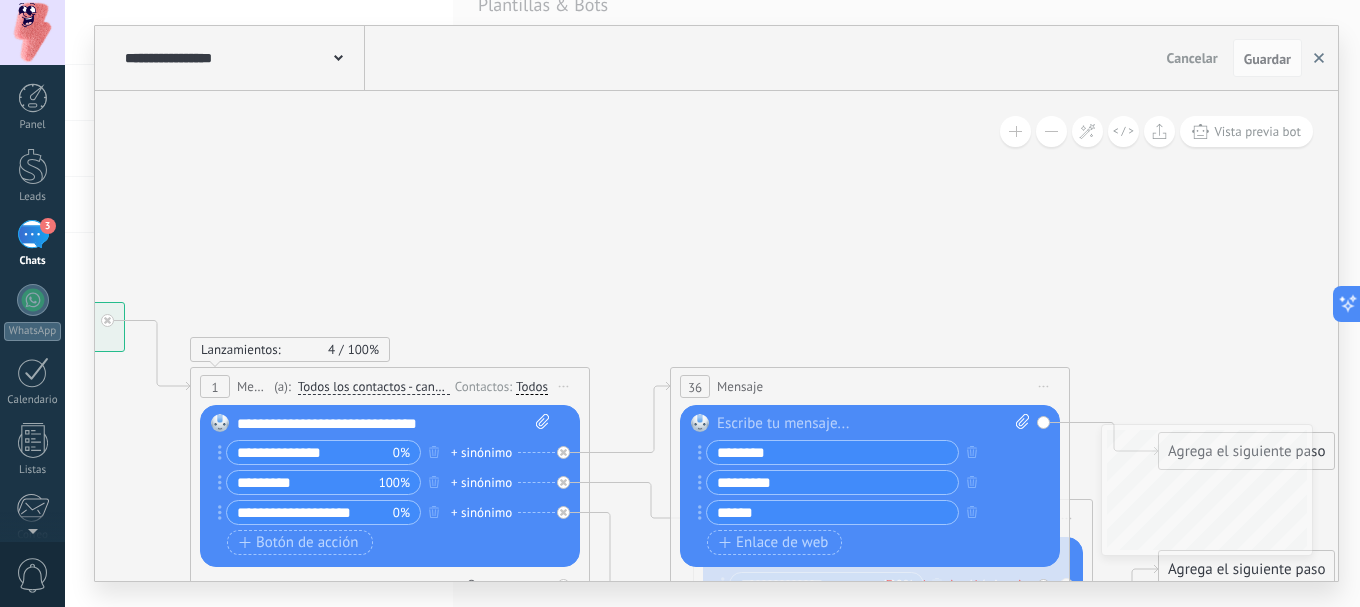 click 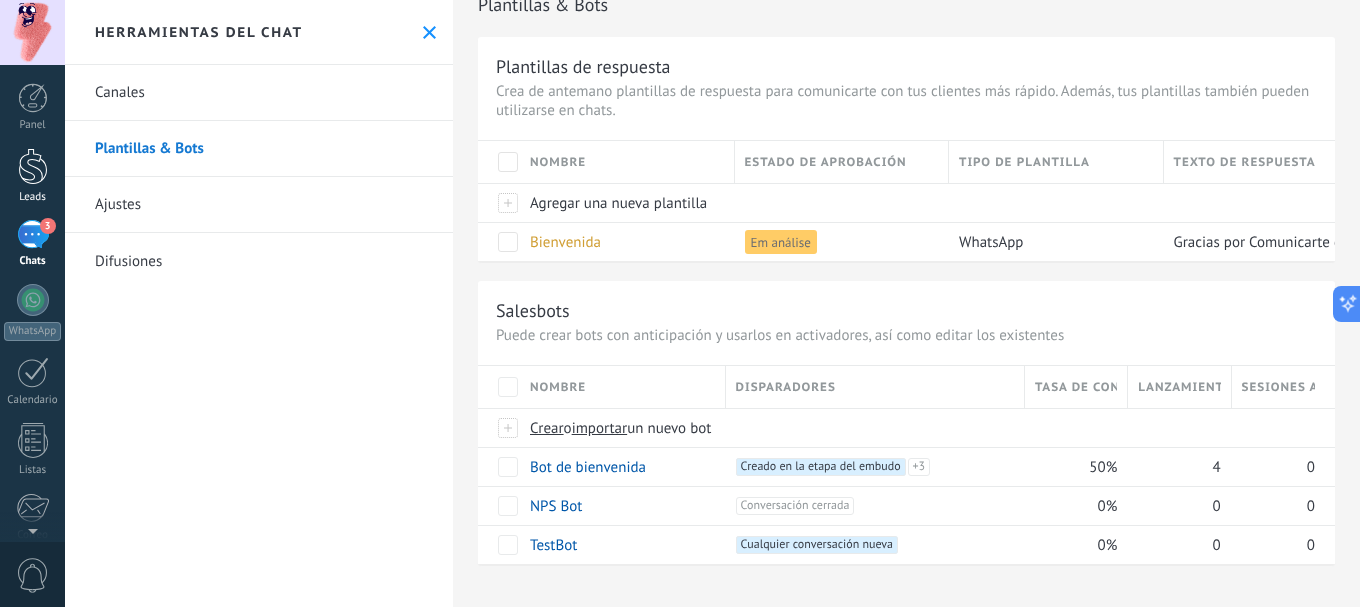 click at bounding box center [33, 166] 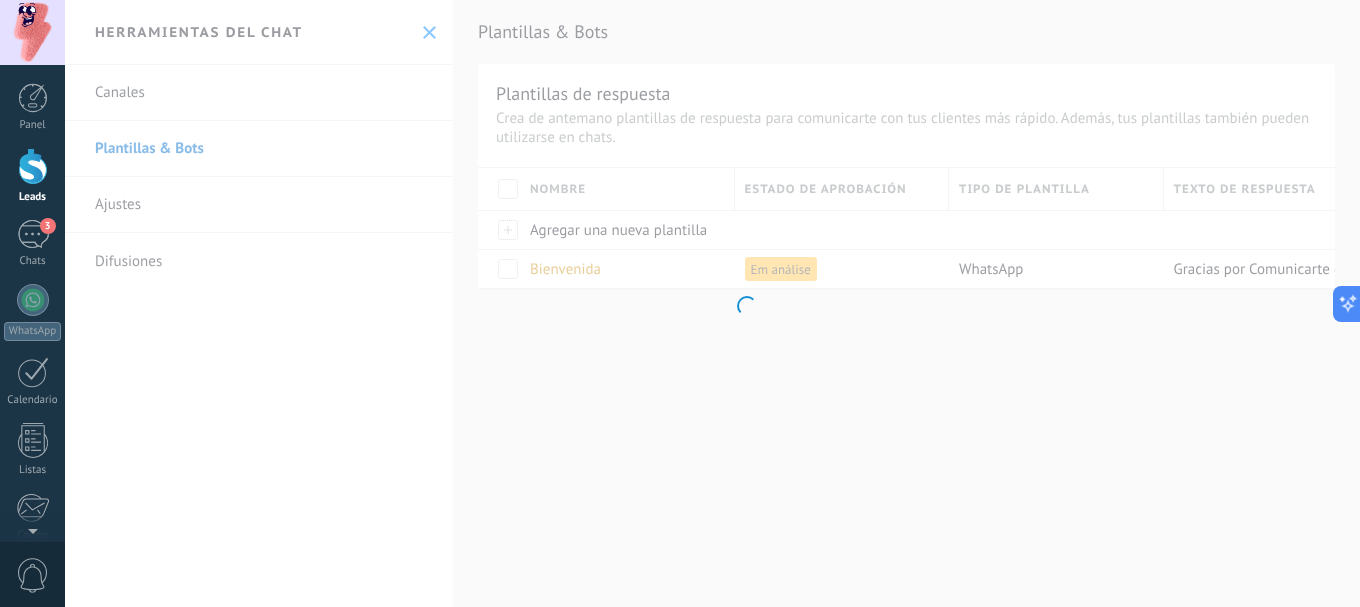 scroll, scrollTop: 0, scrollLeft: 0, axis: both 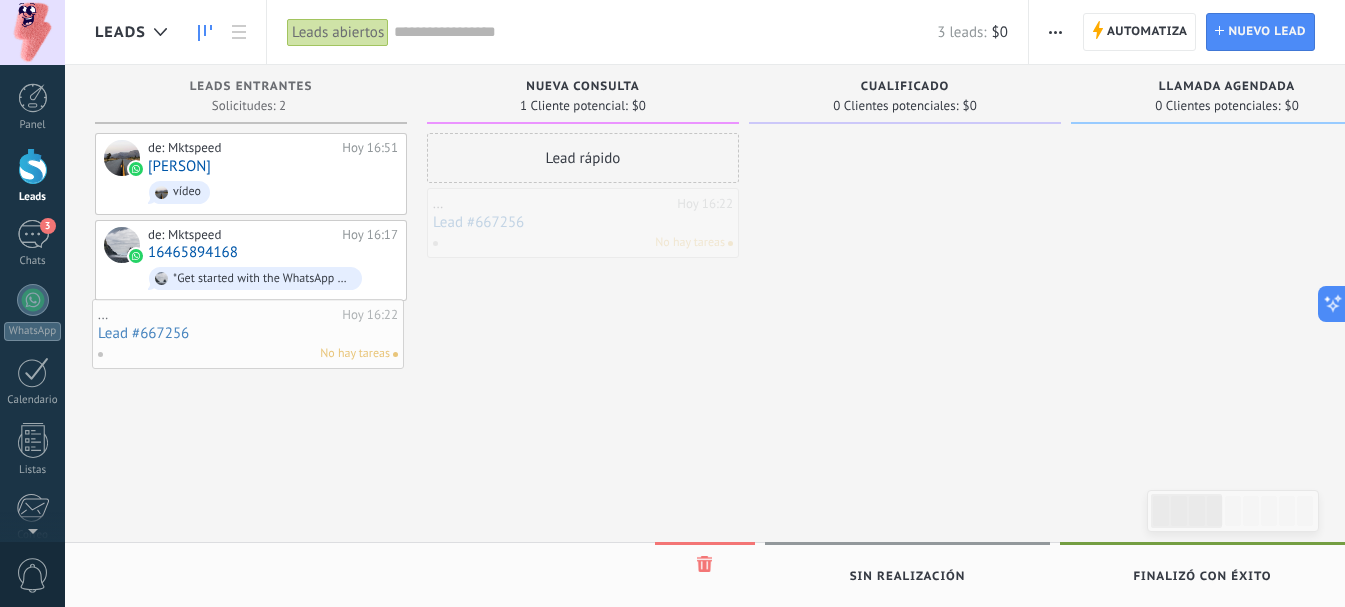 drag, startPoint x: 624, startPoint y: 211, endPoint x: 289, endPoint y: 322, distance: 352.91077 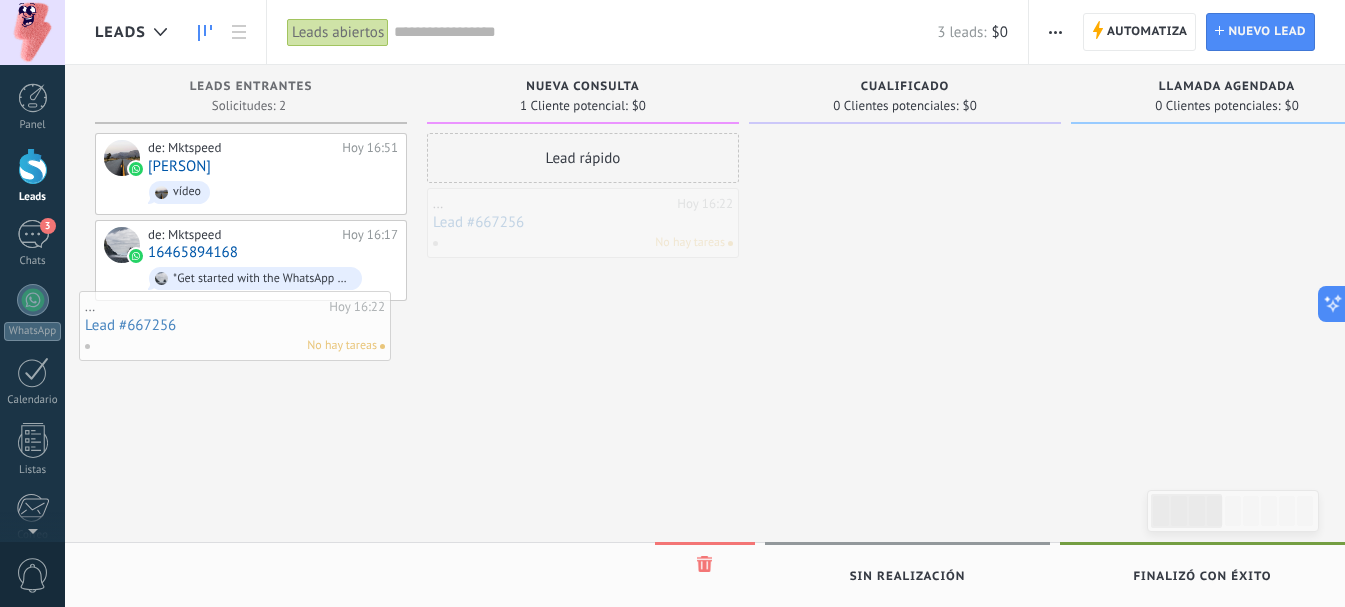 drag, startPoint x: 544, startPoint y: 218, endPoint x: 198, endPoint y: 321, distance: 361.00555 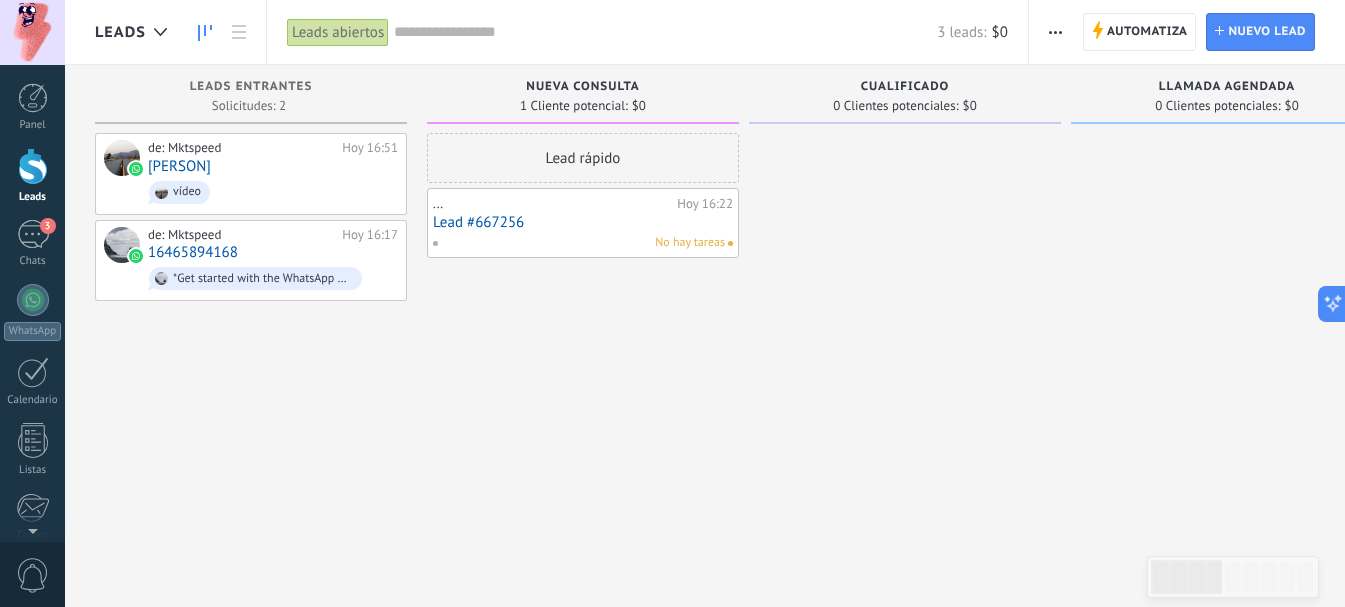 click on "Lead #667256" at bounding box center (583, 222) 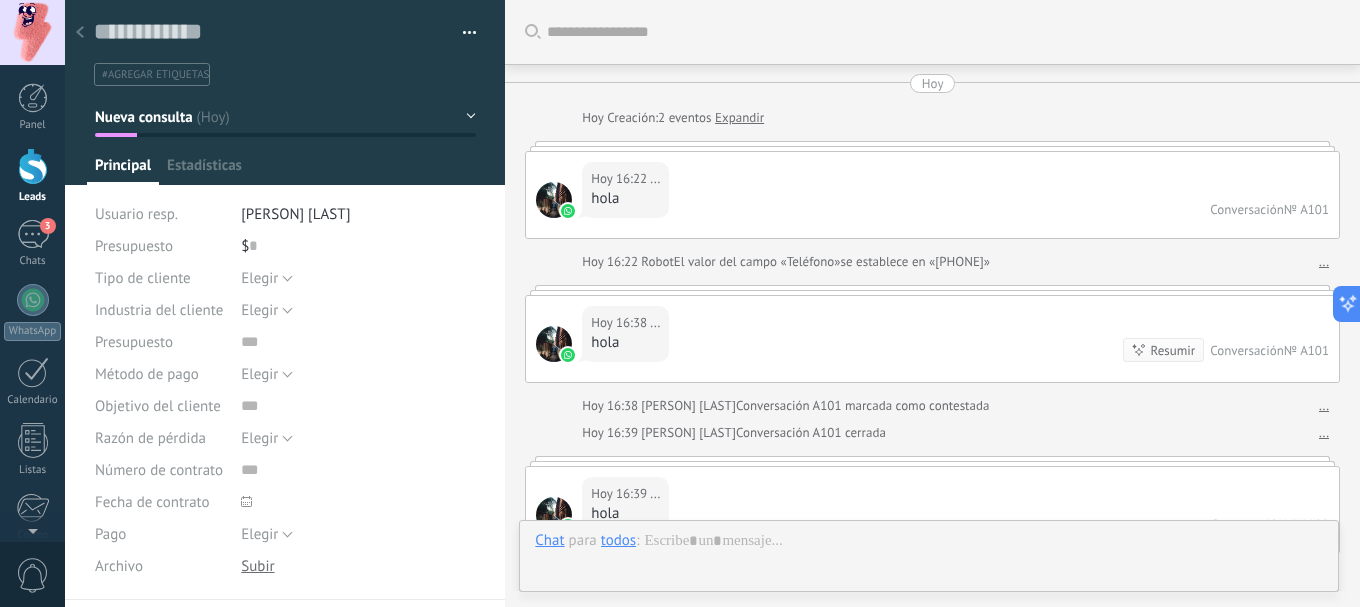 type on "**********" 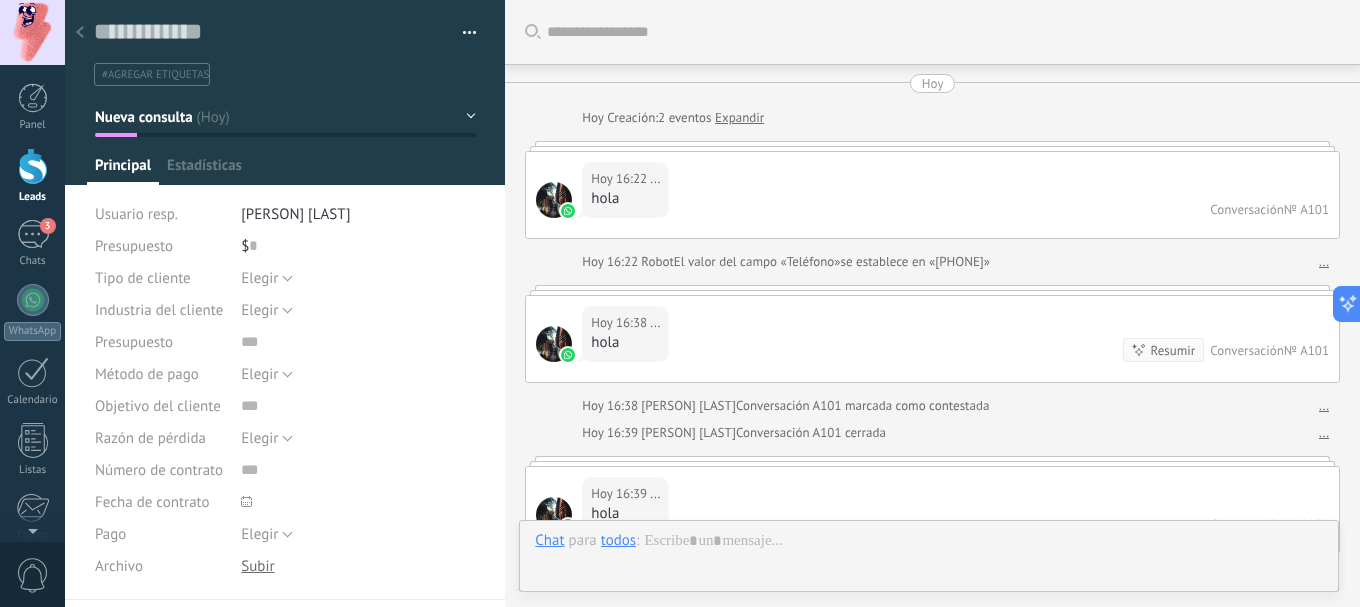 scroll, scrollTop: 30, scrollLeft: 0, axis: vertical 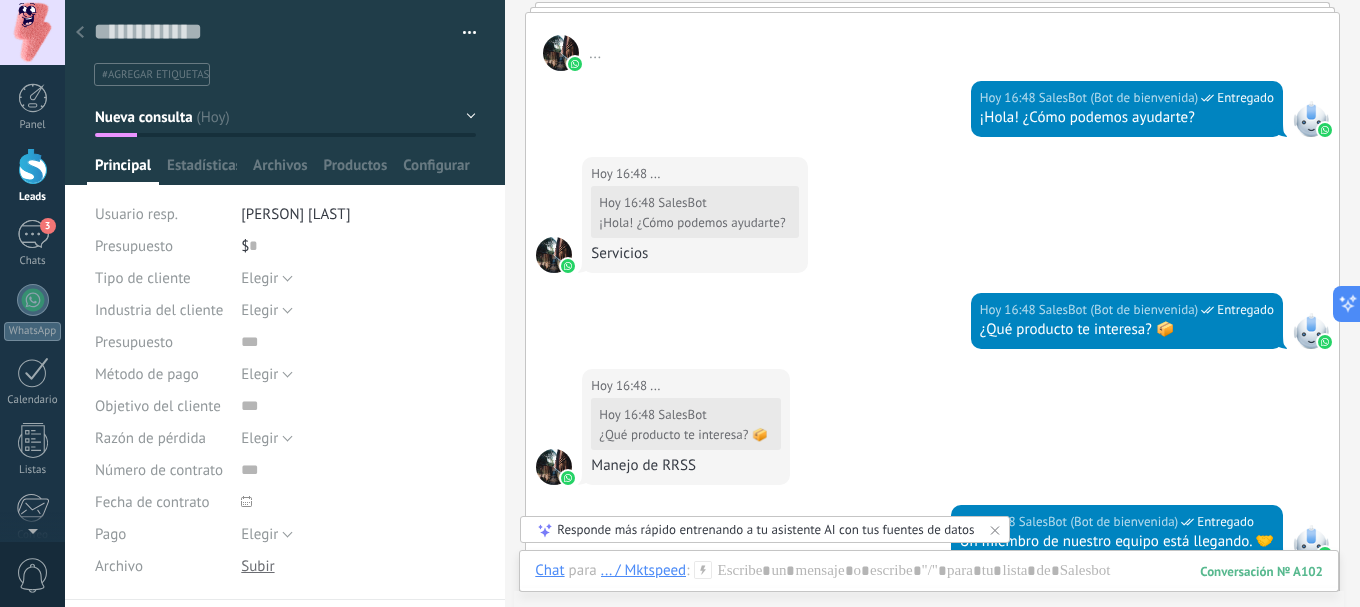 click at bounding box center [462, 33] 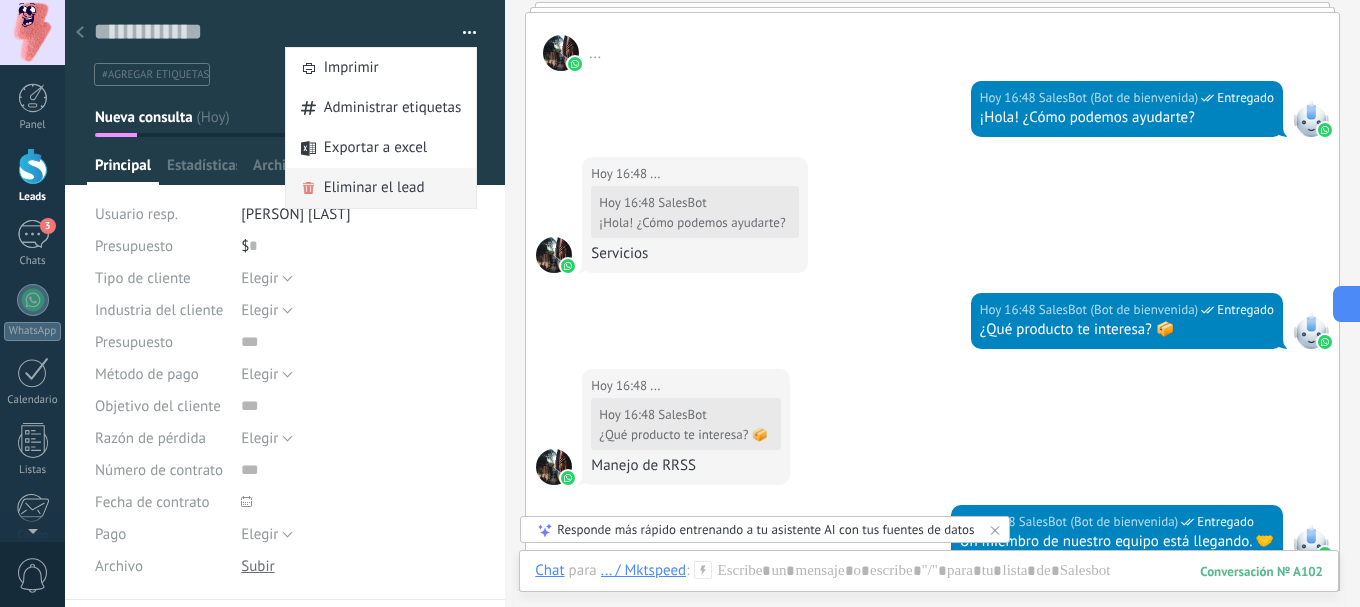 click on "Eliminar el lead" at bounding box center (374, 188) 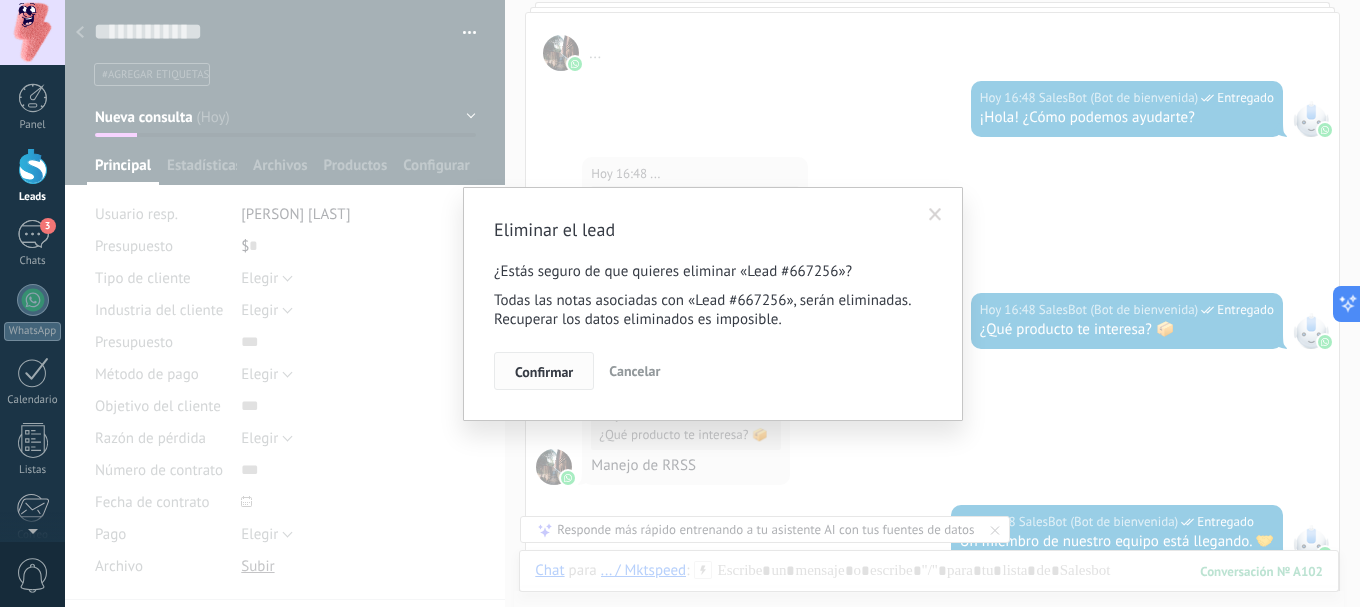 click on "Confirmar" at bounding box center [544, 372] 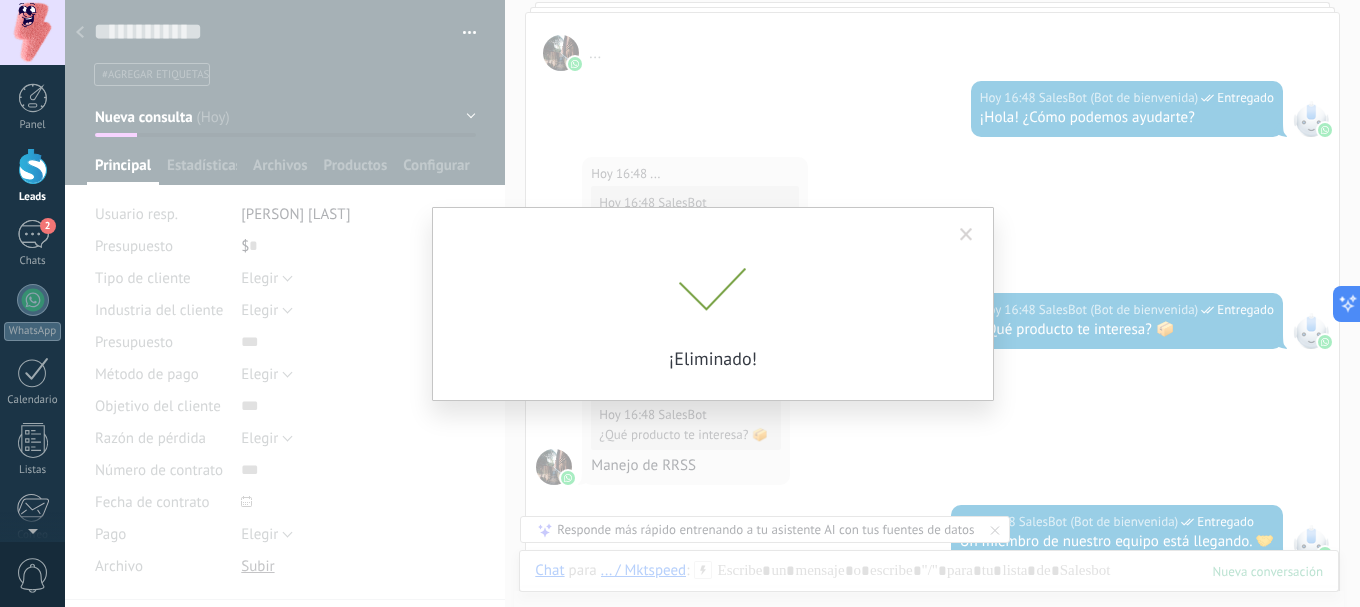 scroll, scrollTop: 878, scrollLeft: 0, axis: vertical 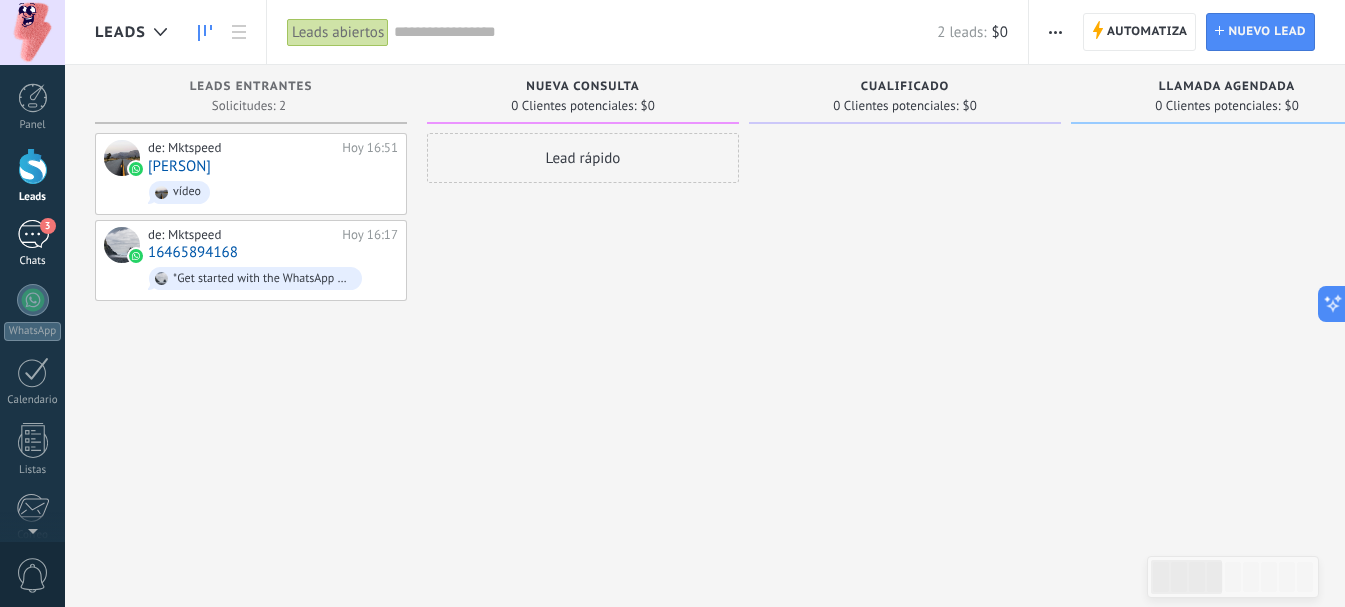 click on "3" at bounding box center (33, 234) 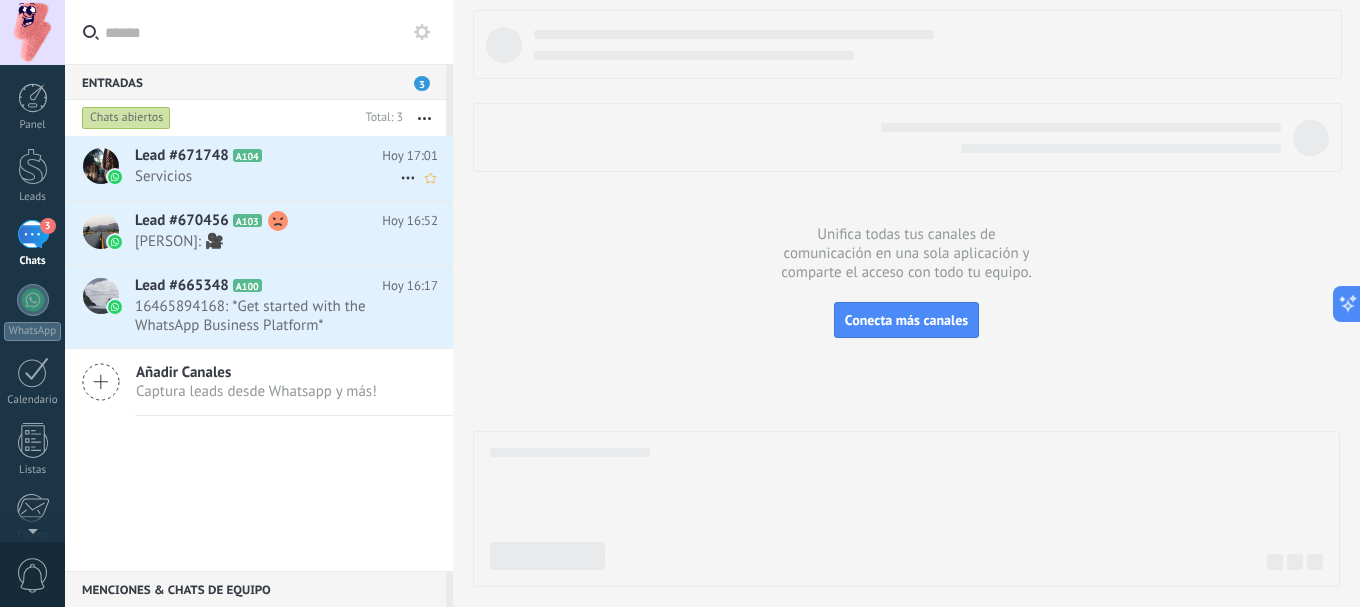 click on "Servicios" at bounding box center [267, 176] 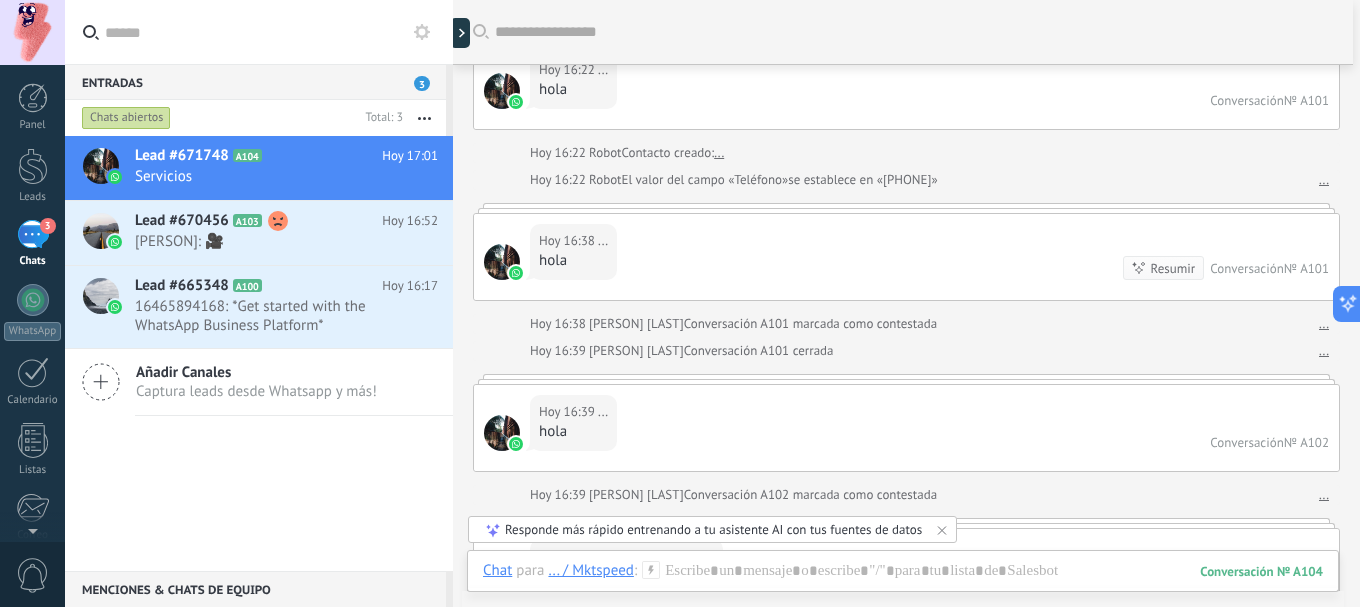 scroll, scrollTop: 0, scrollLeft: 0, axis: both 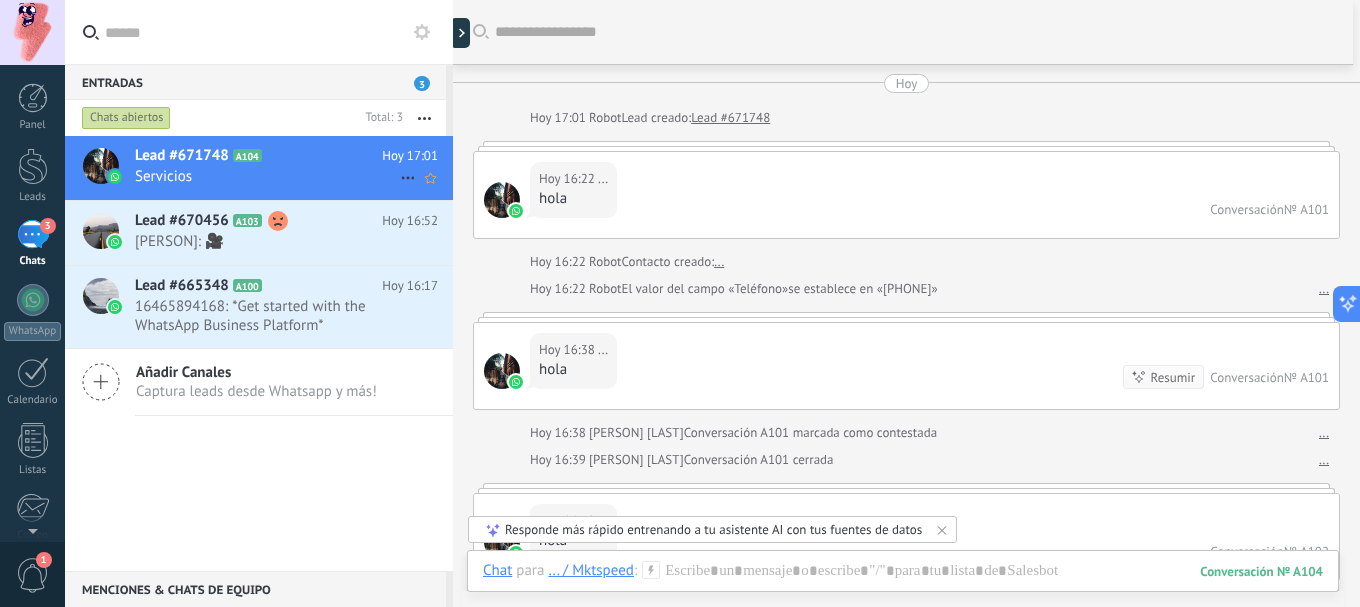 click 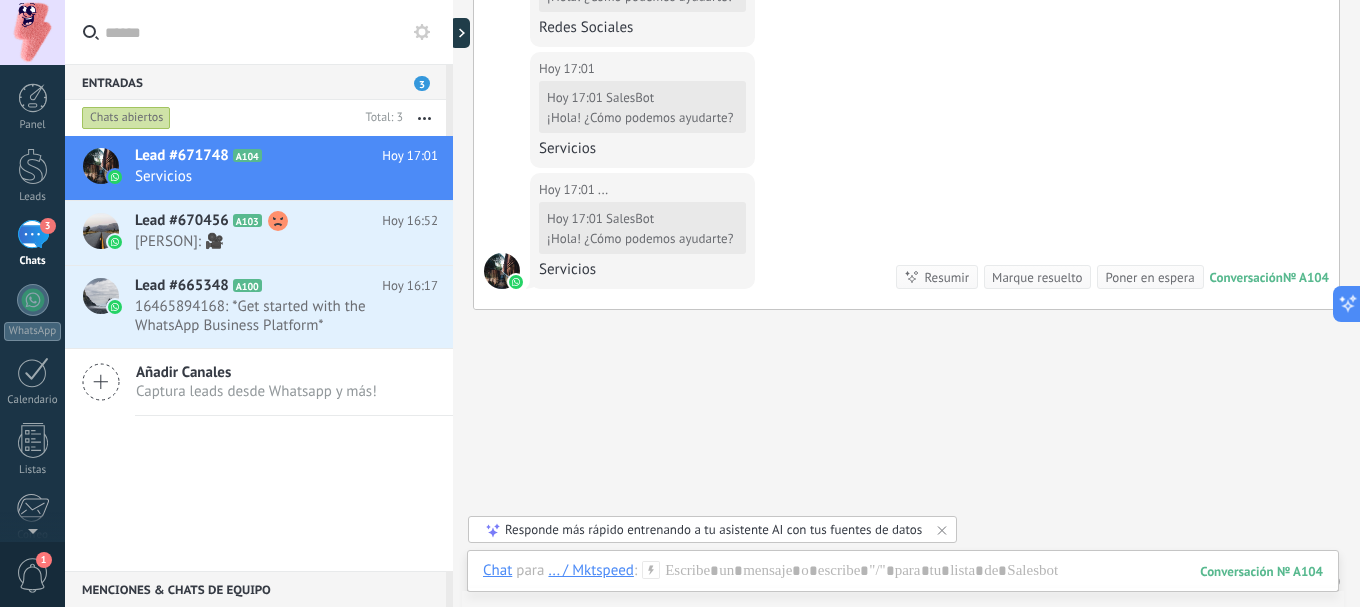 scroll, scrollTop: 2207, scrollLeft: 0, axis: vertical 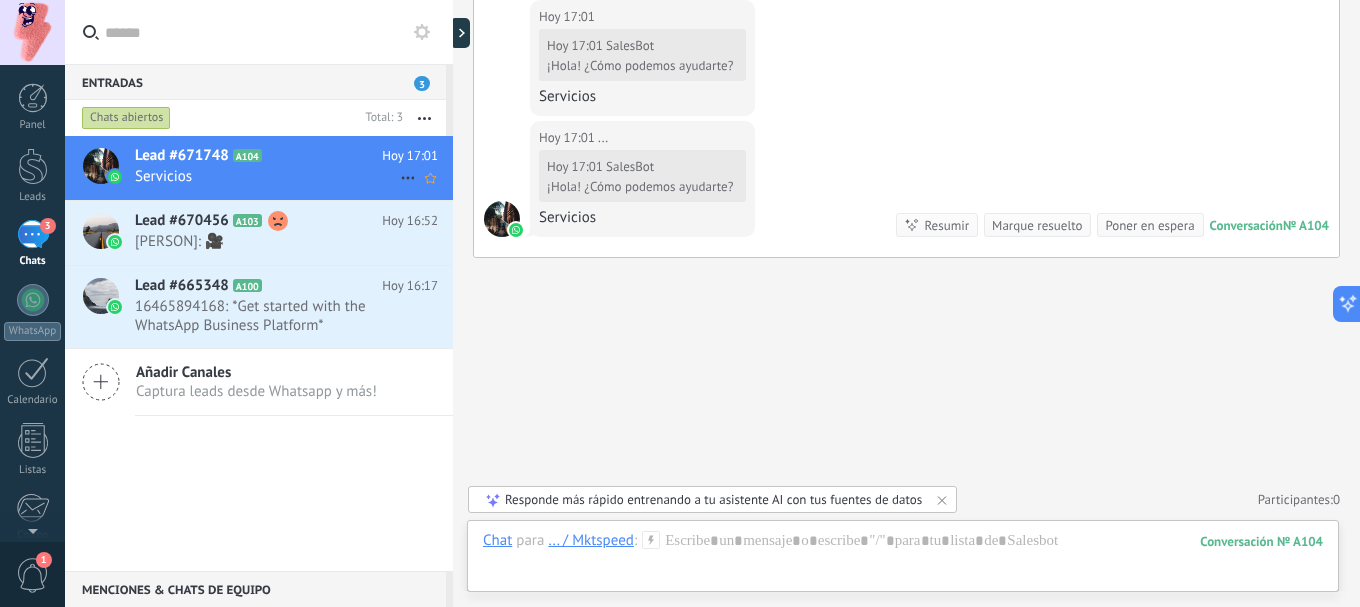 click 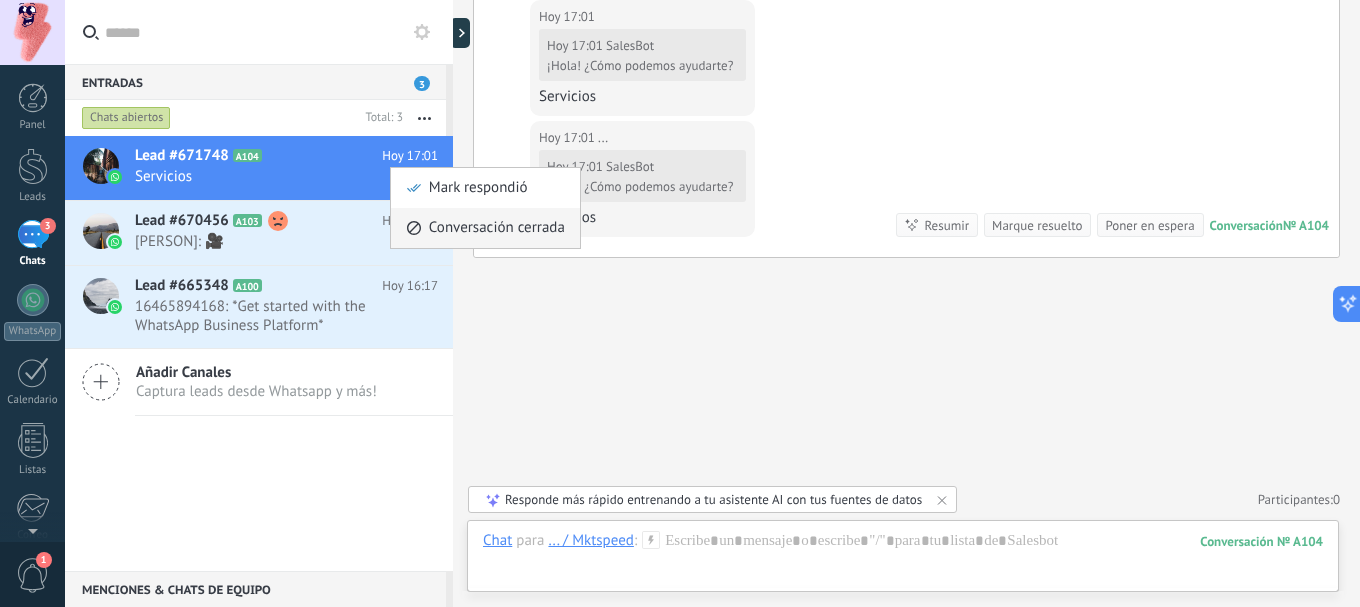 click on "Conversación cerrada" at bounding box center (497, 228) 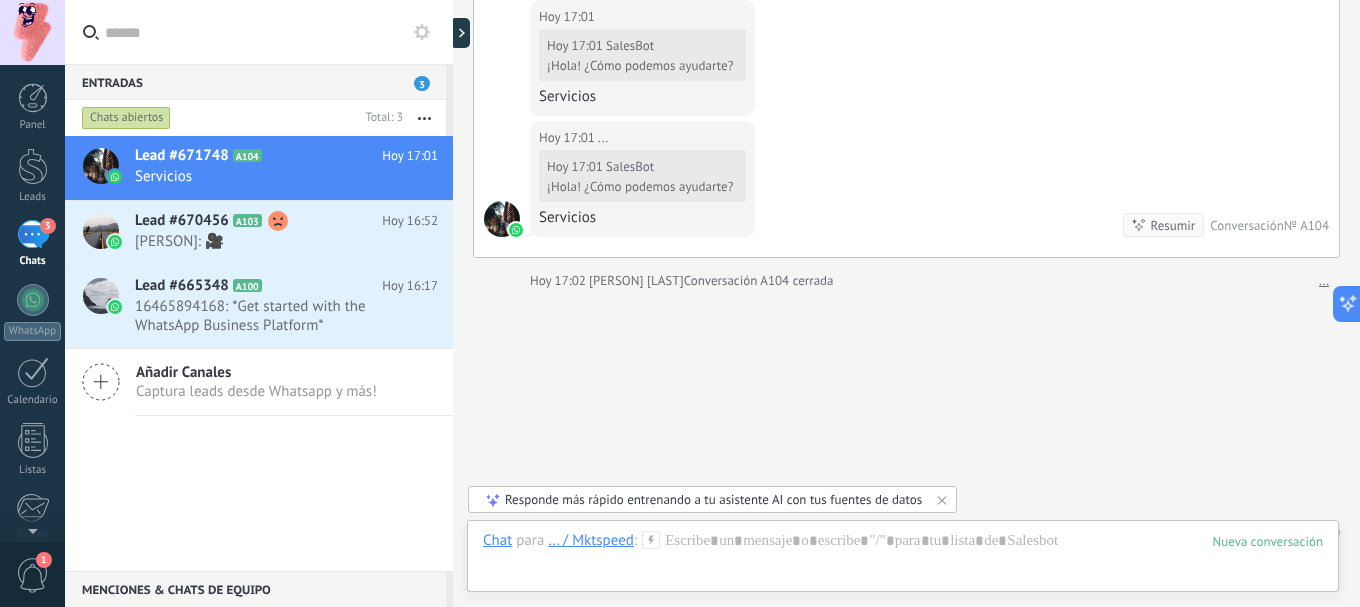 scroll, scrollTop: 2240, scrollLeft: 0, axis: vertical 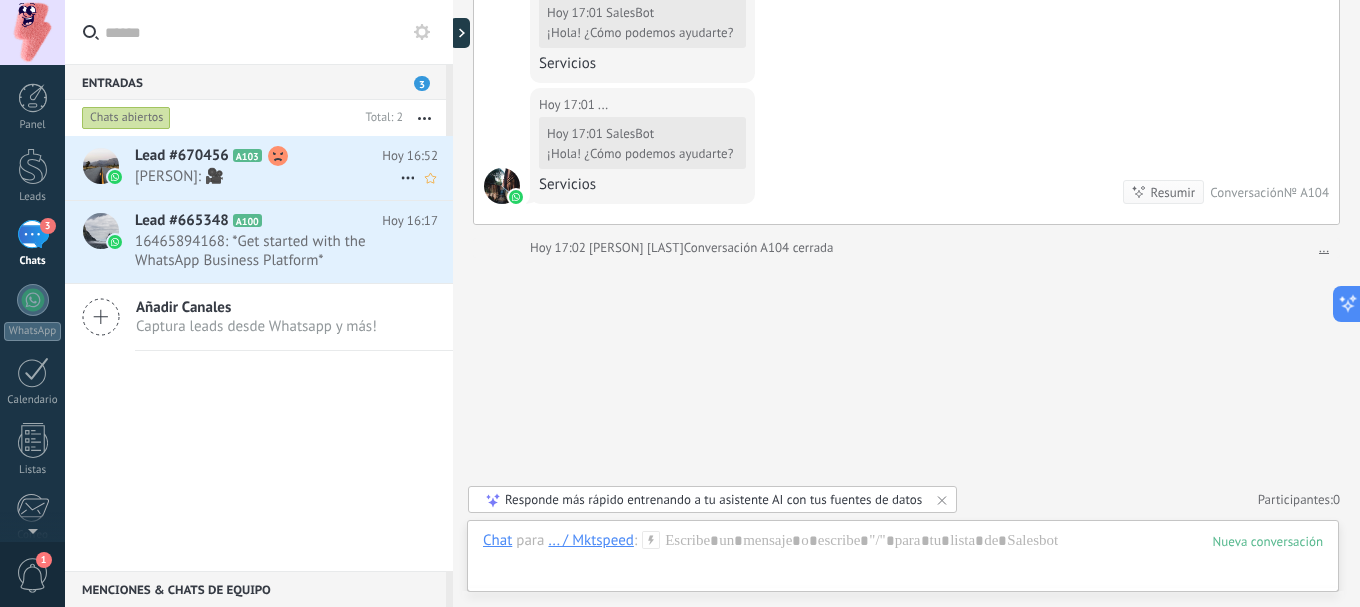 click 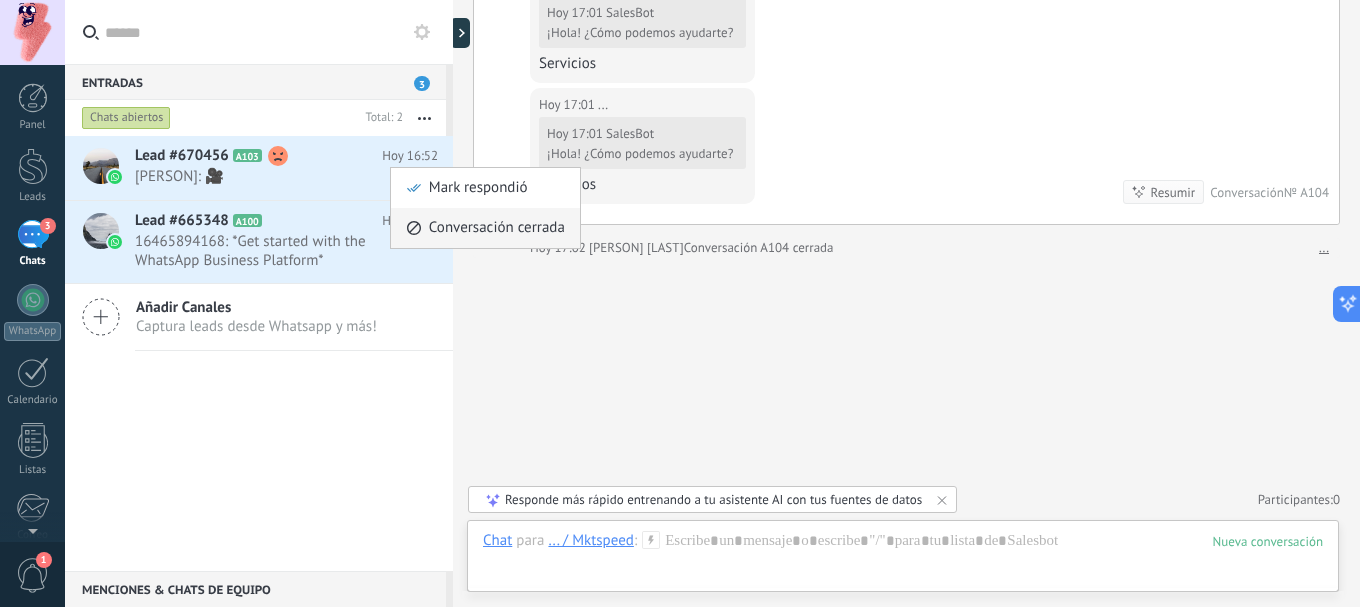 click on "Conversación cerrada" at bounding box center [497, 228] 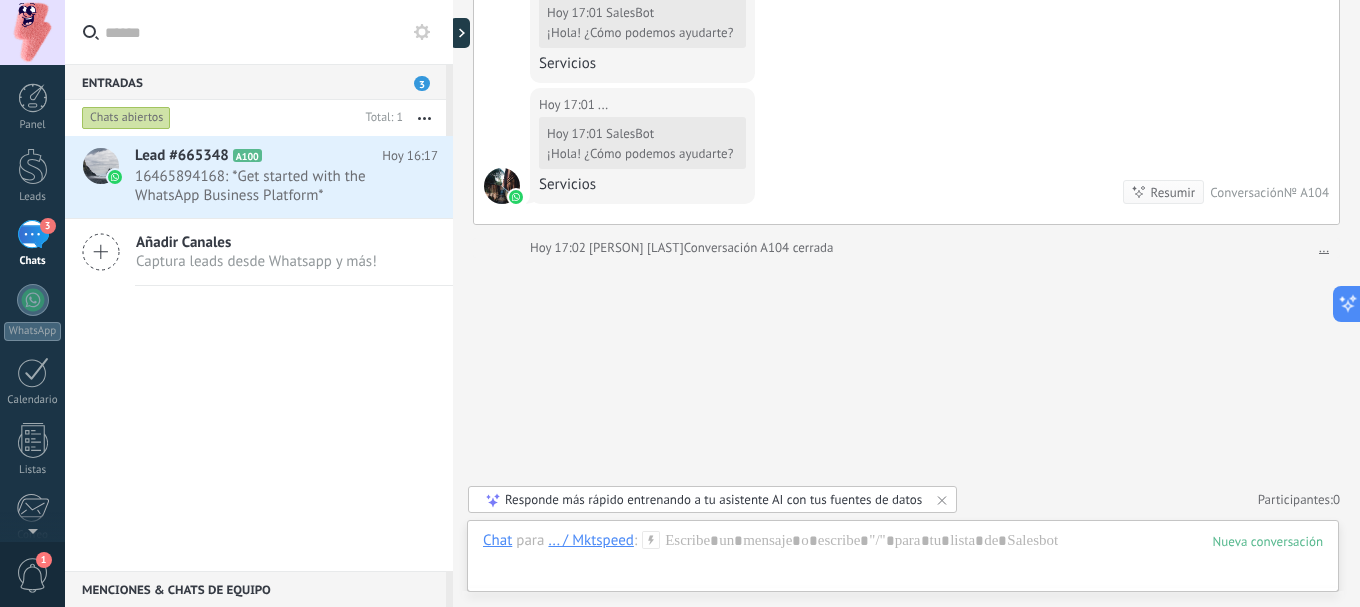 click at bounding box center (422, 32) 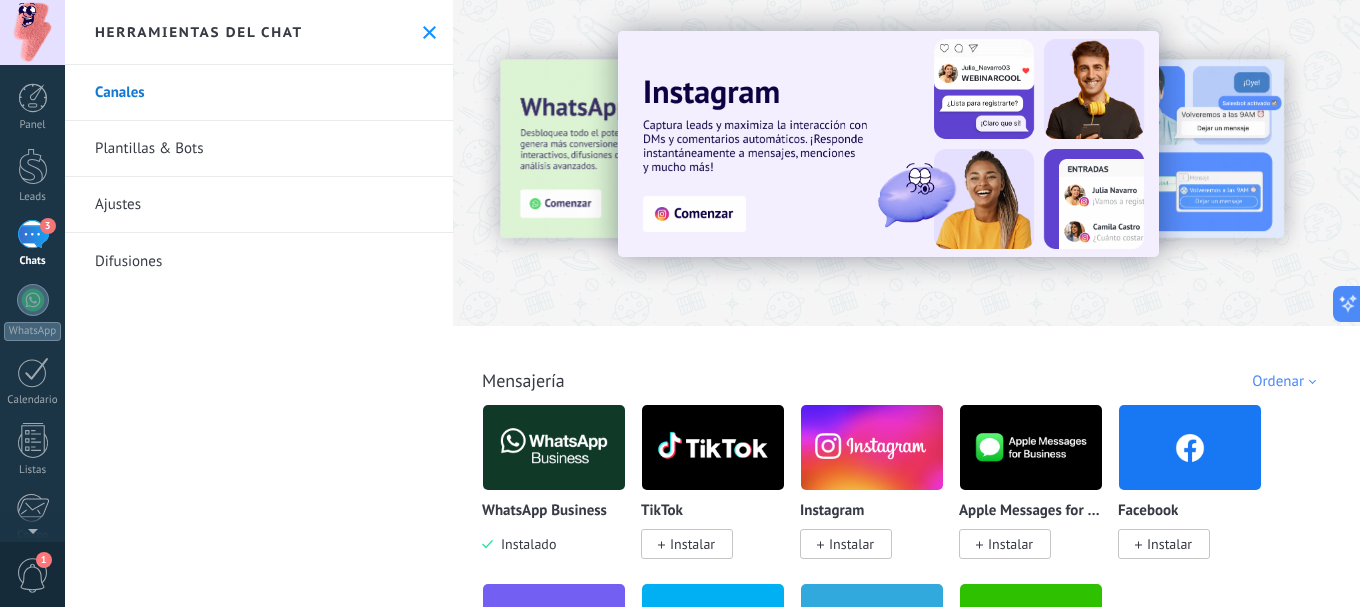 click on "Plantillas & Bots" at bounding box center (259, 149) 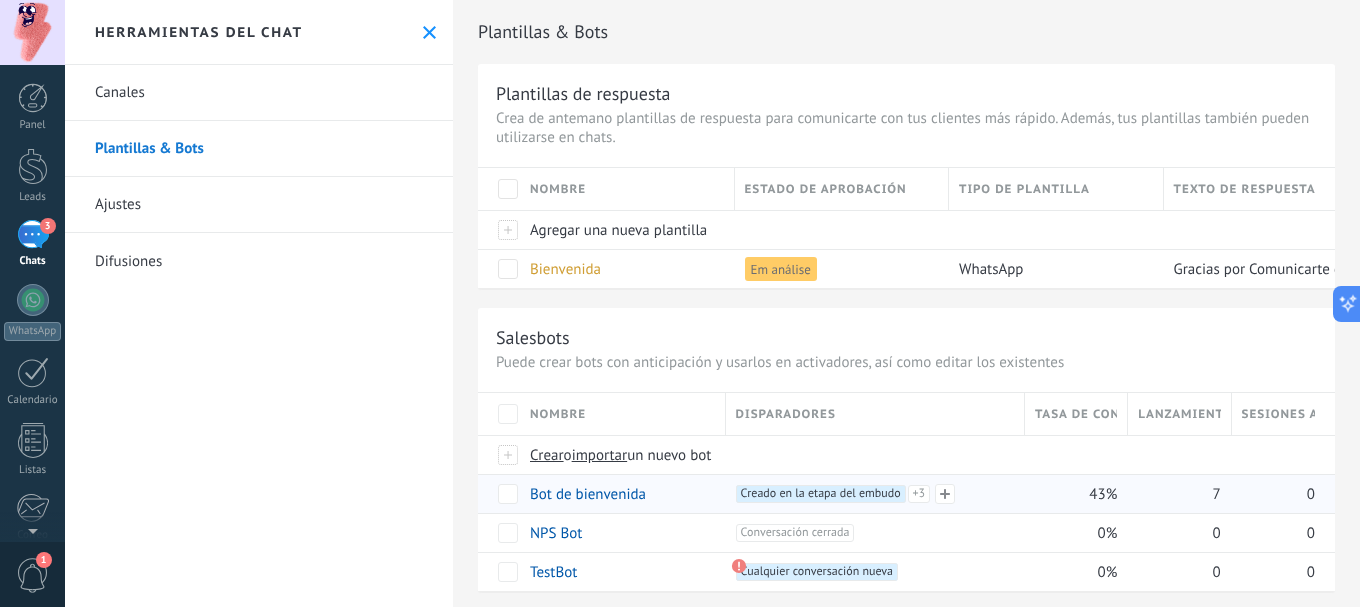 click on "+3" at bounding box center (919, 494) 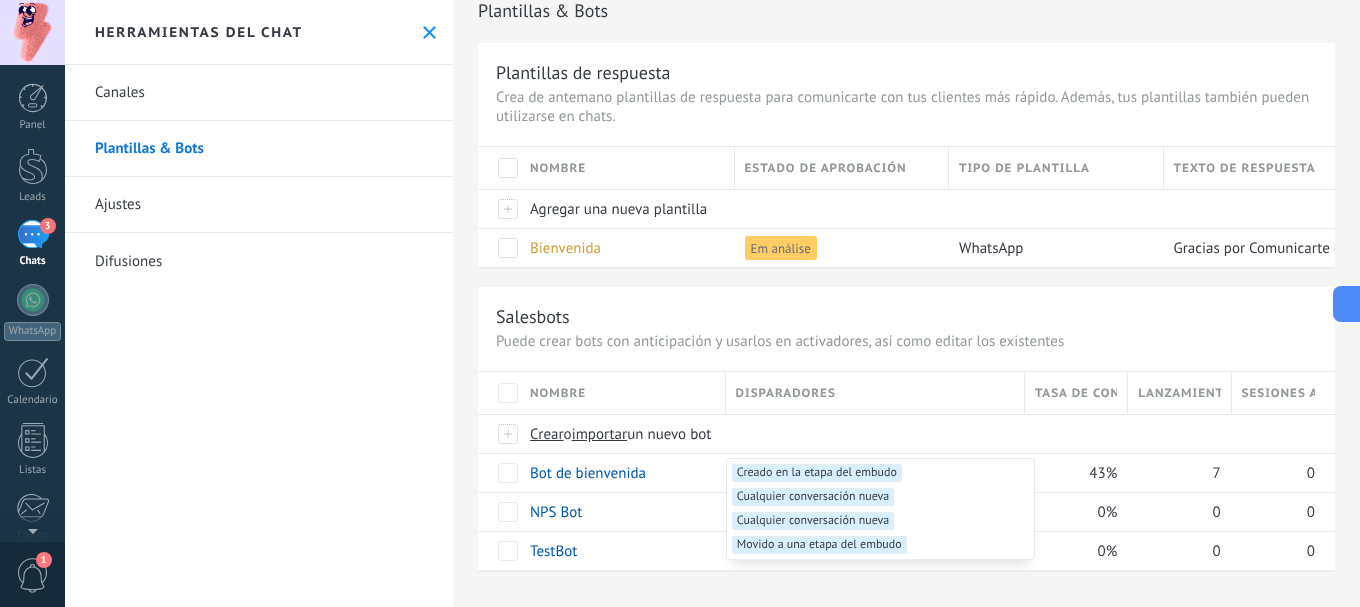 scroll, scrollTop: 27, scrollLeft: 0, axis: vertical 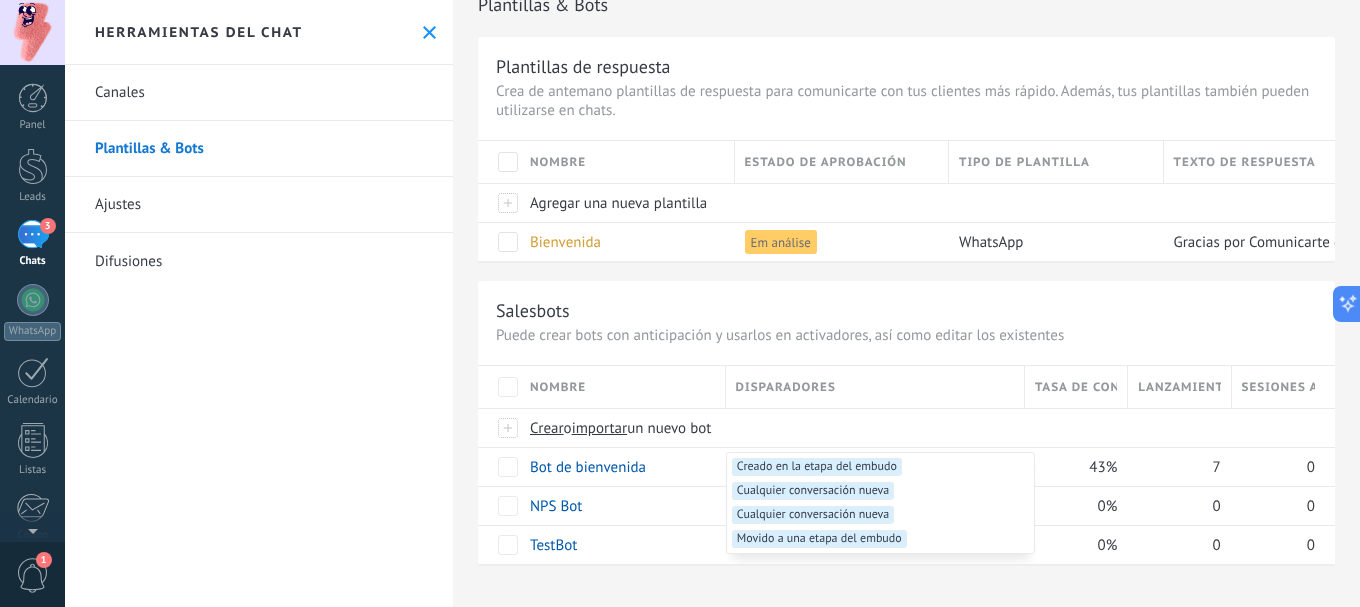 click on "Cualquier conversación nueva +1" at bounding box center [813, 515] 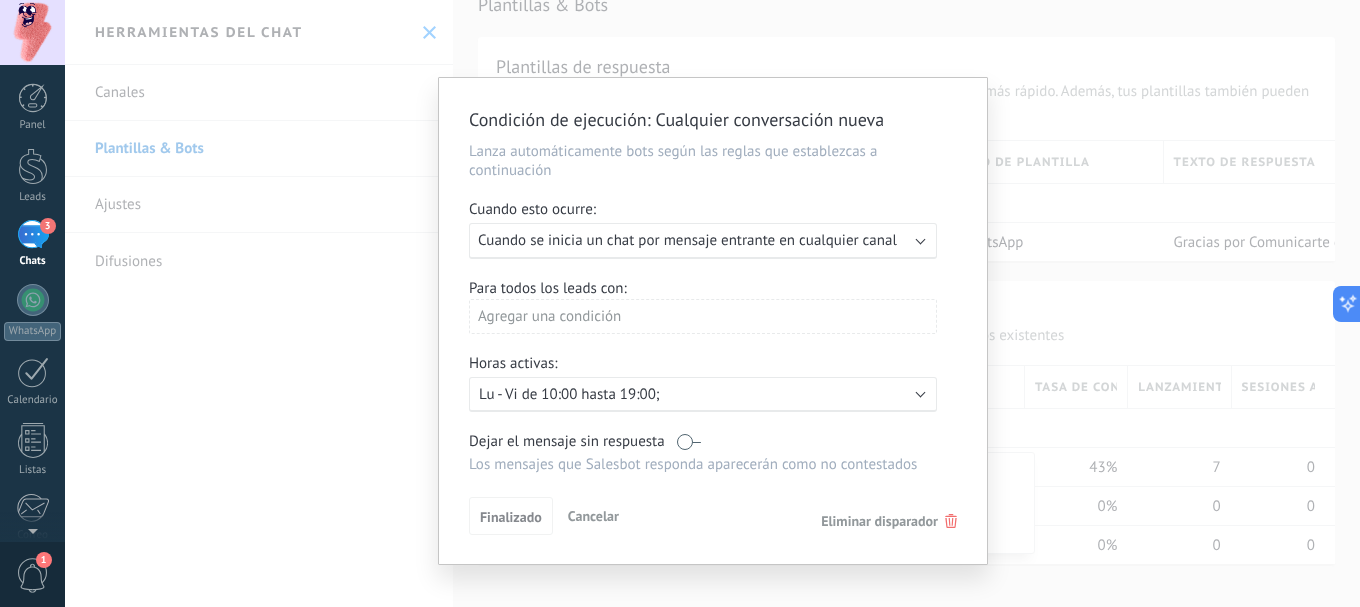 click on "Condición de ejecución  : Cualquier conversación nueva Lanza automáticamente bots según las reglas que establezcas a continuación Cuando esto ocurre: Ejecutar:  Cuando se inicia un chat por mensaje entrante en cualquier canal Para todos los leads con: Agregar una condición Horas activas: Activo:  Lu - Vi de 10:00 hasta 19:00;
Dejar el mensaje sin respuesta Los mensajes que Salesbot responda aparecerán como no contestados Aplicar a todos los leads en esta etapa Finalizado Cancelar Eliminar disparador" at bounding box center (712, 303) 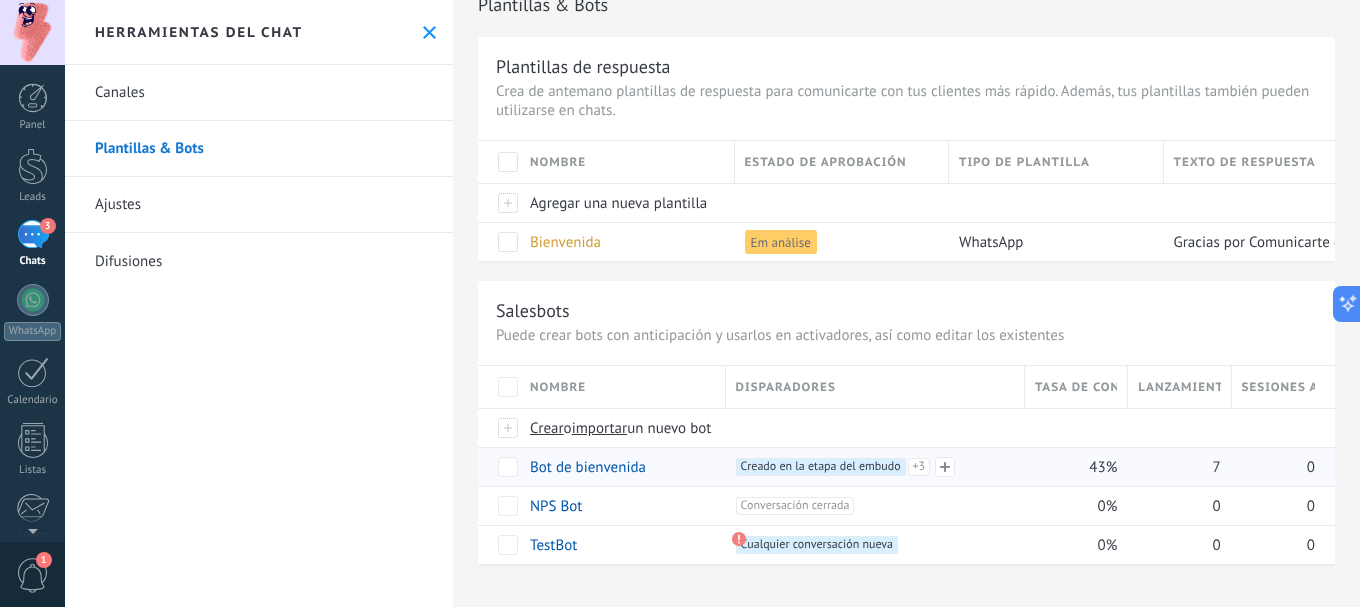click on "Creado en la etapa del embudo +3" at bounding box center [821, 467] 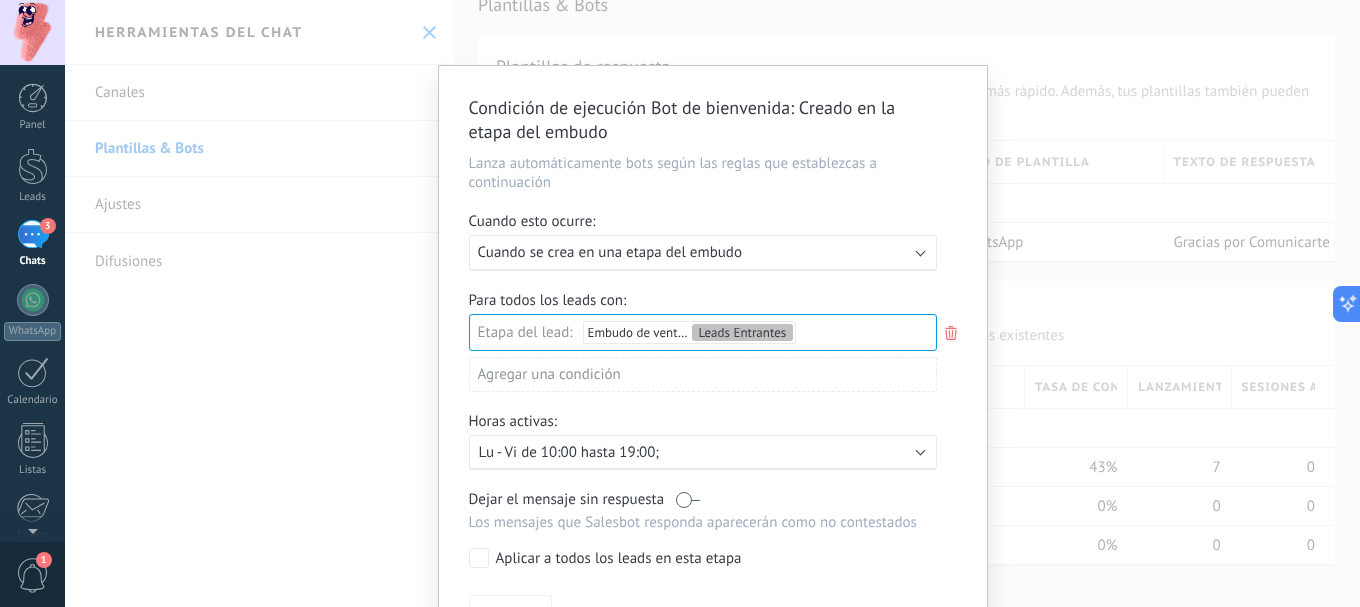 click on "Condición de ejecución Bot de bienvenida : Creado en la etapa del embudo Lanza automáticamente bots según las reglas que establezcas a continuación Cuando esto ocurre: Ejecutar:  Cuando se crea en una etapa del embudo Para todos los leads con: Etapa del lead: Embudo de ventas Leads Entrantes Leads Entrantes Nueva consulta Cualificado Llamada agendada Propuesta en preparación Propuesta enviada Seguimiento Negociación Factura enviada Factura pagada – ganado Proyecto cancelado – perdido Agregar una condición Horas activas: Activo:  Lu - Vi de 10:00 hasta 19:00;
Dejar el mensaje sin respuesta Los mensajes que Salesbot responda aparecerán como no contestados Aplicar a todos los leads en esta etapa Finalizado Cancelar Eliminar disparador" at bounding box center [712, 303] 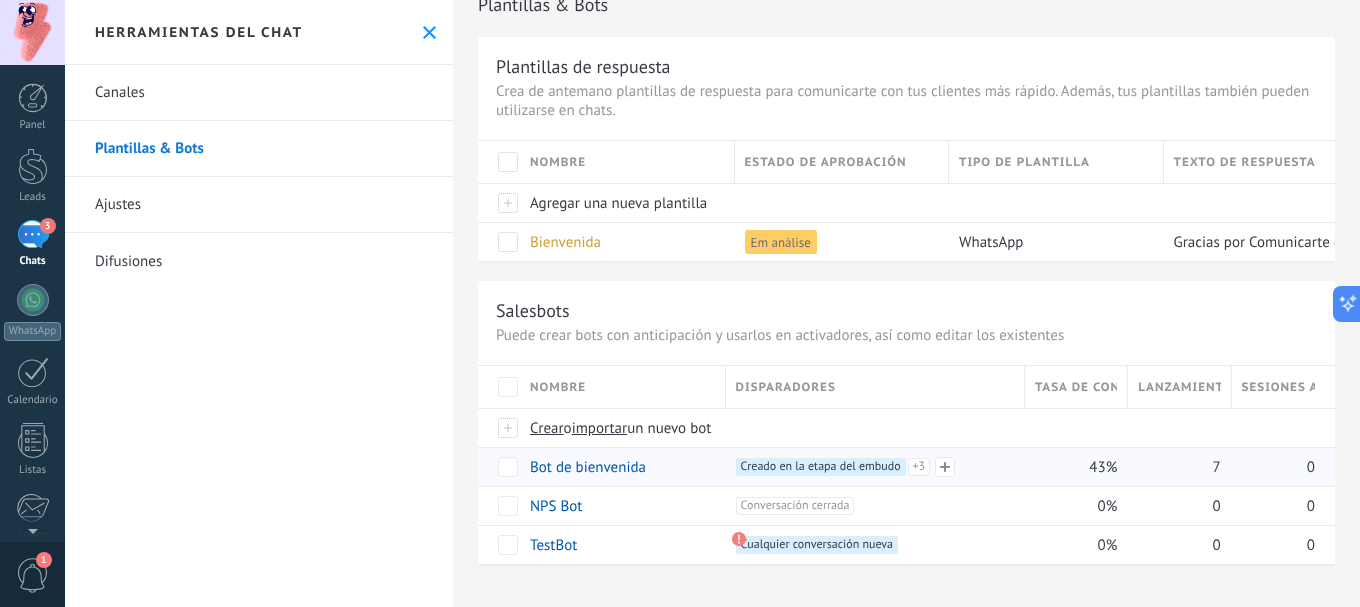 click on "+3" at bounding box center [919, 467] 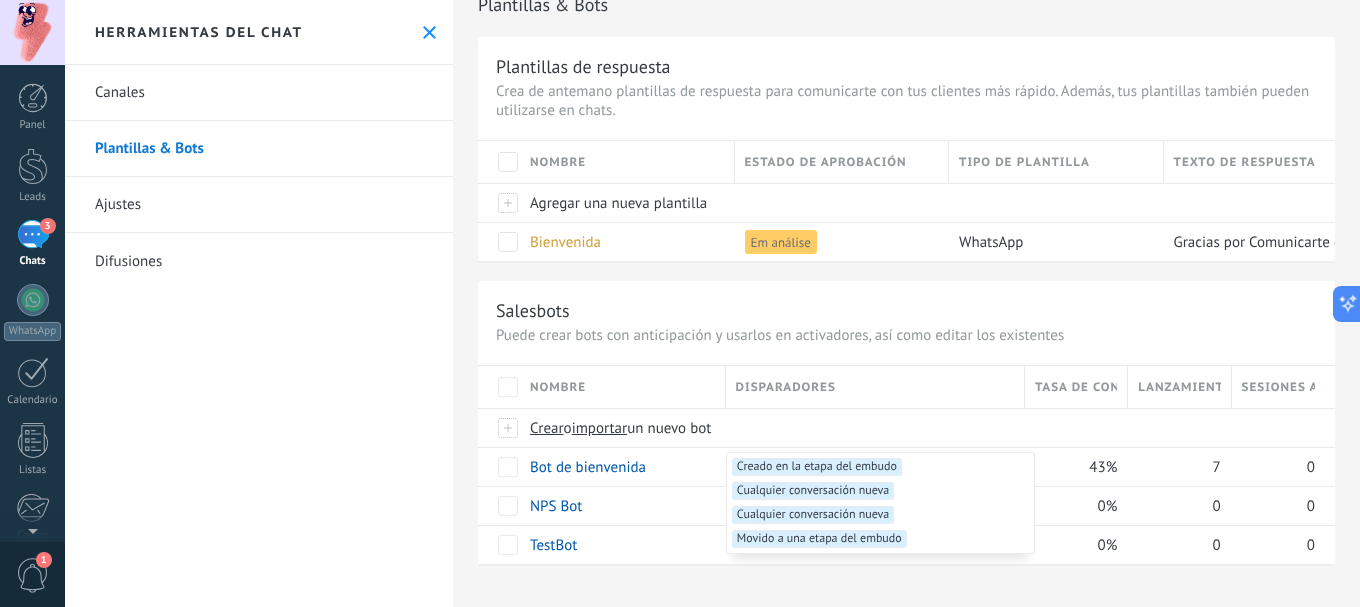 click on "Creado en la etapa del embudo +3" at bounding box center [817, 467] 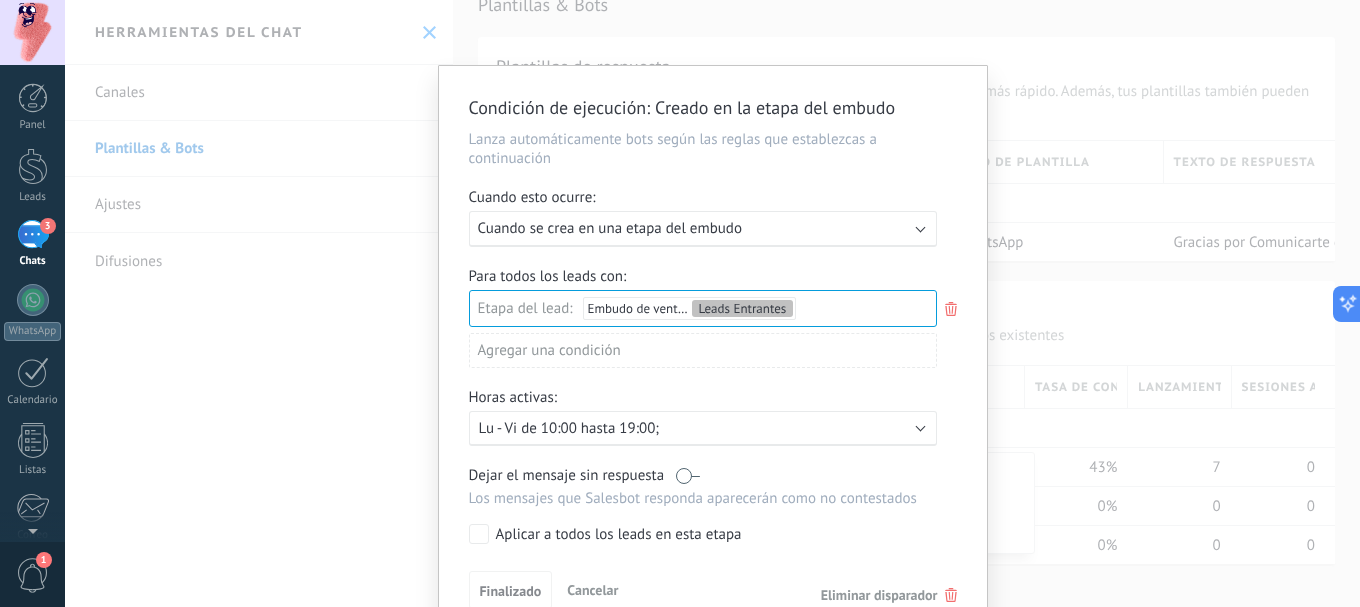click on "Condición de ejecución  : Creado en la etapa del embudo Lanza automáticamente bots según las reglas que establezcas a continuación Cuando esto ocurre: Ejecutar:  Cuando se crea en una etapa del embudo Para todos los leads con: Etapa del lead: Embudo de ventas Leads Entrantes Leads Entrantes Nueva consulta Cualificado Llamada agendada Propuesta en preparación Propuesta enviada Seguimiento Negociación Factura enviada Factura pagada – ganado Proyecto cancelado – perdido Agregar una condición Horas activas: Activo:  Lu - Vi de 10:00 hasta 19:00;
Dejar el mensaje sin respuesta Los mensajes que Salesbot responda aparecerán como no contestados Aplicar a todos los leads en esta etapa Finalizado Cancelar Eliminar disparador" at bounding box center (713, 352) 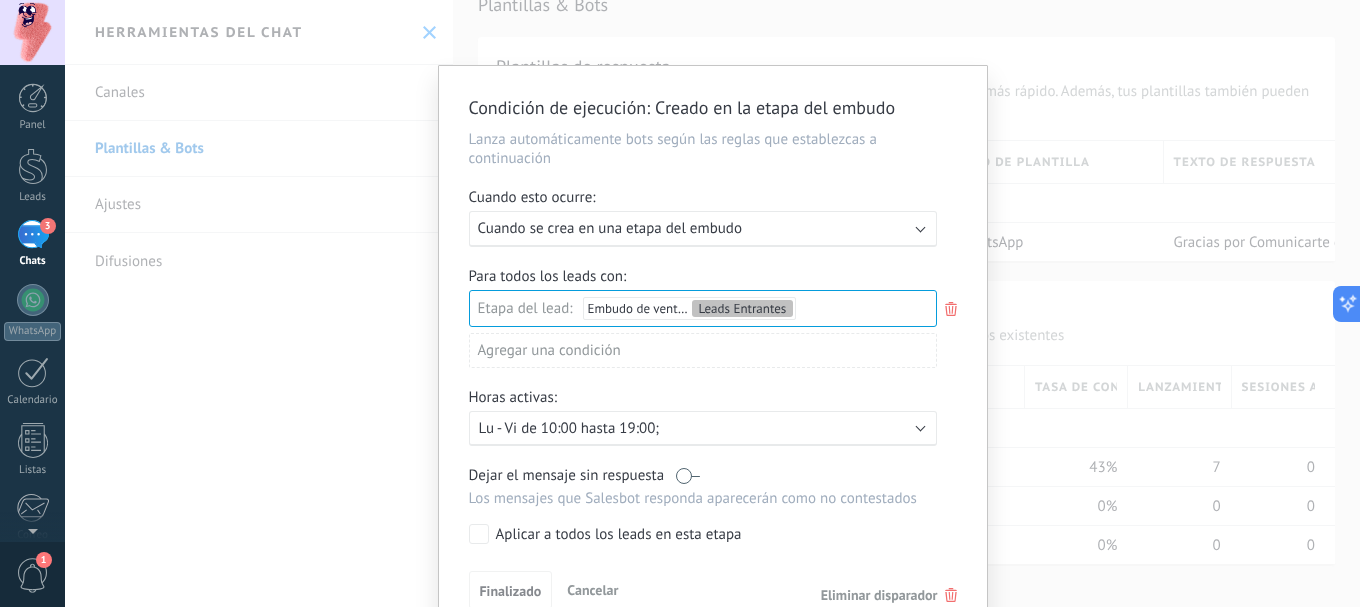 click 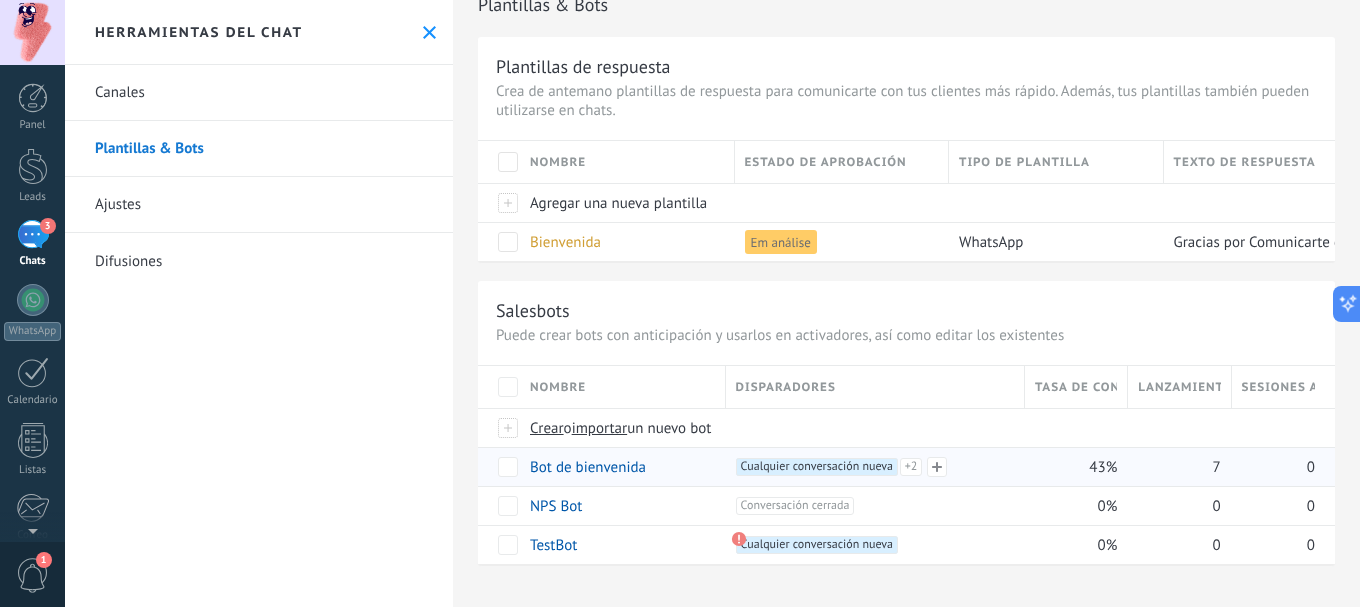 click on "Cualquier conversación nueva +2" at bounding box center [817, 467] 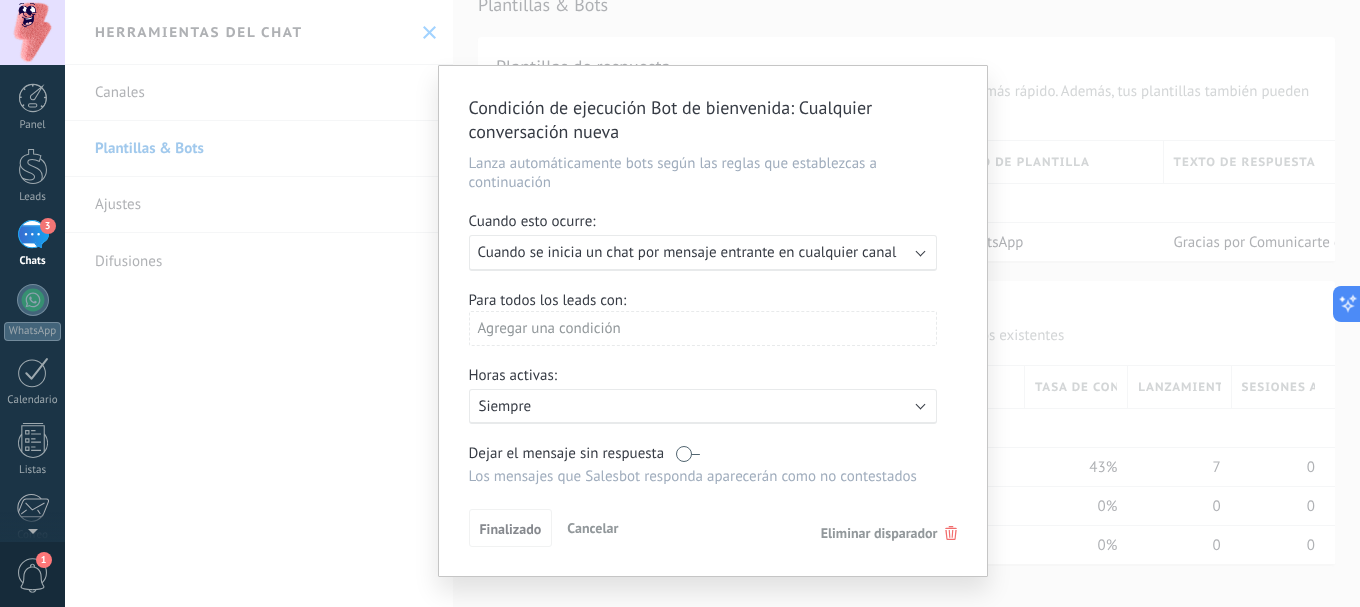 click on "Condición de ejecución Bot de bienvenida : Cualquier conversación nueva Lanza automáticamente bots según las reglas que establezcas a continuación Cuando esto ocurre: Ejecutar:  Cuando se inicia un chat por mensaje entrante en cualquier canal Para todos los leads con: Agregar una condición Horas activas: Activo:  Siempre Dejar el mensaje sin respuesta Los mensajes que Salesbot responda aparecerán como no contestados Aplicar a todos los leads en esta etapa Finalizado Cancelar Eliminar disparador" at bounding box center (712, 303) 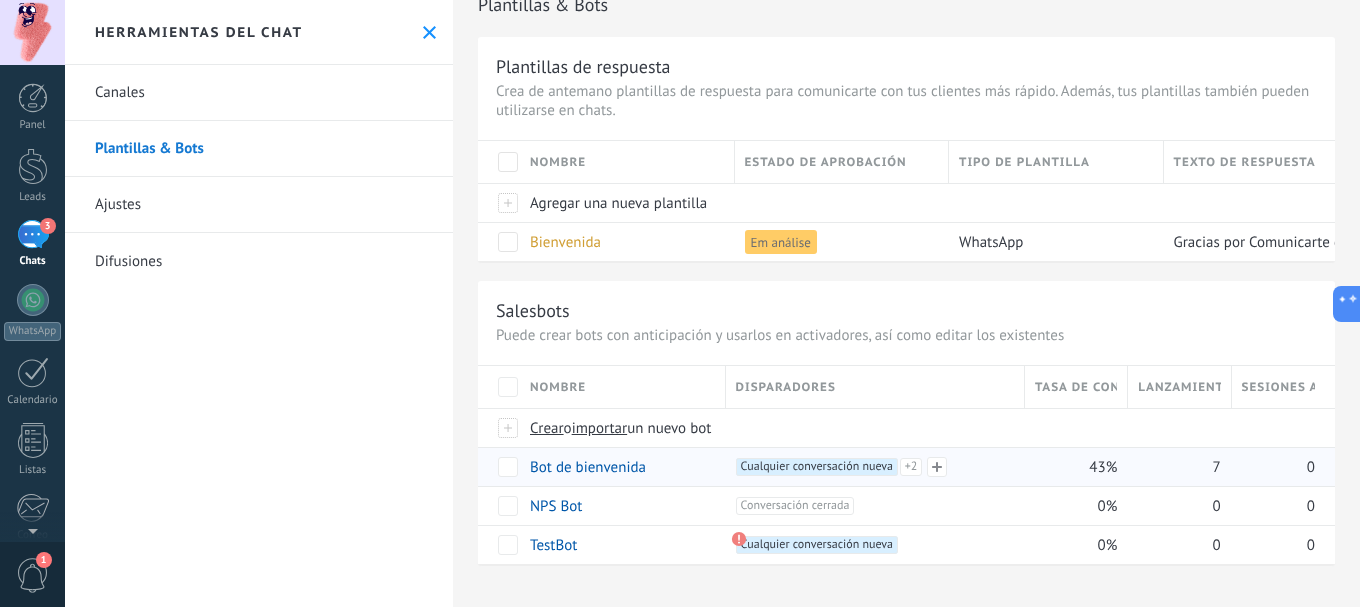 click on "+2" at bounding box center [911, 467] 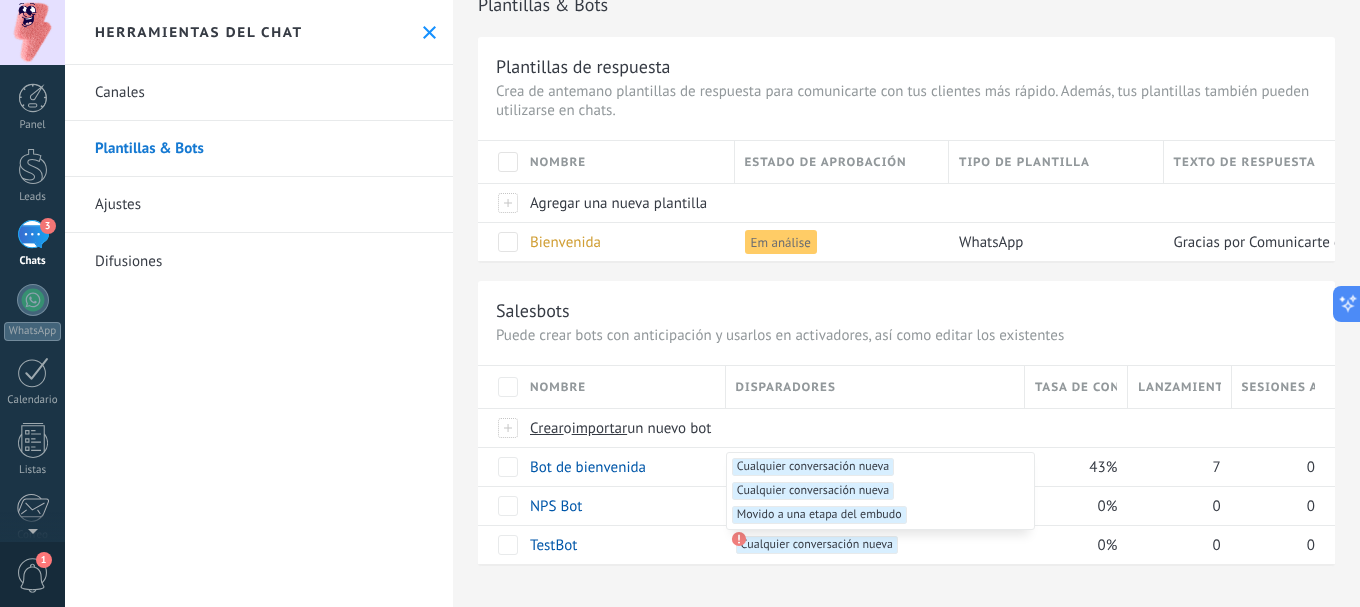click on "Movido a una etapa del embudo +0" at bounding box center [819, 515] 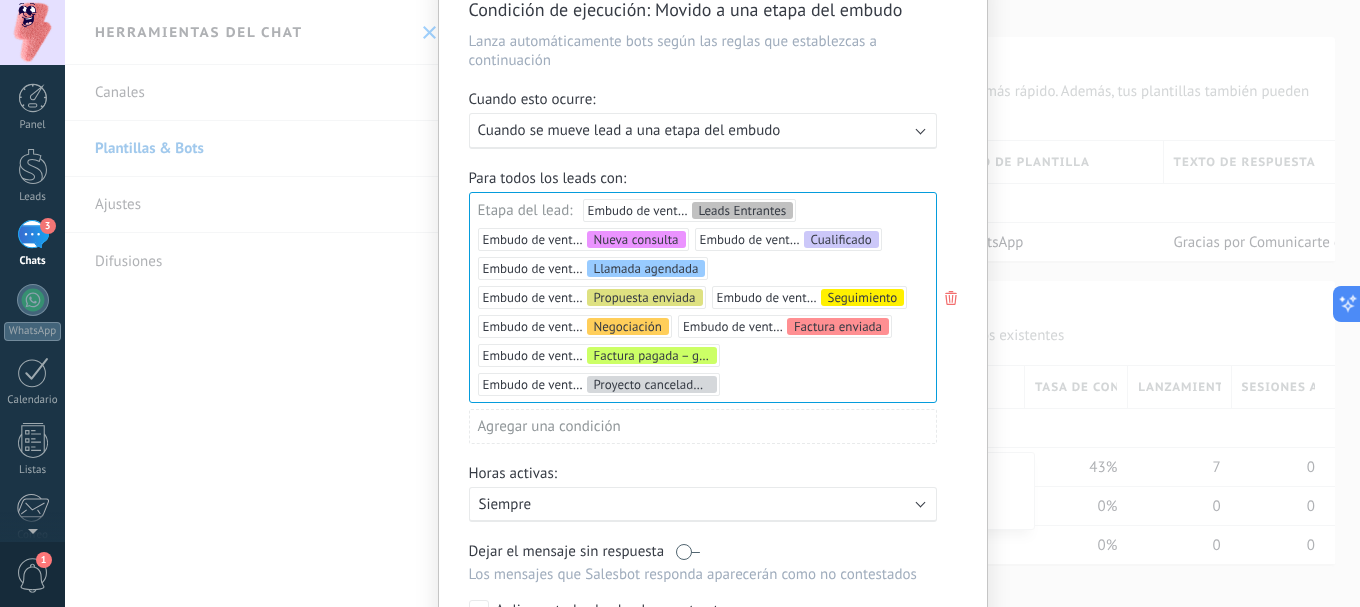 scroll, scrollTop: 271, scrollLeft: 0, axis: vertical 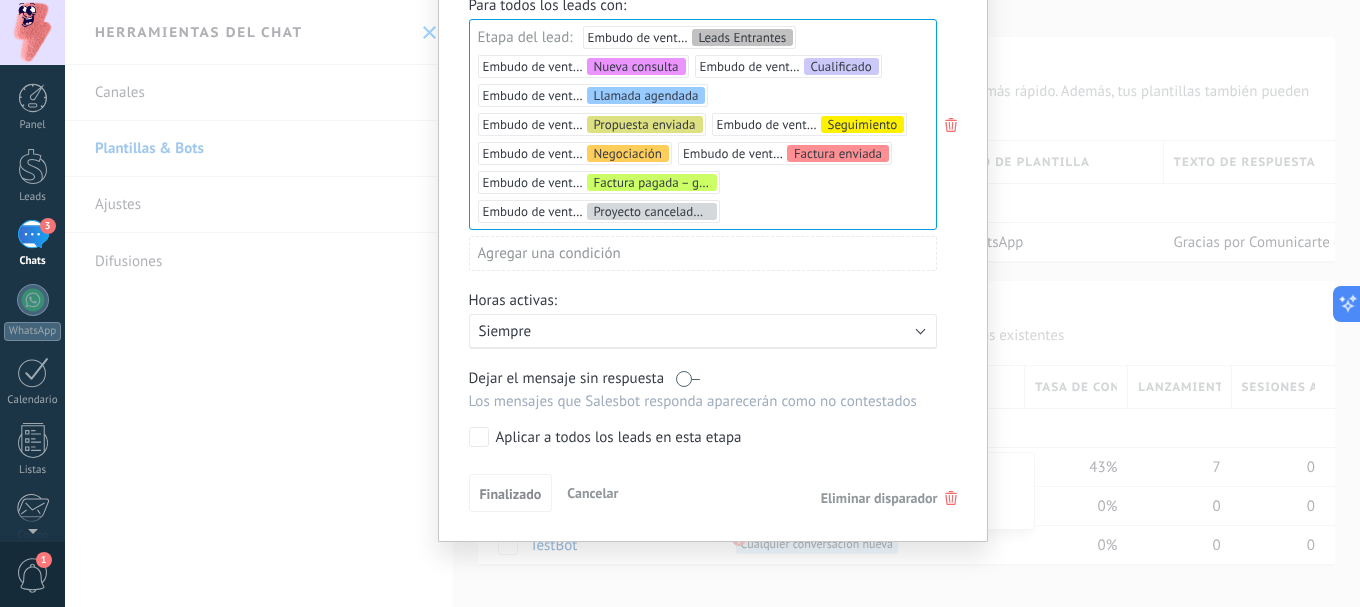 click on "Eliminar disparador" at bounding box center [879, 498] 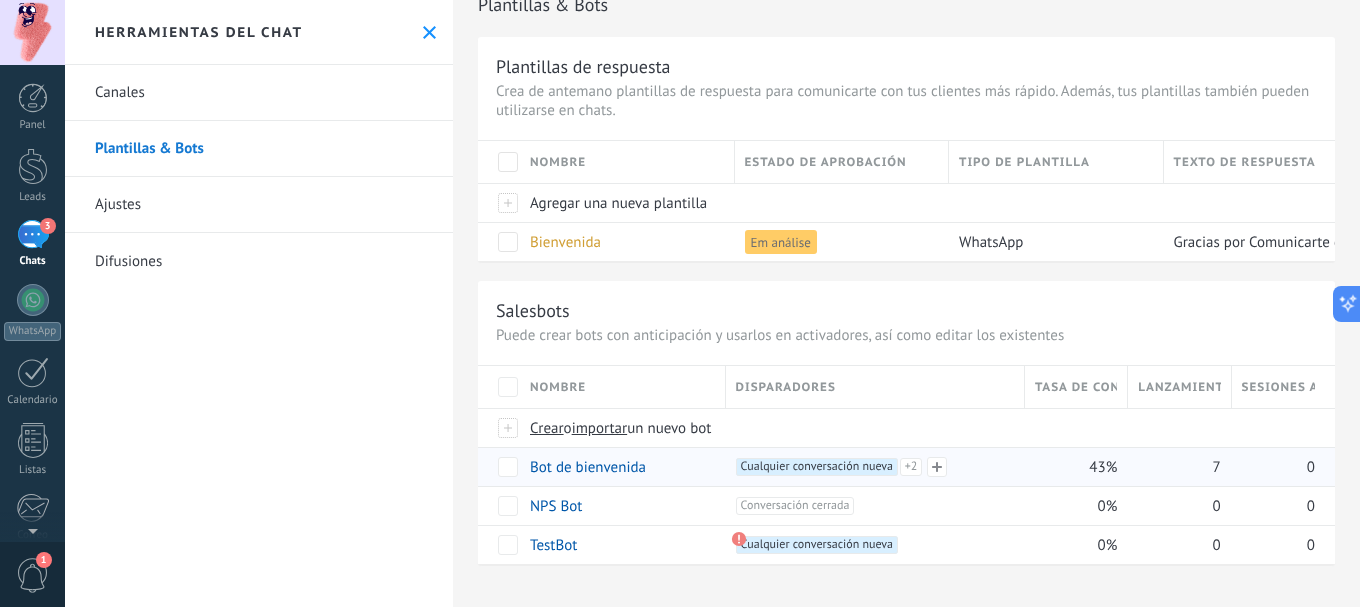 click on "+2" at bounding box center (911, 467) 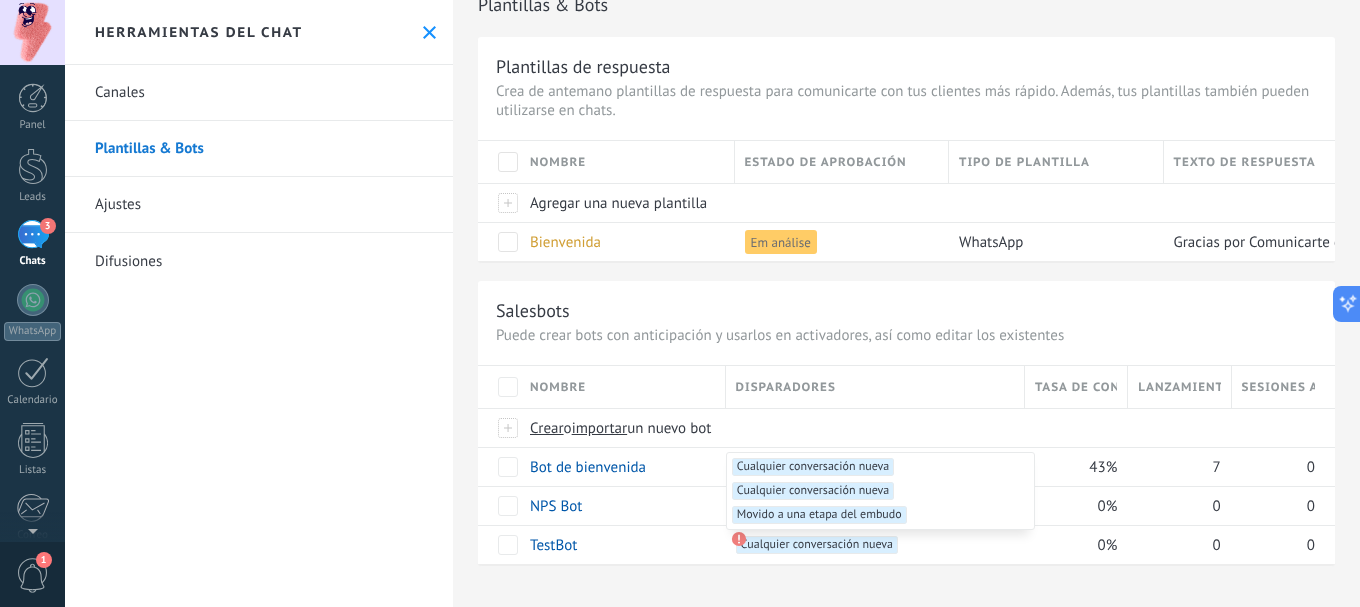 click on "Cualquier conversación nueva +2" at bounding box center (813, 467) 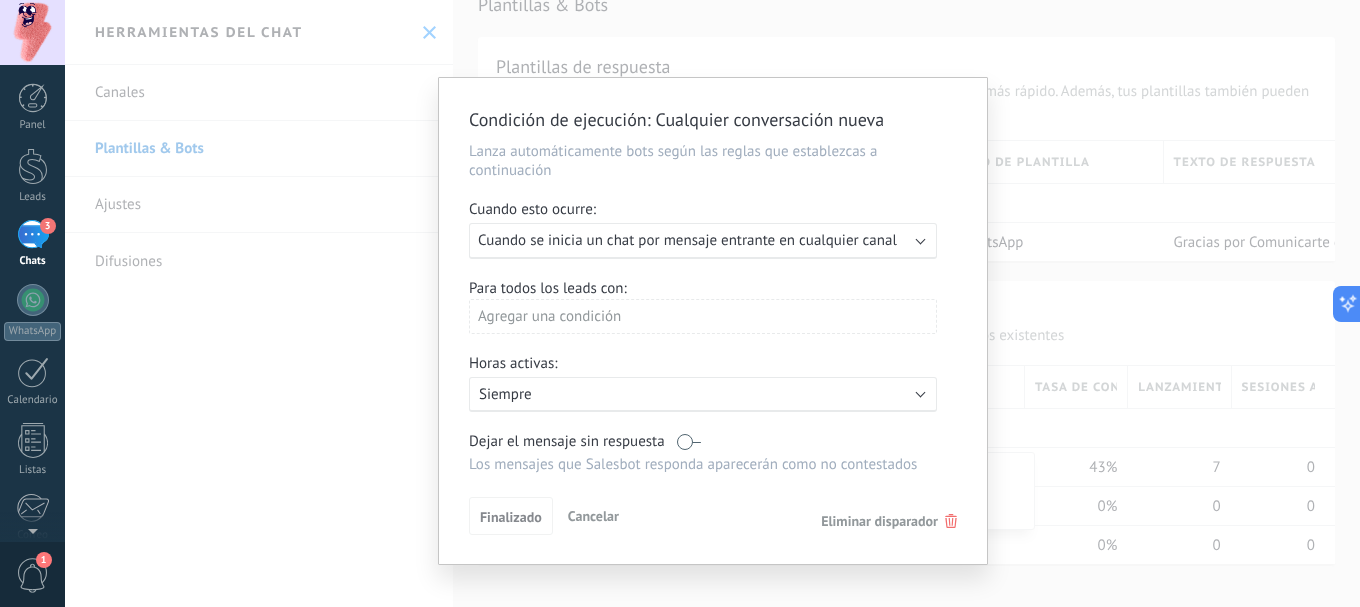 click on "Eliminar disparador" at bounding box center [879, 521] 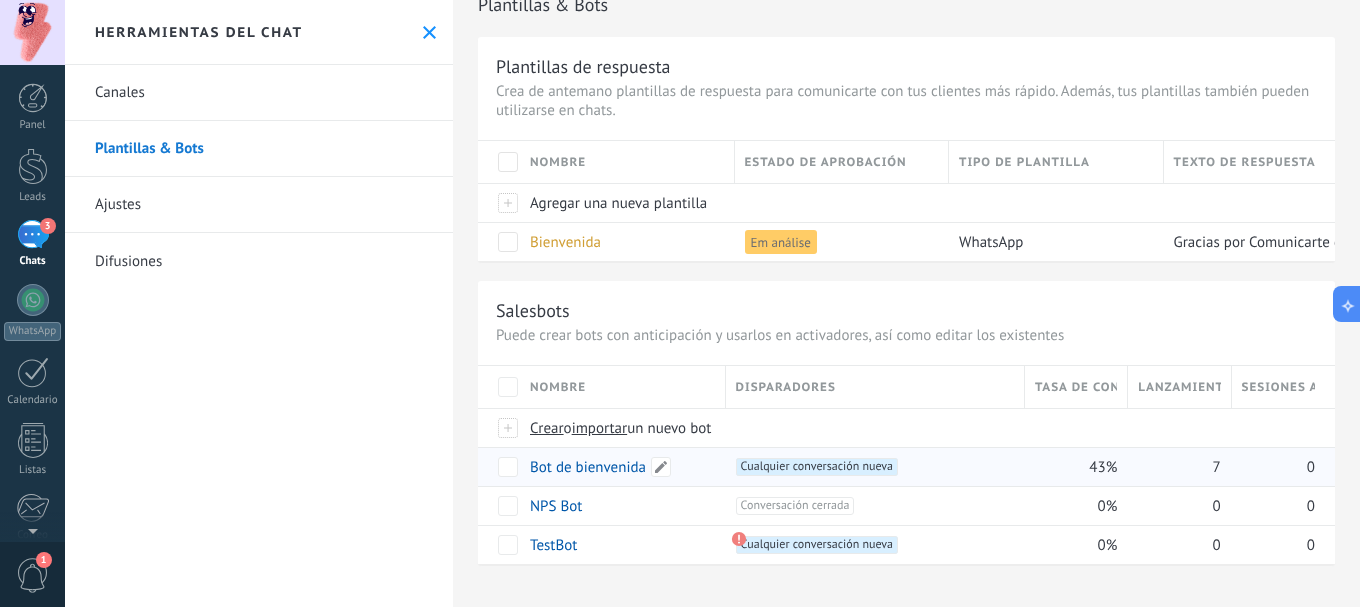 click on "Bot de bienvenida" at bounding box center [588, 467] 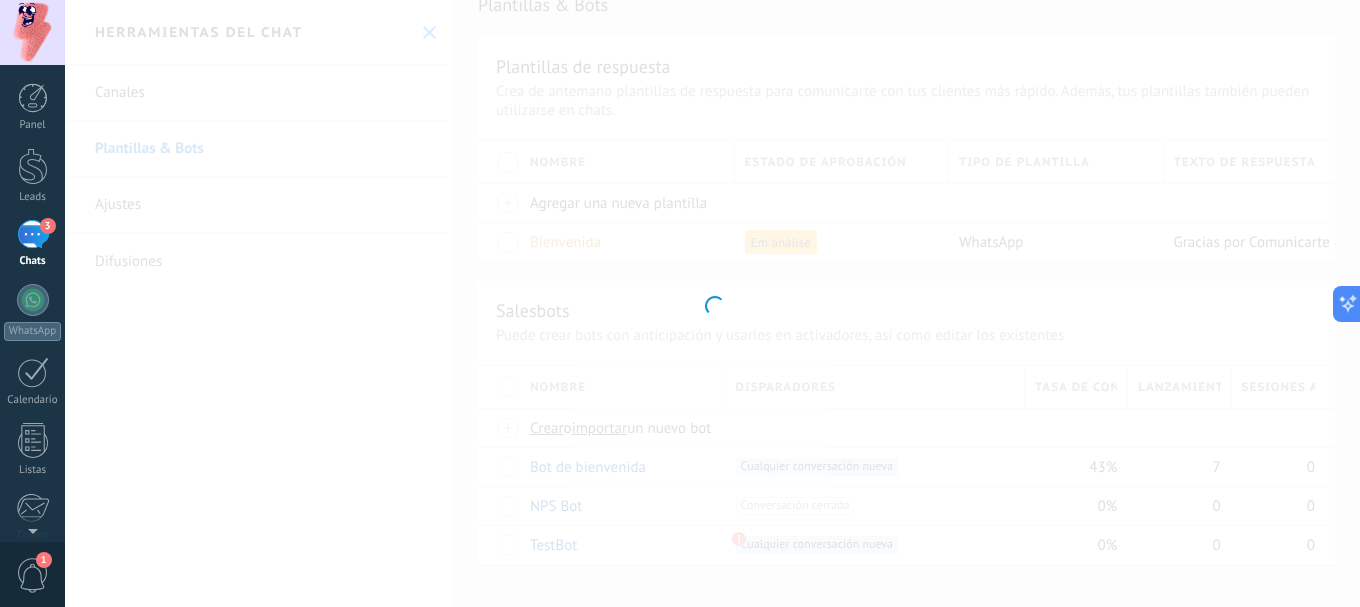type on "**********" 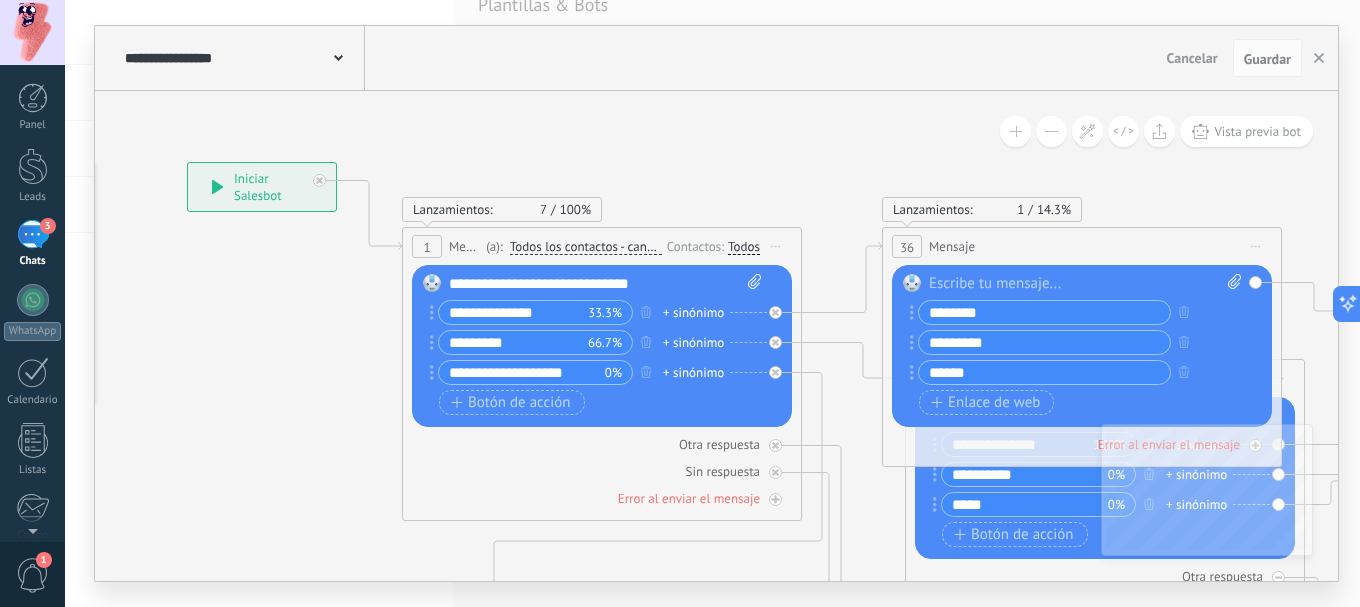 drag, startPoint x: 885, startPoint y: 190, endPoint x: 621, endPoint y: 125, distance: 271.88416 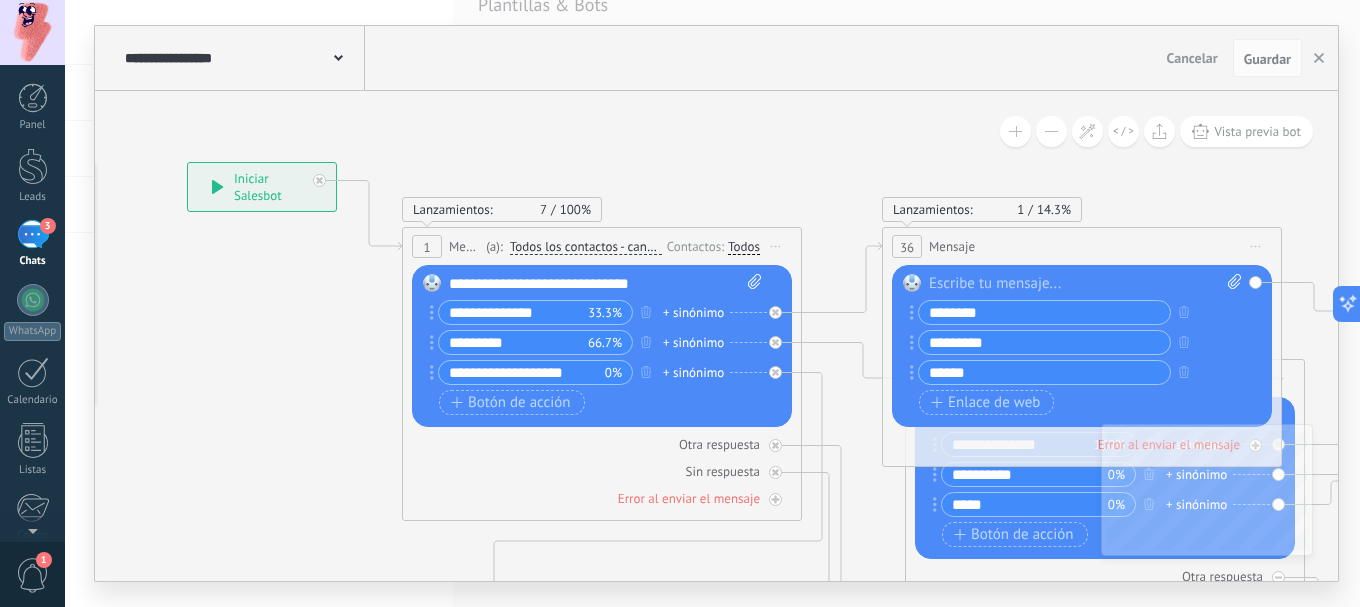 click 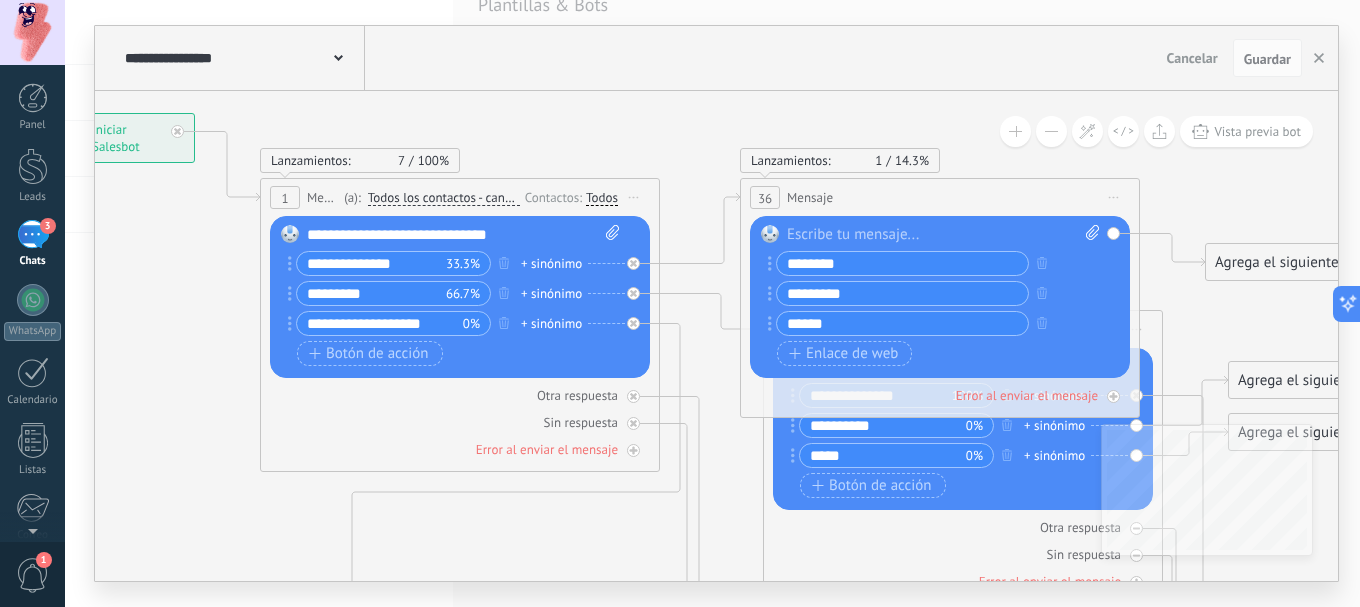 drag, startPoint x: 1000, startPoint y: 168, endPoint x: 859, endPoint y: 120, distance: 148.9463 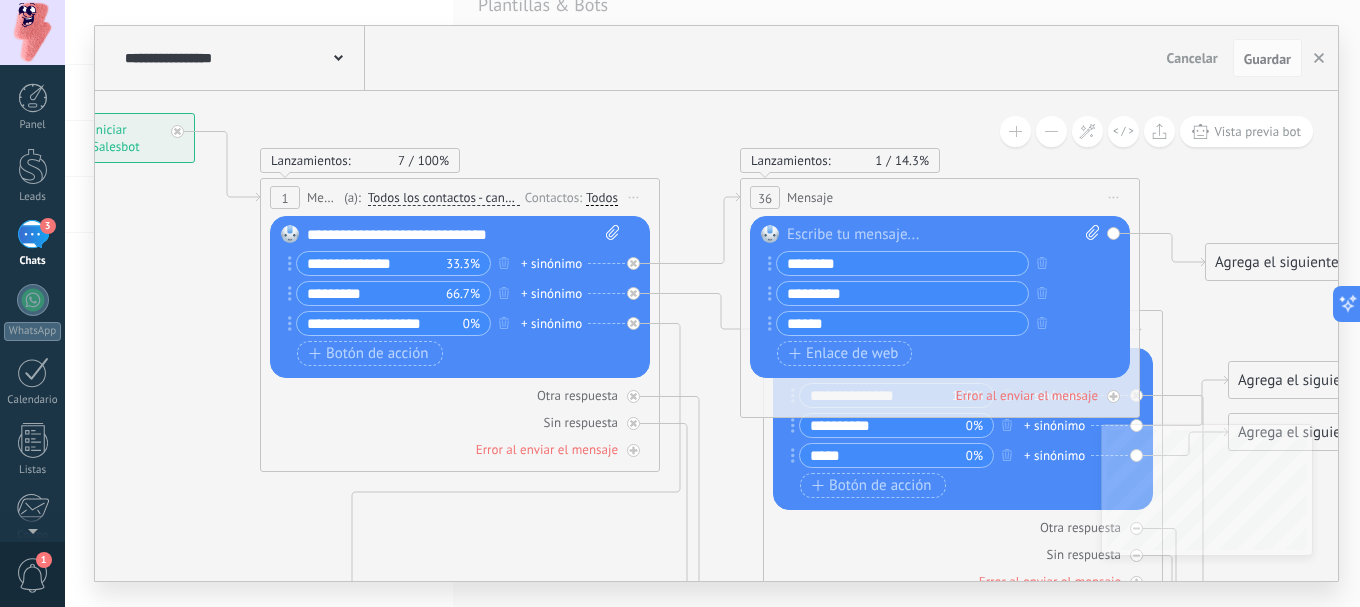 click 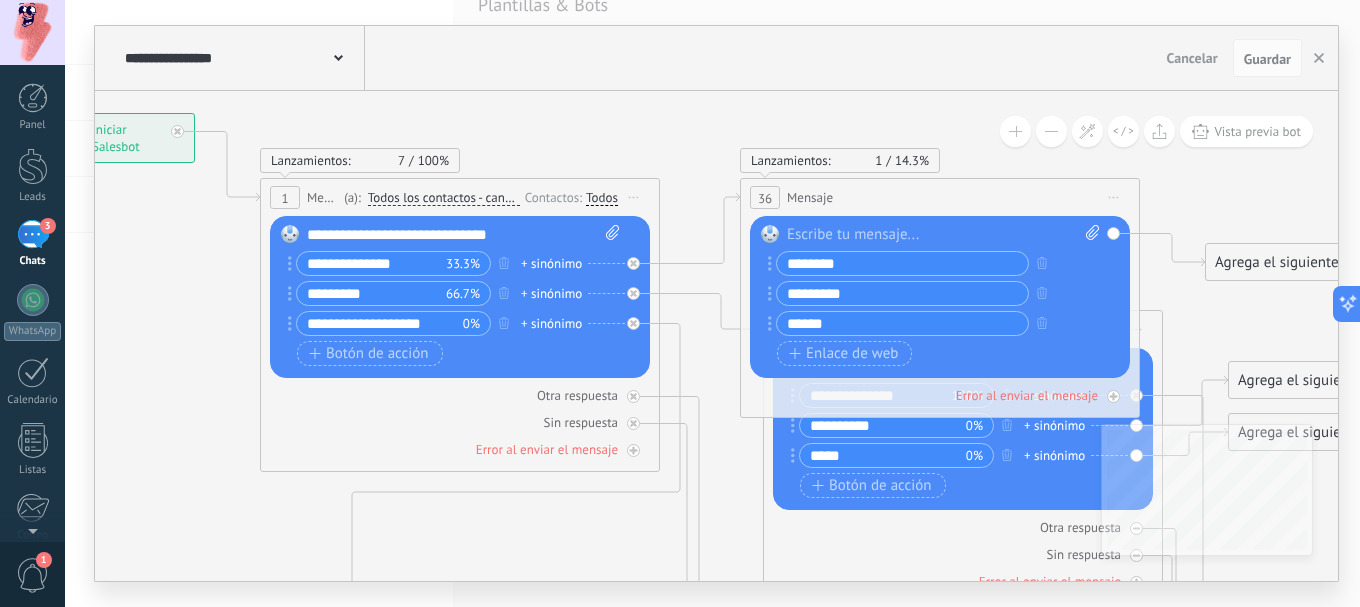 drag, startPoint x: 309, startPoint y: 518, endPoint x: 299, endPoint y: 513, distance: 11.18034 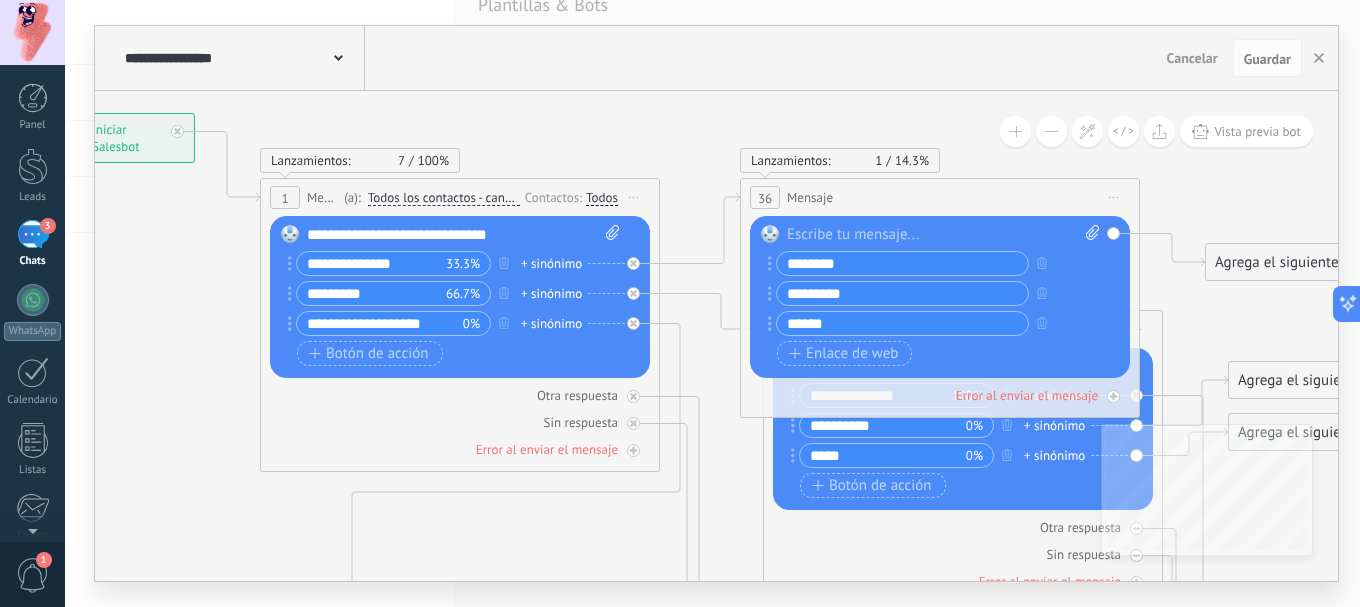click 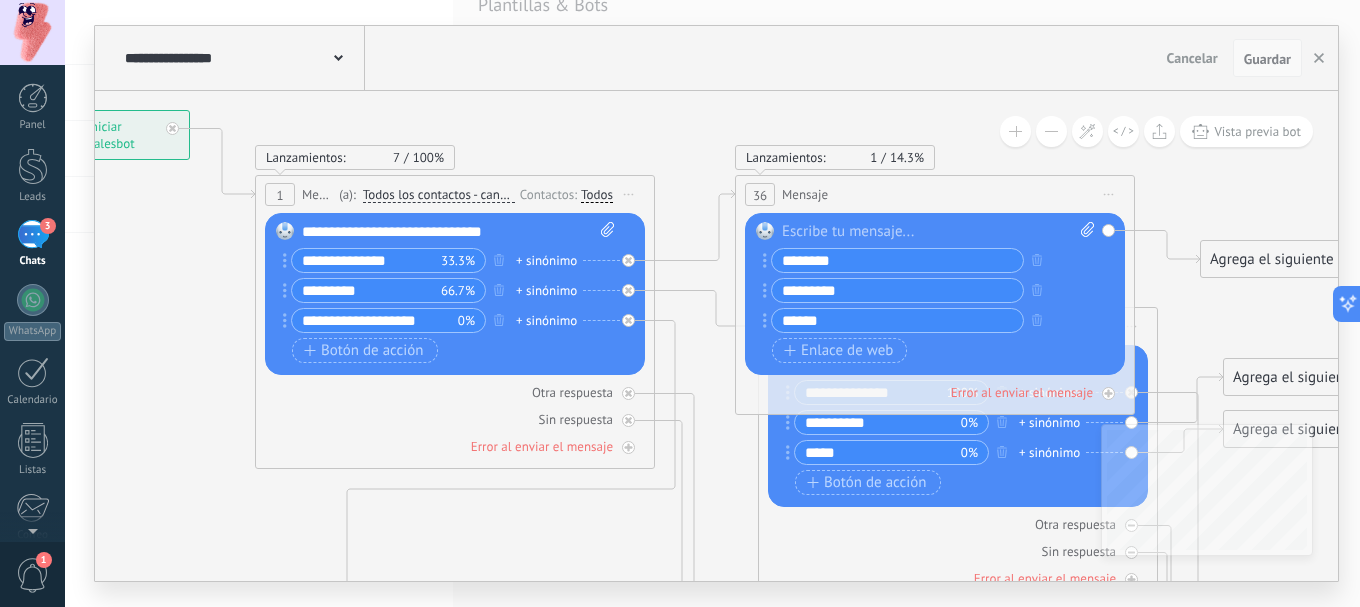 click on "Guardar" at bounding box center [1267, 59] 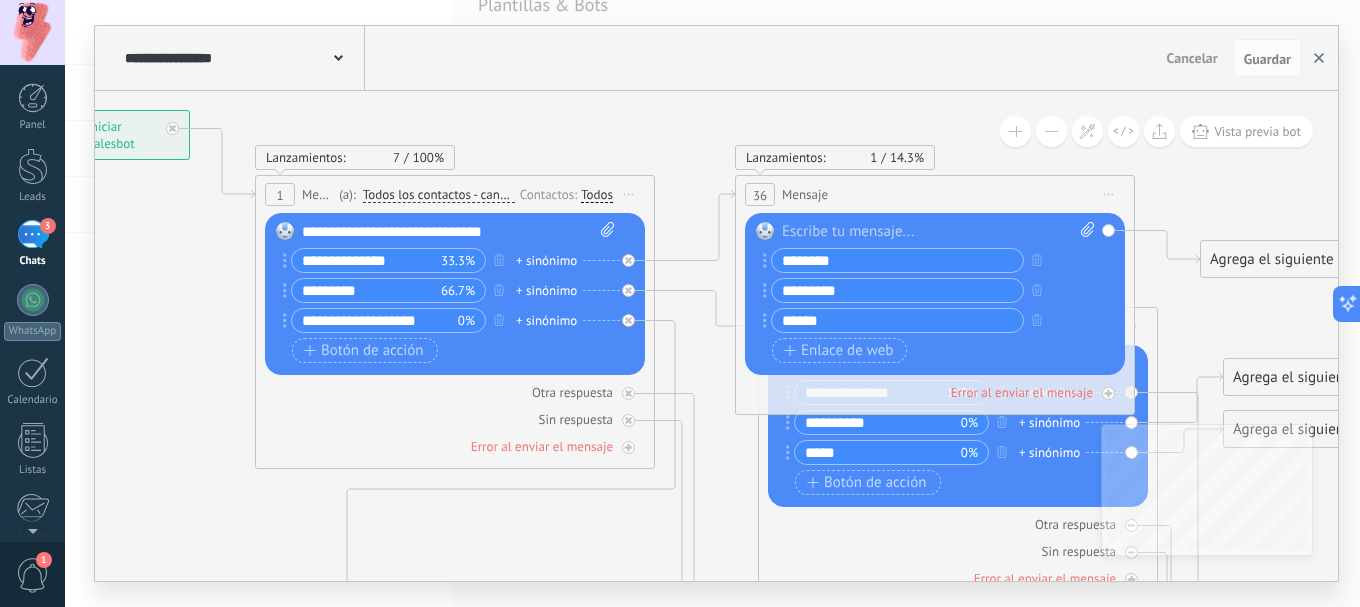 click at bounding box center (1319, 58) 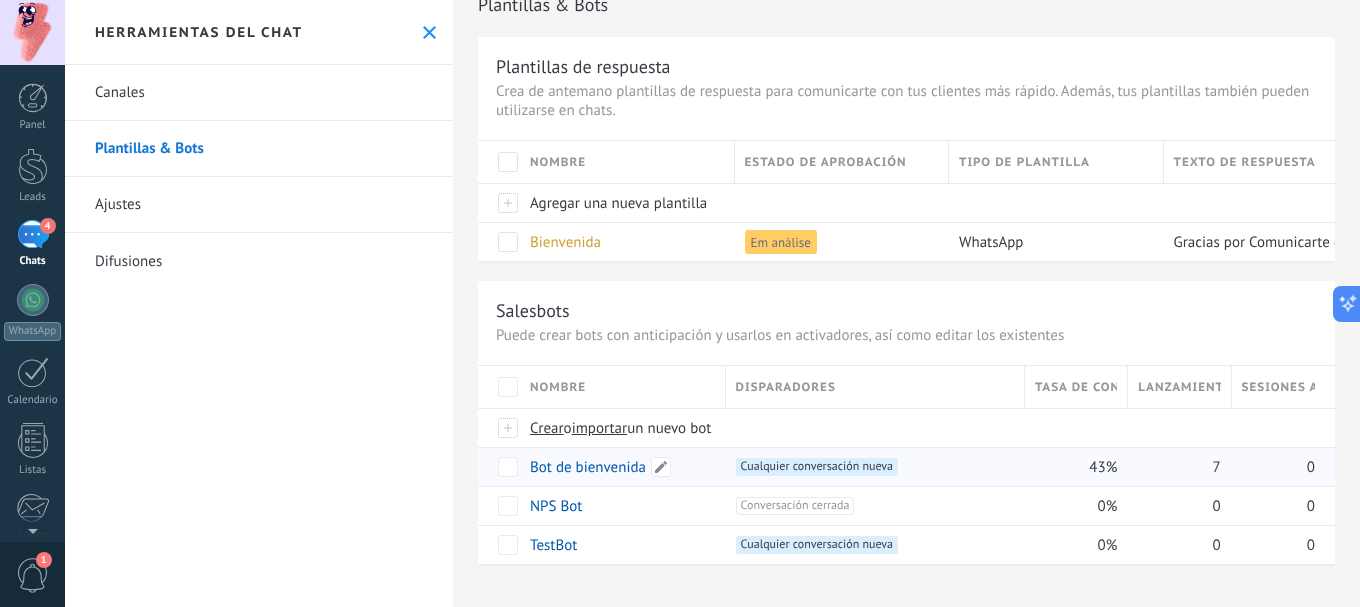 click on "Bot de bienvenida" at bounding box center (618, 467) 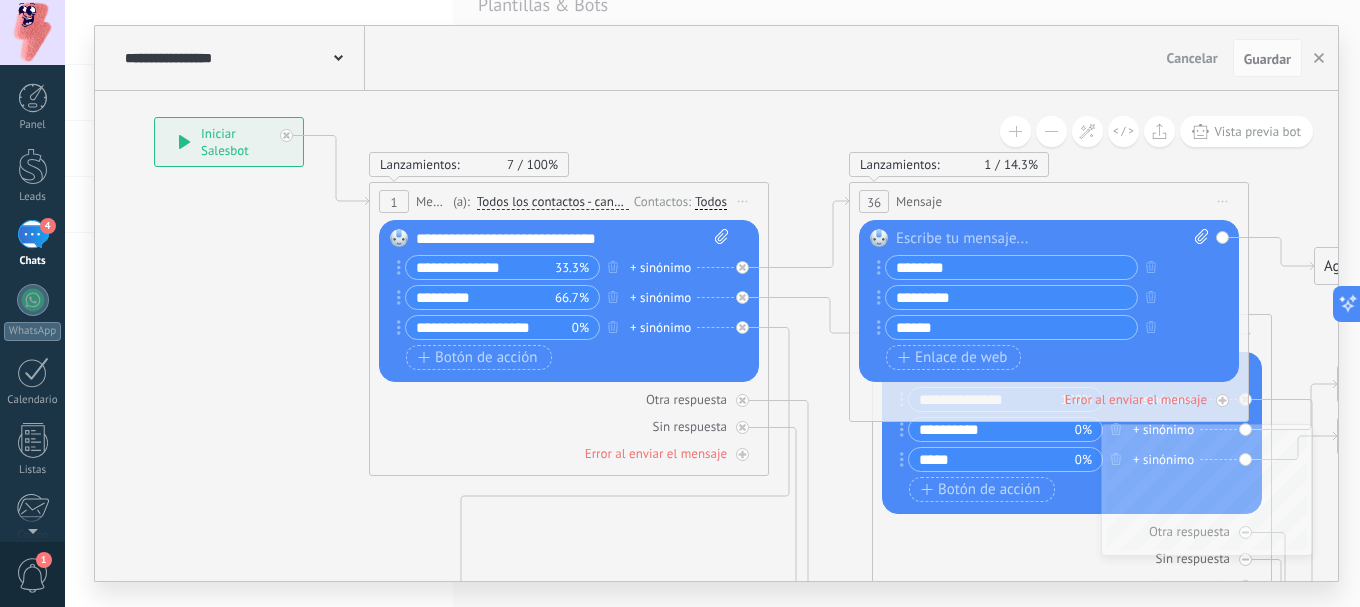 drag, startPoint x: 576, startPoint y: 400, endPoint x: 253, endPoint y: 275, distance: 346.34375 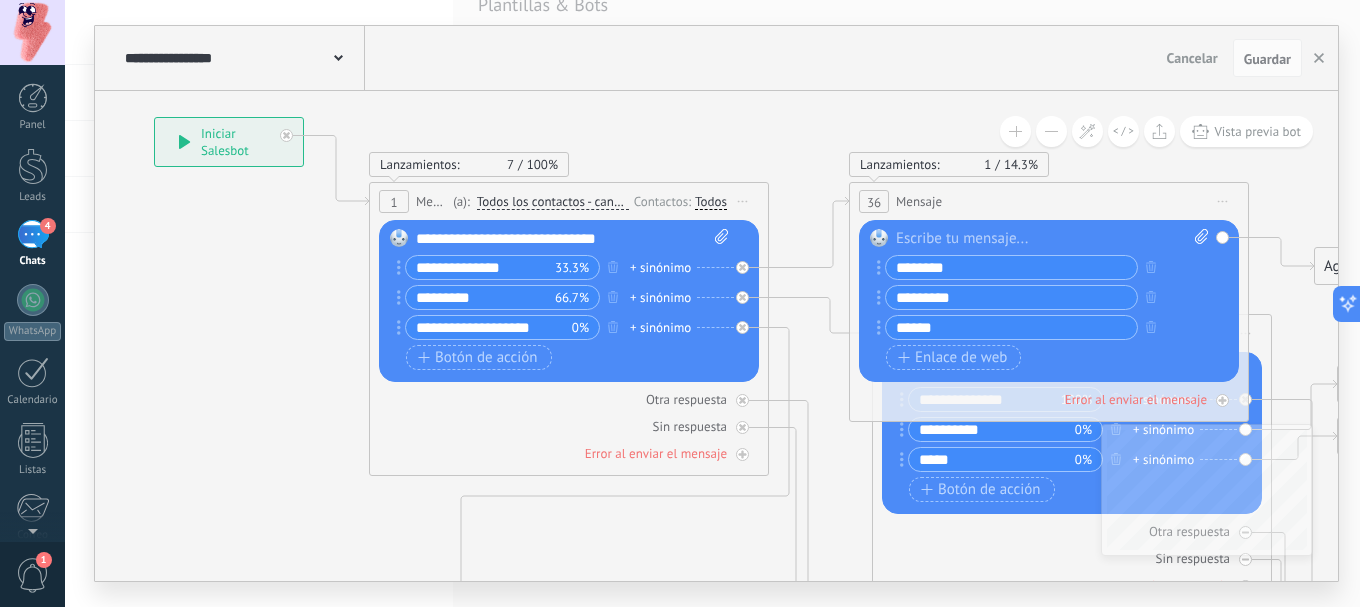 click 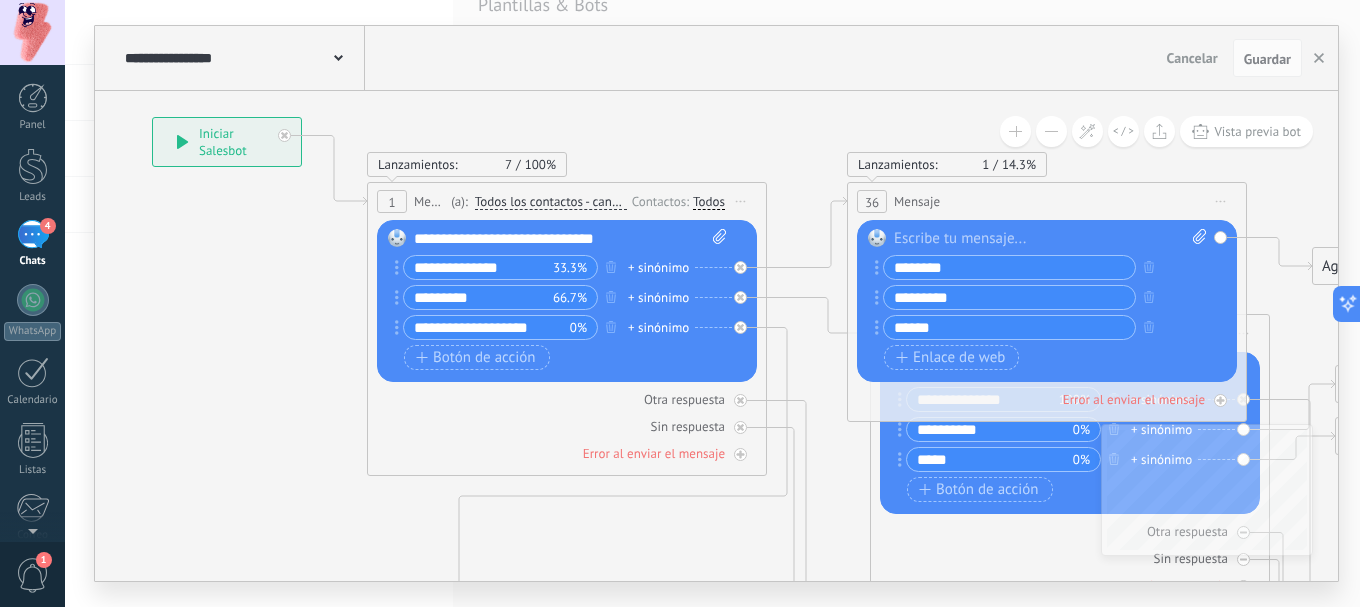 click on "36" at bounding box center [872, 201] 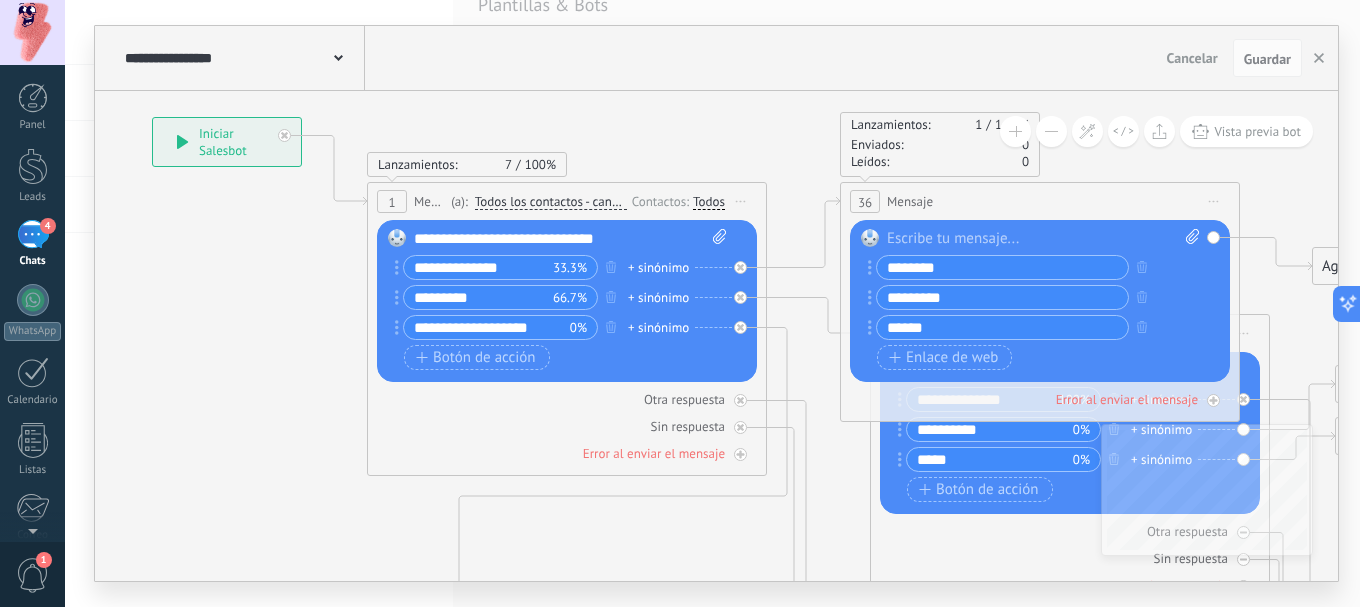 click on "36" at bounding box center (865, 202) 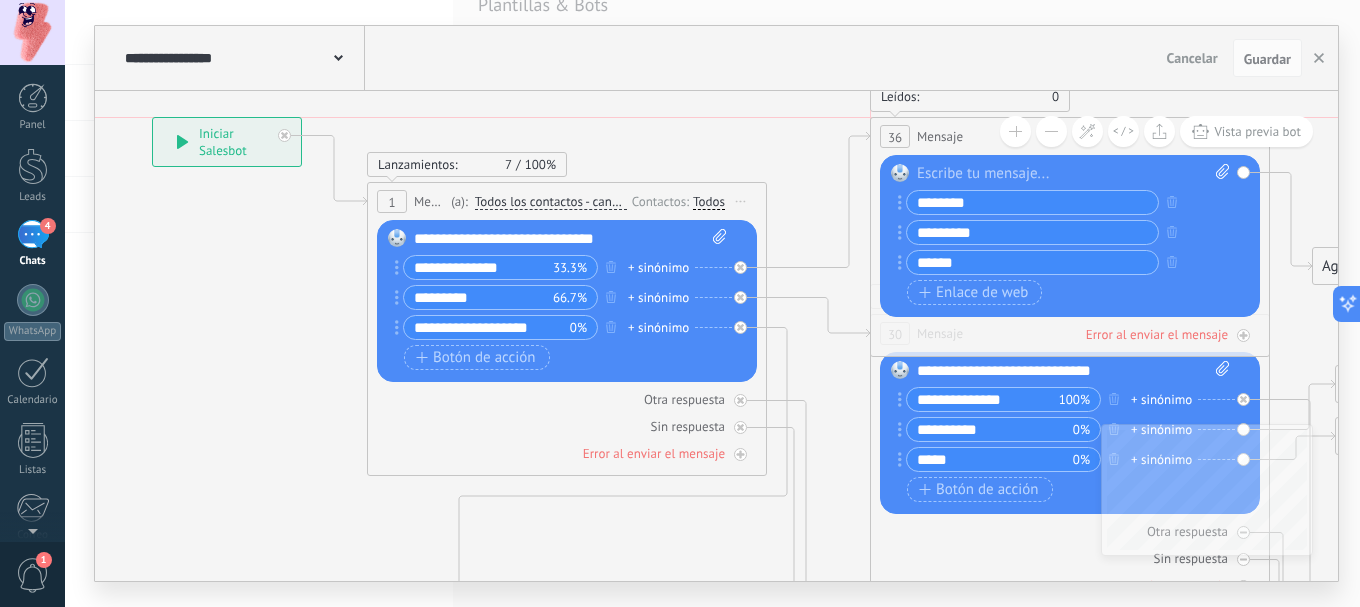 drag, startPoint x: 1024, startPoint y: 197, endPoint x: 1063, endPoint y: 123, distance: 83.64807 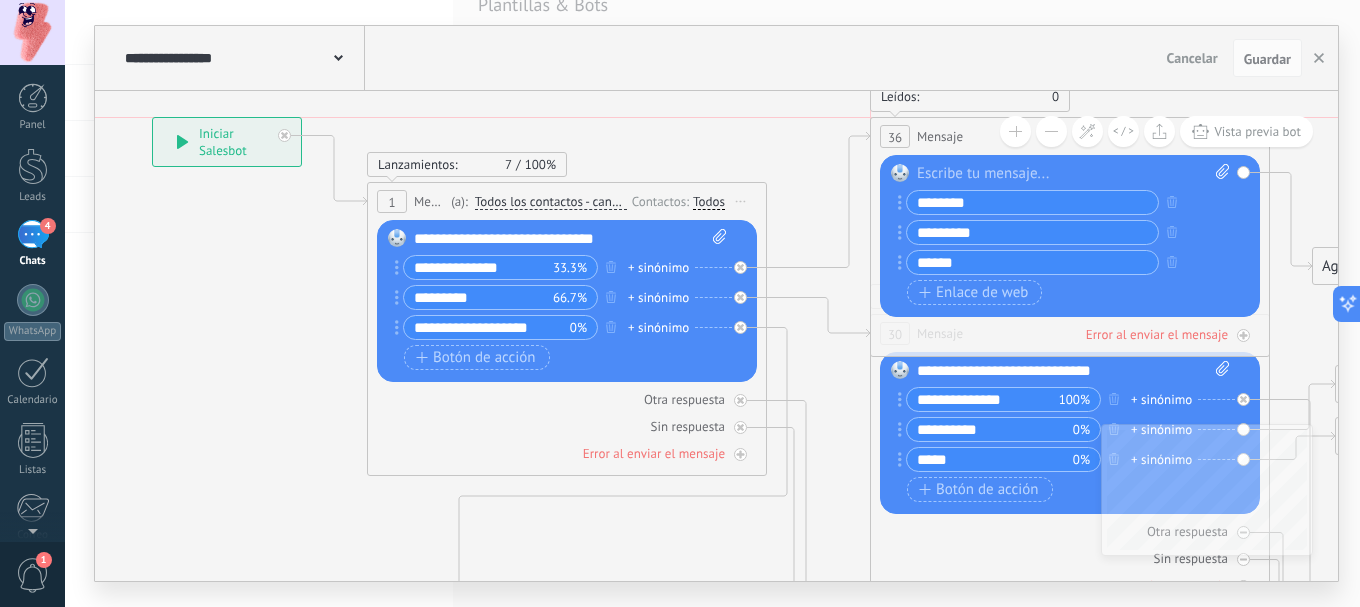 click on "**********" at bounding box center [716, 336] 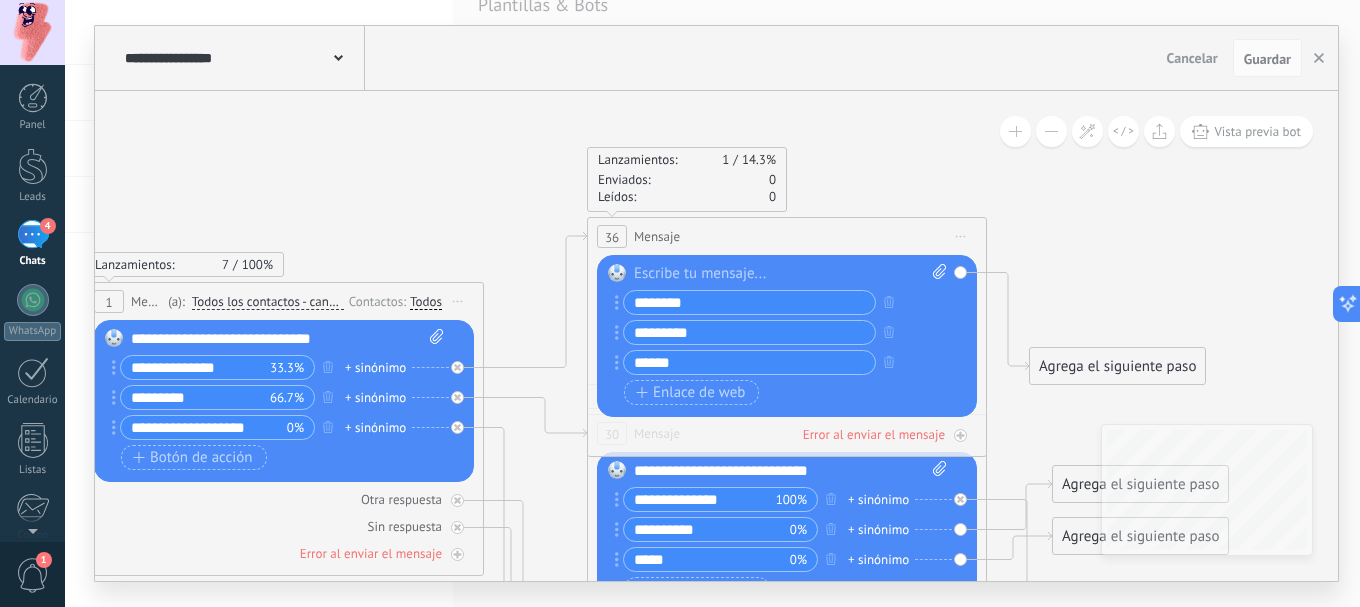 drag, startPoint x: 764, startPoint y: 183, endPoint x: 512, endPoint y: 261, distance: 263.79538 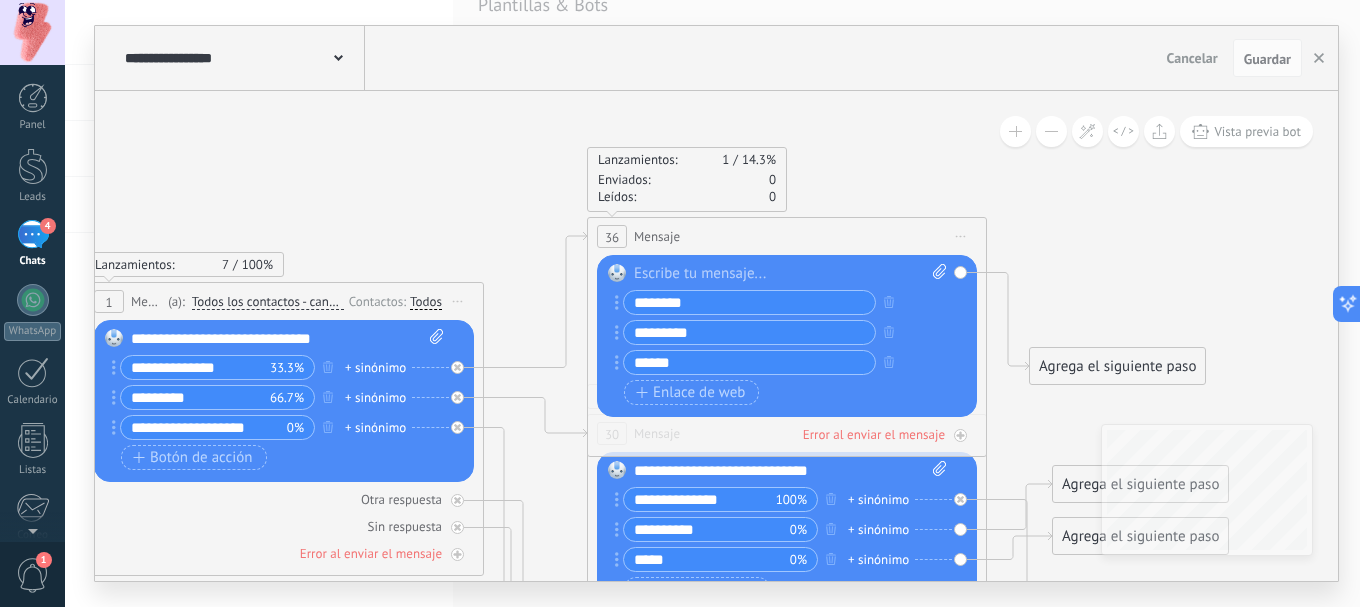 click 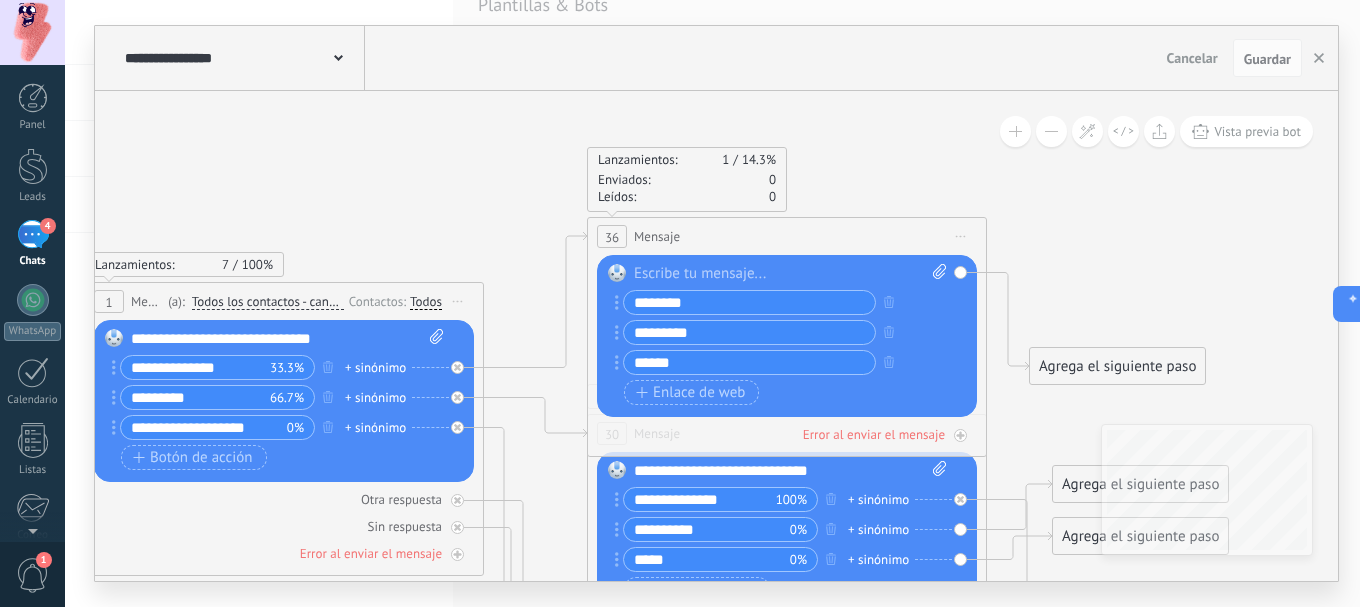 click on "36" at bounding box center (612, 237) 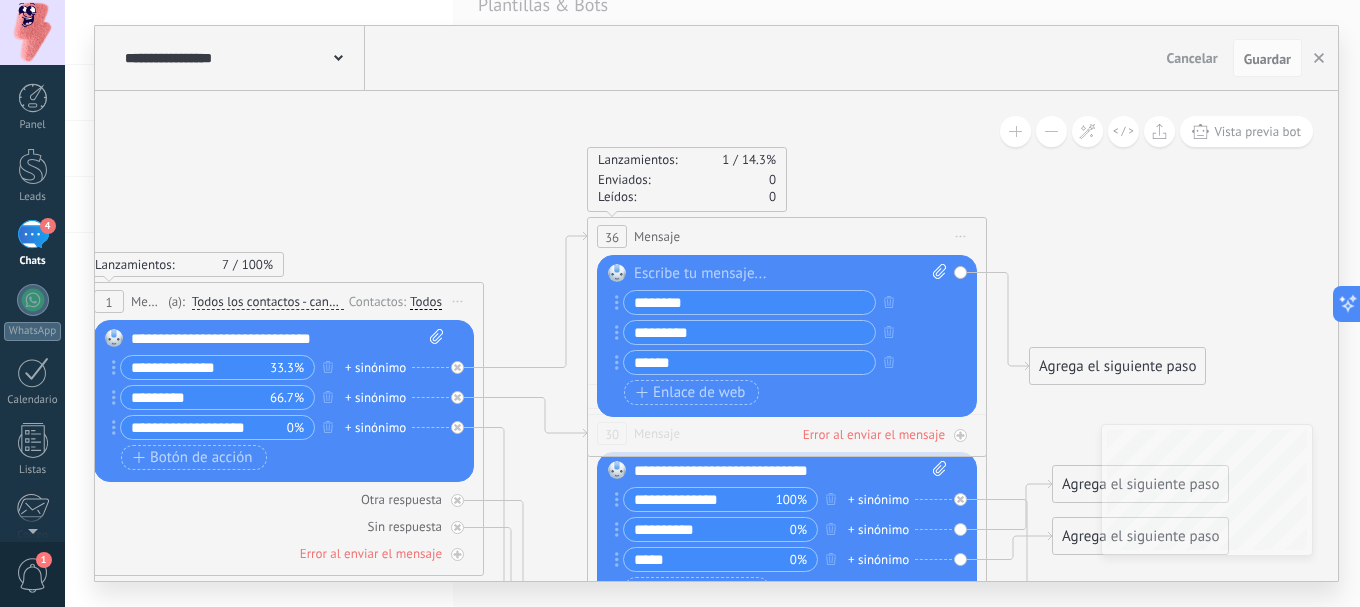 click on "Mensaje" at bounding box center [657, 236] 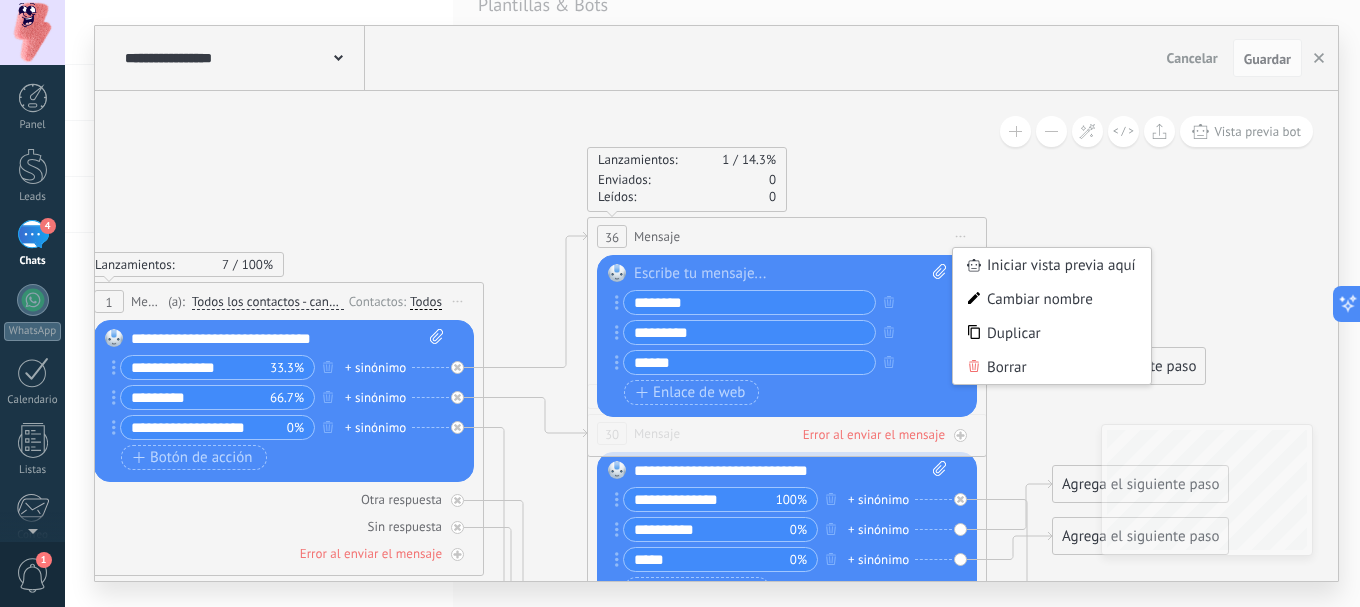 click on "Lanzamientos:
1
14.3%
Enviados:
0
Leídos:
0" at bounding box center [787, 179] 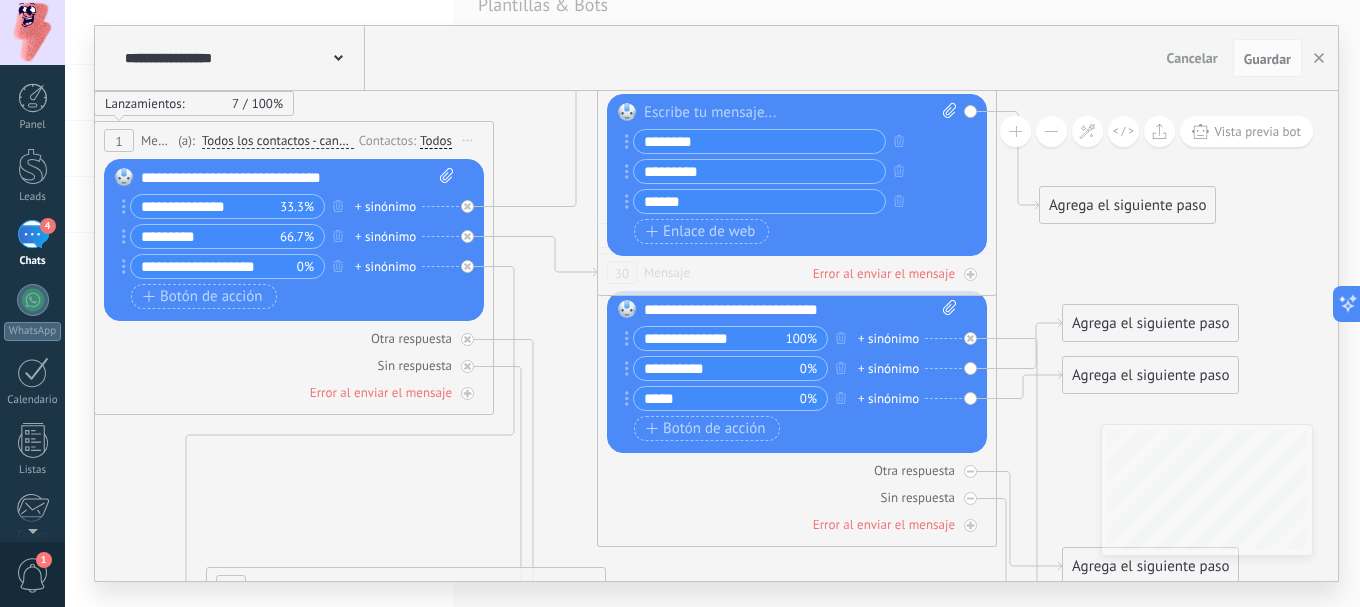 drag, startPoint x: 542, startPoint y: 234, endPoint x: 563, endPoint y: 138, distance: 98.270035 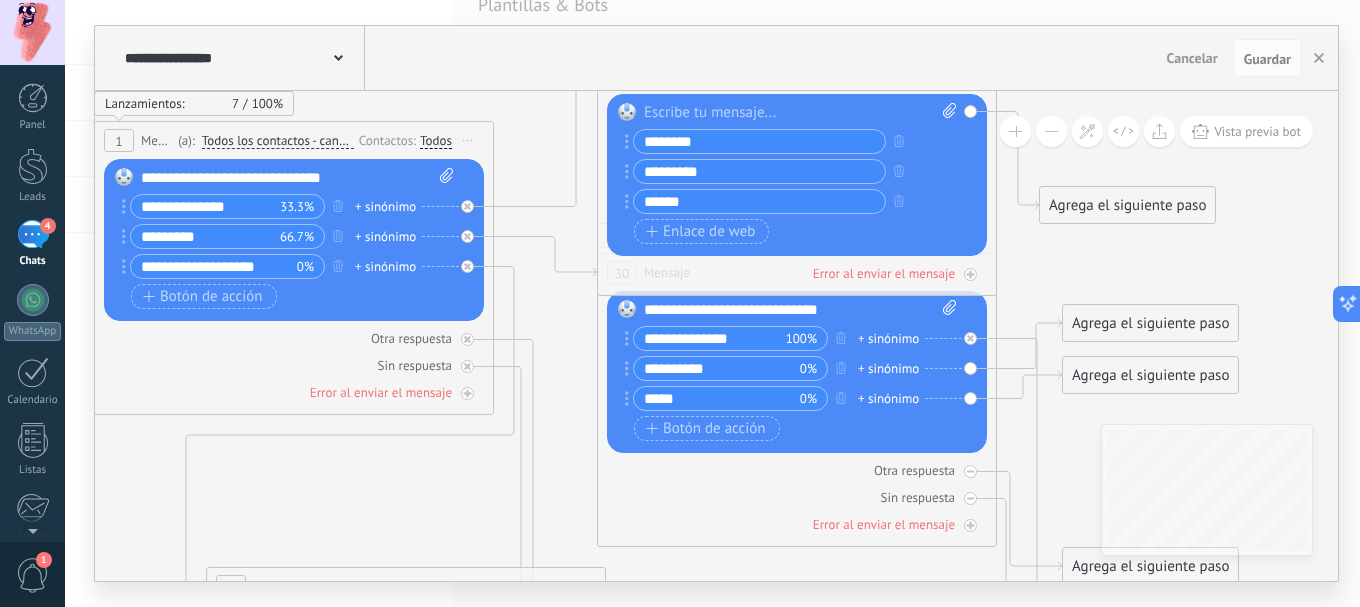 click on "**********" at bounding box center [716, 303] 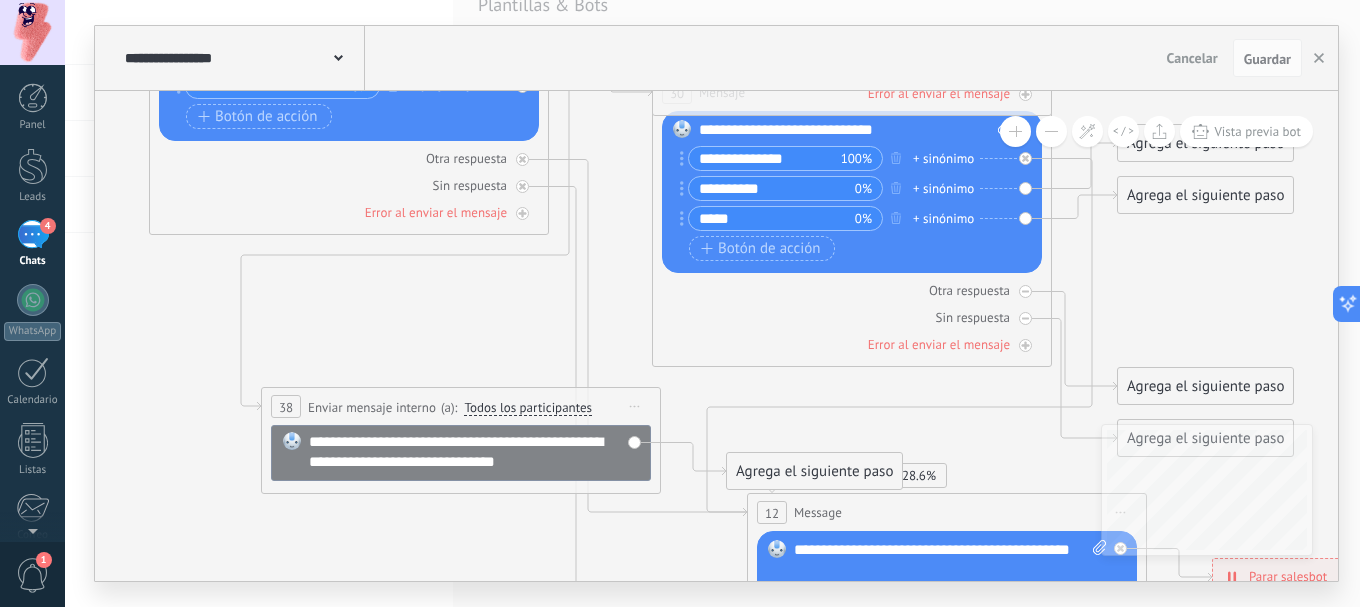 drag, startPoint x: 536, startPoint y: 333, endPoint x: 576, endPoint y: 155, distance: 182.43903 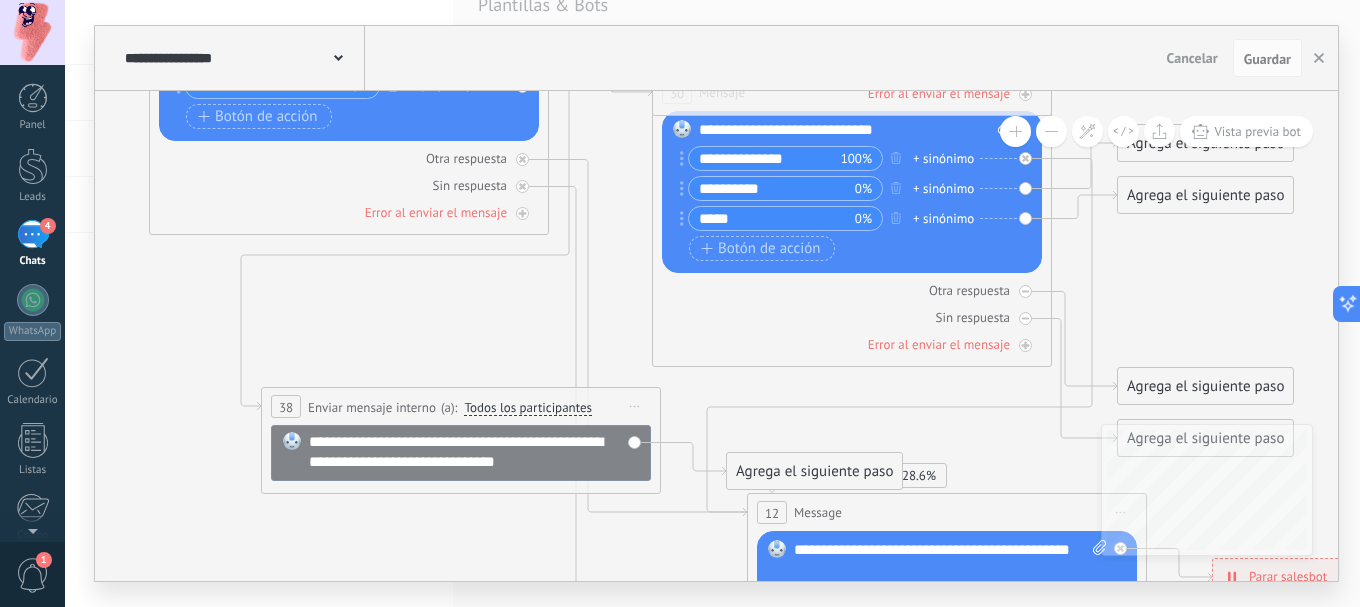 click 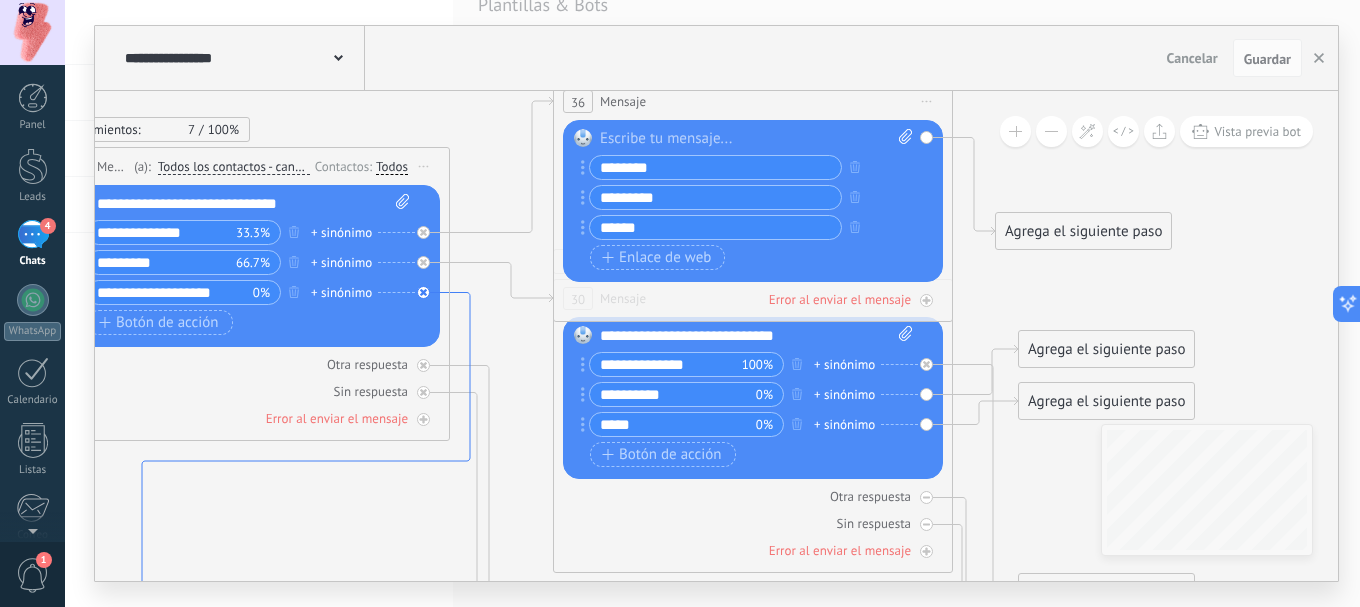 drag, startPoint x: 174, startPoint y: 412, endPoint x: 133, endPoint y: 529, distance: 123.97581 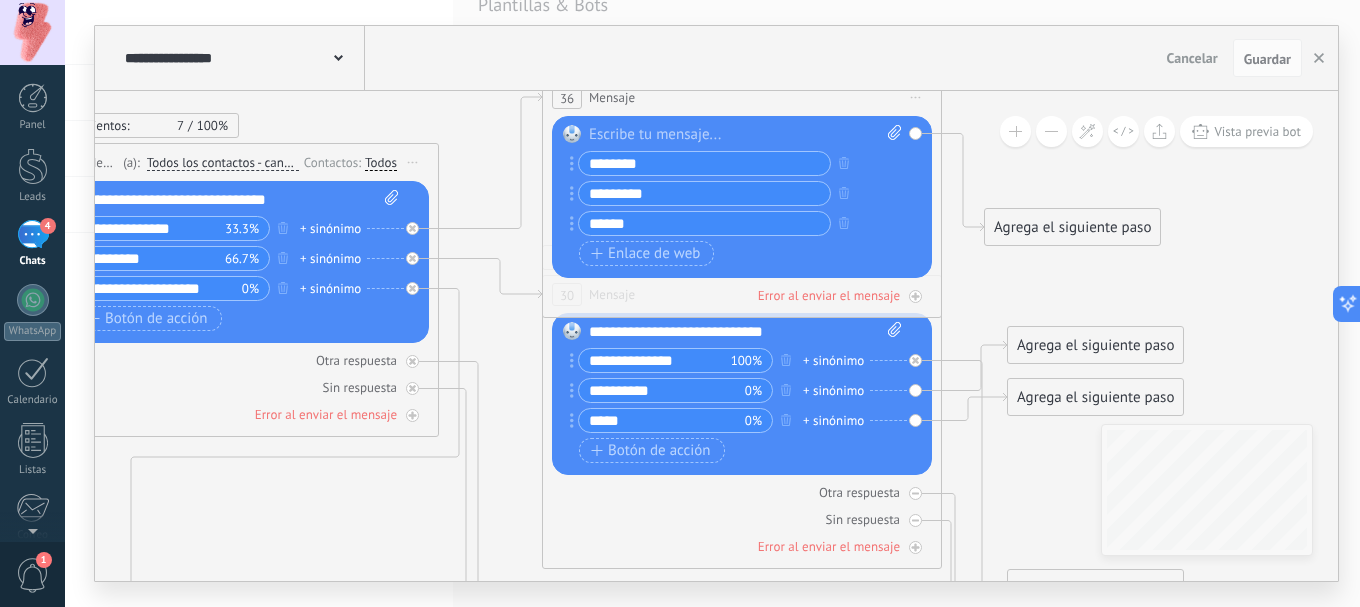 click on "Vista previa bot" at bounding box center (1154, 131) 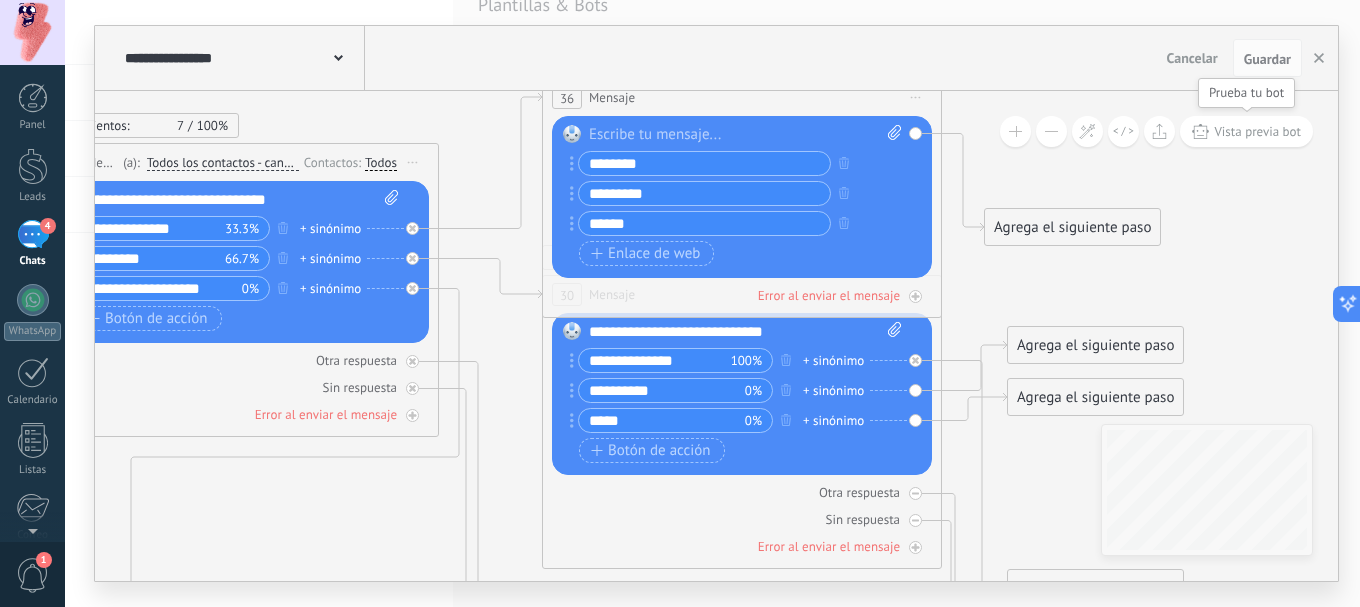 click on "Vista previa bot" at bounding box center (1257, 131) 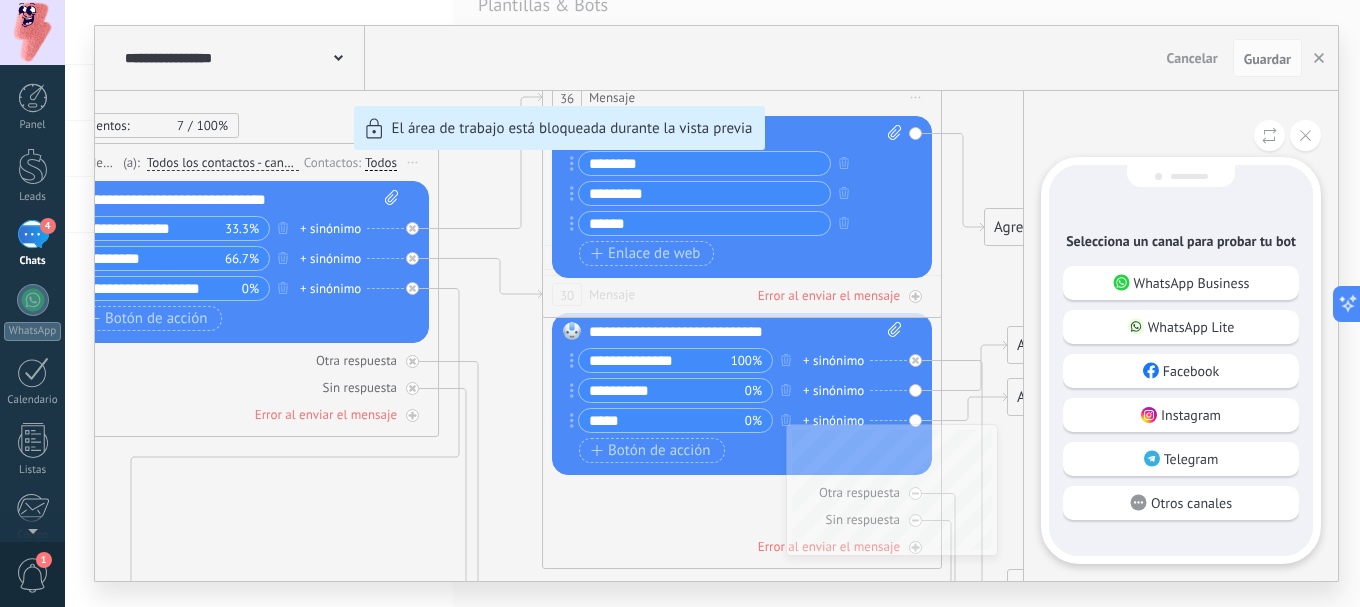 click on "WhatsApp Business" at bounding box center (1181, 283) 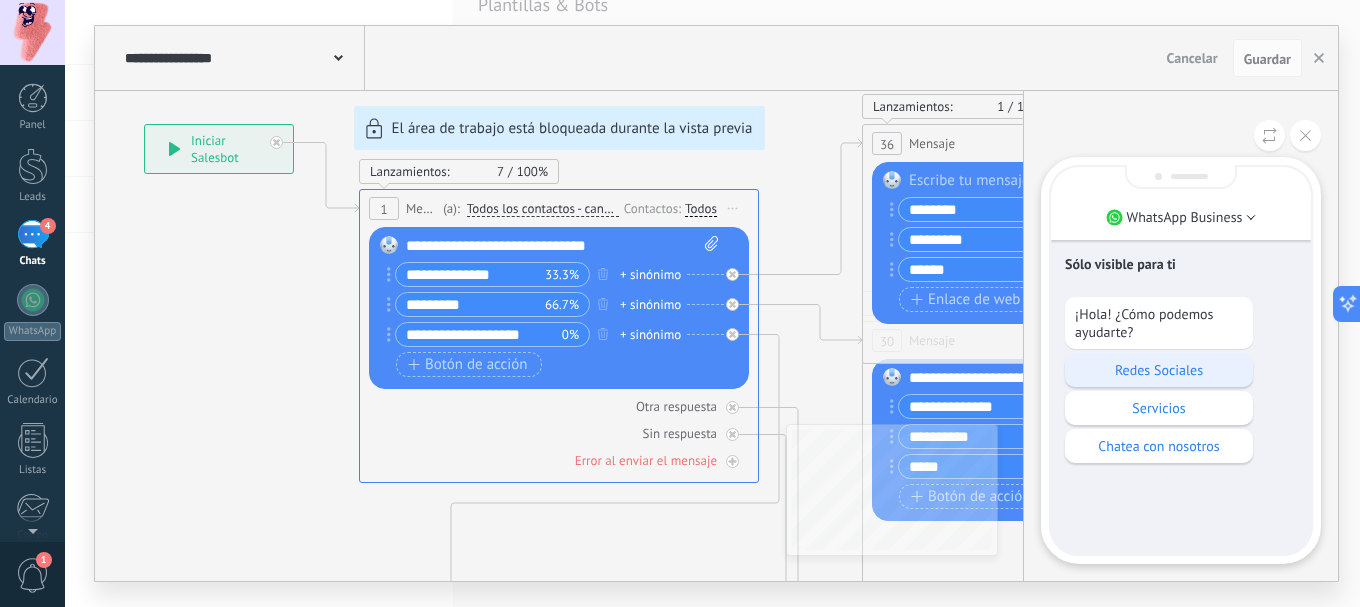 click on "Redes Sociales" at bounding box center (1159, 370) 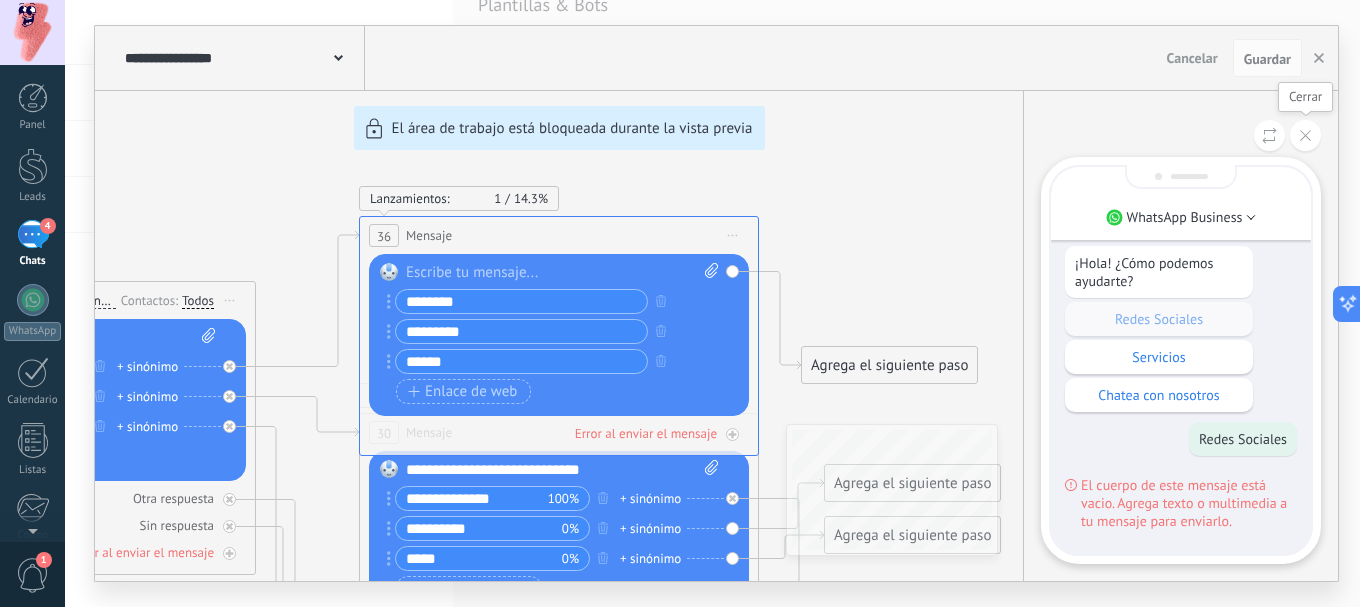 click 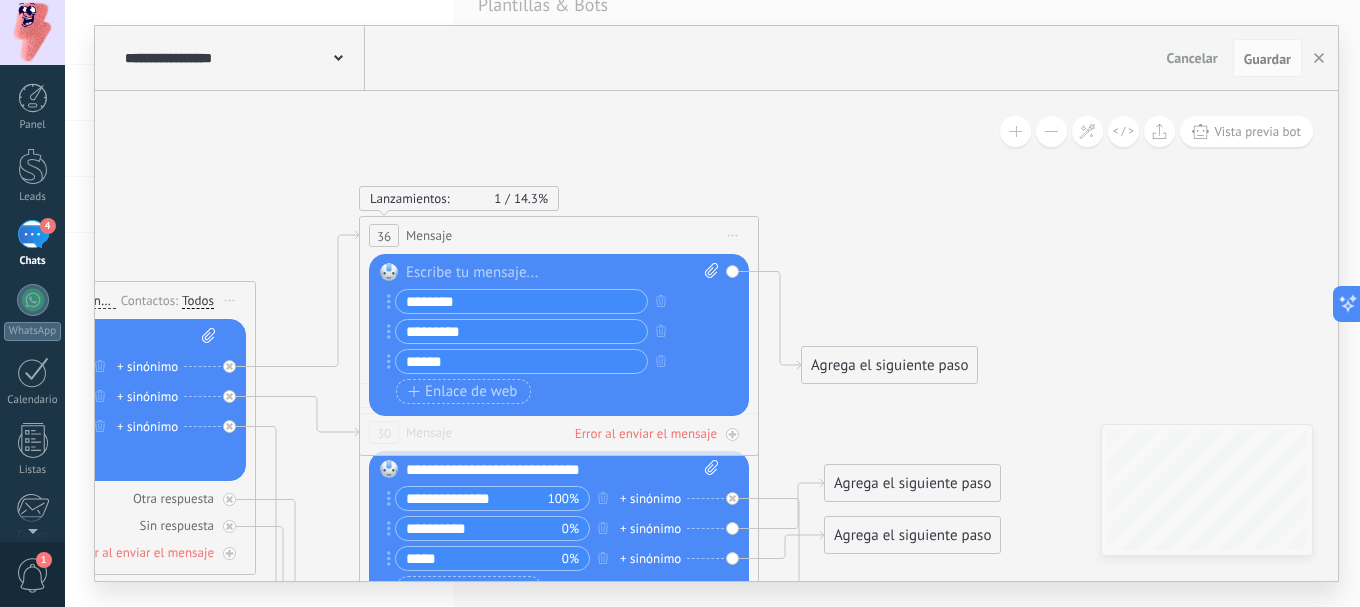 drag, startPoint x: 846, startPoint y: 198, endPoint x: 975, endPoint y: 192, distance: 129.13947 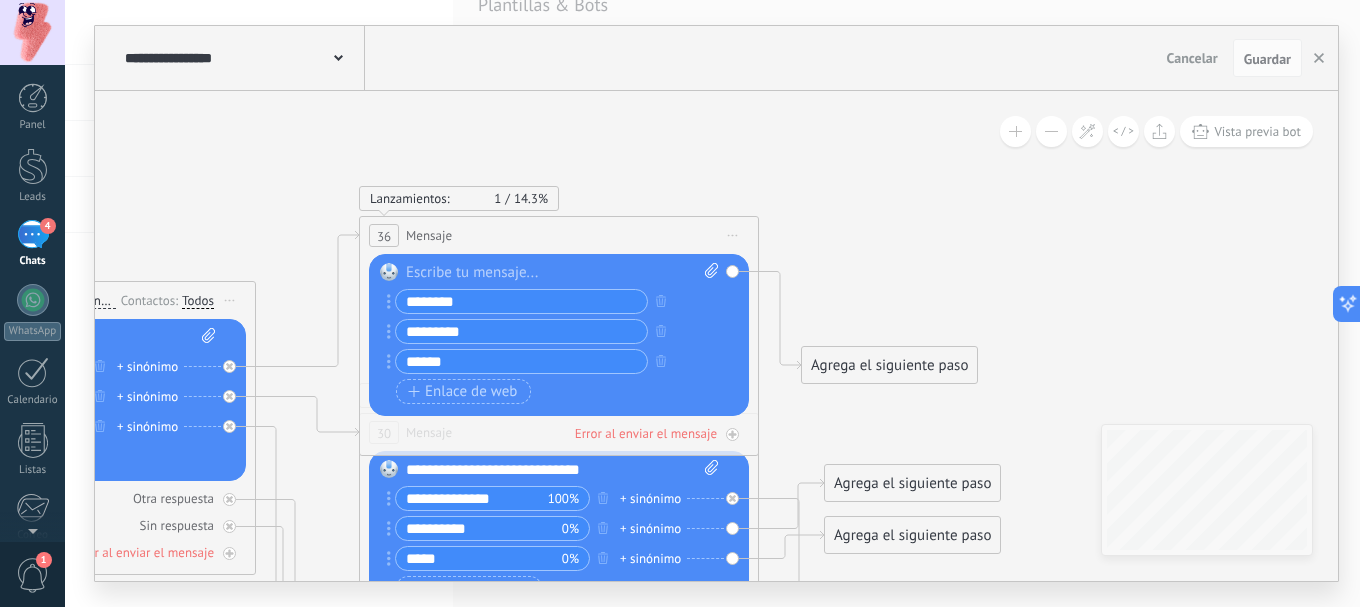 click on "**********" at bounding box center [716, 303] 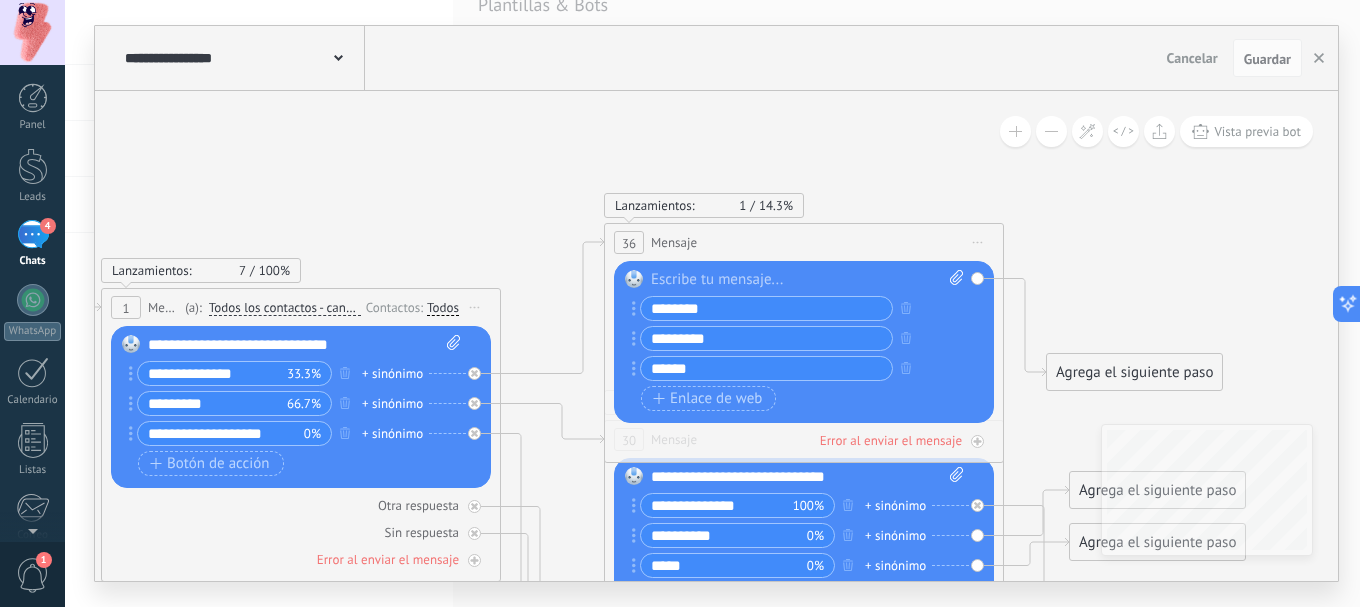 drag, startPoint x: 270, startPoint y: 200, endPoint x: 507, endPoint y: 171, distance: 238.76767 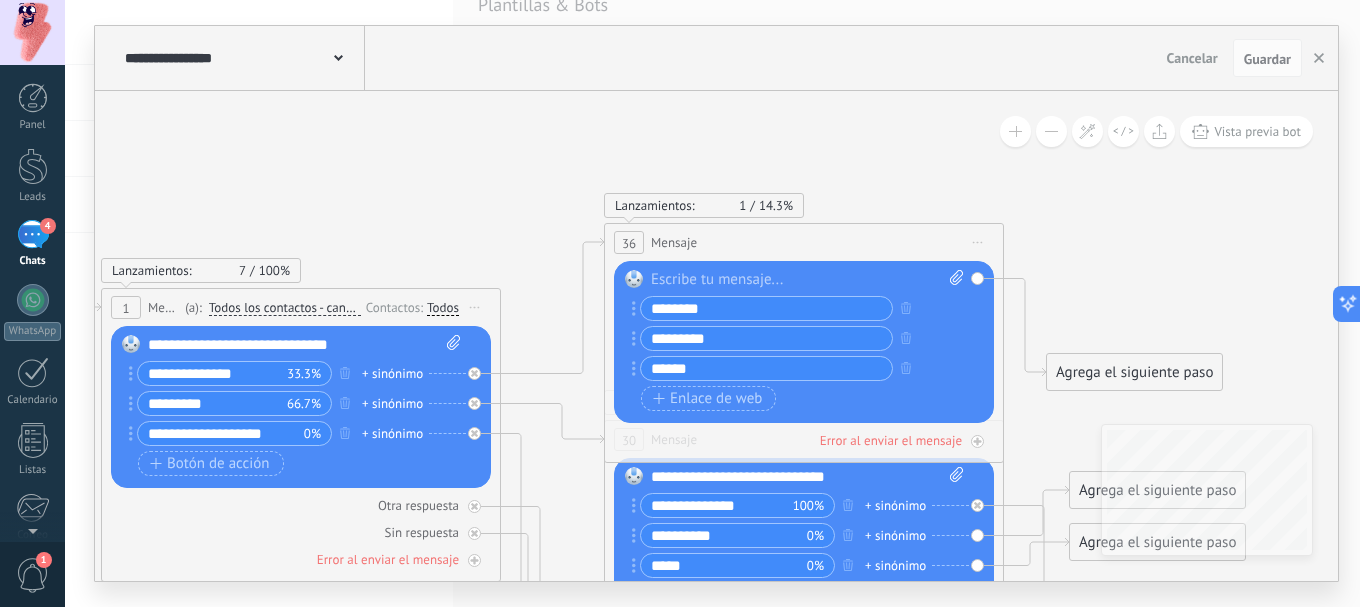 click 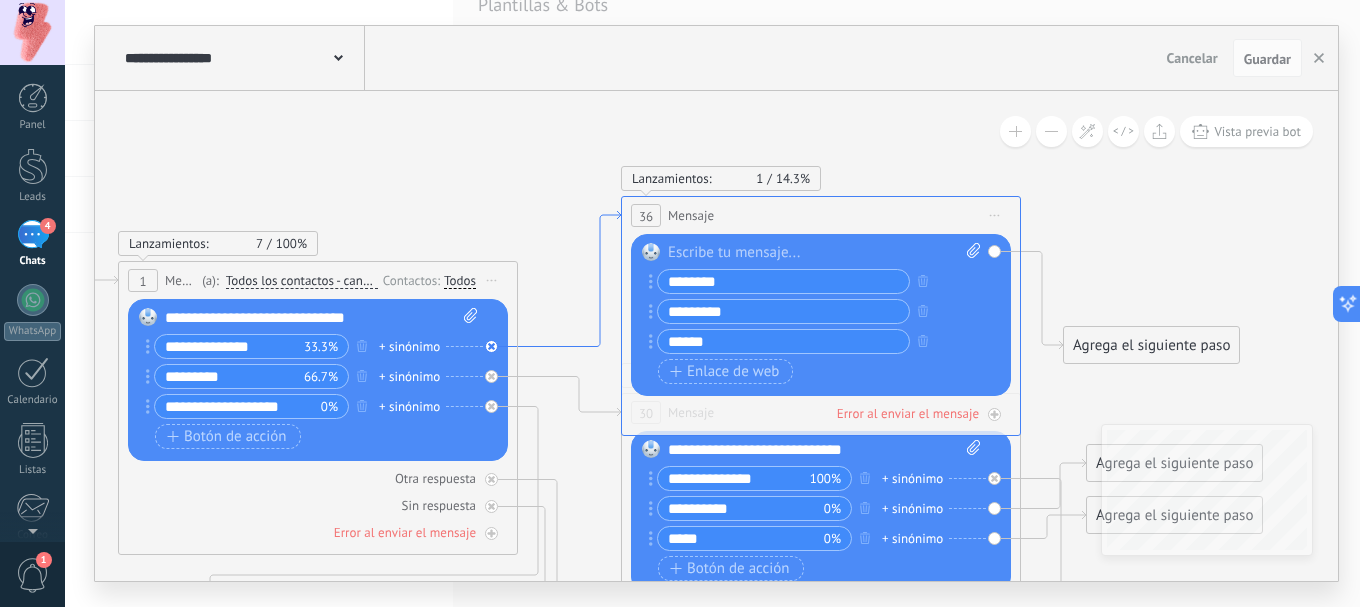 click 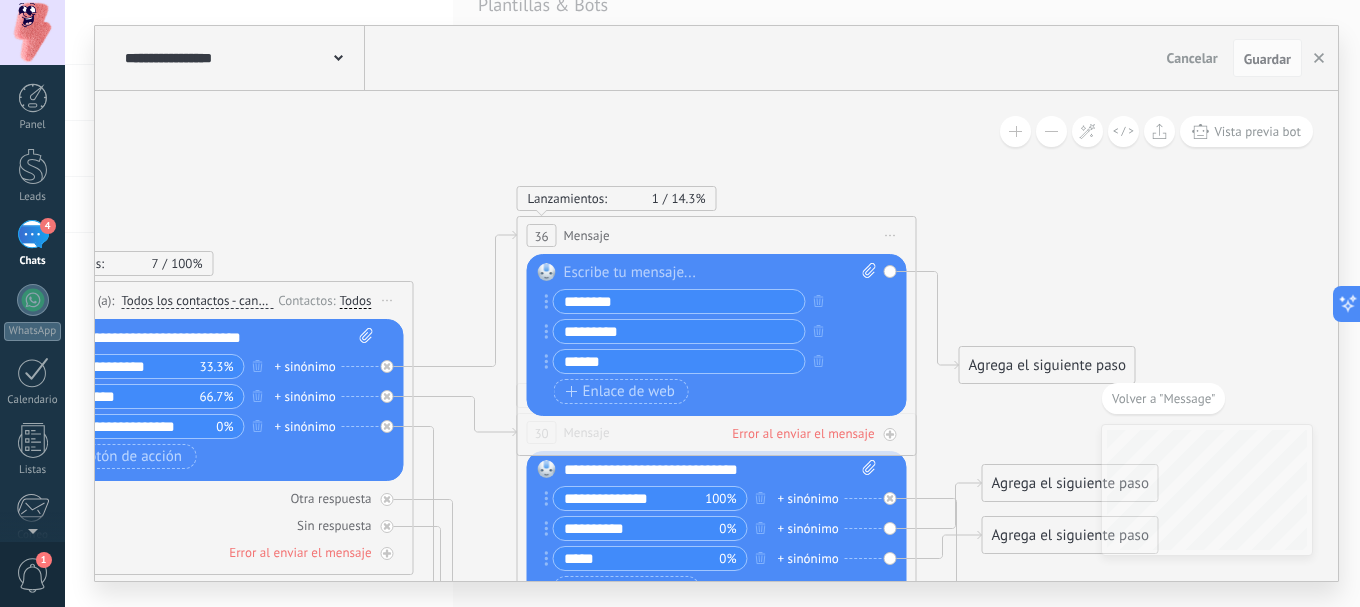 click on "+ sinónimo" at bounding box center [305, 367] 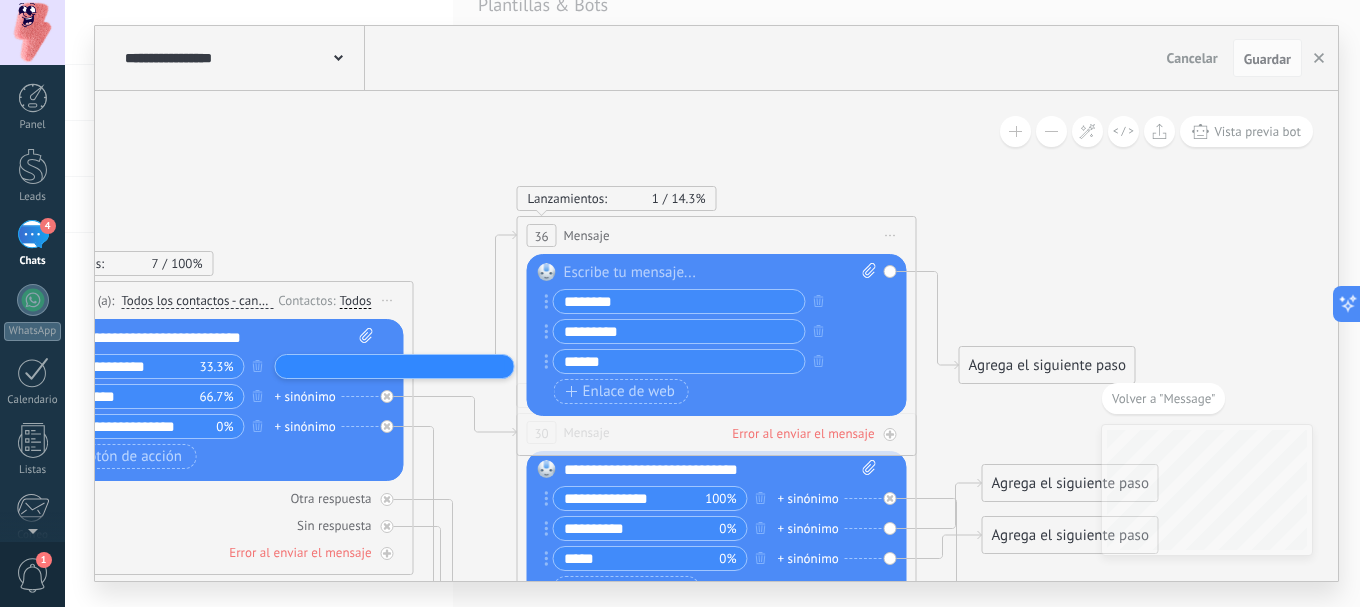 click 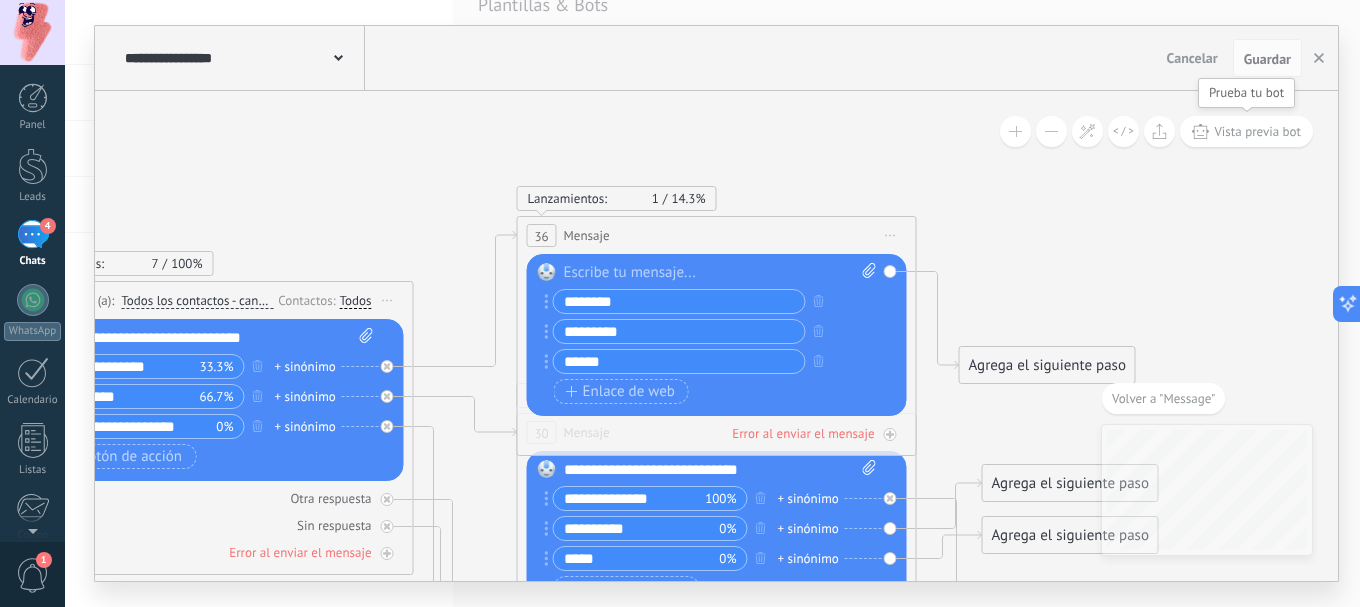 click on "Vista previa bot" at bounding box center (1257, 131) 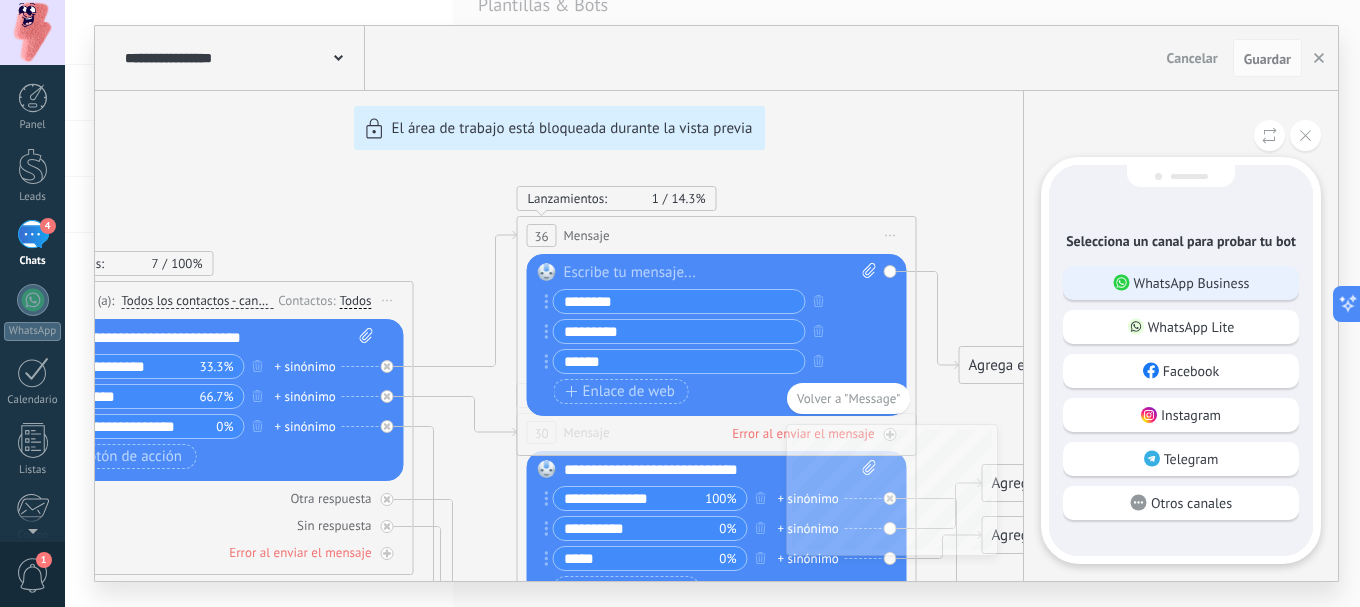 click on "WhatsApp Business" at bounding box center [1192, 283] 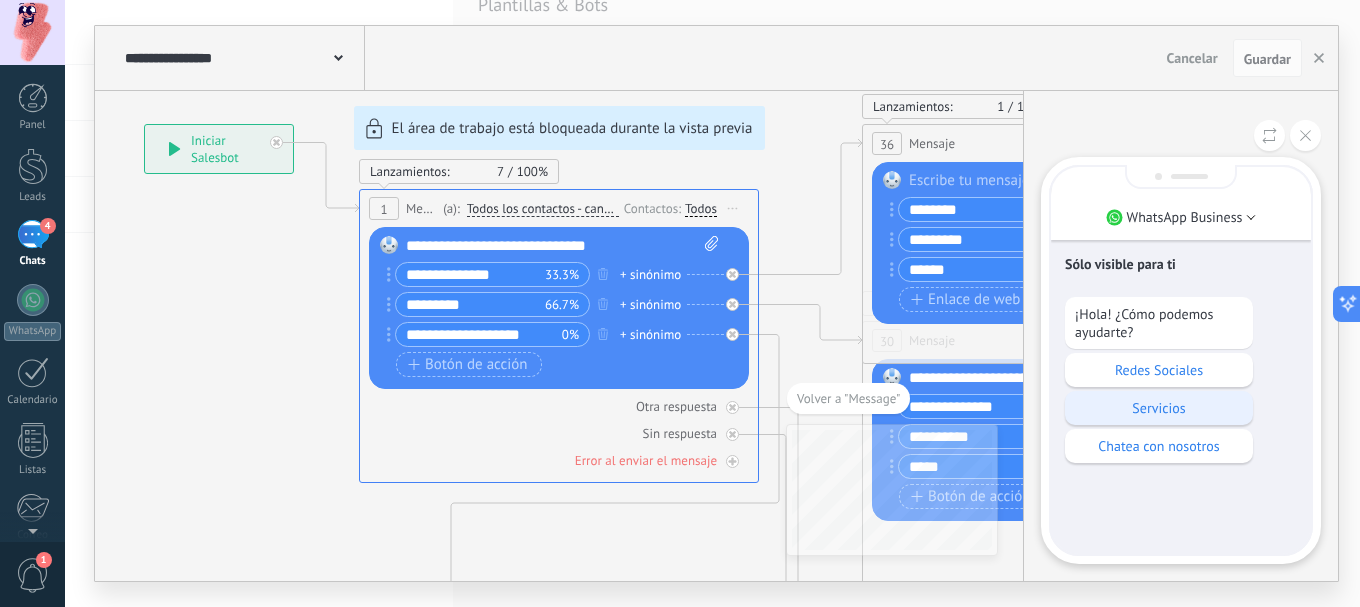 click on "Servicios" at bounding box center (1159, 408) 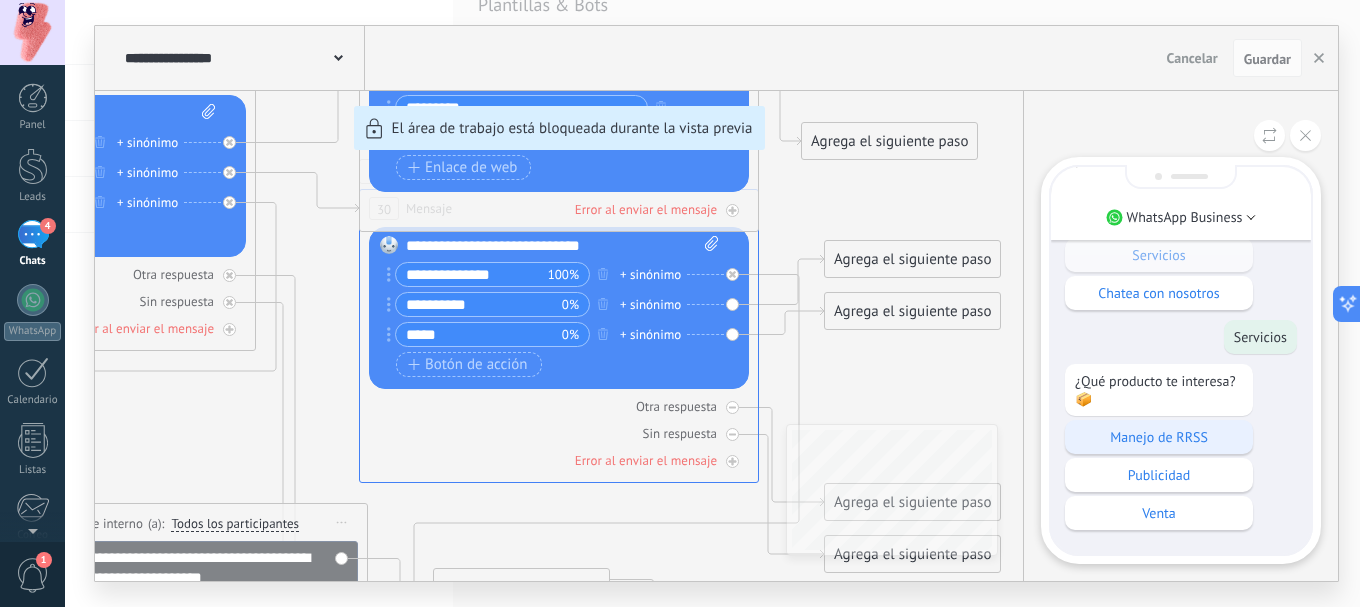 click on "Manejo de RRSS" at bounding box center [1159, 437] 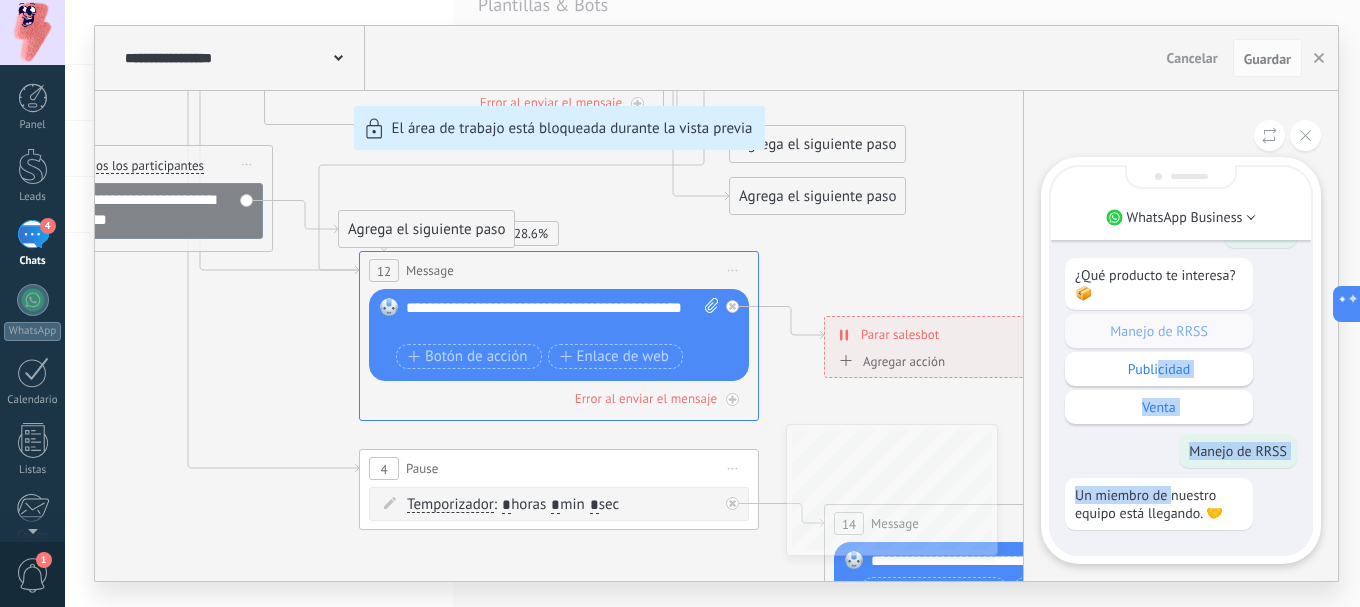 drag, startPoint x: 1160, startPoint y: 417, endPoint x: 1172, endPoint y: 492, distance: 75.95393 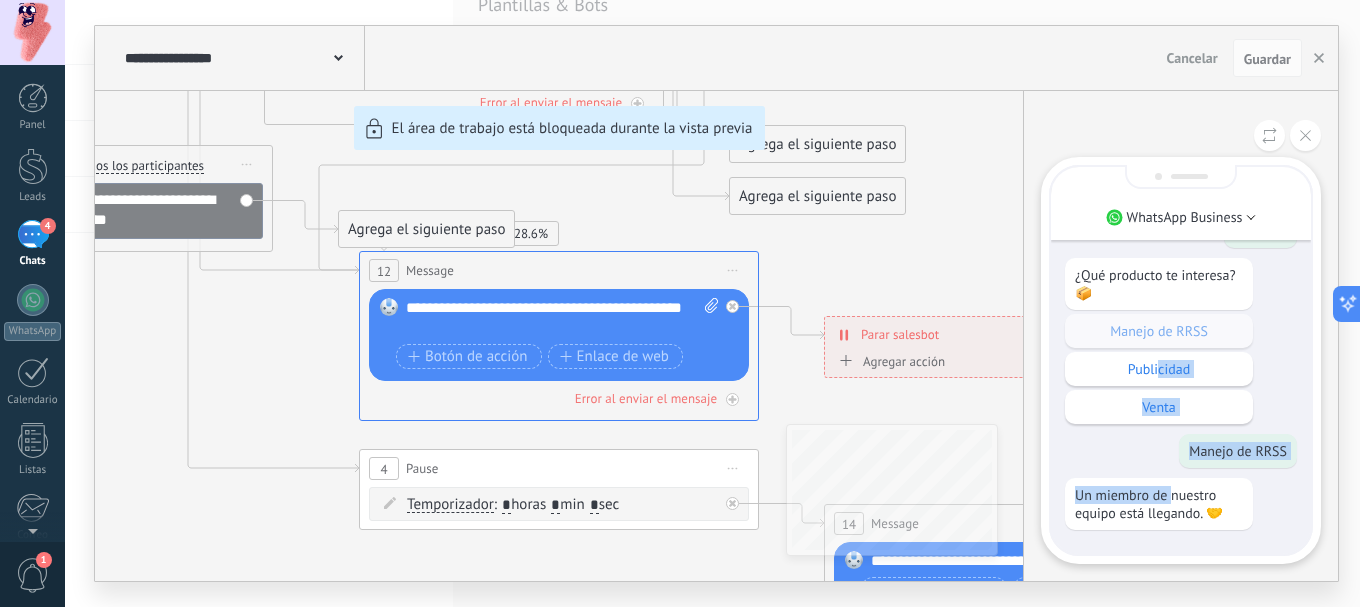 scroll, scrollTop: -321, scrollLeft: 0, axis: vertical 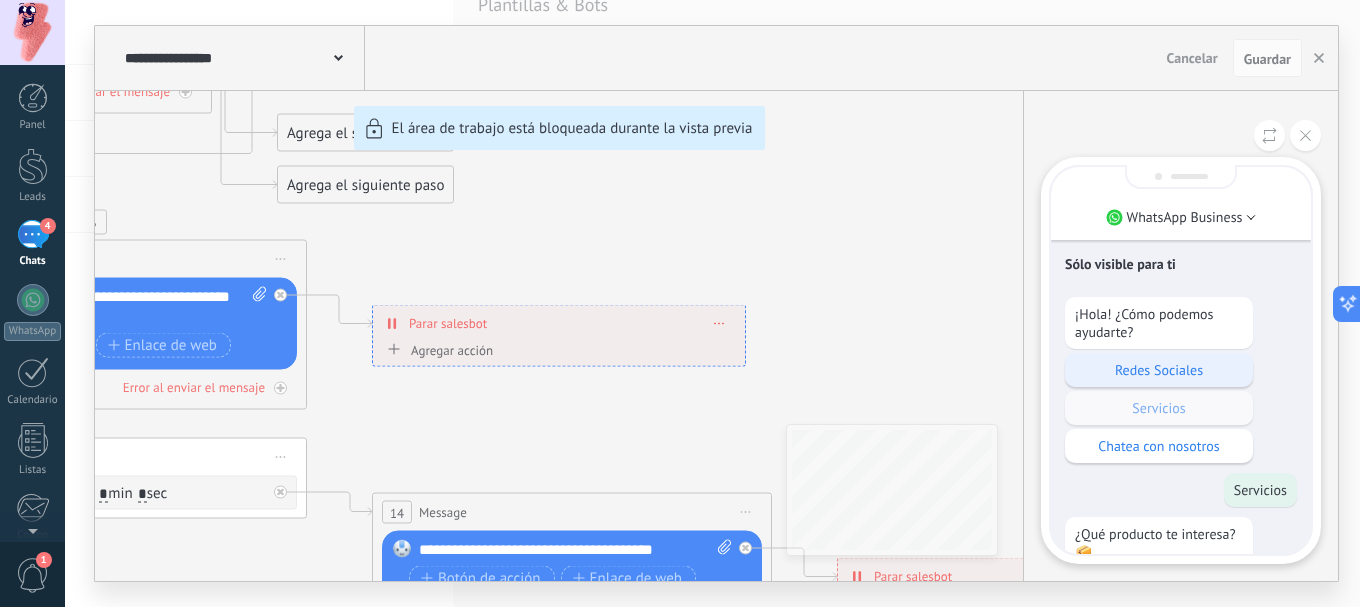 click on "Redes Sociales" at bounding box center (1159, 370) 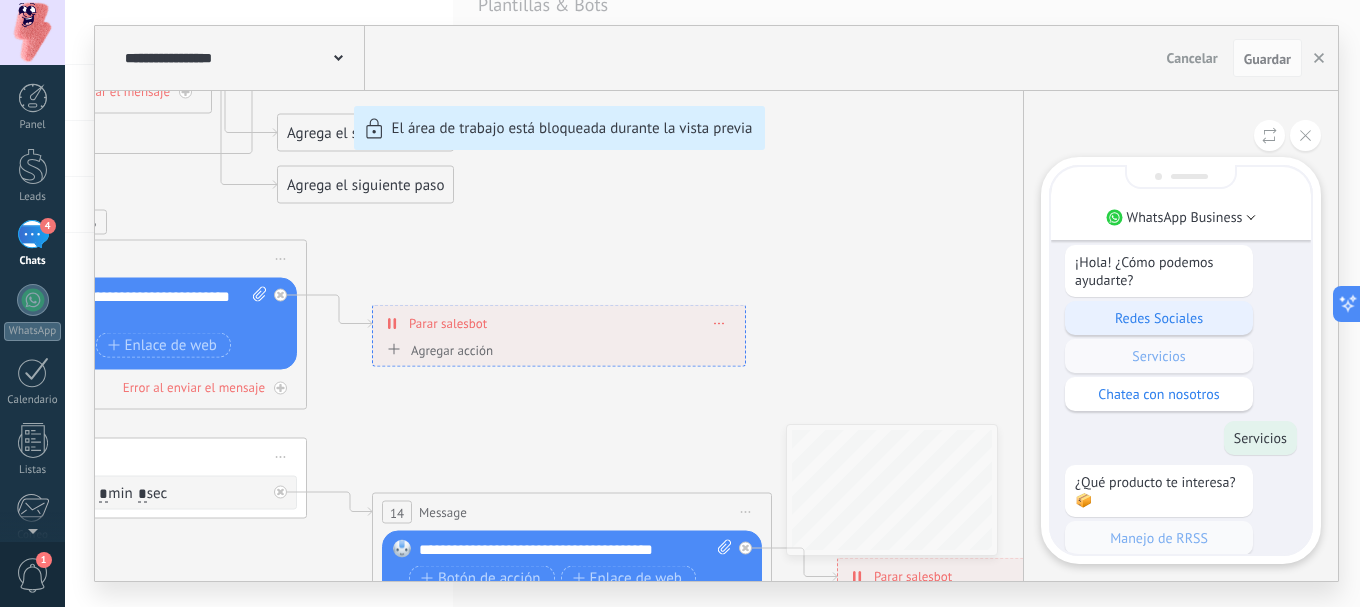 scroll, scrollTop: -375, scrollLeft: 0, axis: vertical 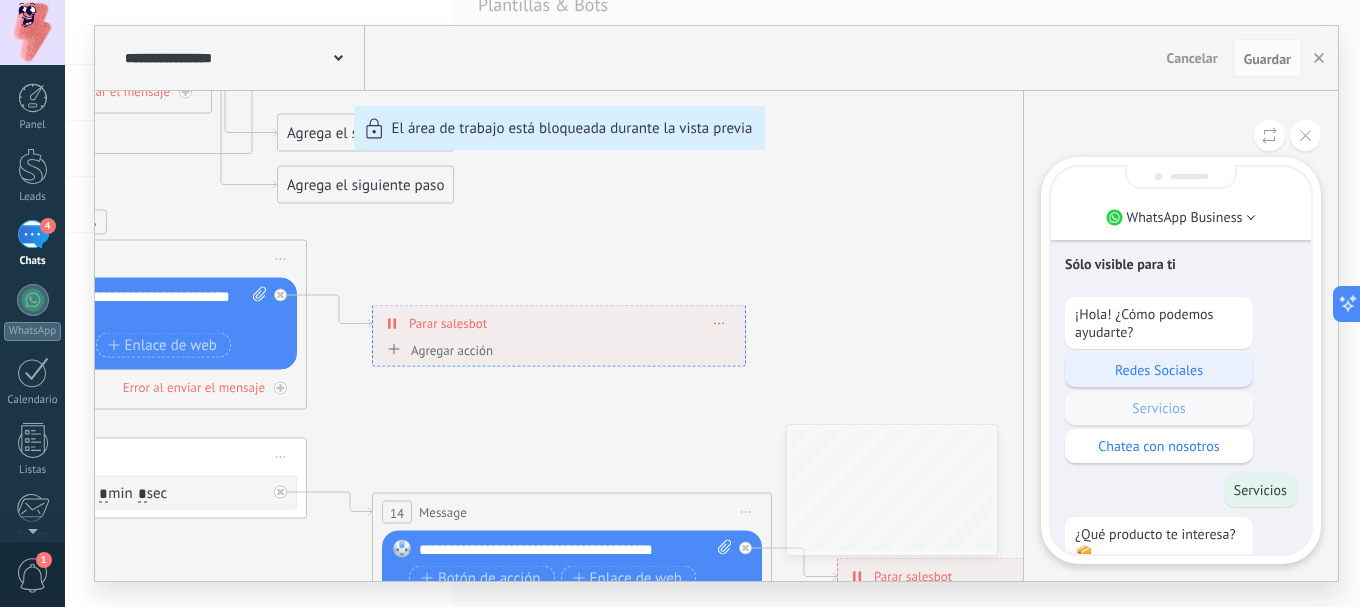 click on "Redes Sociales" at bounding box center [1159, 370] 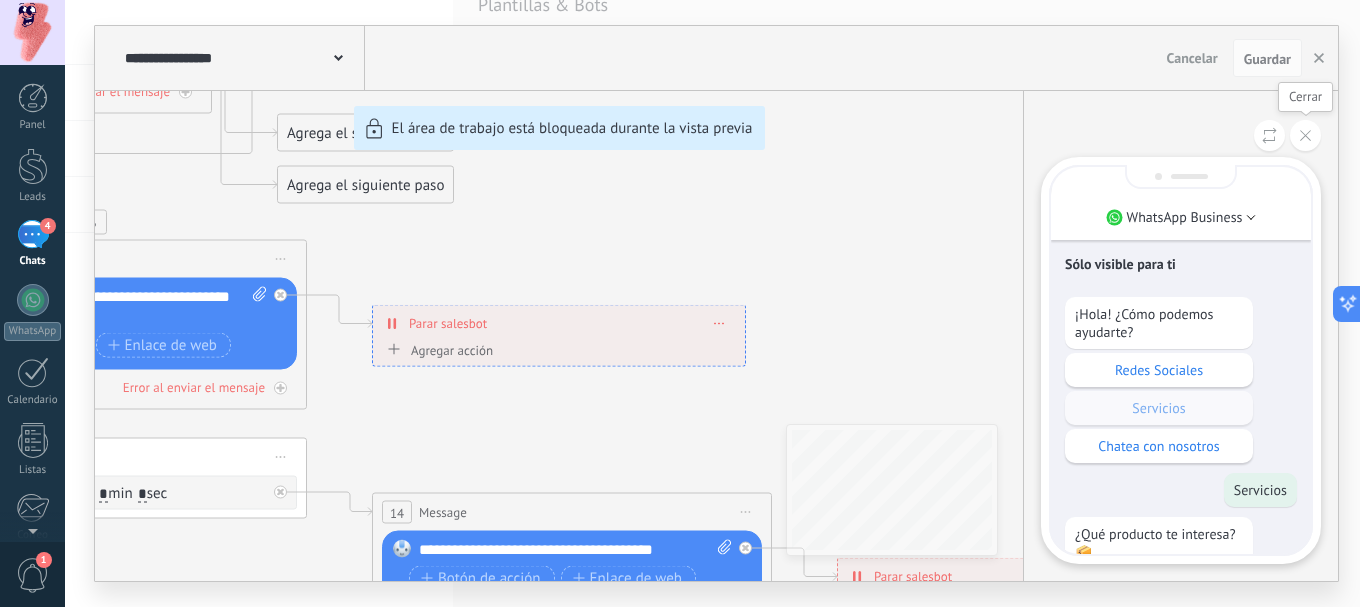 click at bounding box center (1305, 135) 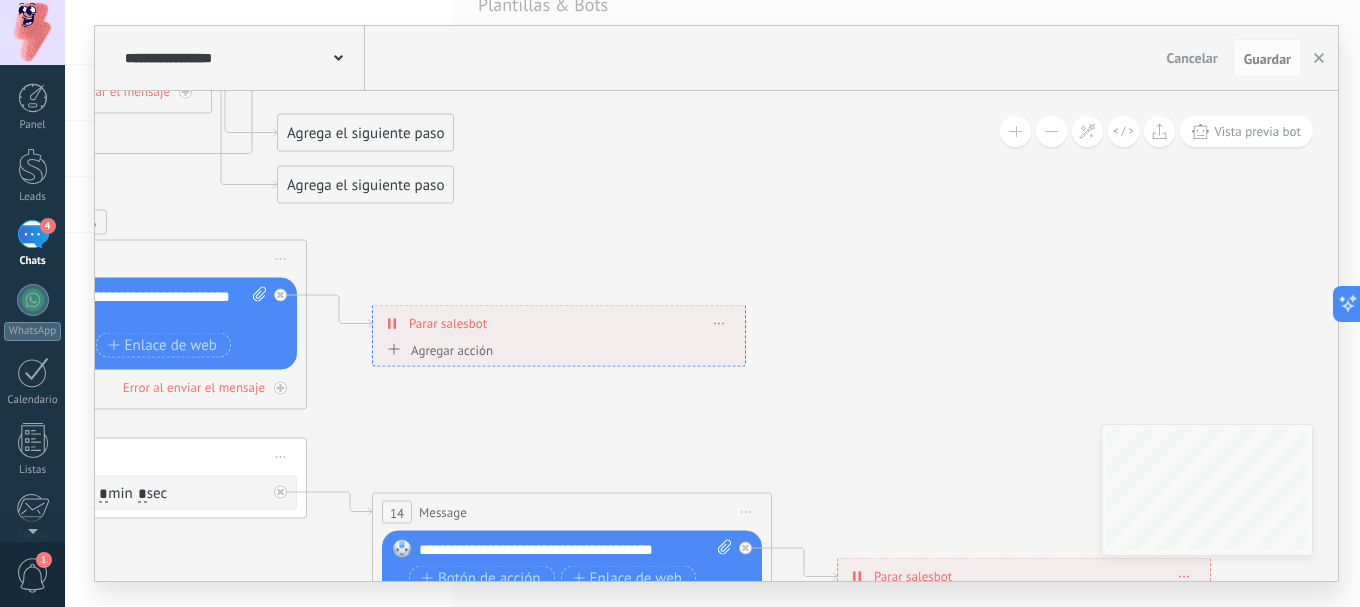 drag, startPoint x: 935, startPoint y: 245, endPoint x: 1126, endPoint y: 270, distance: 192.62918 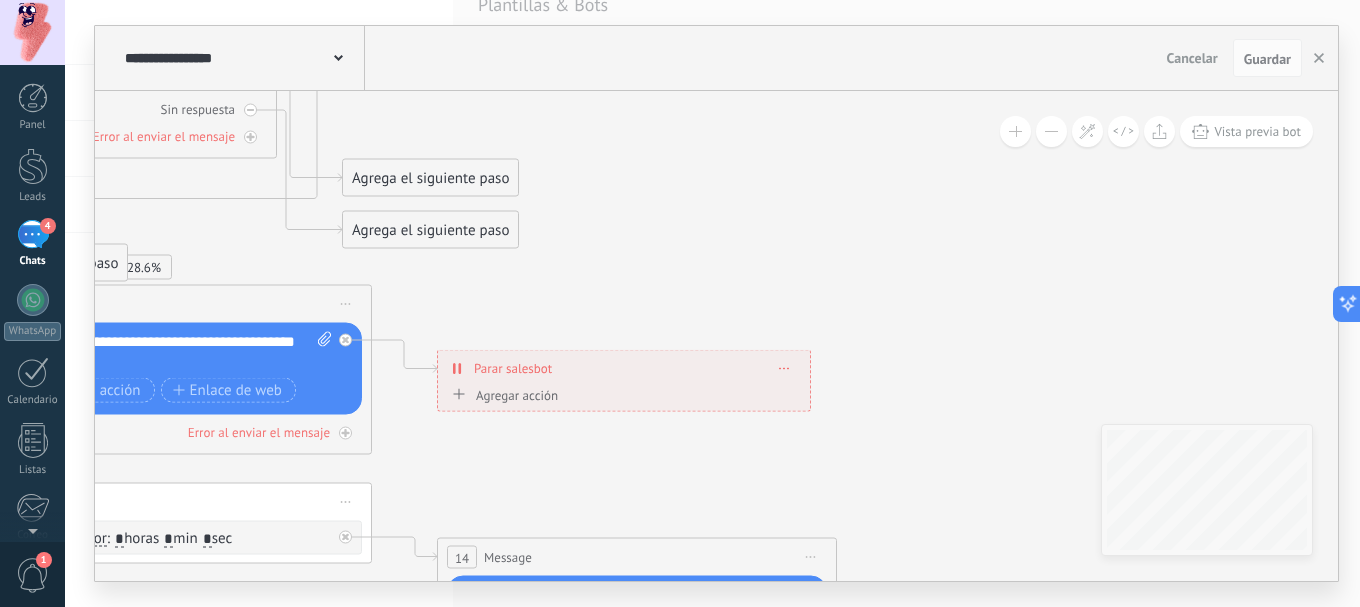 drag, startPoint x: 1119, startPoint y: 294, endPoint x: 1359, endPoint y: 527, distance: 334.49814 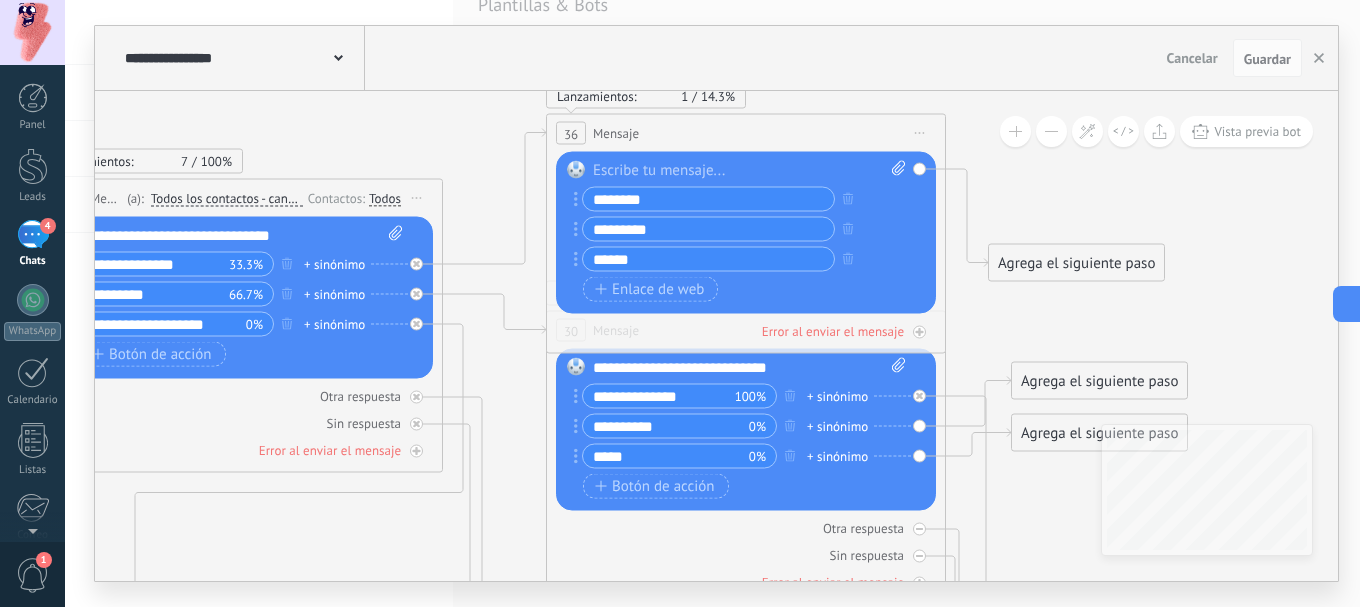 drag, startPoint x: 619, startPoint y: 288, endPoint x: 1080, endPoint y: 518, distance: 515.19025 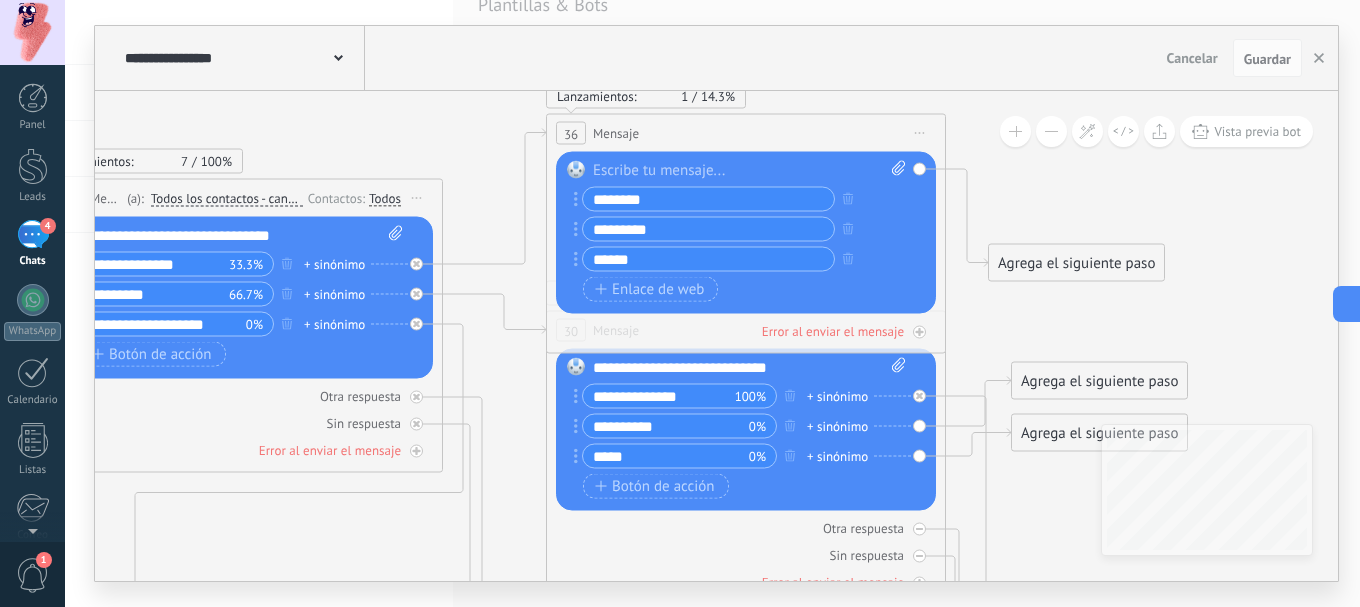 click 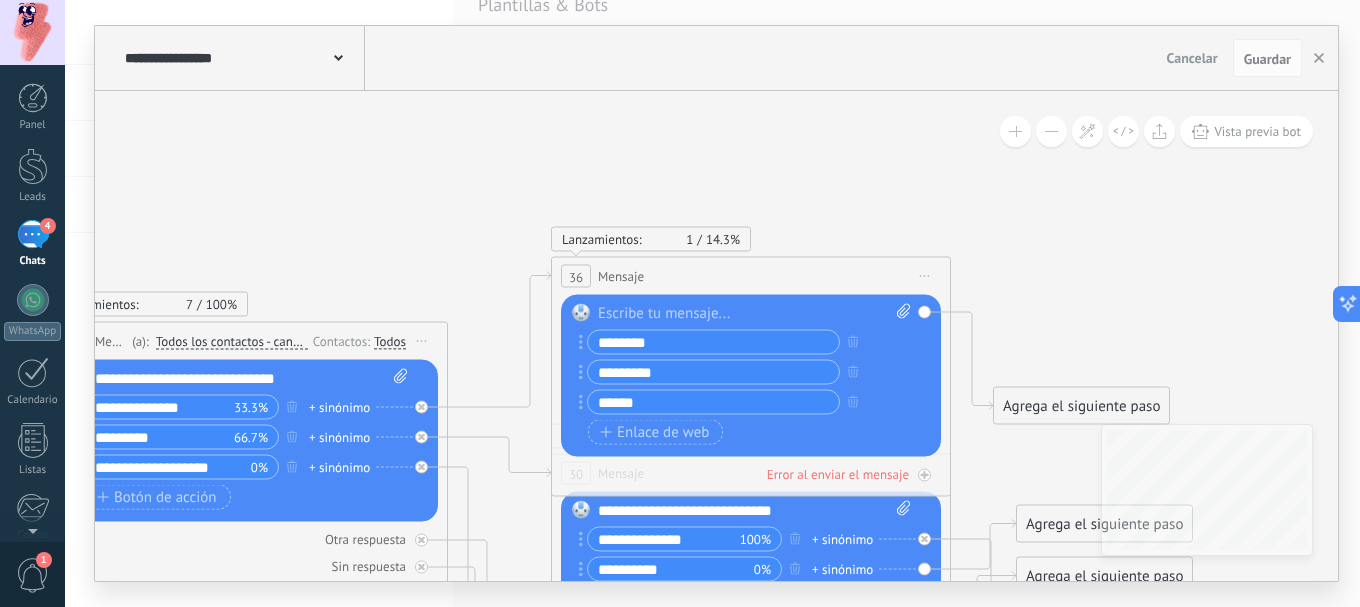 drag, startPoint x: 471, startPoint y: 132, endPoint x: 476, endPoint y: 274, distance: 142.088 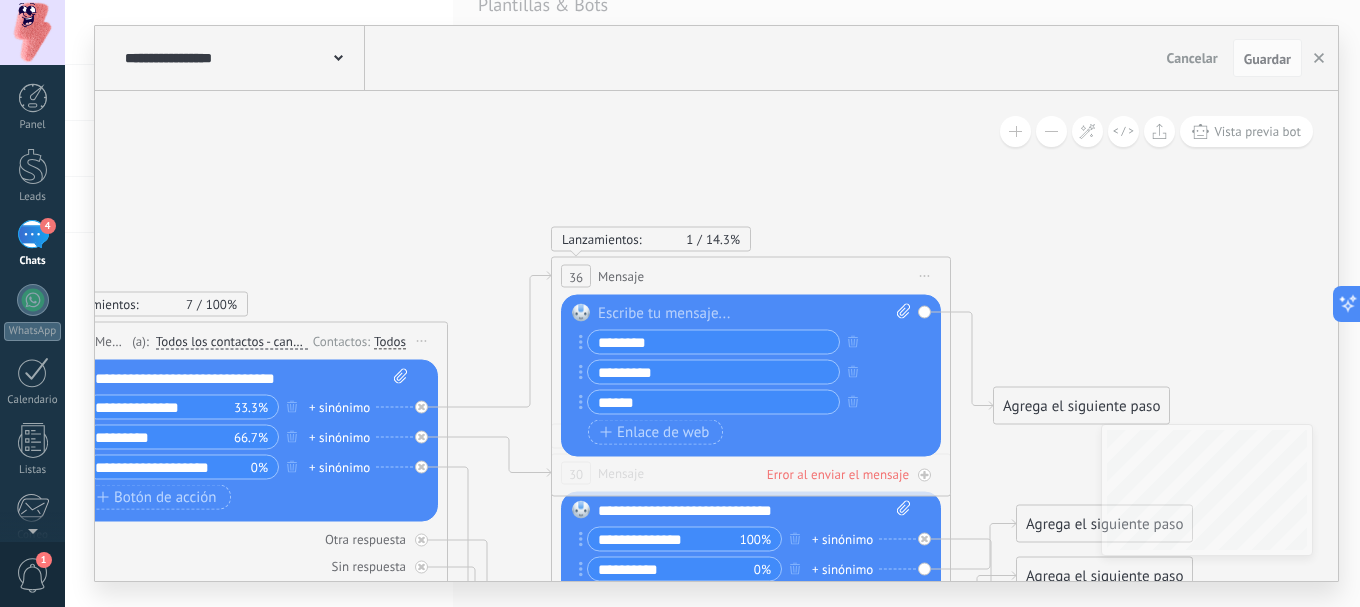 click 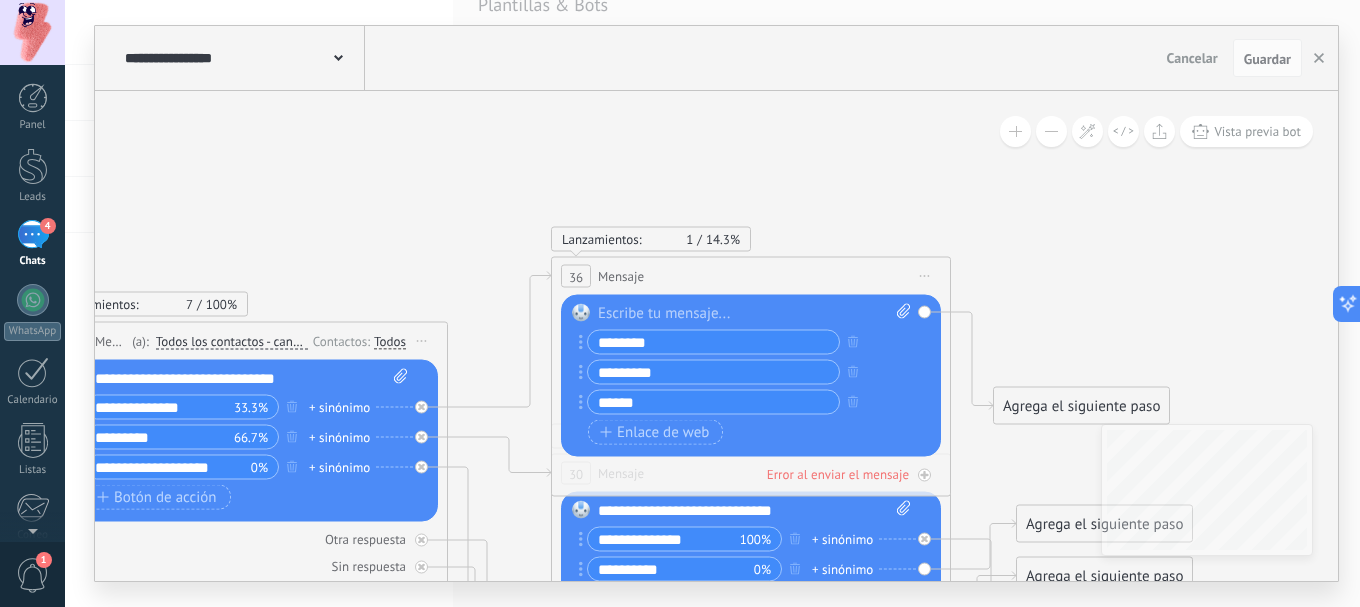 type 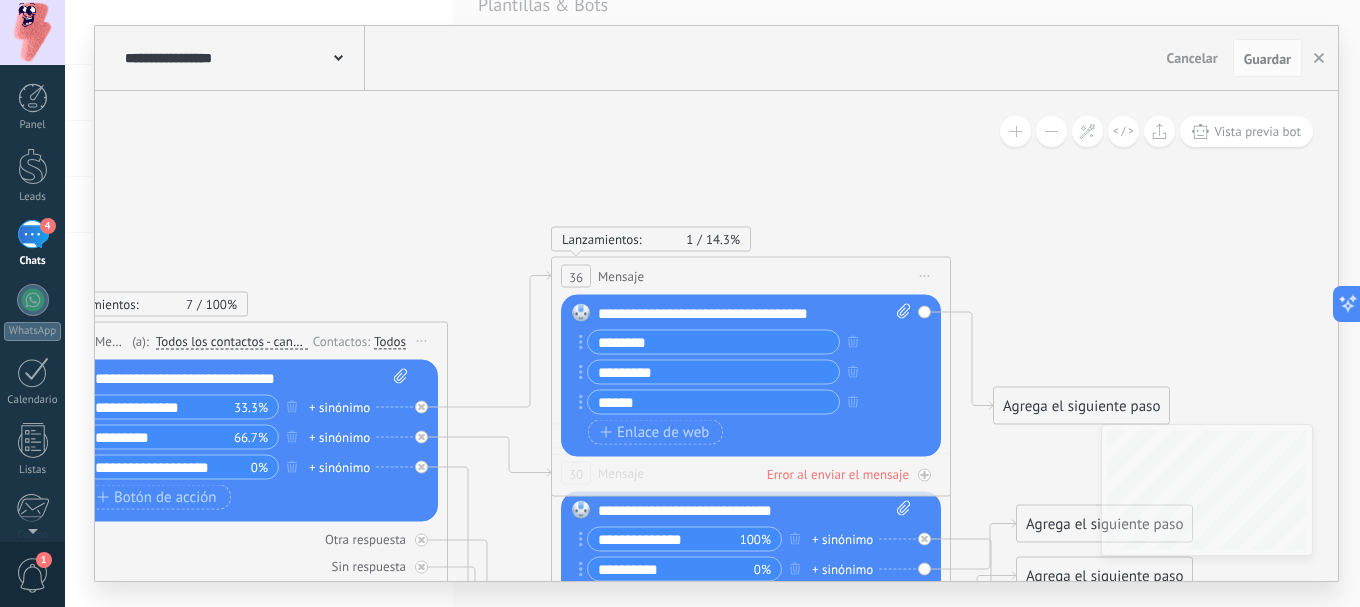 click 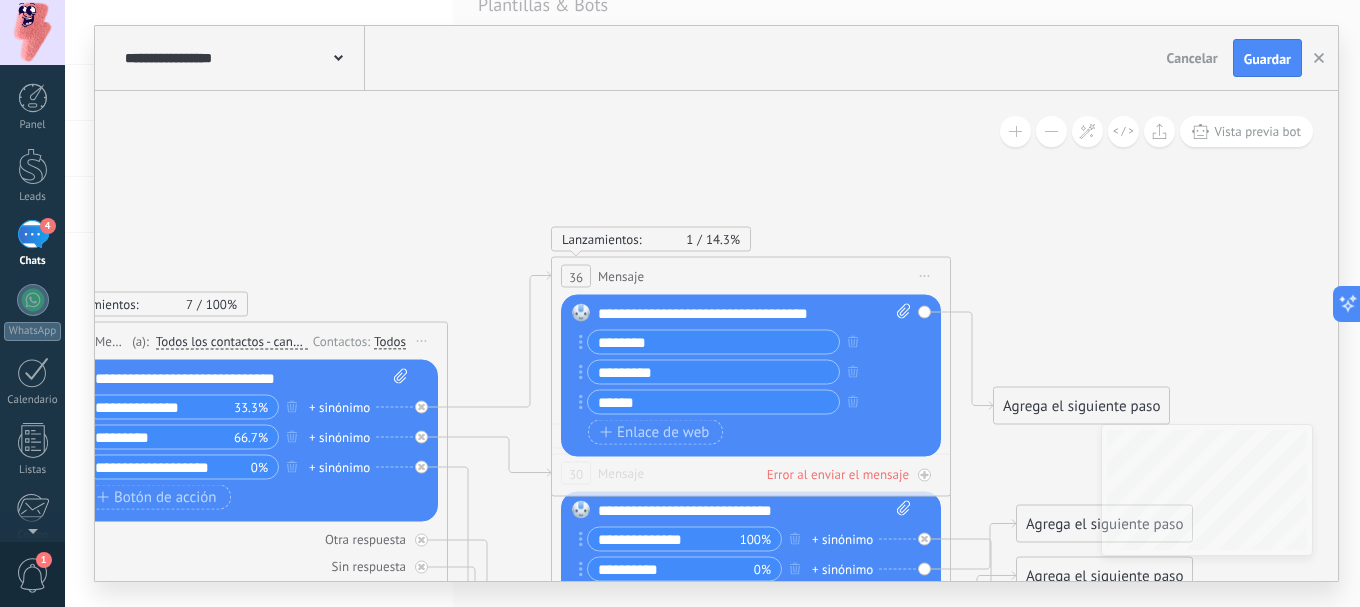 click on "Cancelar Guardar" at bounding box center (1236, 58) 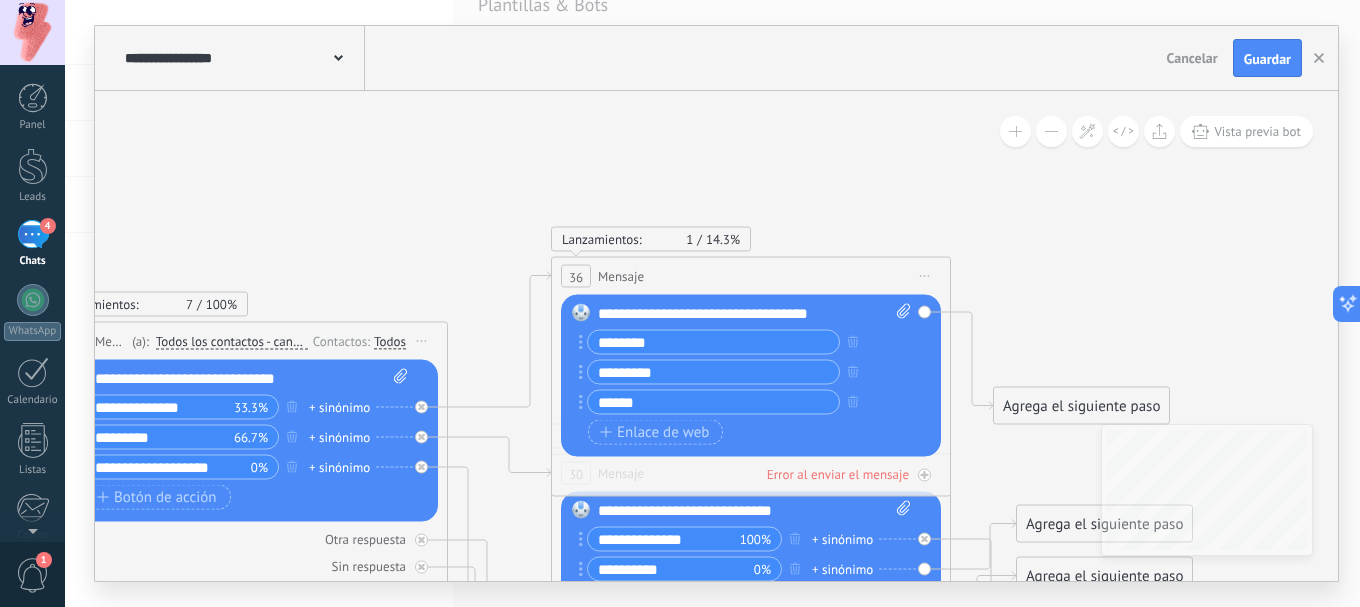 click on "Guardar" at bounding box center (1267, 58) 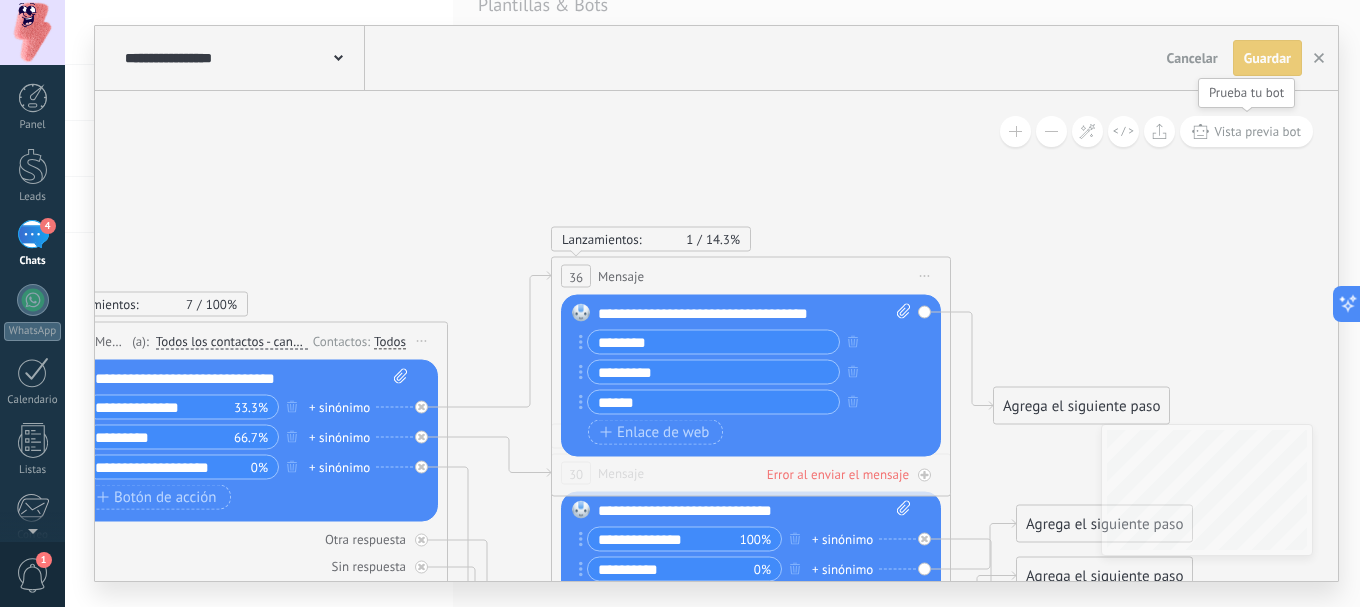 click on "Vista previa bot" at bounding box center [1257, 131] 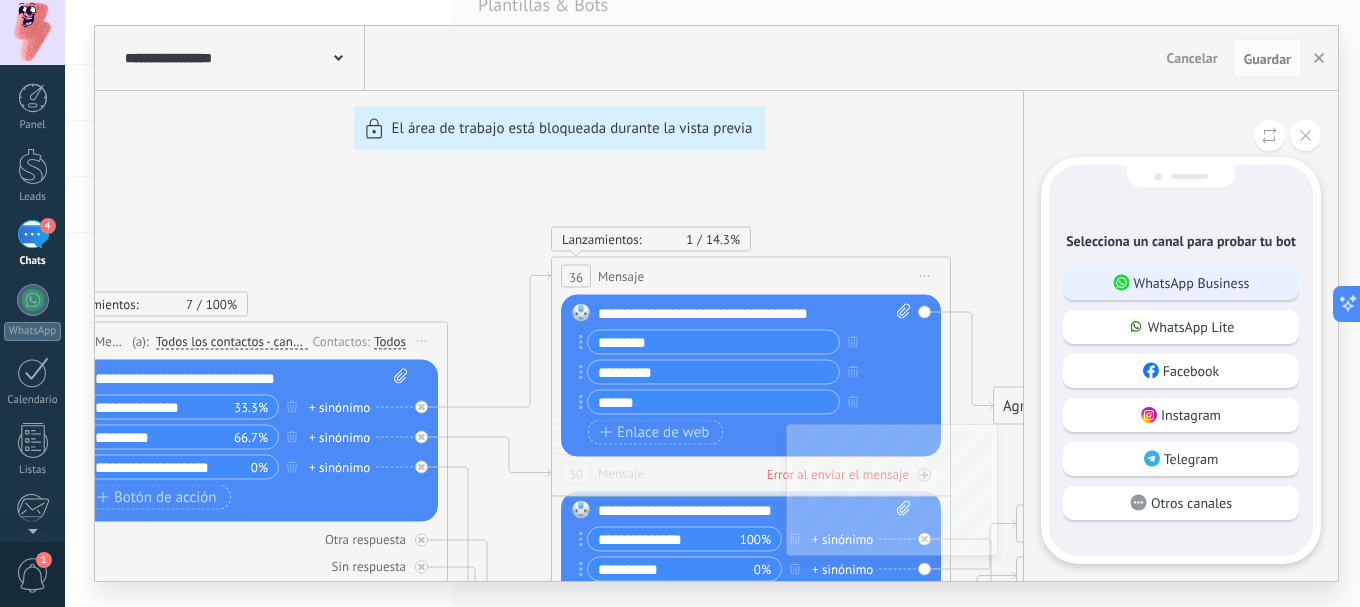 click on "WhatsApp Business" at bounding box center [1181, 283] 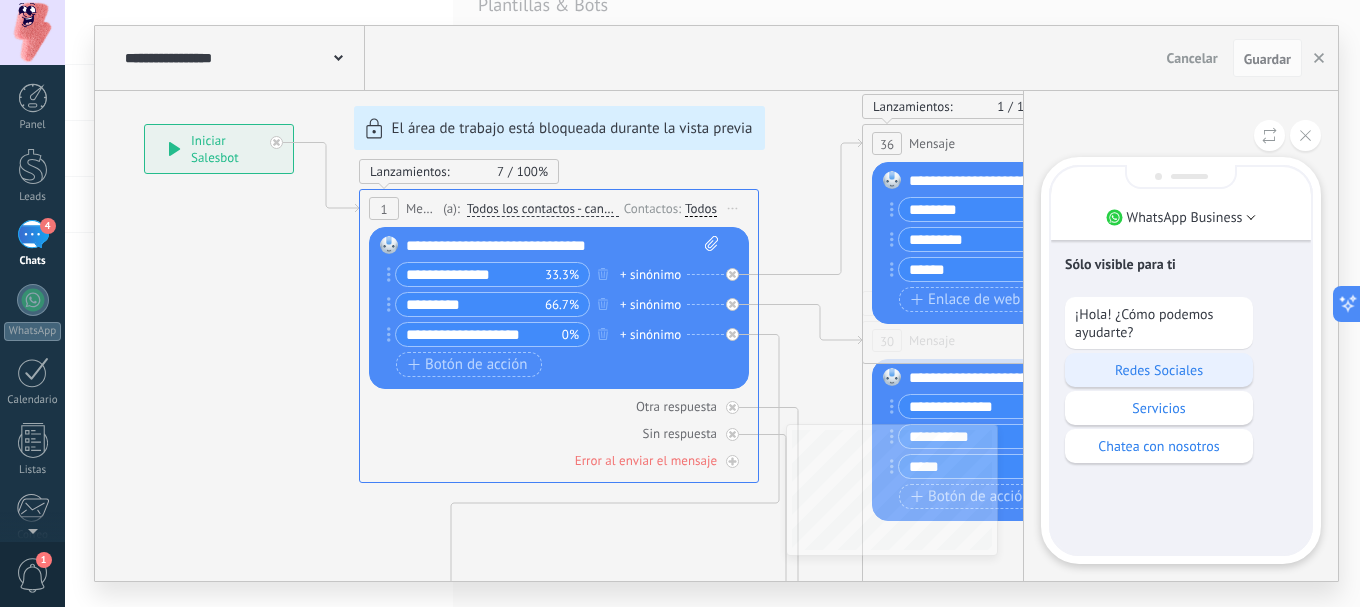 click on "Redes Sociales" at bounding box center [1159, 370] 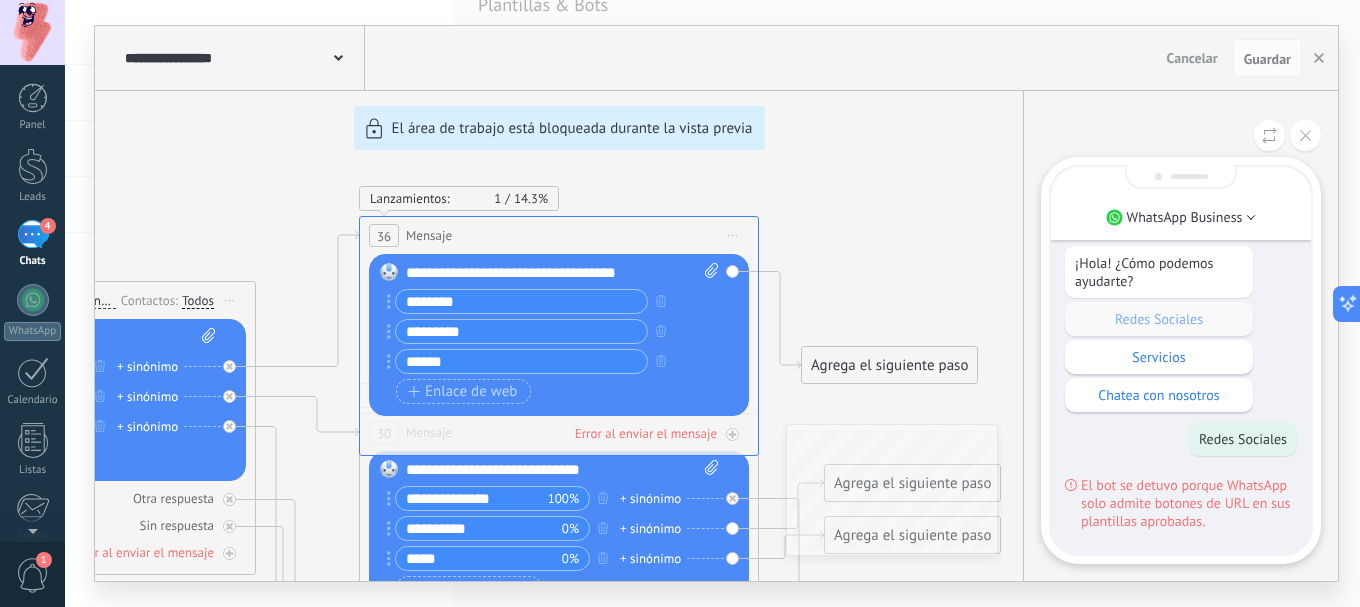 click on "**********" at bounding box center [716, 303] 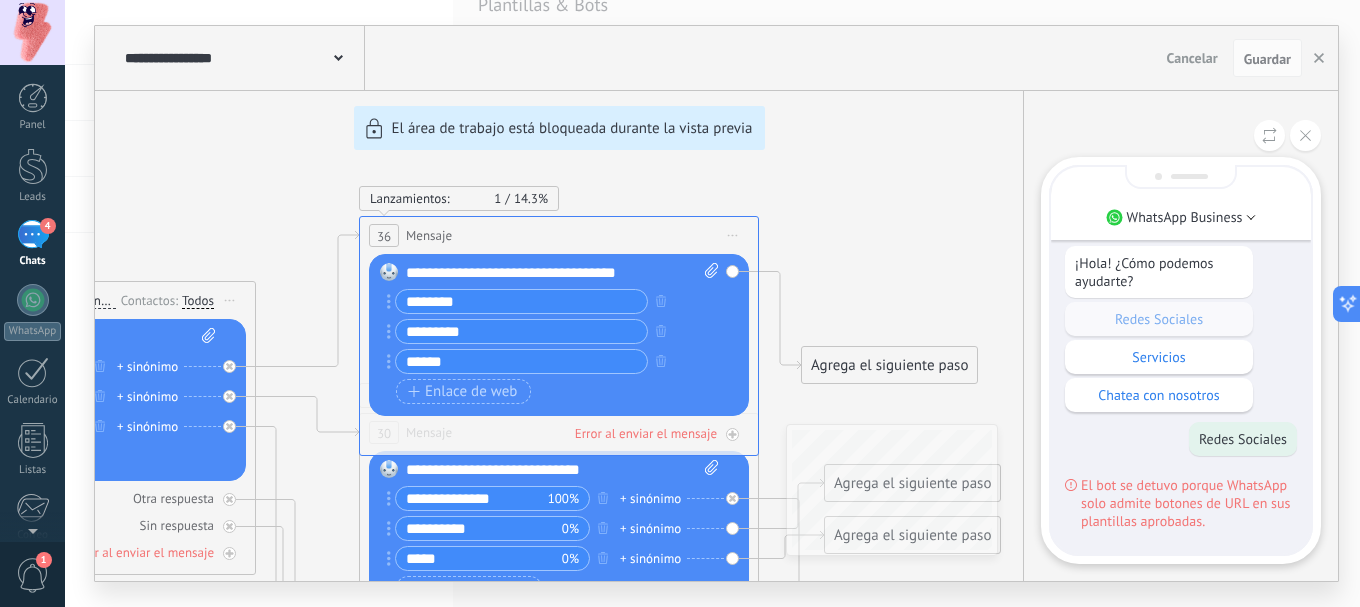 click on "**********" at bounding box center (716, 303) 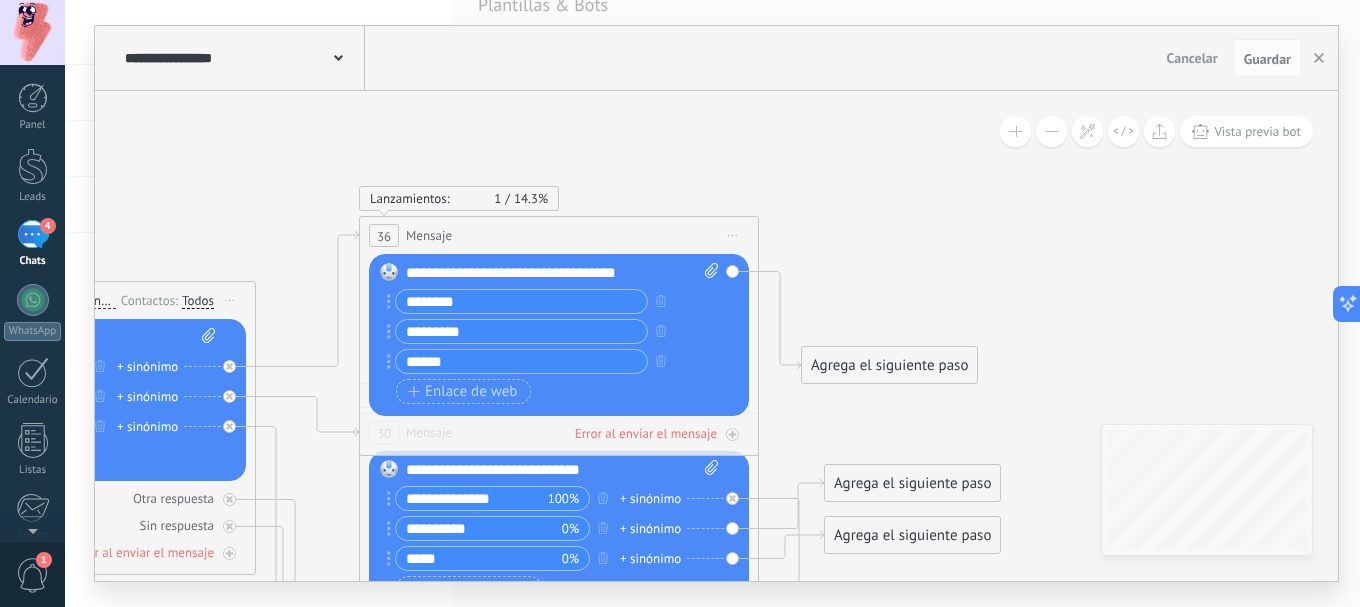 click 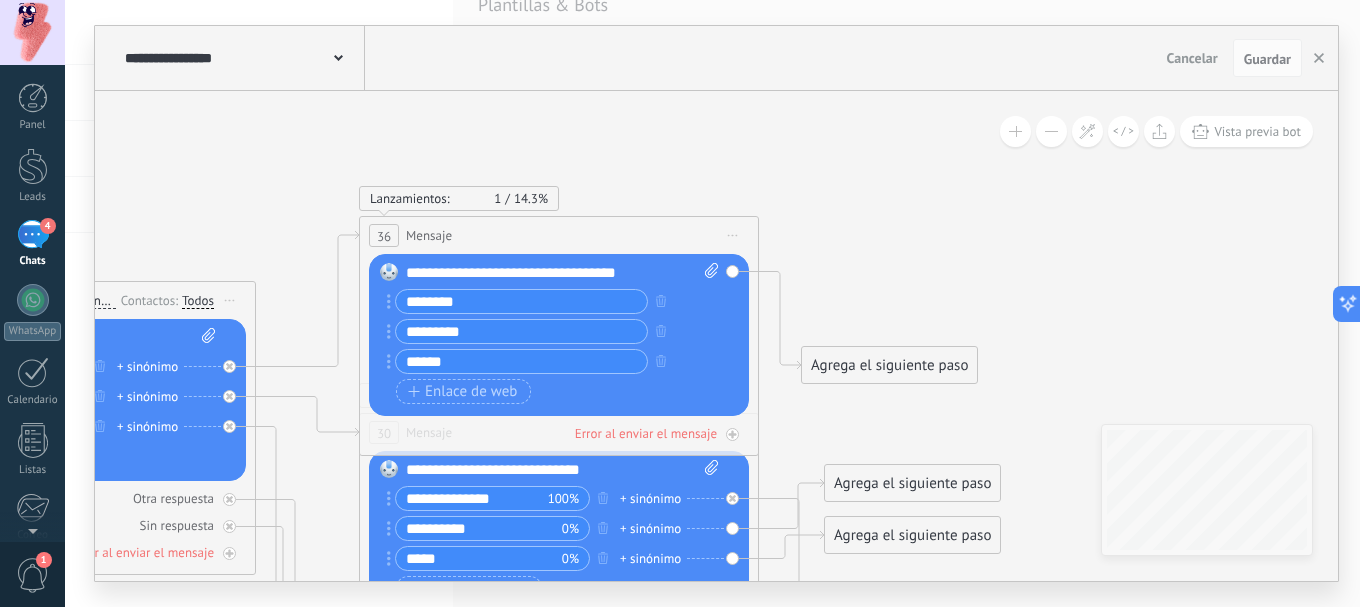 click on "Subir" at bounding box center (0, 0) 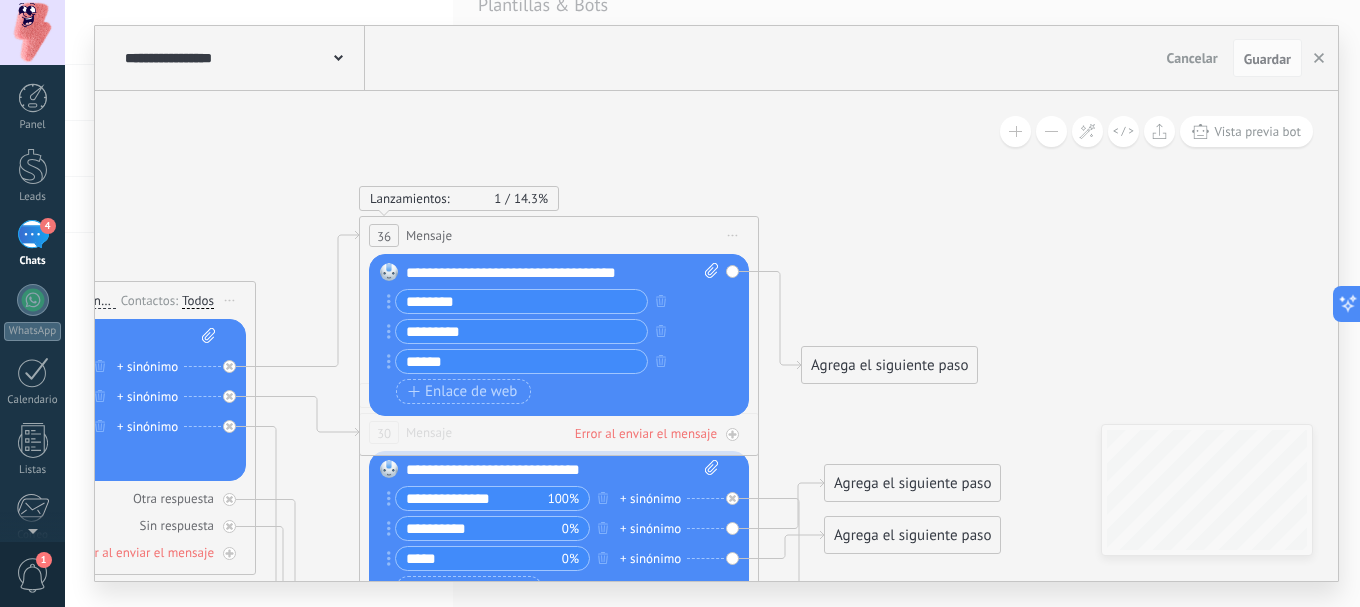 click on "******" at bounding box center (521, 361) 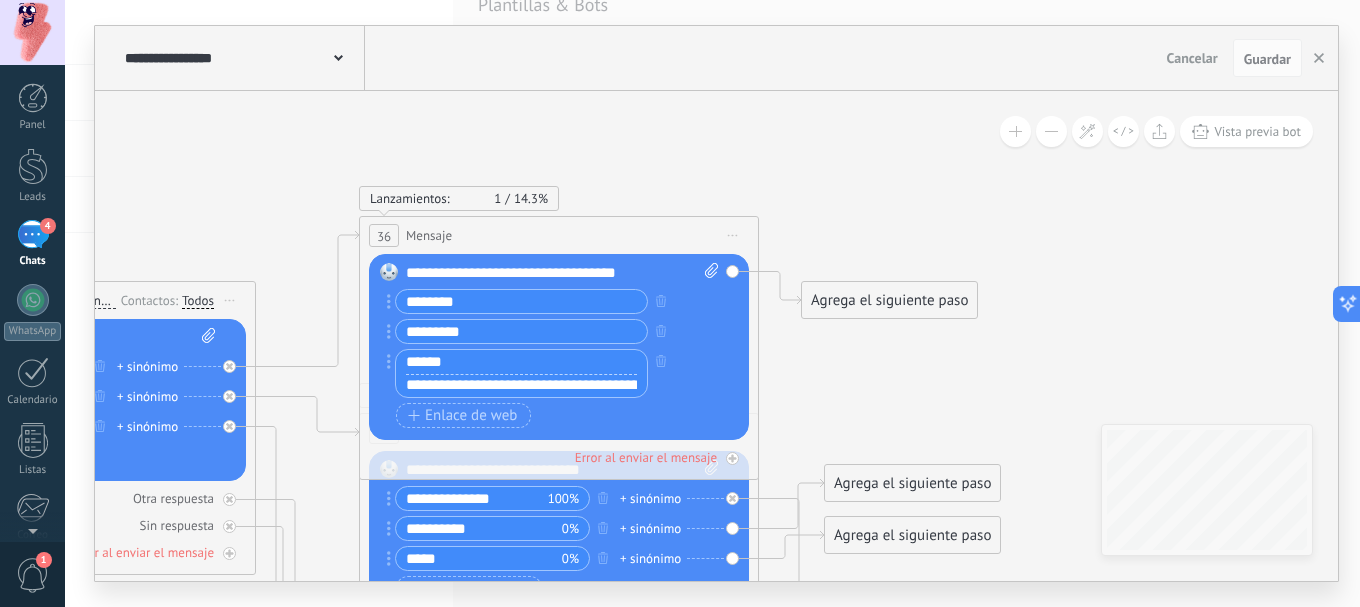 click on "**********" at bounding box center [557, 346] 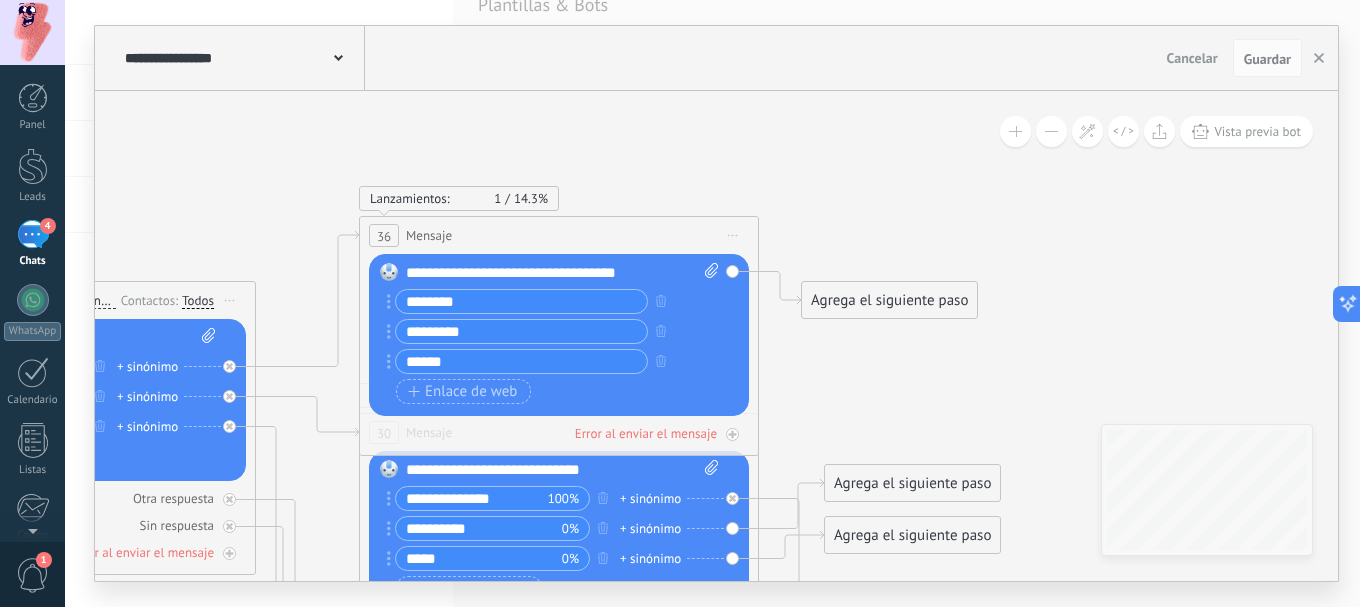 click on "*********" at bounding box center (521, 331) 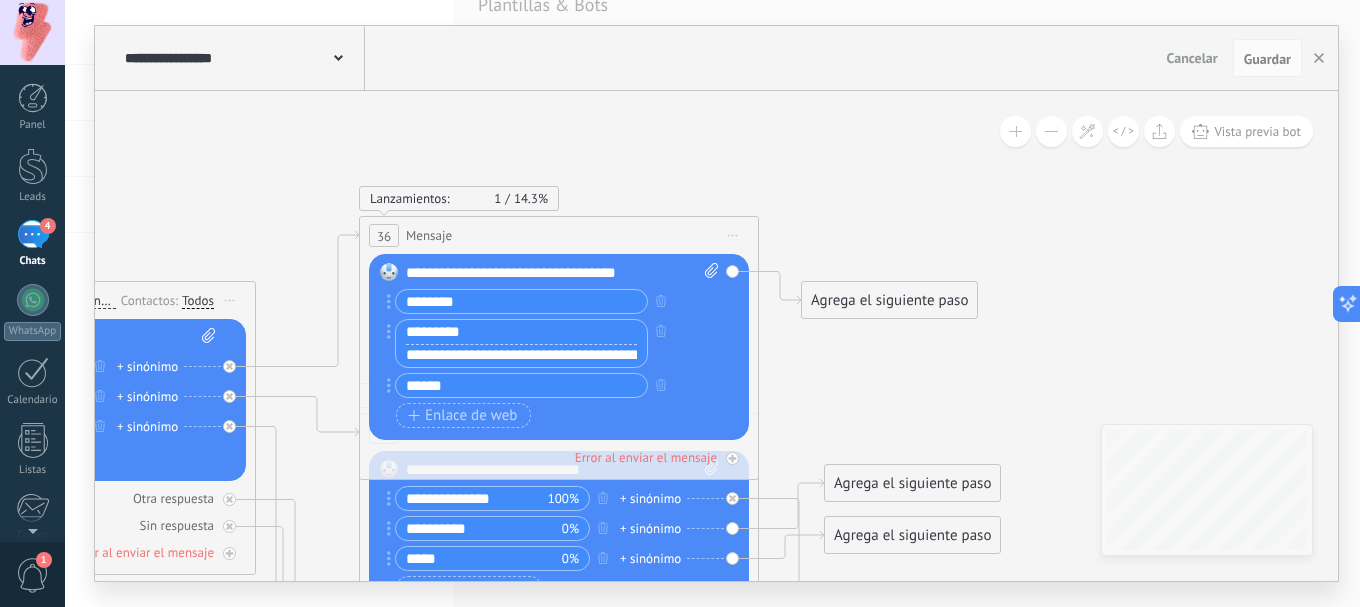 click on "********" at bounding box center [521, 301] 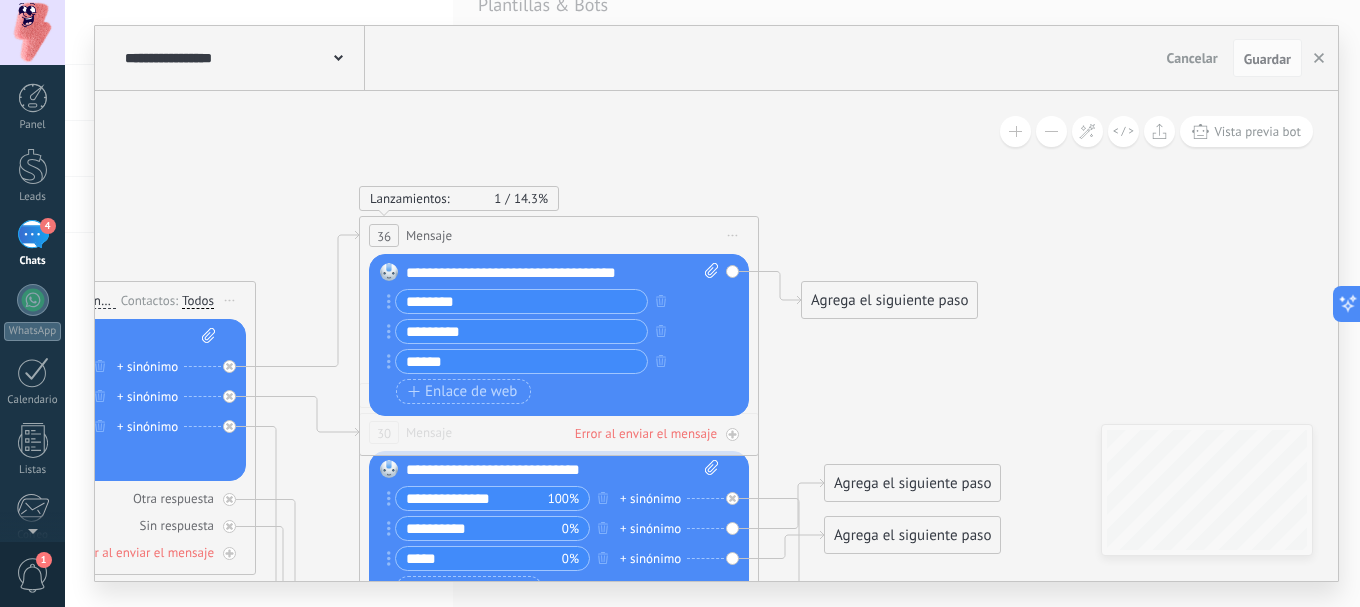 click 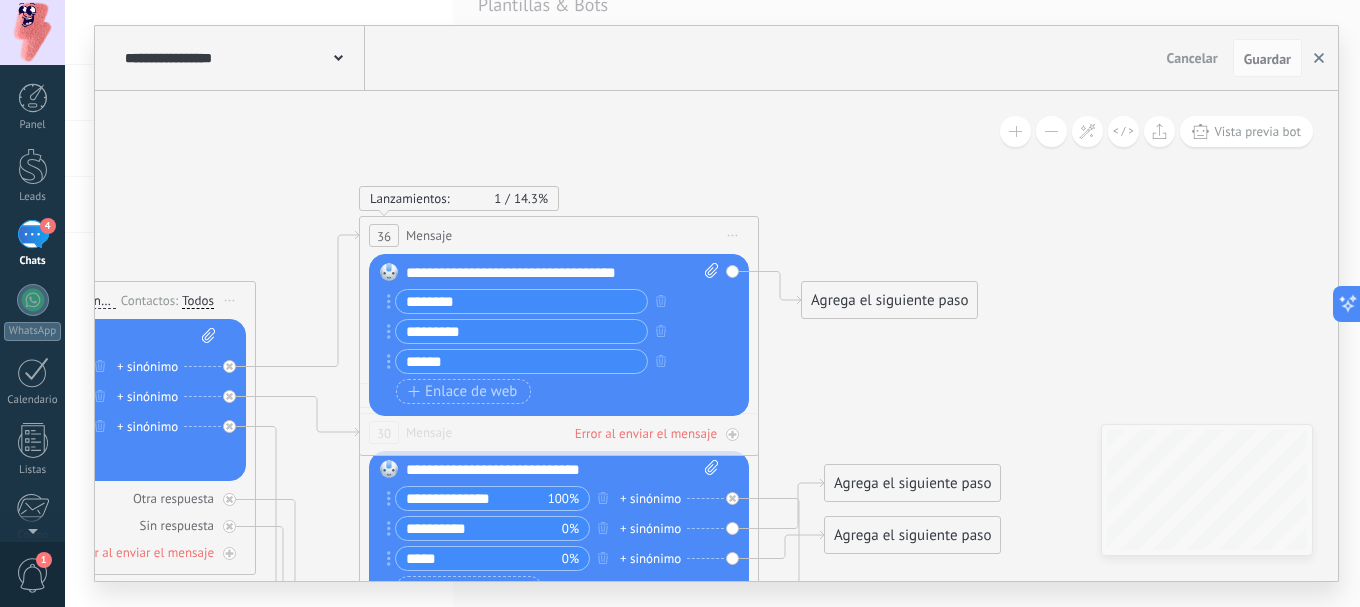 drag, startPoint x: 1312, startPoint y: 57, endPoint x: 1145, endPoint y: 27, distance: 169.67322 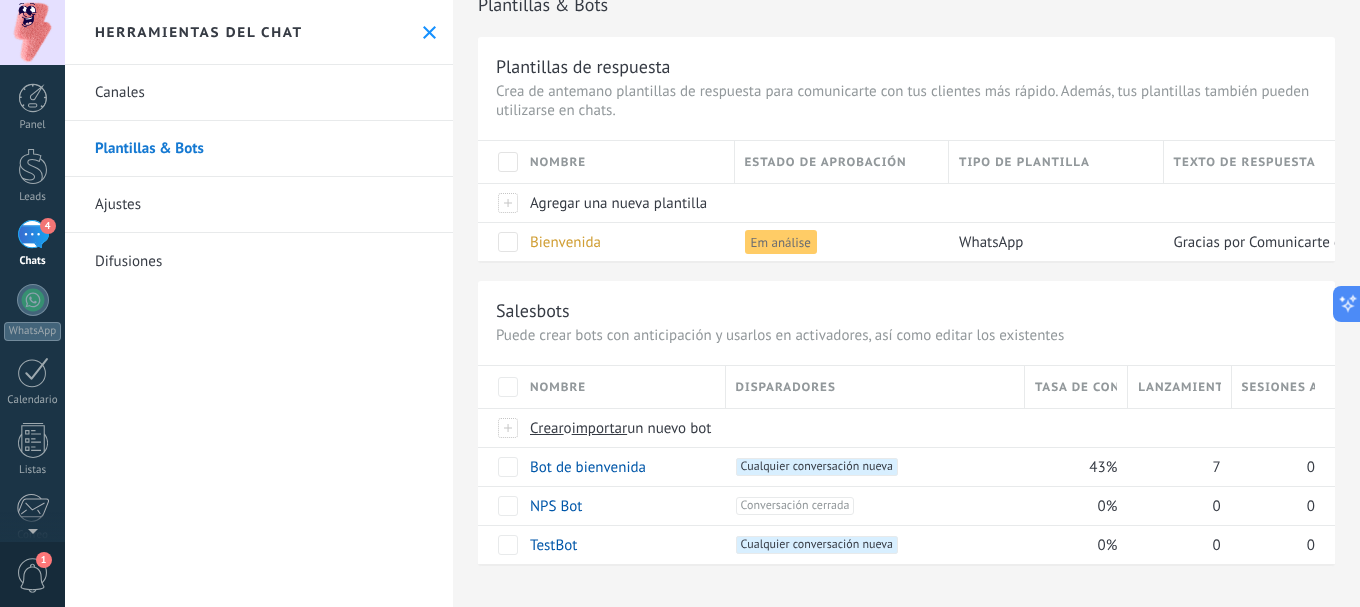 click on "4" at bounding box center (33, 234) 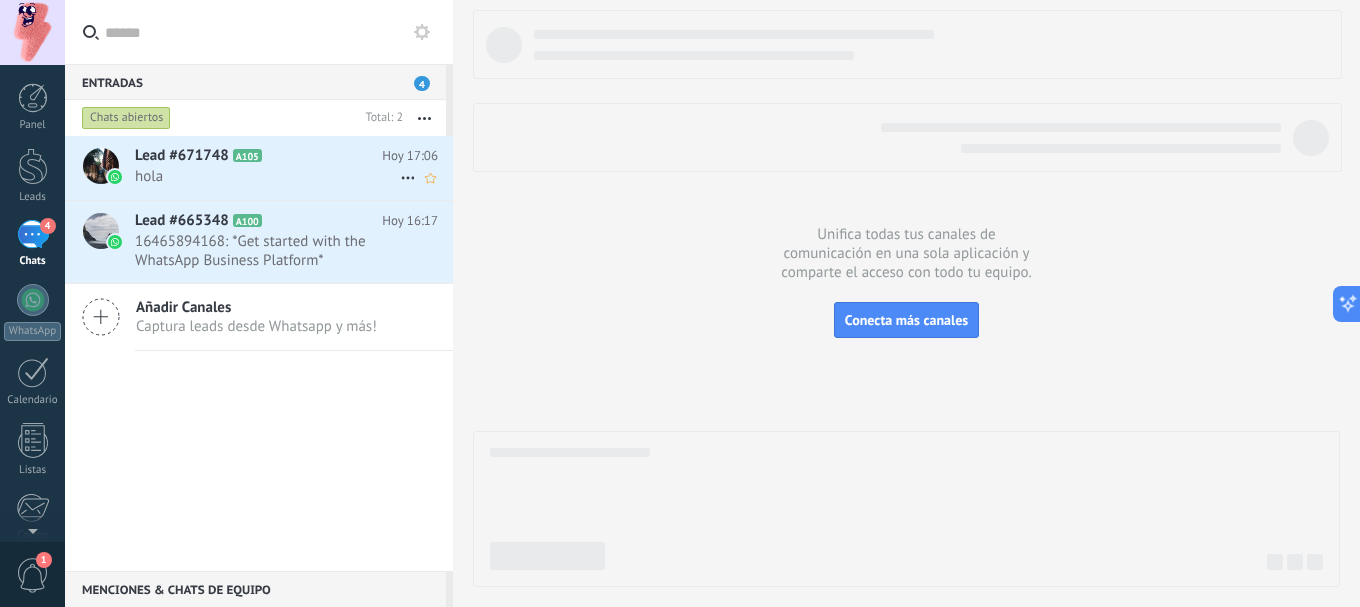 click 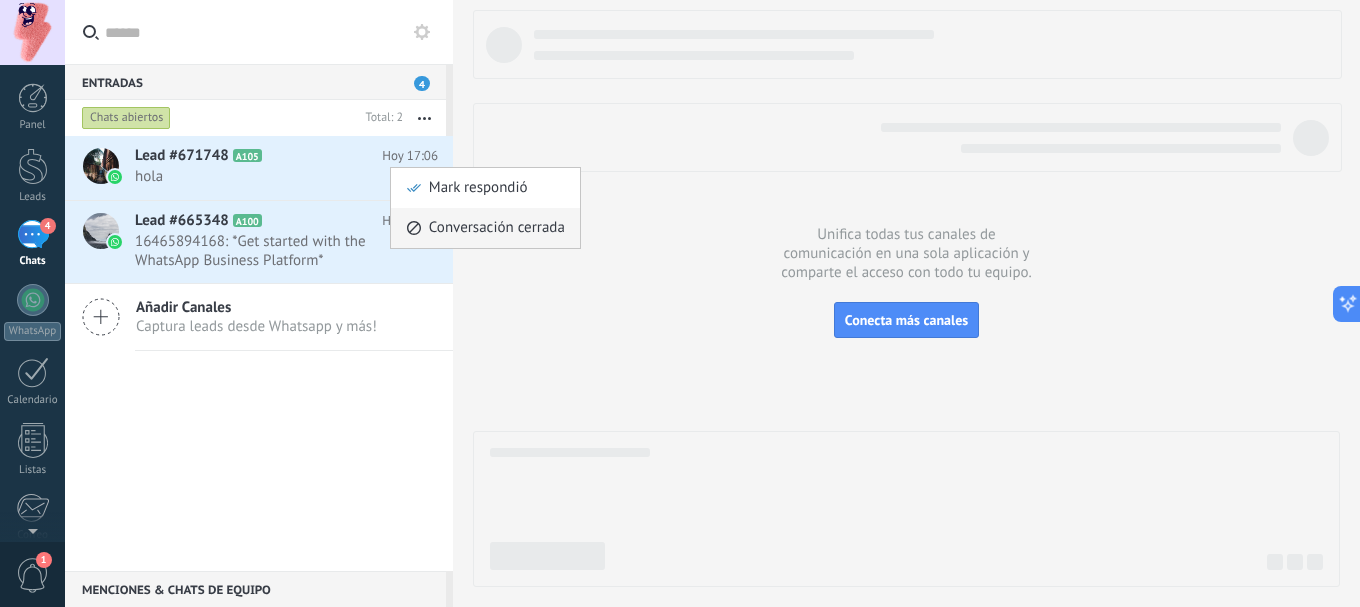 click on "Conversación cerrada" at bounding box center [497, 228] 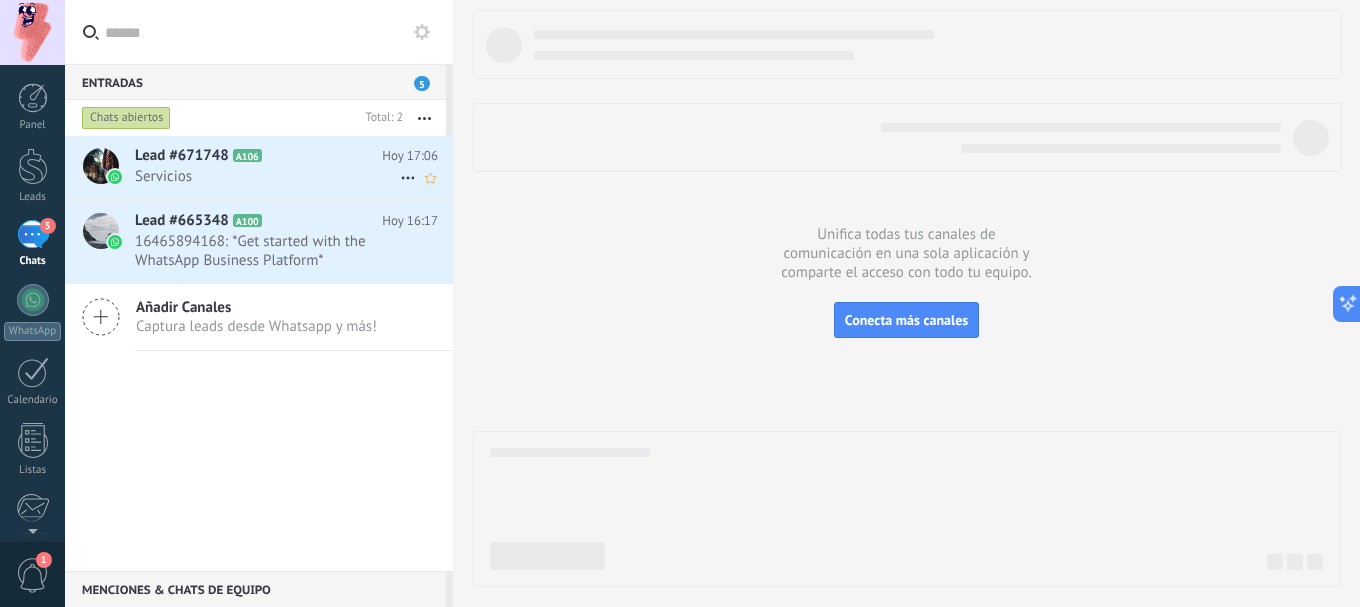 click on "Servicios" at bounding box center [267, 176] 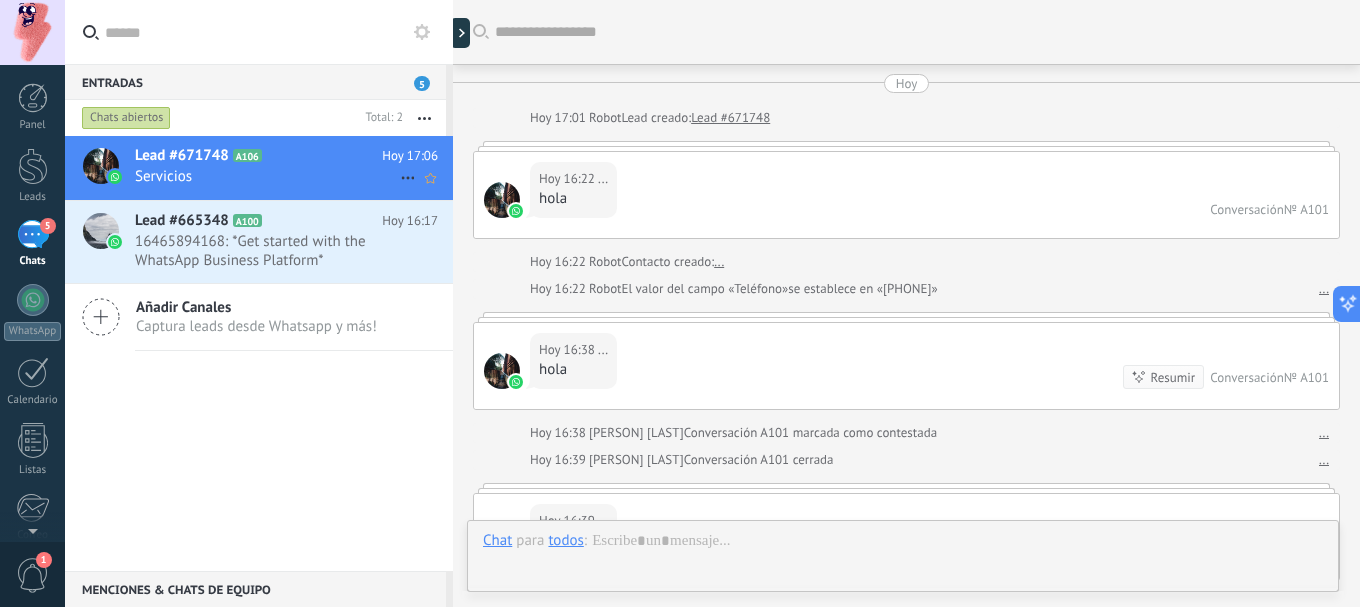 click 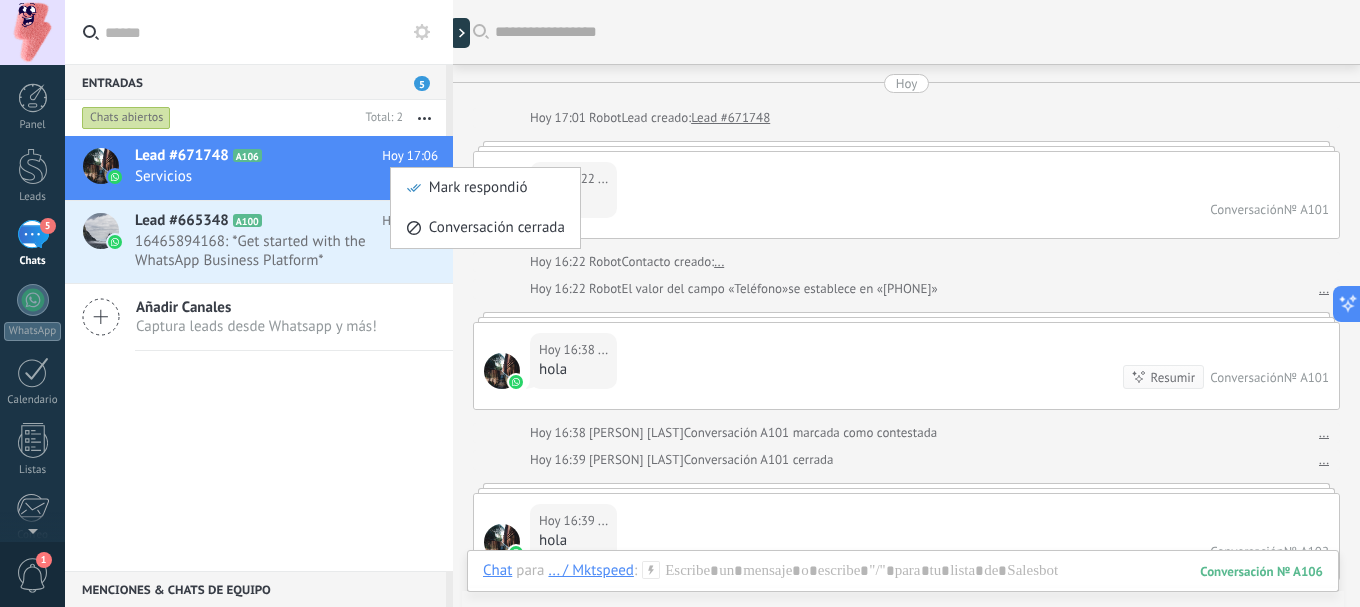scroll, scrollTop: 3381, scrollLeft: 0, axis: vertical 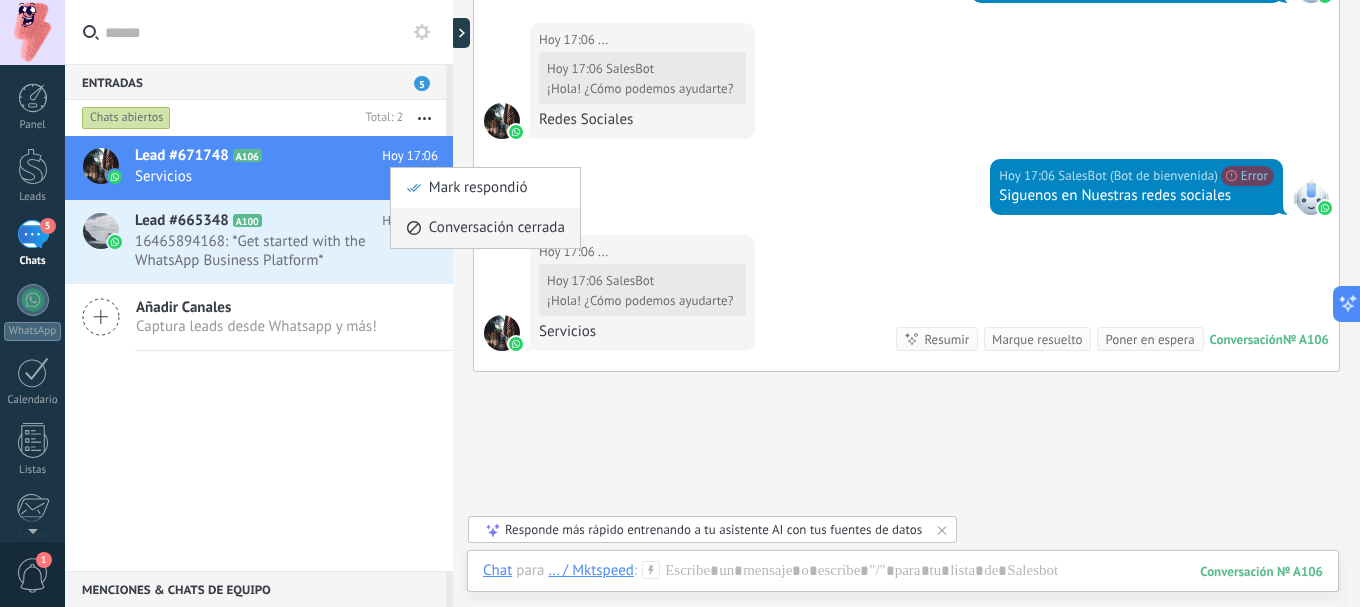 click on "Conversación cerrada" at bounding box center [497, 228] 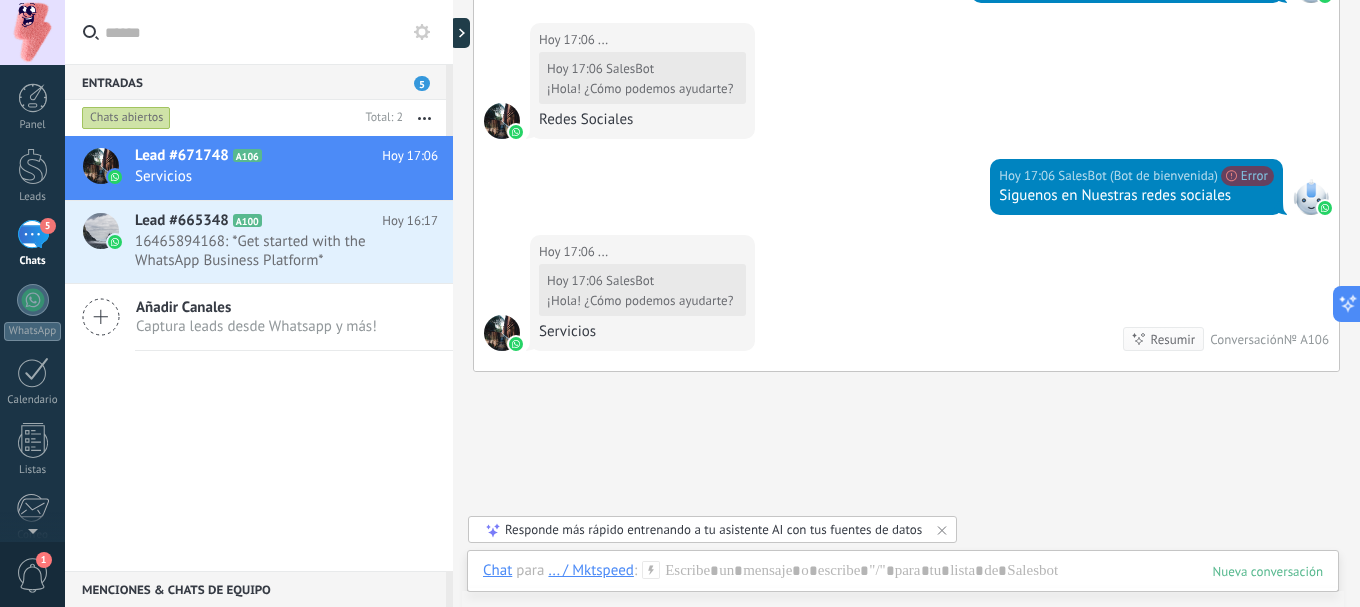 scroll, scrollTop: 3414, scrollLeft: 0, axis: vertical 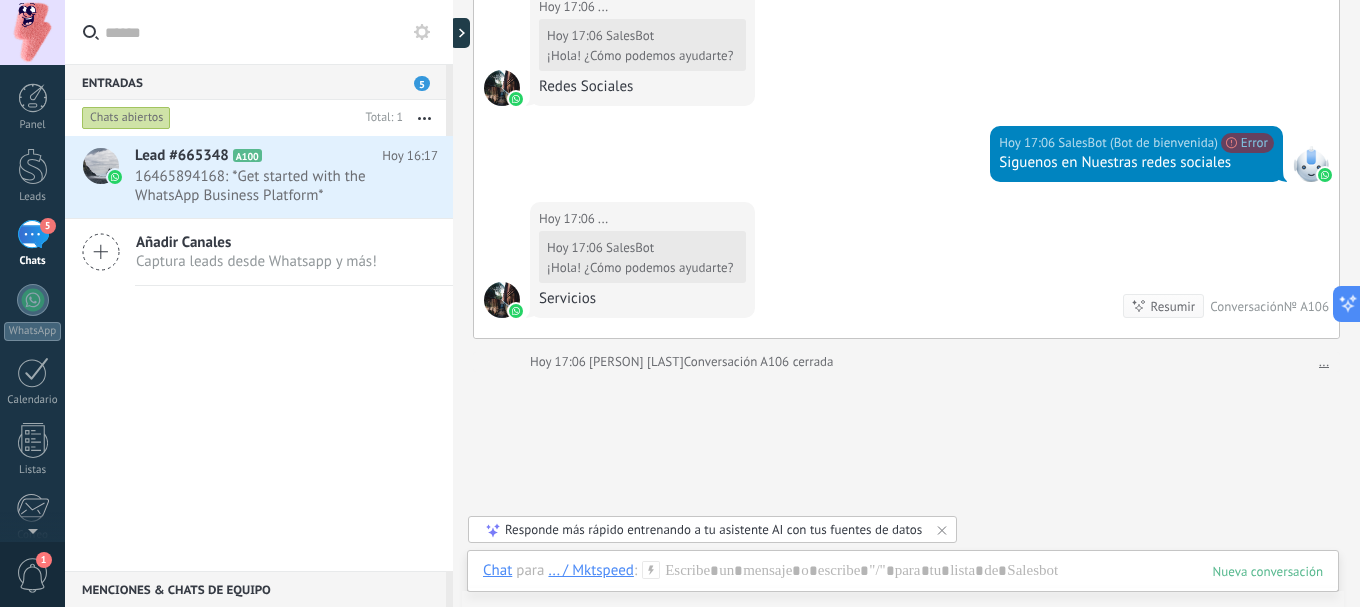 click 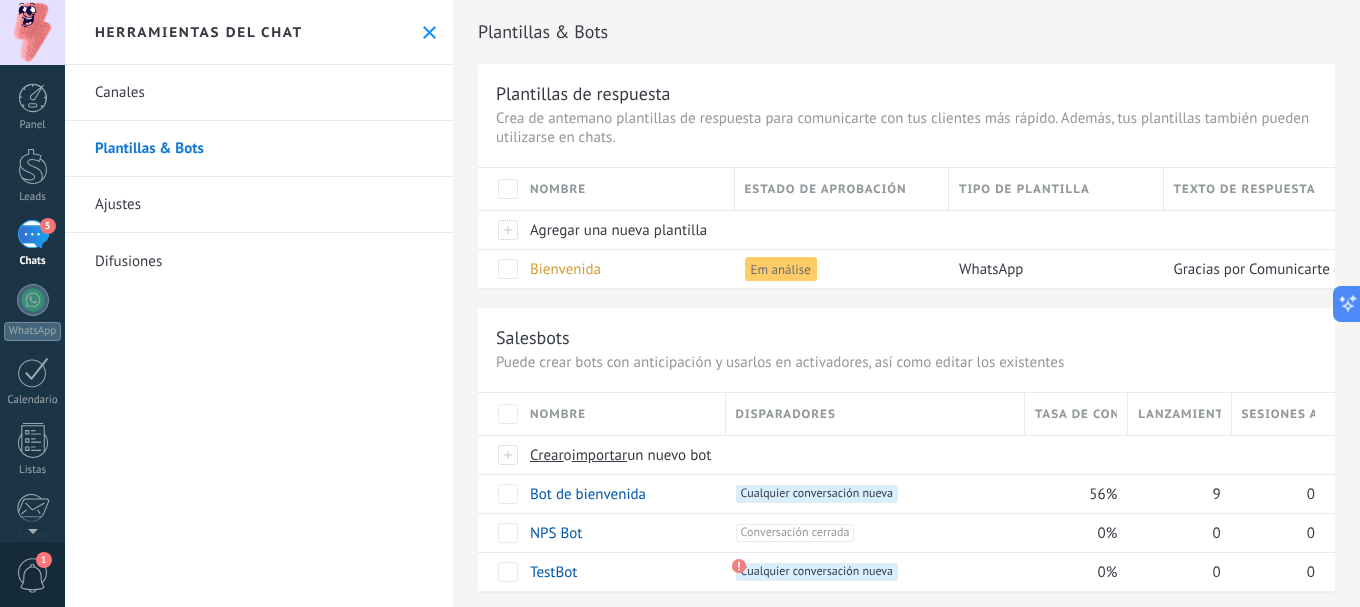 click on "Canales" at bounding box center (259, 93) 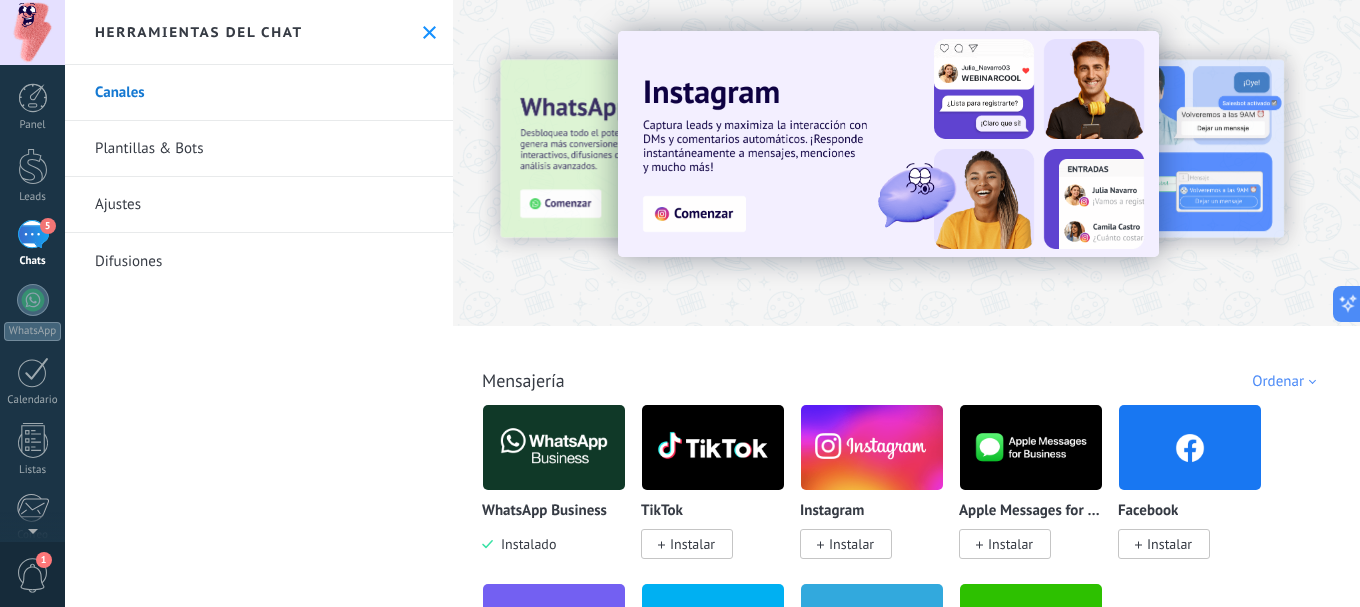 click on "Plantillas & Bots" at bounding box center (259, 149) 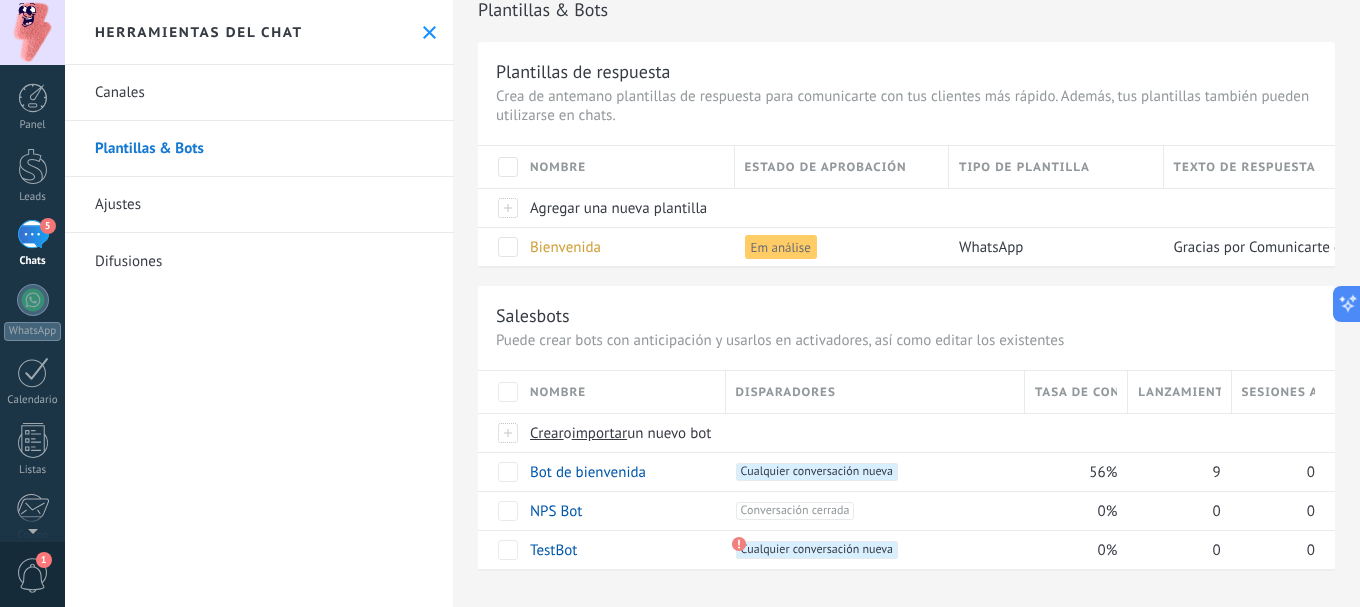 scroll, scrollTop: 27, scrollLeft: 0, axis: vertical 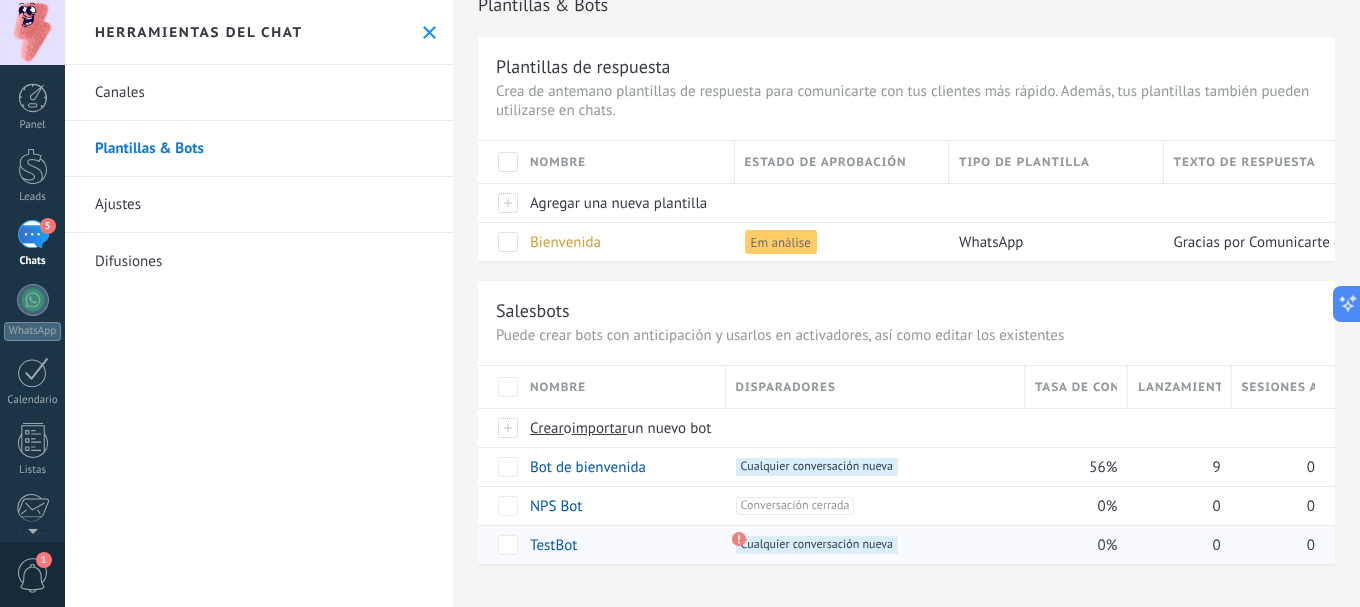 click on "TestBot" at bounding box center [553, 545] 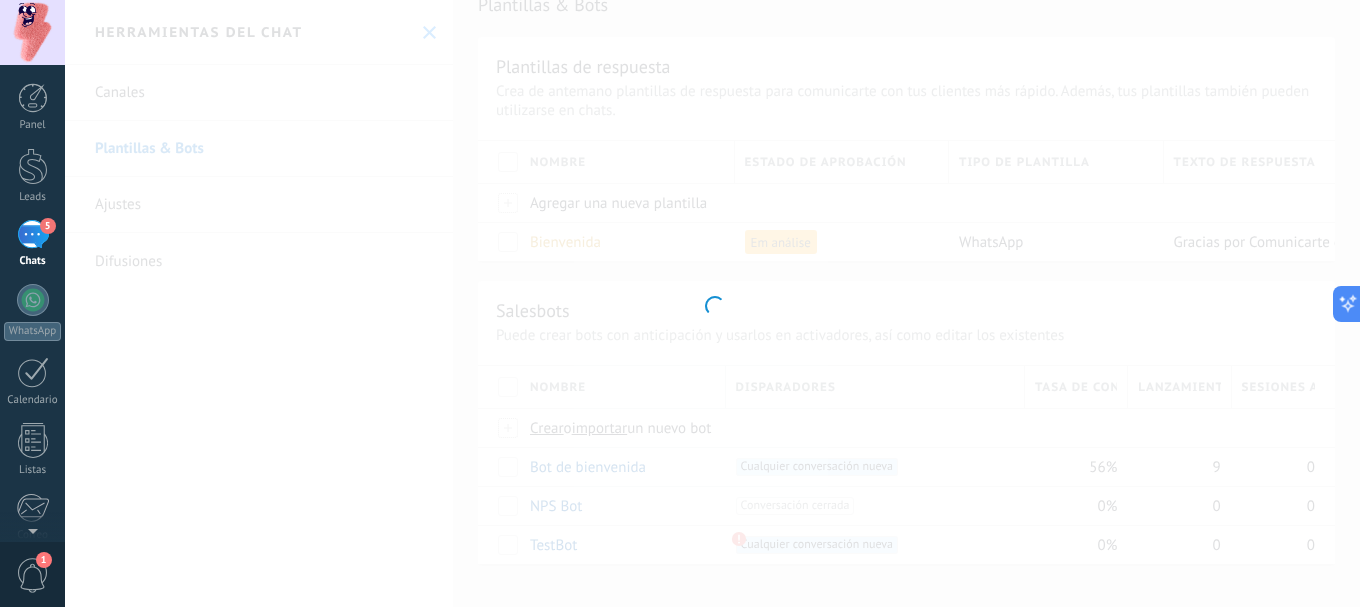 type on "*******" 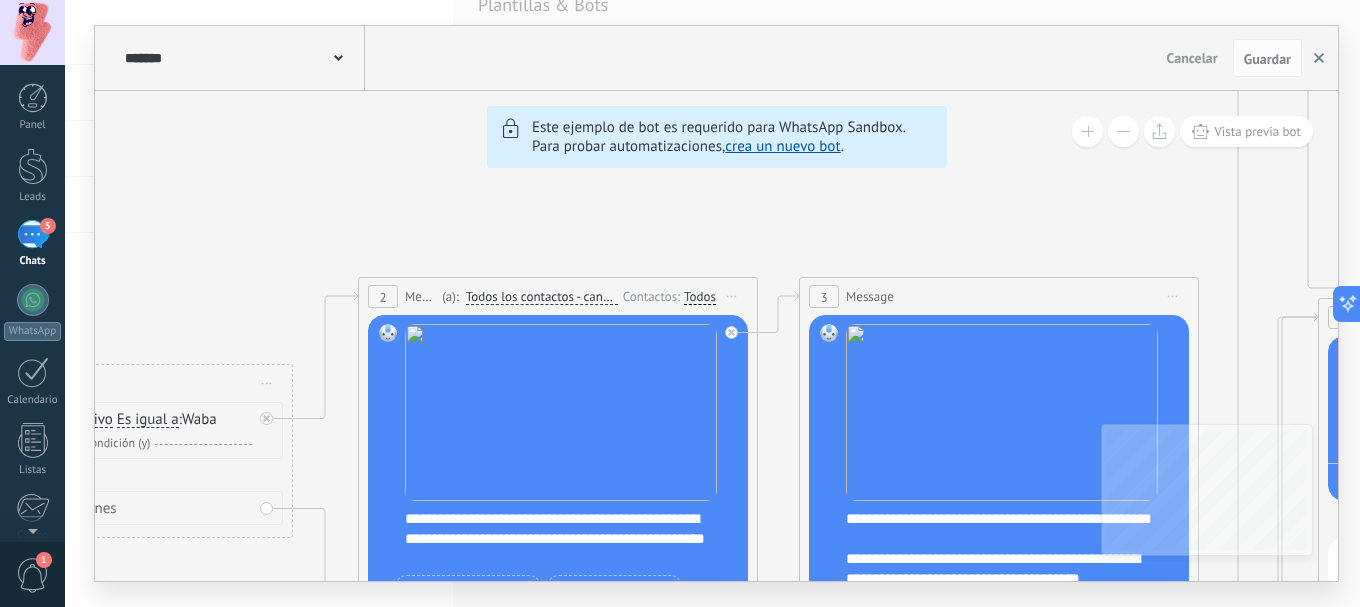 click at bounding box center (1319, 58) 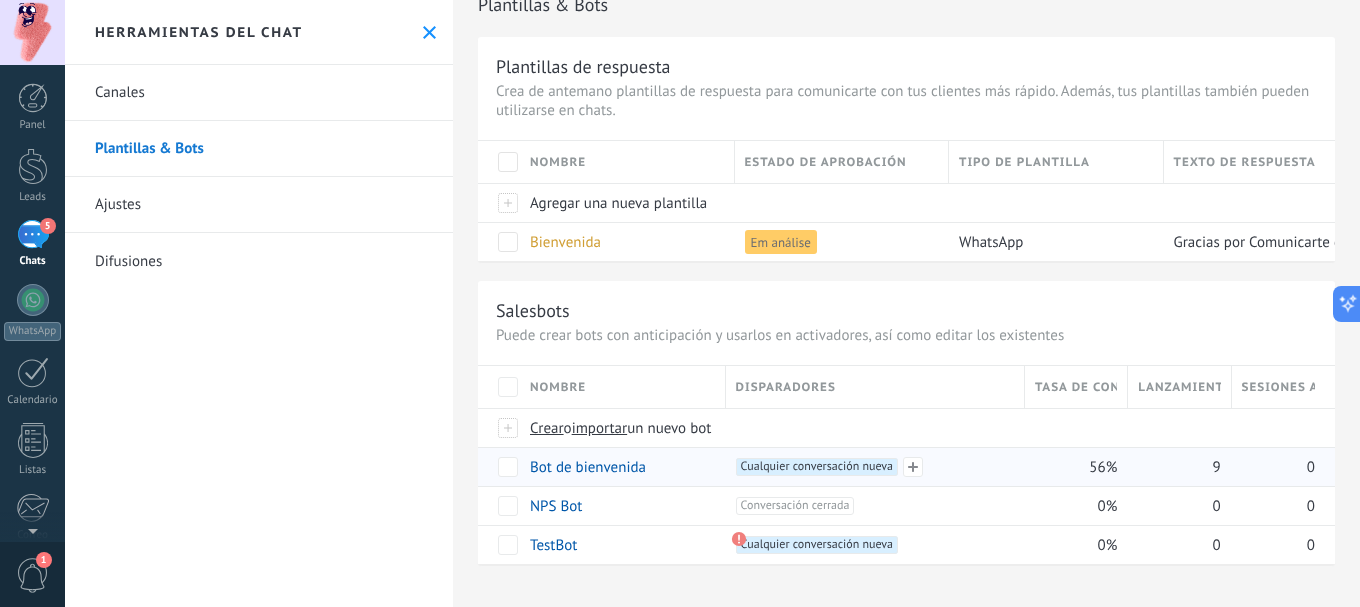 drag, startPoint x: 989, startPoint y: 470, endPoint x: 935, endPoint y: 468, distance: 54.037025 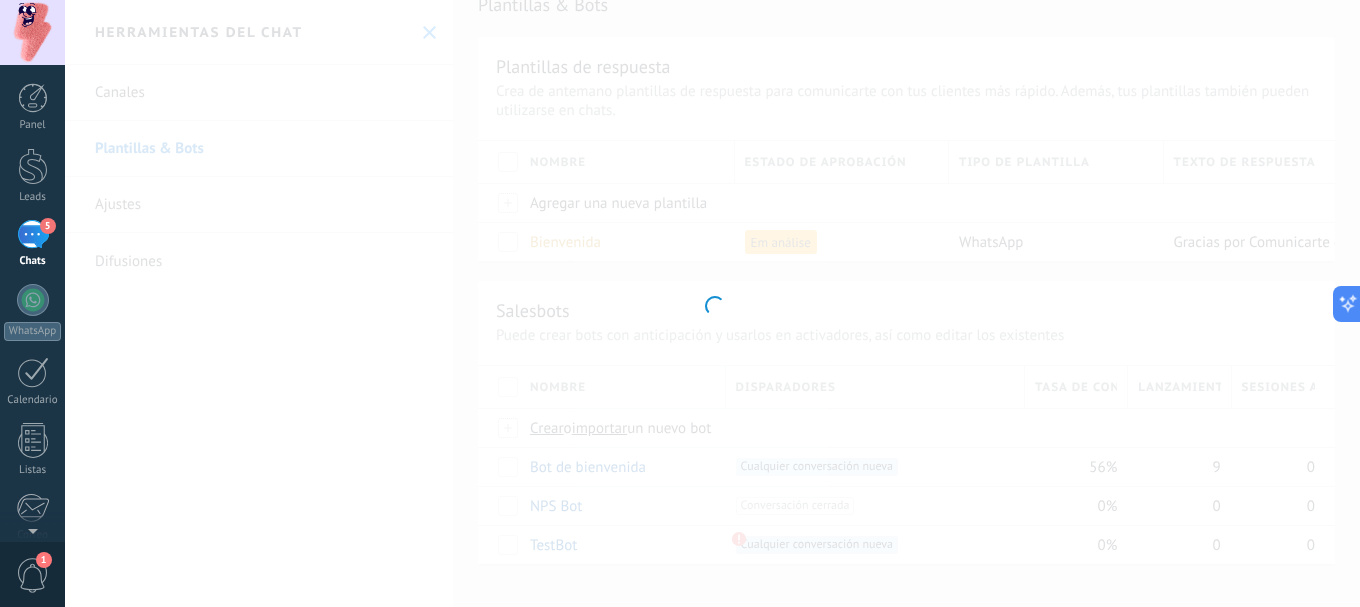 type on "**********" 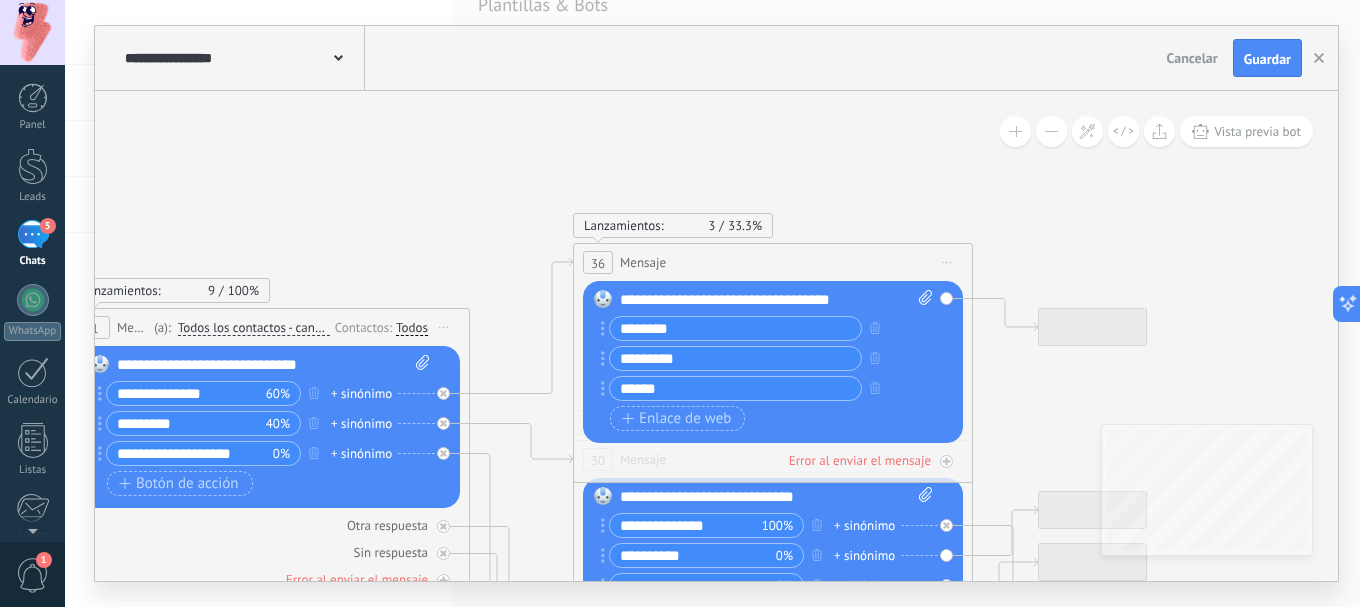 drag, startPoint x: 987, startPoint y: 222, endPoint x: 317, endPoint y: 226, distance: 670.01196 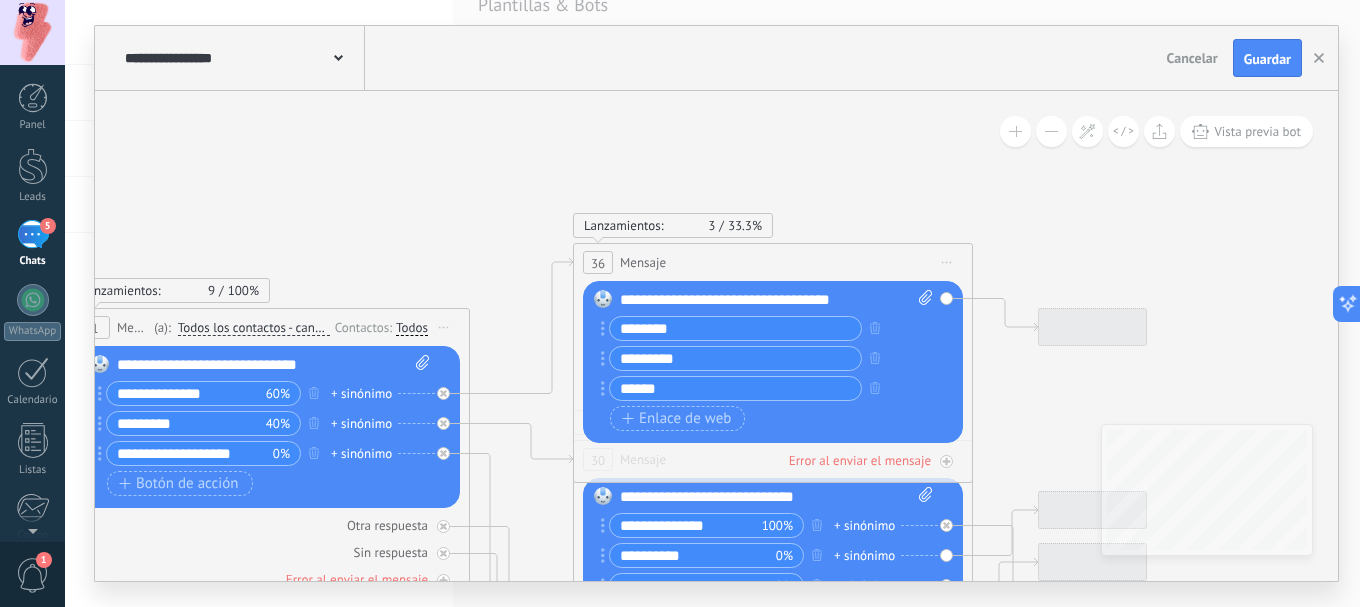 click 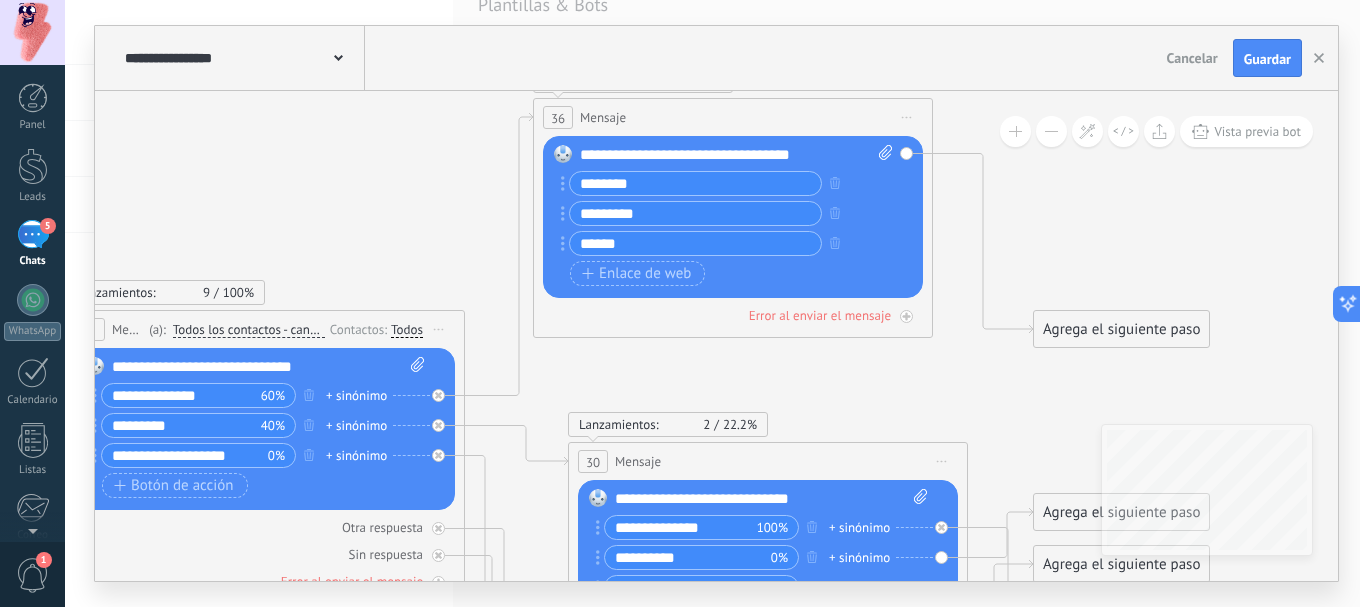 drag, startPoint x: 871, startPoint y: 258, endPoint x: 836, endPoint y: 111, distance: 151.10924 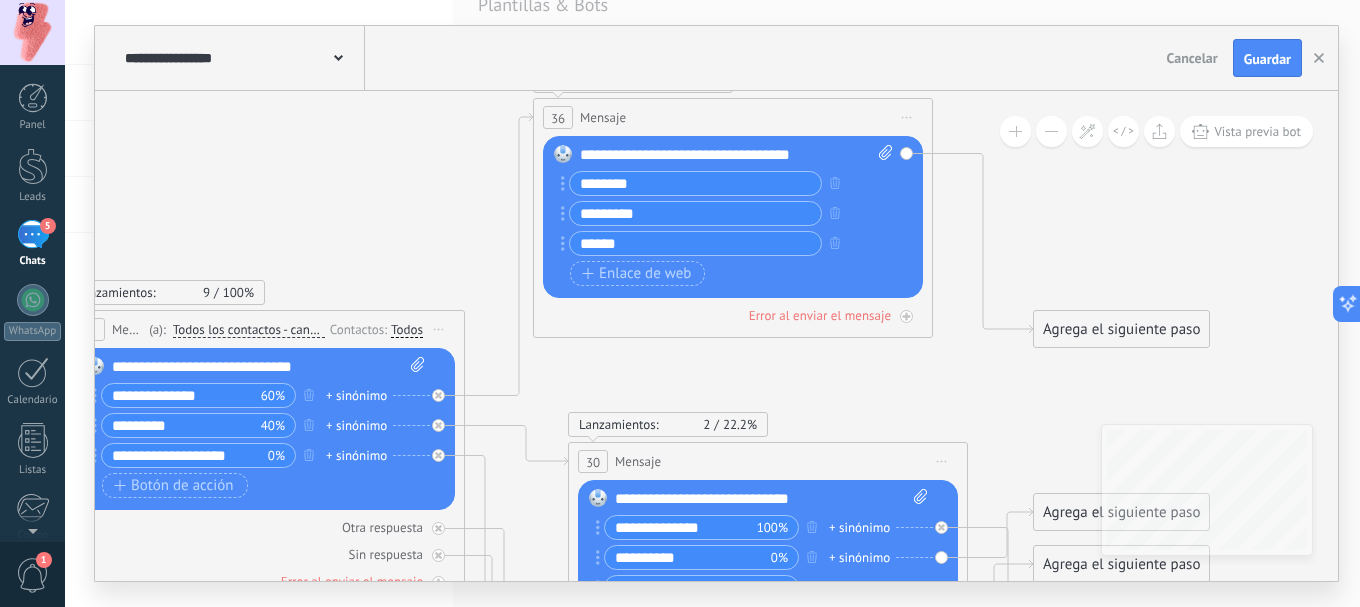 click on "36
Mensaje
*******
(a):
Todos los contactos - canales seleccionados
Todos los contactos - canales seleccionados
Todos los contactos - canal primario
Contacto principal - canales seleccionados
Contacto principal - canal primario
Todos los contactos - canales seleccionados
Todos los contactos - canales seleccionados
Todos los contactos - canal primario
Contacto principal - canales seleccionados" at bounding box center [733, 117] 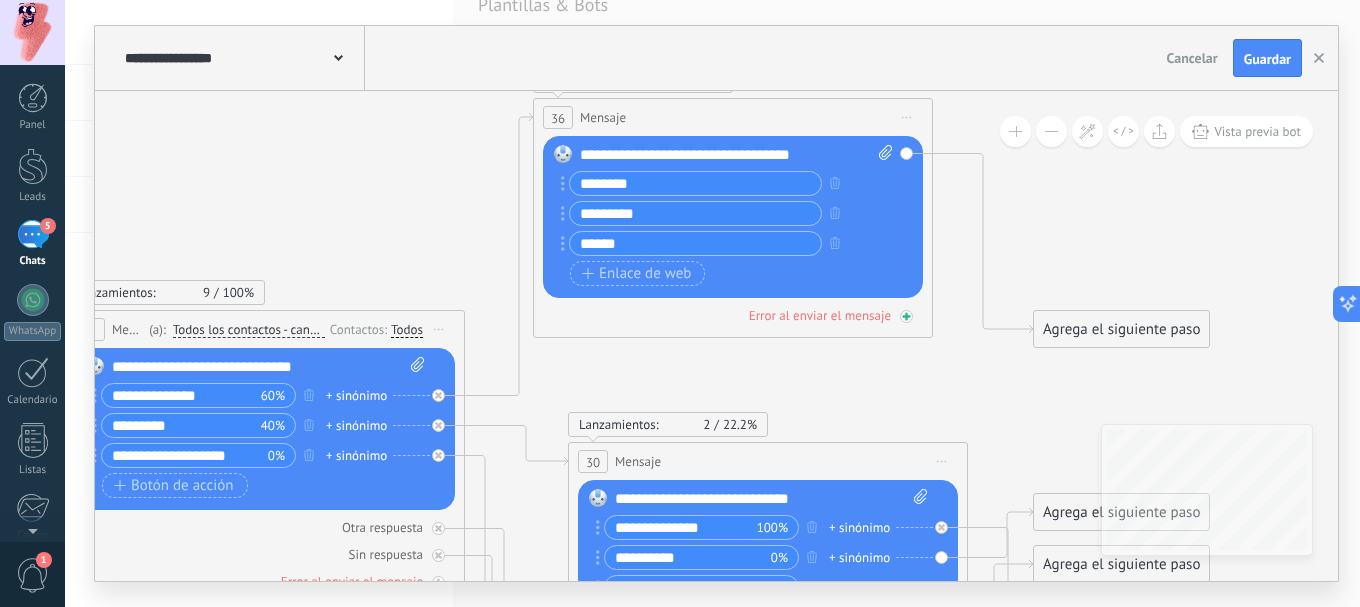 click on "Error al enviar el mensaje" at bounding box center (820, 315) 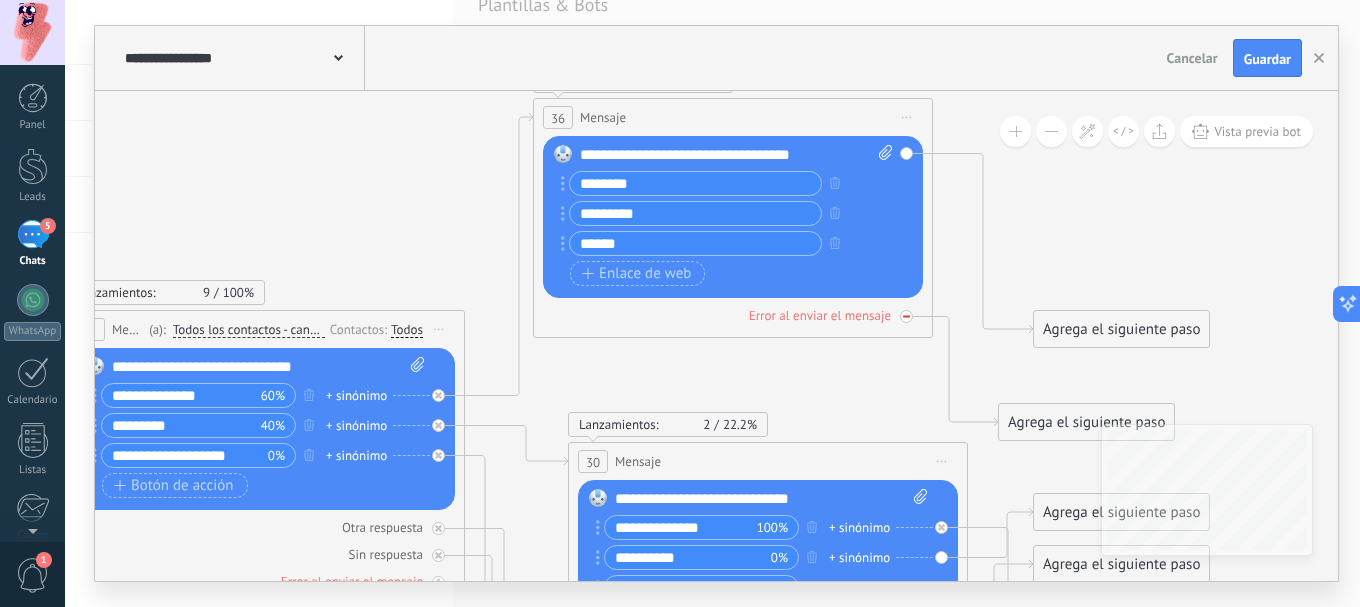 click 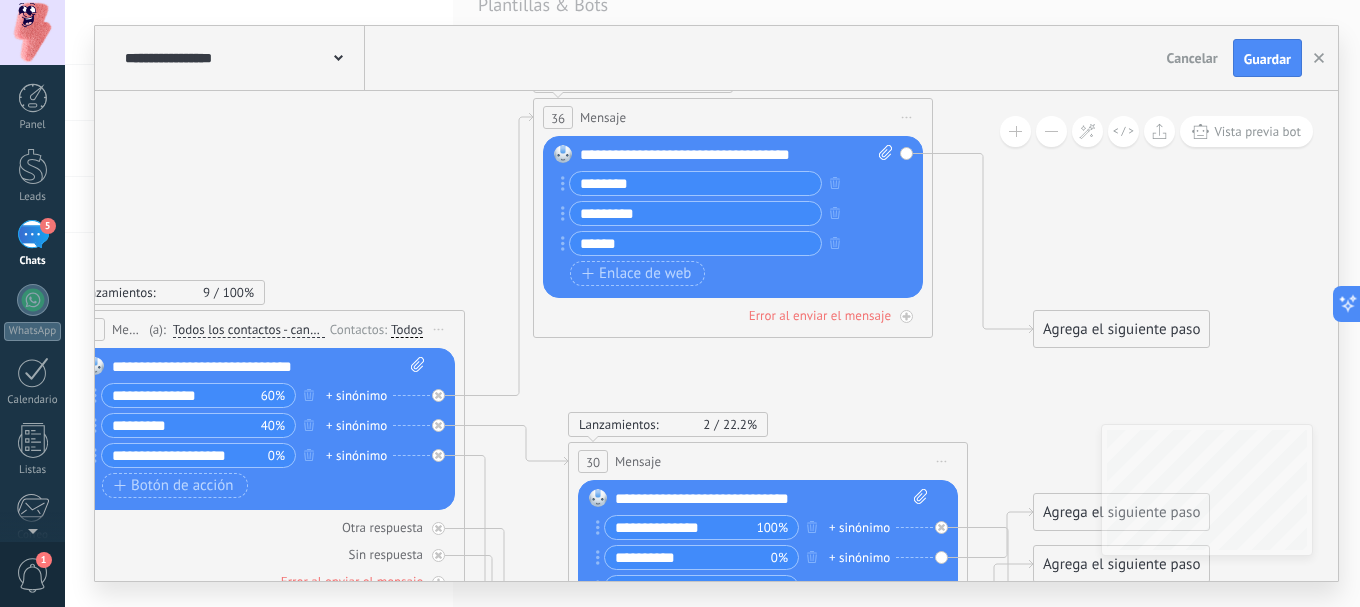 click on "Reemplazar
Quitar
Convertir a mensaje de voz
Arrastre la imagen aquí para adjuntarla.
Añadir imagen
Subir
Arrastrar y soltar
Archivo no encontrado
Escribe tu mensaje..." at bounding box center (733, 217) 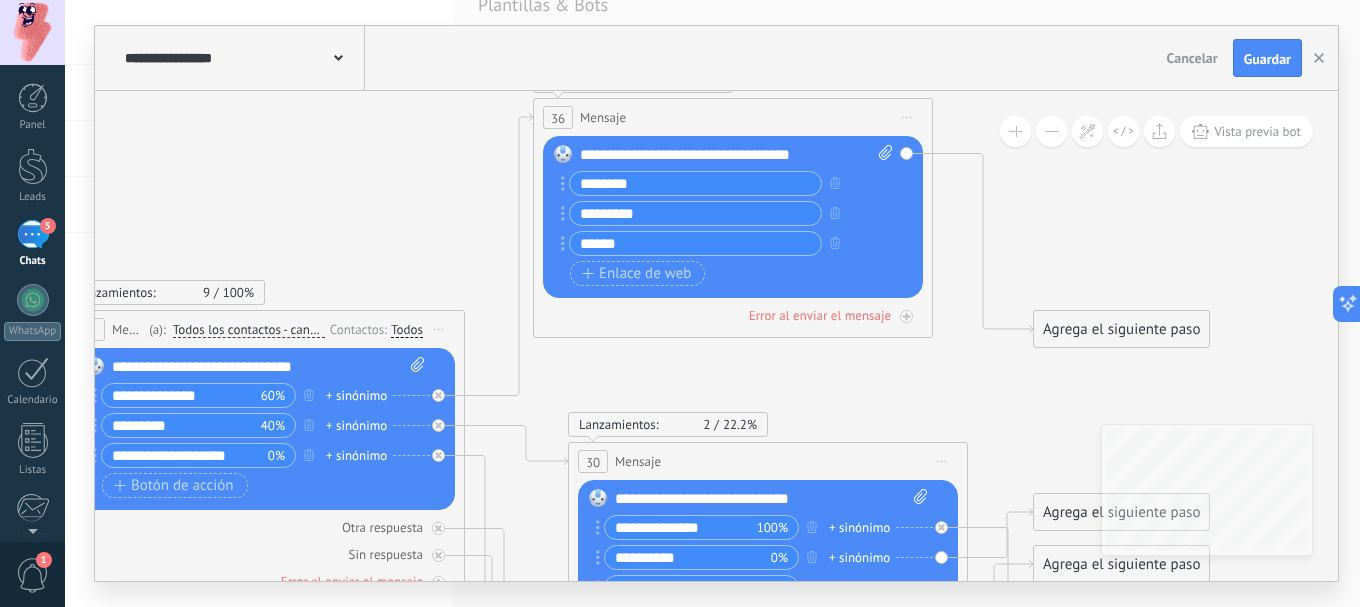 click on "Reemplazar
Quitar
Convertir a mensaje de voz
Arrastre la imagen aquí para adjuntarla.
Añadir imagen
Subir
Arrastrar y soltar
Archivo no encontrado
Escribe tu mensaje..." at bounding box center [733, 217] 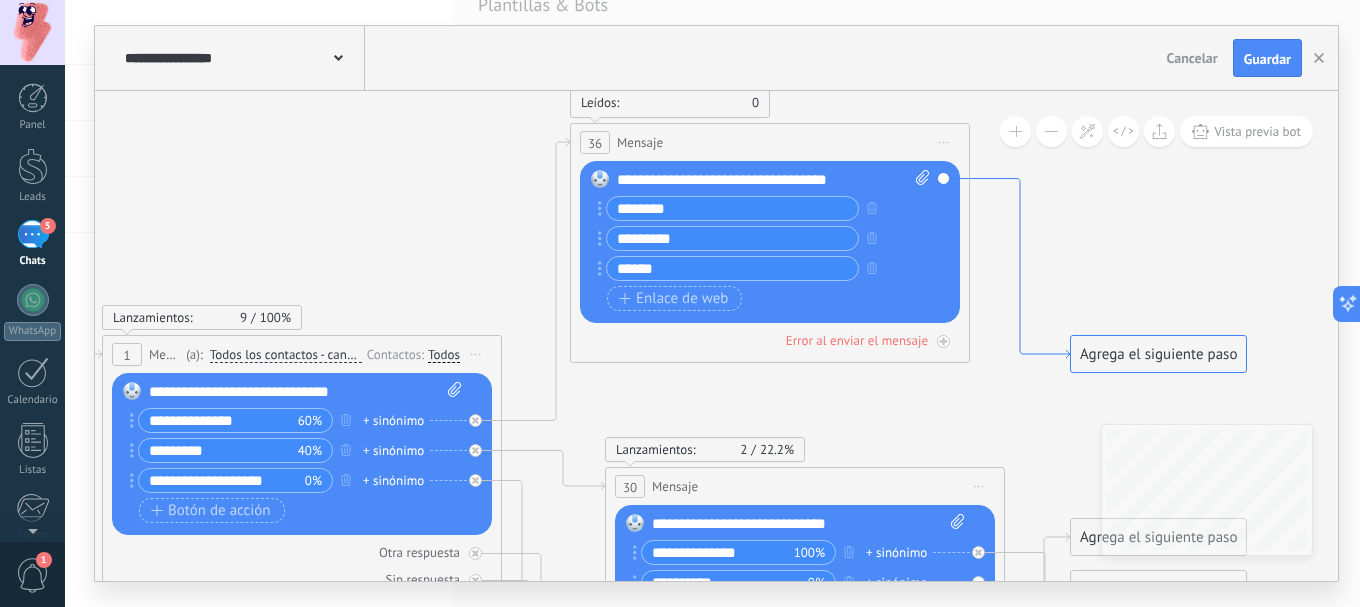 drag, startPoint x: 979, startPoint y: 178, endPoint x: 993, endPoint y: 194, distance: 21.260292 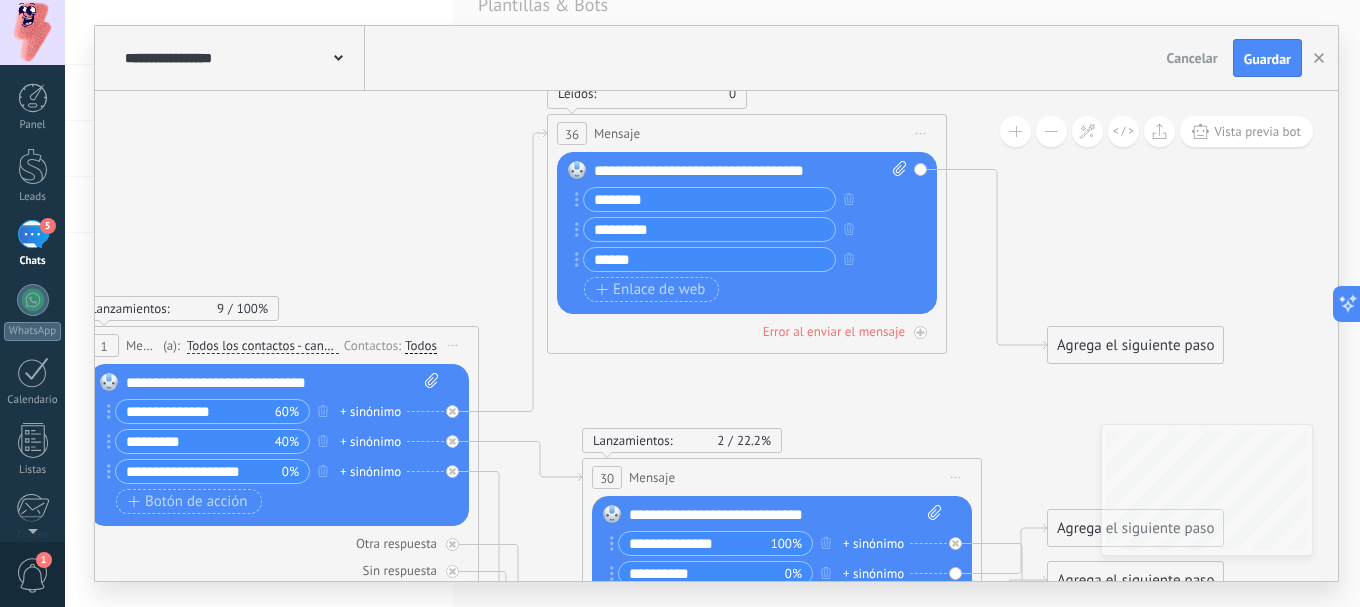 drag, startPoint x: 1161, startPoint y: 339, endPoint x: 1281, endPoint y: 306, distance: 124.45481 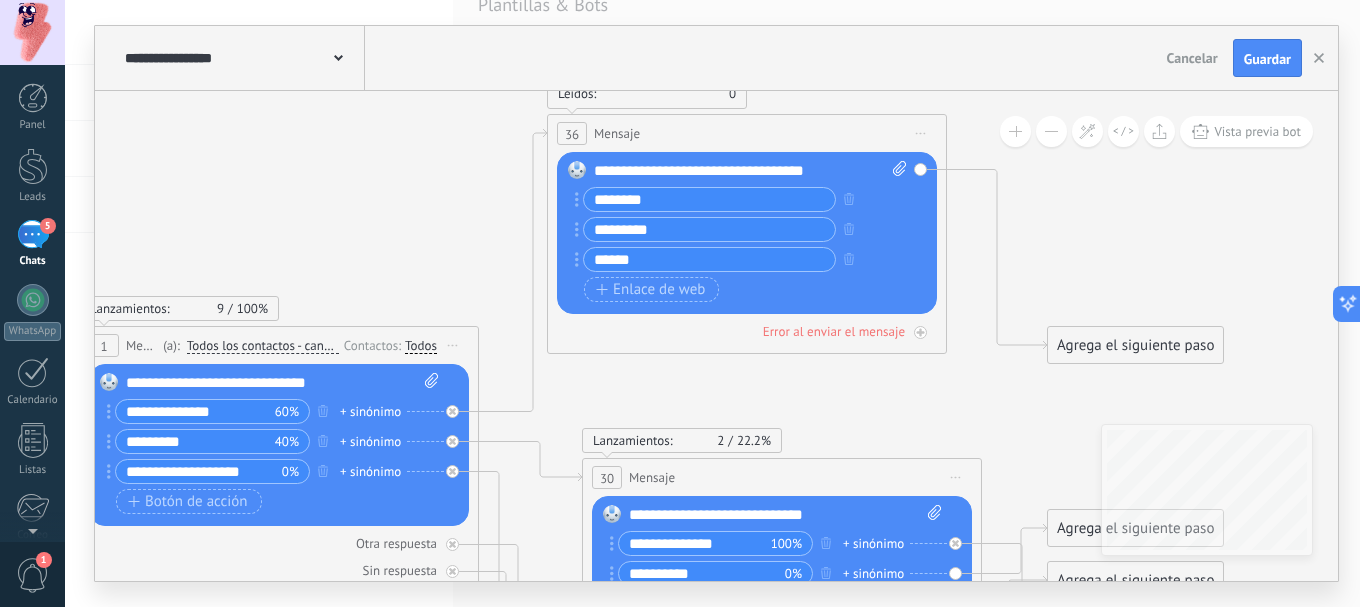 click 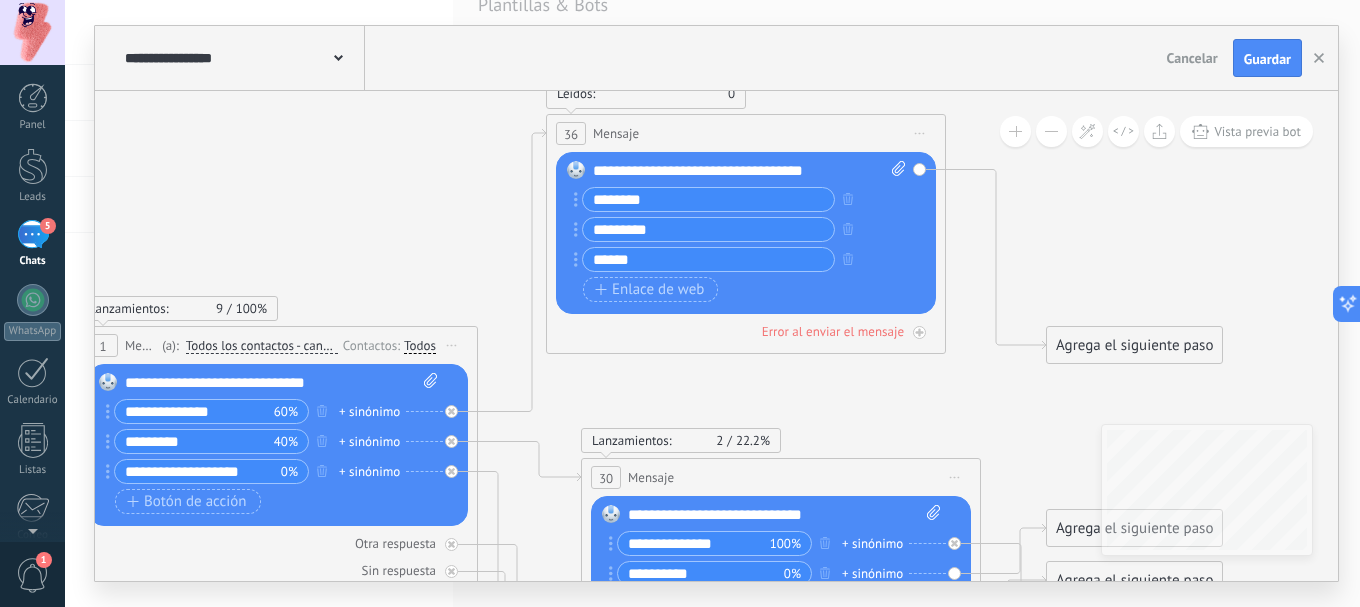 click on "Agrega el siguiente paso" at bounding box center [1134, 345] 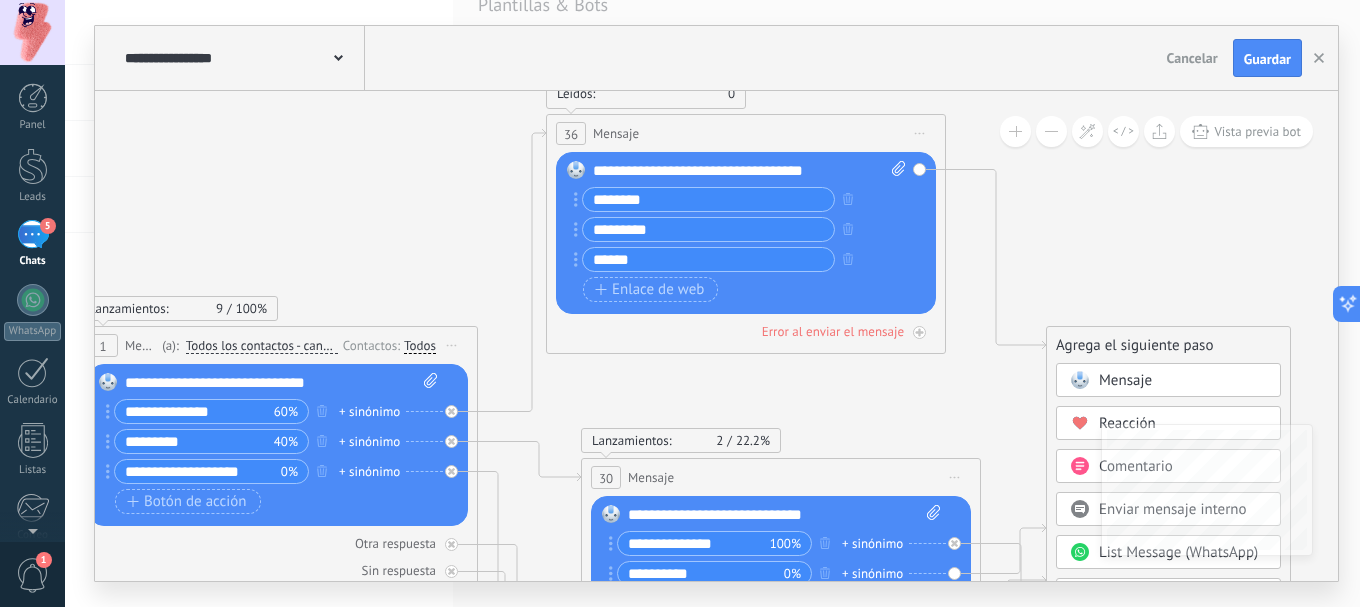 click 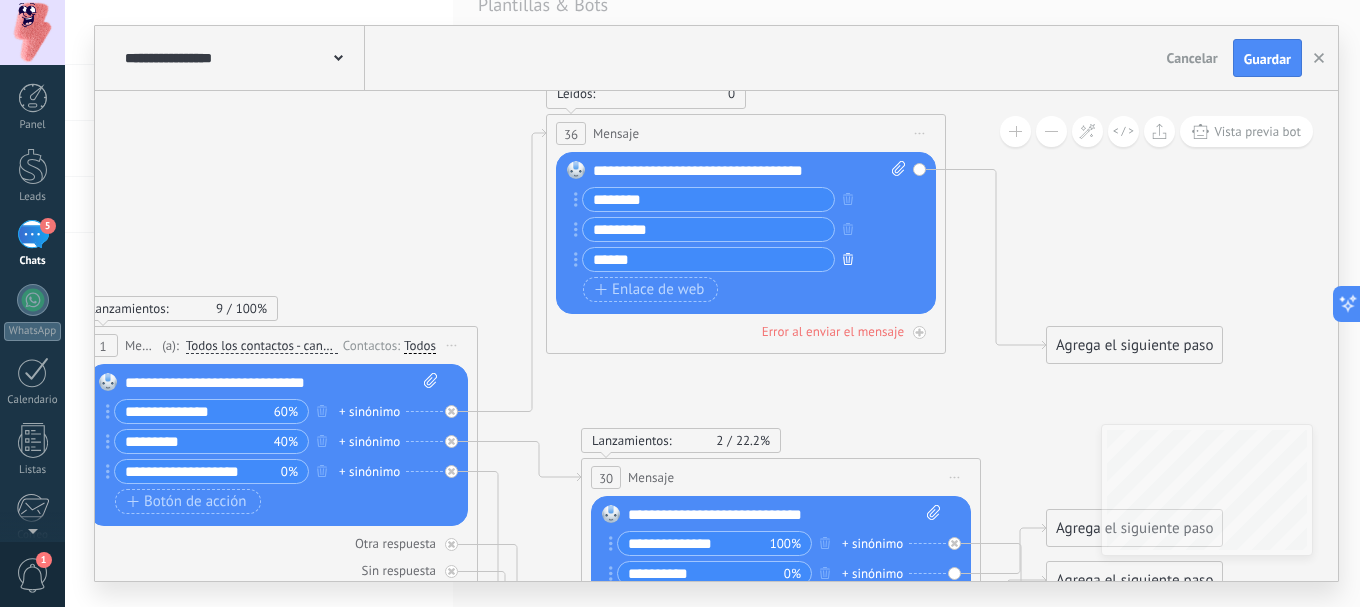 click 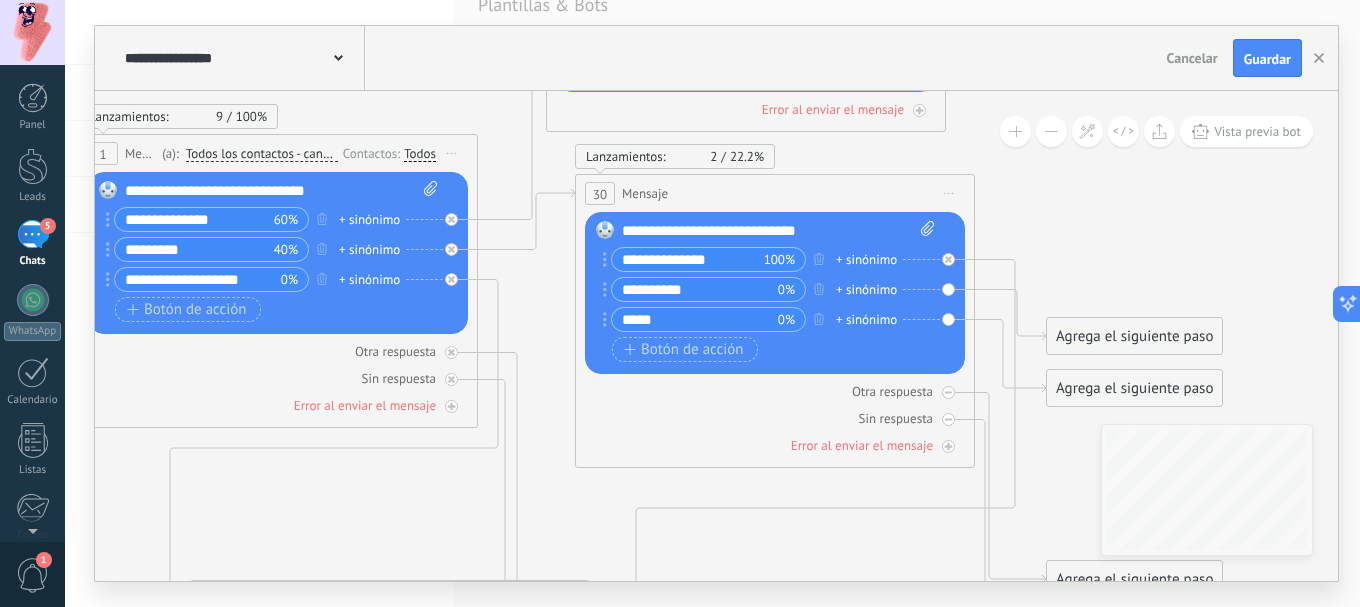 drag, startPoint x: 885, startPoint y: 267, endPoint x: 879, endPoint y: 177, distance: 90.199776 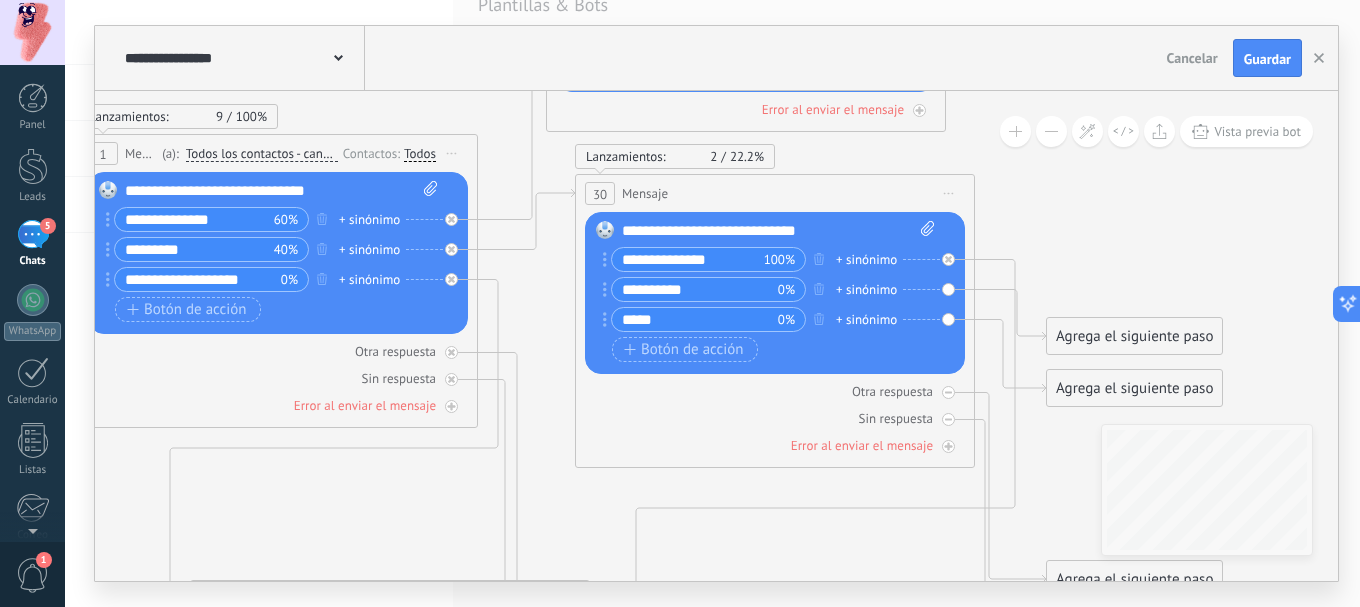 click on "30
Mensaje
*******
(a):
Todos los contactos - canales seleccionados
Todos los contactos - canales seleccionados
Todos los contactos - canal primario
Contacto principal - canales seleccionados
Contacto principal - canal primario
Todos los contactos - canales seleccionados
Todos los contactos - canales seleccionados
Todos los contactos - canal primario
Contacto principal - canales seleccionados" at bounding box center [775, 193] 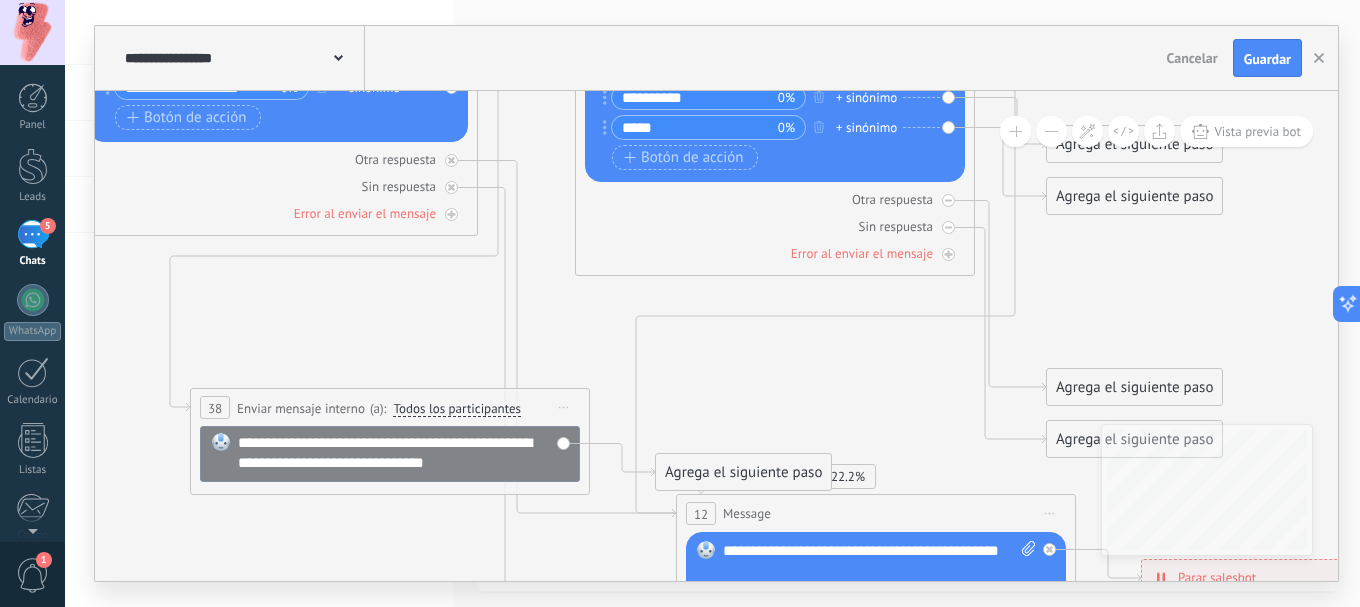 scroll, scrollTop: 0, scrollLeft: 0, axis: both 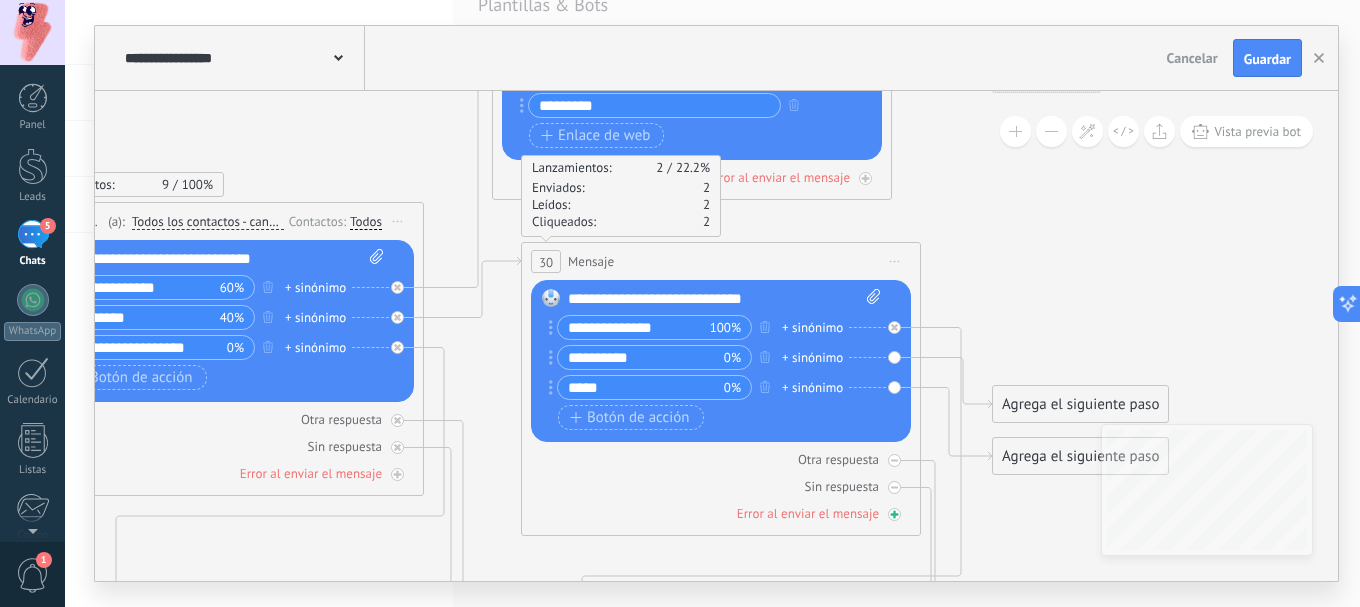 drag, startPoint x: 863, startPoint y: 317, endPoint x: 833, endPoint y: 512, distance: 197.29419 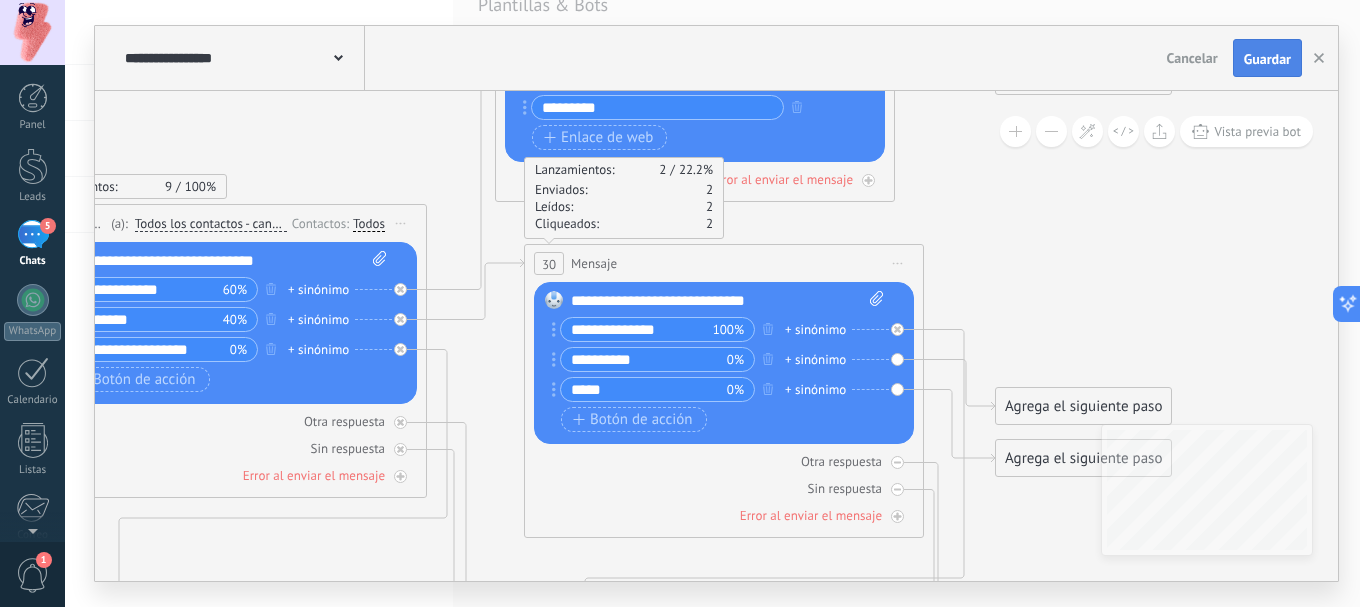 click on "Guardar" at bounding box center [1267, 59] 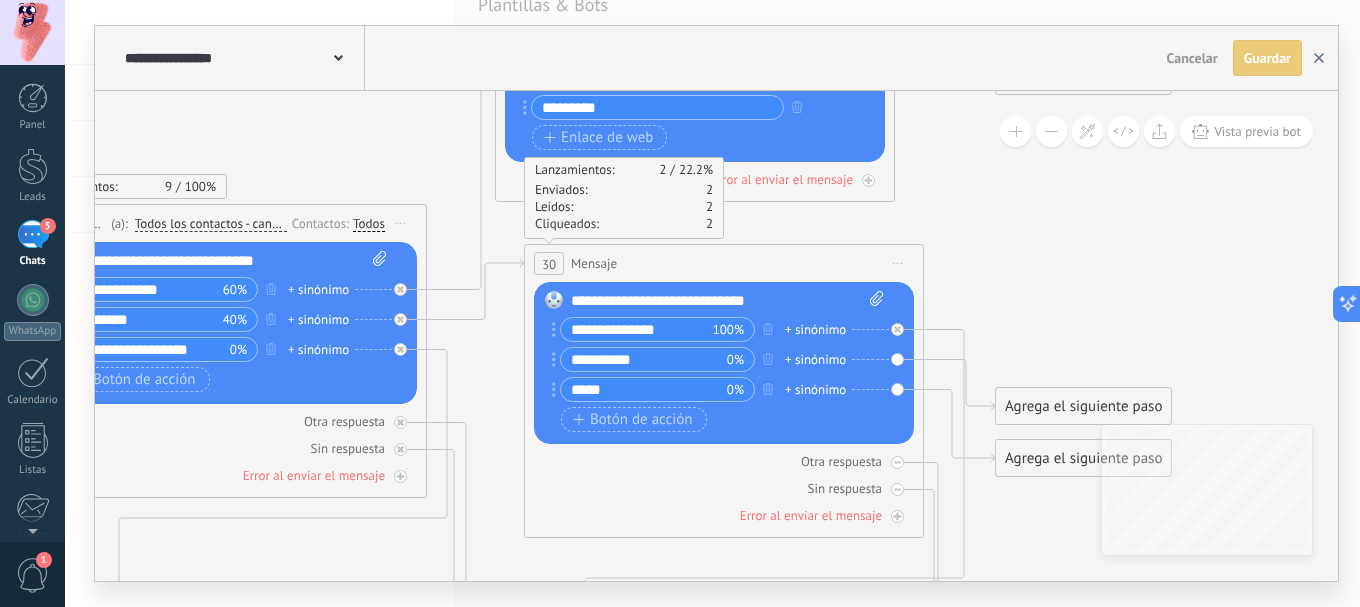 click at bounding box center [1319, 58] 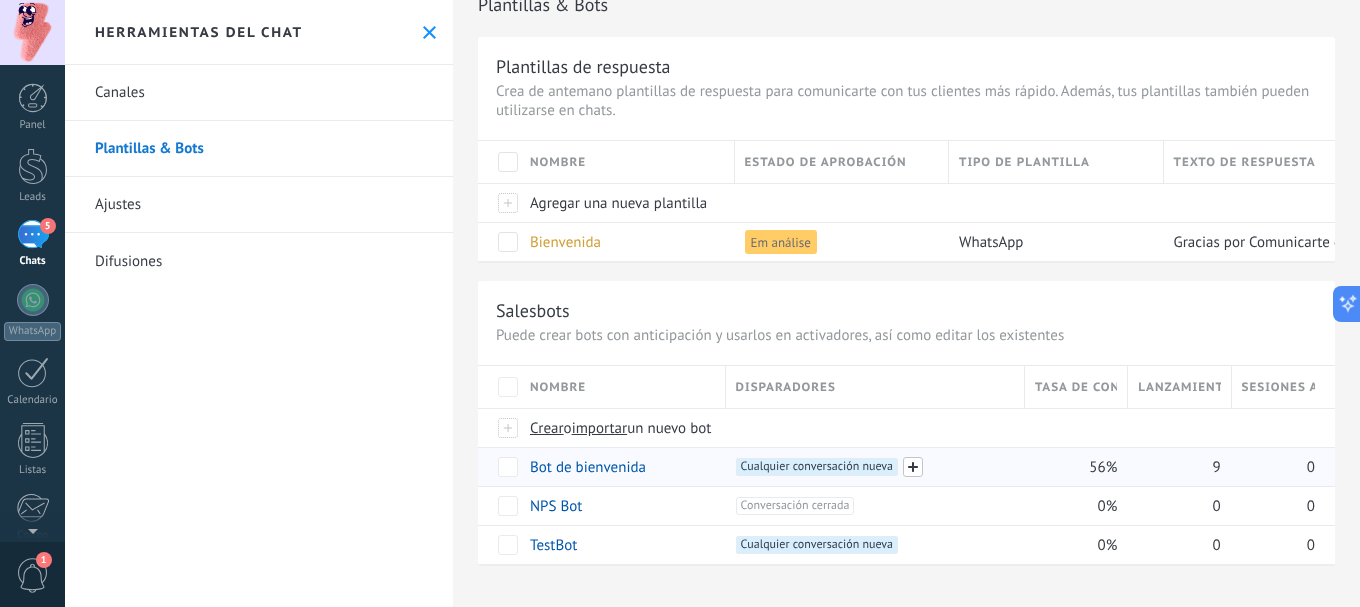 click at bounding box center [913, 467] 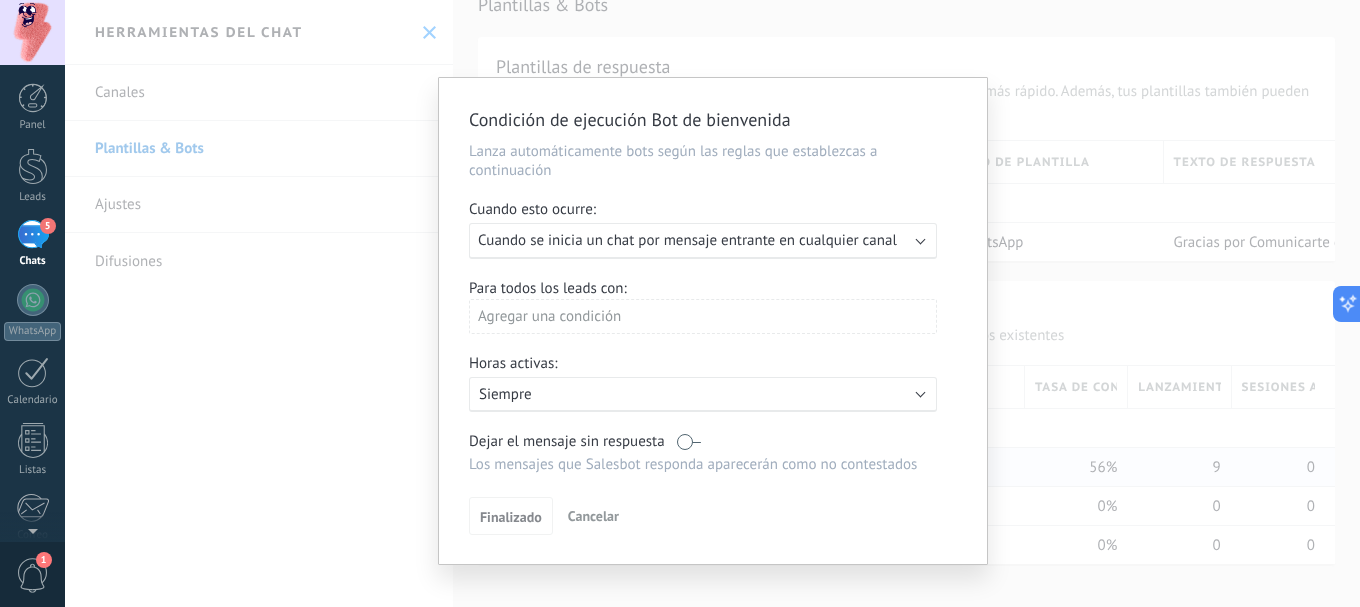 click on "Cuando se inicia un chat por mensaje entrante en cualquier canal" at bounding box center [687, 240] 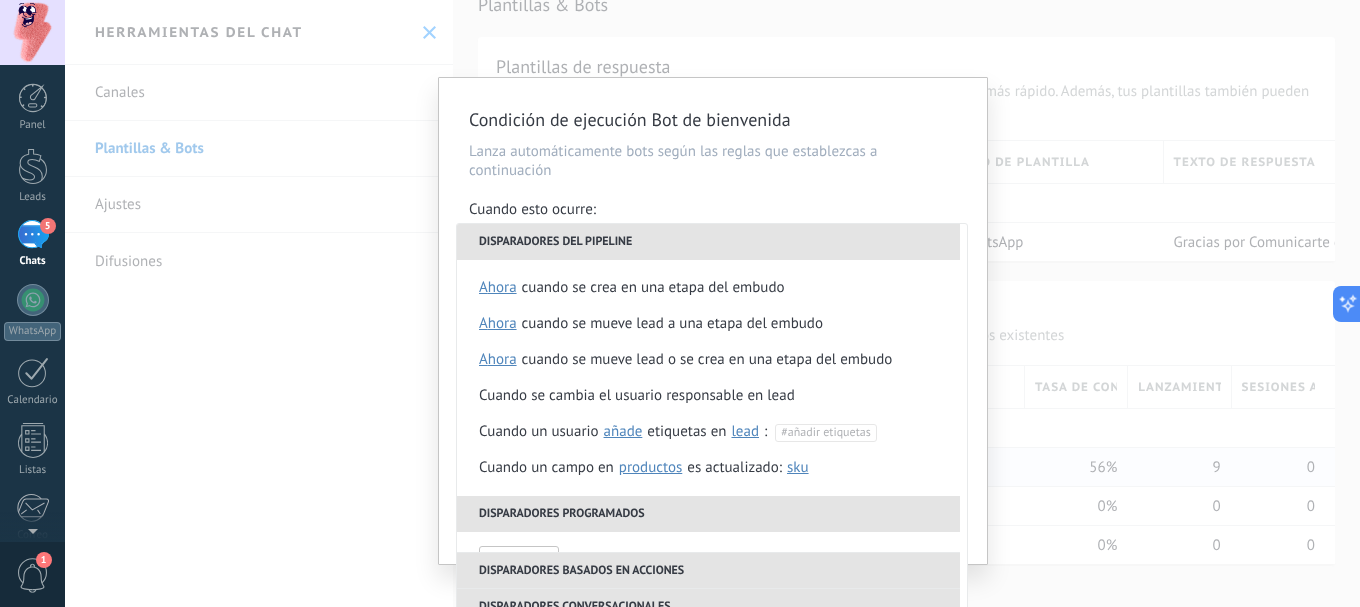 click on "Lanza automáticamente bots según las reglas que establezcas a continuación" at bounding box center (713, 161) 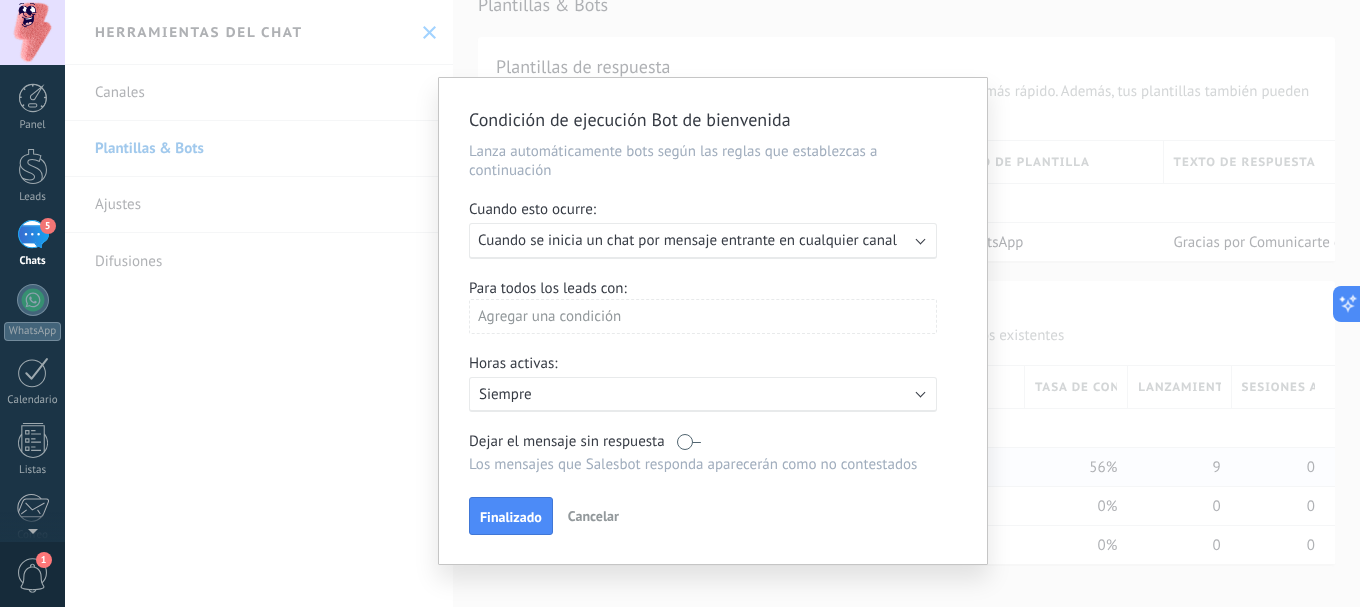 click on "Agregar una condición" at bounding box center (703, 316) 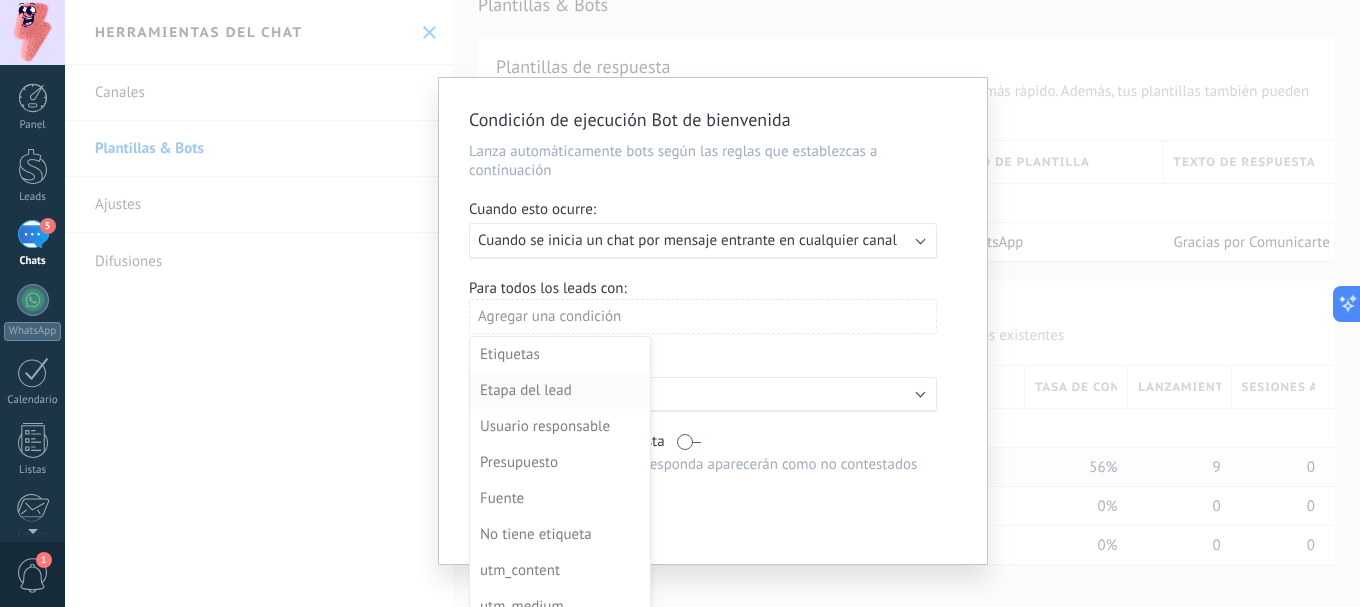 click on "Etapa del lead" at bounding box center [558, 391] 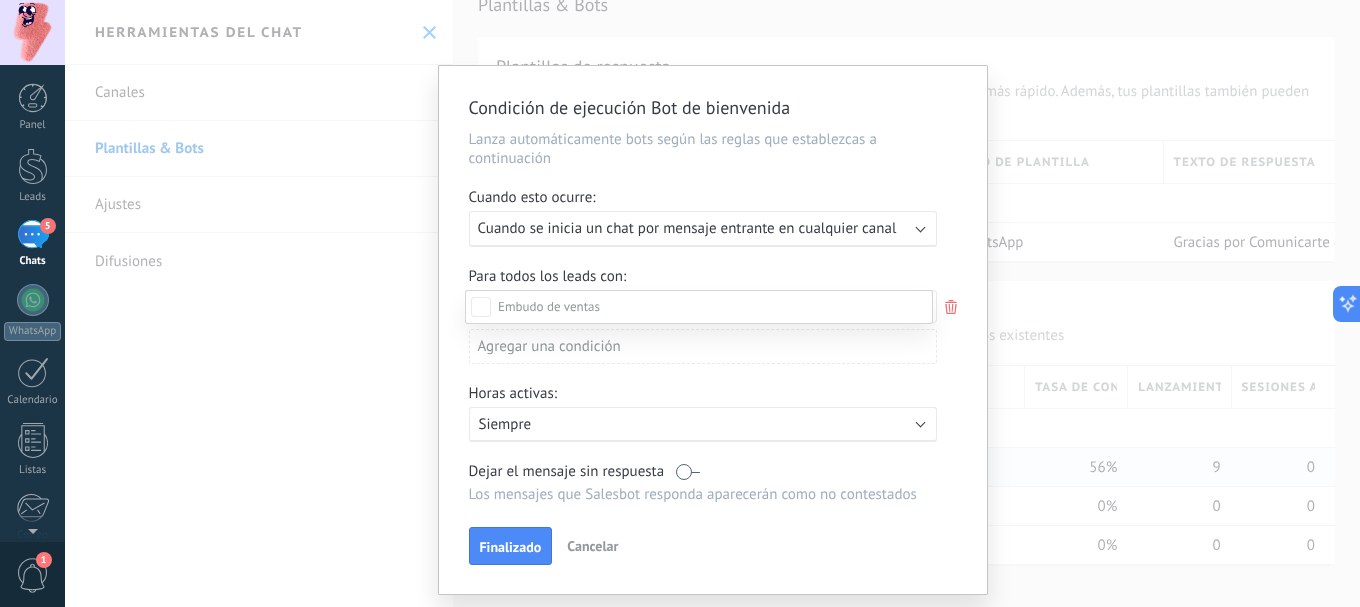 click on "Leads Entrantes" at bounding box center (0, 0) 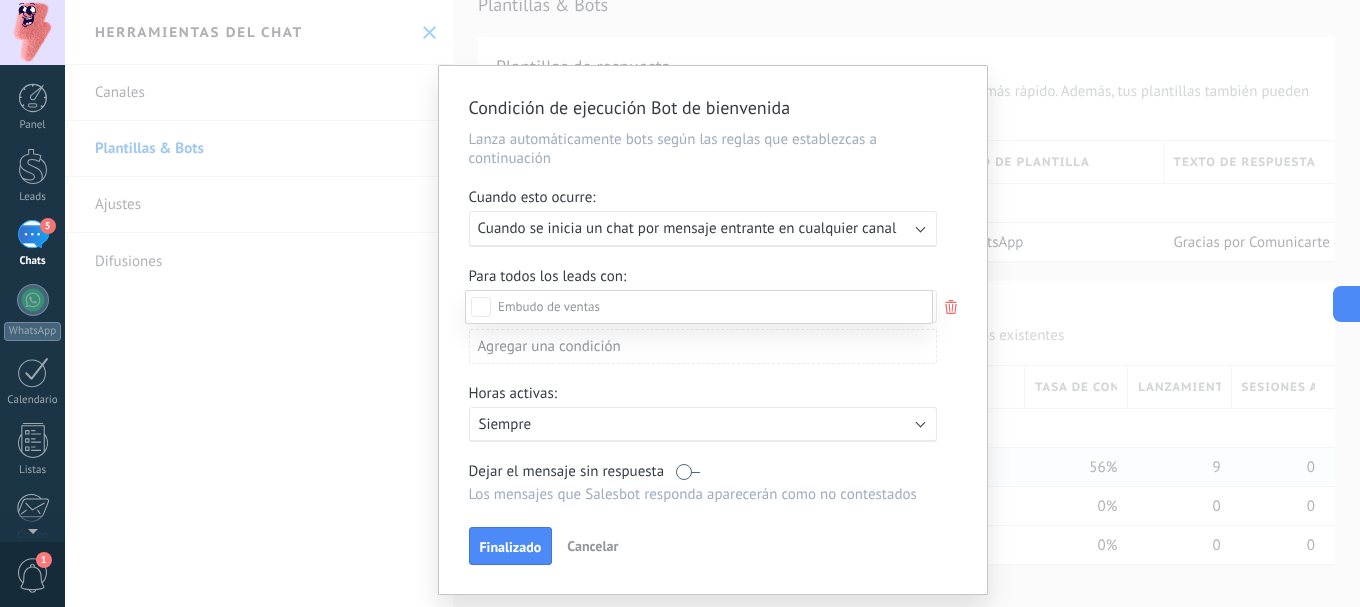 scroll, scrollTop: 200, scrollLeft: 0, axis: vertical 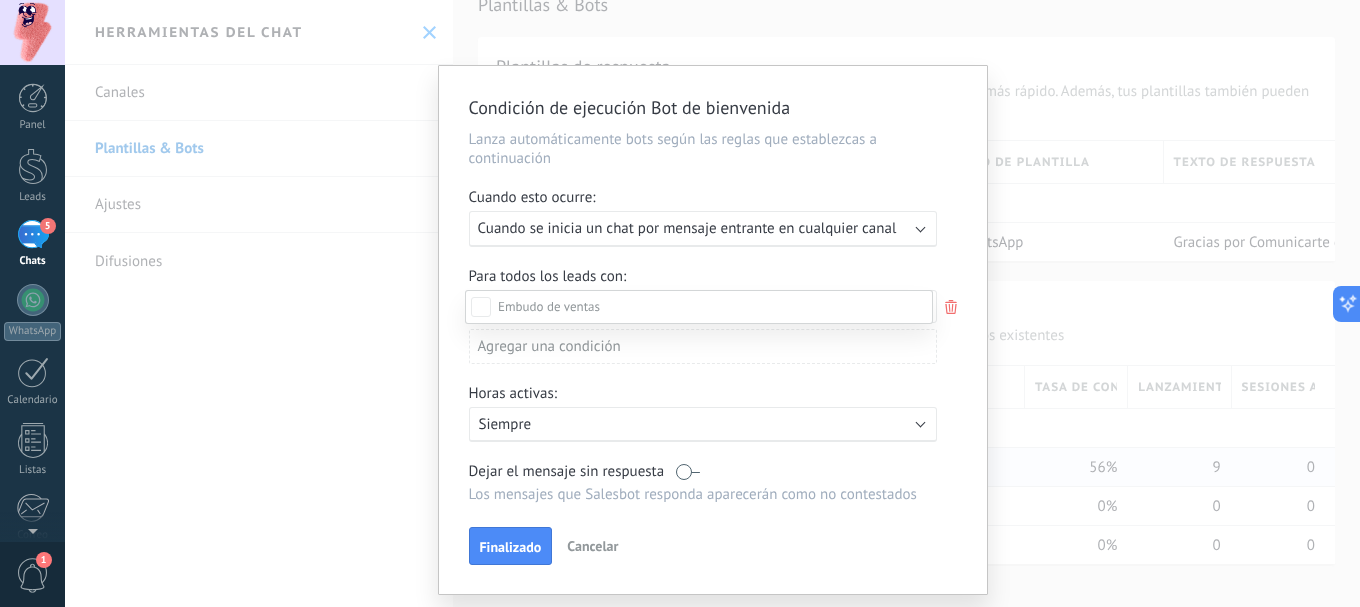 click on "Seguimiento" at bounding box center [0, 0] 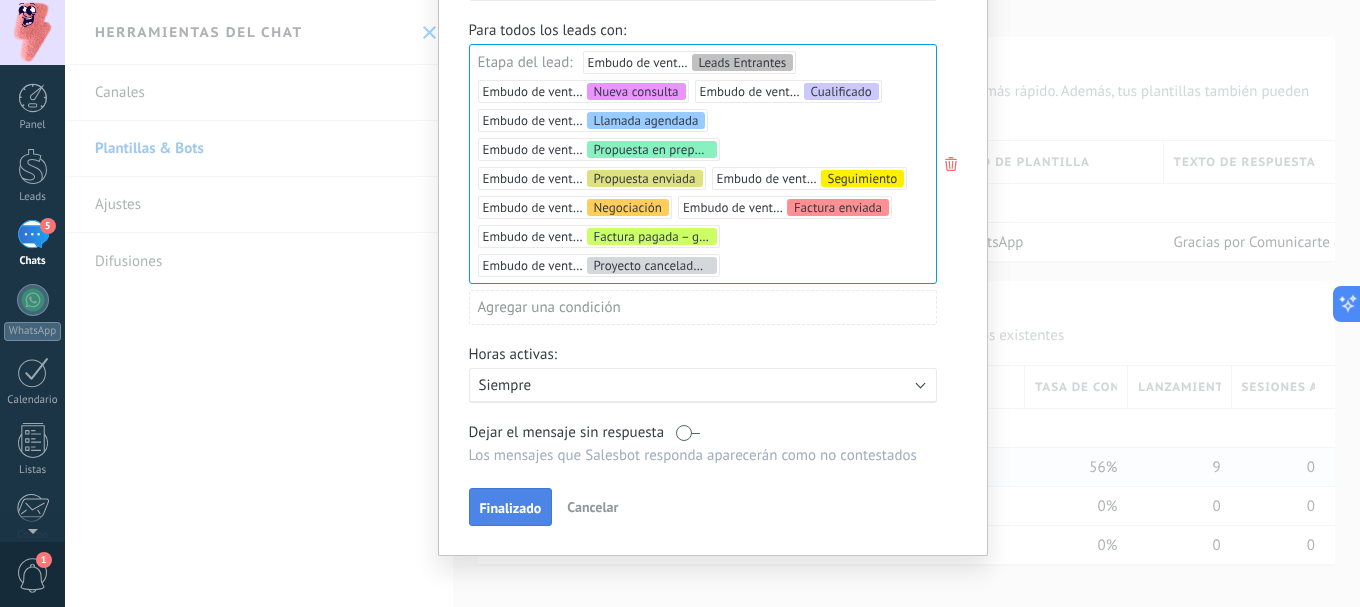 scroll, scrollTop: 260, scrollLeft: 0, axis: vertical 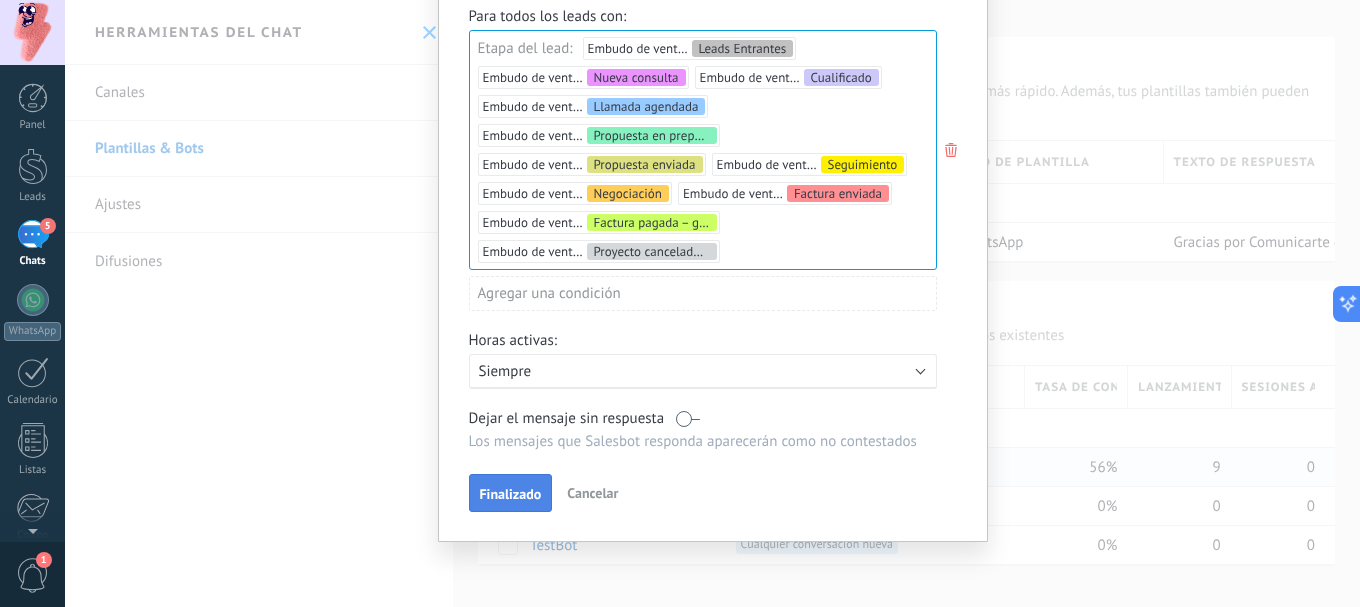 click on "Finalizado" at bounding box center [511, 494] 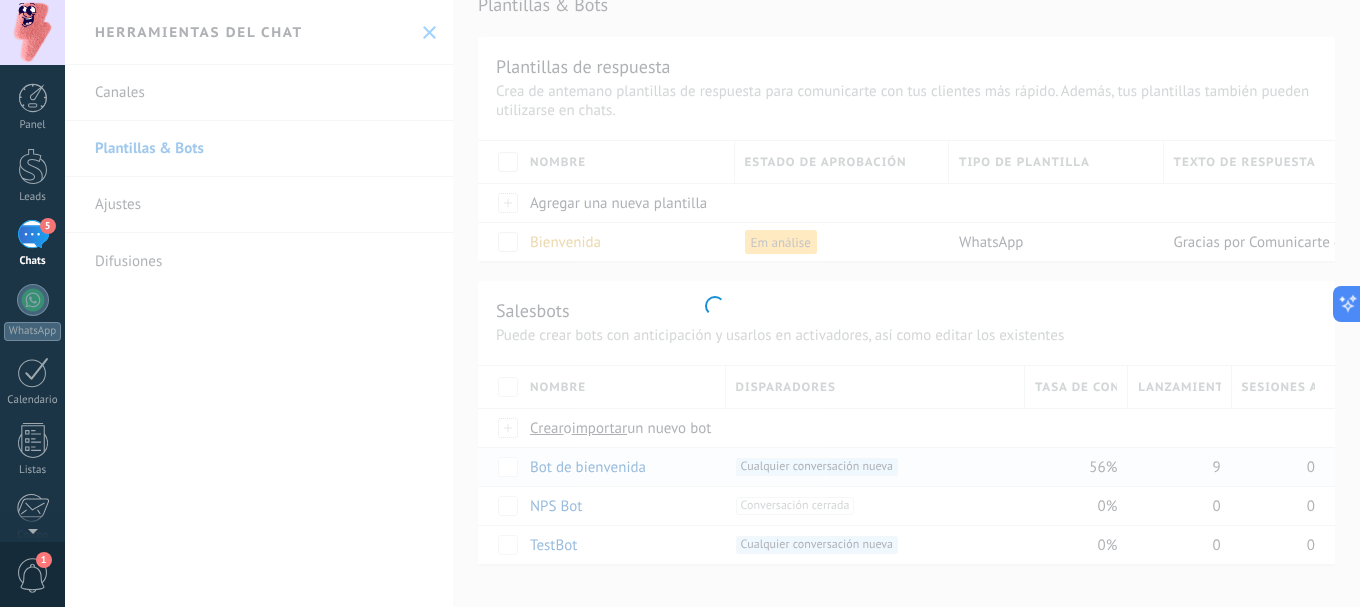 scroll, scrollTop: 0, scrollLeft: 0, axis: both 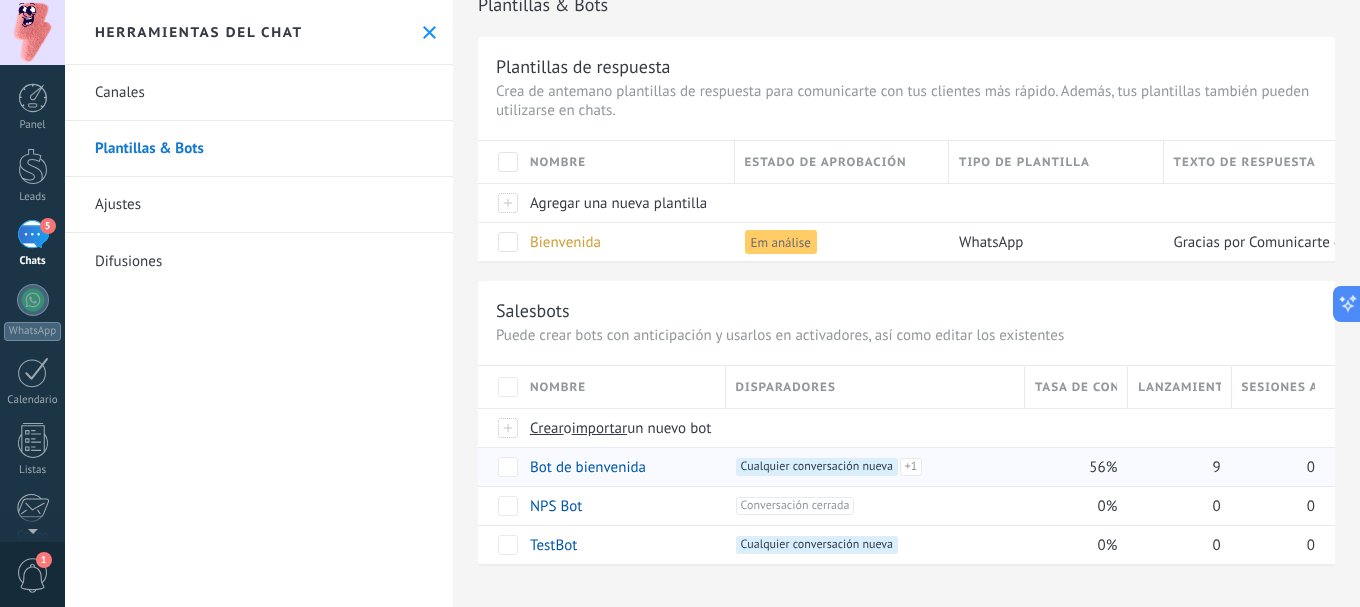 click on "Canales Plantillas & Bots Ajustes Difusiones" at bounding box center (259, 336) 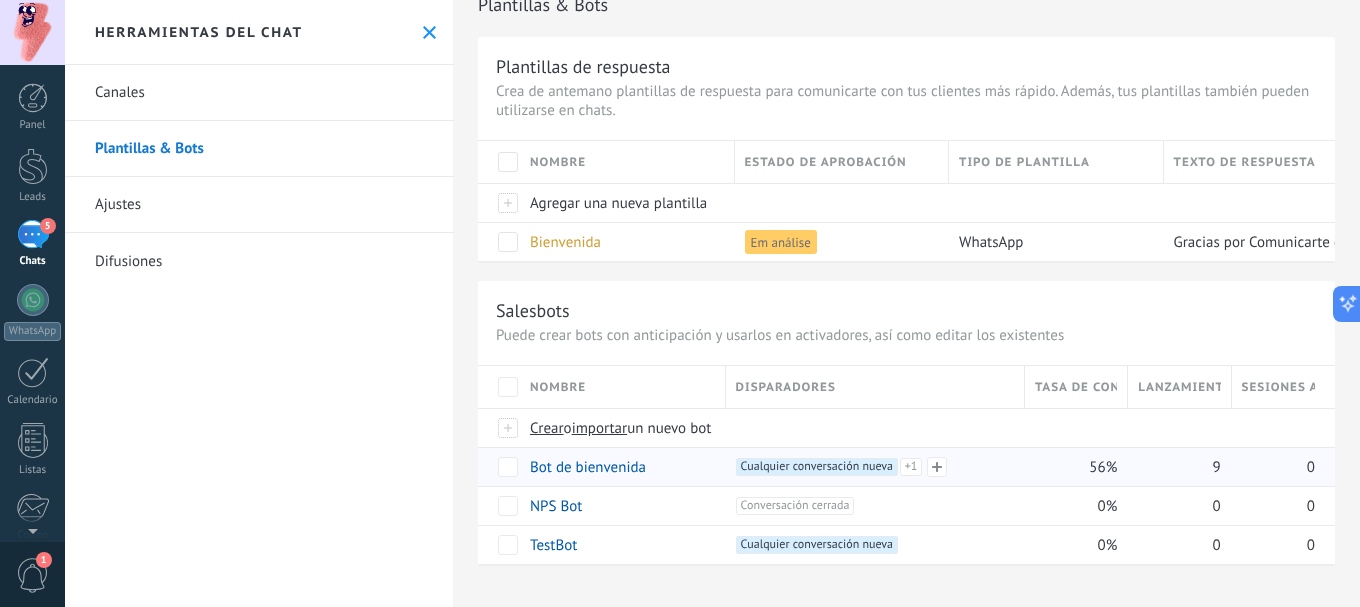 click on "+1" at bounding box center (911, 467) 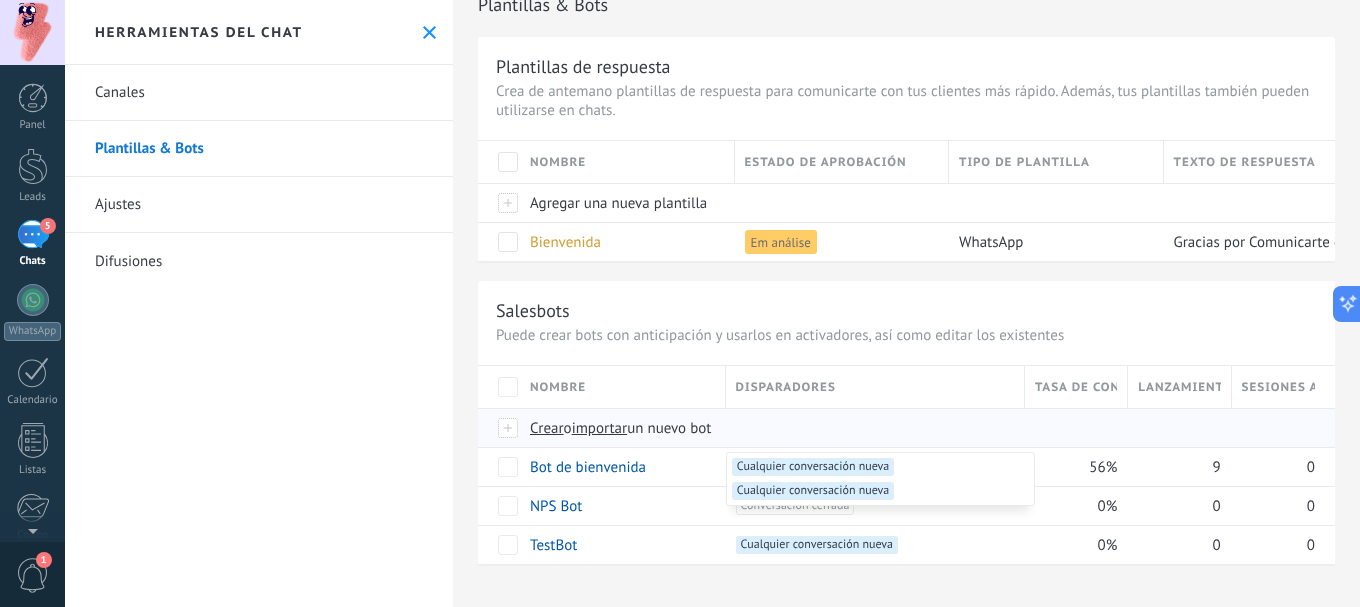click on "Crear  o  importar  un nuevo bot" at bounding box center (880, 428) 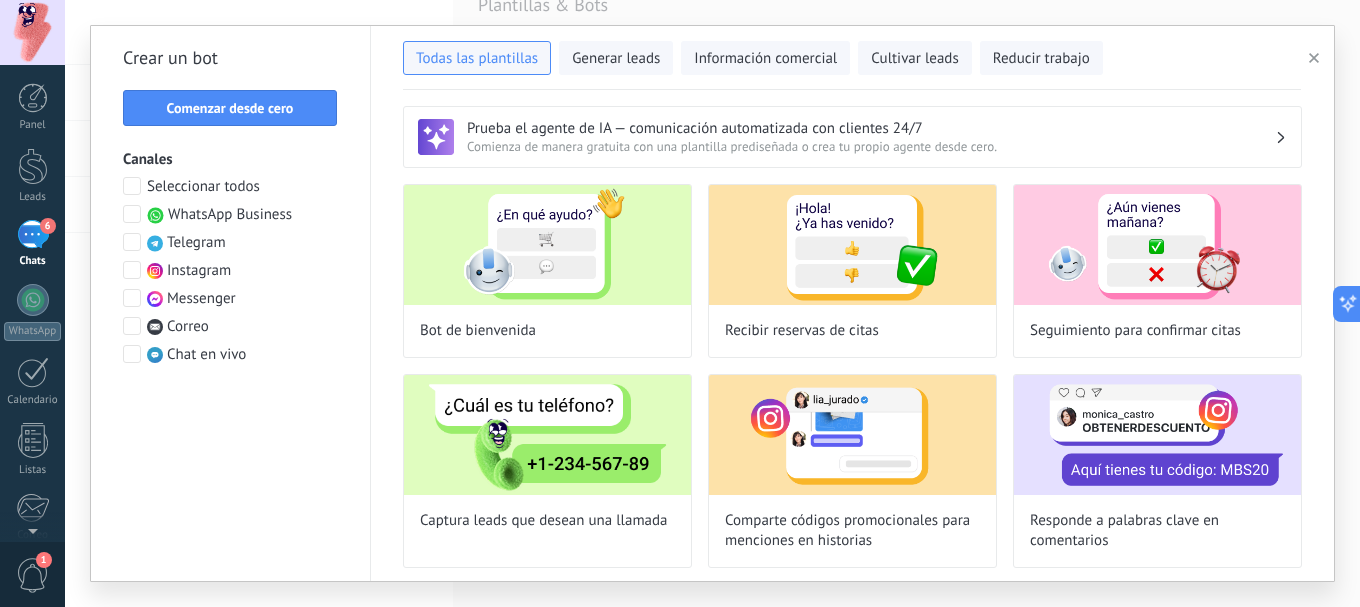 click on "6
Chats" at bounding box center [32, 244] 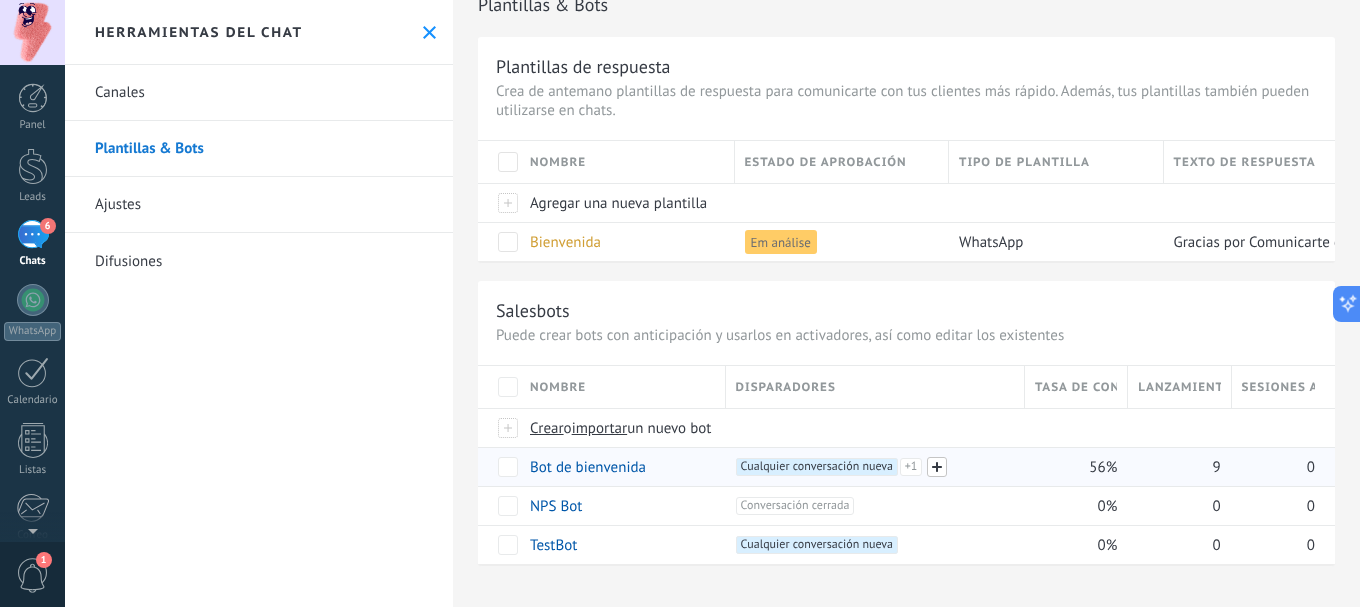 click at bounding box center [937, 467] 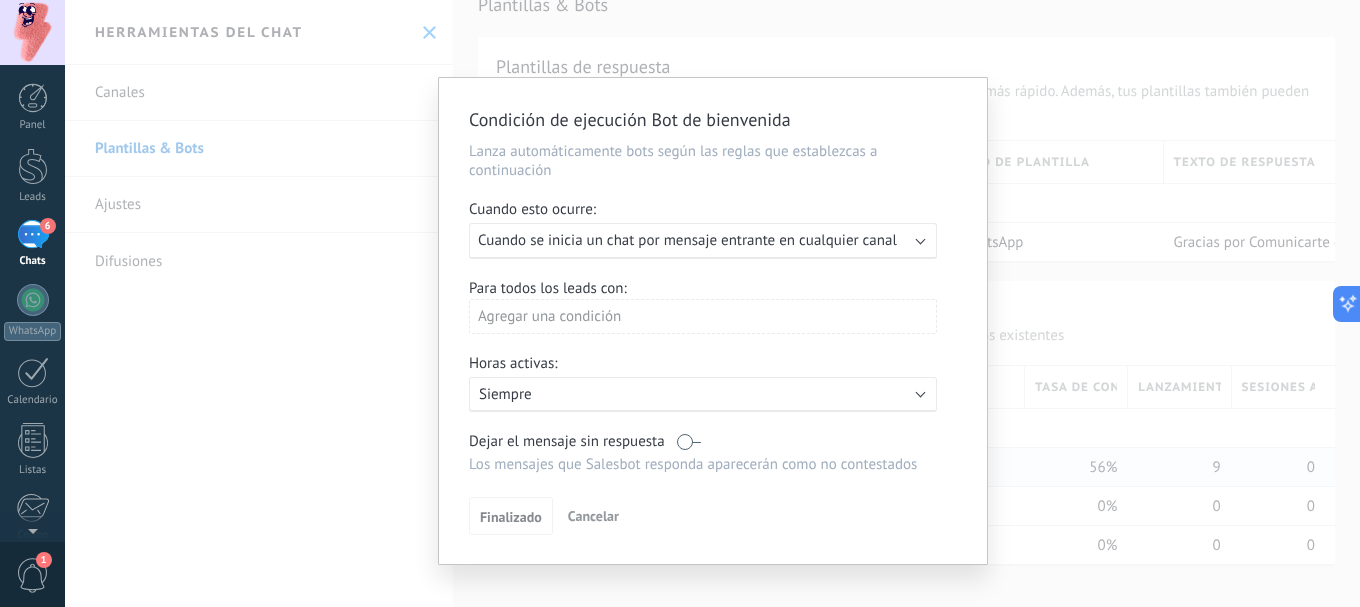 click on "Condición de ejecución Bot de bienvenida Lanza automáticamente bots según las reglas que establezcas a continuación Cuando esto ocurre: Ejecutar:  Cuando se inicia un chat por mensaje entrante en cualquier canal Para todos los leads con: Agregar una condición Horas activas: Activo:  Siempre Dejar el mensaje sin respuesta Los mensajes que Salesbot responda aparecerán como no contestados Aplicar a todos los leads en esta etapa Finalizado Cancelar" at bounding box center [712, 303] 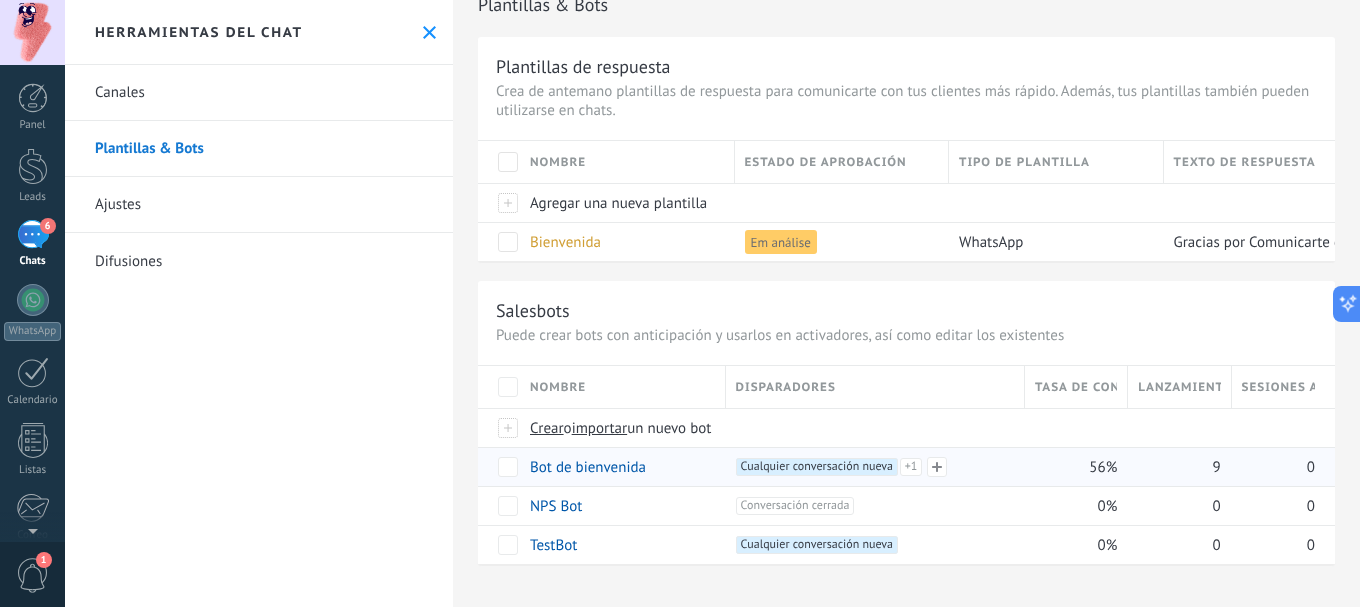 click on "Cualquier conversación nueva +1" at bounding box center (817, 467) 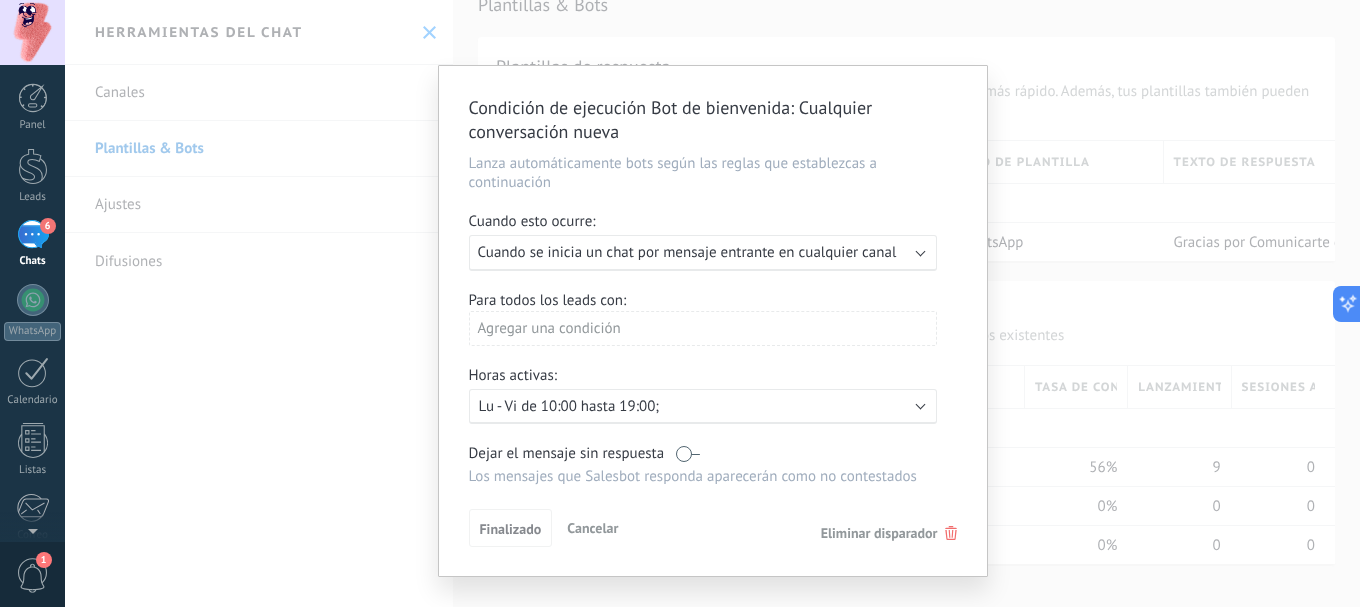 click on "Condición de ejecución Bot de bienvenida : Cualquier conversación nueva Lanza automáticamente bots según las reglas que establezcas a continuación Cuando esto ocurre: Ejecutar:  Cuando se inicia un chat por mensaje entrante en cualquier canal Para todos los leads con: Agregar una condición Horas activas: Activo:  Lu - Vi de 10:00 hasta 19:00;
Dejar el mensaje sin respuesta Los mensajes que Salesbot responda aparecerán como no contestados Aplicar a todos los leads en esta etapa Finalizado Cancelar Eliminar disparador" at bounding box center (712, 303) 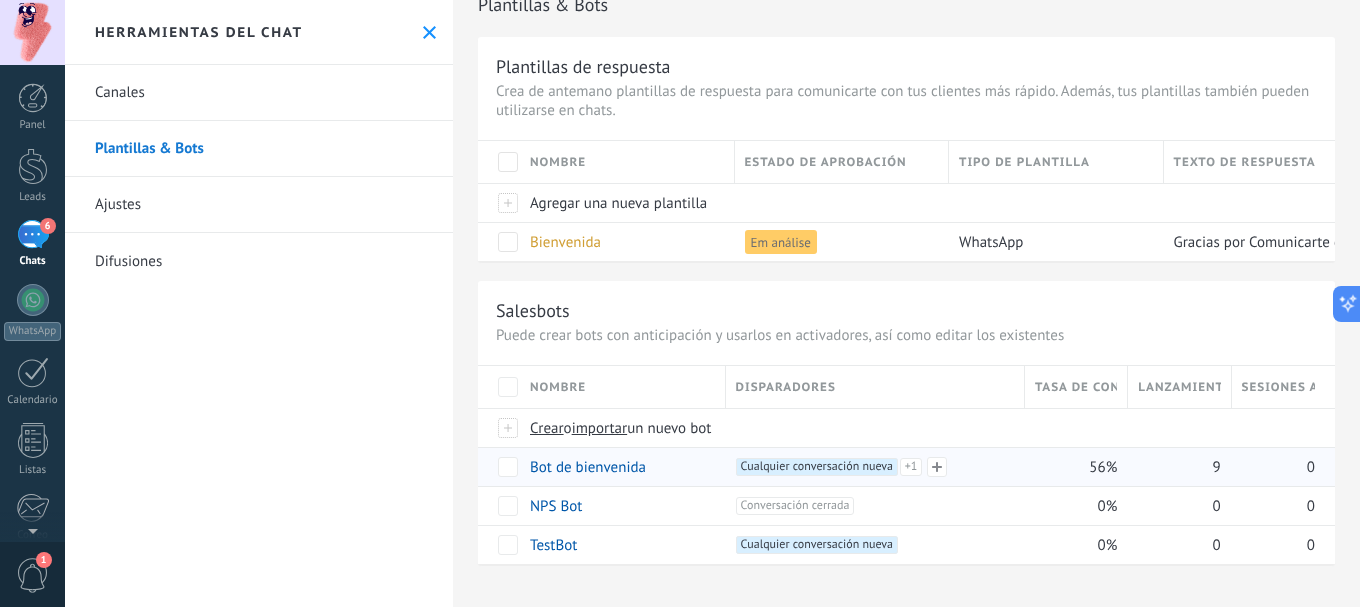 click on "+1" at bounding box center [911, 467] 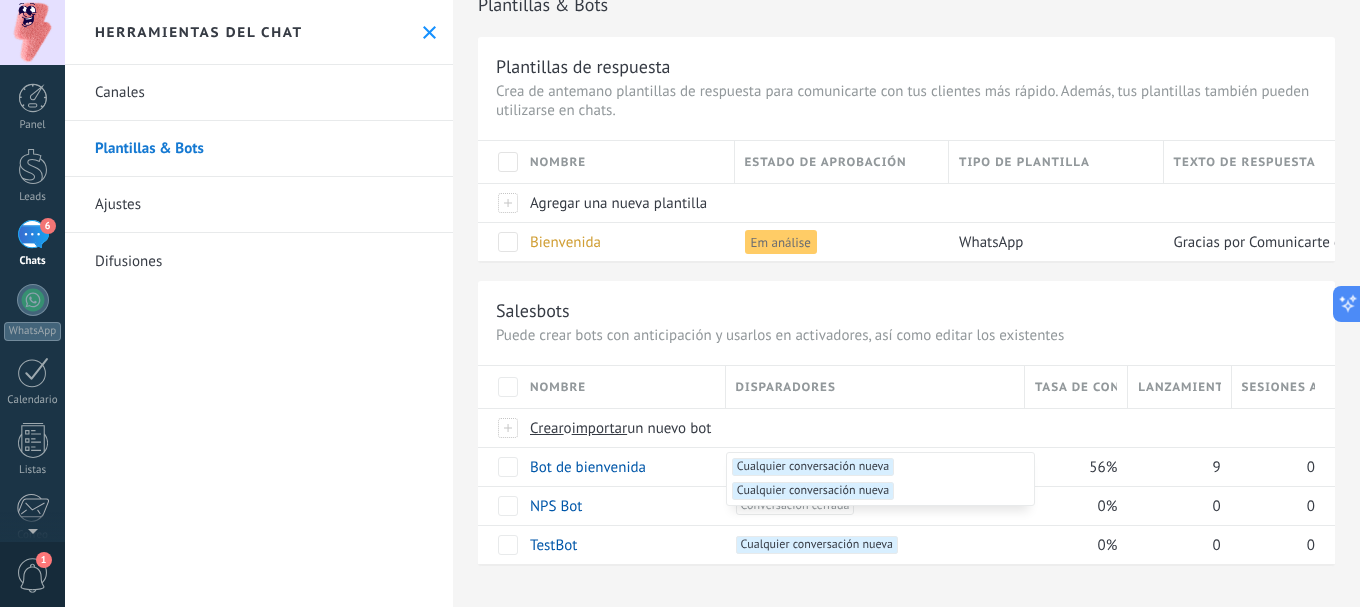 click on "Cualquier conversación nueva +1" at bounding box center [813, 467] 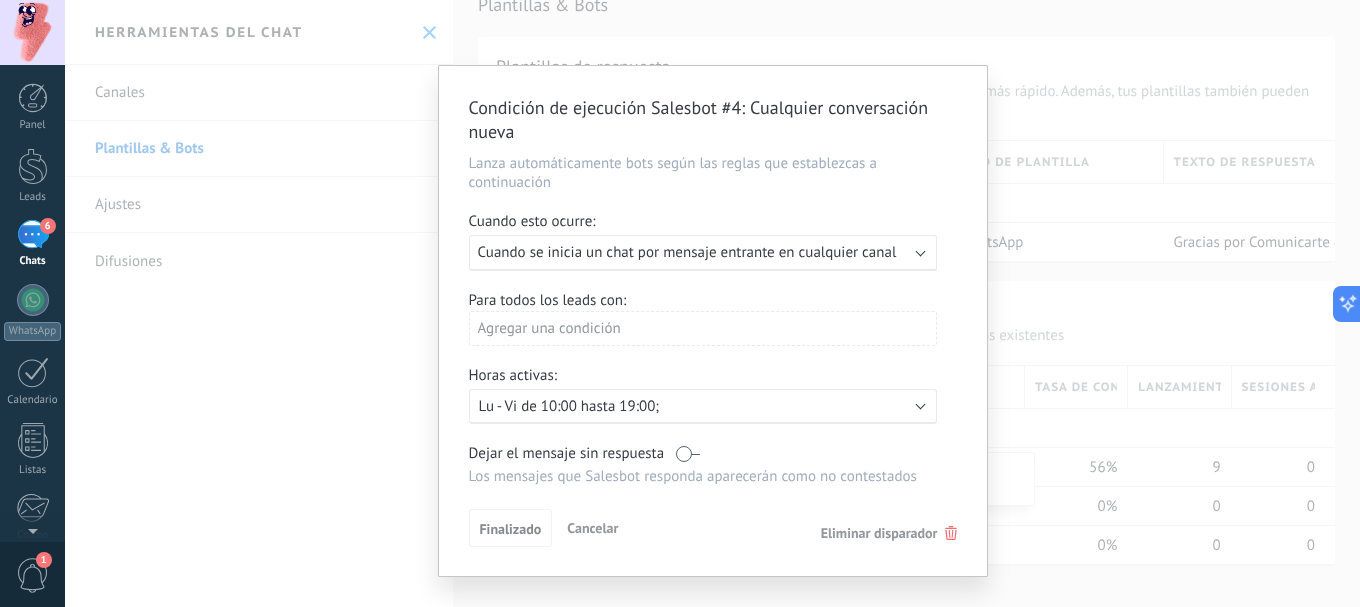 click on "Eliminar disparador" at bounding box center (889, 533) 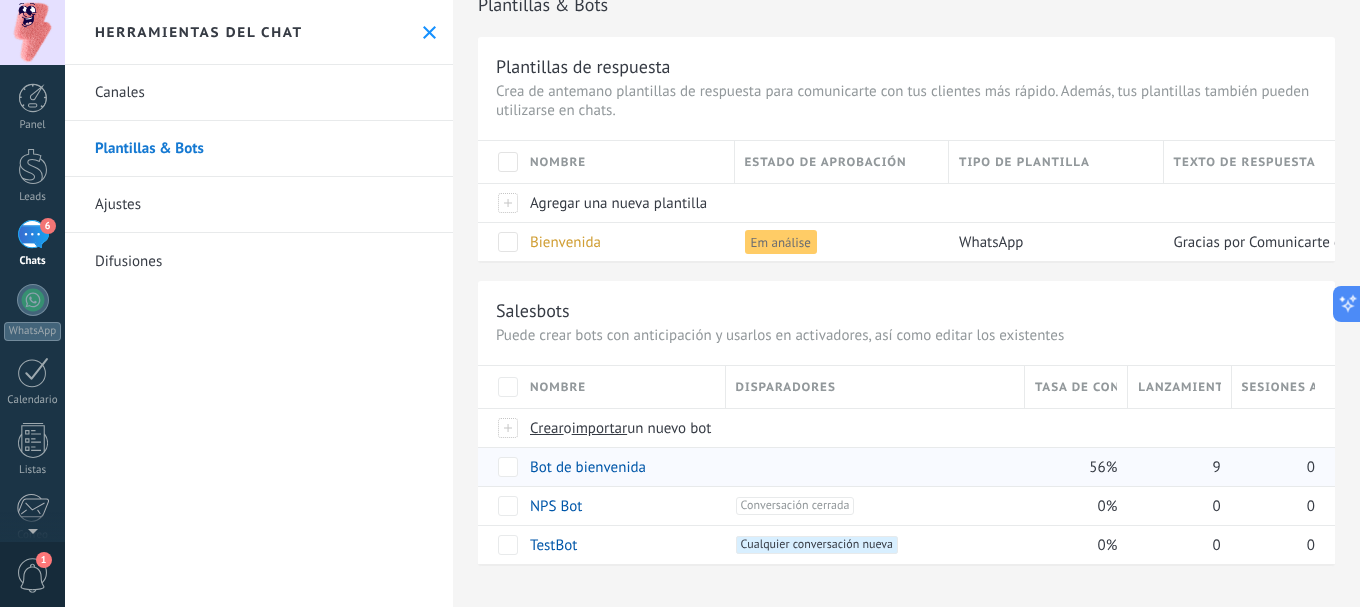 click at bounding box center [875, 467] 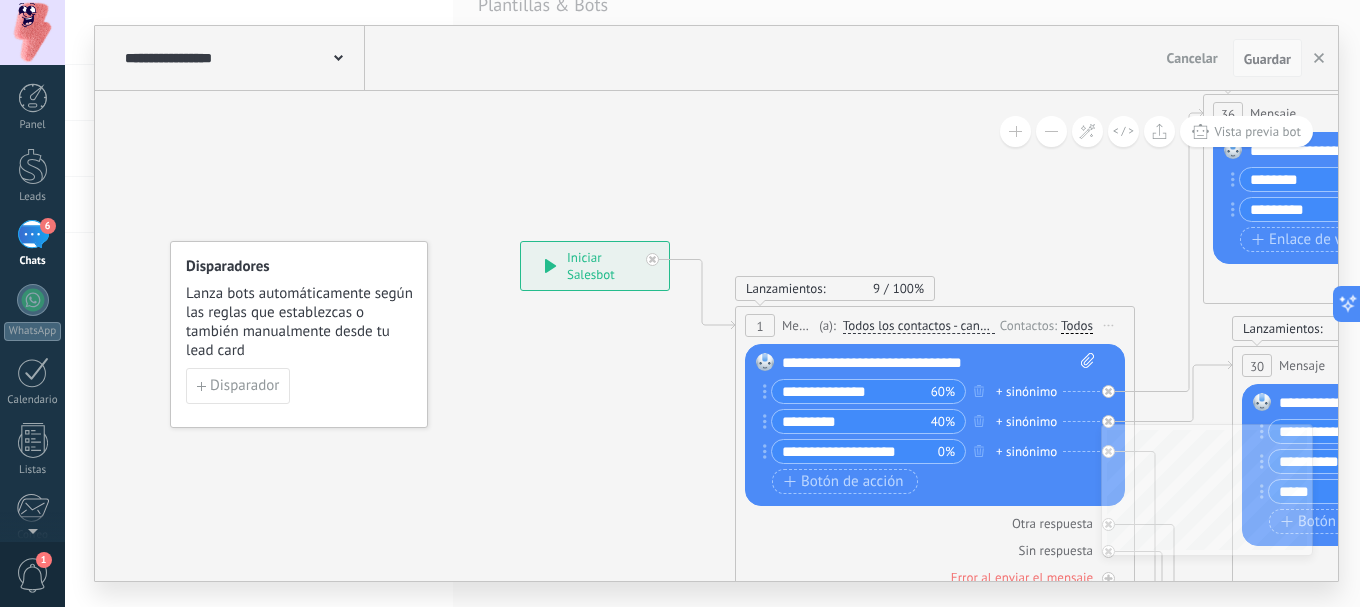 click on "Guardar" at bounding box center [1267, 59] 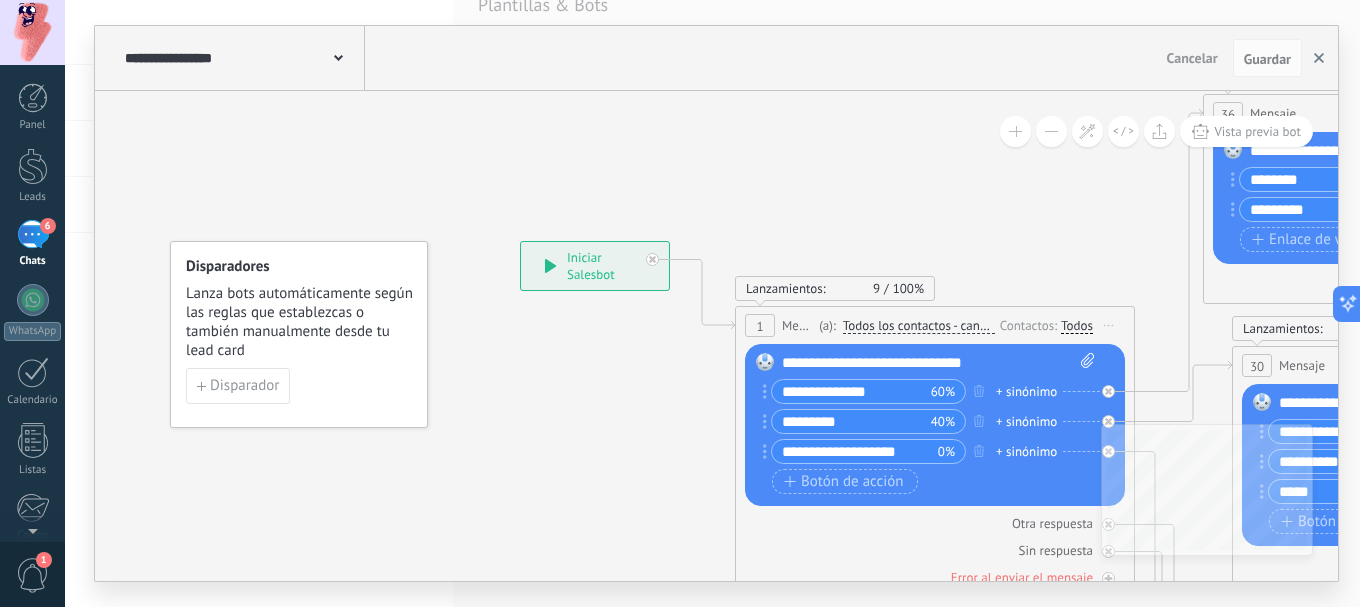 click 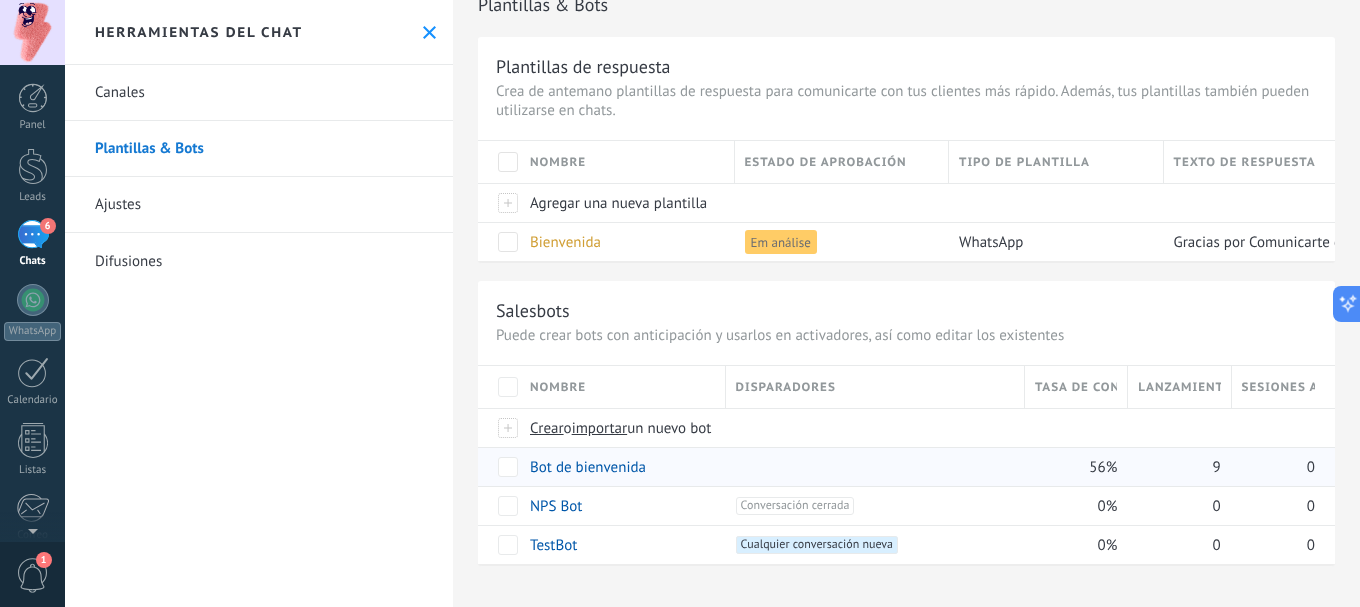 click at bounding box center (875, 466) 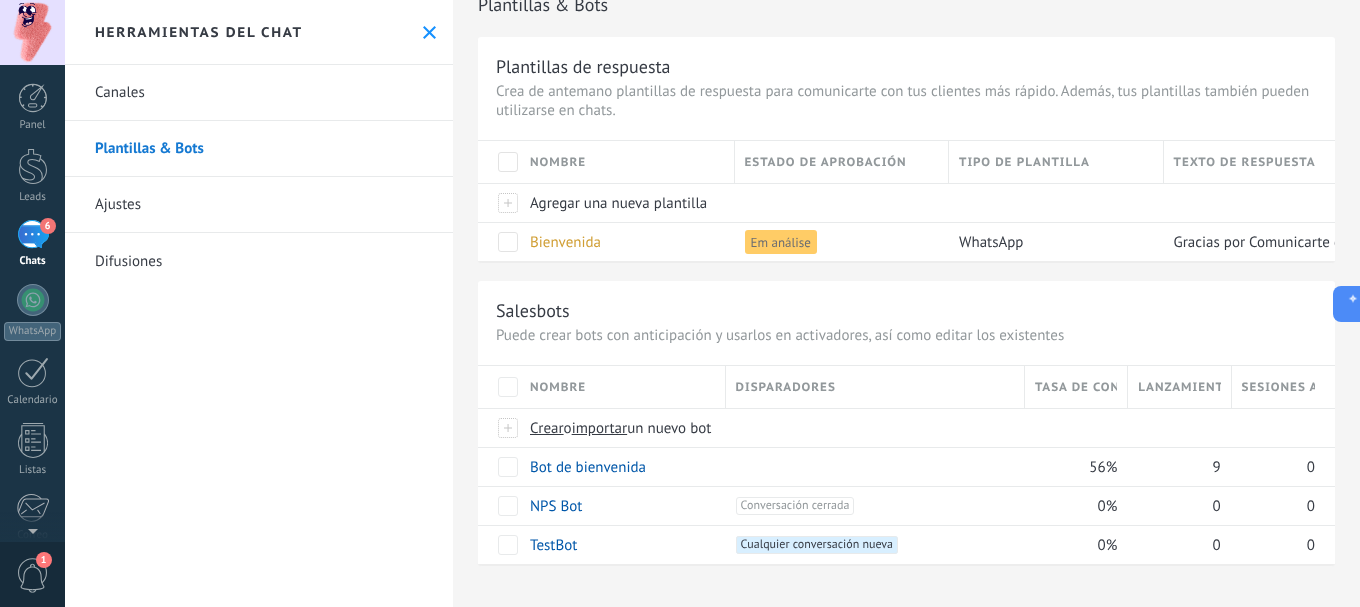 click 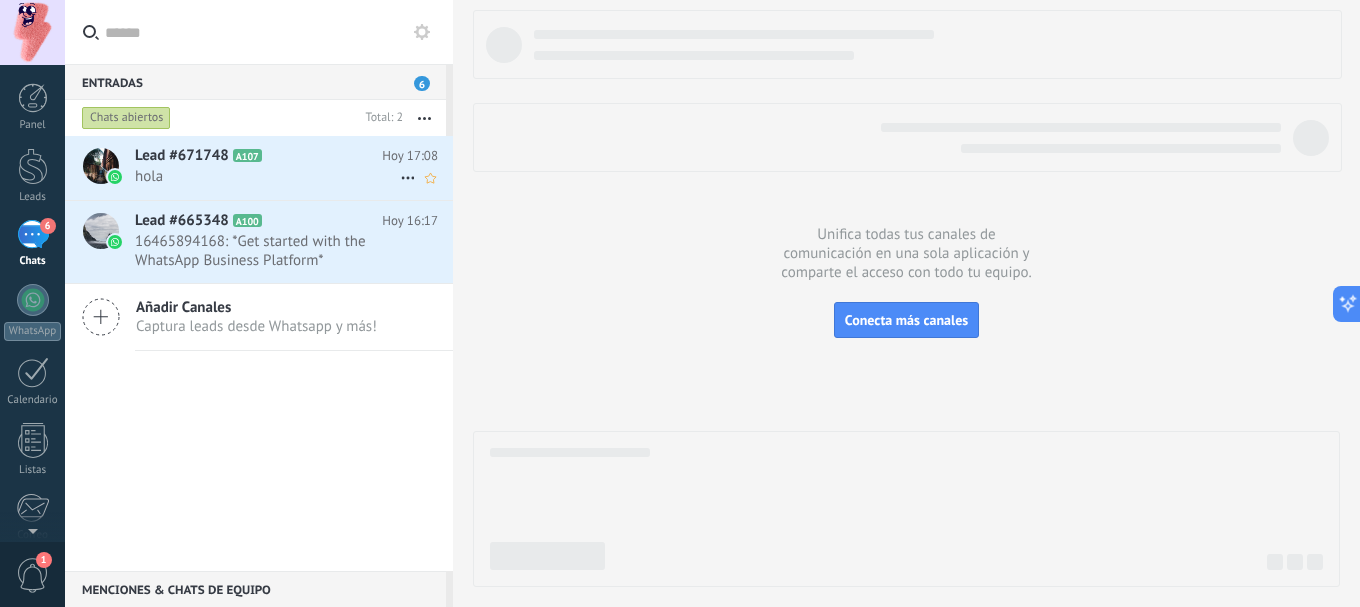 click 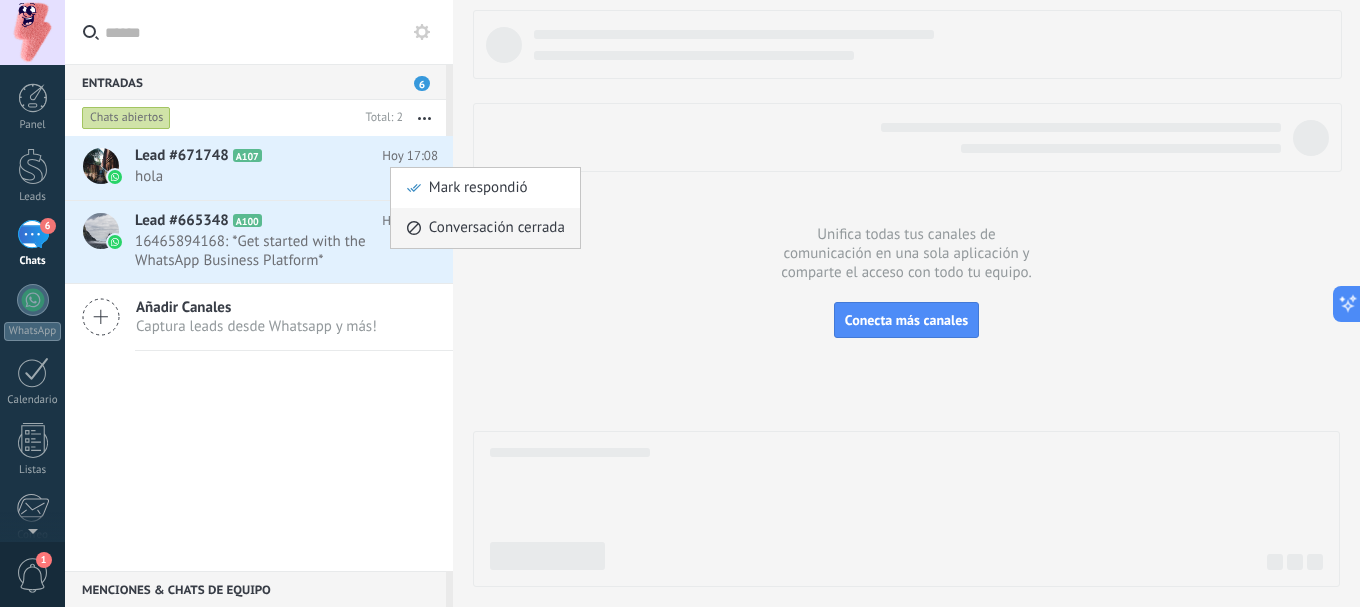 click on "Conversación cerrada" at bounding box center (497, 228) 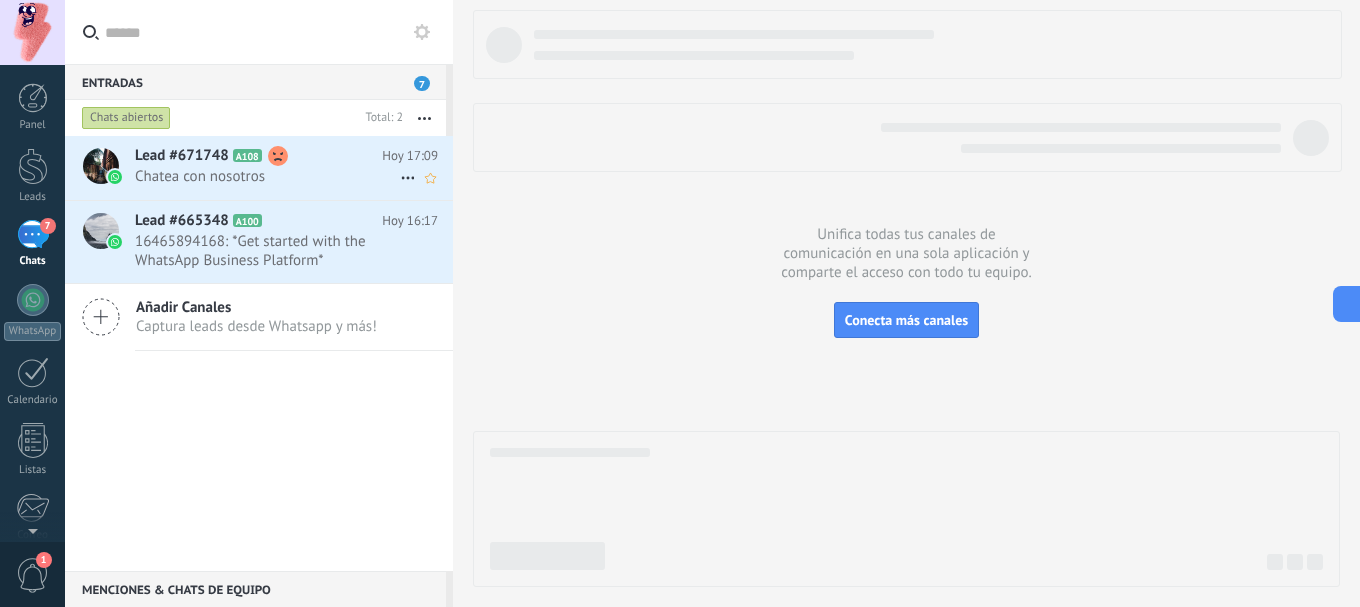 click 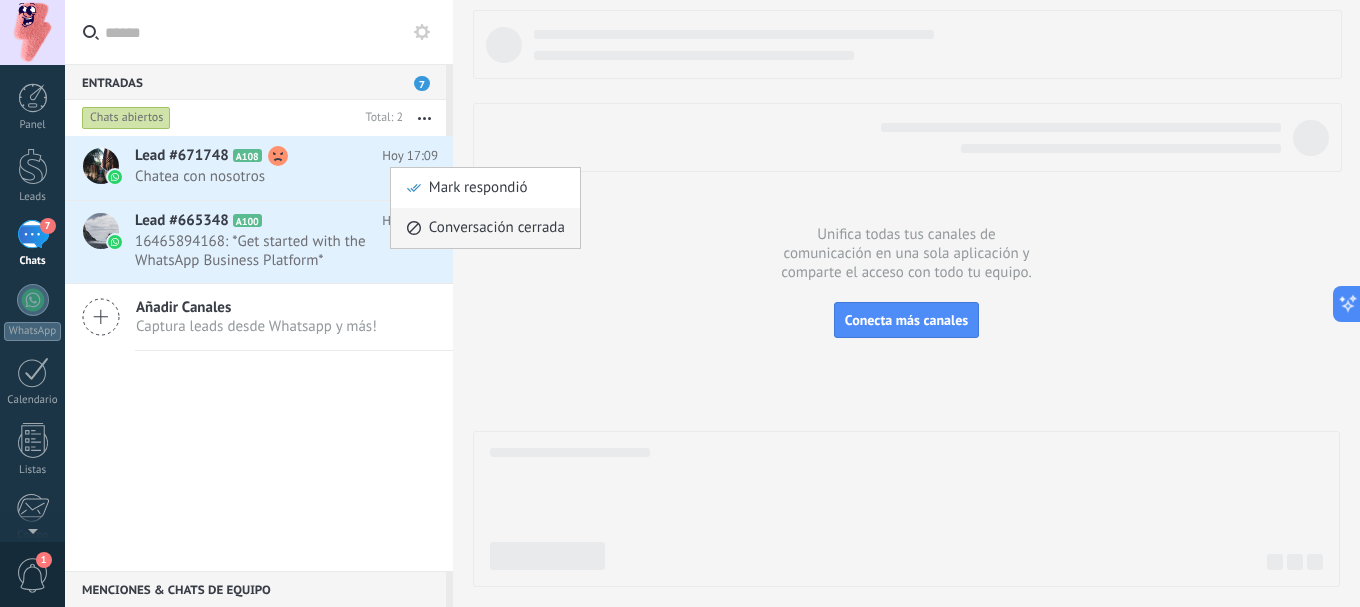click 